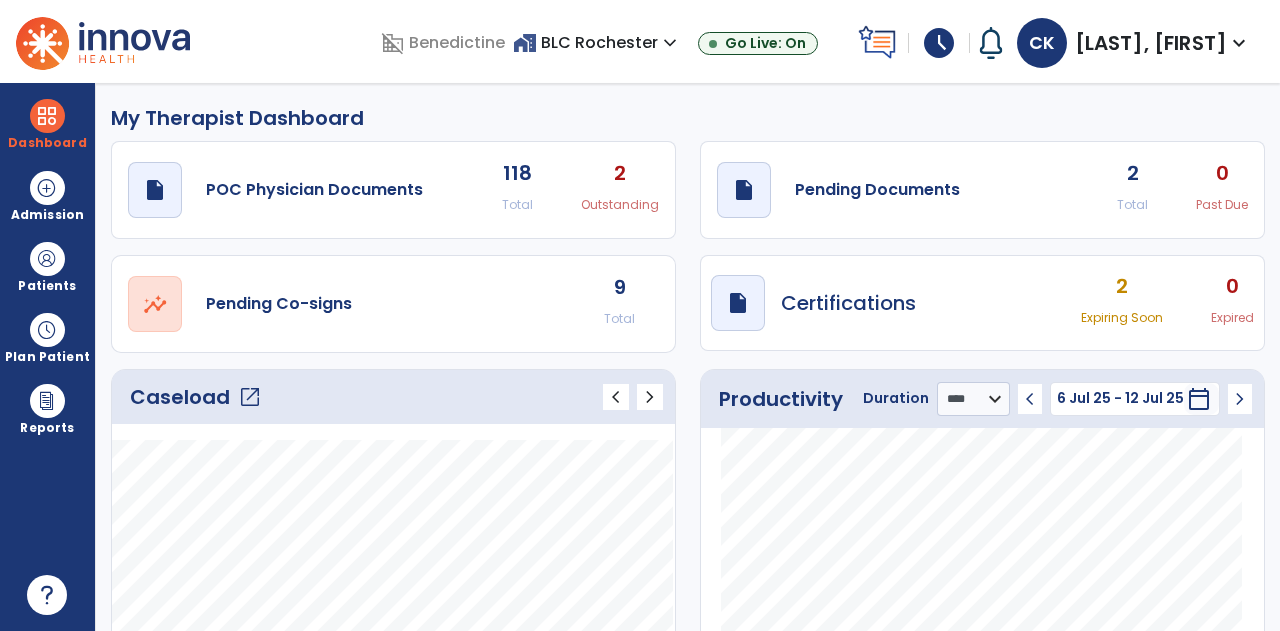 select on "****" 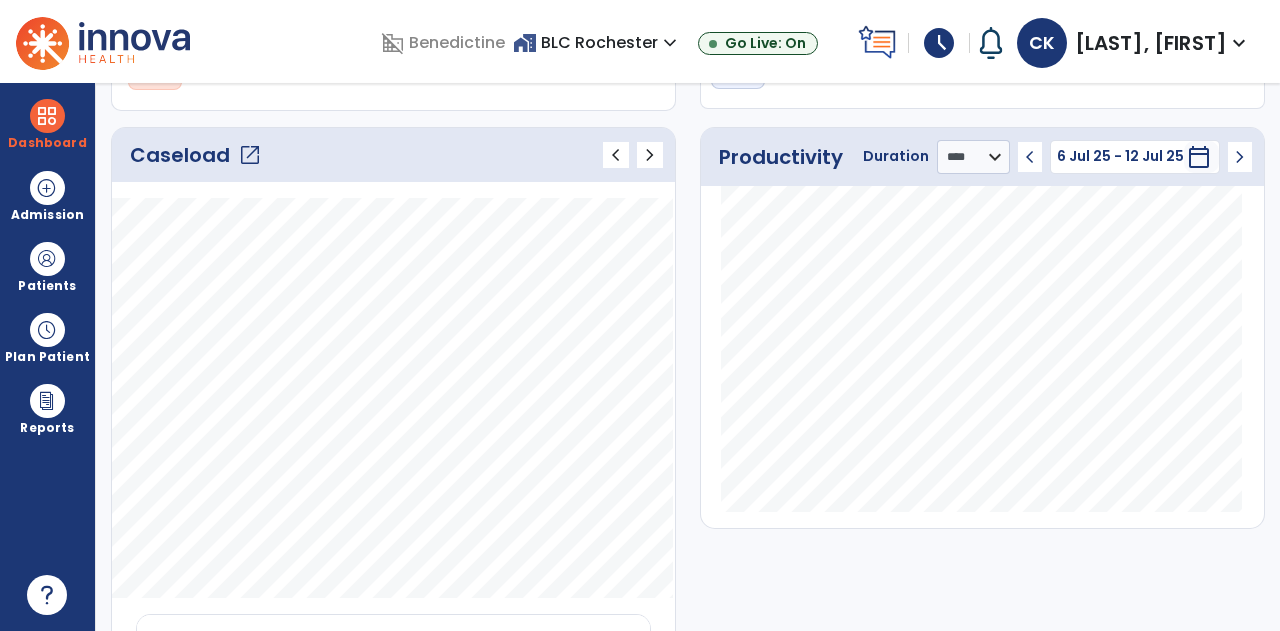 click on "open_in_new" 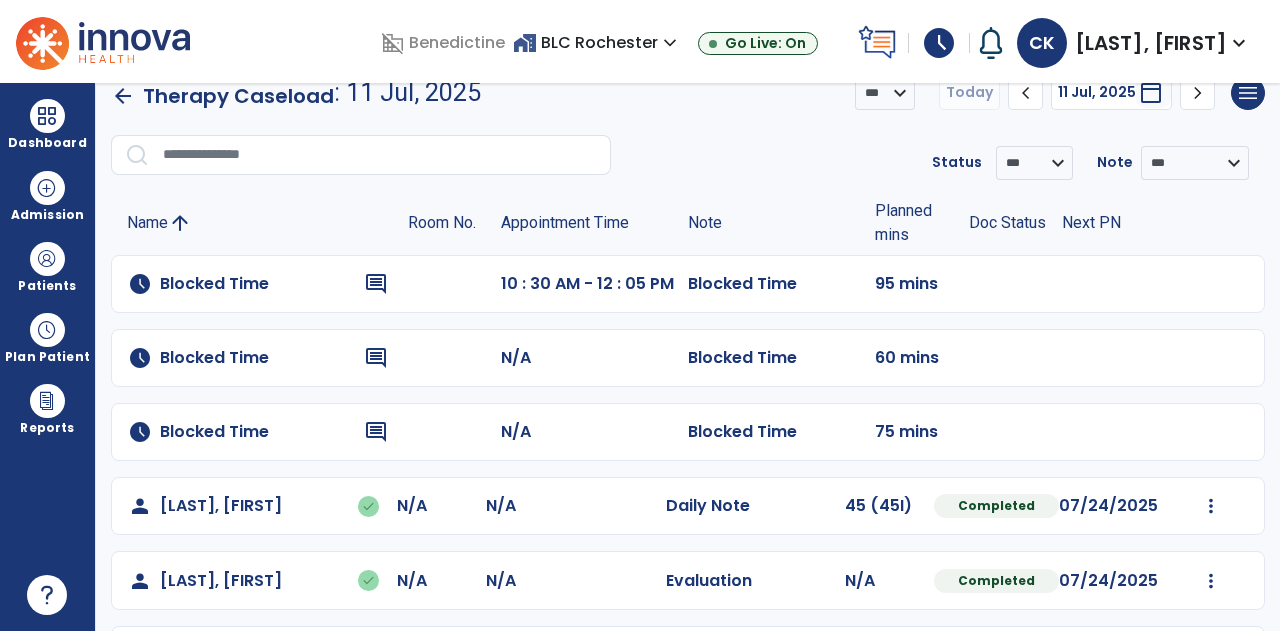 scroll, scrollTop: 102, scrollLeft: 0, axis: vertical 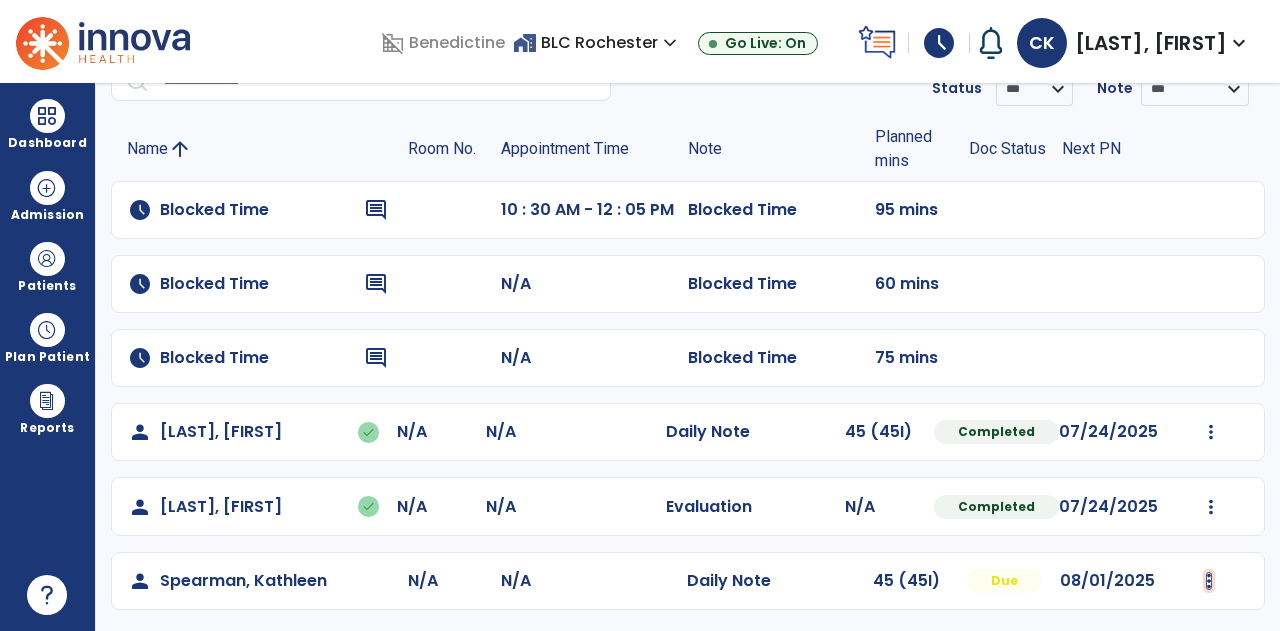 click at bounding box center [1211, 432] 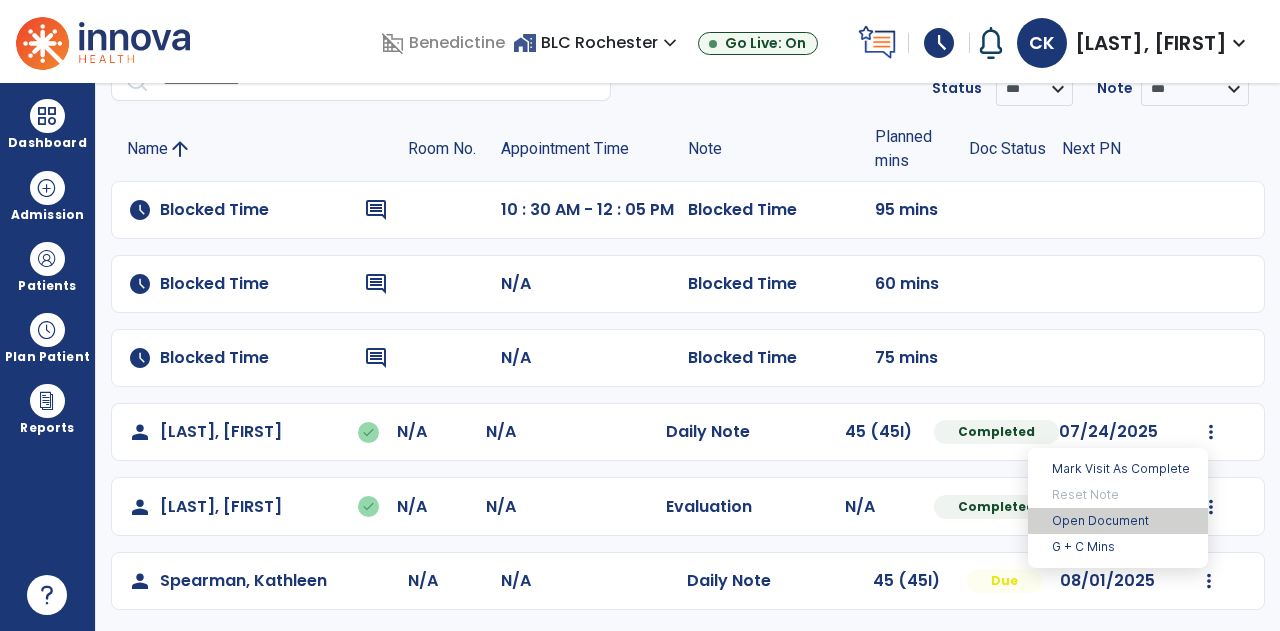 click on "Open Document" at bounding box center [1118, 521] 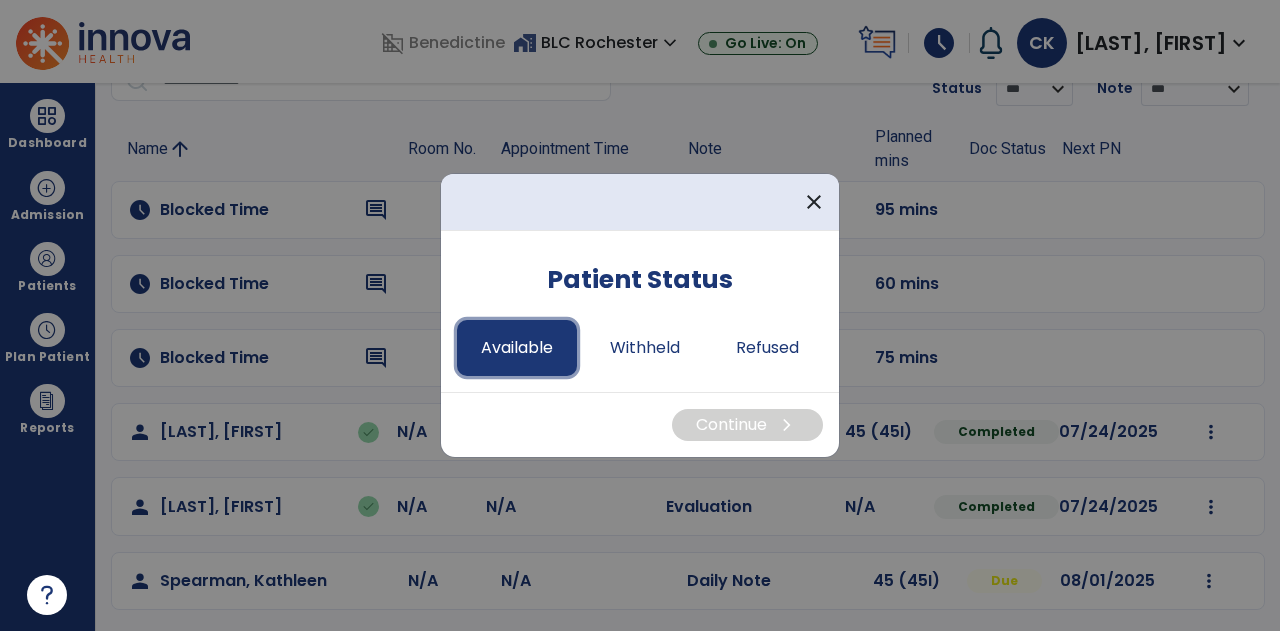 click on "Available" at bounding box center [517, 348] 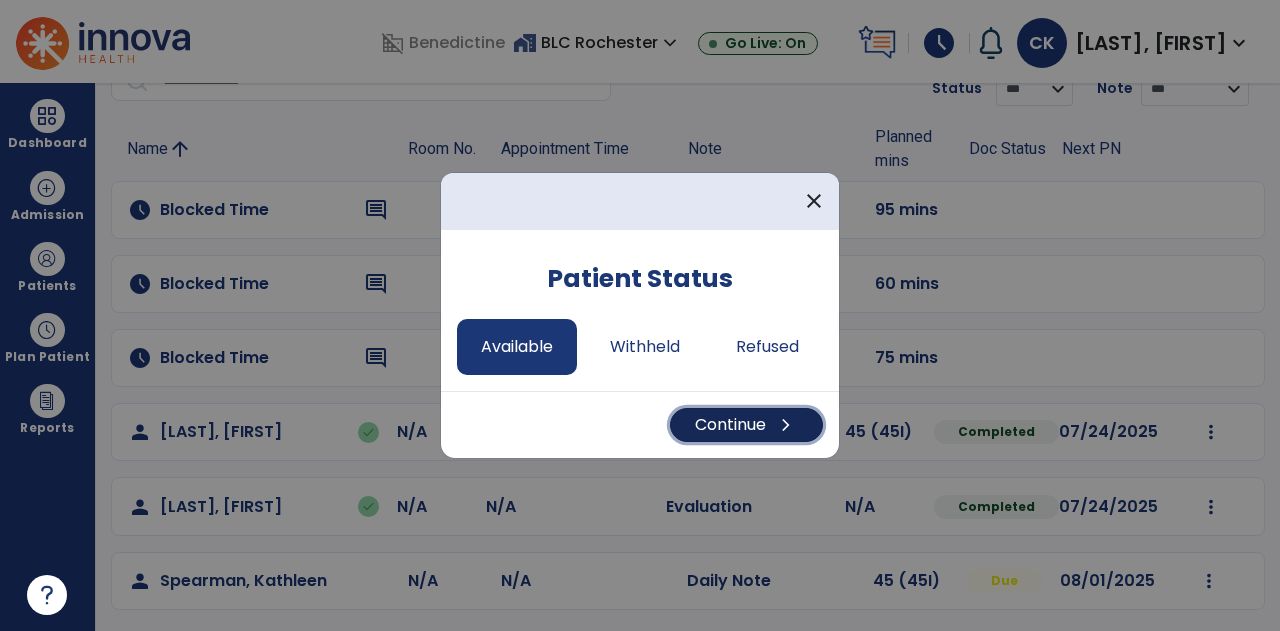 click on "Continue   chevron_right" at bounding box center (746, 425) 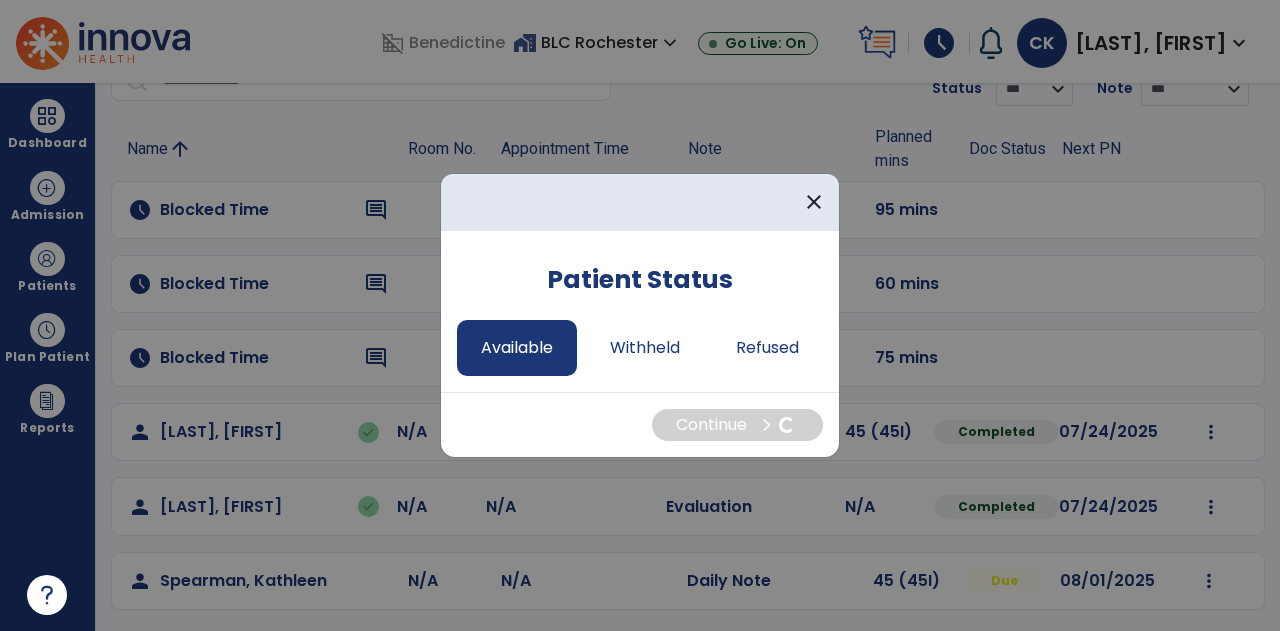 select on "*" 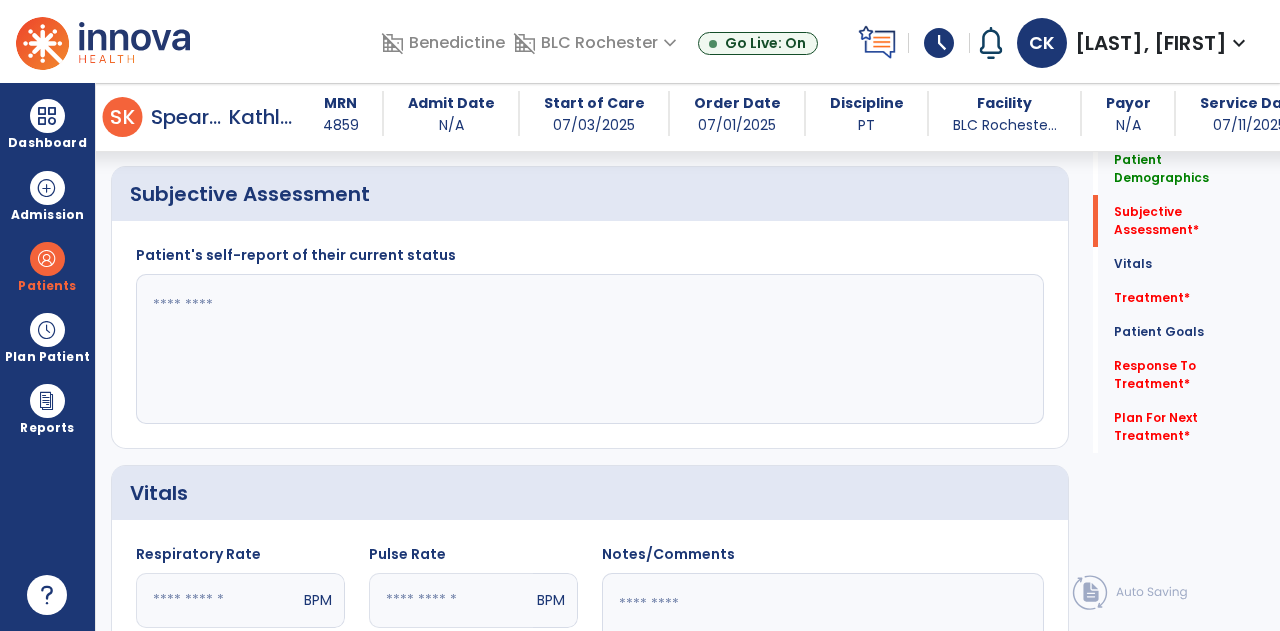 scroll, scrollTop: 421, scrollLeft: 0, axis: vertical 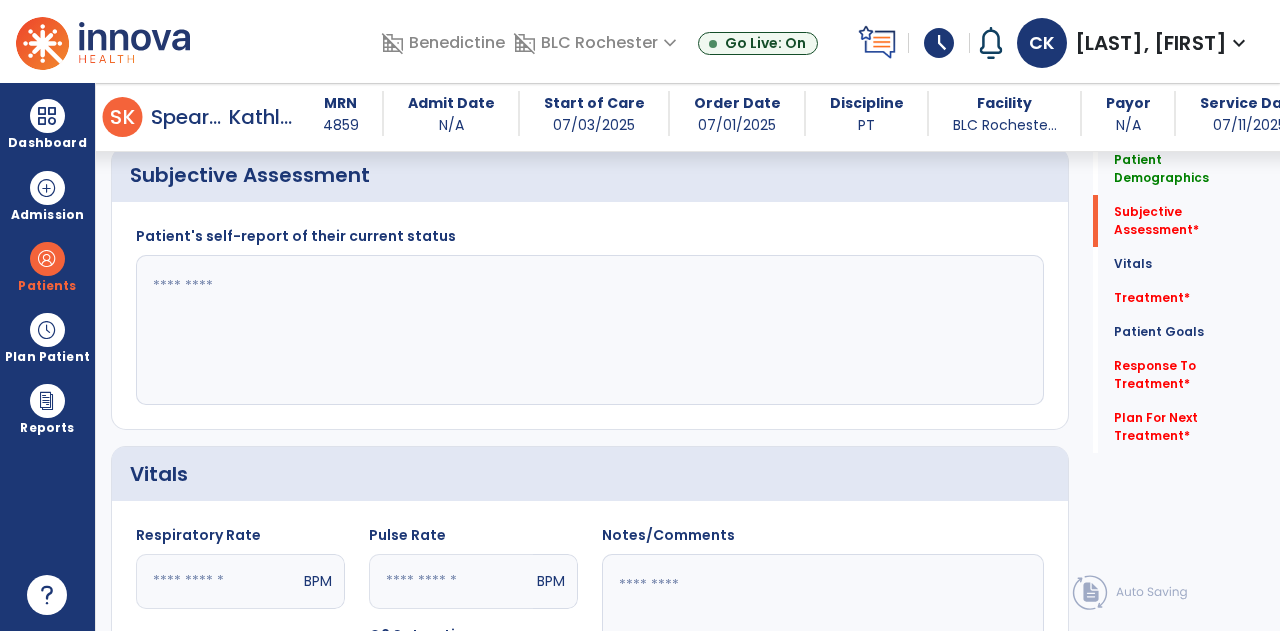 click 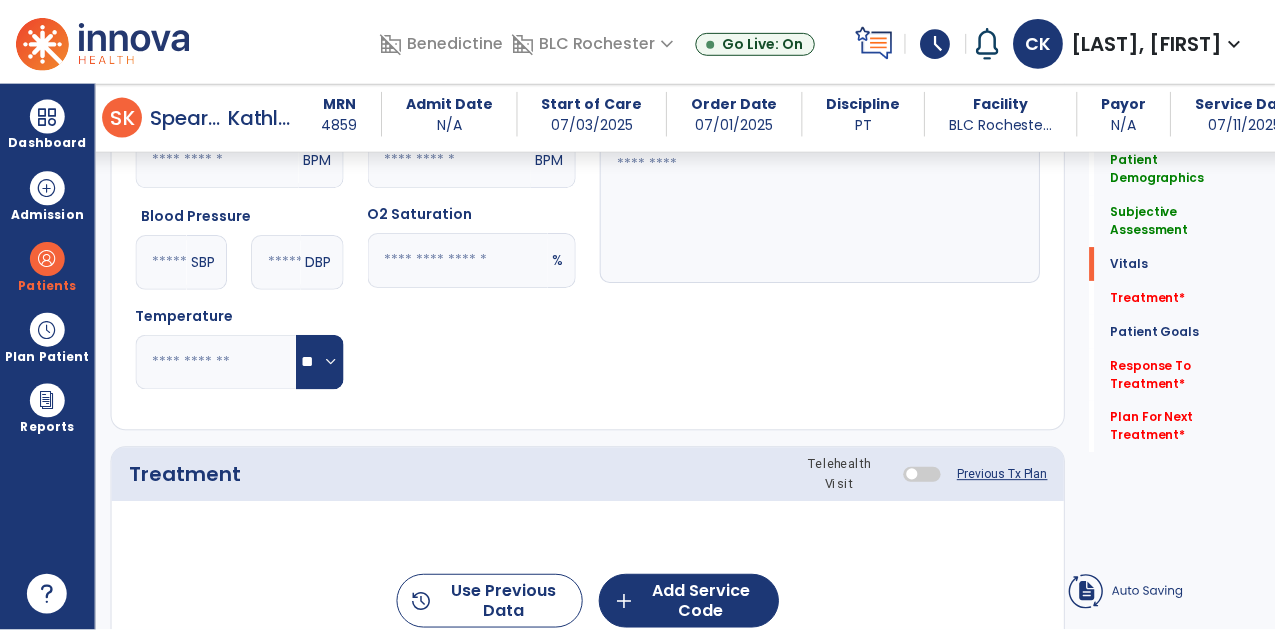 scroll, scrollTop: 1046, scrollLeft: 0, axis: vertical 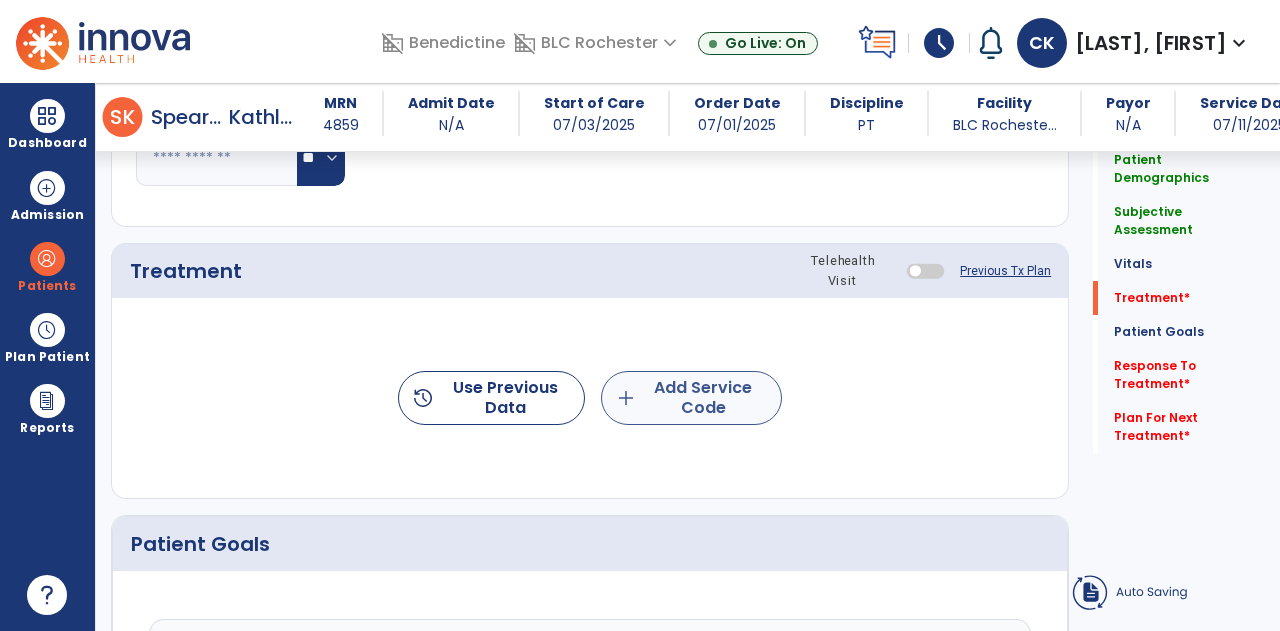 type on "**********" 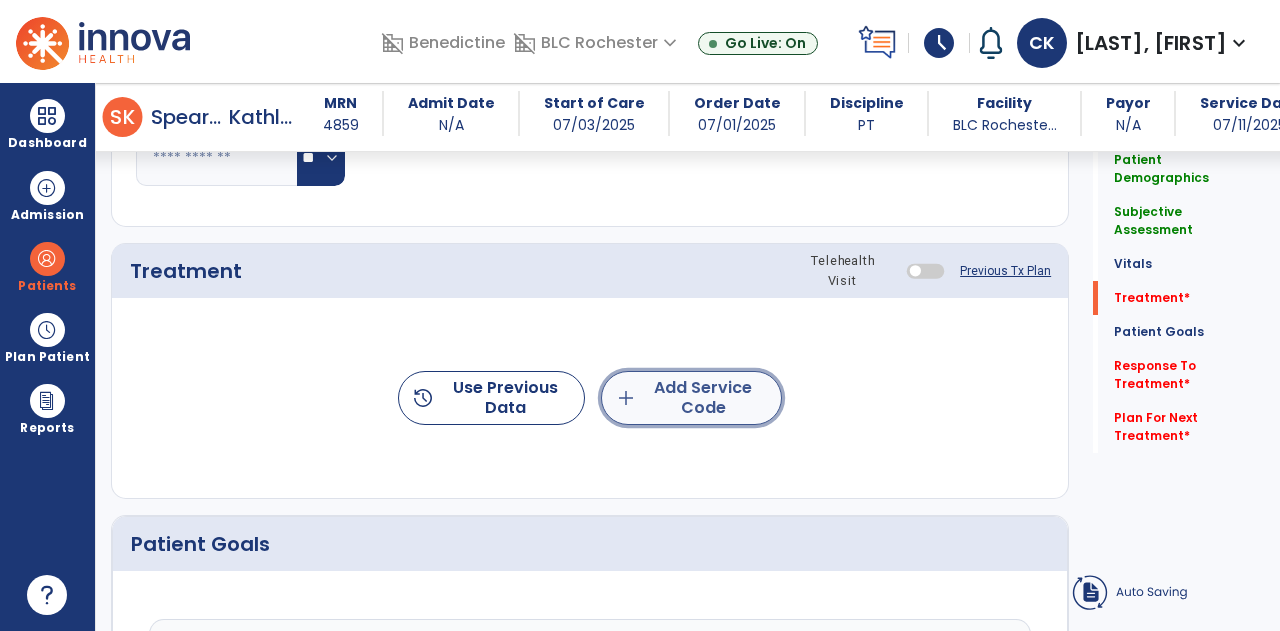 click on "add  Add Service Code" 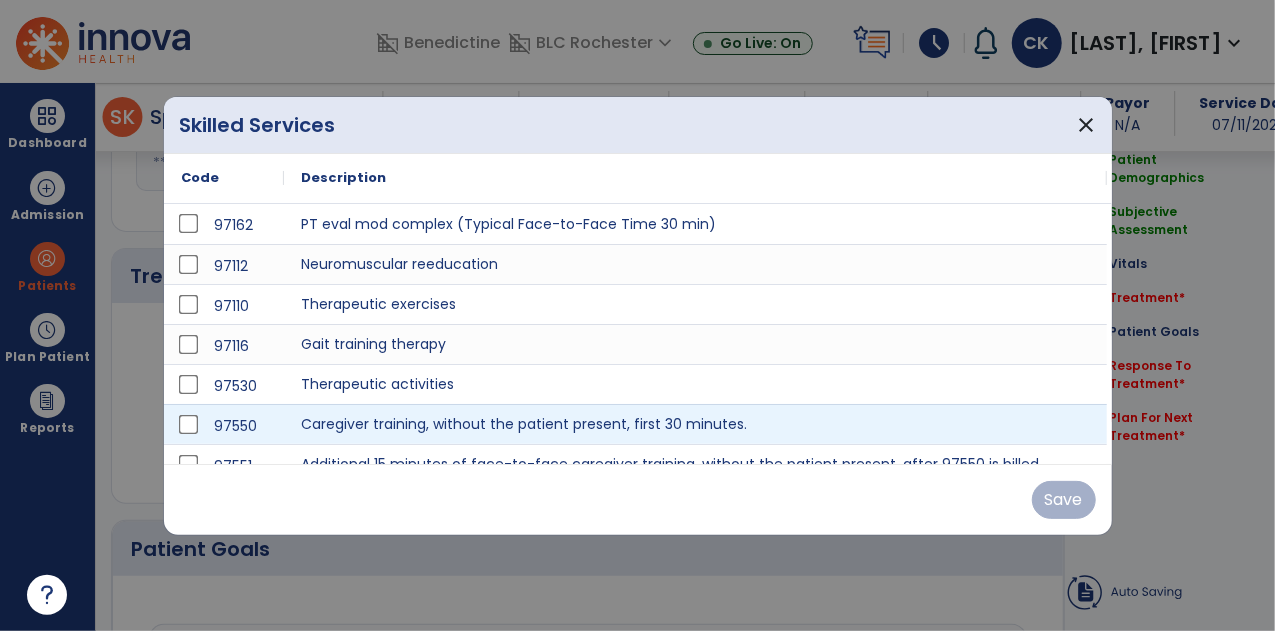 scroll, scrollTop: 1046, scrollLeft: 0, axis: vertical 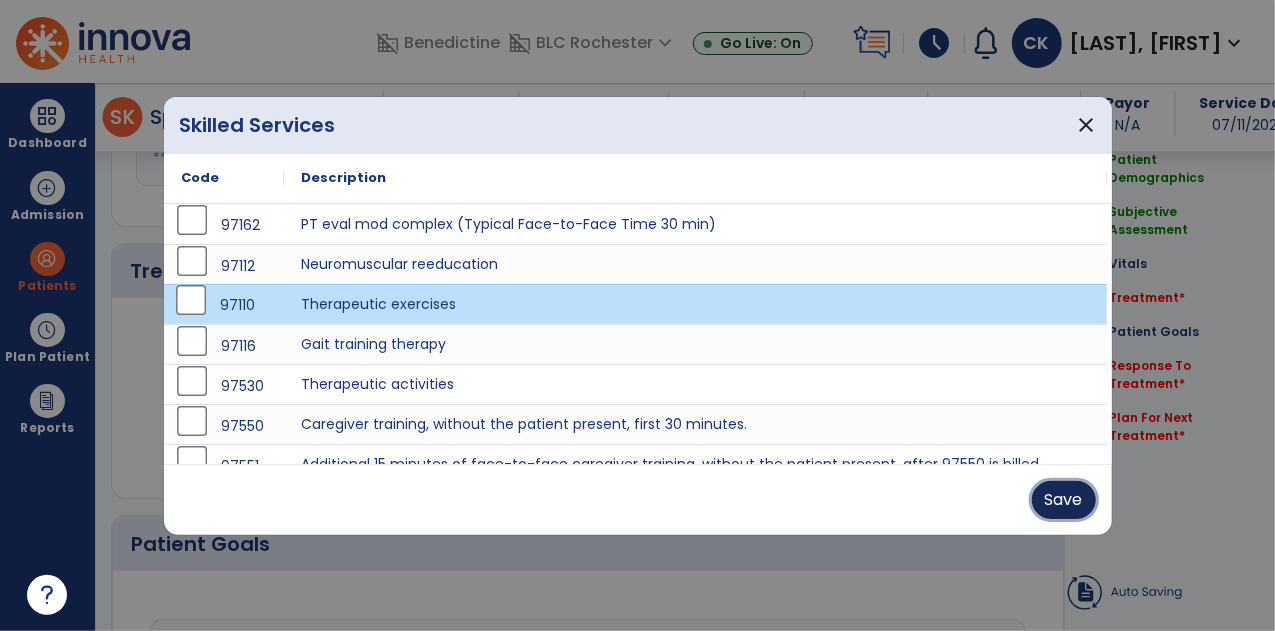 click on "Save" at bounding box center (1064, 500) 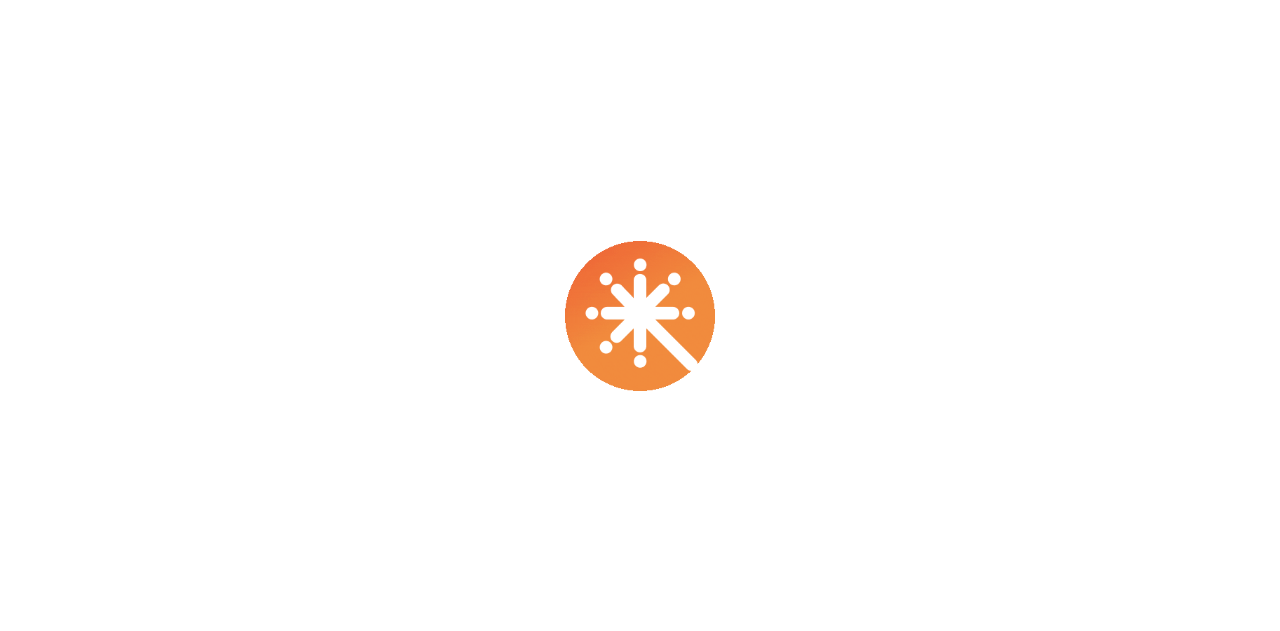 scroll, scrollTop: 0, scrollLeft: 0, axis: both 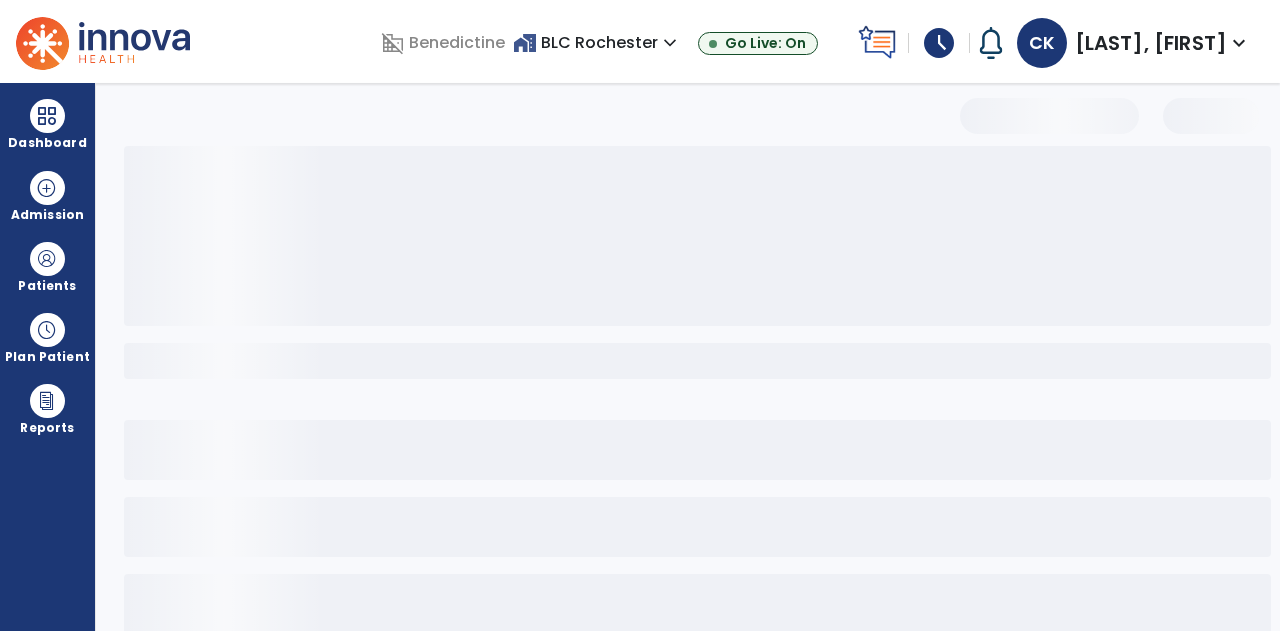 select on "*" 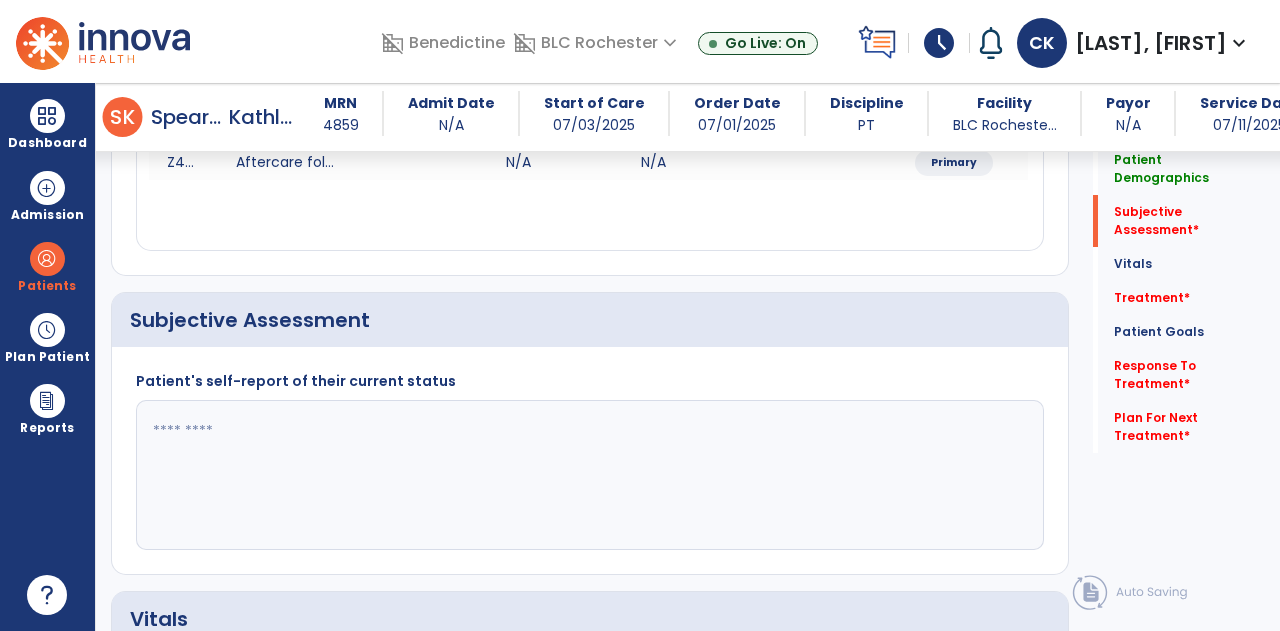 scroll, scrollTop: 480, scrollLeft: 0, axis: vertical 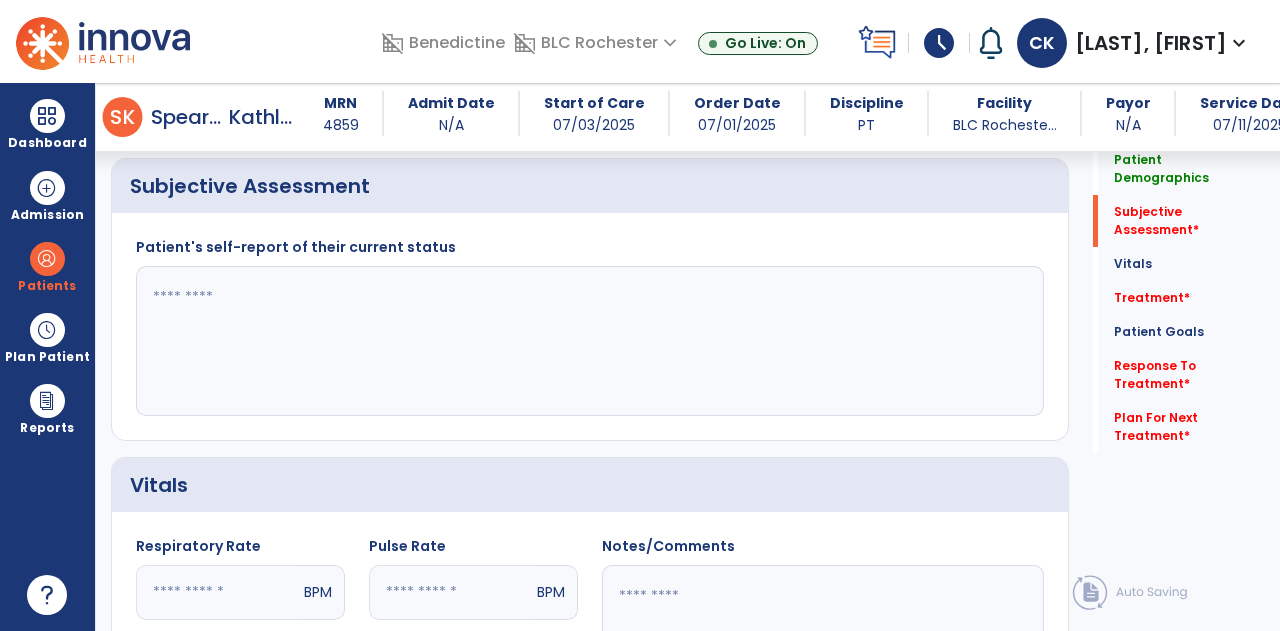 click 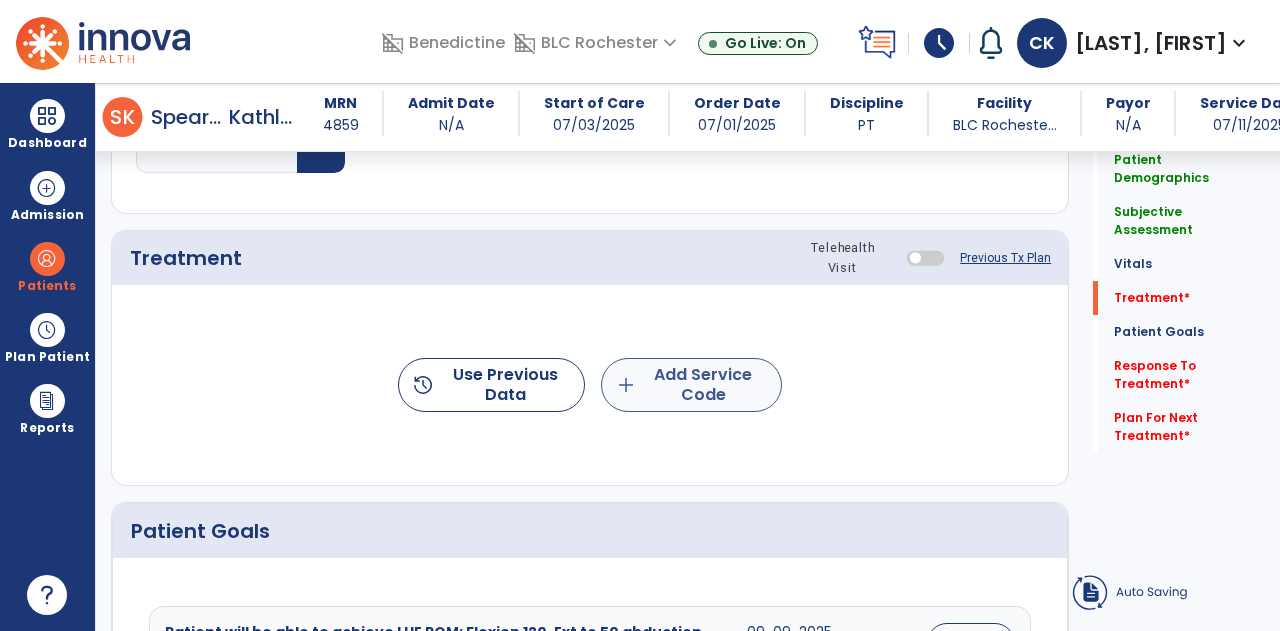 type on "**********" 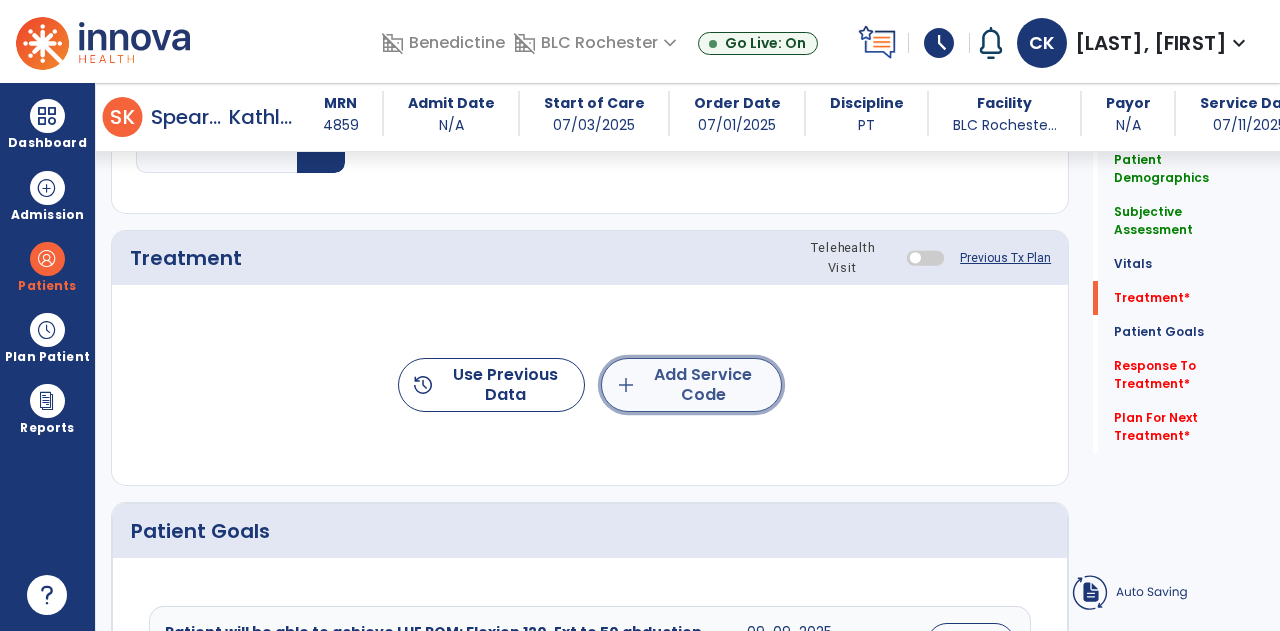 click on "add  Add Service Code" 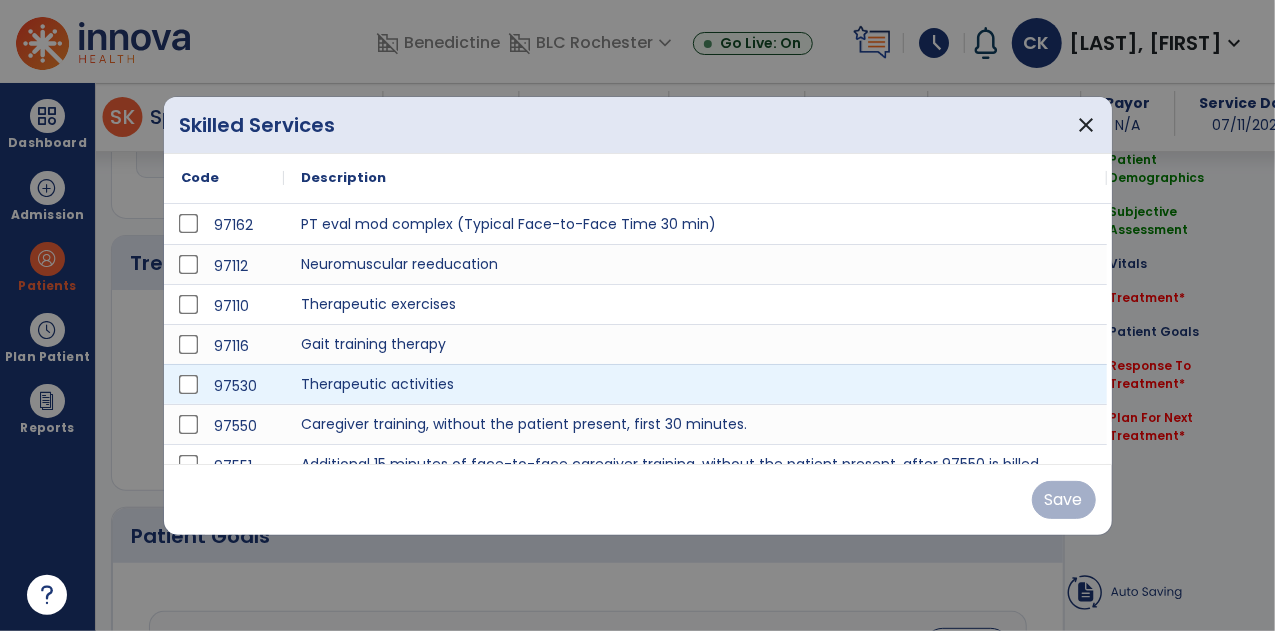 scroll, scrollTop: 1129, scrollLeft: 0, axis: vertical 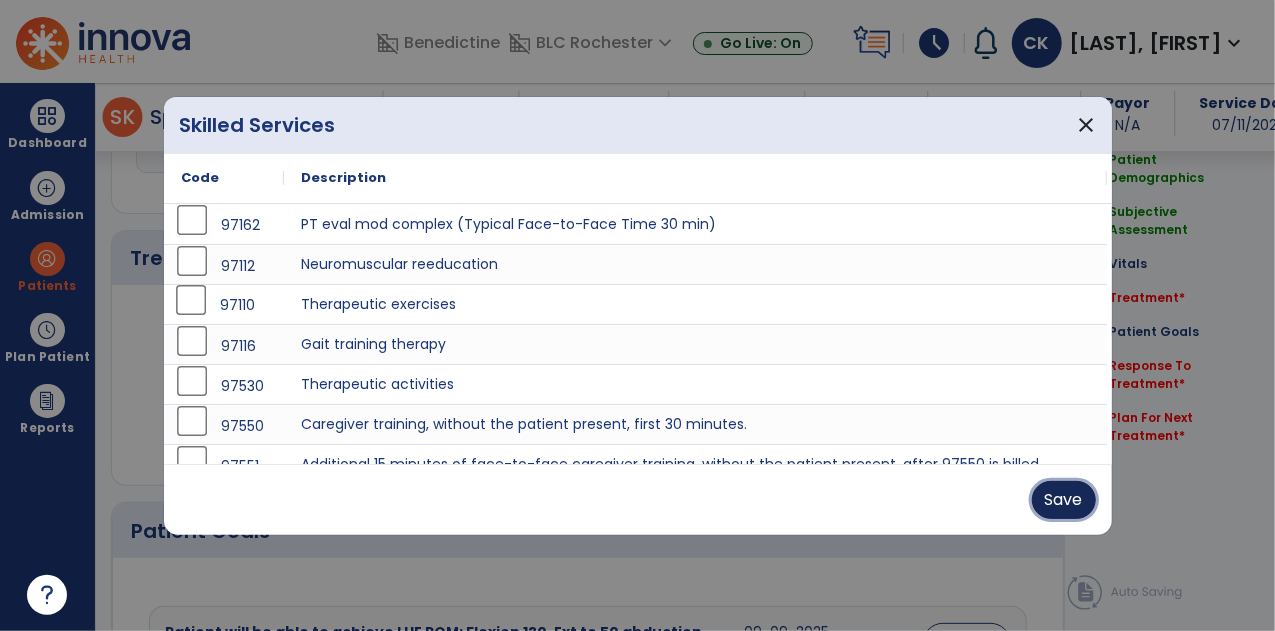 click on "Save" at bounding box center [1064, 500] 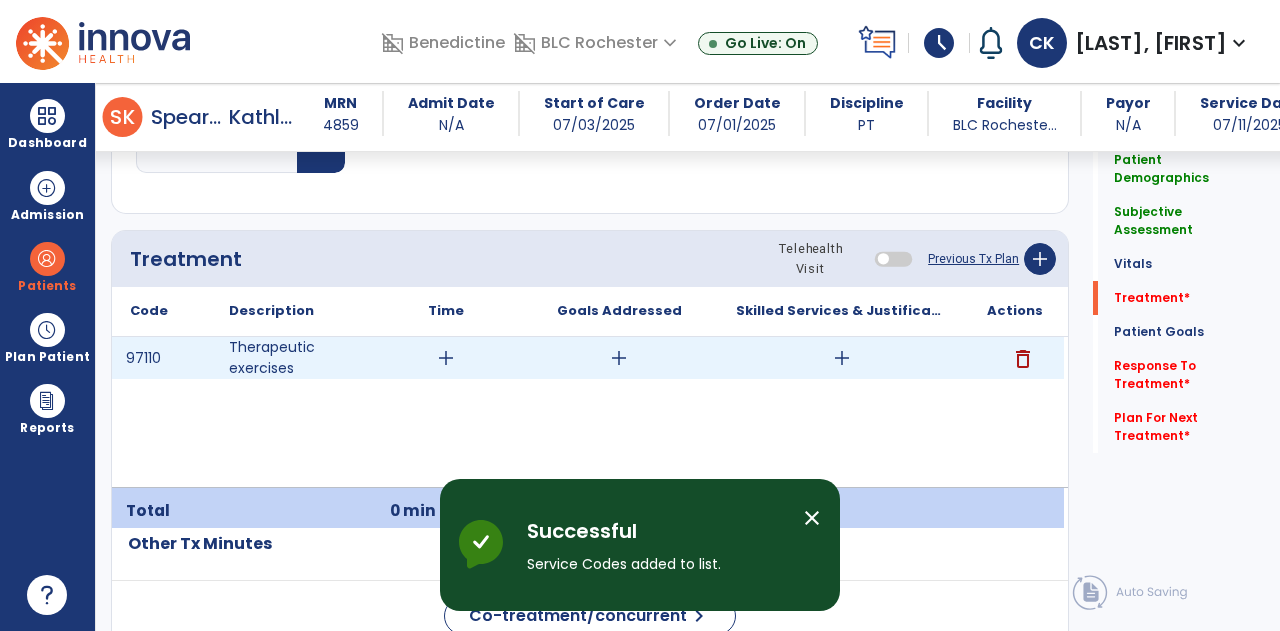 click on "add" at bounding box center (841, 358) 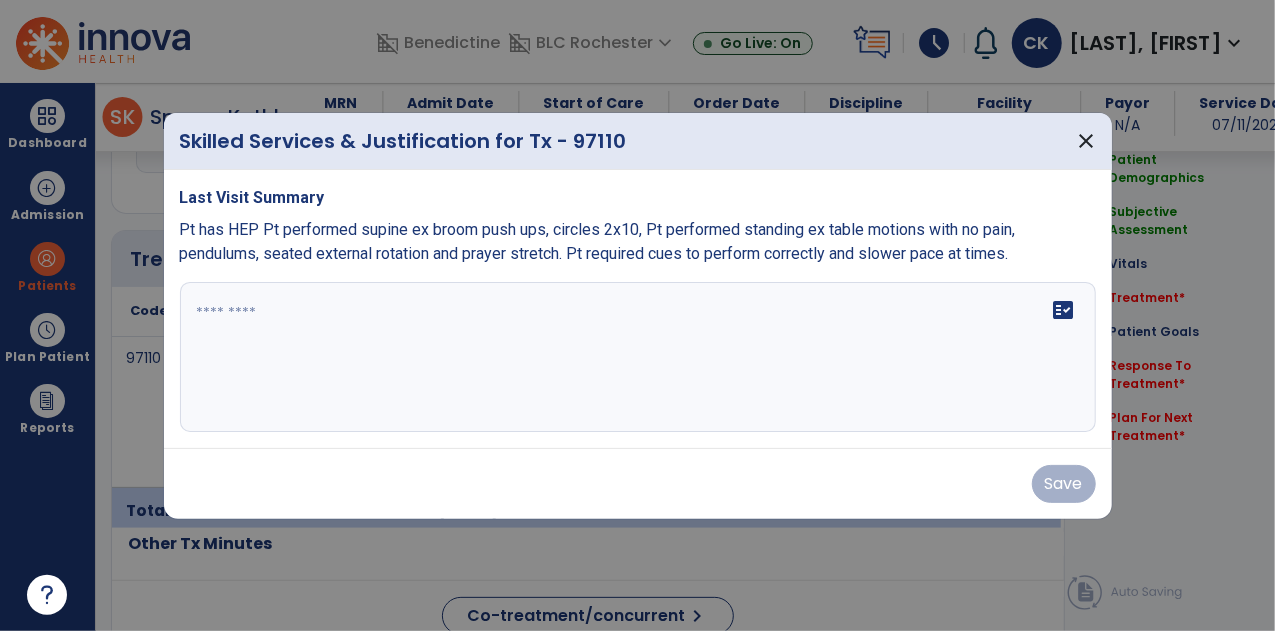 scroll, scrollTop: 1129, scrollLeft: 0, axis: vertical 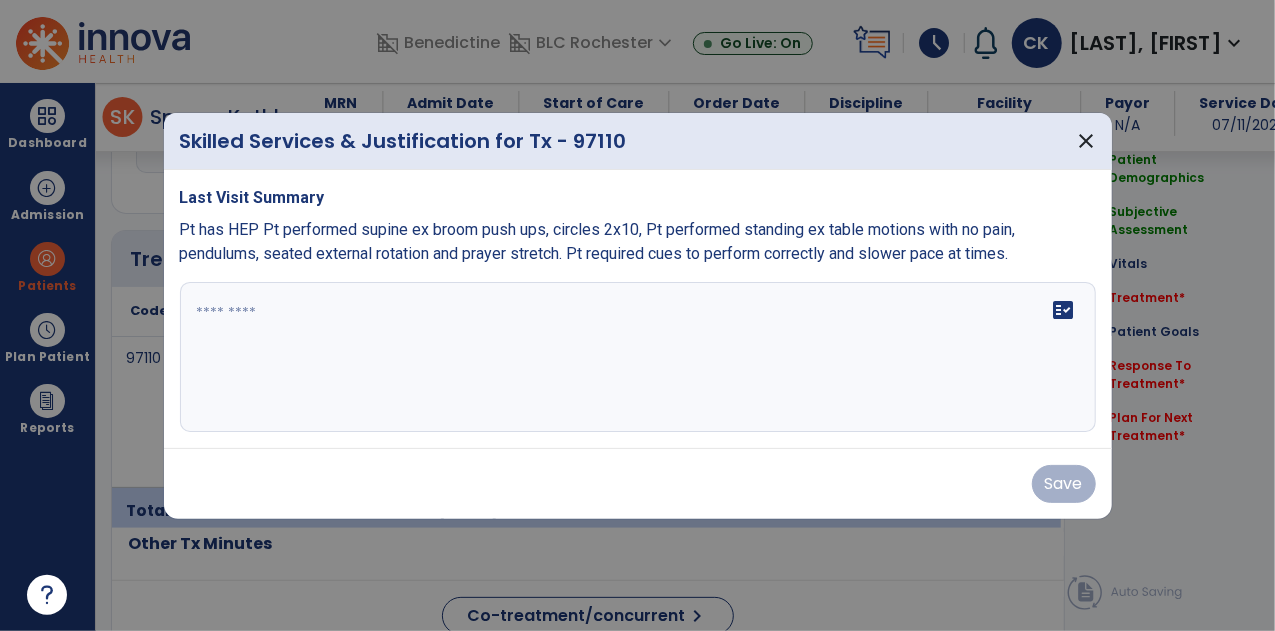 click on "fact_check" at bounding box center [638, 357] 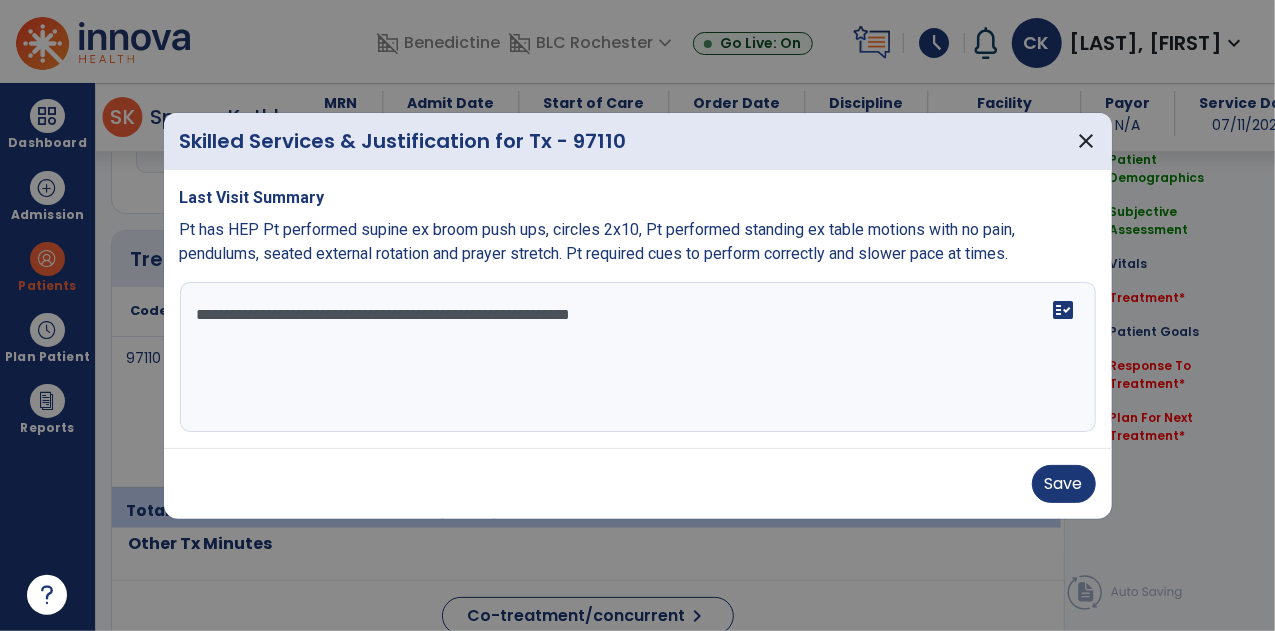 click on "**********" at bounding box center [638, 357] 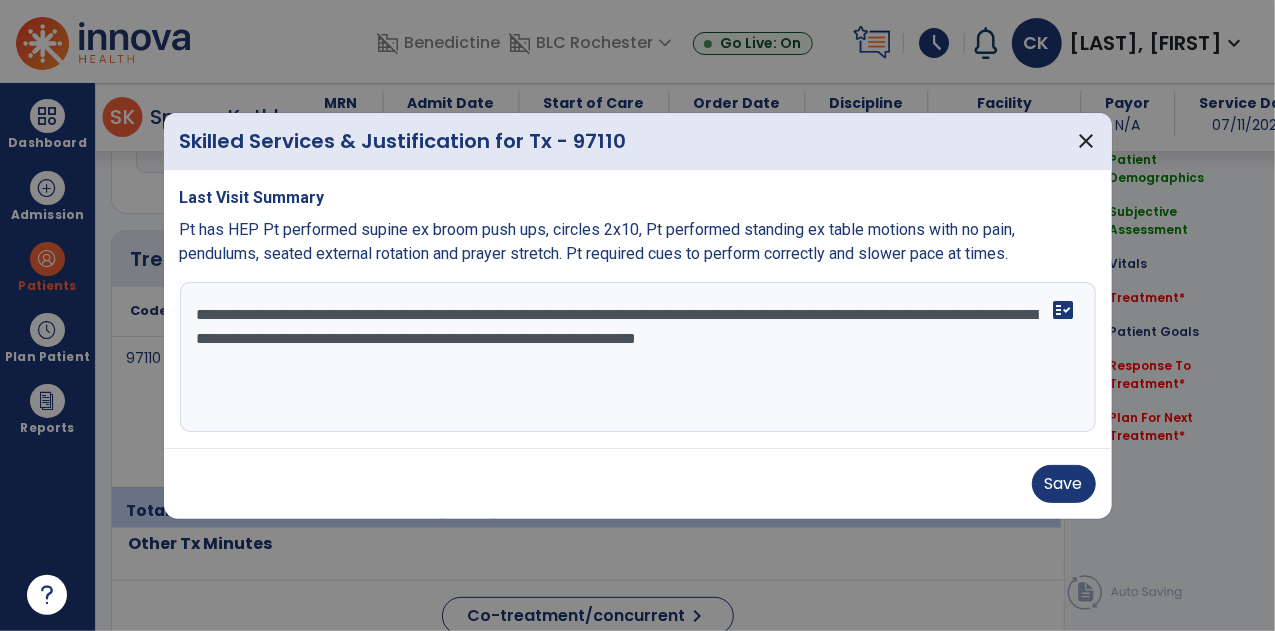 click on "**********" at bounding box center [638, 357] 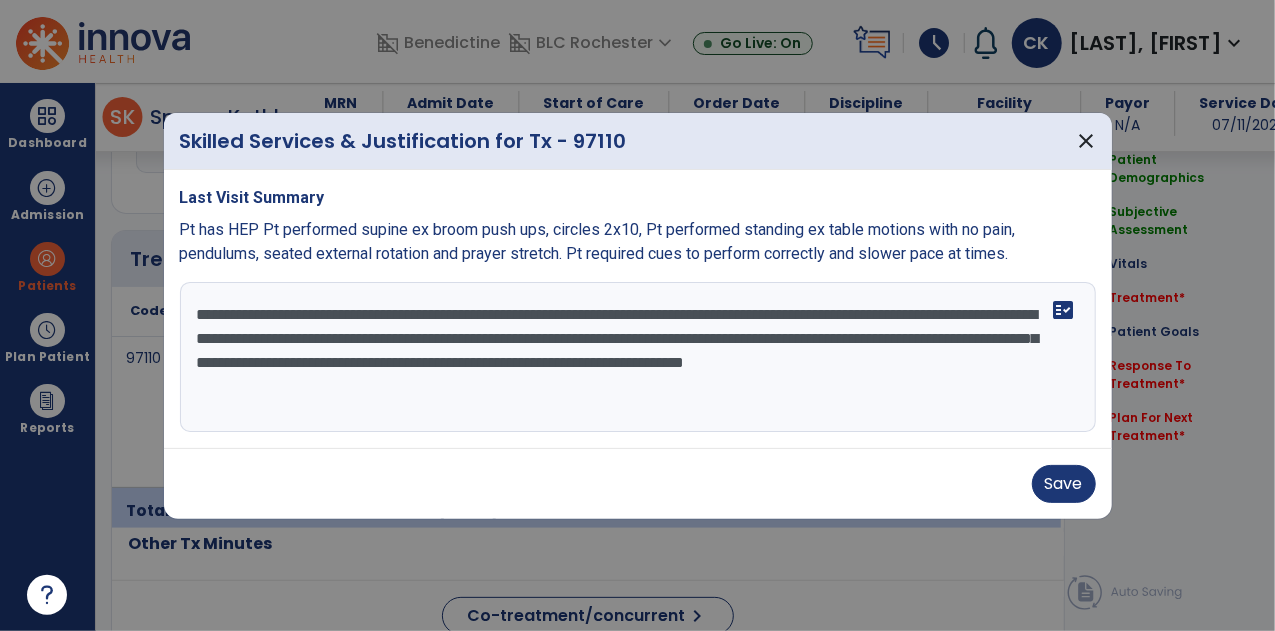 click on "**********" at bounding box center (638, 357) 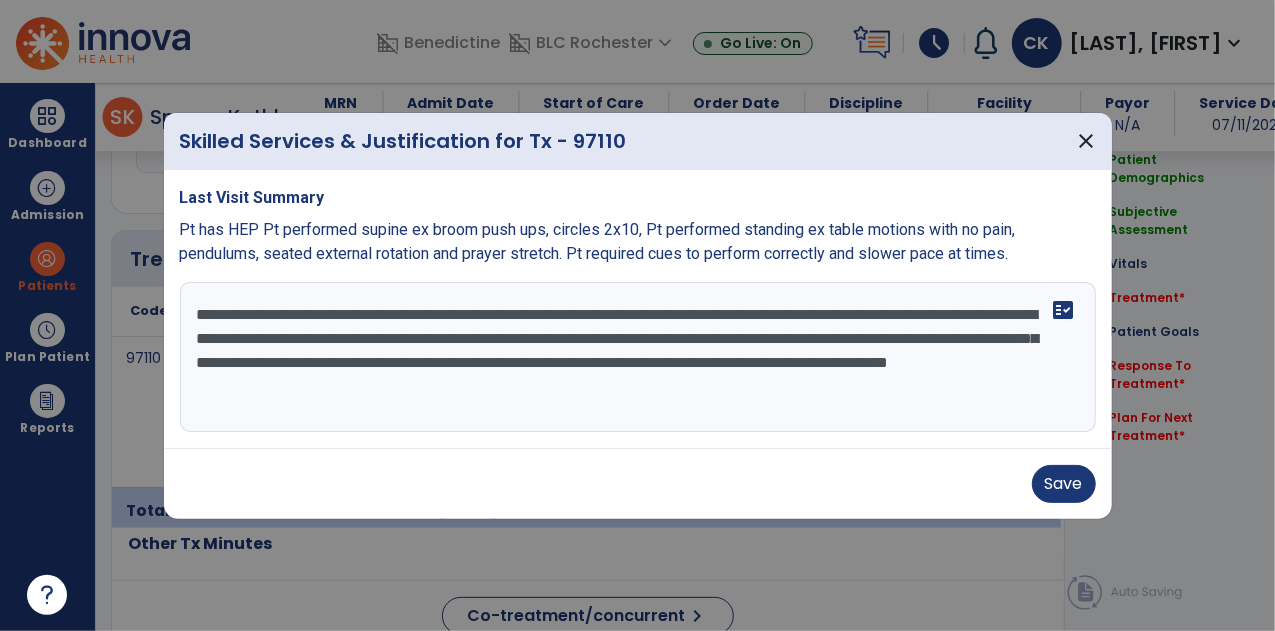 click on "**********" at bounding box center [638, 357] 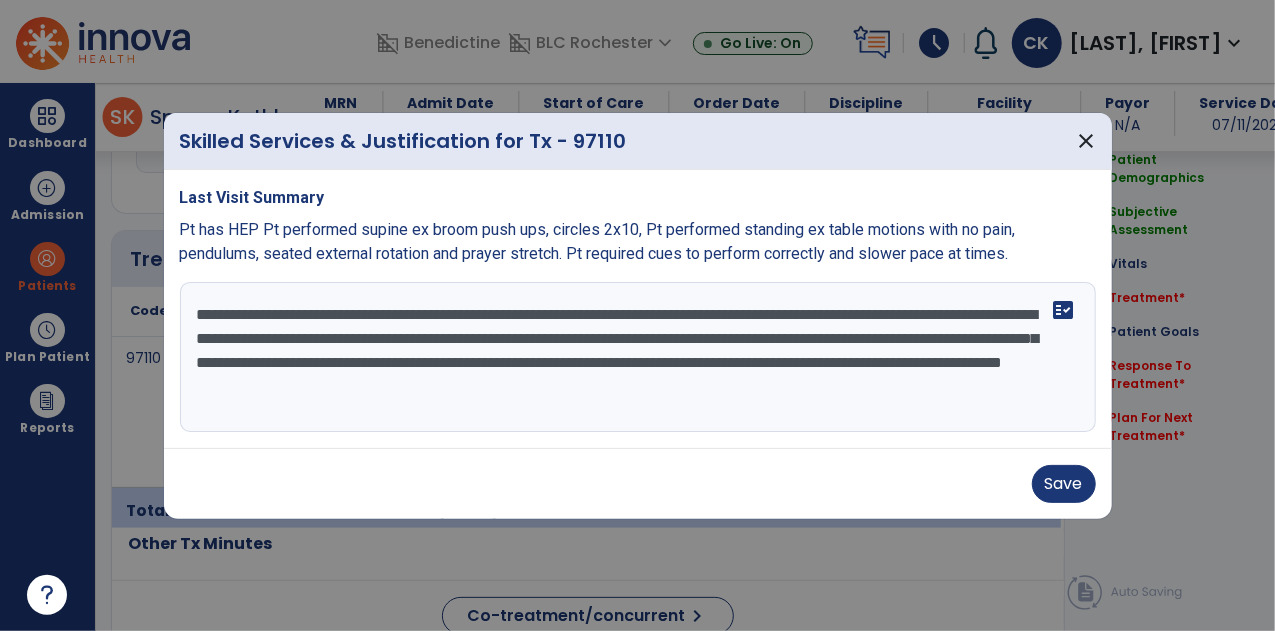 click on "**********" at bounding box center (638, 357) 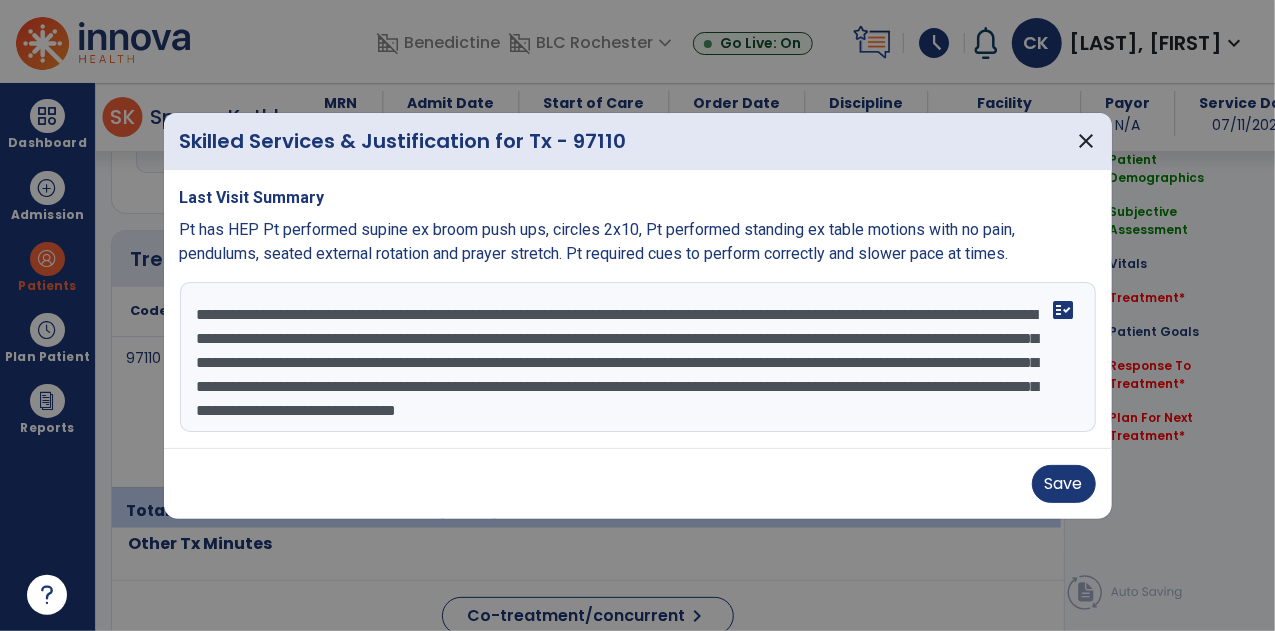 type on "**********" 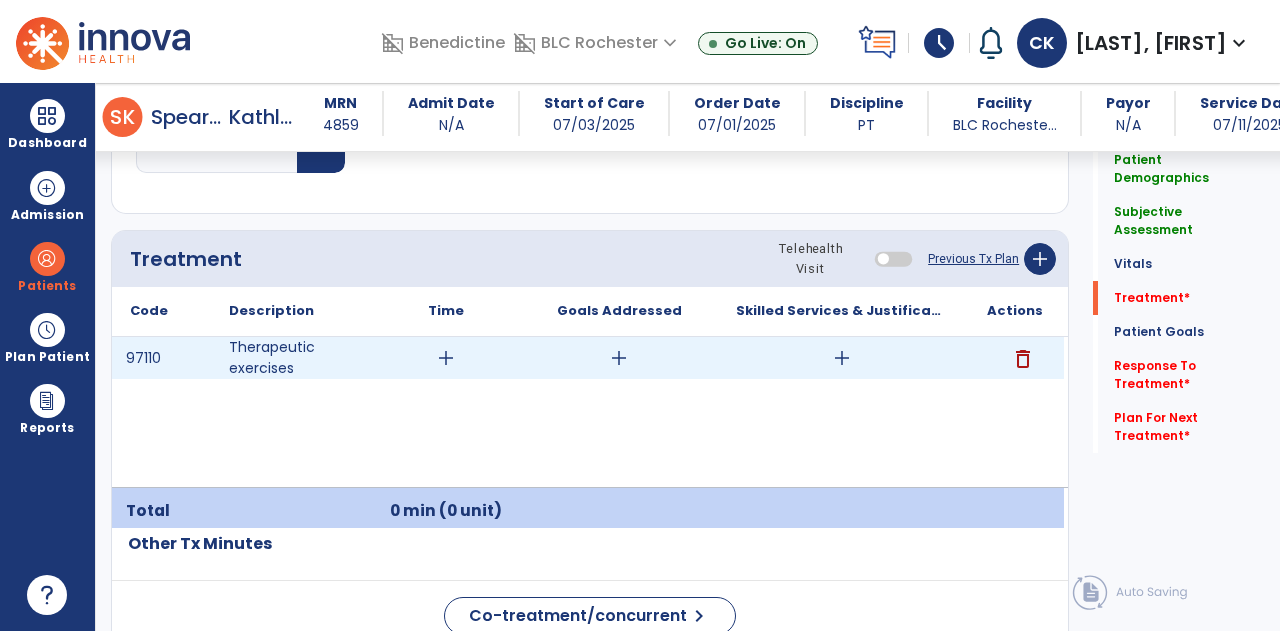 click on "add" at bounding box center [841, 358] 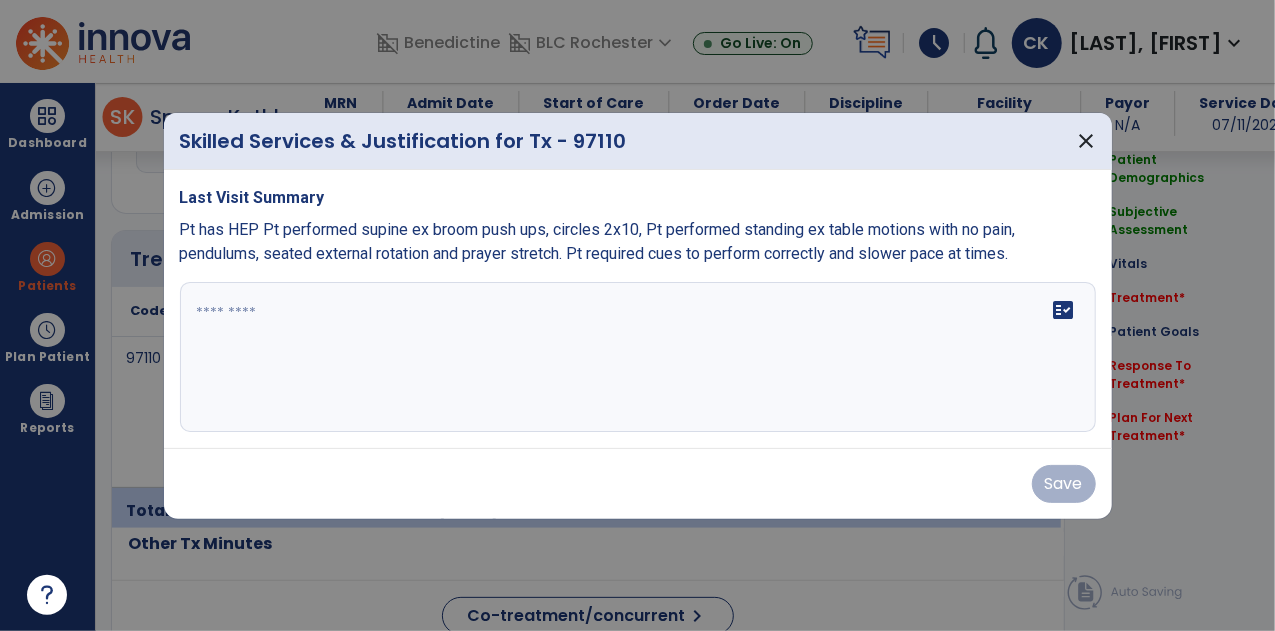 scroll, scrollTop: 1129, scrollLeft: 0, axis: vertical 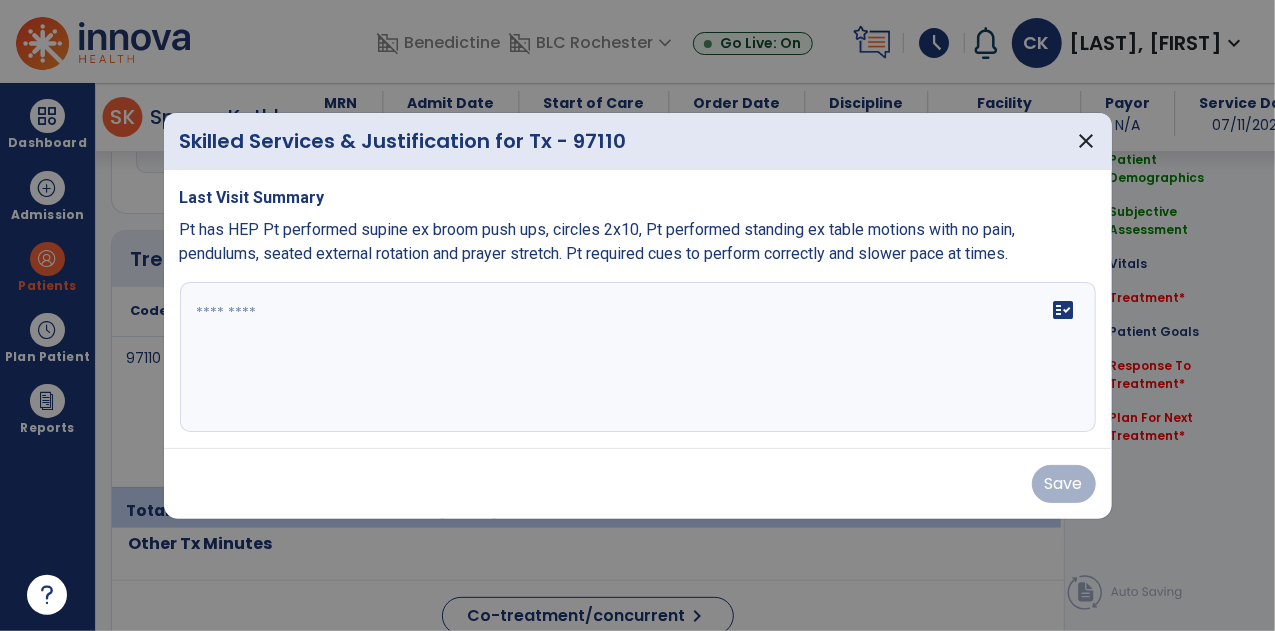 click on "fact_check" at bounding box center [638, 357] 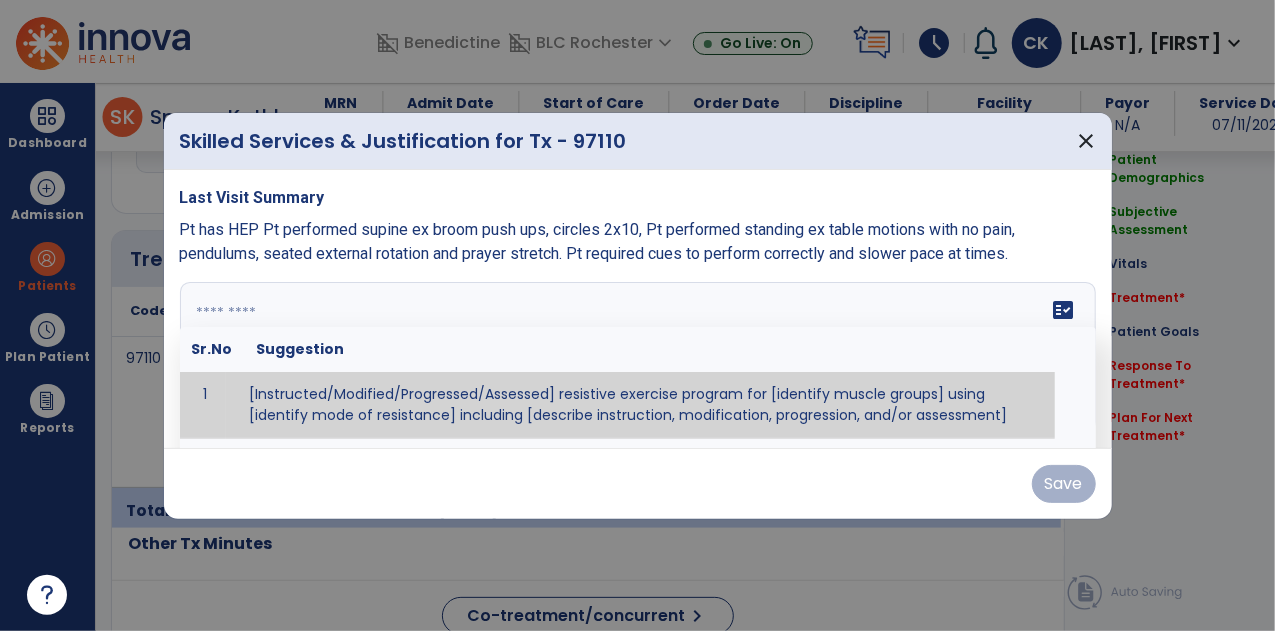 paste on "**********" 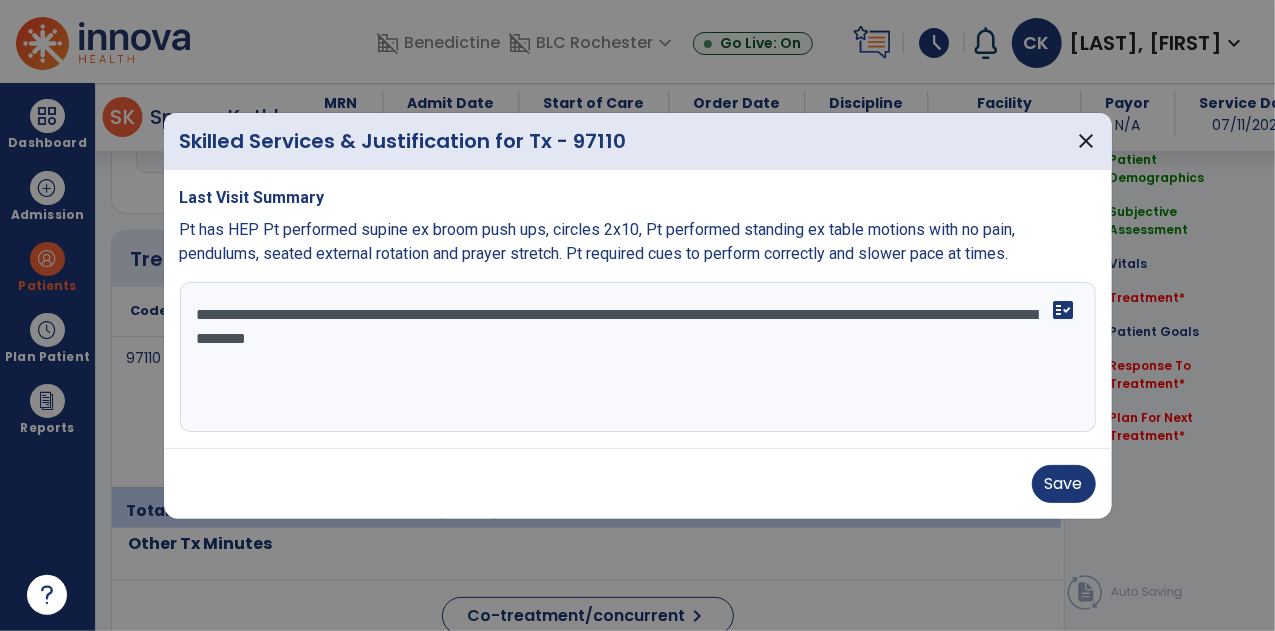 click on "**********" at bounding box center [638, 357] 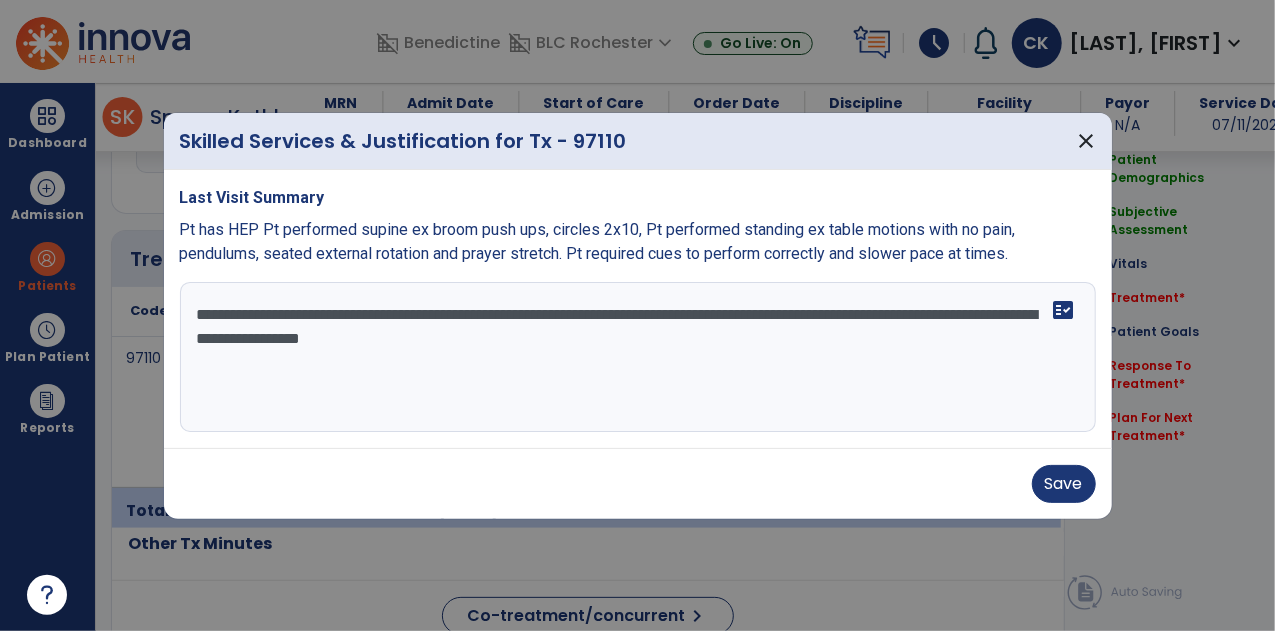 click on "**********" at bounding box center (638, 357) 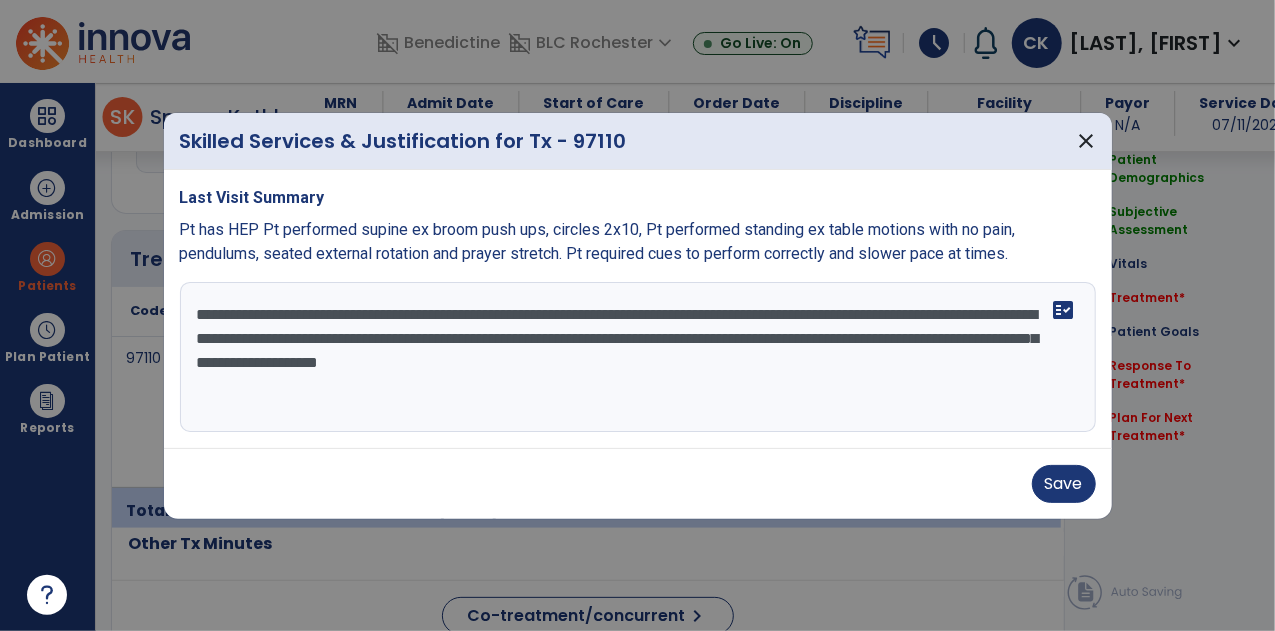 click on "**********" at bounding box center [638, 357] 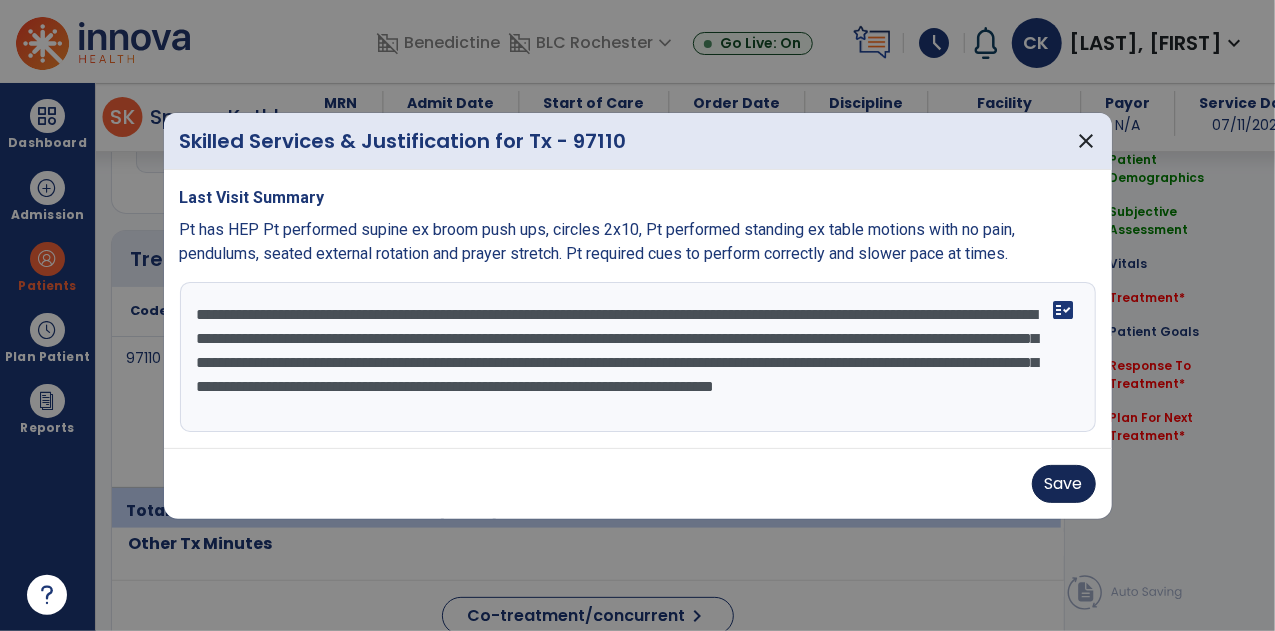 type on "**********" 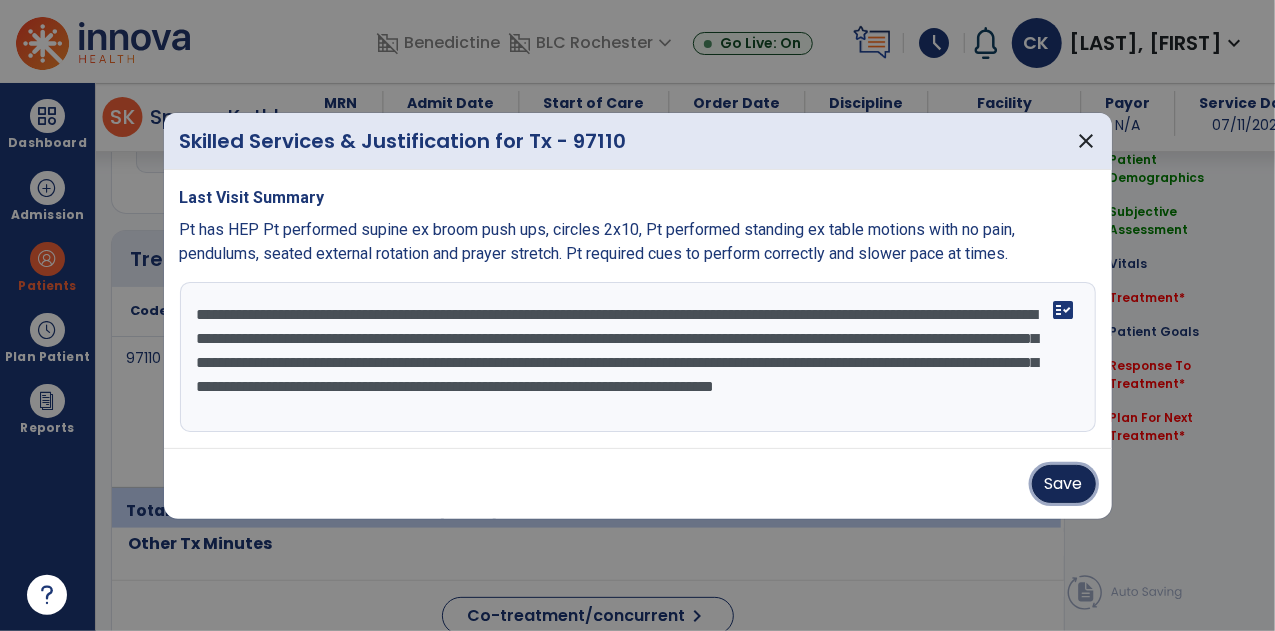 click on "Save" at bounding box center (1064, 484) 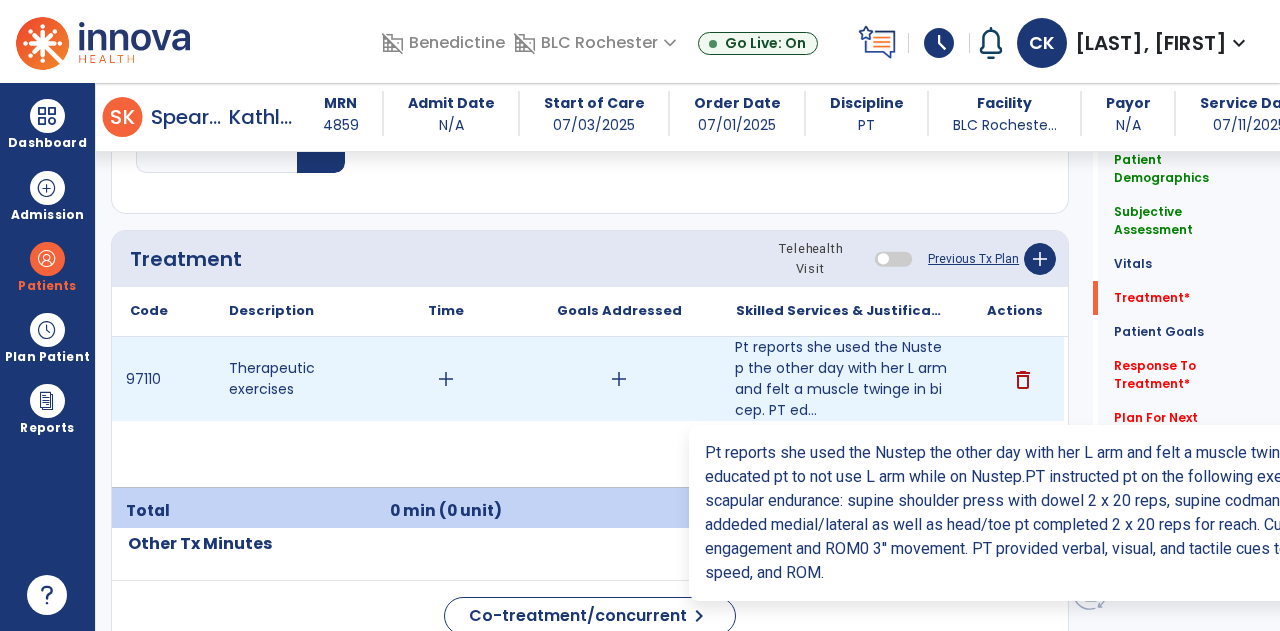 click on "Pt reports she used the Nustep the other day with her L arm and felt a muscle twinge in bicep. PT ed..." at bounding box center [841, 379] 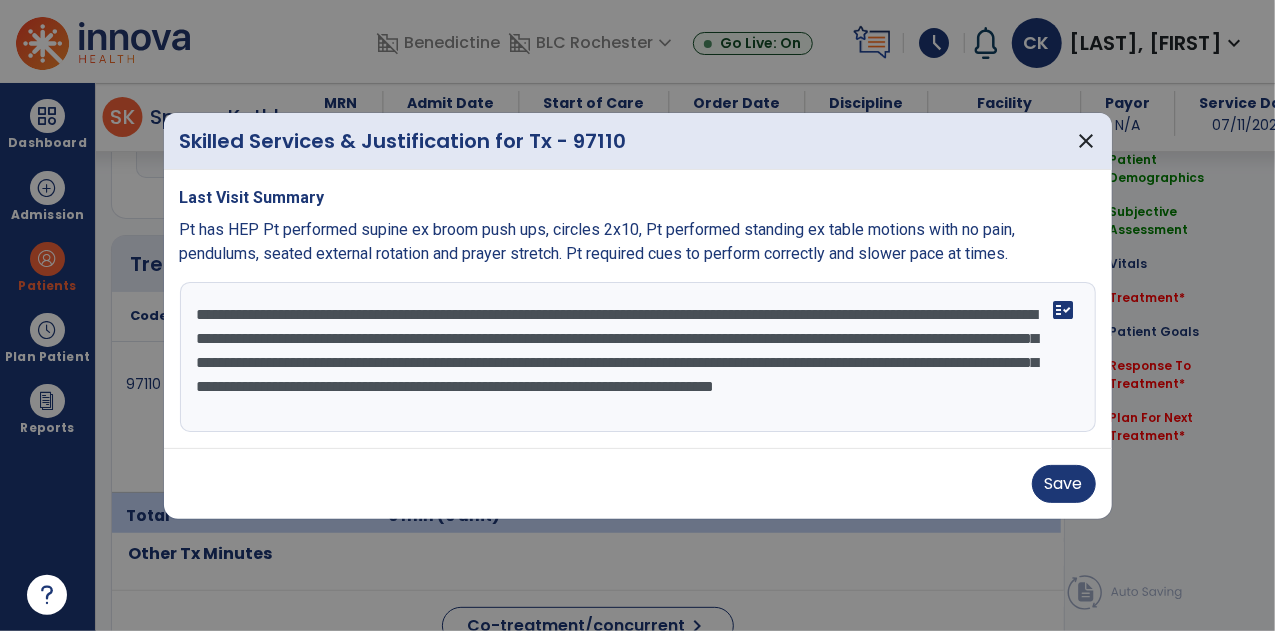 scroll, scrollTop: 1129, scrollLeft: 0, axis: vertical 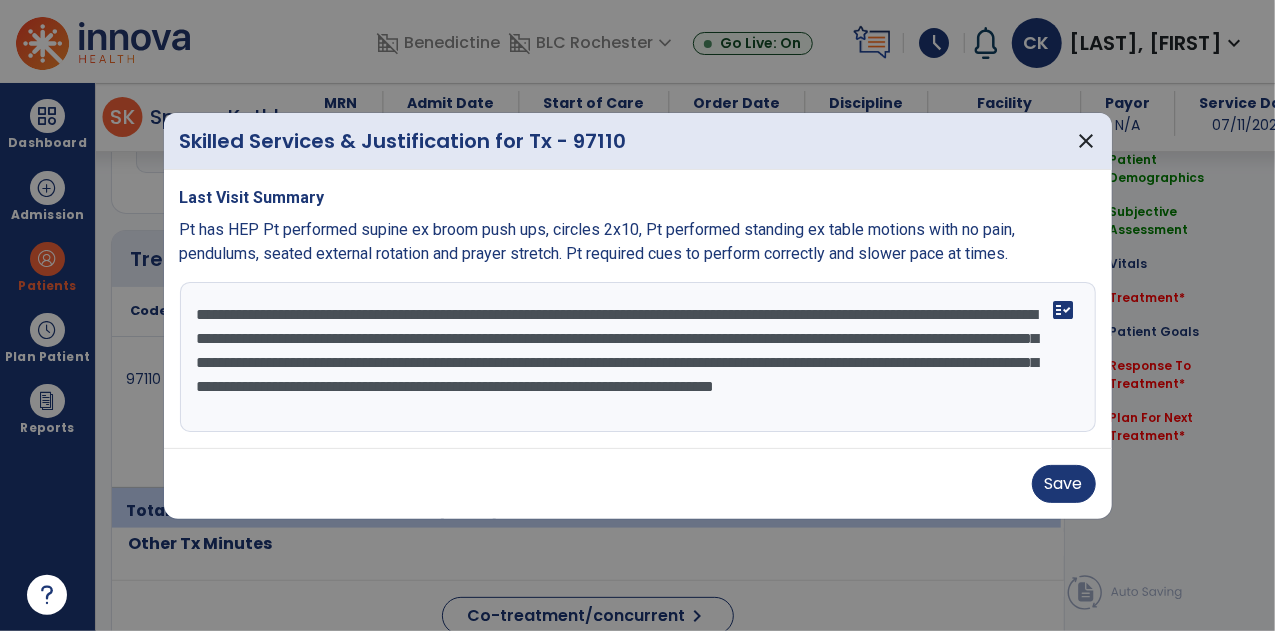 click on "**********" at bounding box center (638, 357) 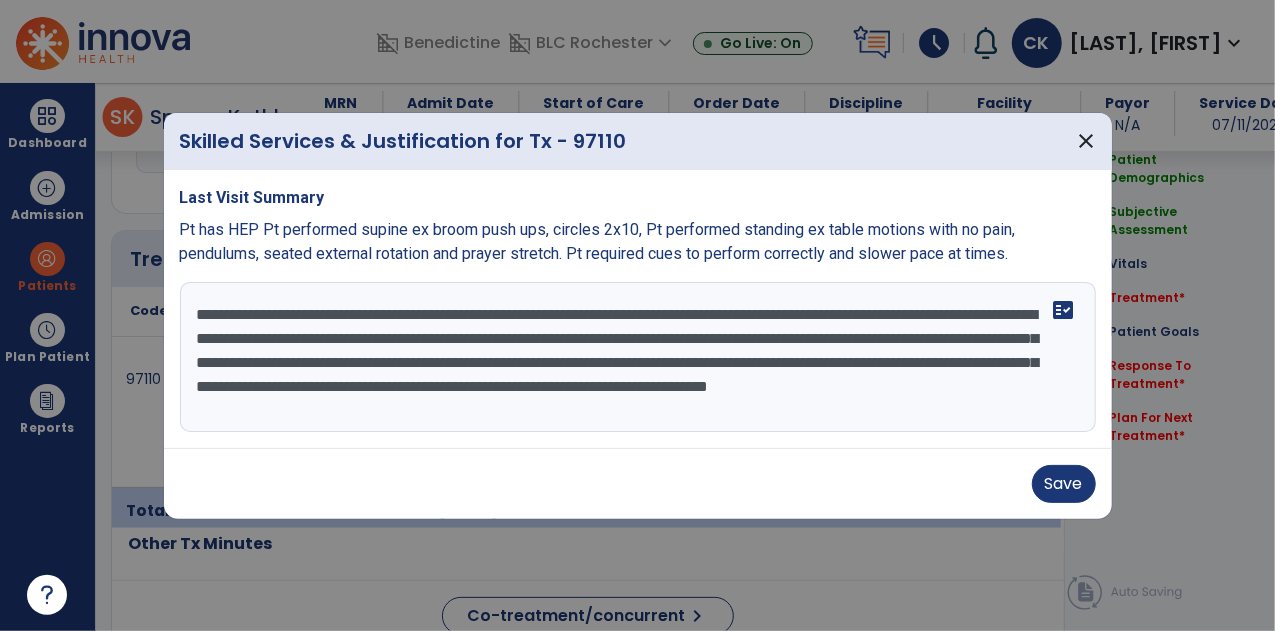 click on "**********" at bounding box center [638, 357] 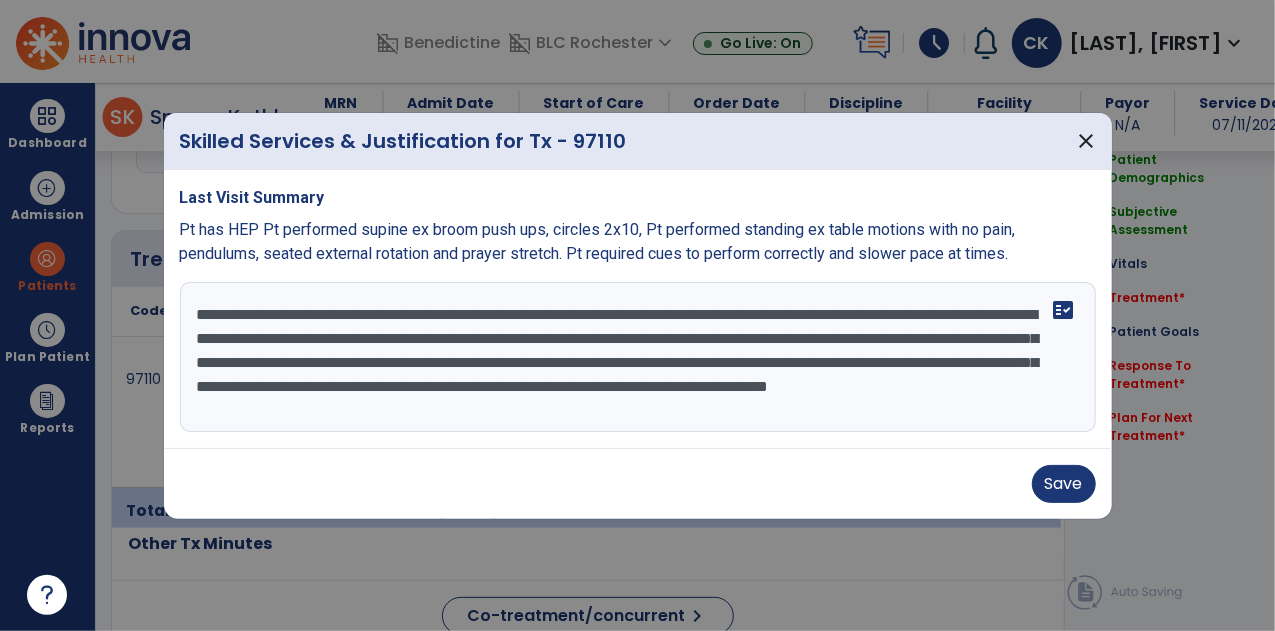 click on "**********" at bounding box center [638, 357] 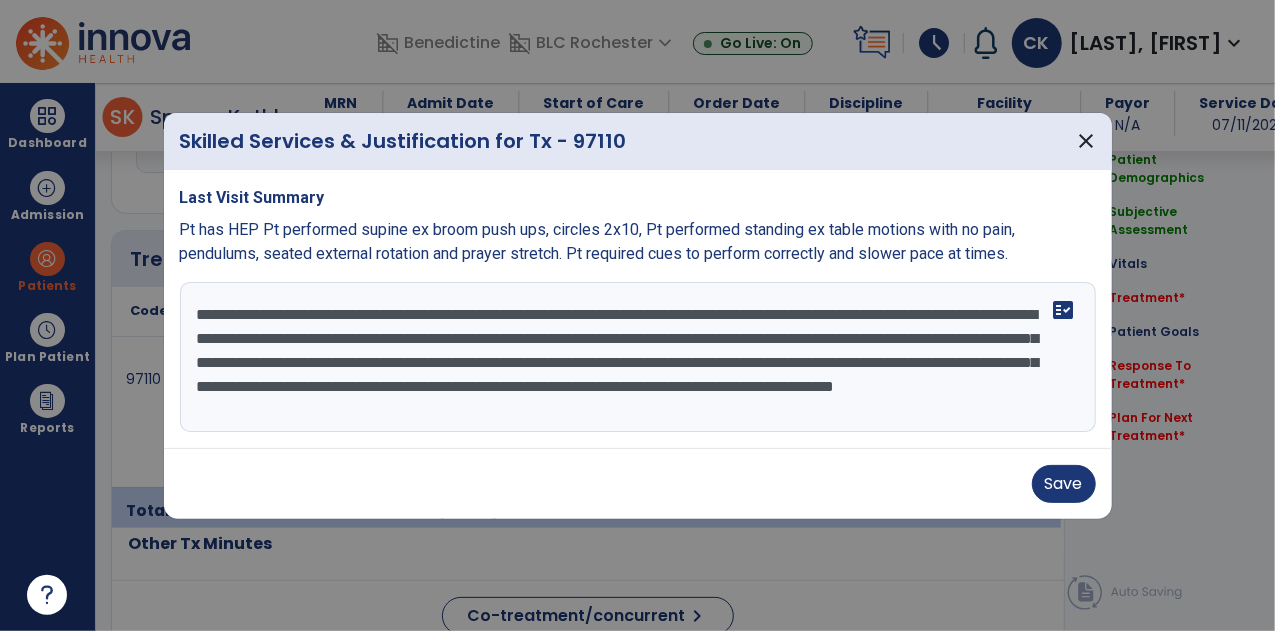 scroll, scrollTop: 24, scrollLeft: 0, axis: vertical 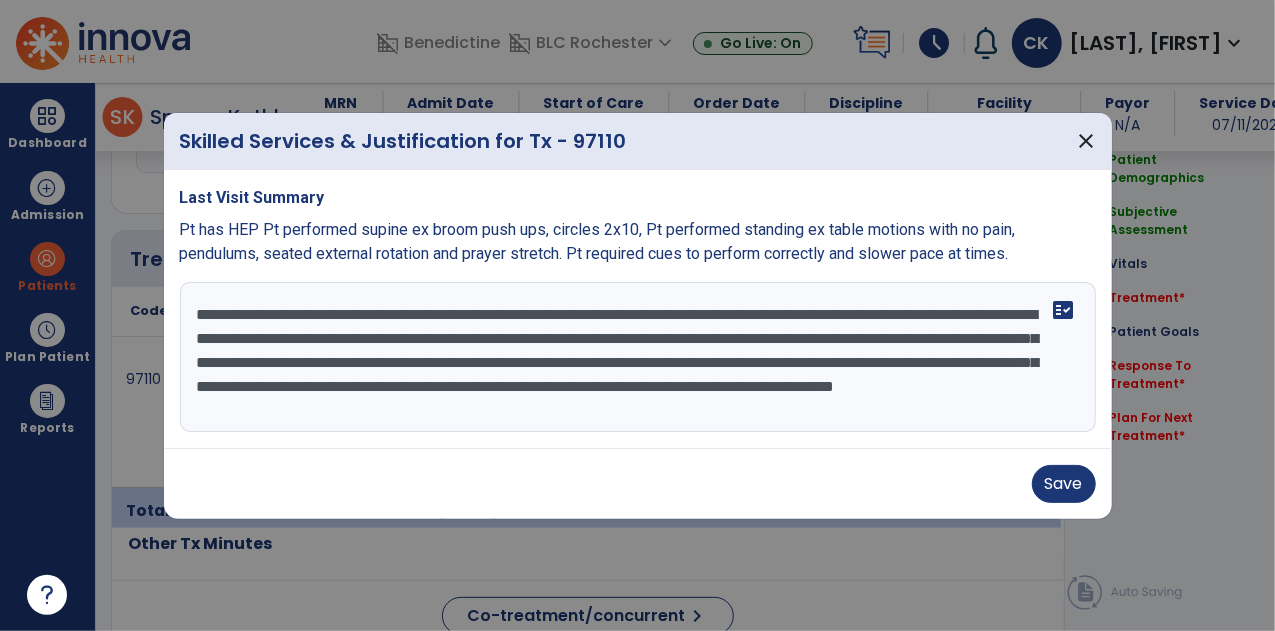 click on "**********" at bounding box center (638, 357) 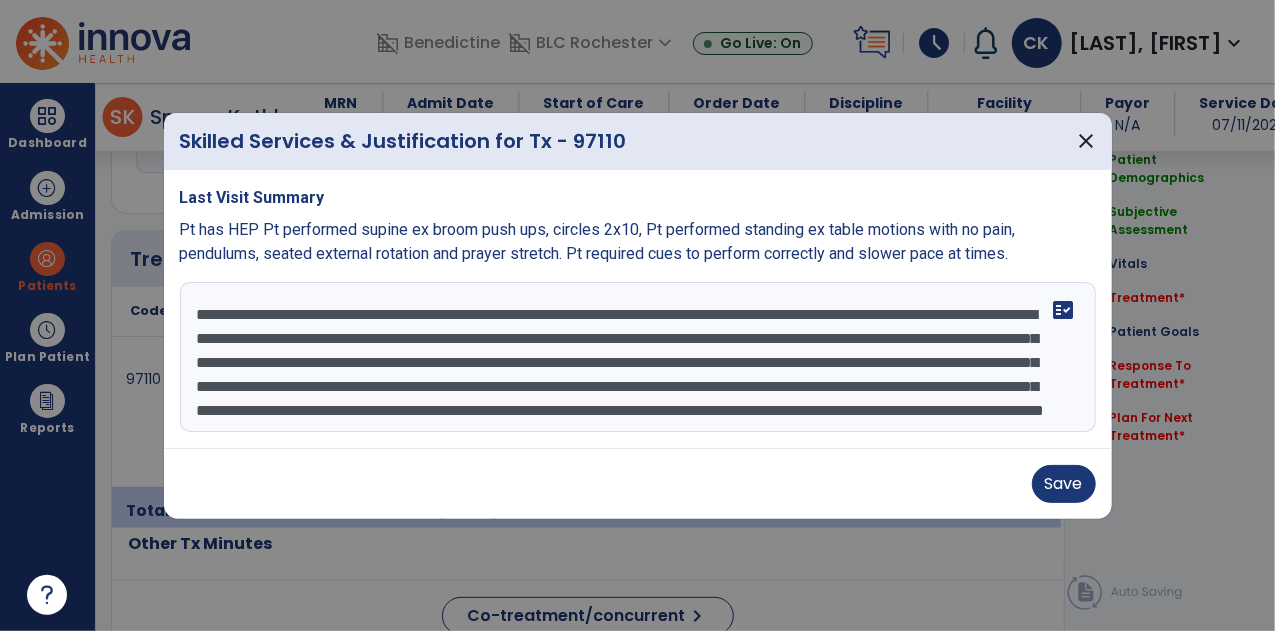 scroll, scrollTop: 38, scrollLeft: 0, axis: vertical 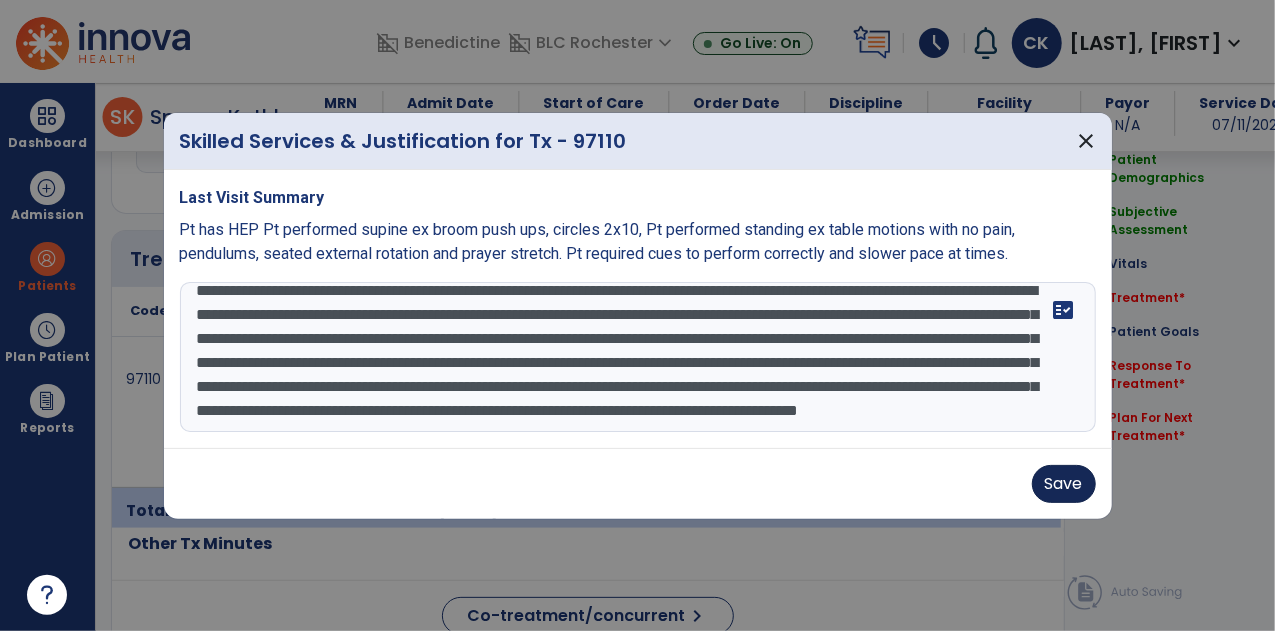 type on "**********" 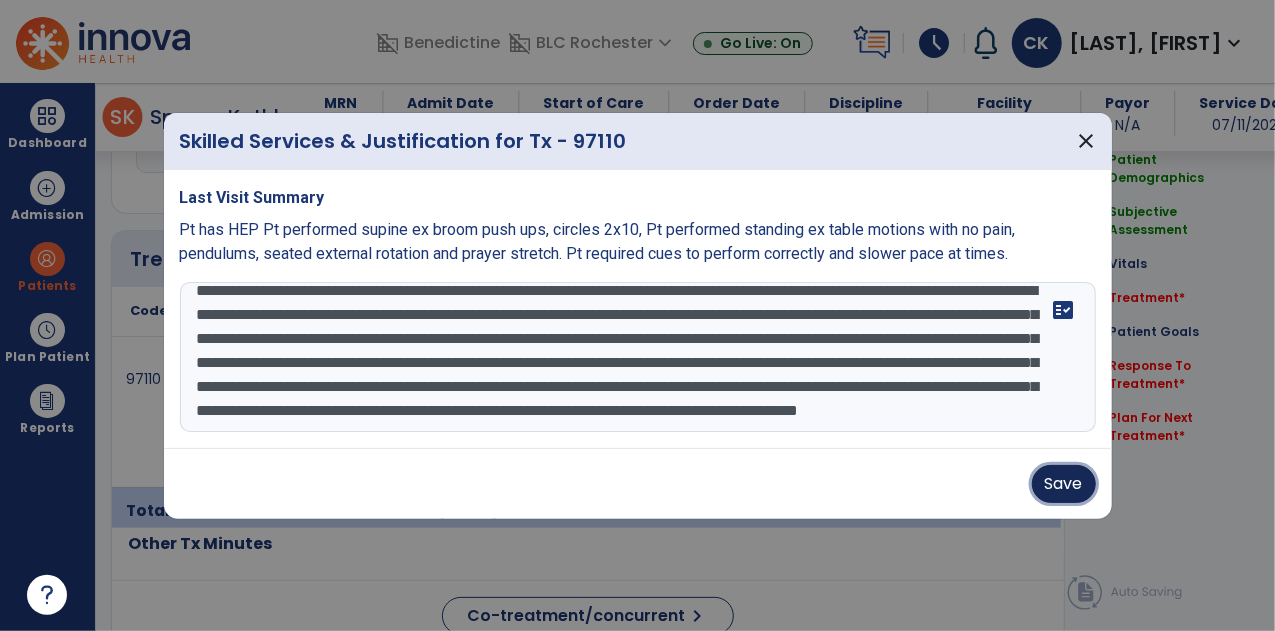 click on "Save" at bounding box center [1064, 484] 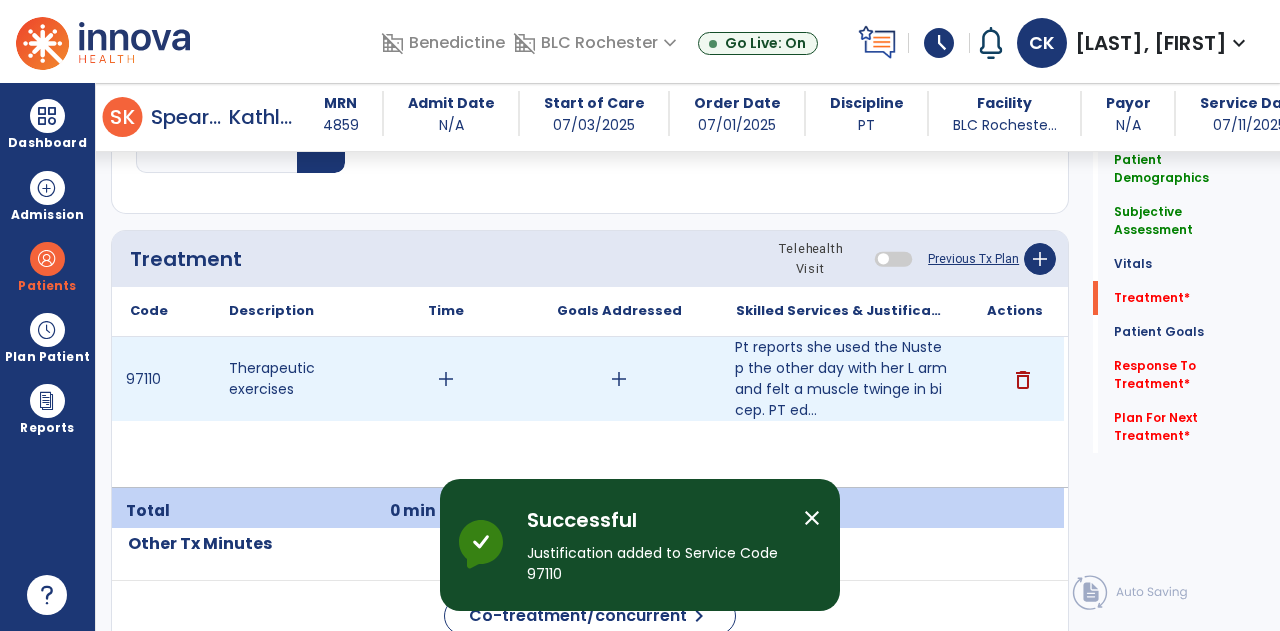 click on "add" at bounding box center (446, 379) 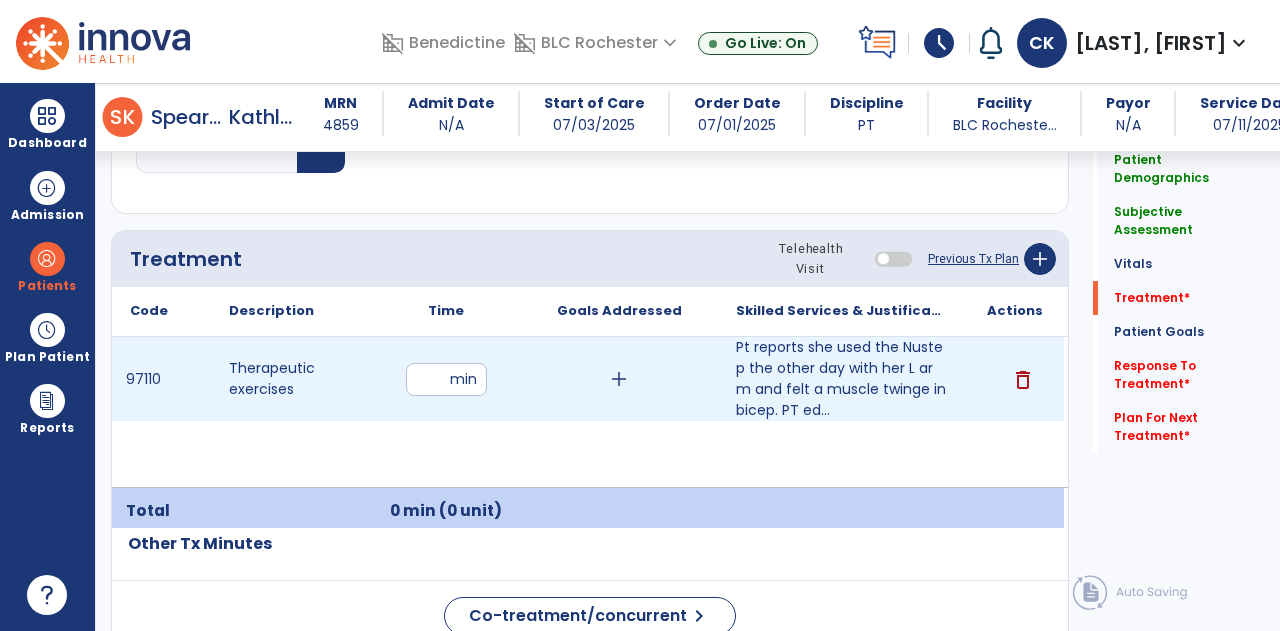 type on "**" 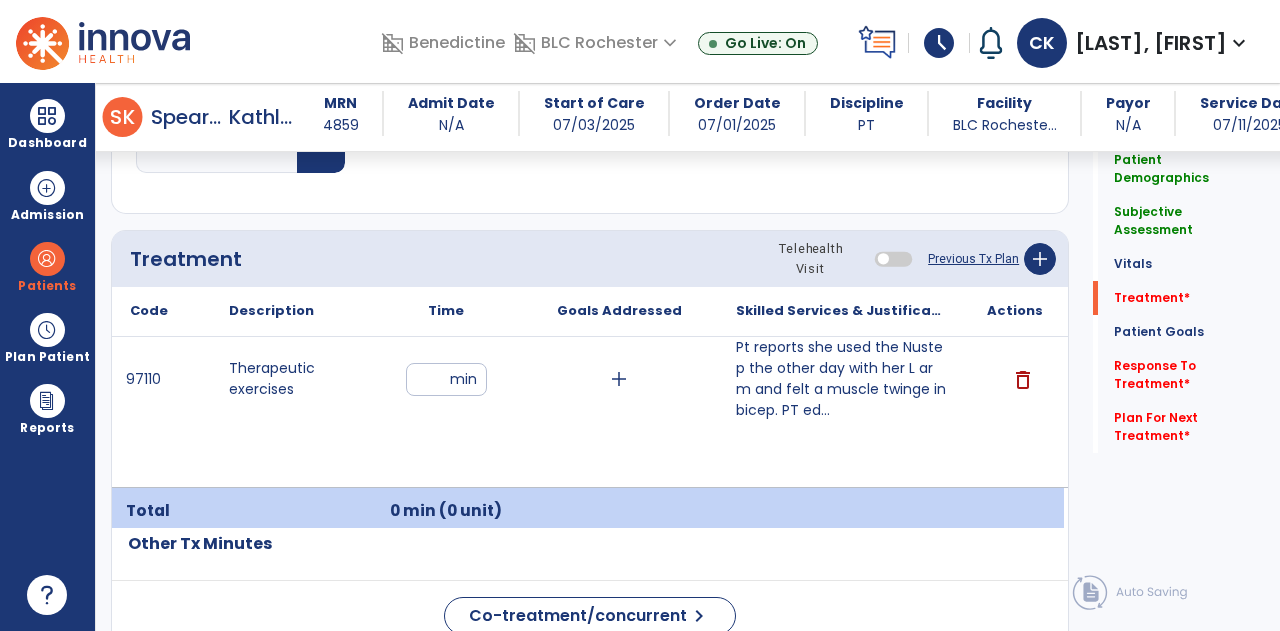 click on "97110  Therapeutic exercises  ** min add  Pt reports she used the Nustep the other day with her L arm and felt a muscle twinge in bicep. PT ed...   Pt reports she used the Nustep the other day with her L arm and felt a muscle twinge in bicep. PT educated pt to not use L arm while on Nustep.PT instructed pt on the following exercises to improve scapular endurance: supine shoulder press with dowel 2 x 20 reps, supine codmans L shoulder- CW, CCW, and addeded medial/lateral as well as head/toe pt completed 2 x 20 reps for reach. Cues for should engagement and ROM 3'' movement. seated ER to neutral- tactile, verbal and visual cue- mirror for form and to not allow L shoulder to rotate forward. Standing table slides- ant/post, lateral, and V 2 x 20 reps. Patient demonstrates improved self recognition of shoulder posture and requires less cues from therapist.  PT provided verbal, visual, and tactile cues to improve pt's form, speed, and ROM.   delete" at bounding box center [588, 412] 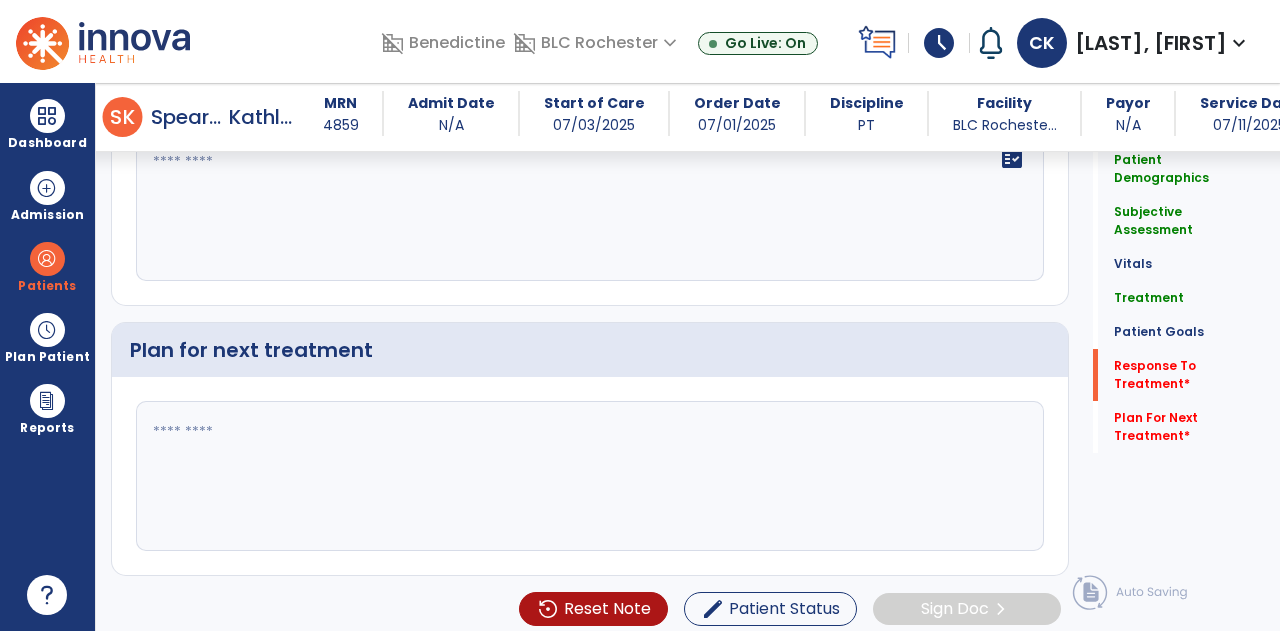 scroll, scrollTop: 2440, scrollLeft: 0, axis: vertical 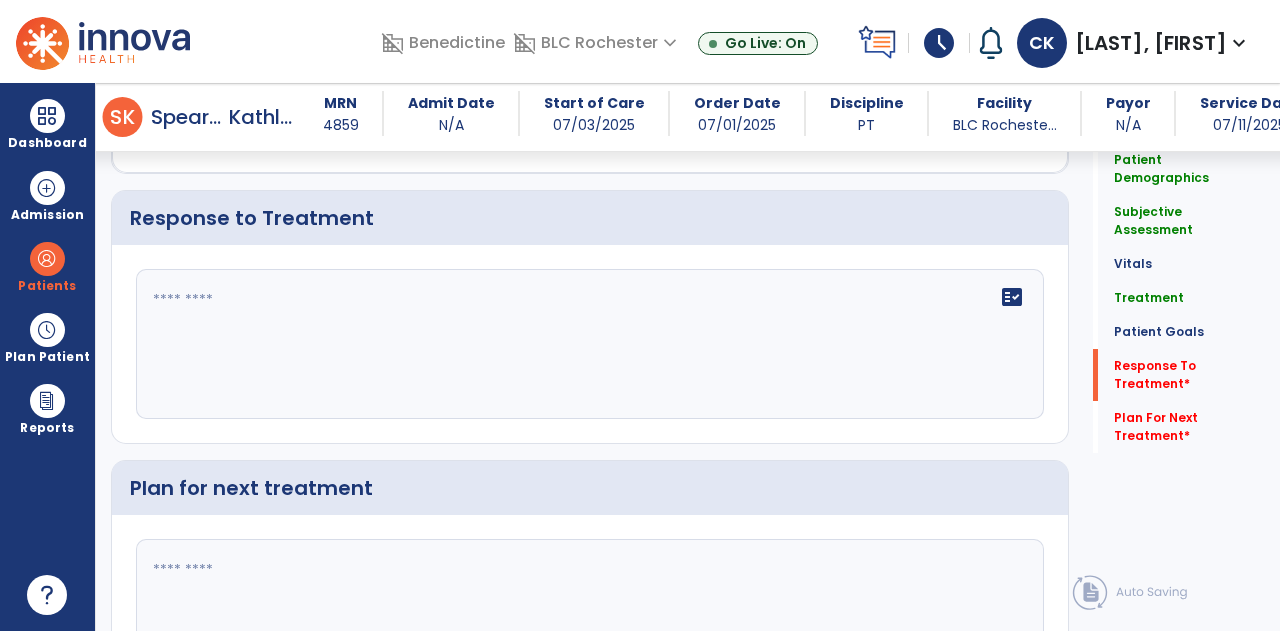 click on "fact_check" 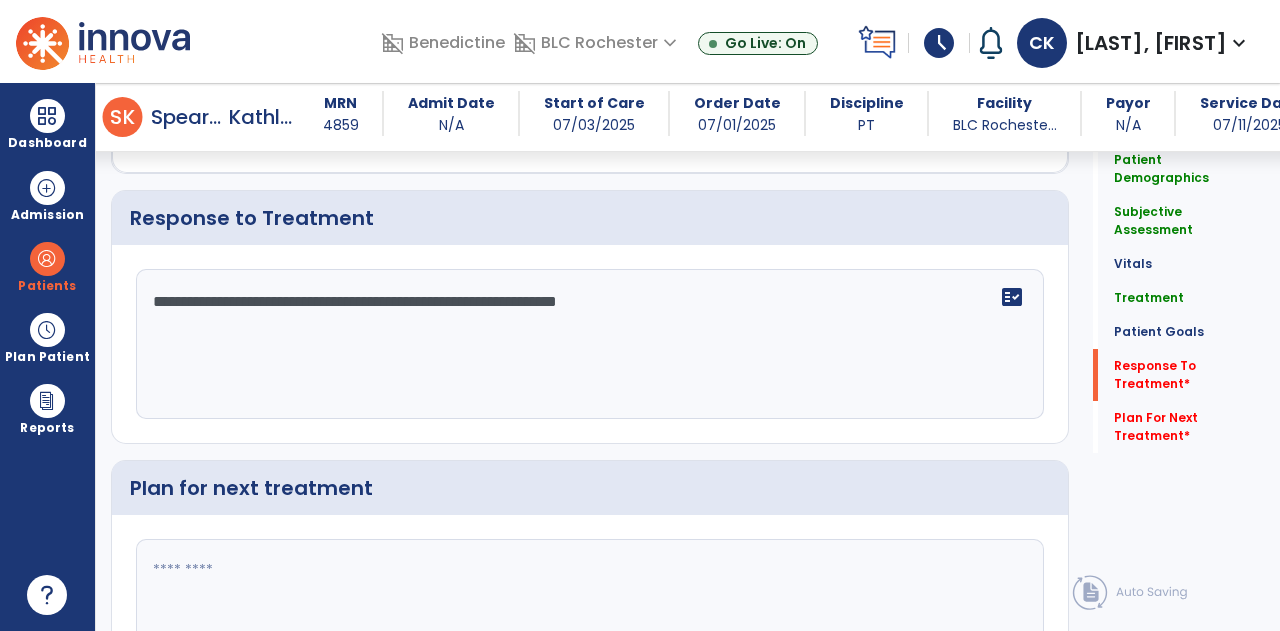 type on "**********" 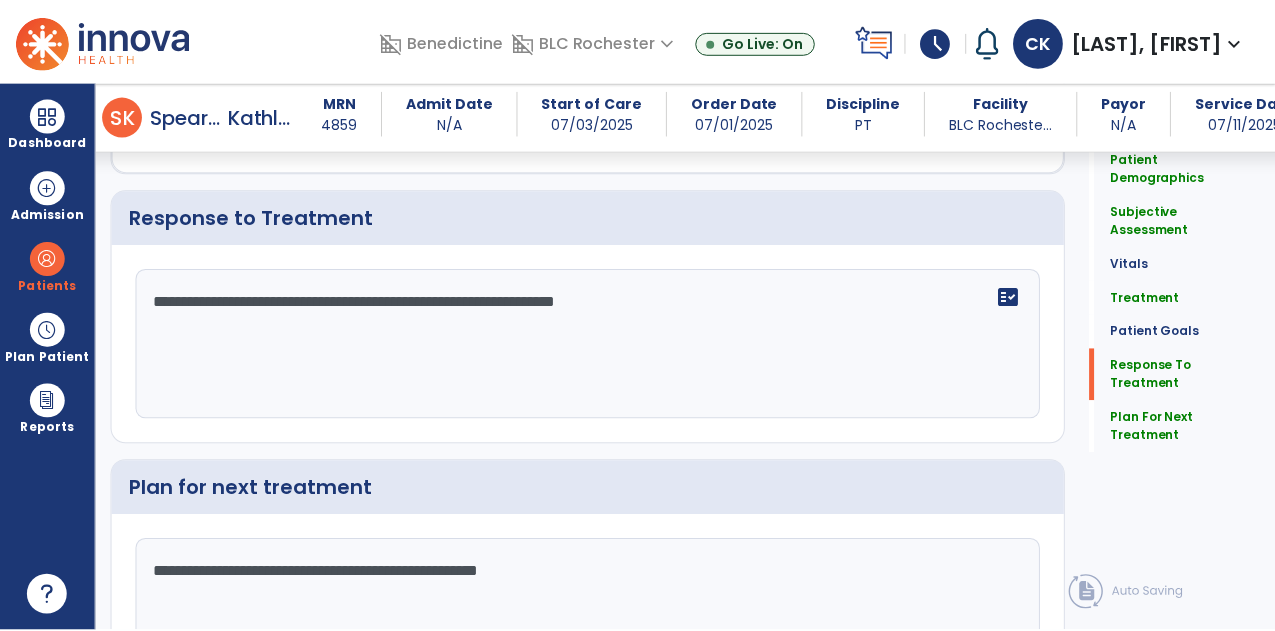 scroll, scrollTop: 2578, scrollLeft: 0, axis: vertical 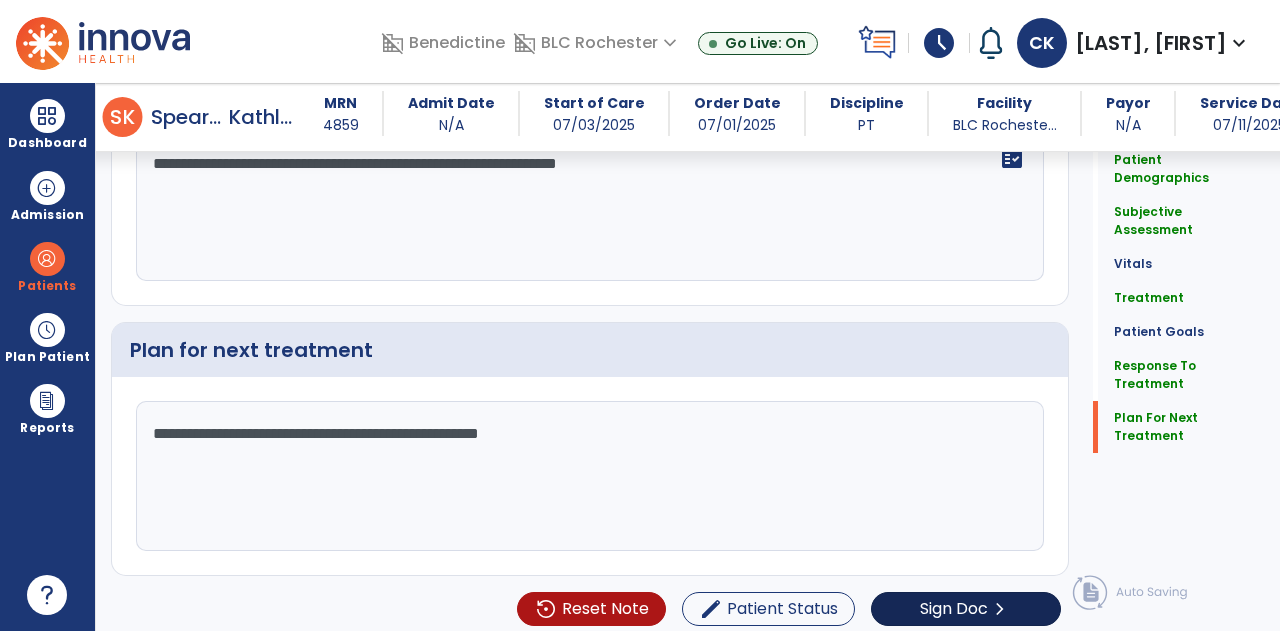 type on "**********" 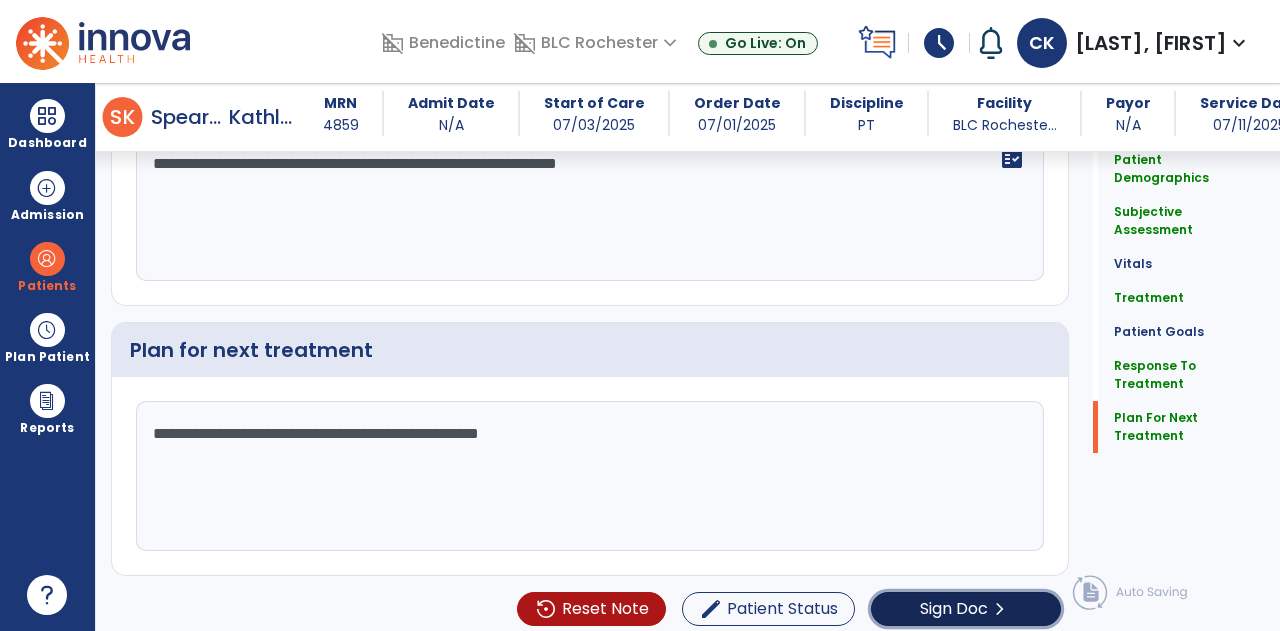 click on "Sign Doc  chevron_right" 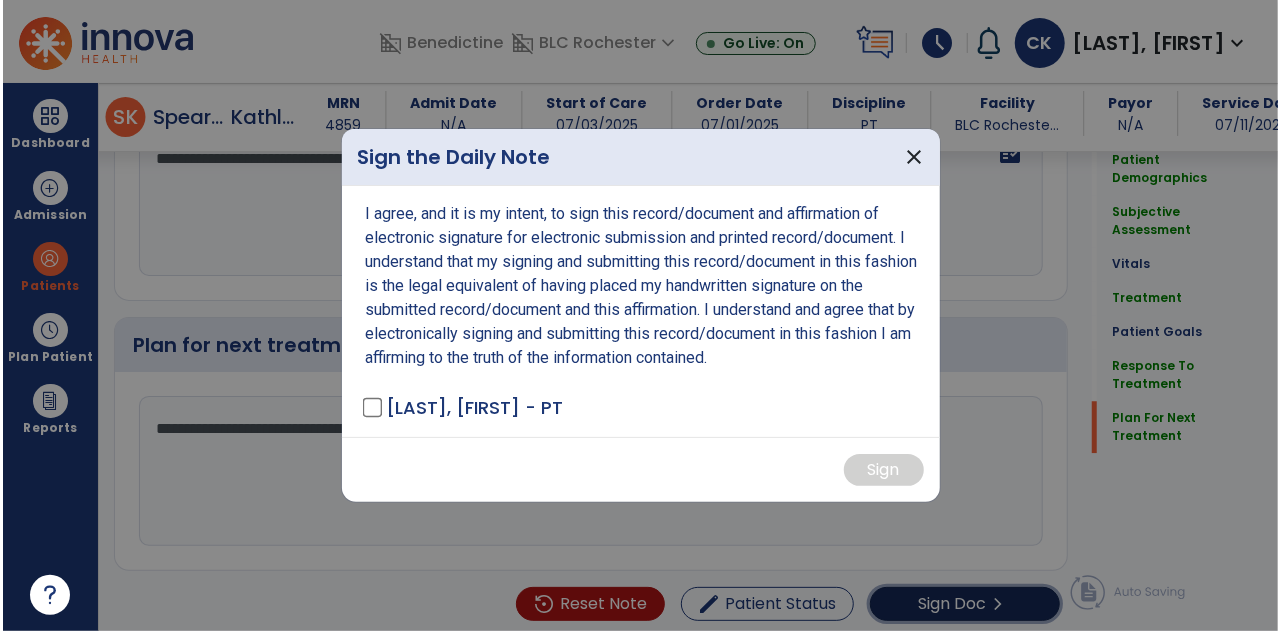 scroll, scrollTop: 2578, scrollLeft: 0, axis: vertical 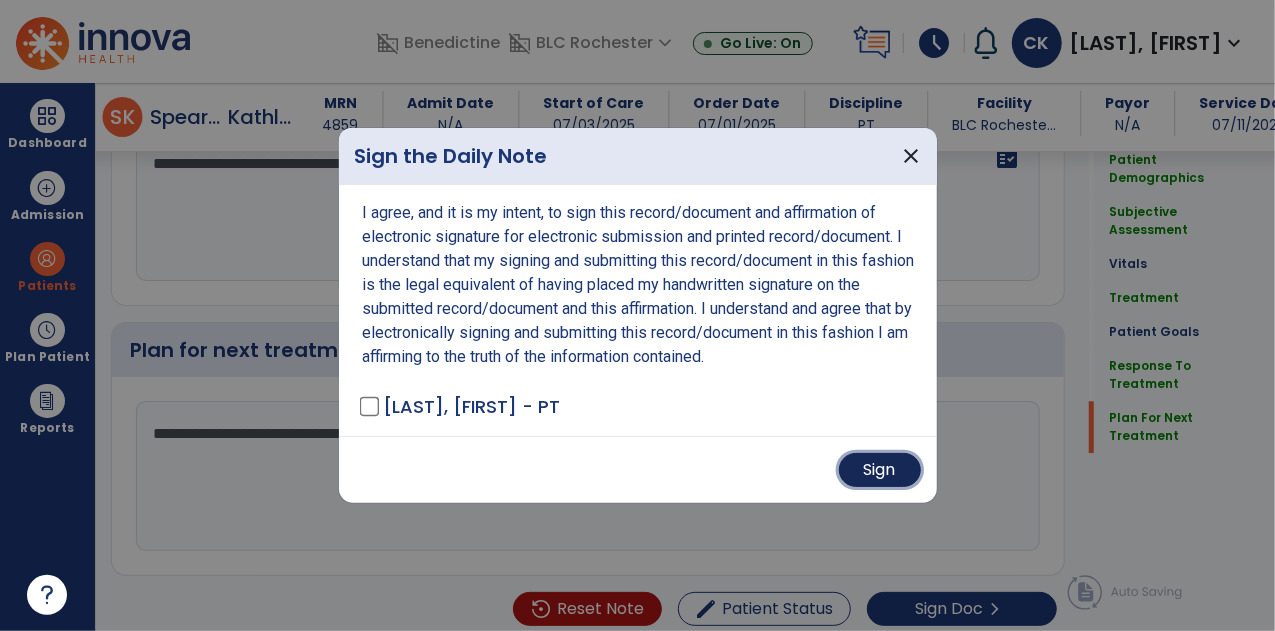 click on "Sign" at bounding box center [880, 470] 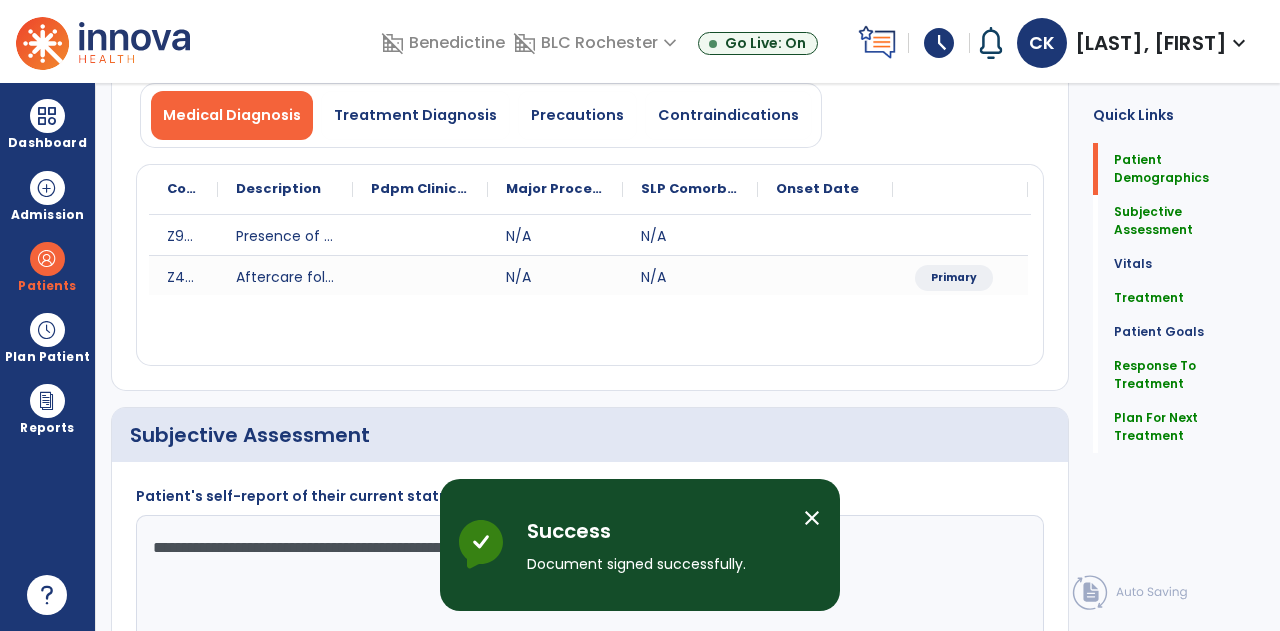 scroll, scrollTop: 0, scrollLeft: 0, axis: both 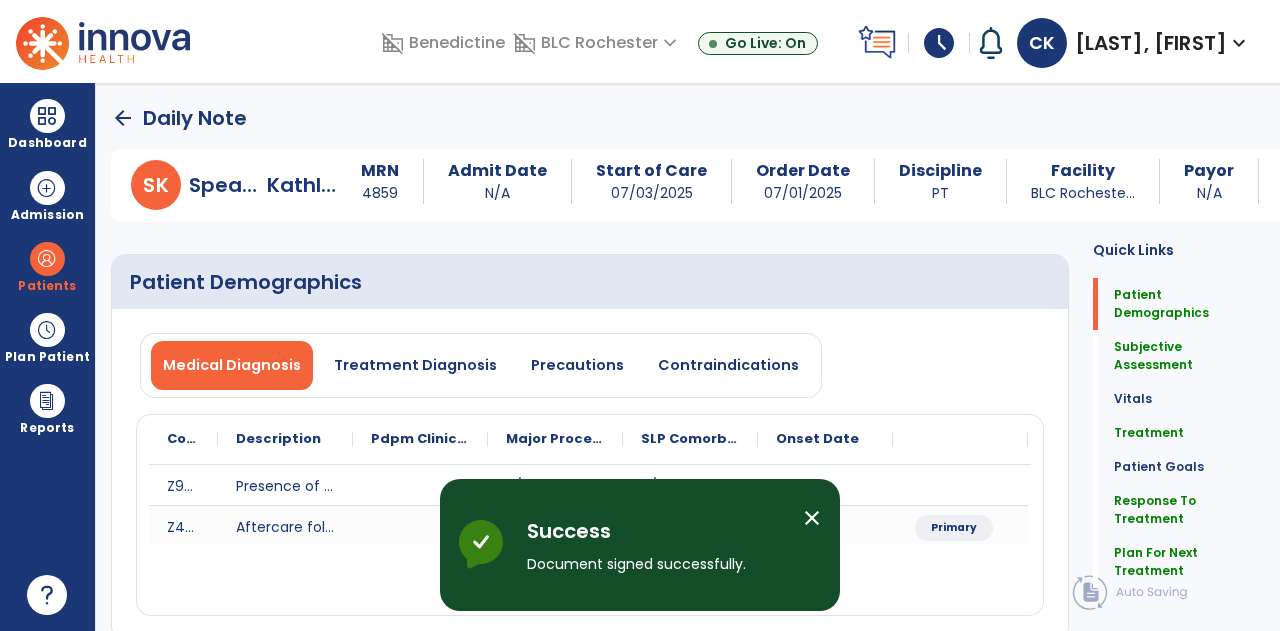 click on "arrow_back" 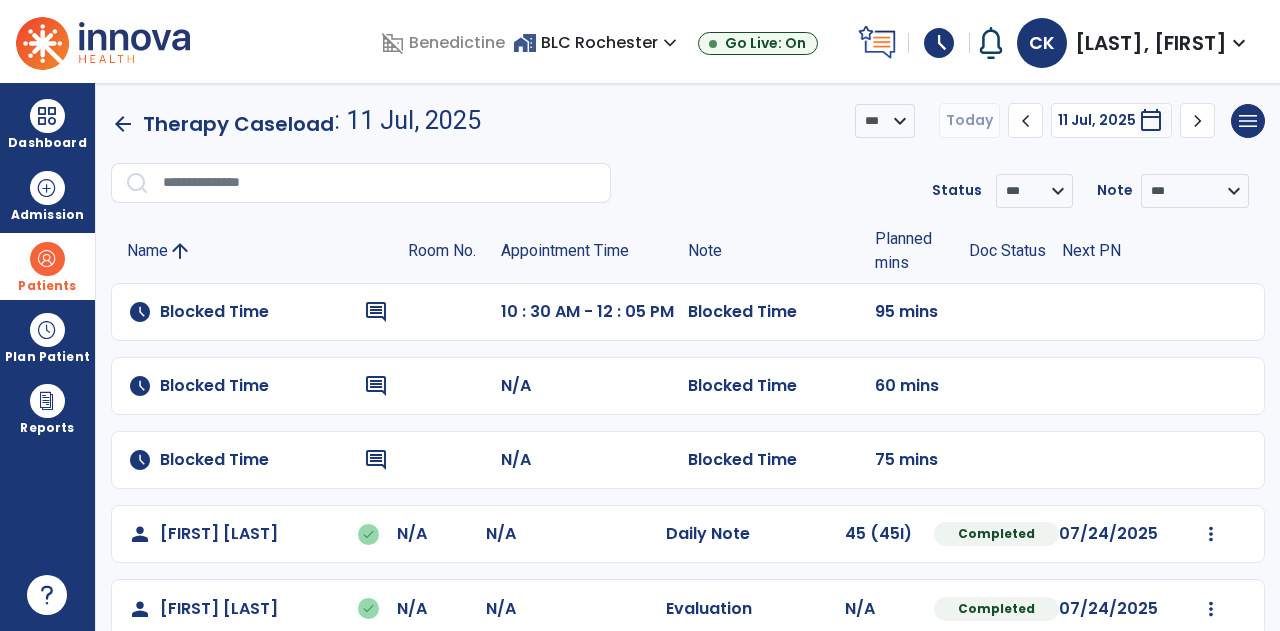 click at bounding box center [47, 259] 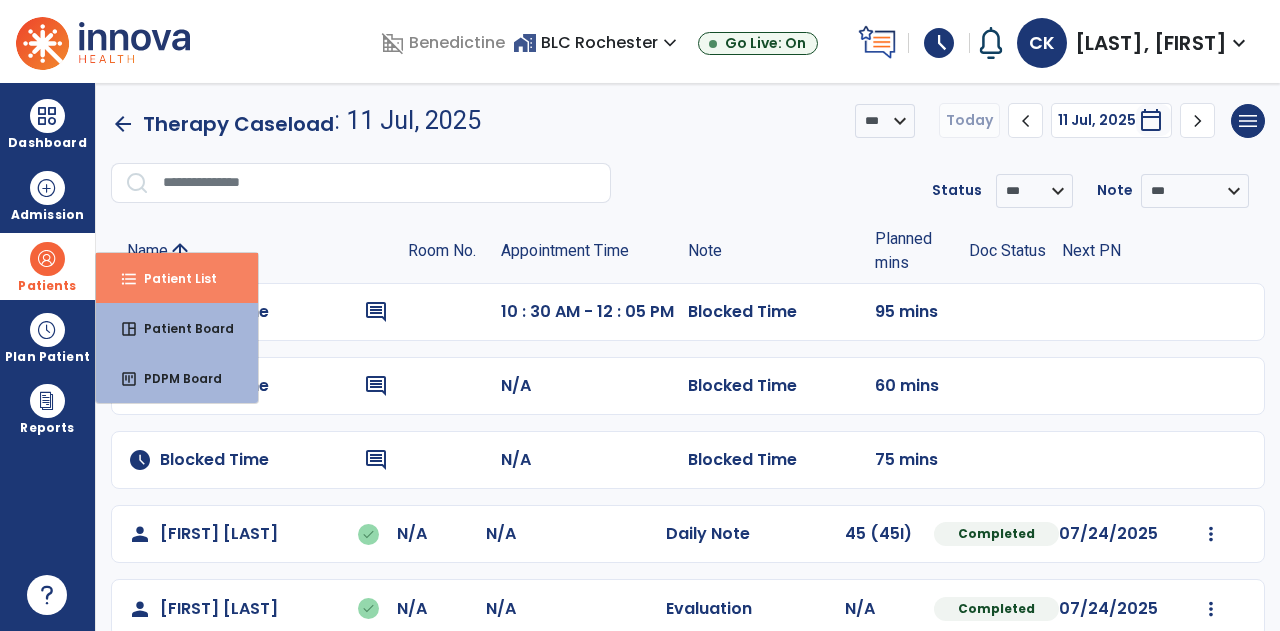 click on "format_list_bulleted  Patient List" at bounding box center [177, 278] 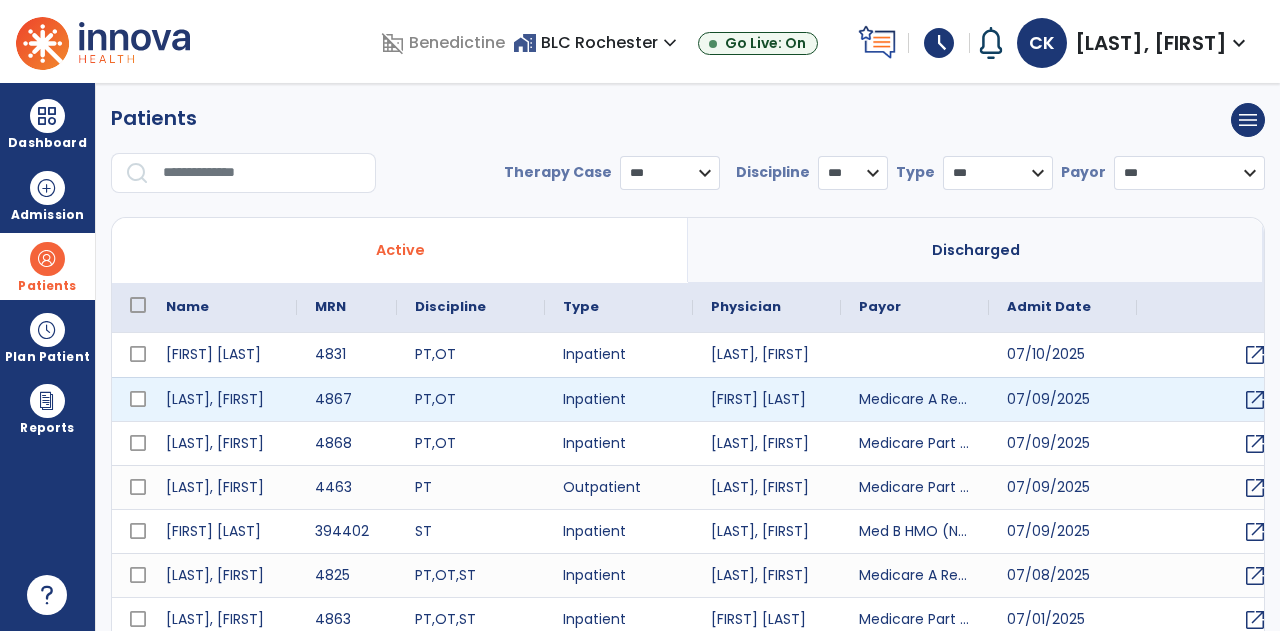 select on "***" 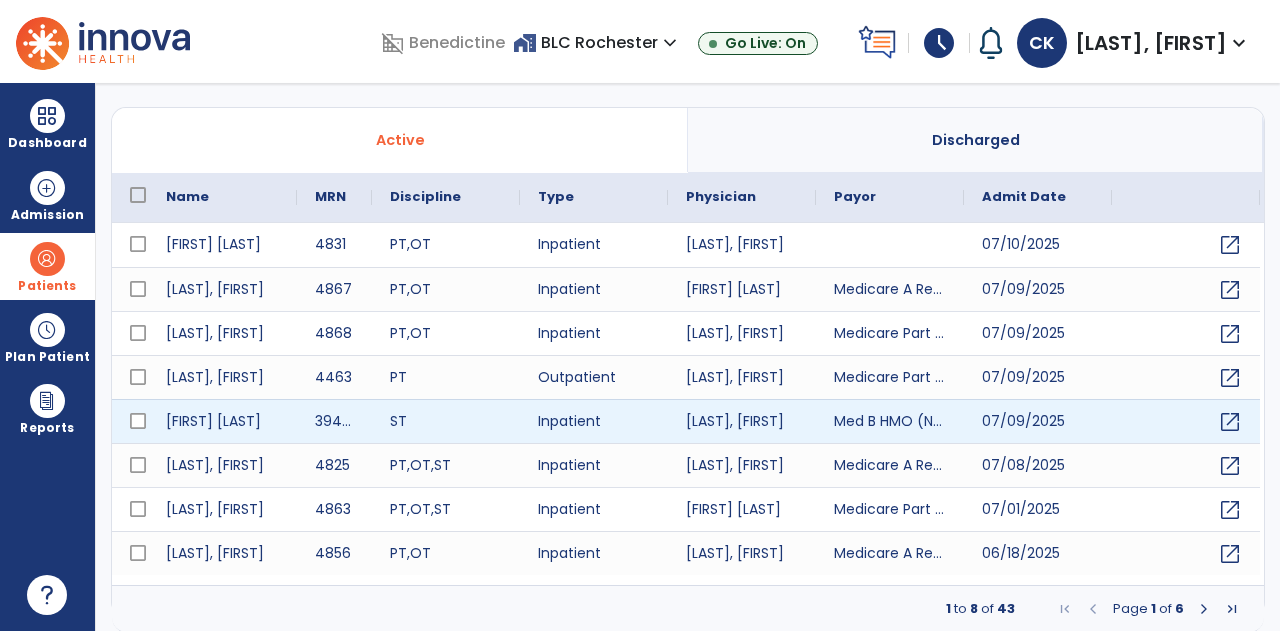 scroll, scrollTop: 0, scrollLeft: 0, axis: both 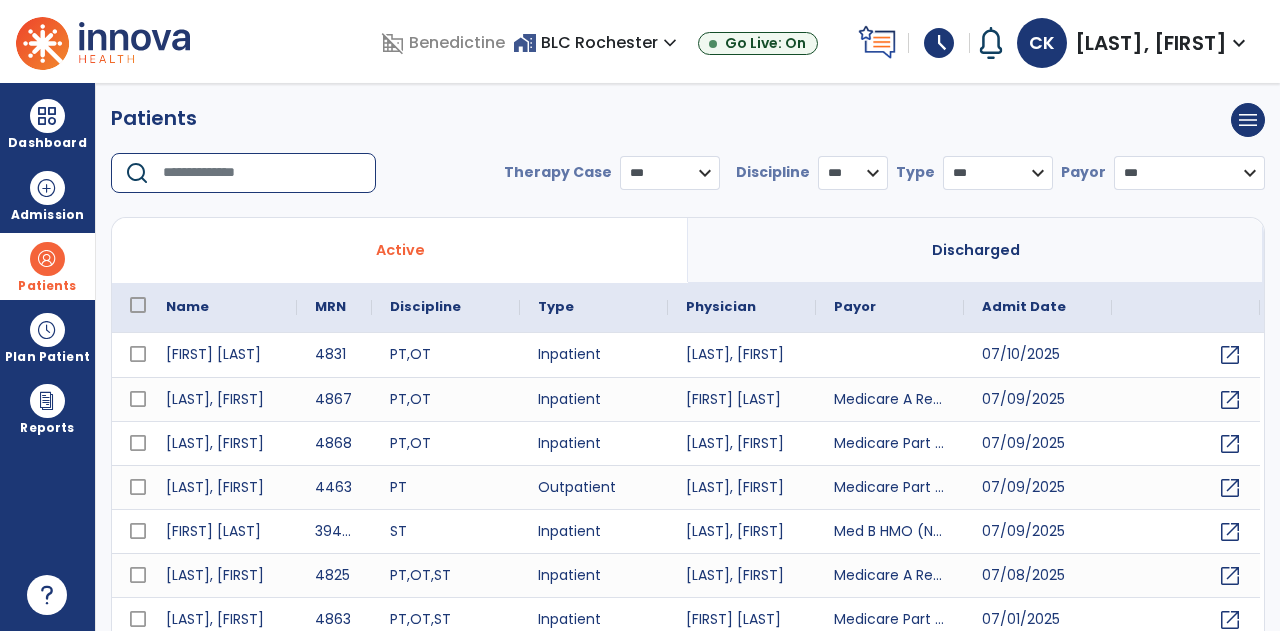 click at bounding box center [262, 173] 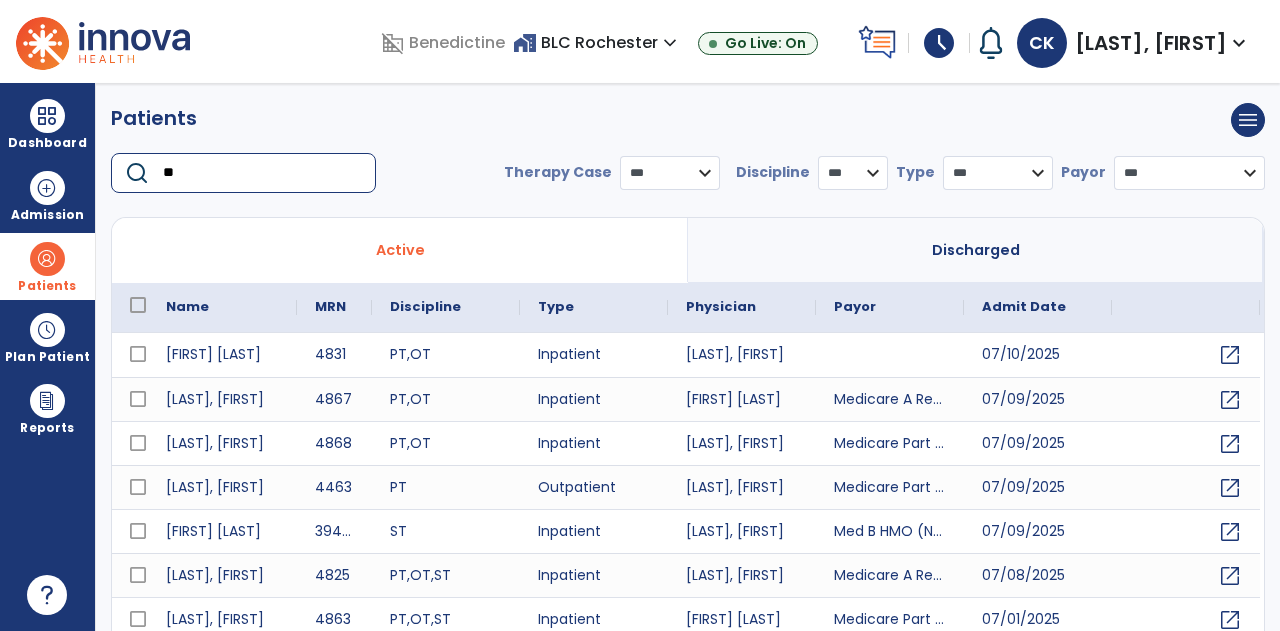 type on "***" 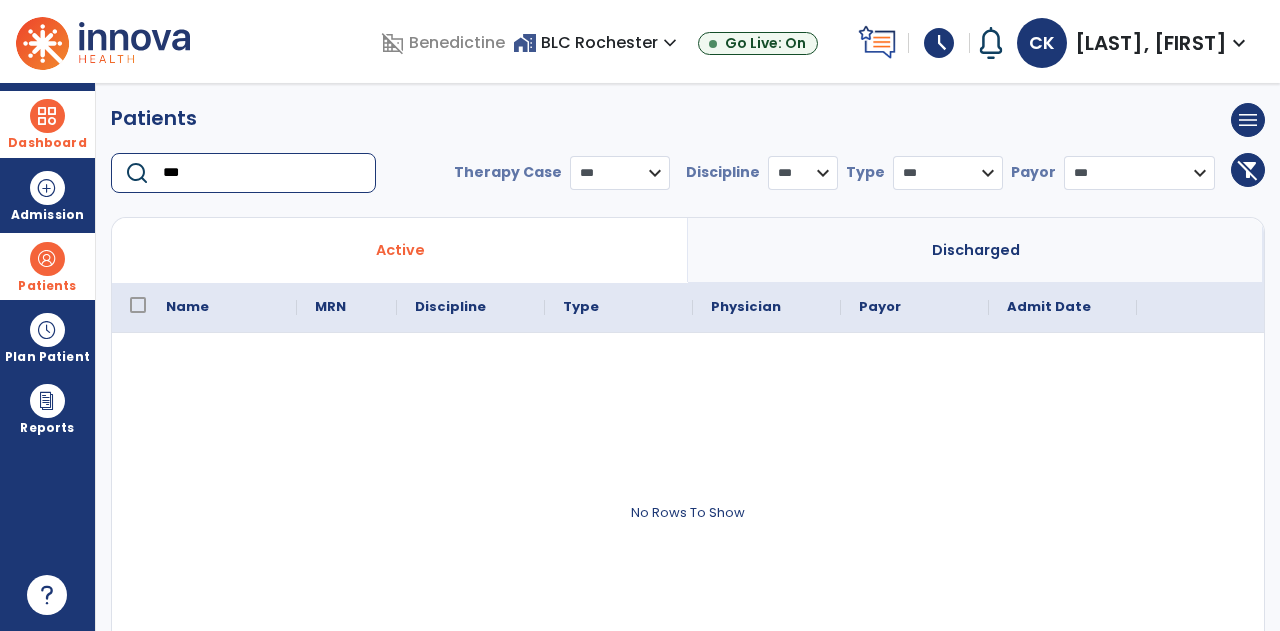 drag, startPoint x: 240, startPoint y: 161, endPoint x: 0, endPoint y: 123, distance: 242.98972 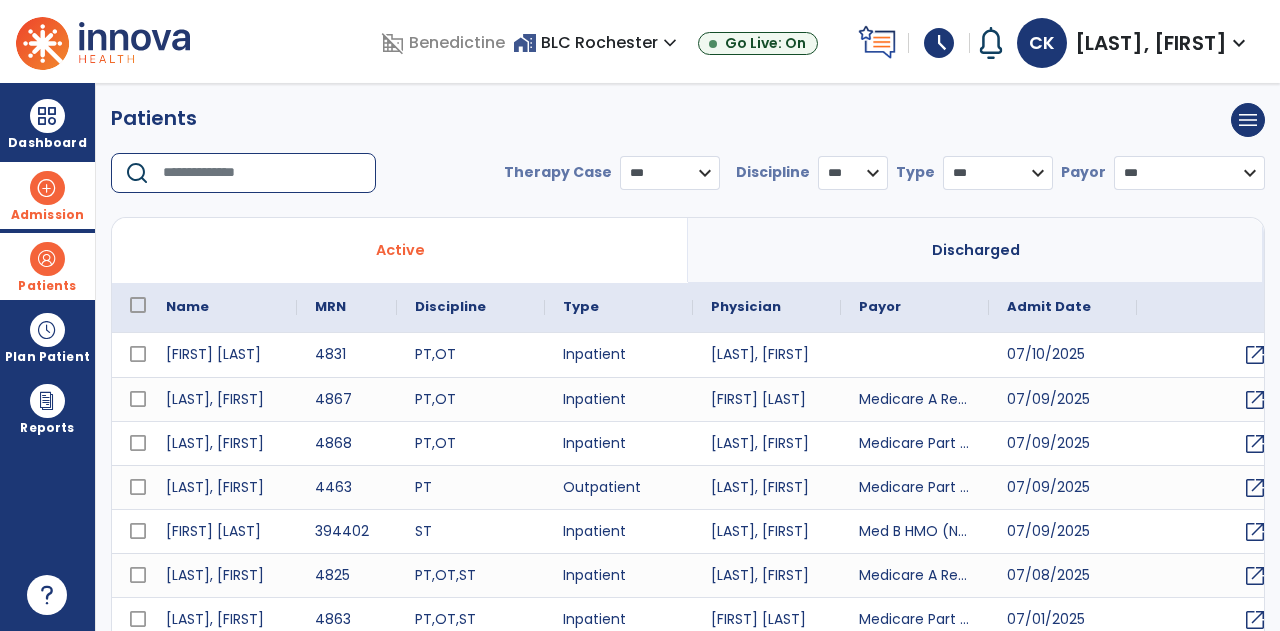 click on "Admission" at bounding box center [47, 215] 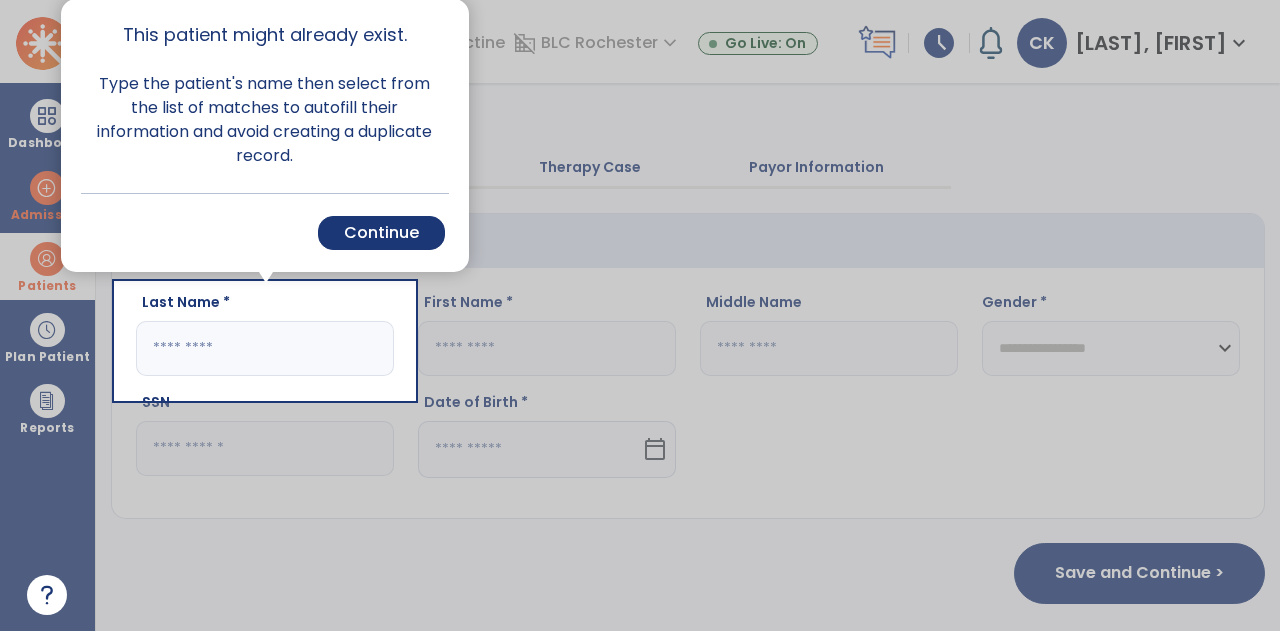 click on "Cancel
Back
Continue" at bounding box center (265, 232) 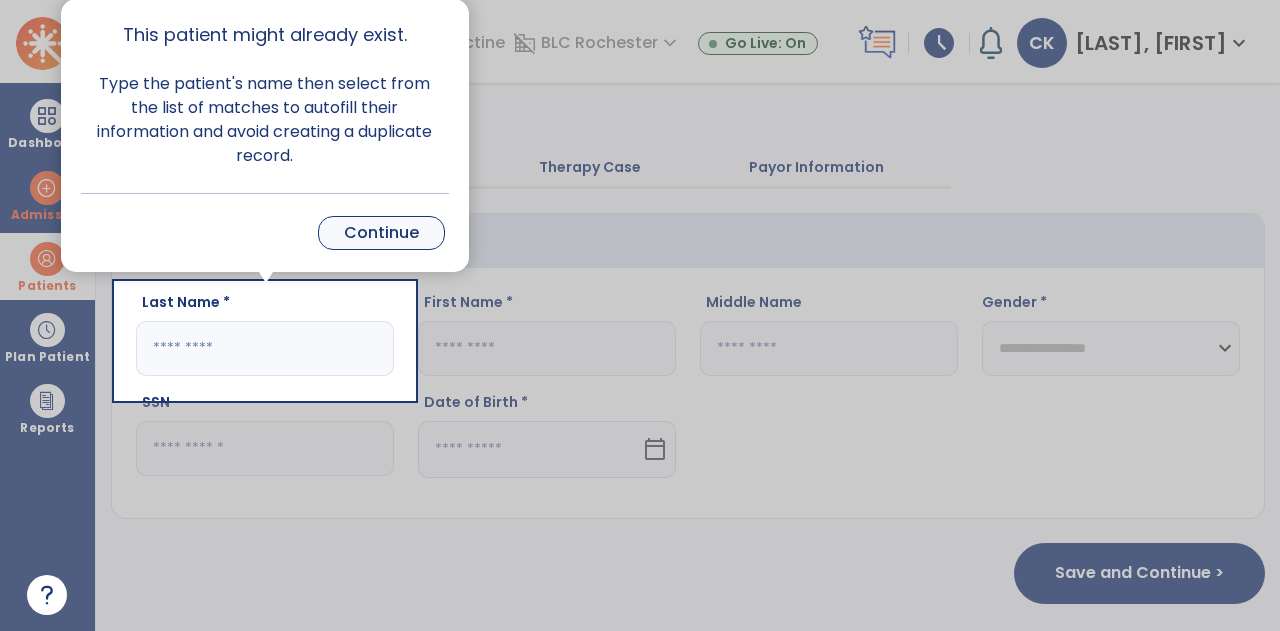 click on "Continue" at bounding box center [381, 233] 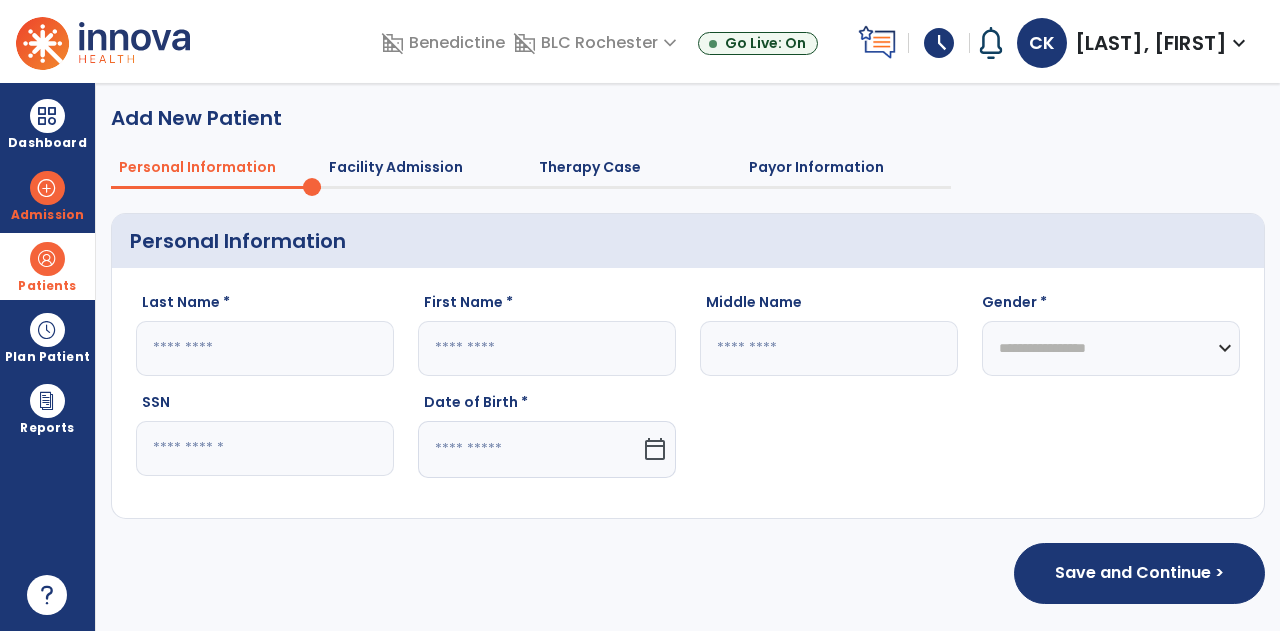 click 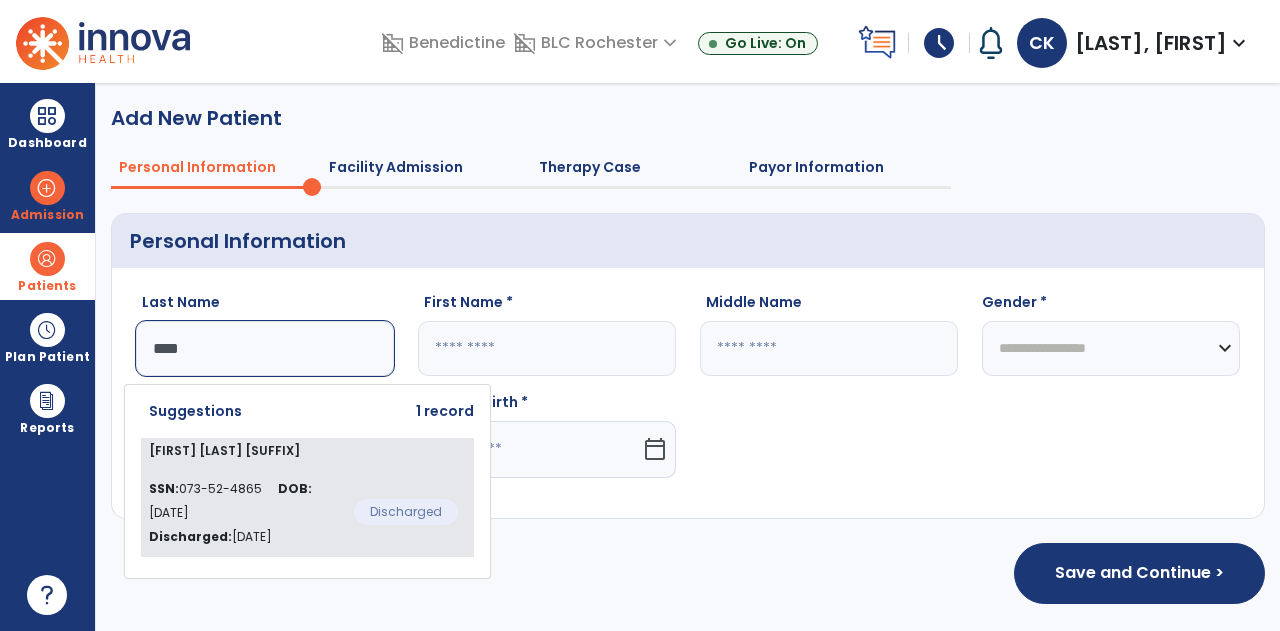 click on "SSN: [SSN] DOB: [DATE] Discharged: Apr 16, 2025" 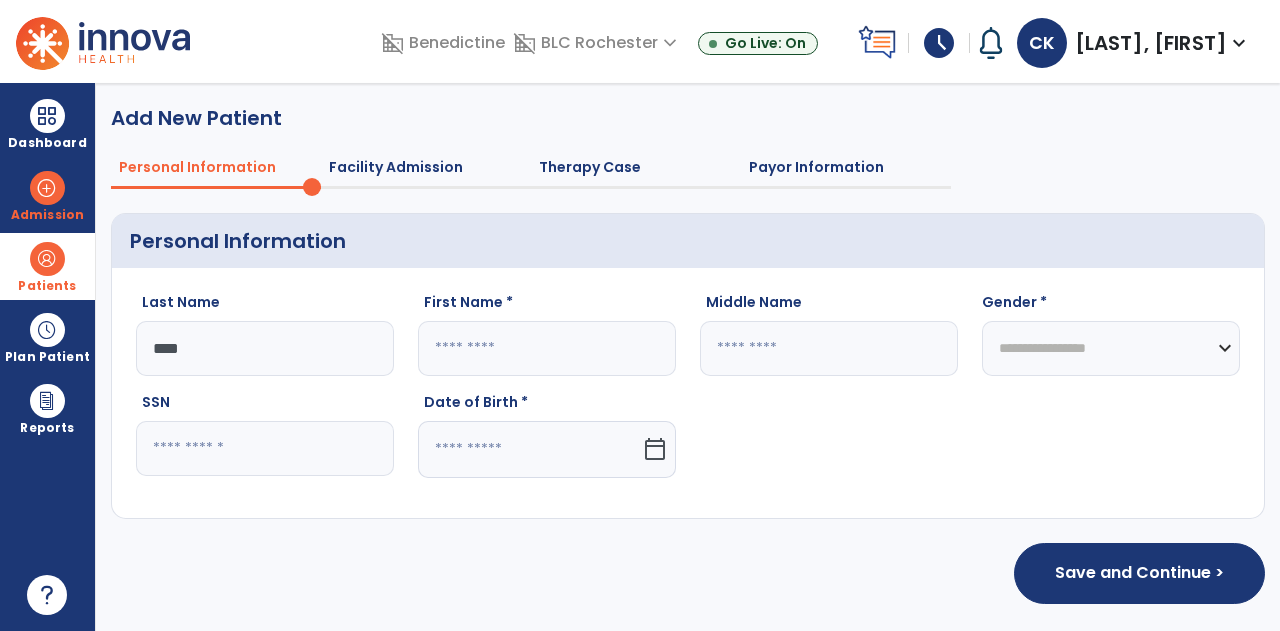 type on "*********" 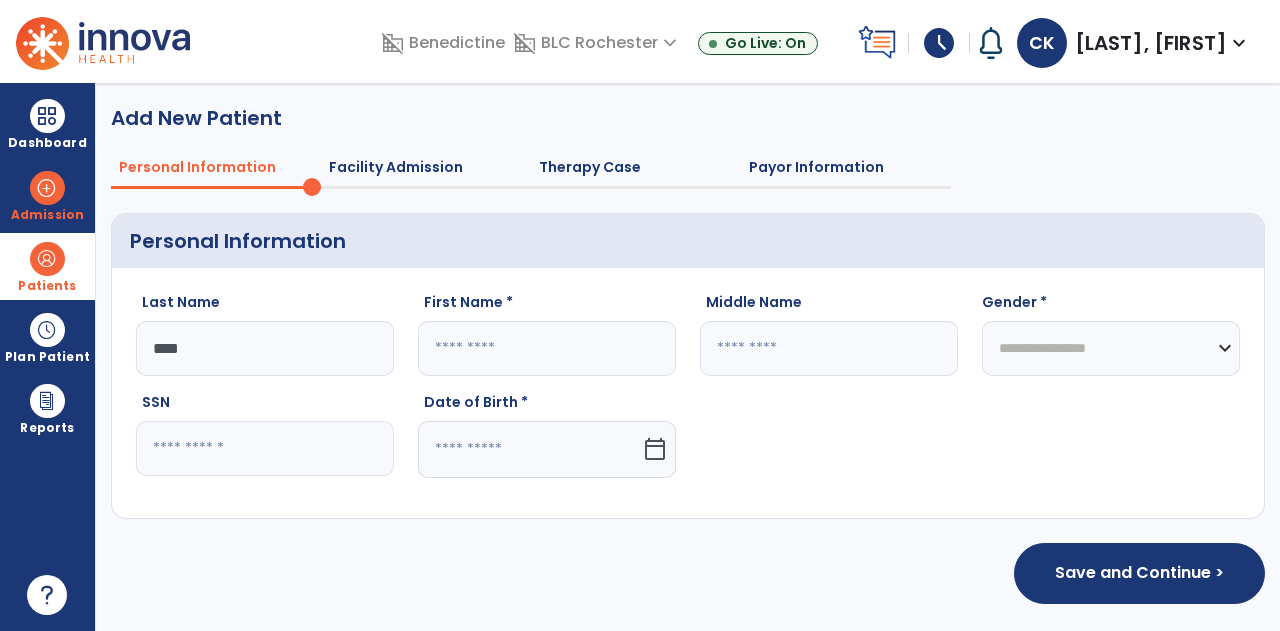 type on "******" 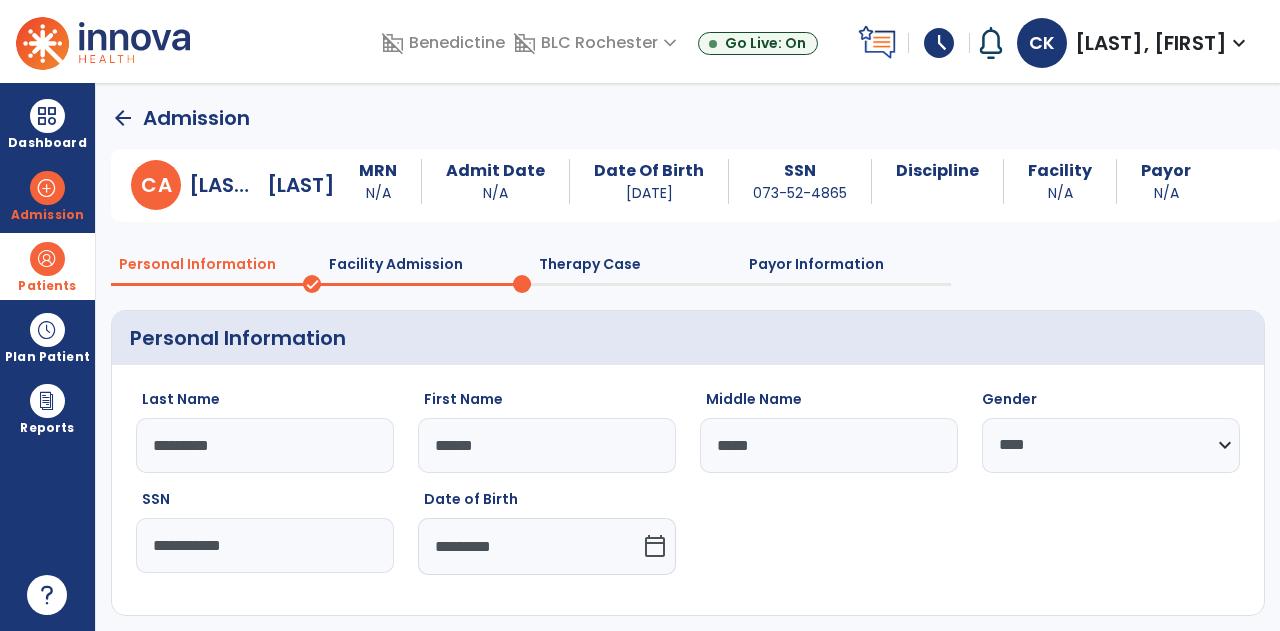 scroll, scrollTop: 92, scrollLeft: 0, axis: vertical 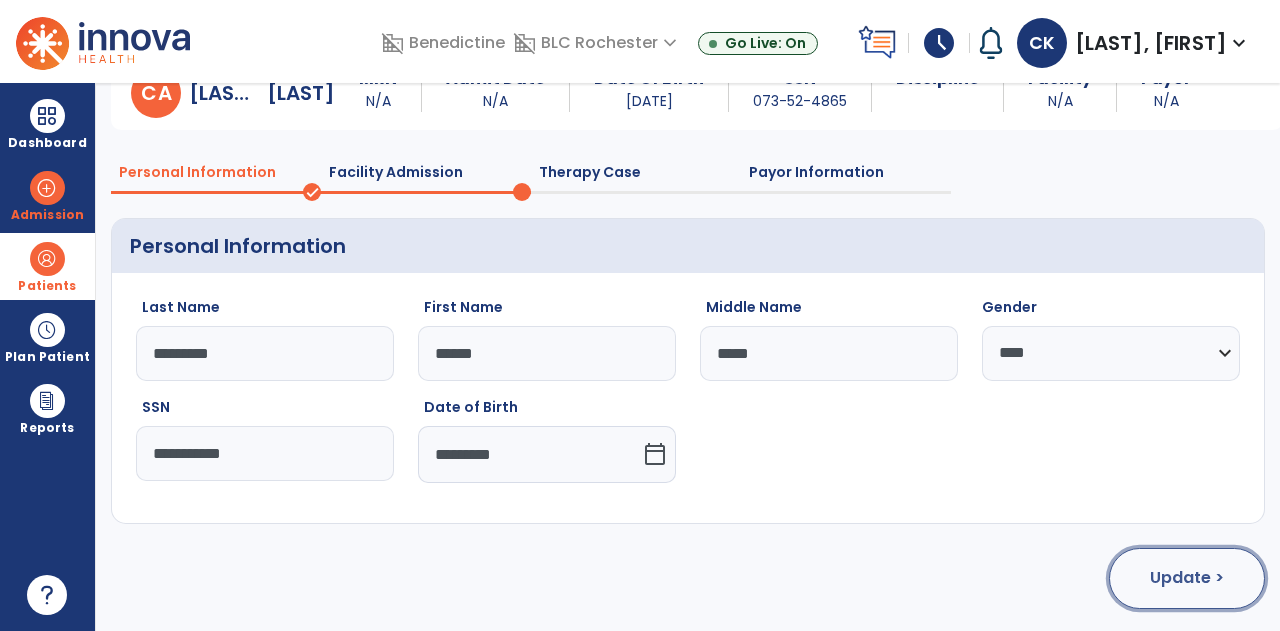 click on "Update >" 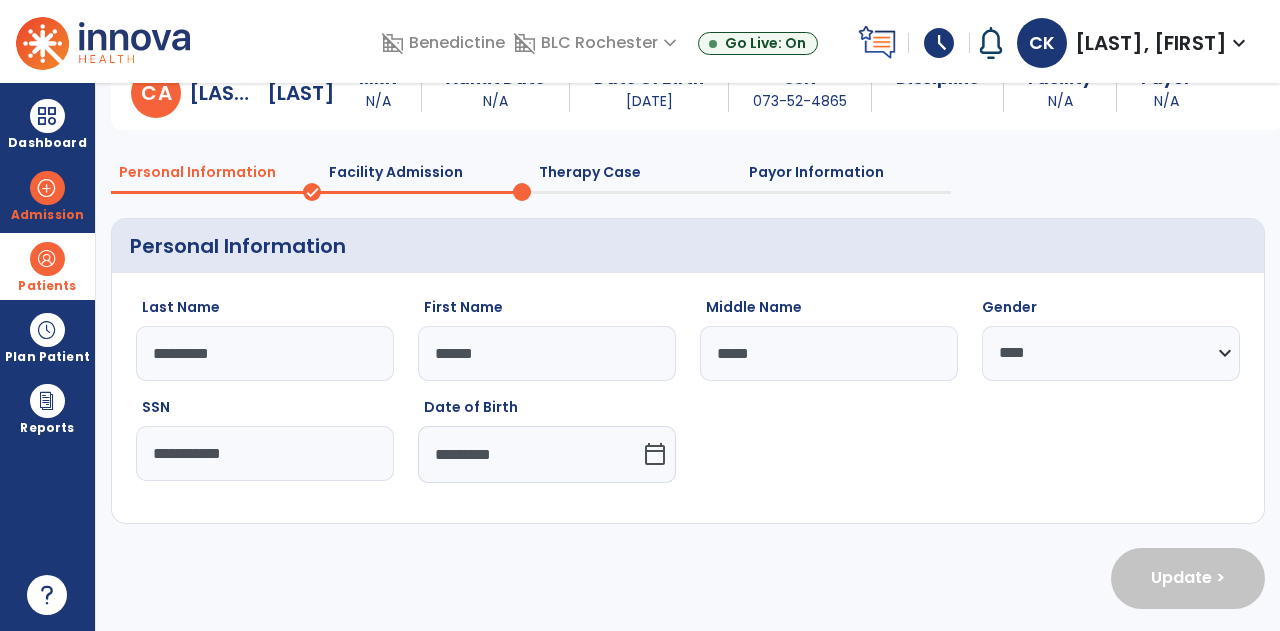 select on "**********" 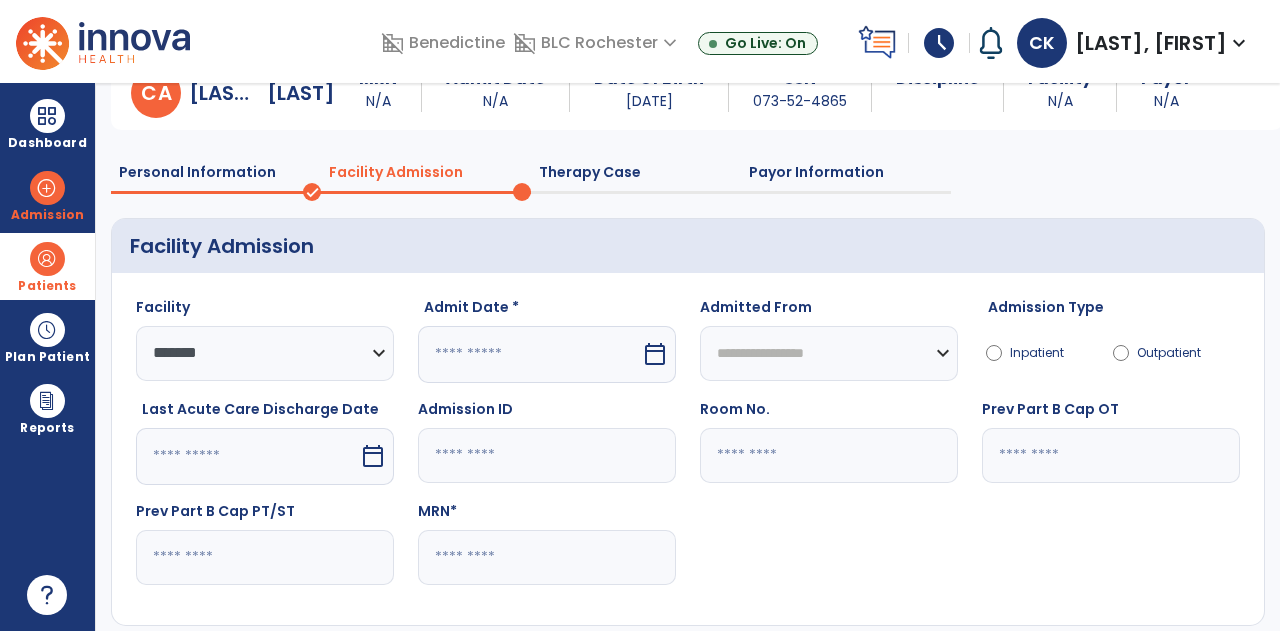 click at bounding box center (529, 354) 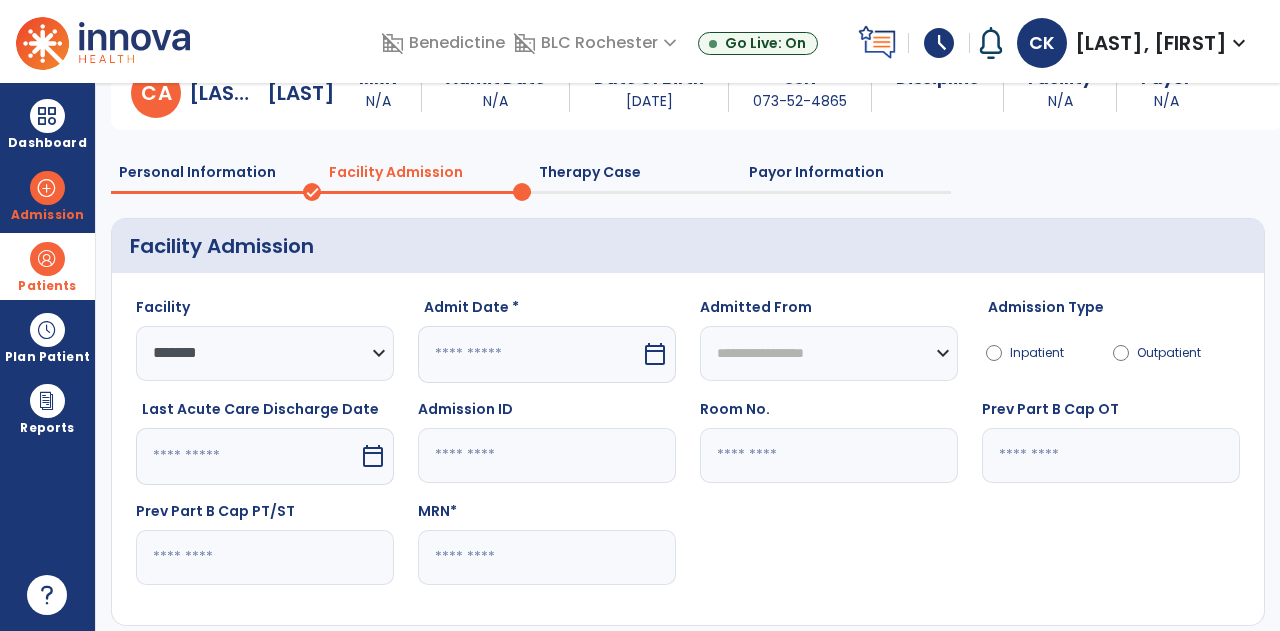 select on "*" 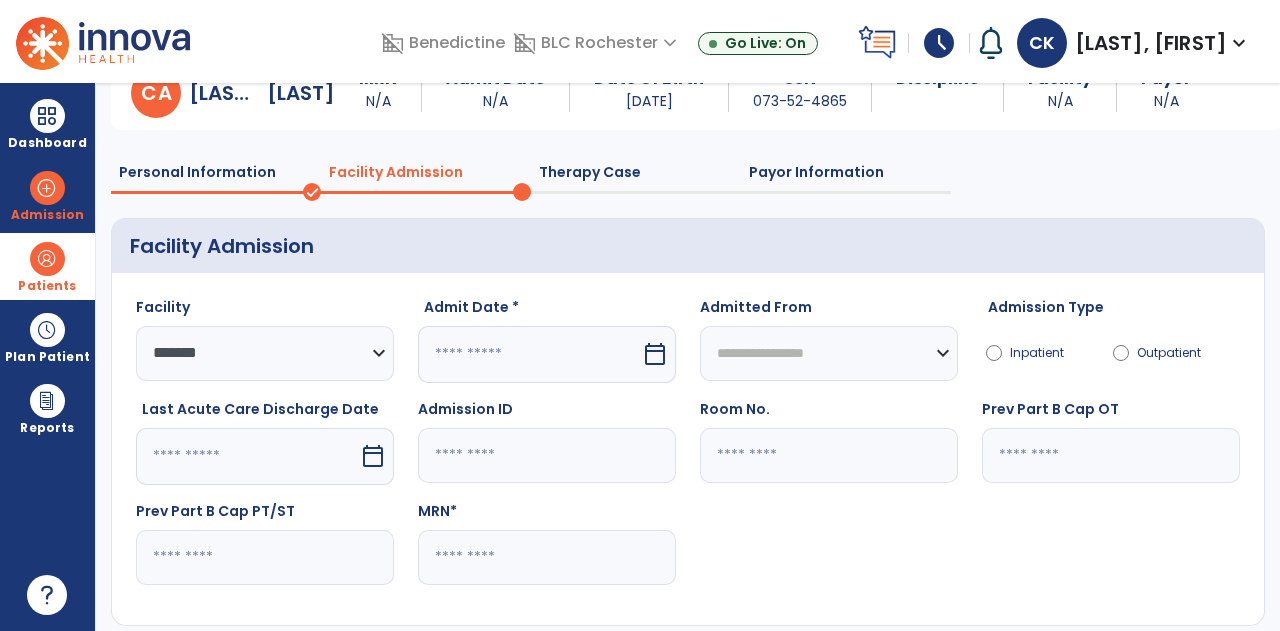select on "****" 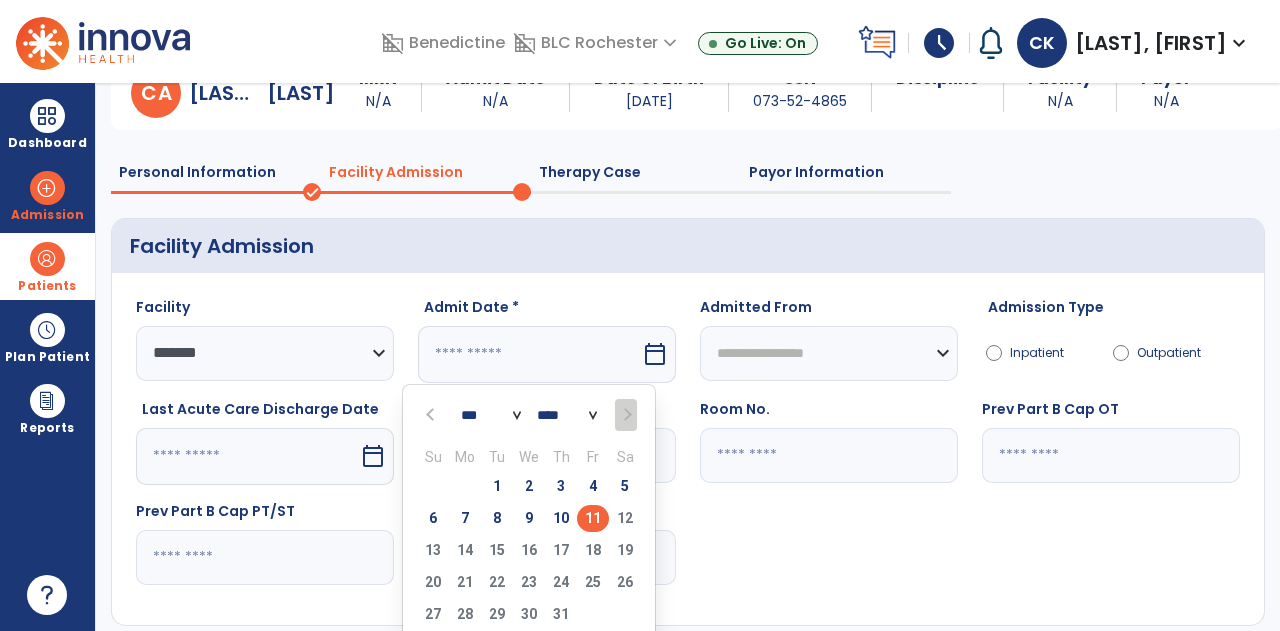 click on "11" at bounding box center (593, 518) 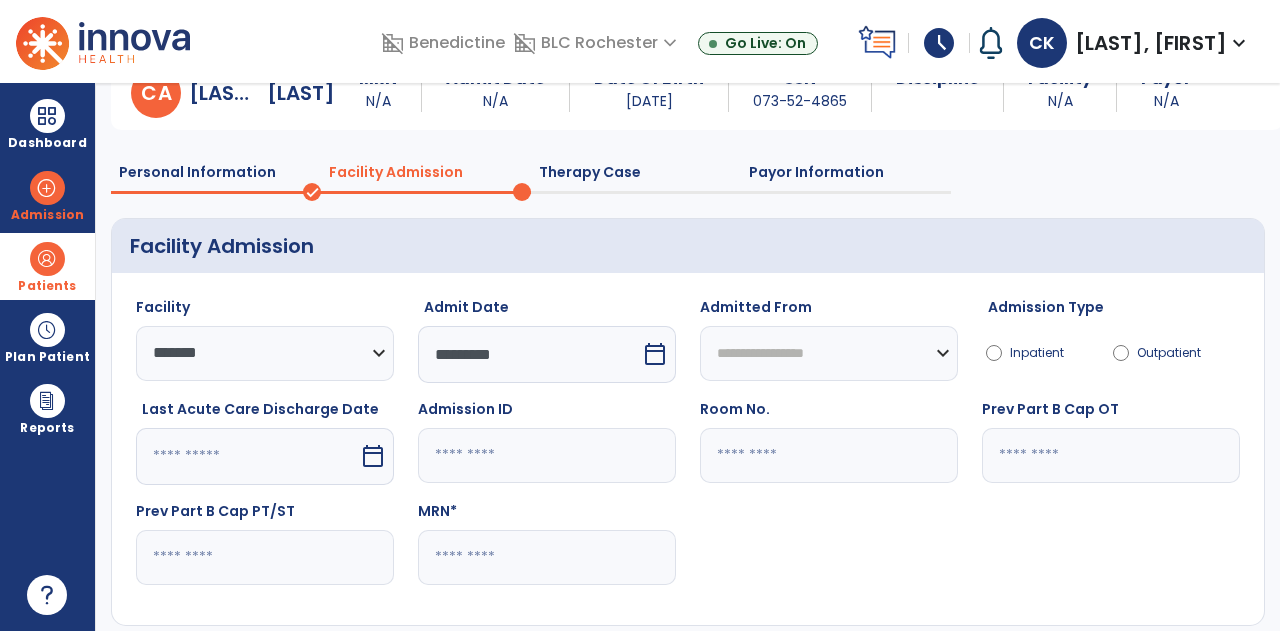 scroll, scrollTop: 193, scrollLeft: 0, axis: vertical 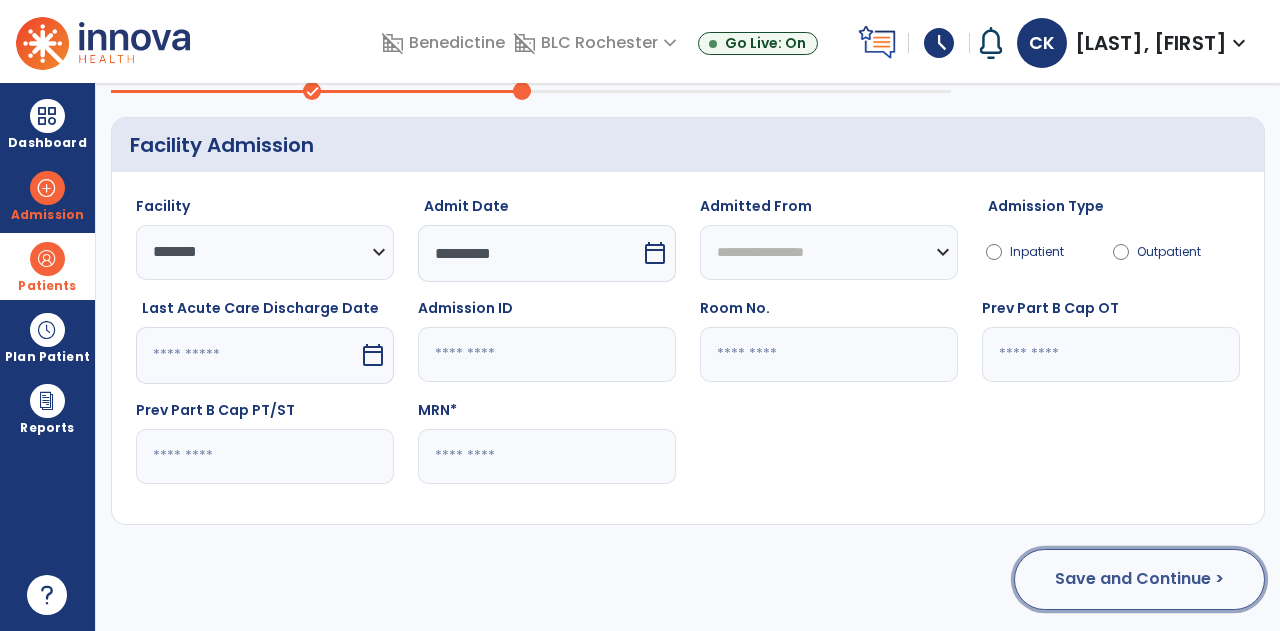 click on "Save and Continue >" 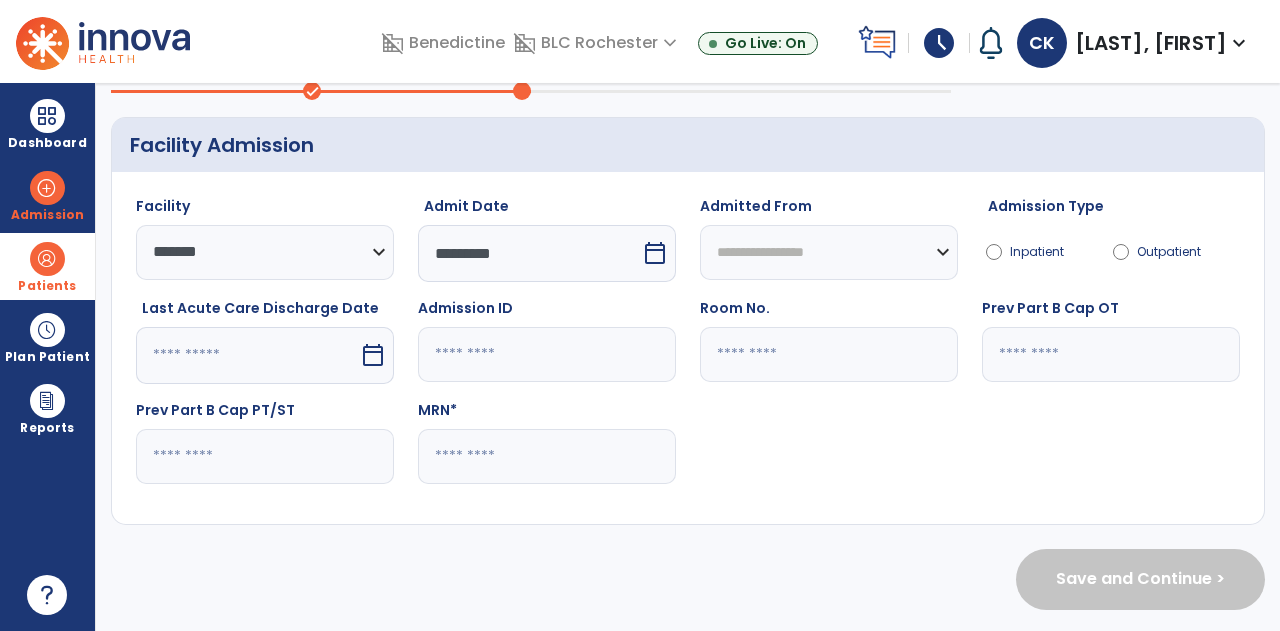 scroll, scrollTop: 0, scrollLeft: 0, axis: both 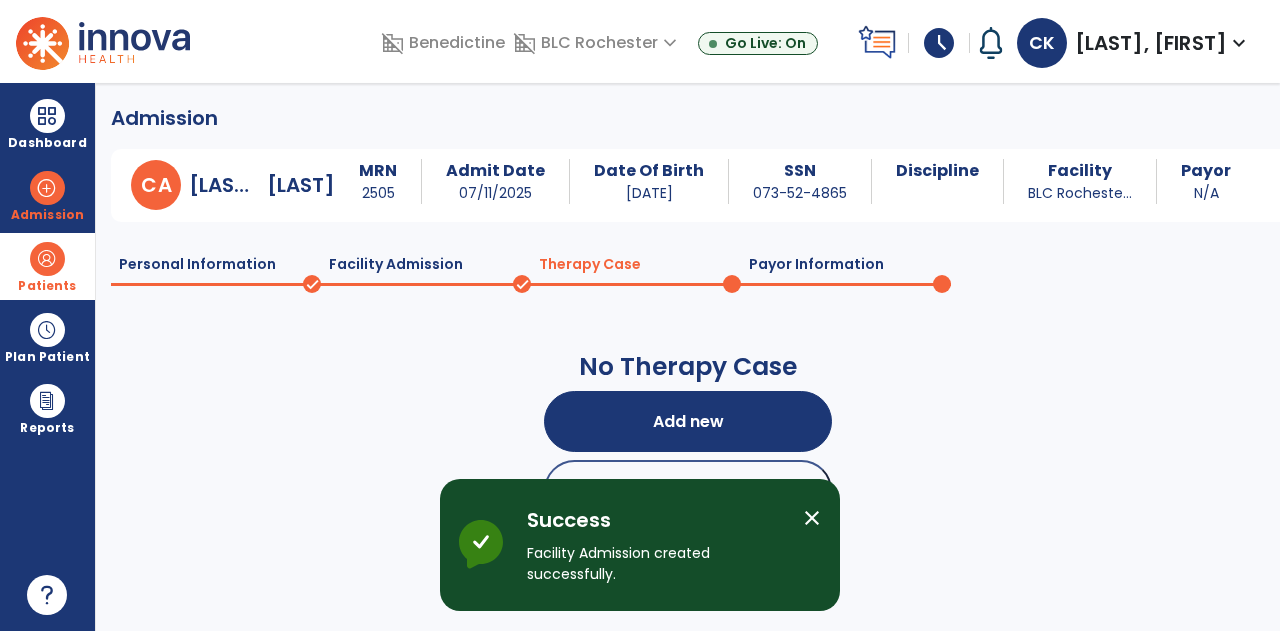 click on "close" at bounding box center [812, 518] 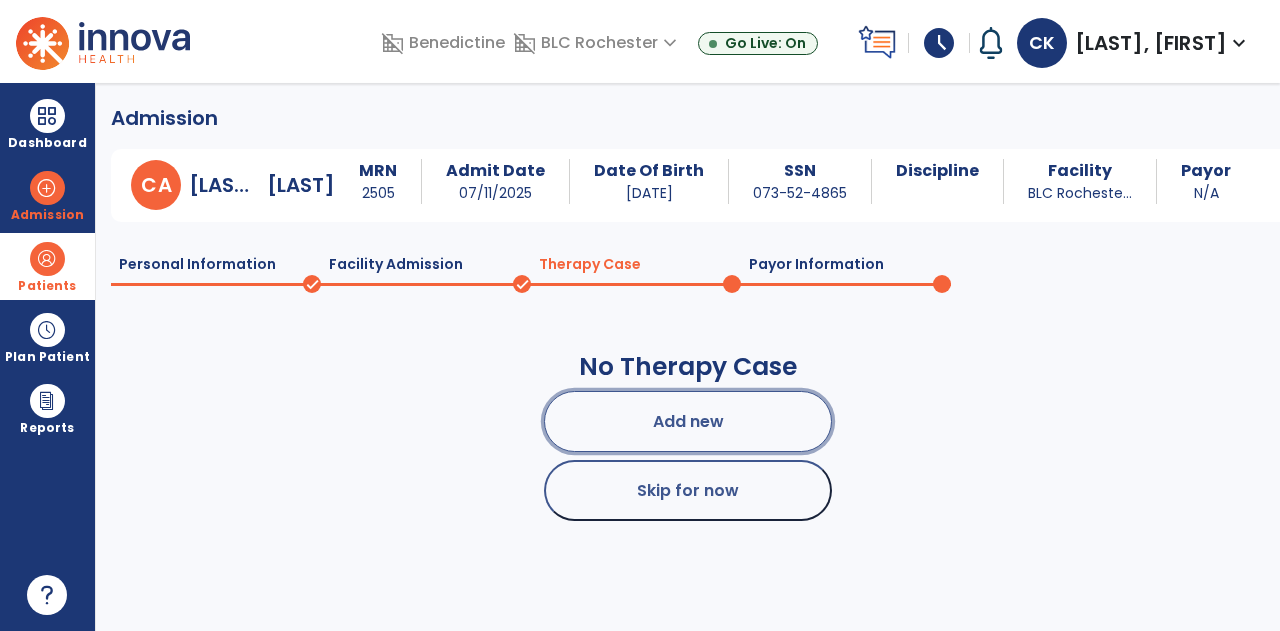 click on "Add new" at bounding box center [688, 421] 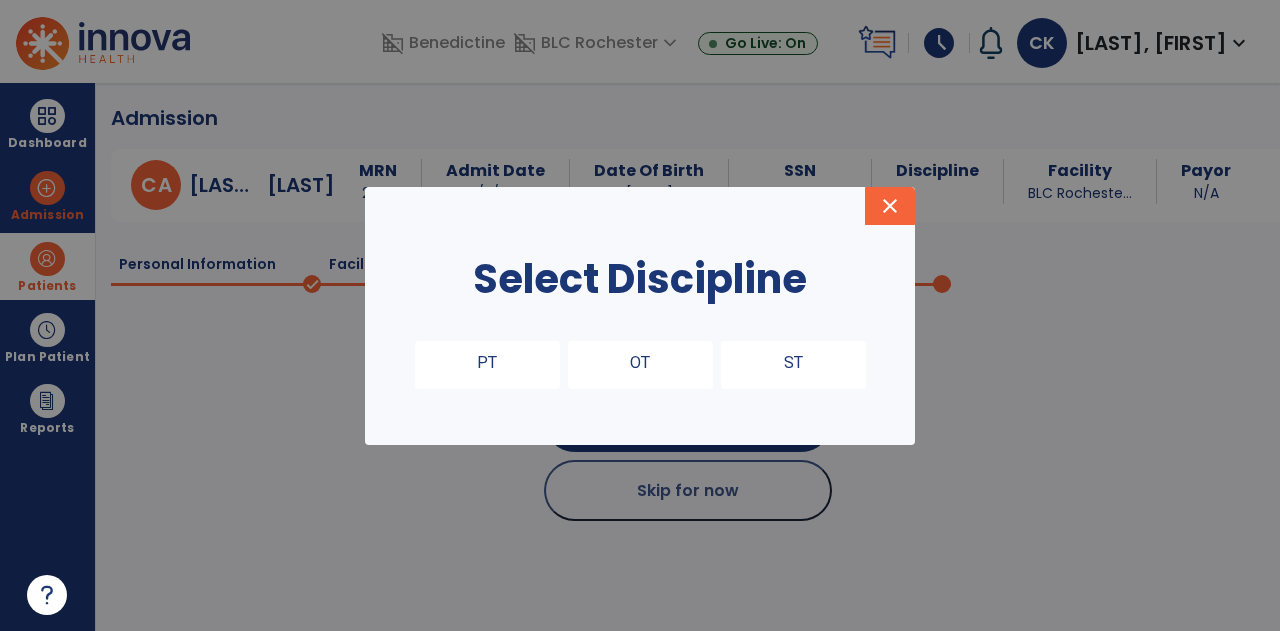 click on "PT" at bounding box center (487, 365) 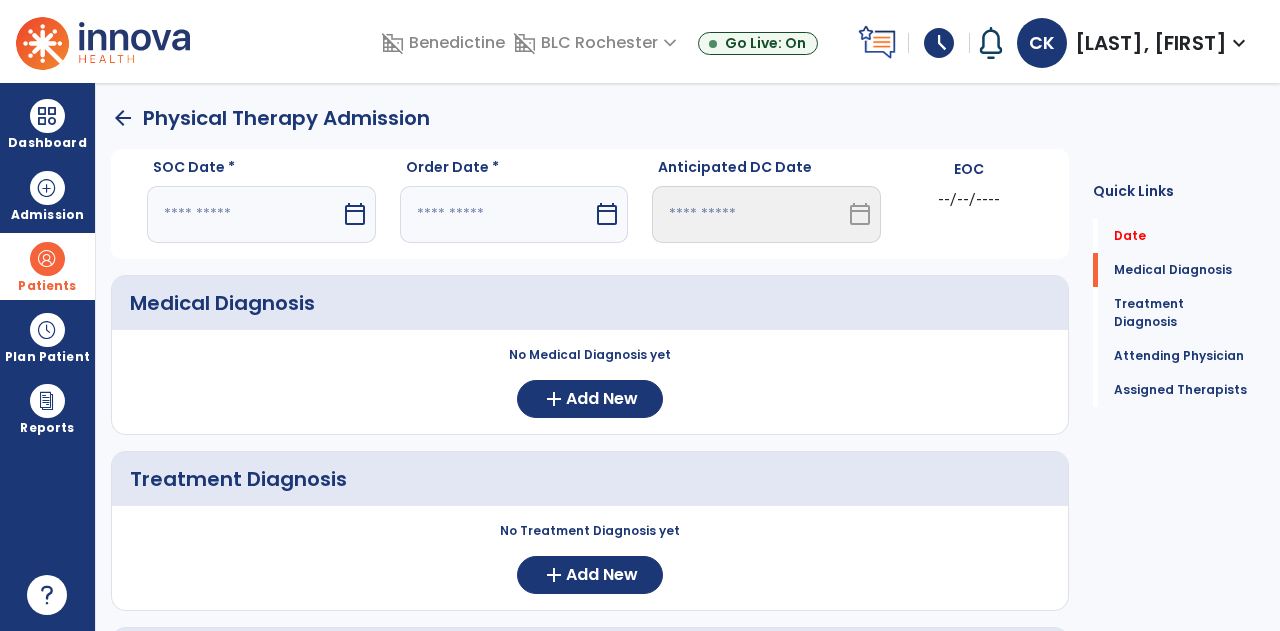 click at bounding box center [244, 214] 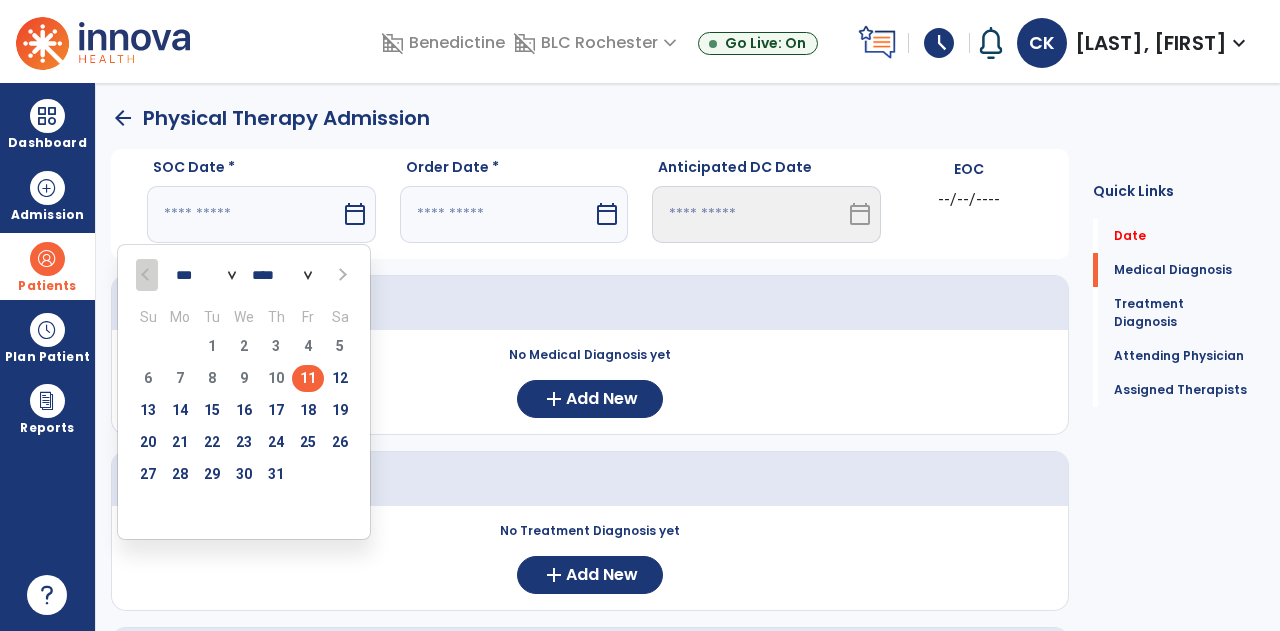 click on "11" at bounding box center [308, 378] 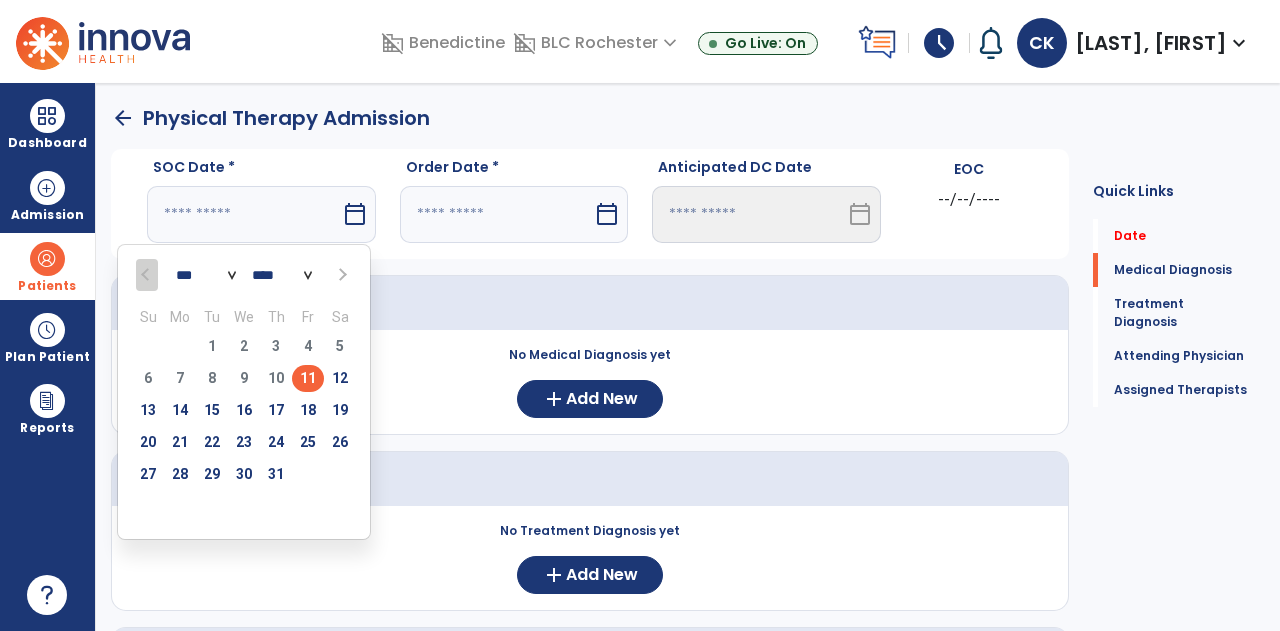 type on "*********" 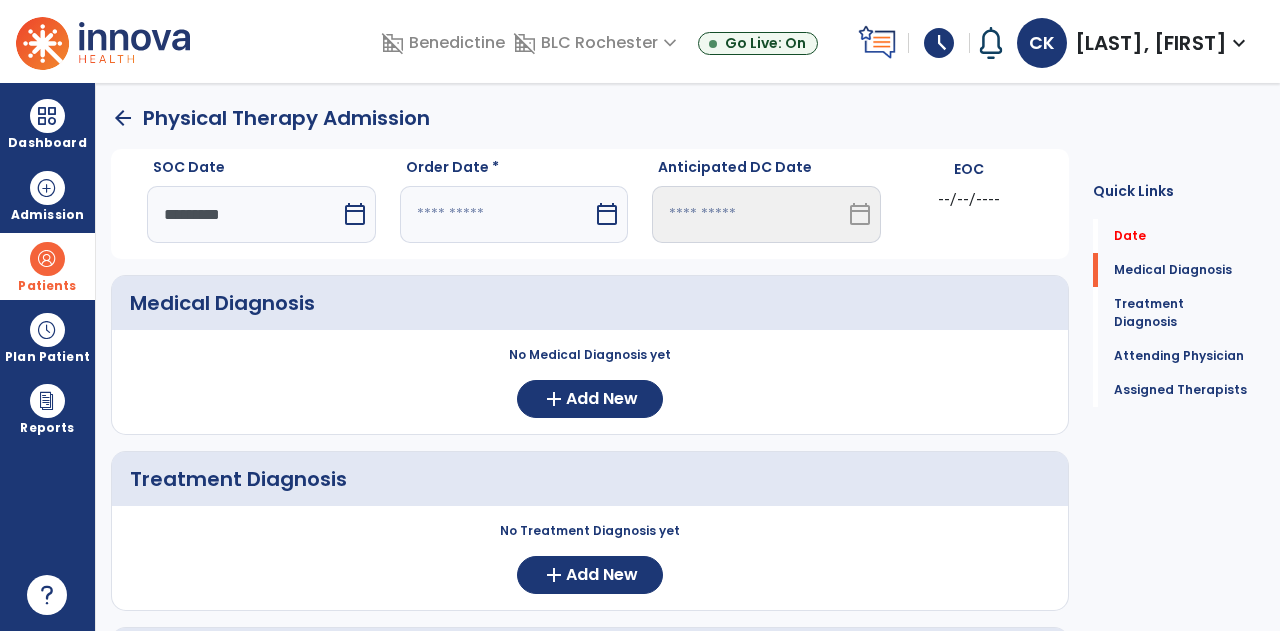 click at bounding box center [497, 214] 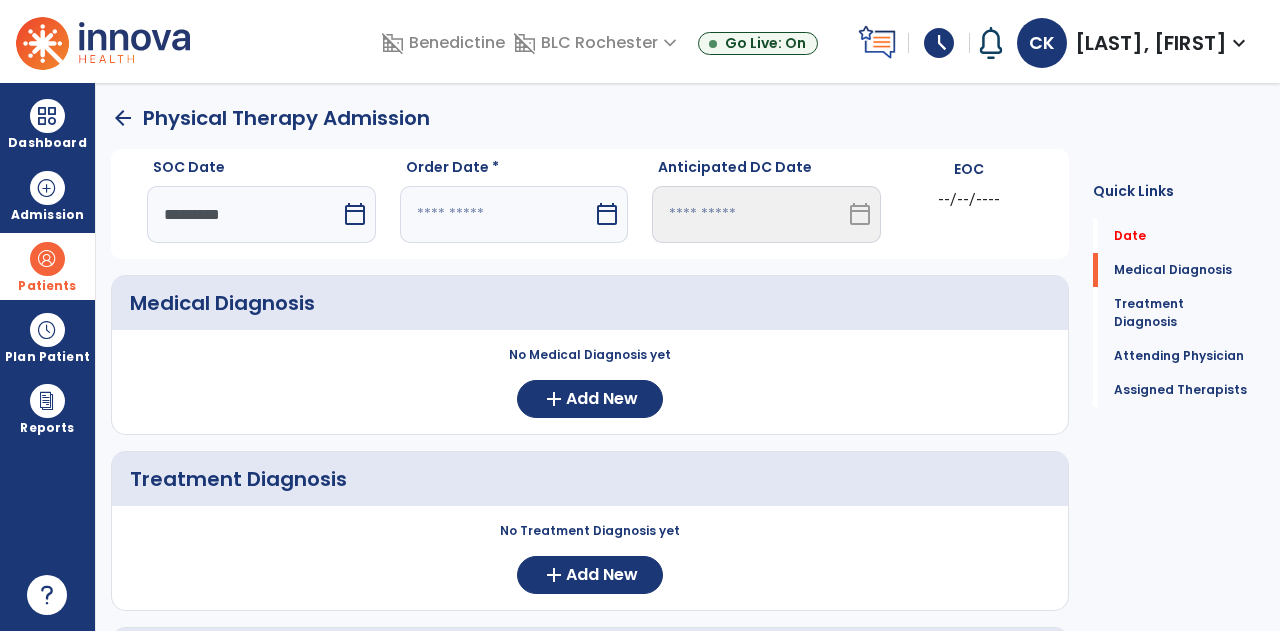 select on "*" 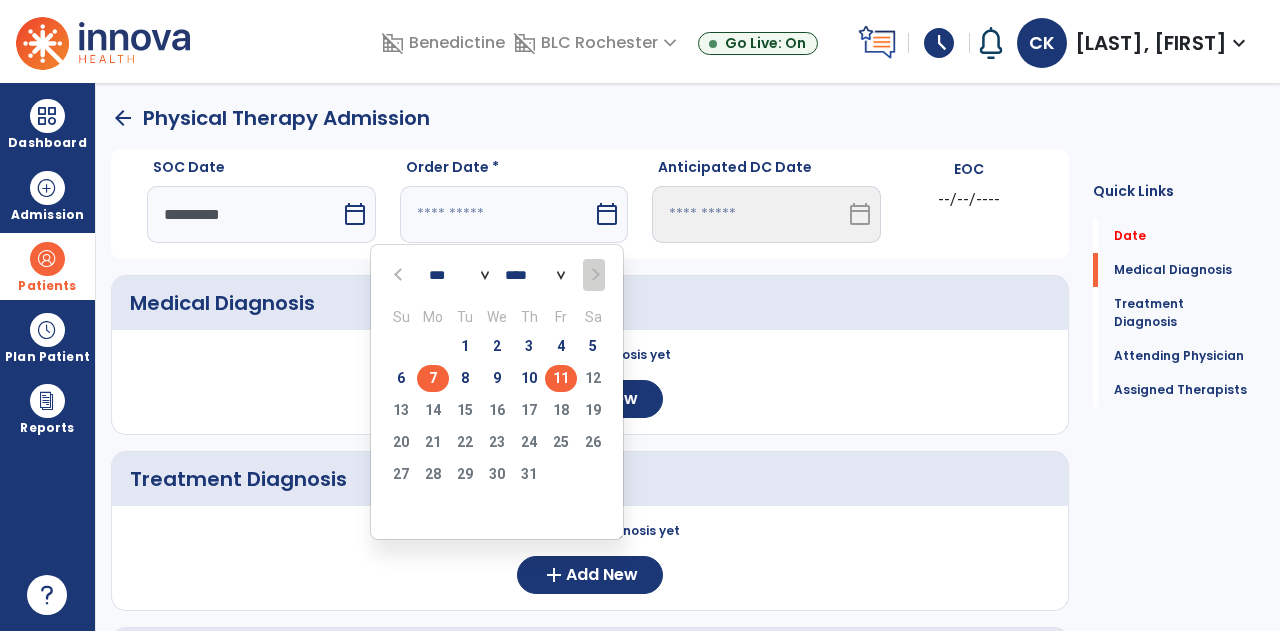 click on "7" at bounding box center (433, 378) 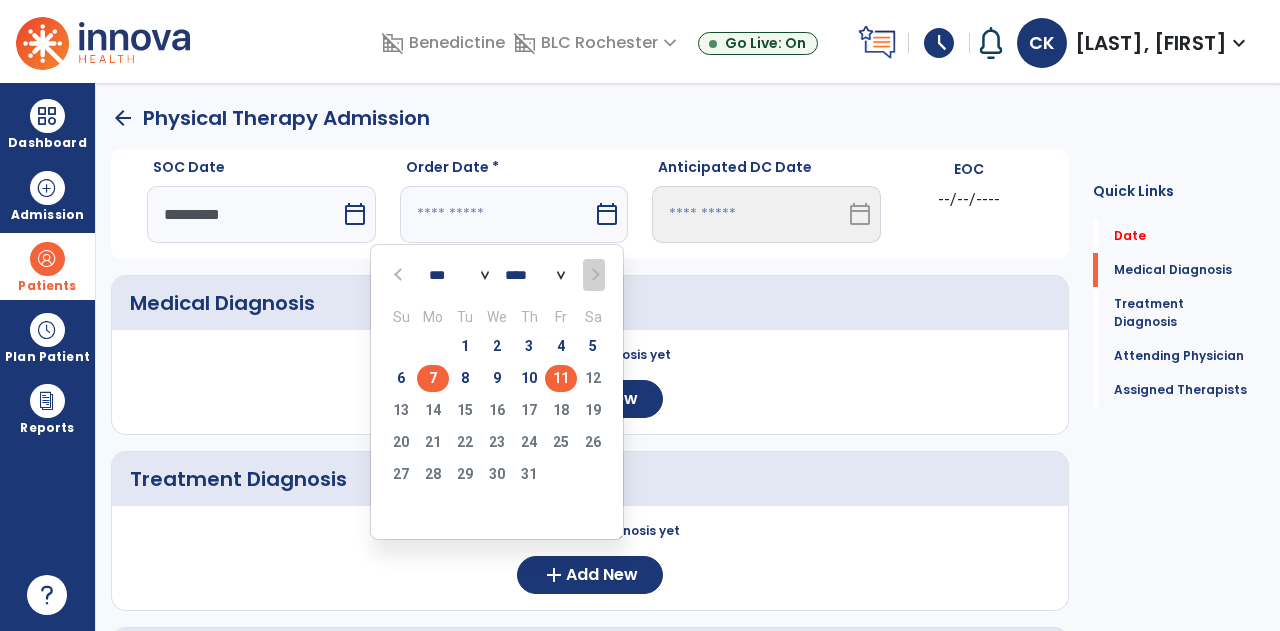 type on "********" 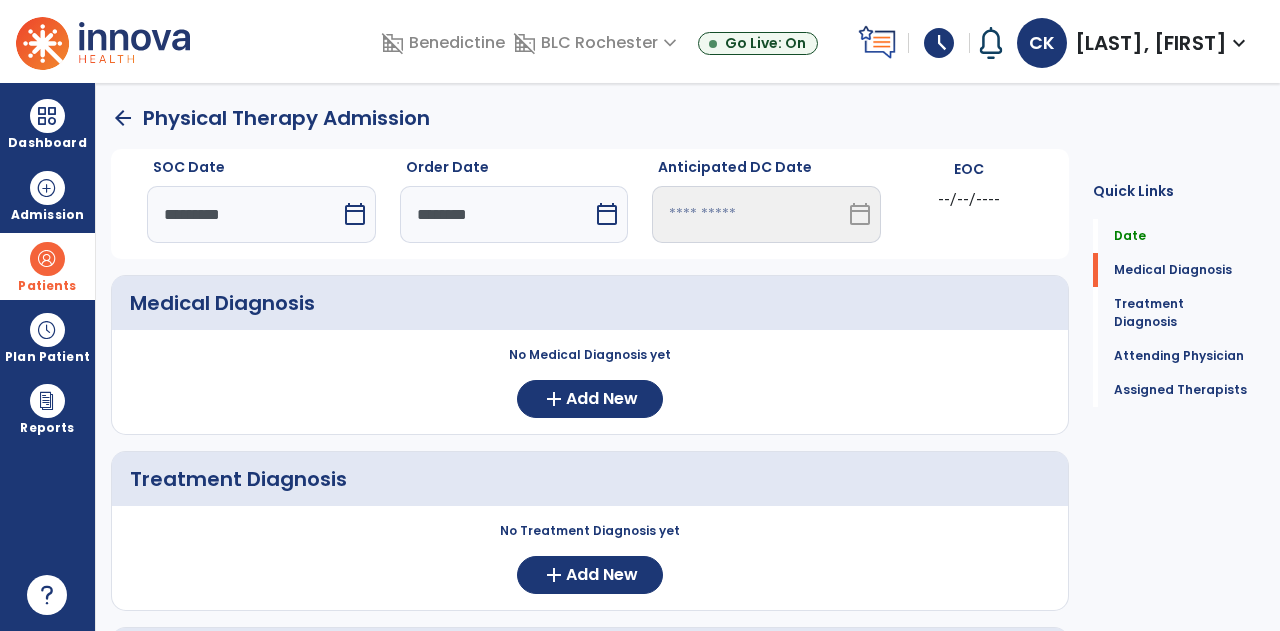 click on "Medical Diagnosis     No Medical Diagnosis yet  add  Add New Treatment Diagnosis     No Treatment Diagnosis yet  add  Add New Attending Physician No Attending Physician yet  add  Add New Assigned Therapists No therapist assigned  add  Assign Therapists Cancel  Save  >" 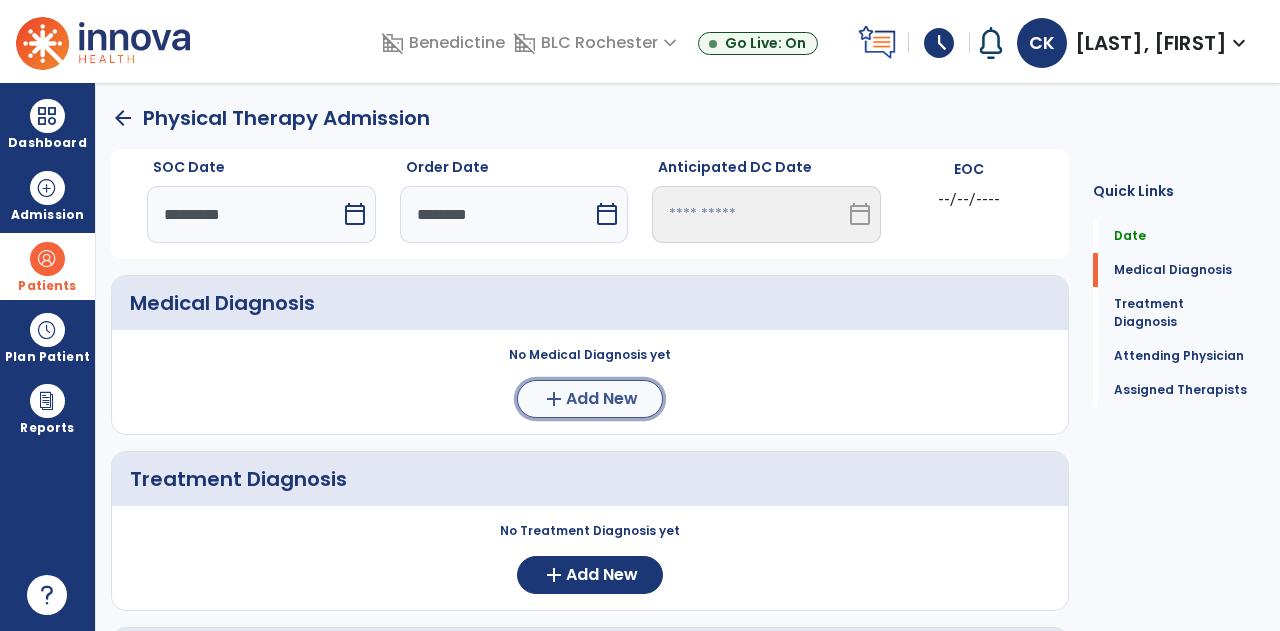 click on "Add New" 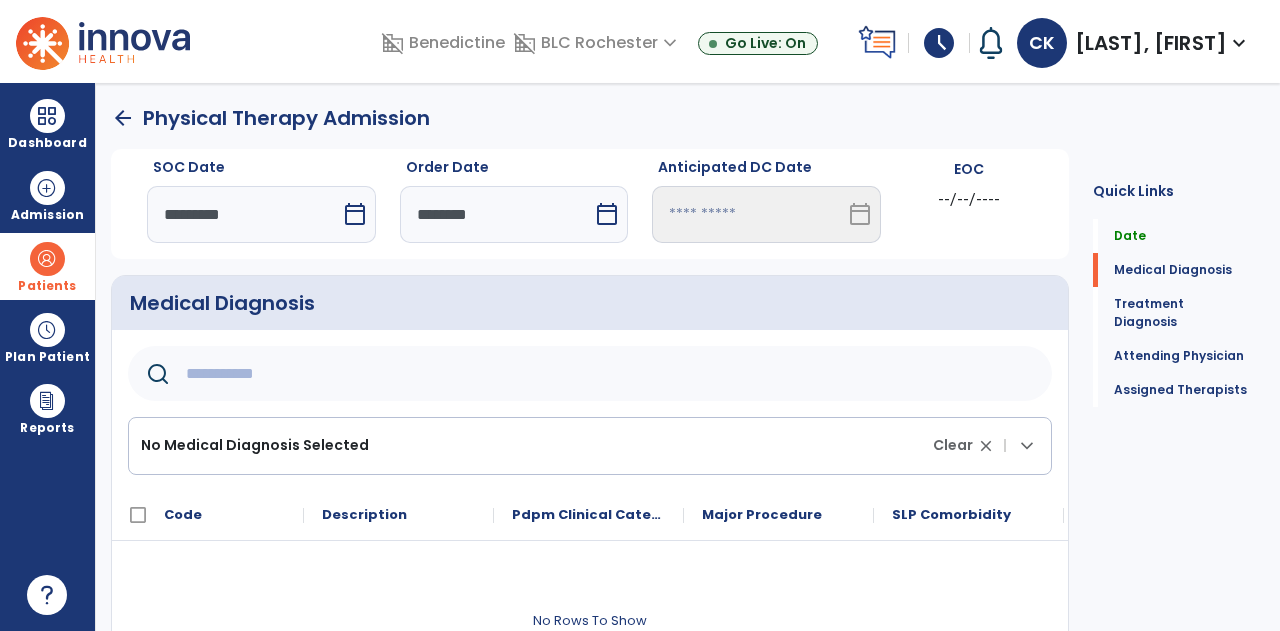 click 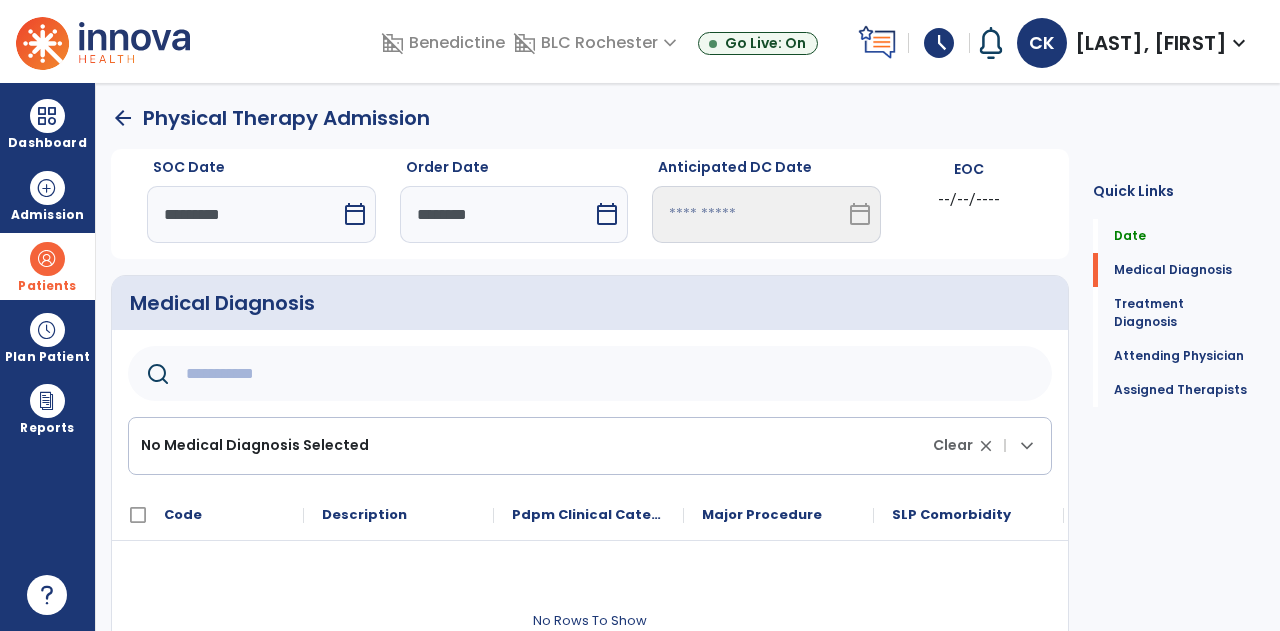 type on "*" 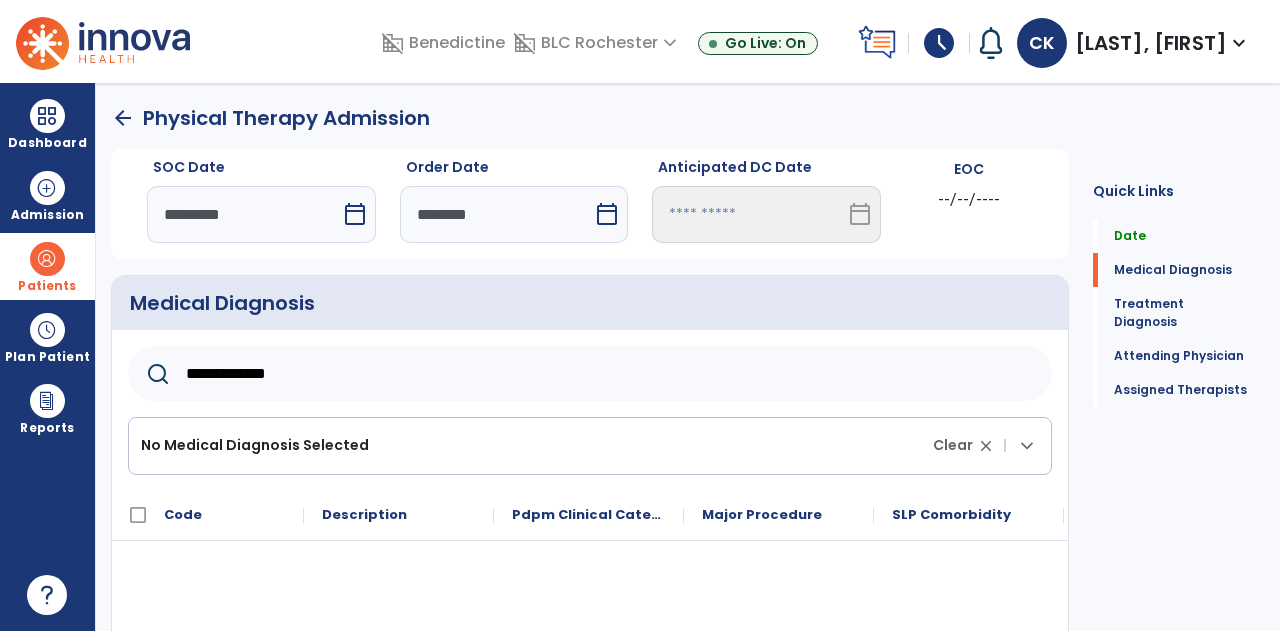 scroll, scrollTop: 59, scrollLeft: 0, axis: vertical 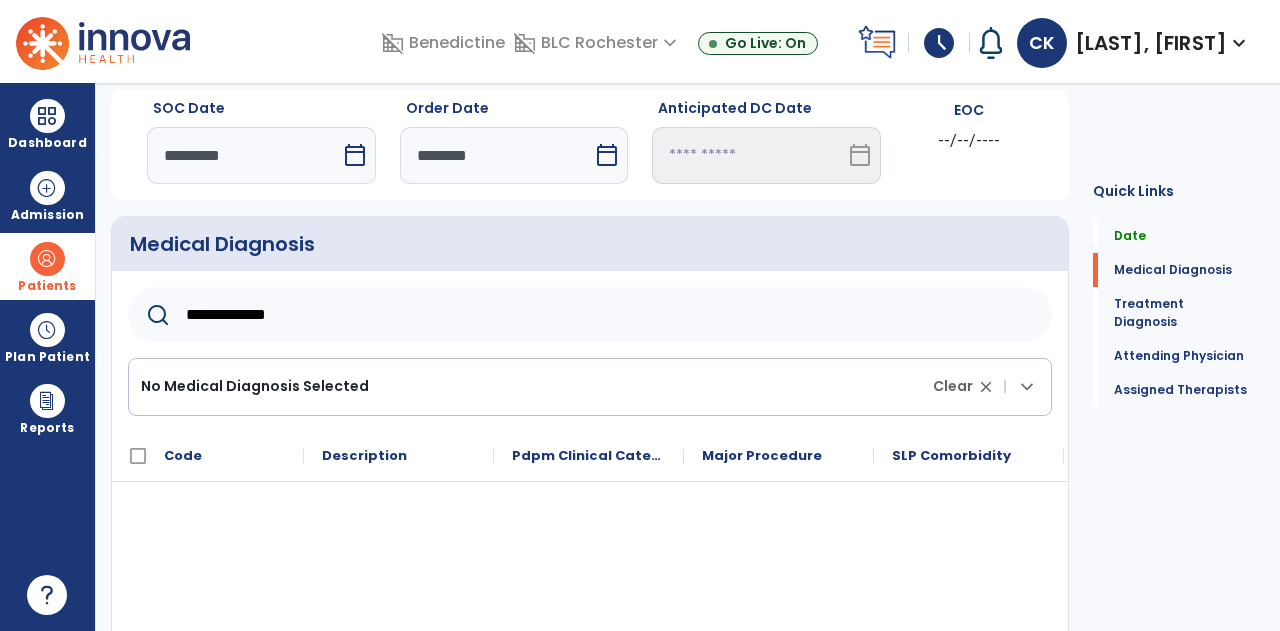 click on "**********" 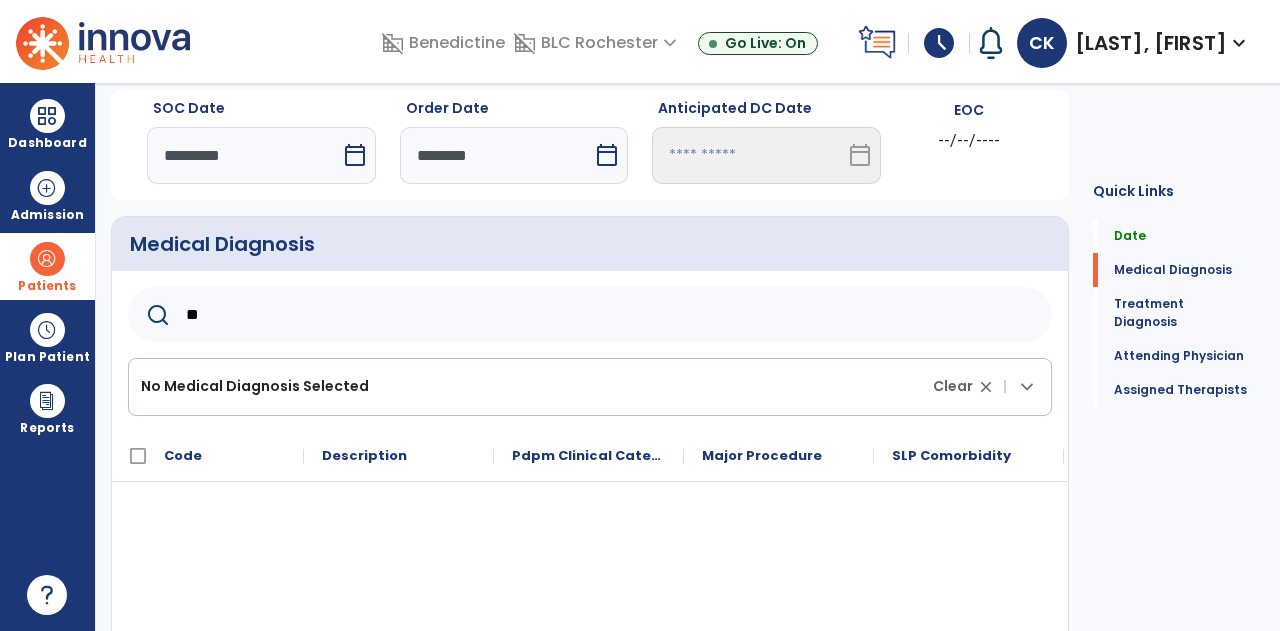 type on "*" 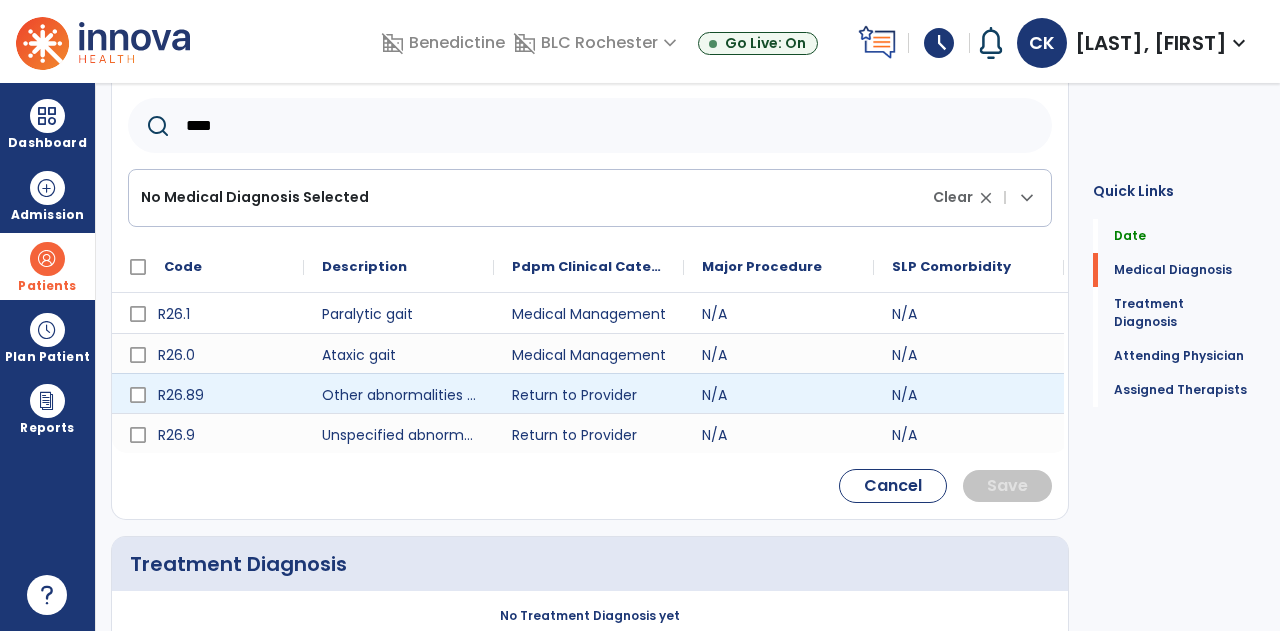 scroll, scrollTop: 249, scrollLeft: 0, axis: vertical 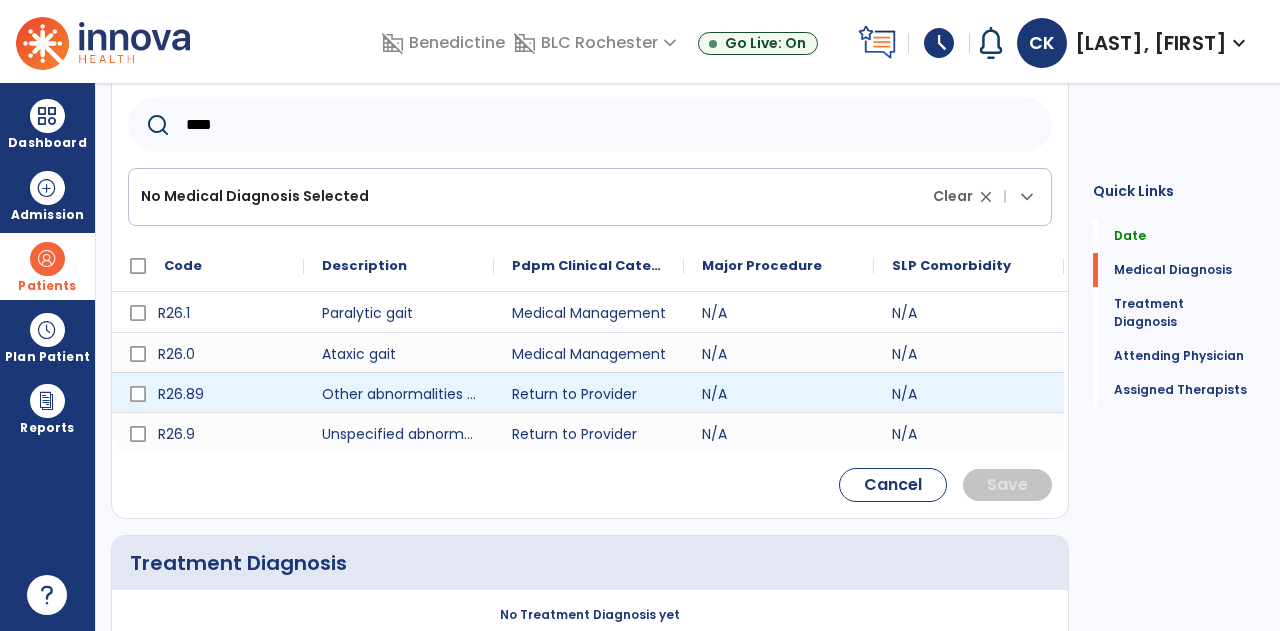 type on "****" 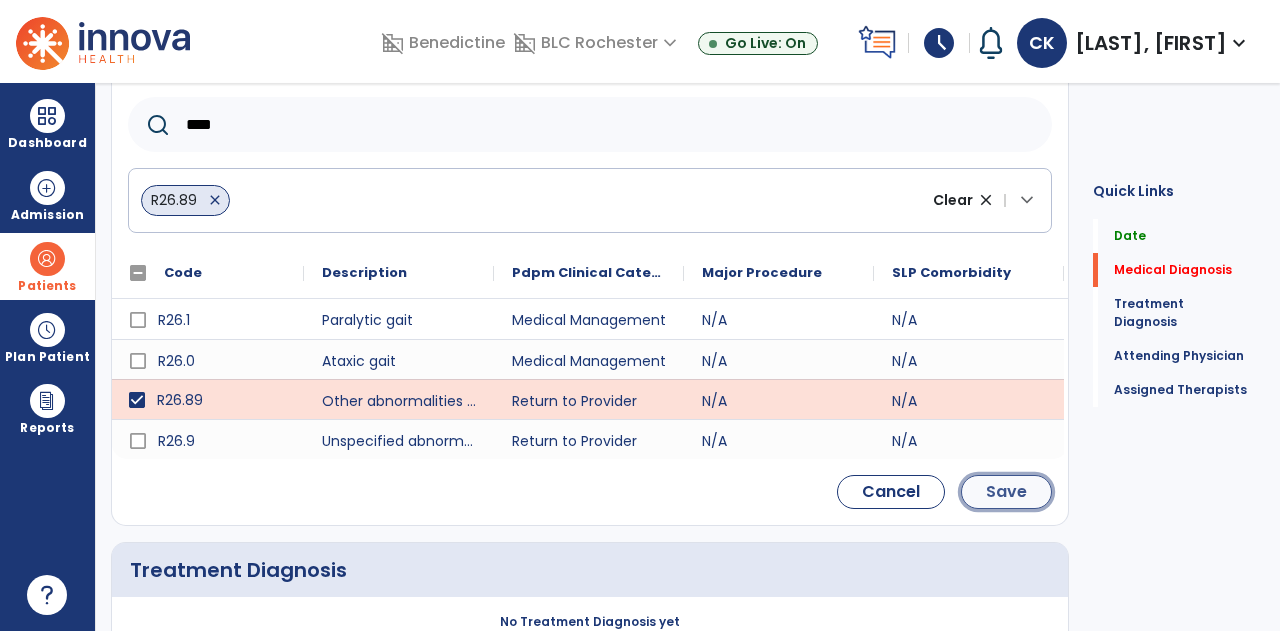 click on "Save" 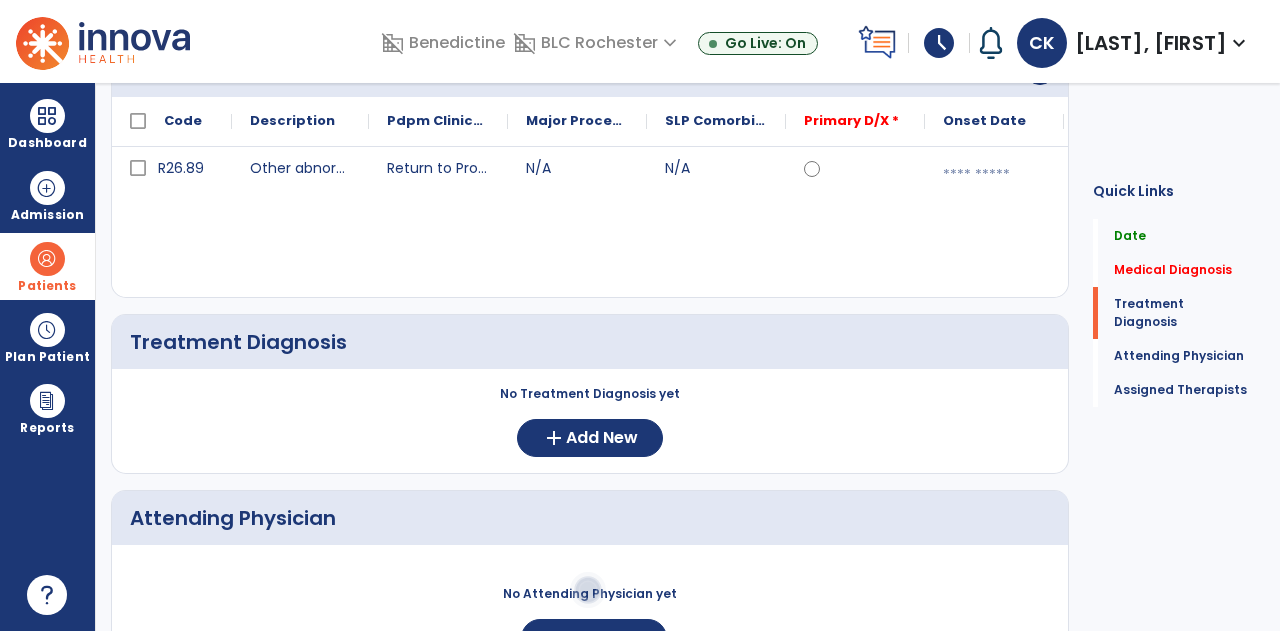 scroll, scrollTop: 188, scrollLeft: 0, axis: vertical 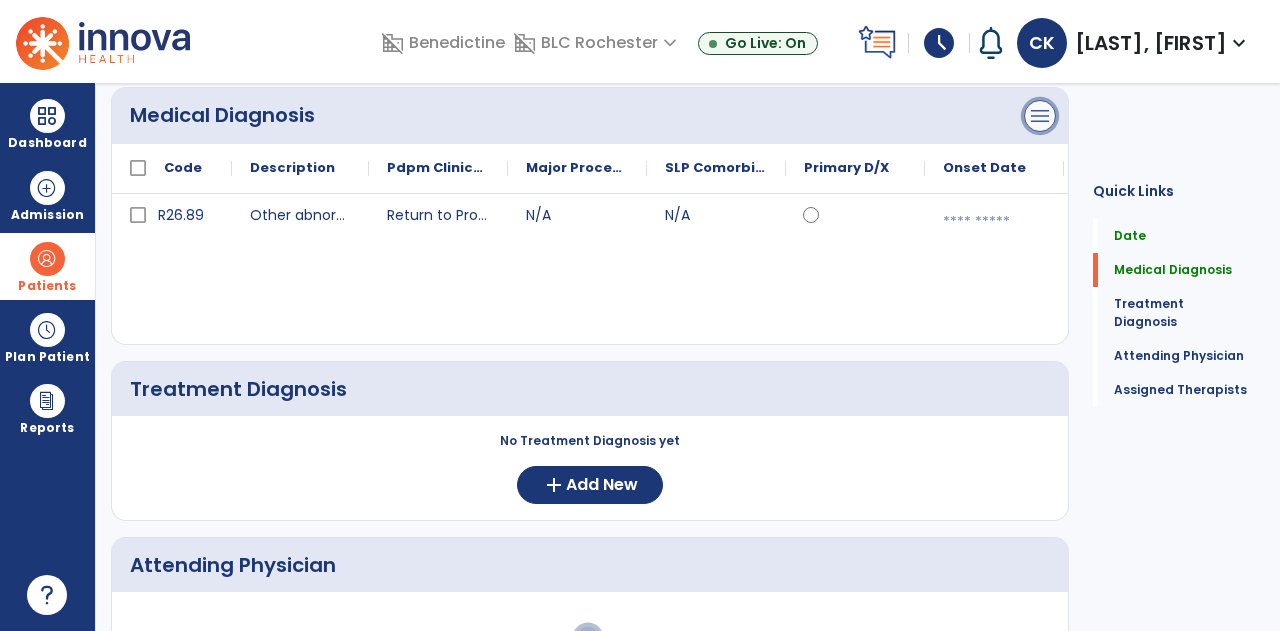 click on "menu" at bounding box center [1040, 116] 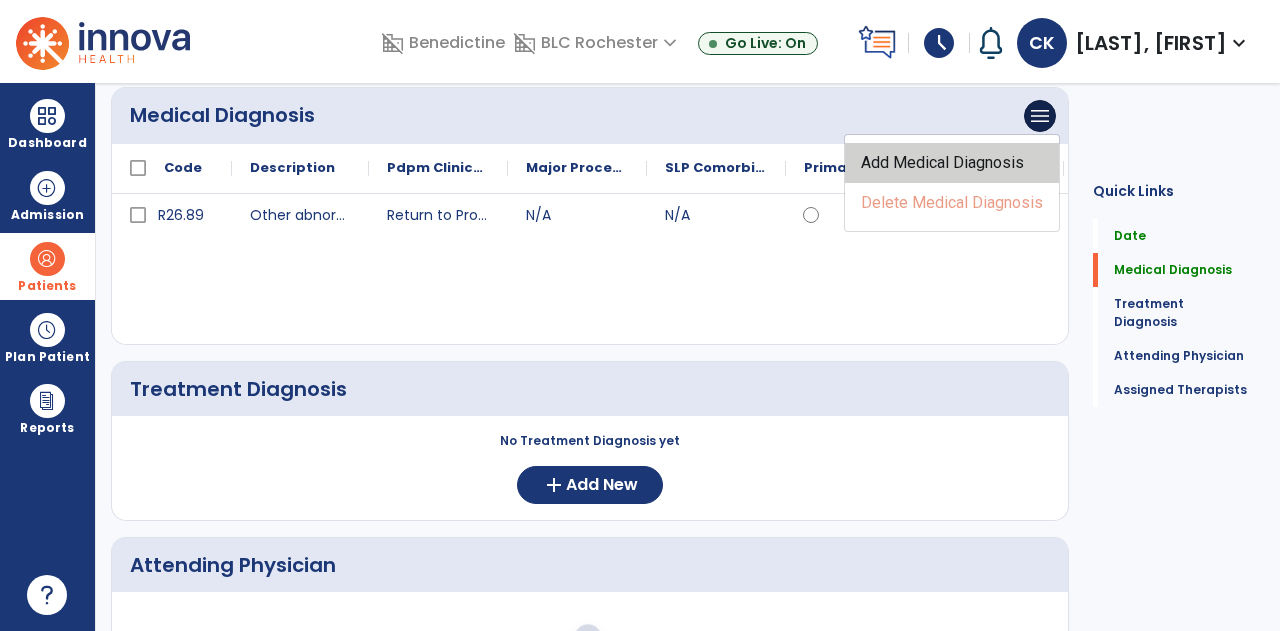 click on "Add Medical Diagnosis" 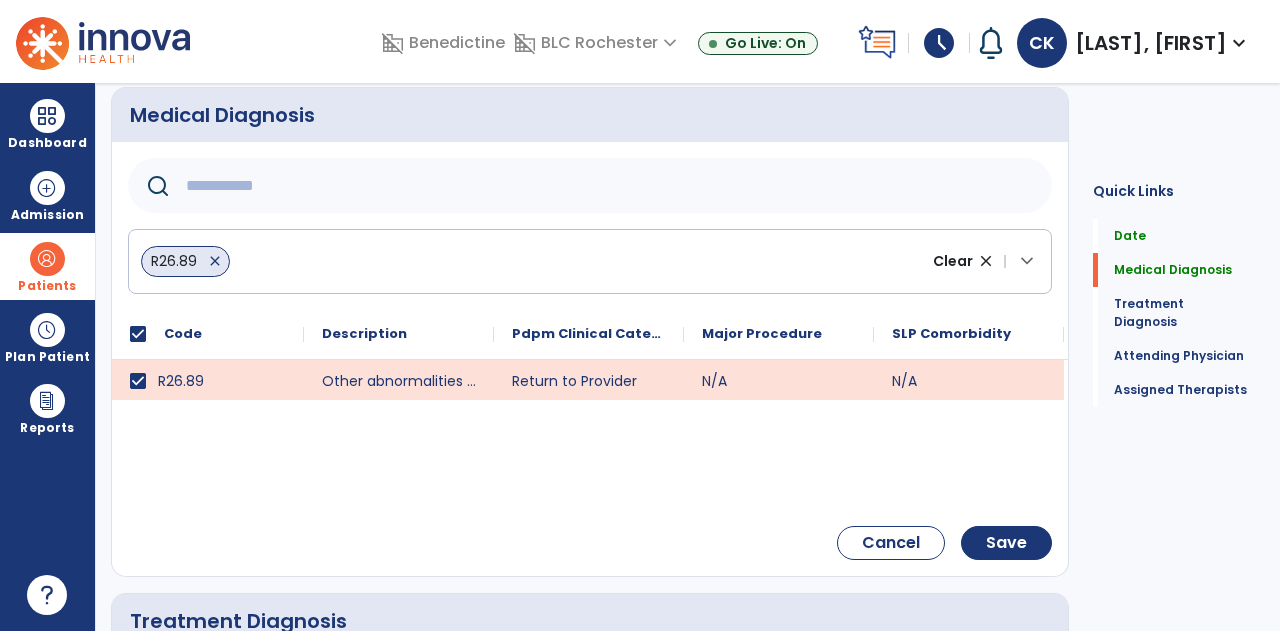 click 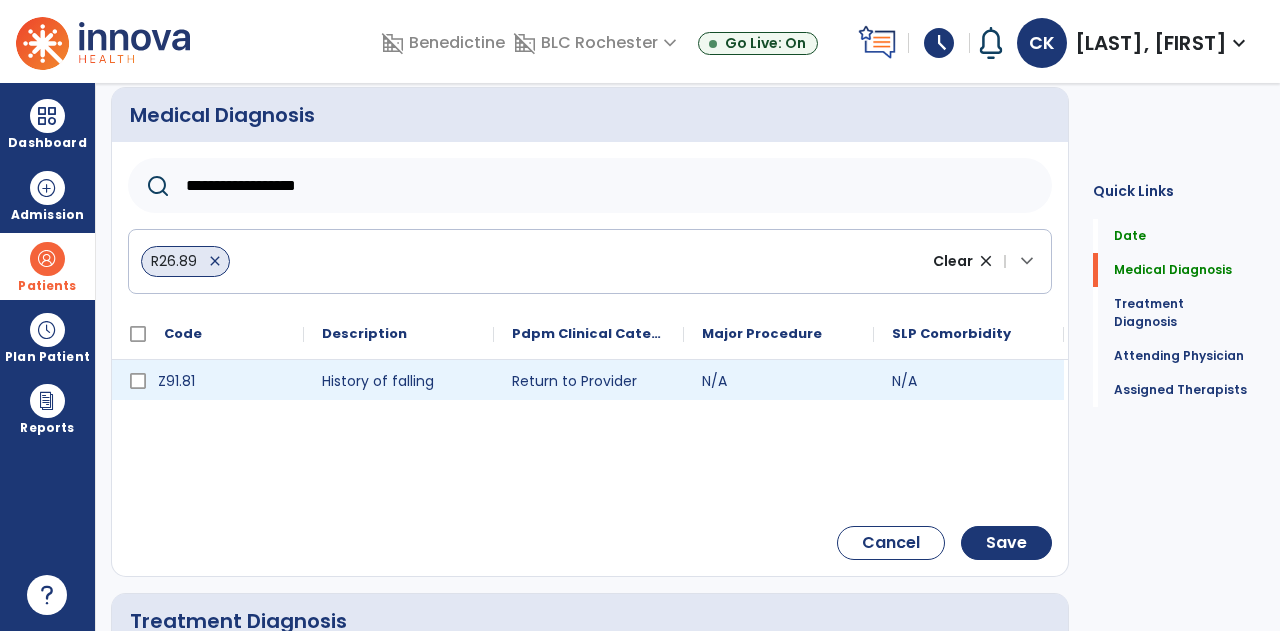 type on "**********" 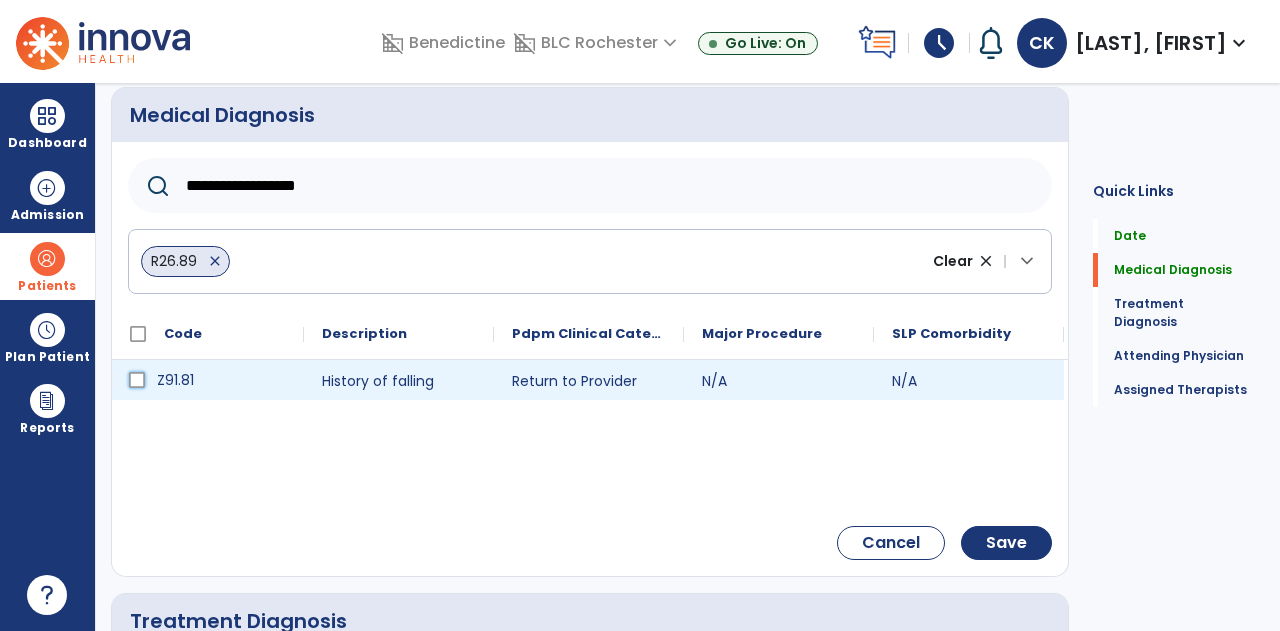click 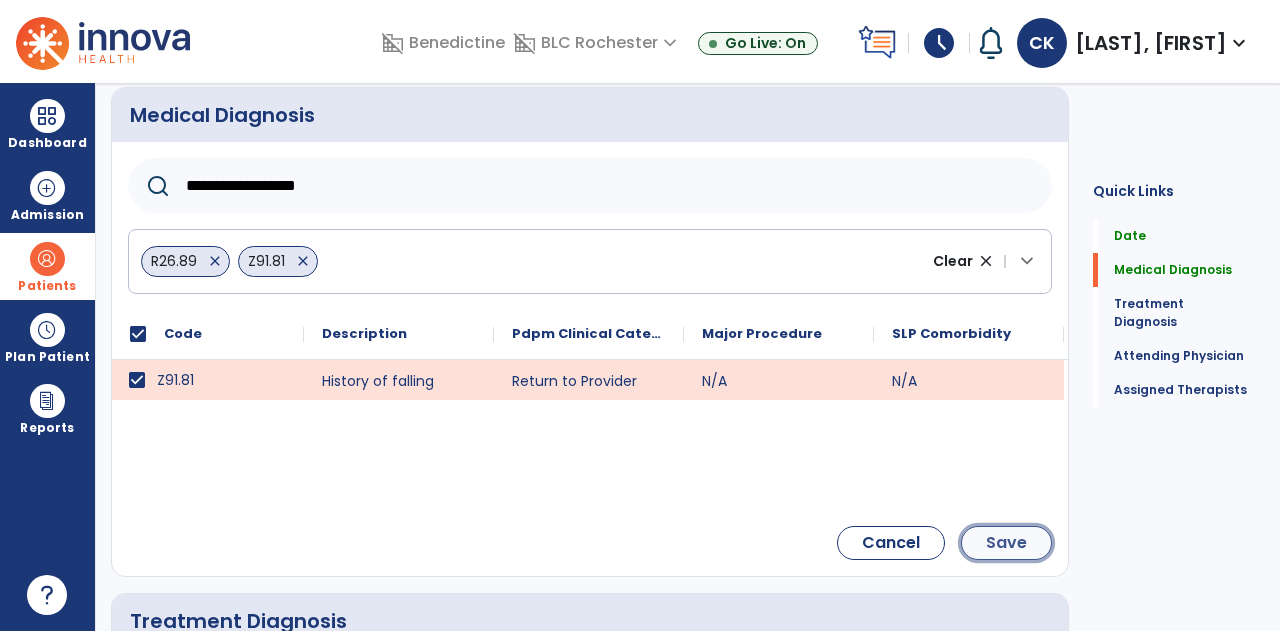 click on "Save" 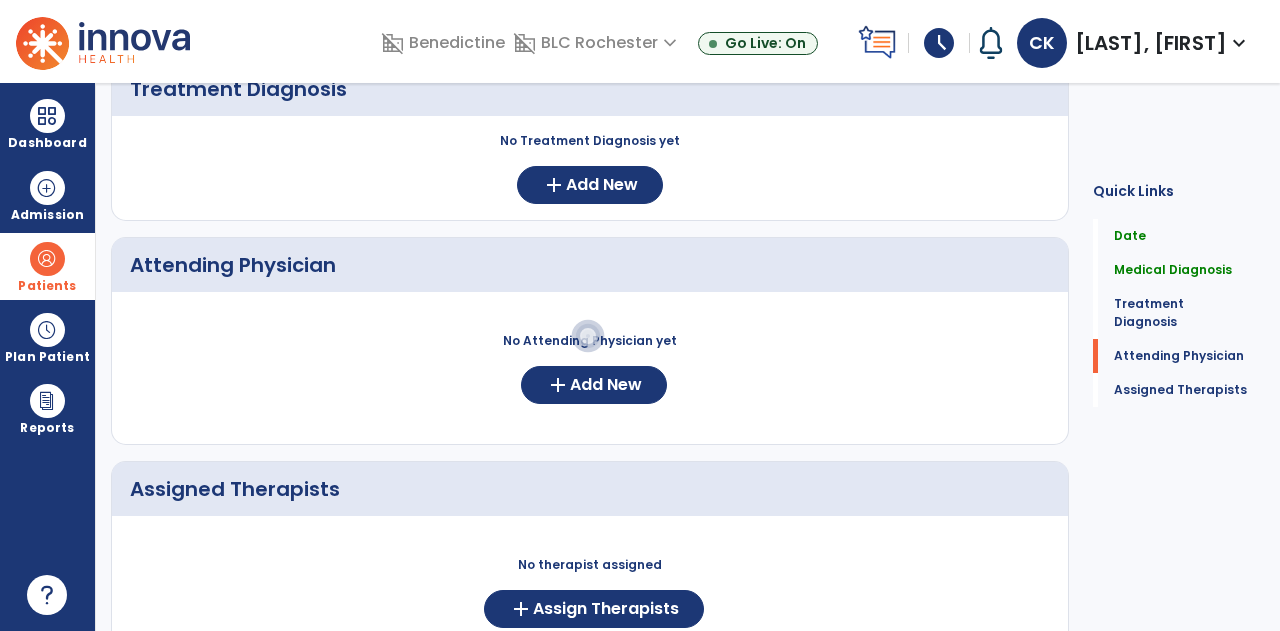 scroll, scrollTop: 489, scrollLeft: 0, axis: vertical 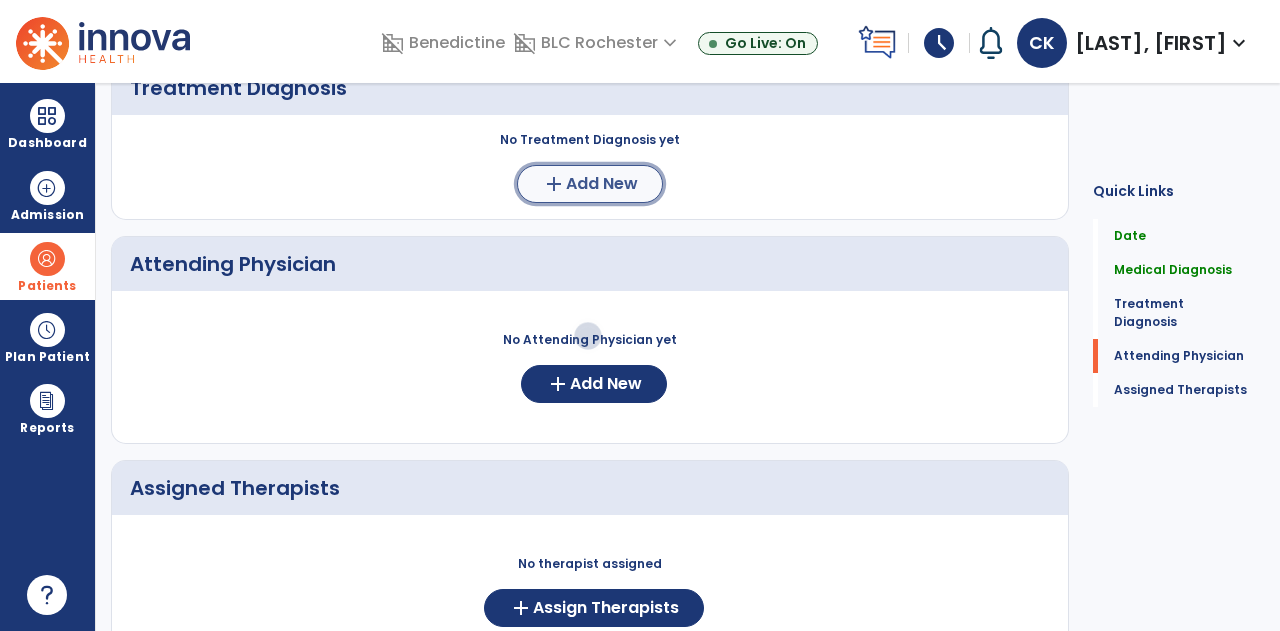 click on "add  Add New" 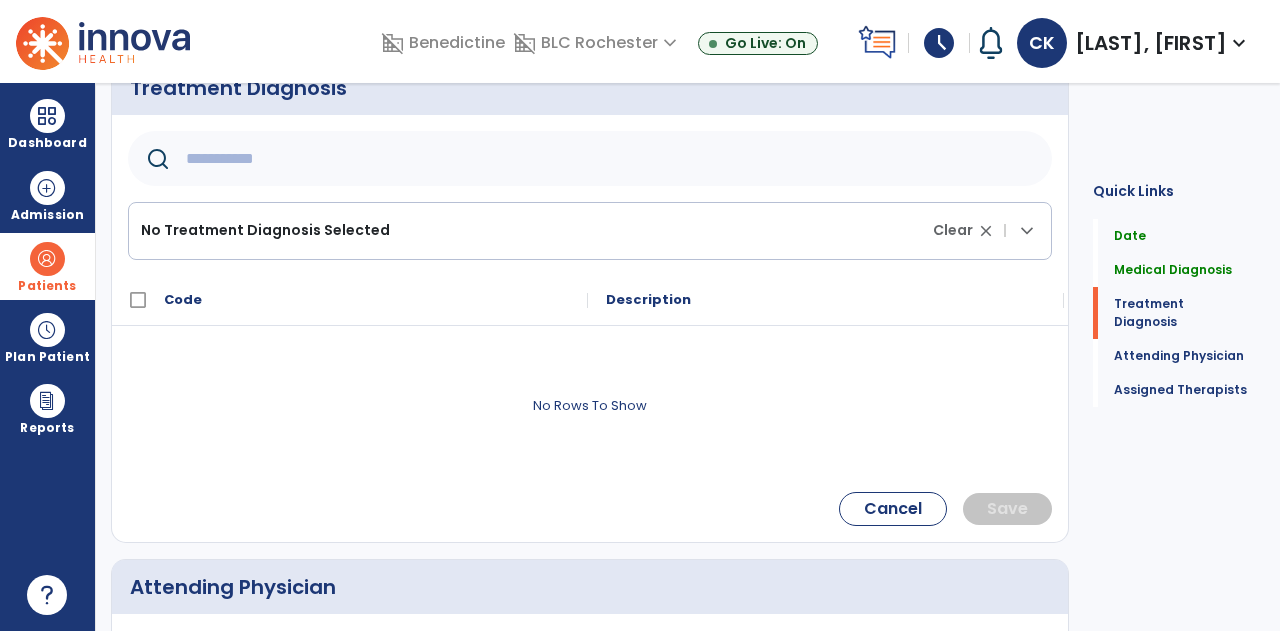 click 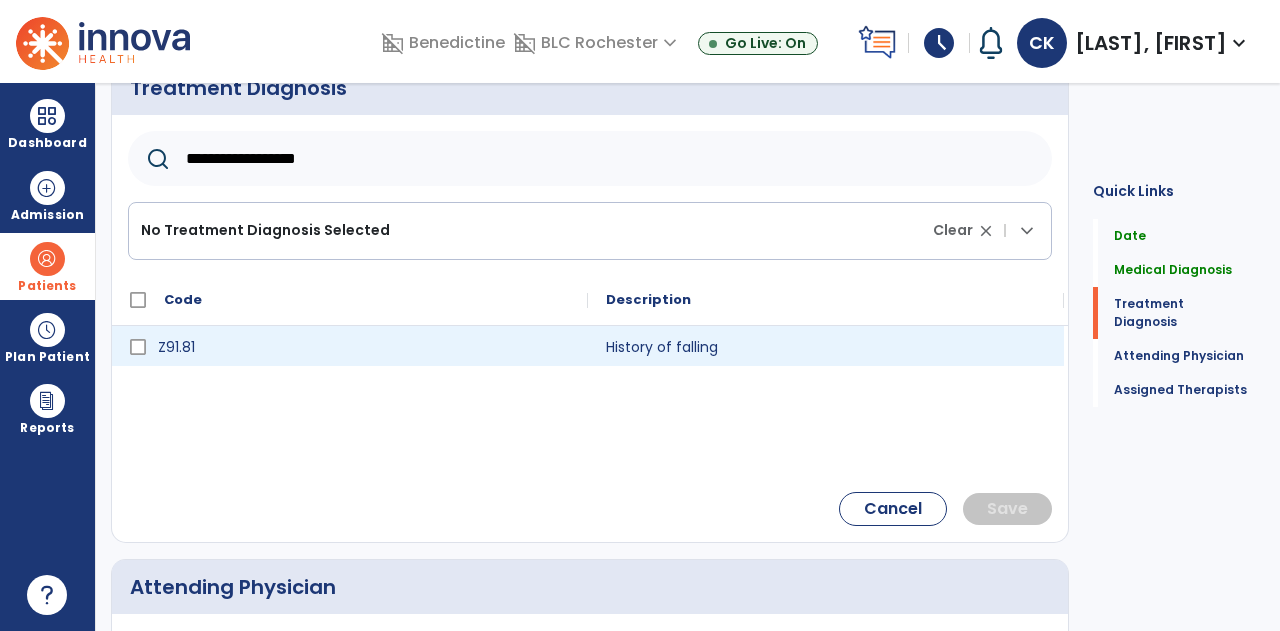 type on "**********" 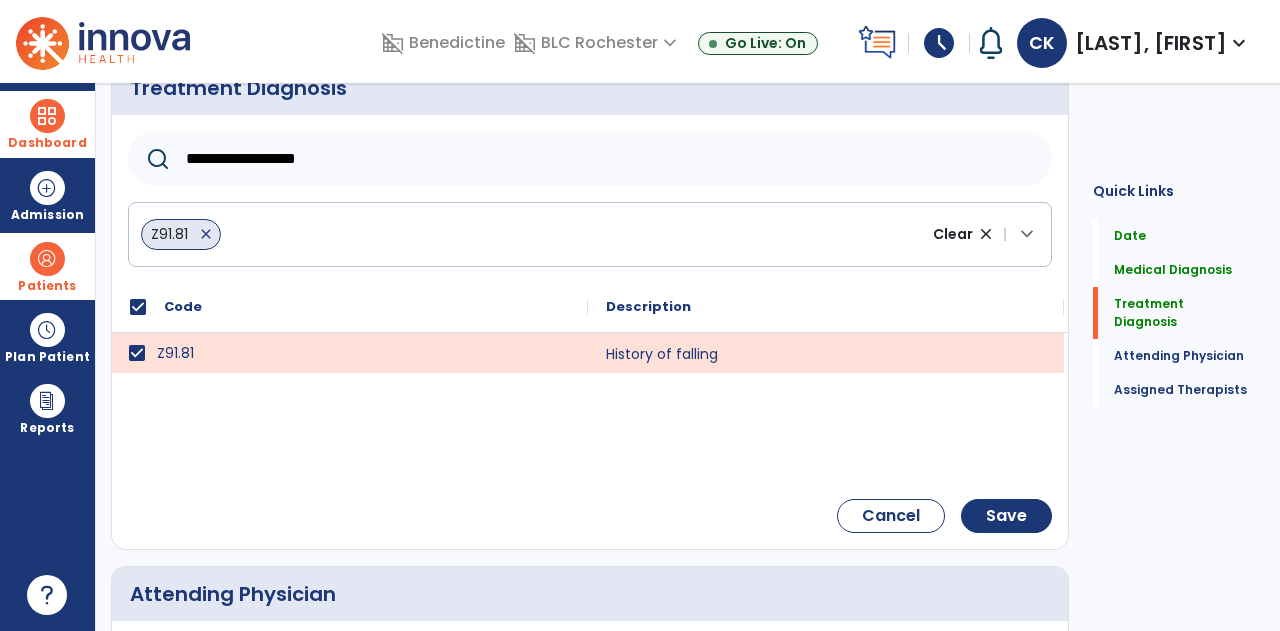 drag, startPoint x: 426, startPoint y: 149, endPoint x: 30, endPoint y: 127, distance: 396.61063 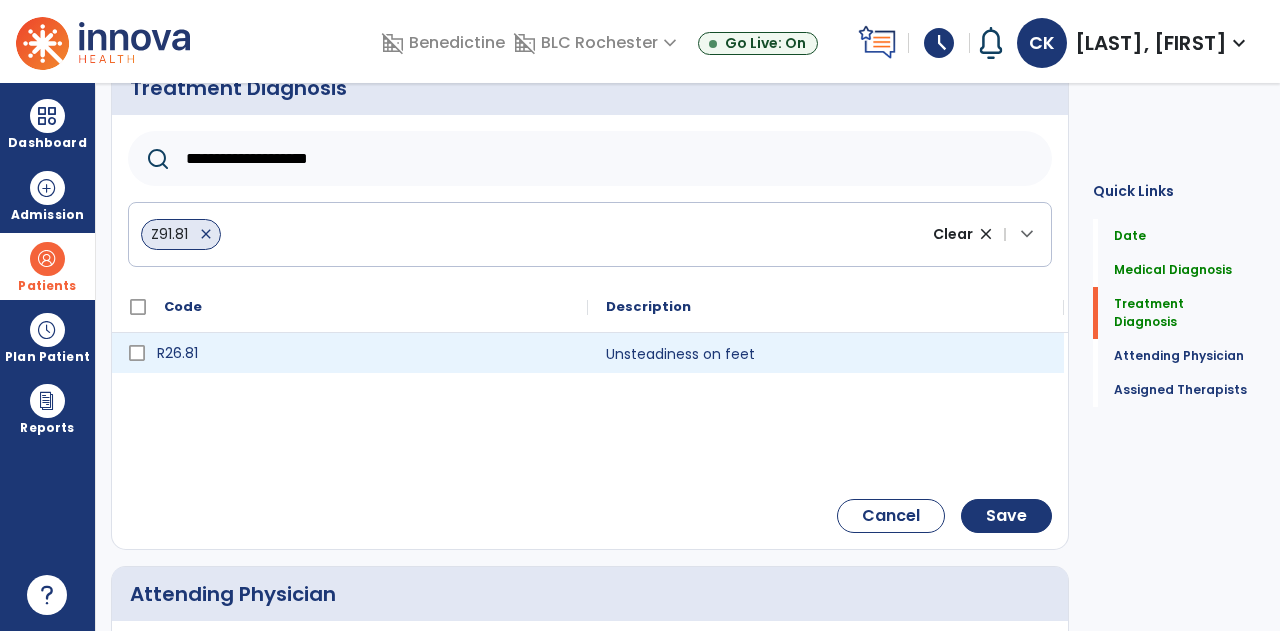 type on "**********" 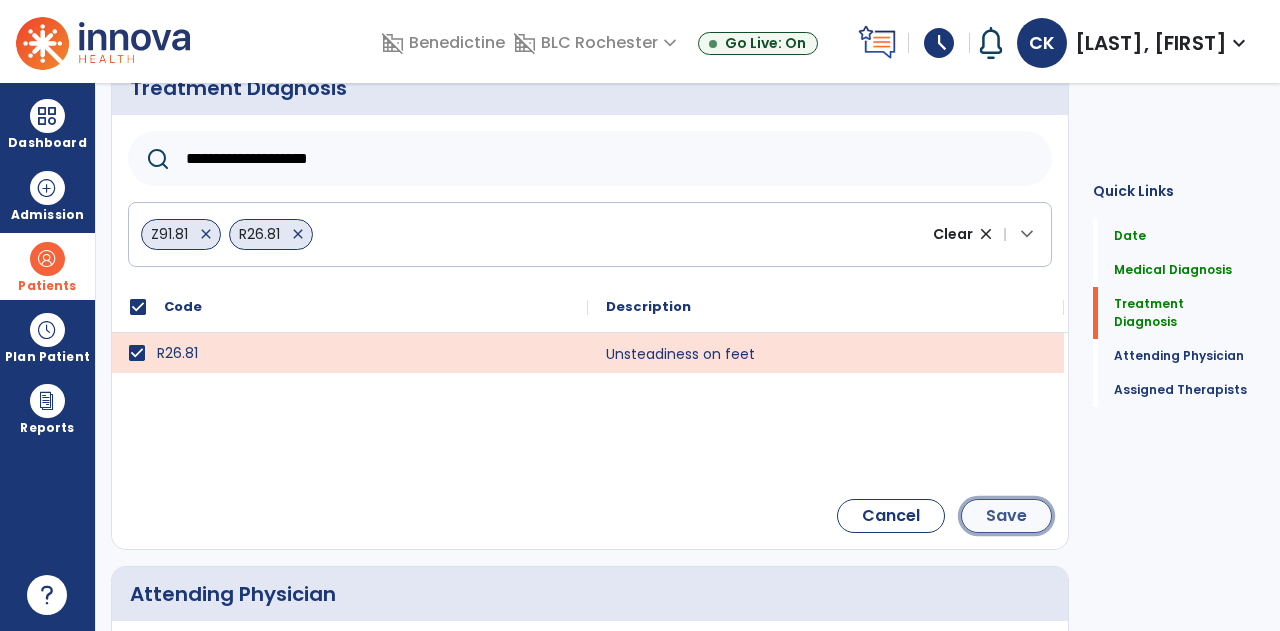 click on "Save" 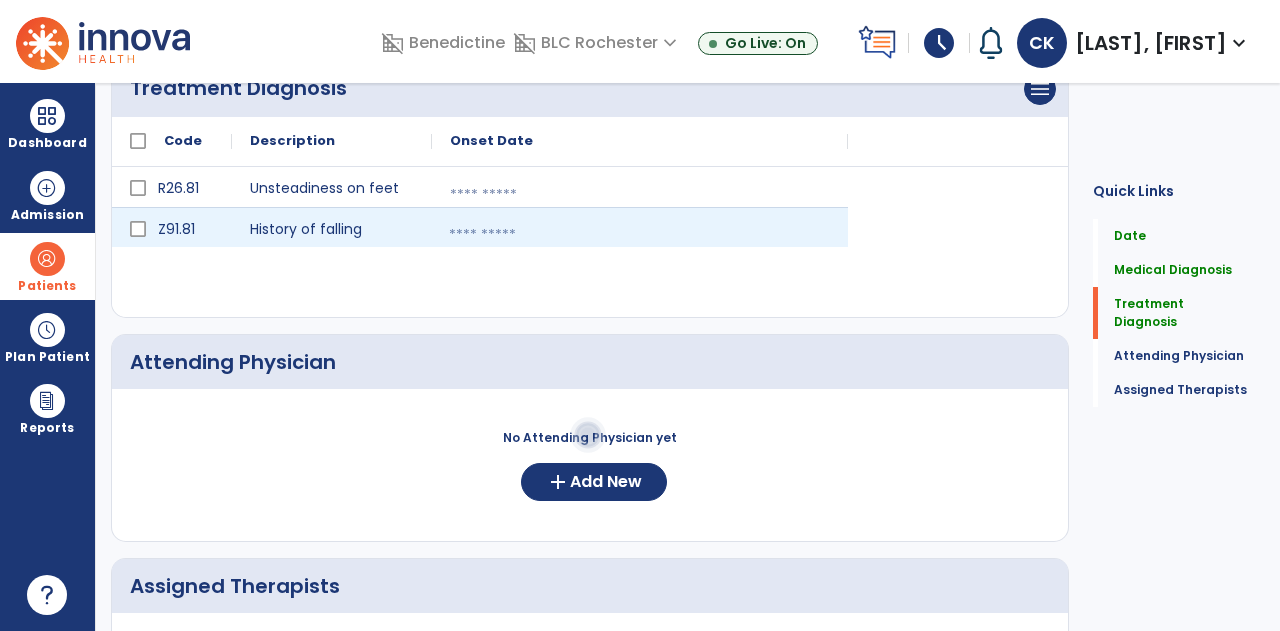 click at bounding box center [640, 235] 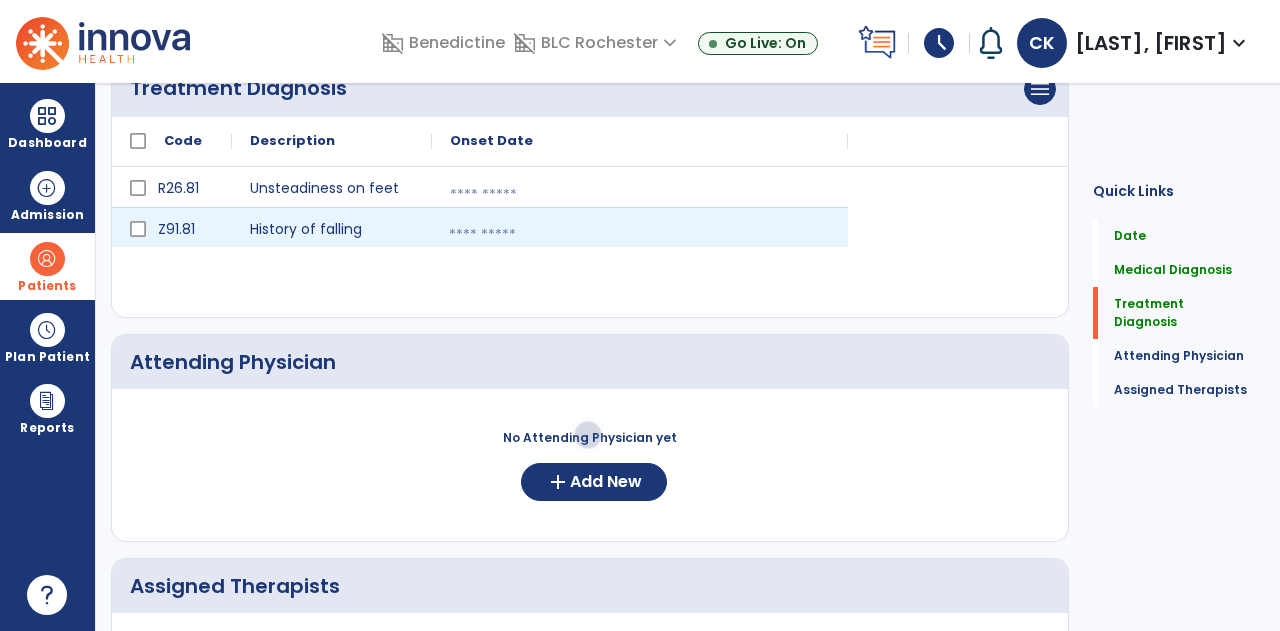 select on "*" 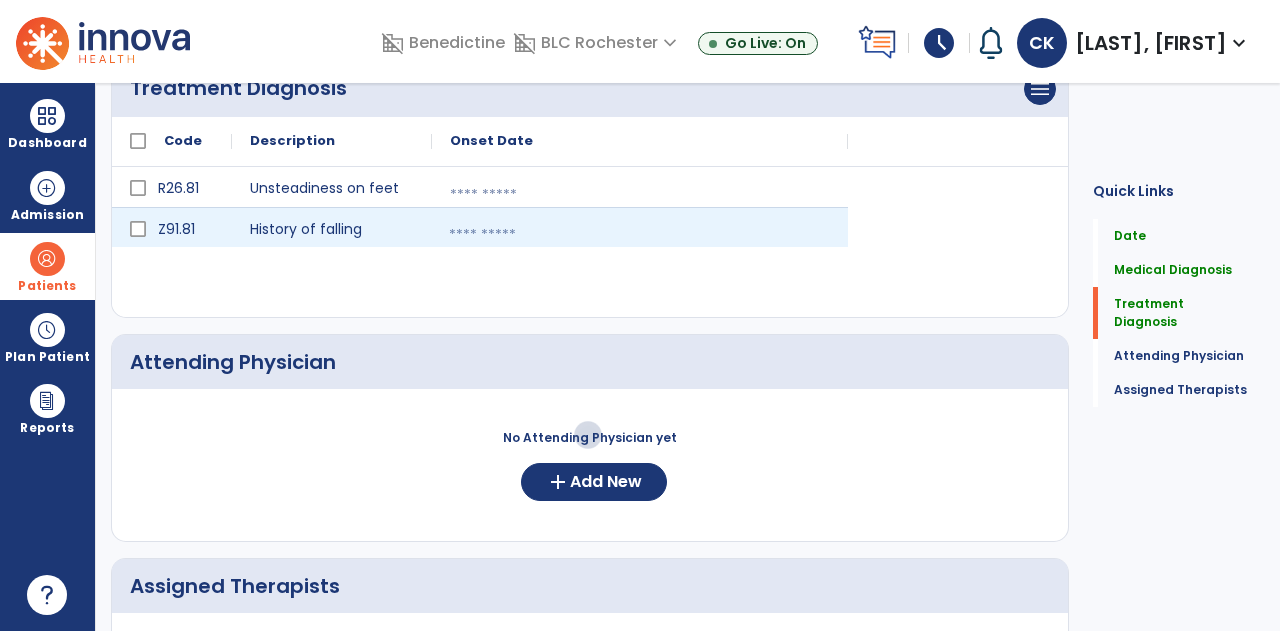select on "****" 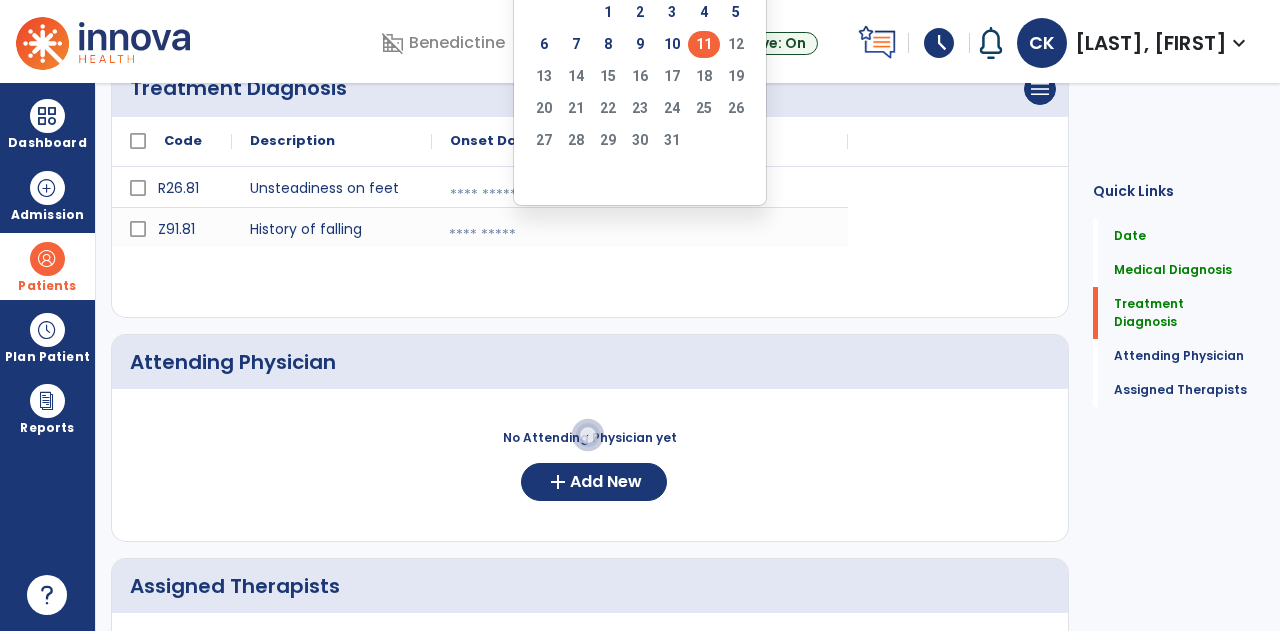 click on "11" 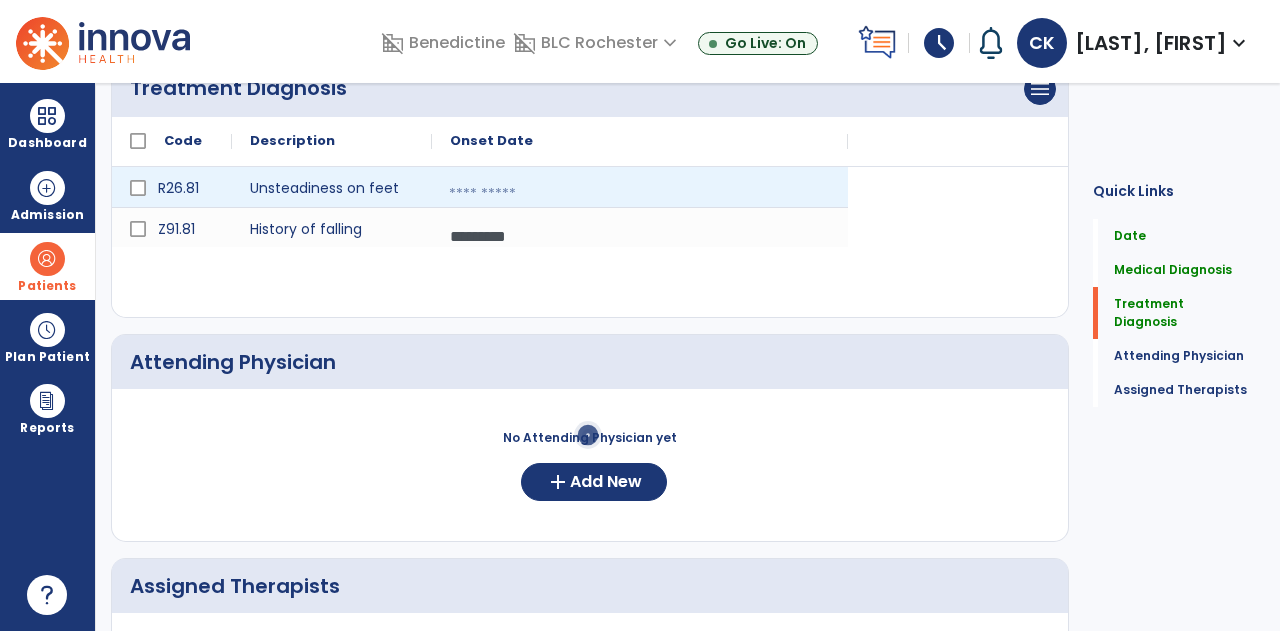 click at bounding box center [640, 194] 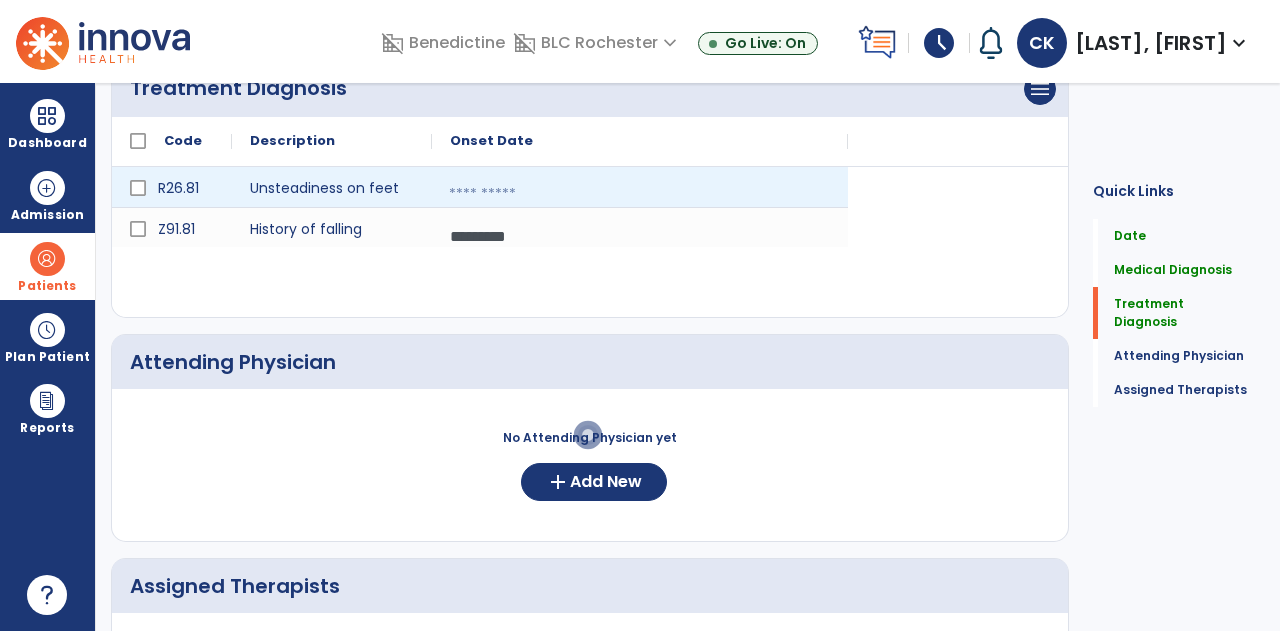 select on "*" 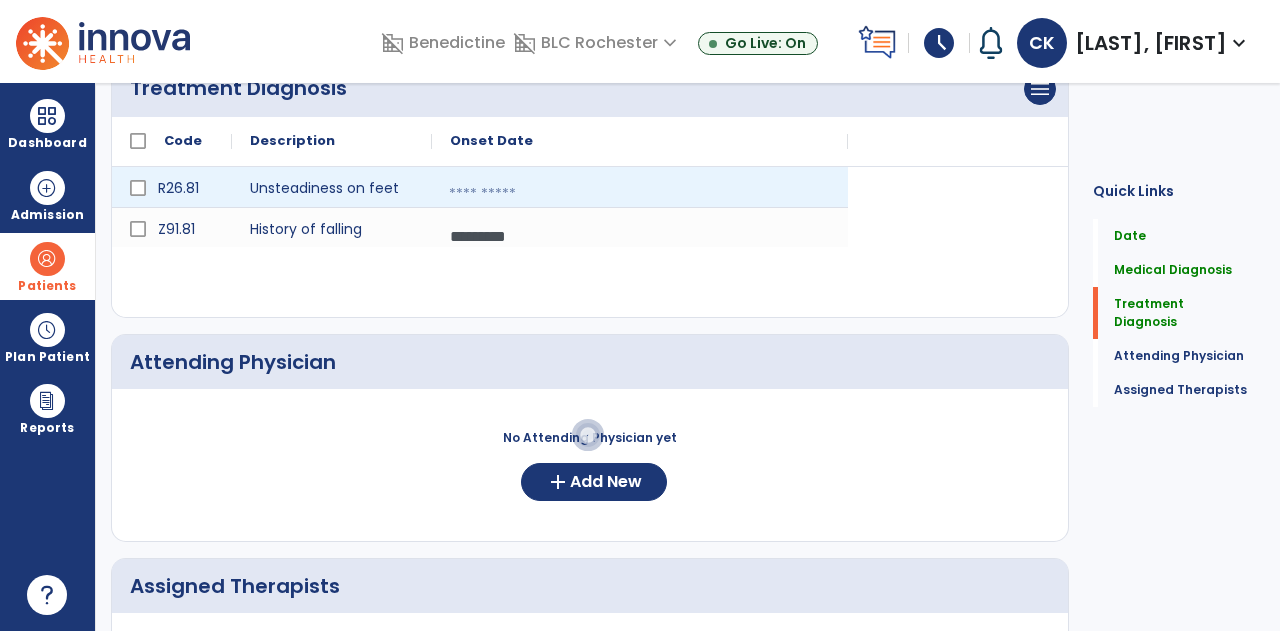 select on "****" 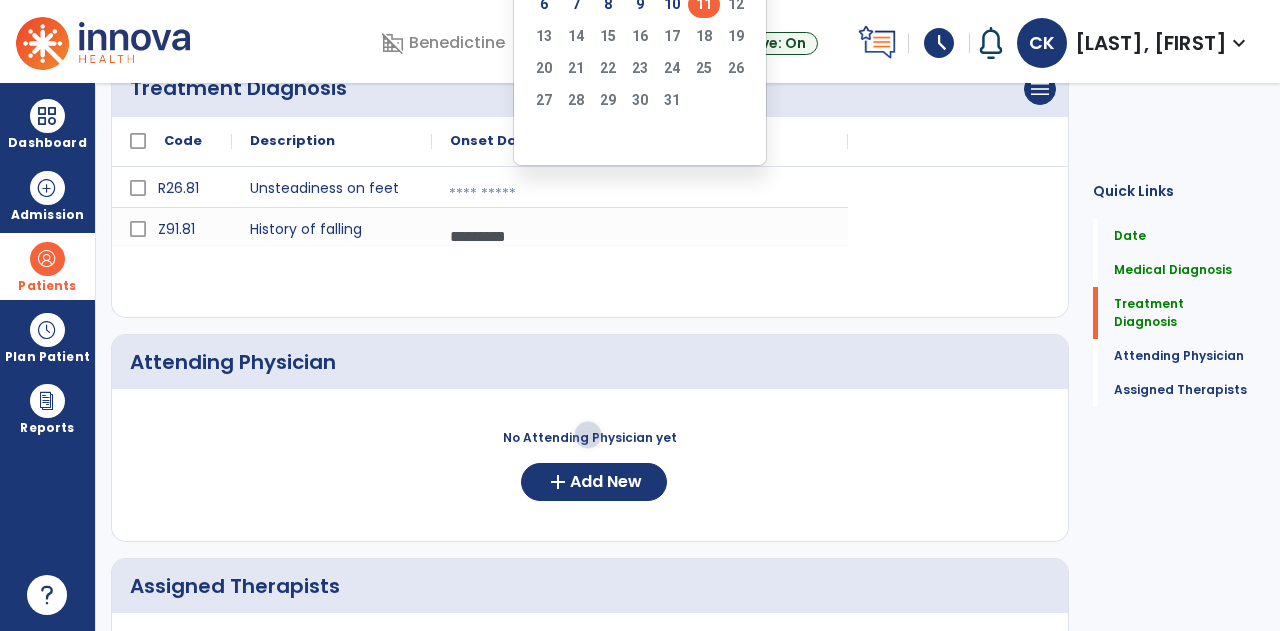 click on "11" 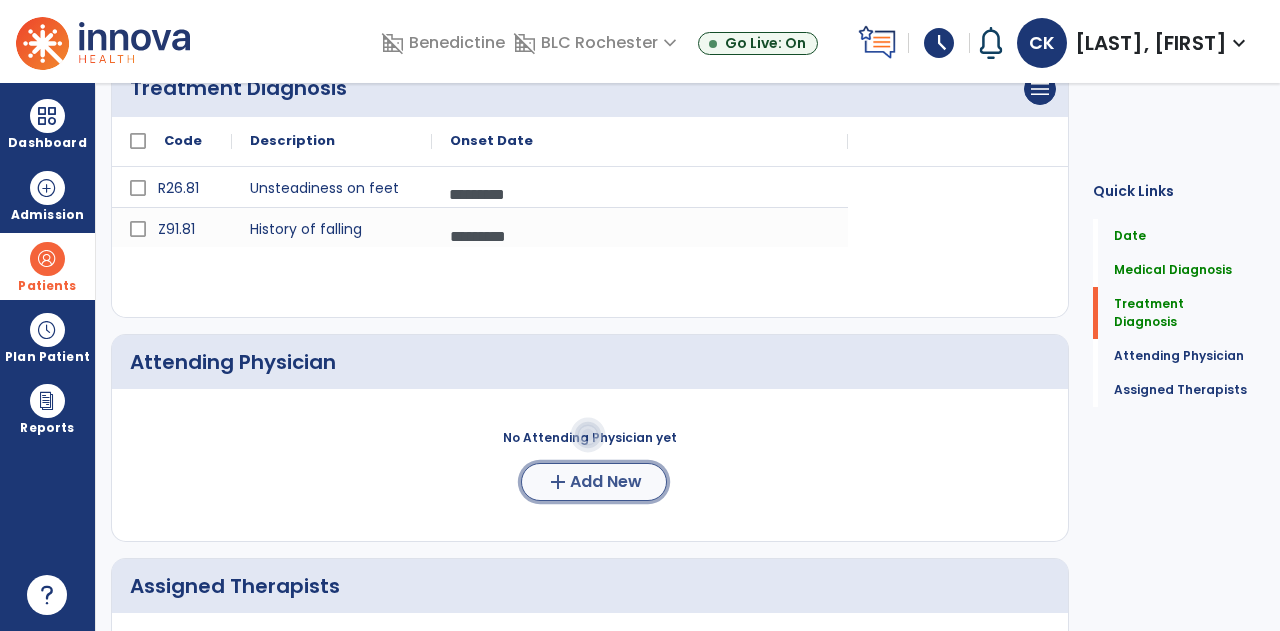 click on "add  Add New" 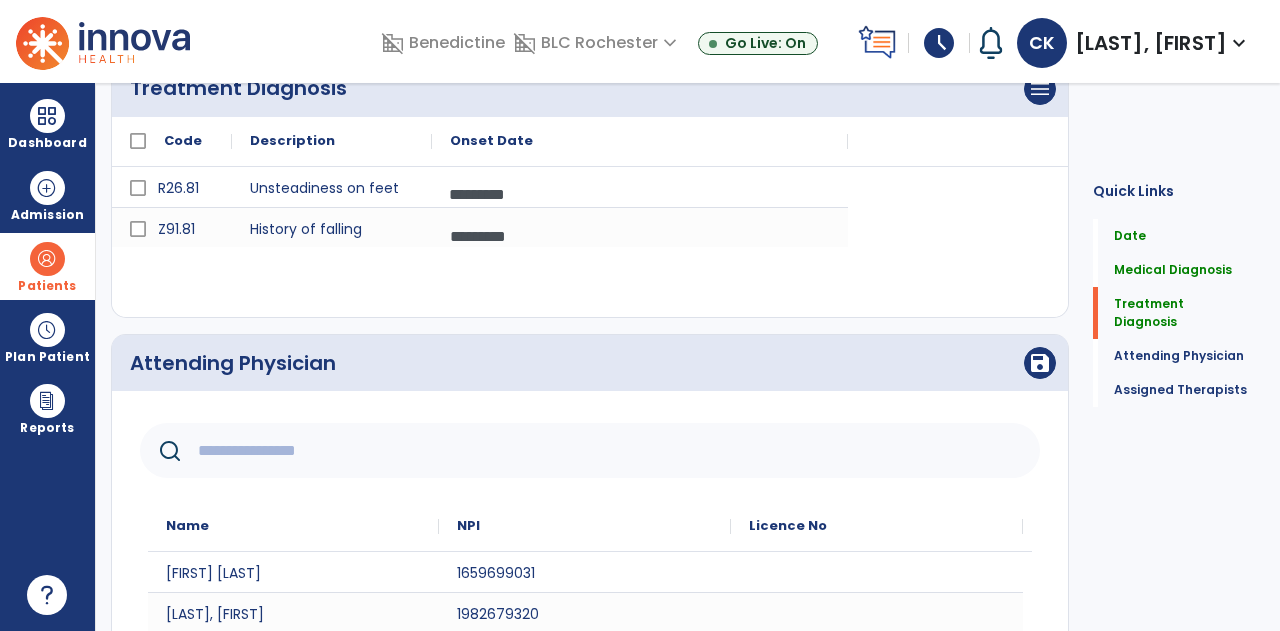 click 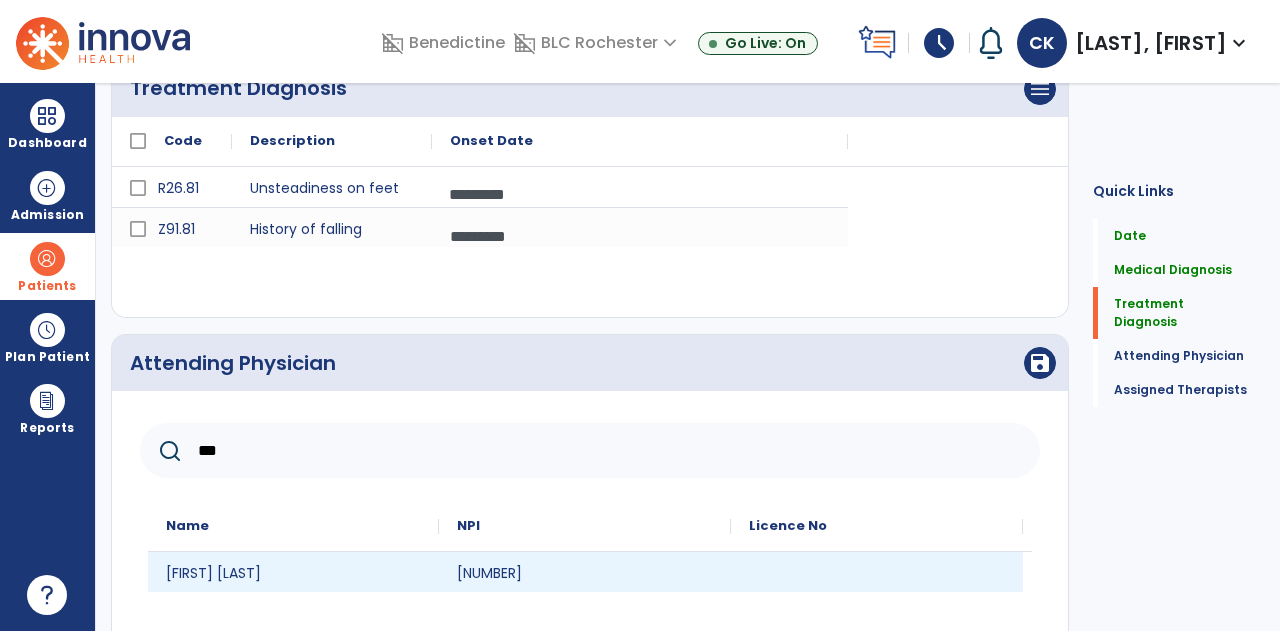 type on "***" 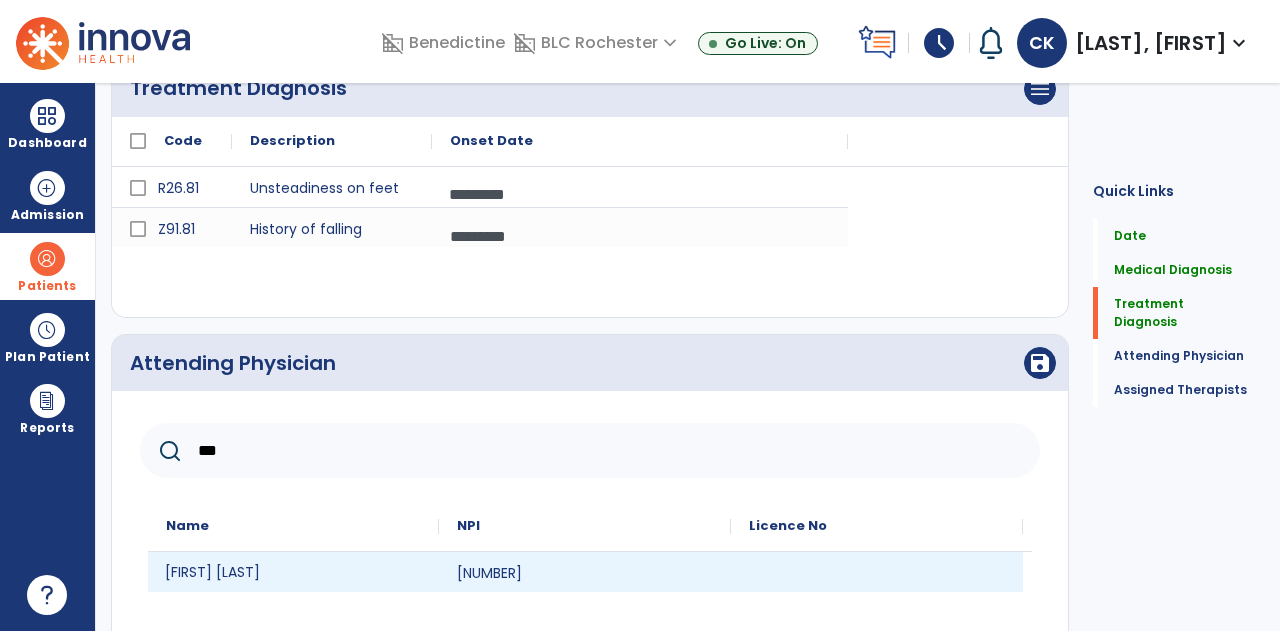 click on "[FIRST] [LAST]" 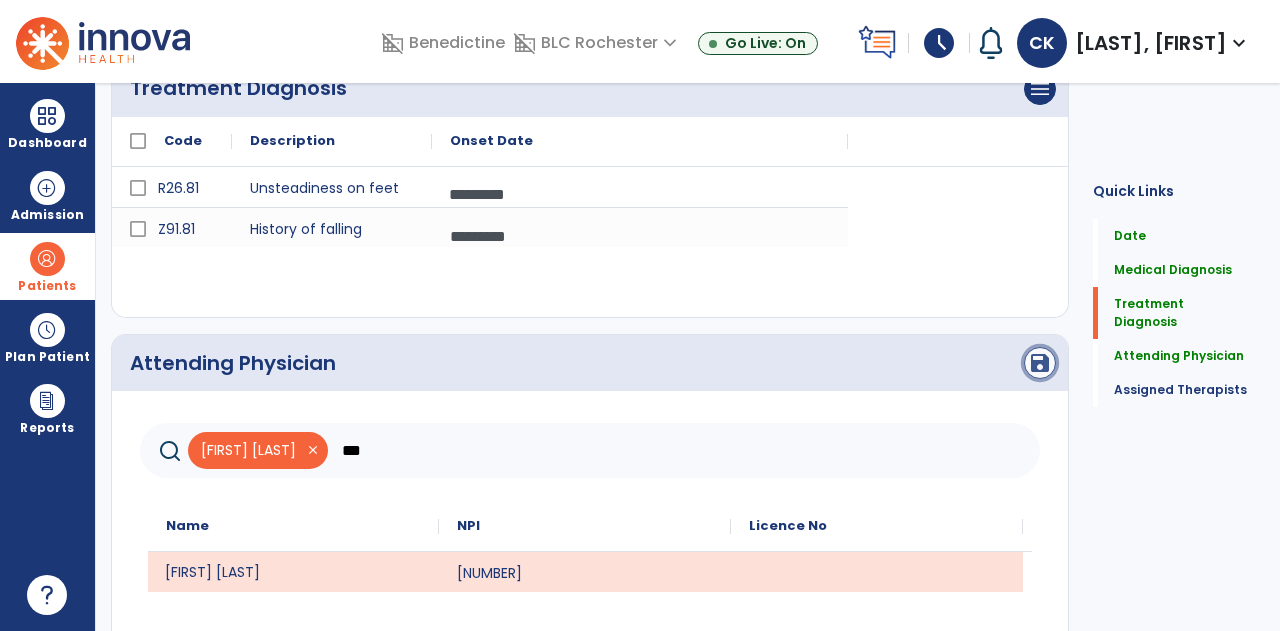 click on "save" 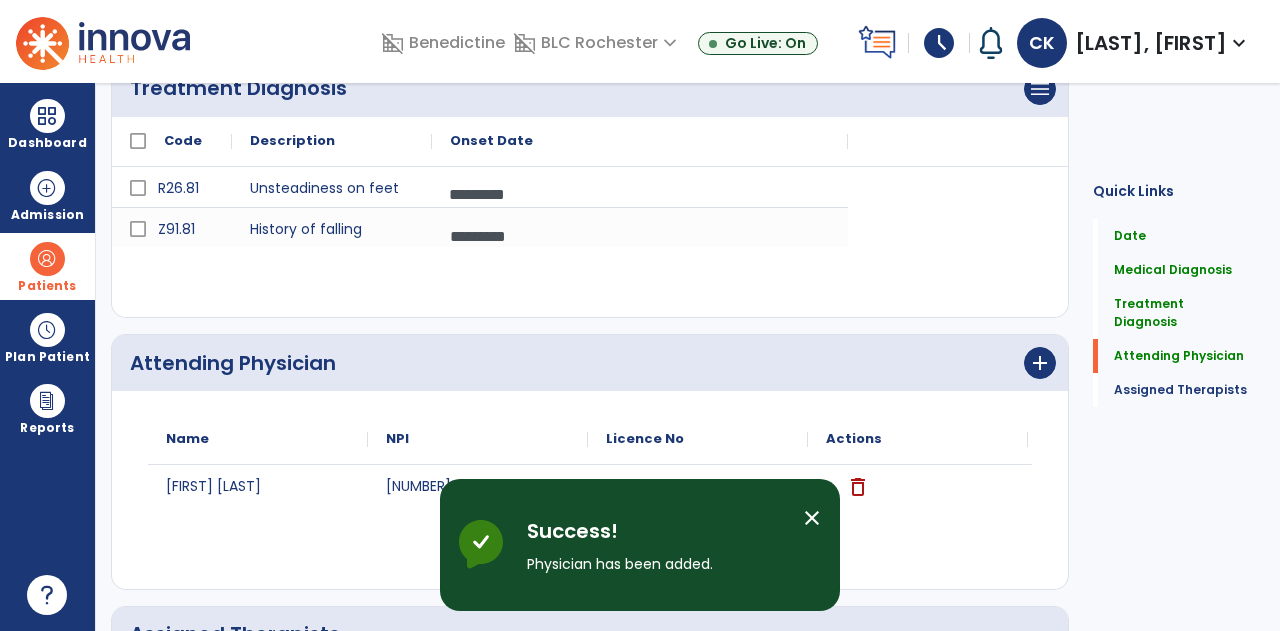 scroll, scrollTop: 760, scrollLeft: 0, axis: vertical 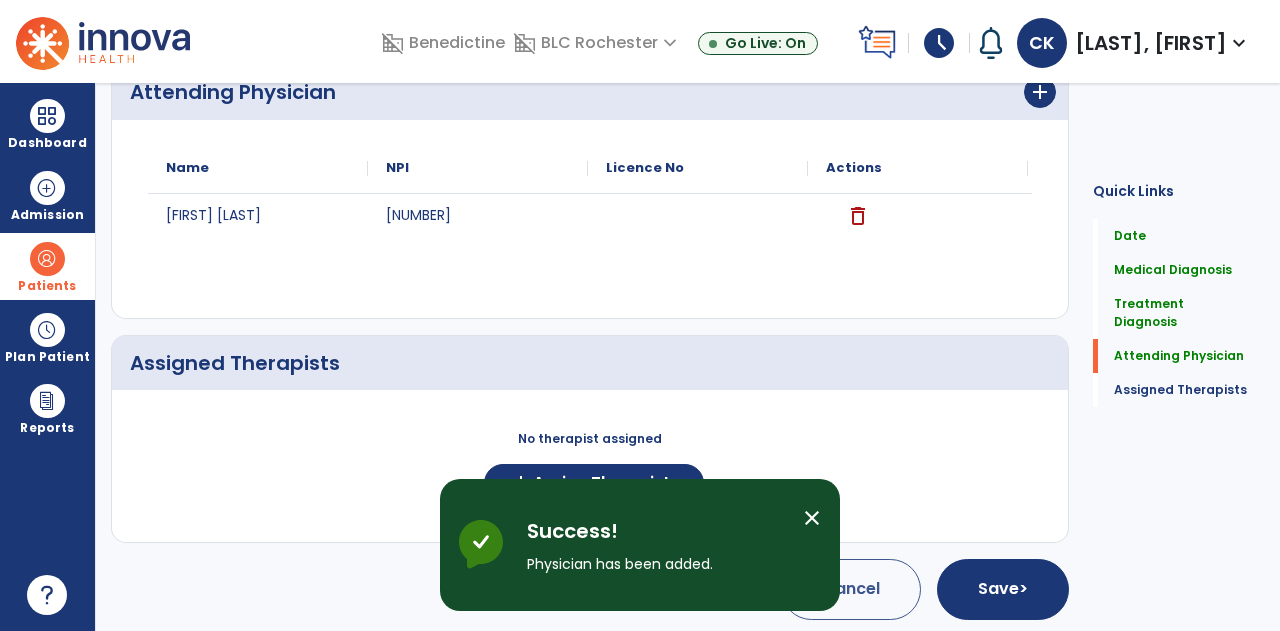 click on "close" at bounding box center (812, 518) 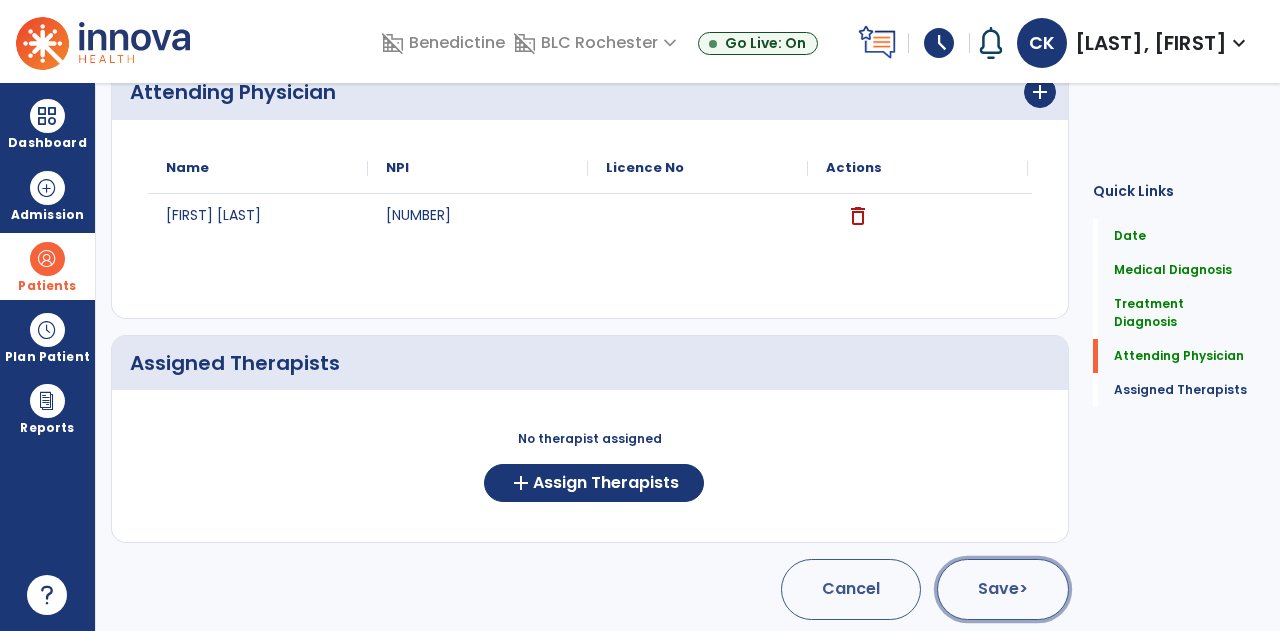 click on "Save  >" 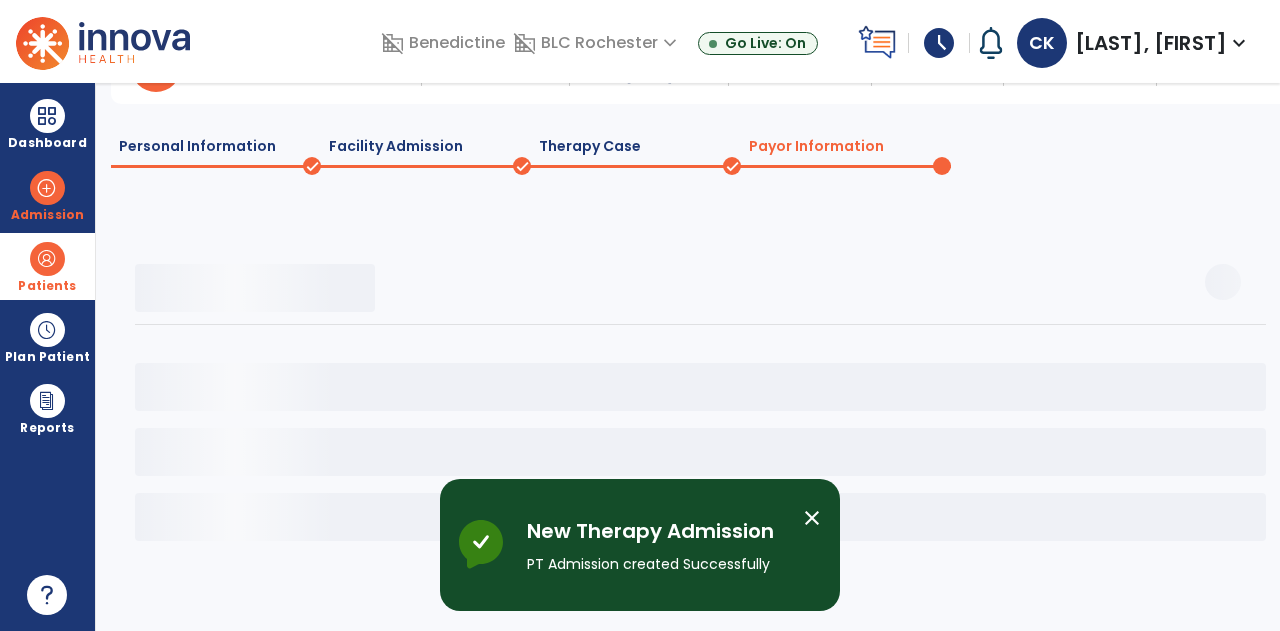 scroll, scrollTop: 110, scrollLeft: 0, axis: vertical 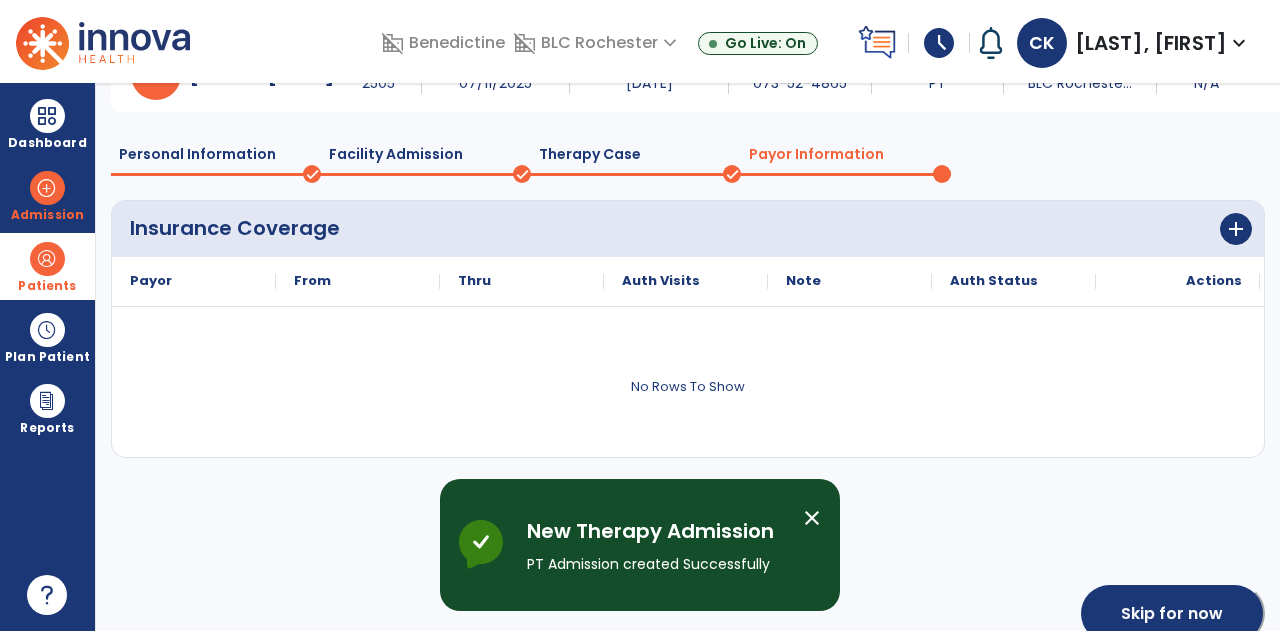 click on "Skip for now" 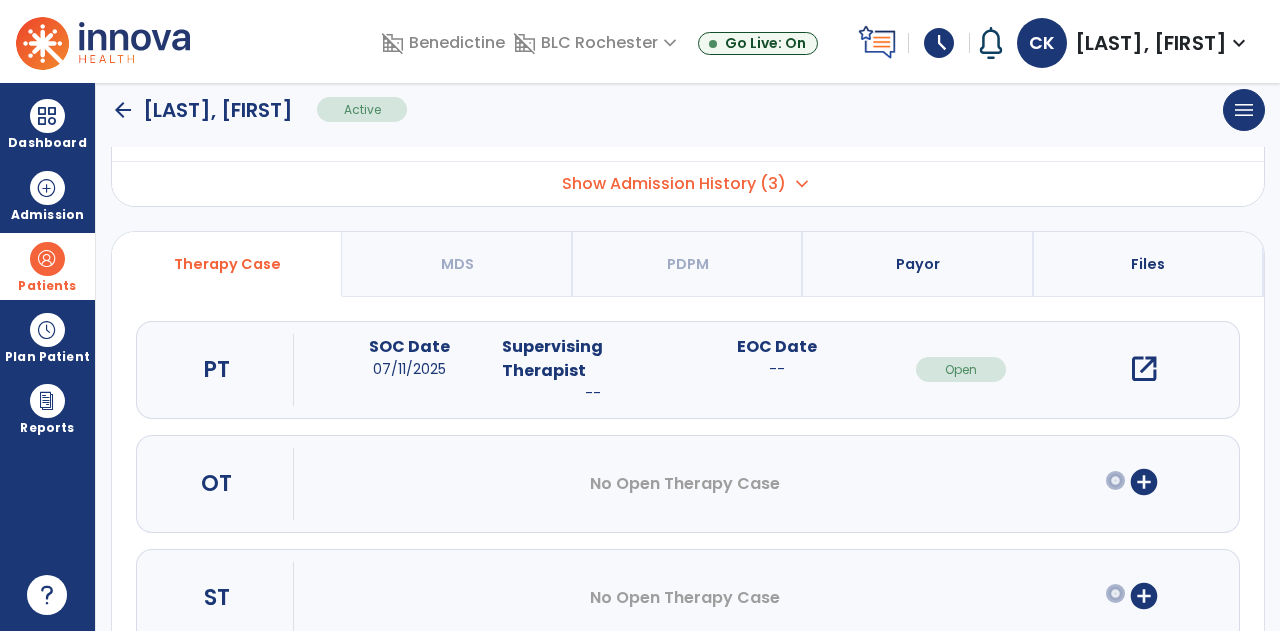 click on "open_in_new" at bounding box center (1144, 369) 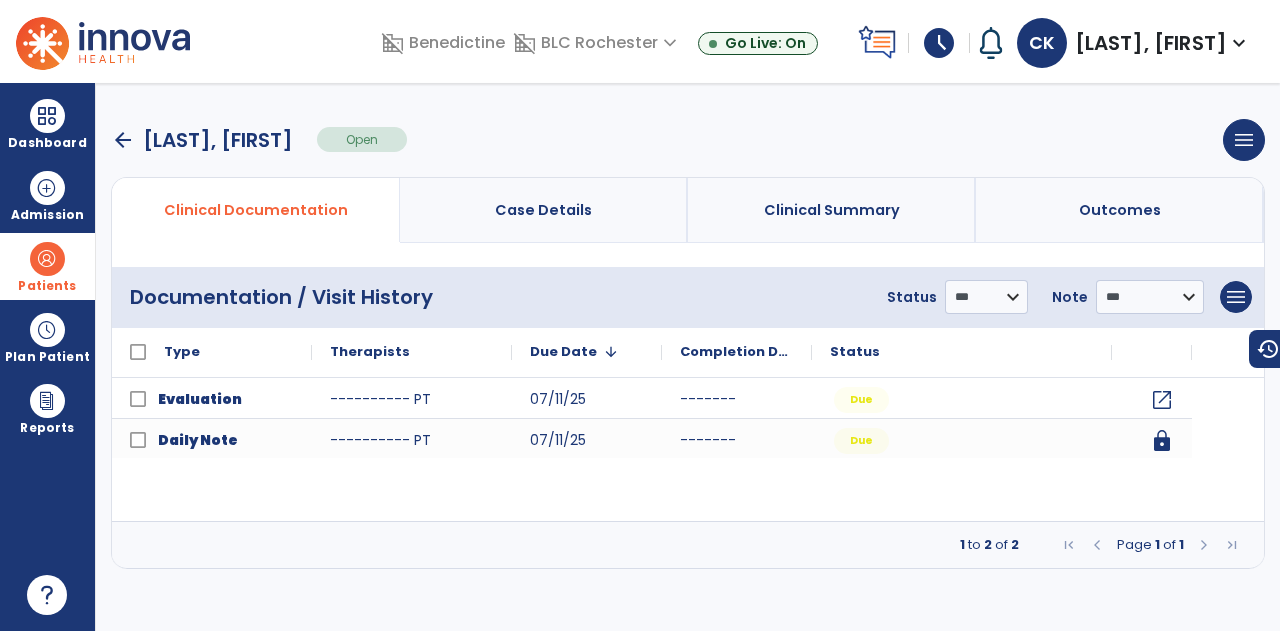 scroll, scrollTop: 0, scrollLeft: 0, axis: both 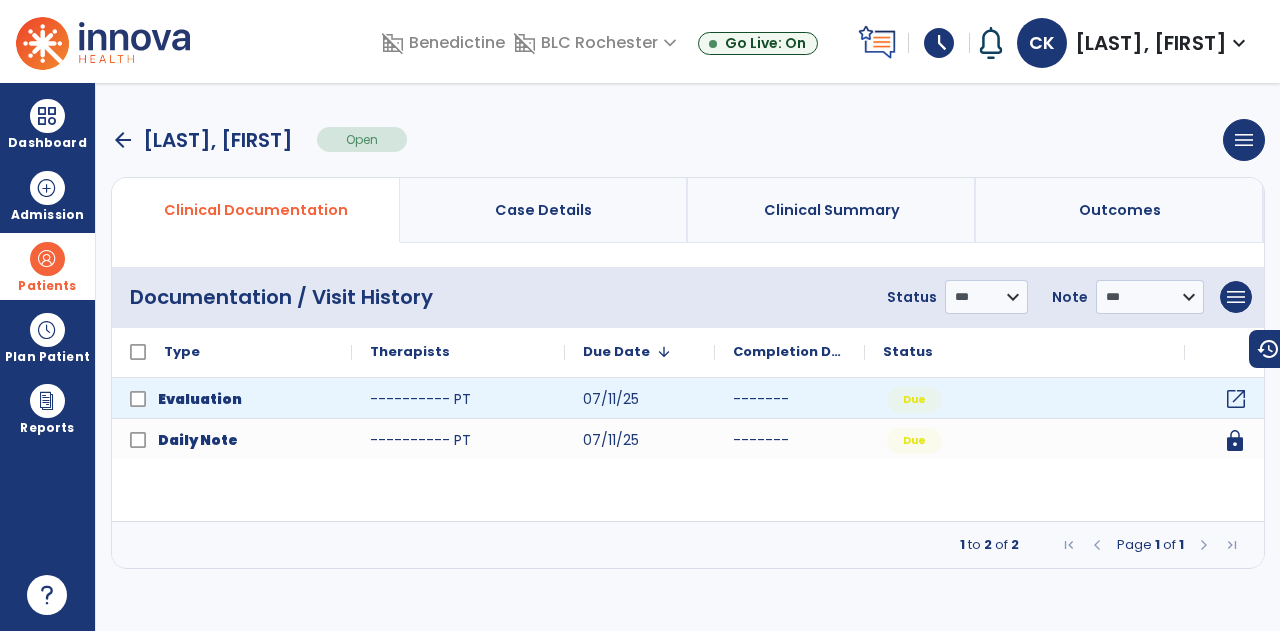 click on "open_in_new" 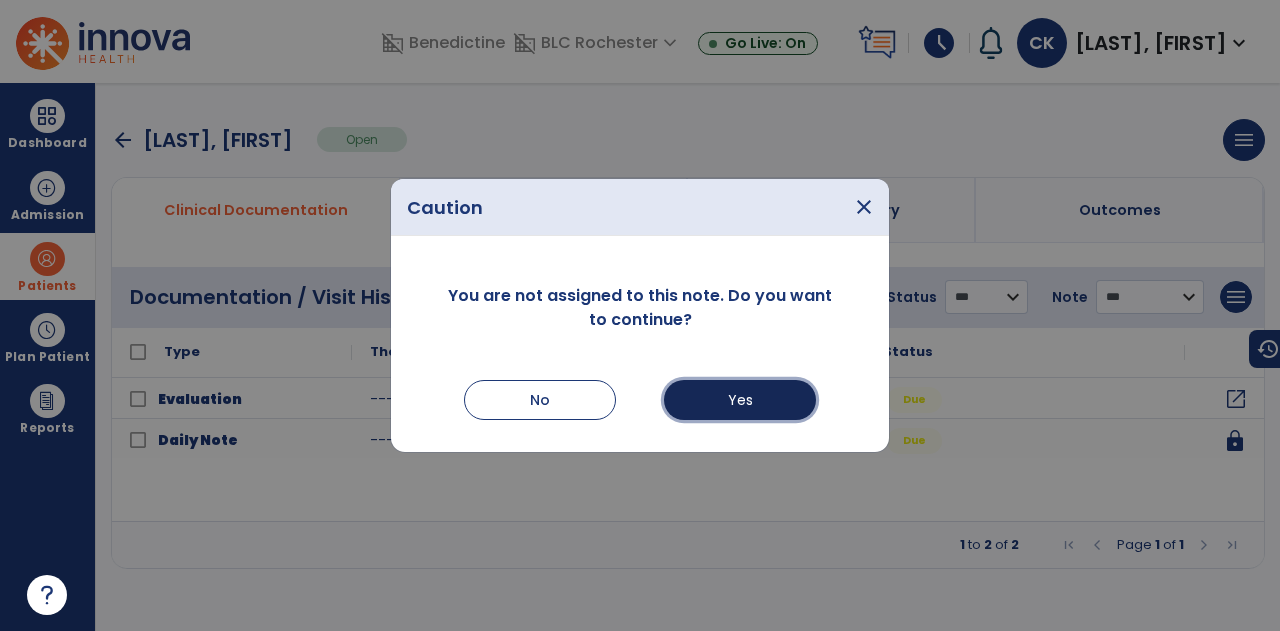 click on "Yes" at bounding box center (740, 400) 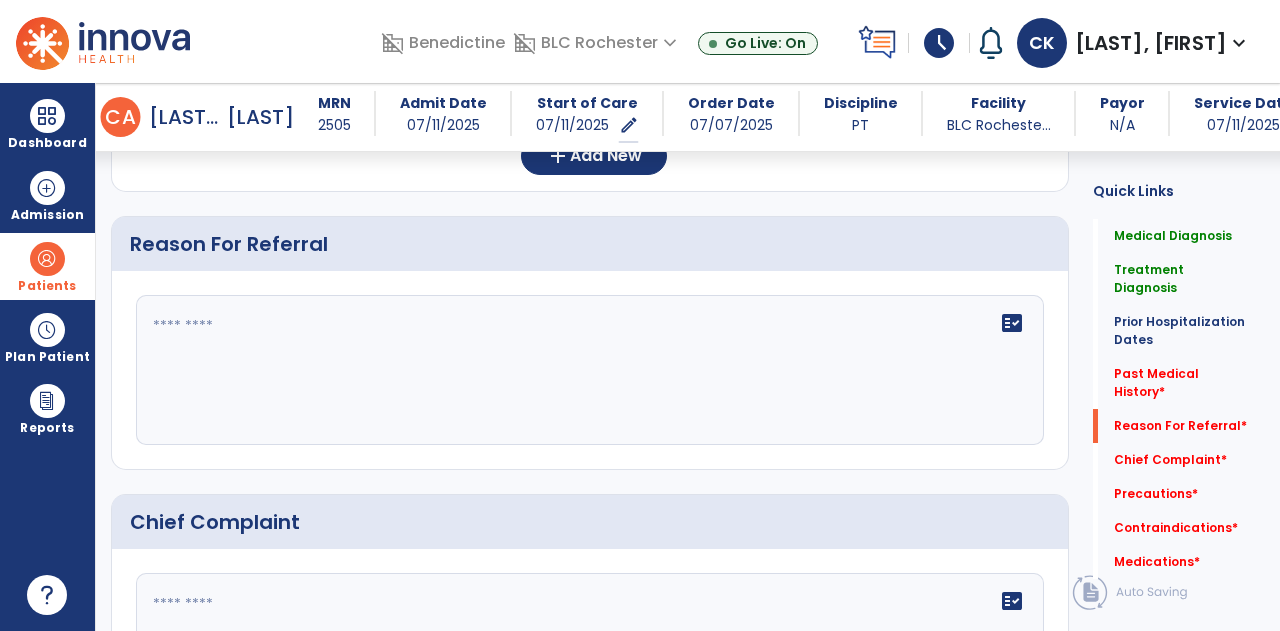 scroll, scrollTop: 1117, scrollLeft: 0, axis: vertical 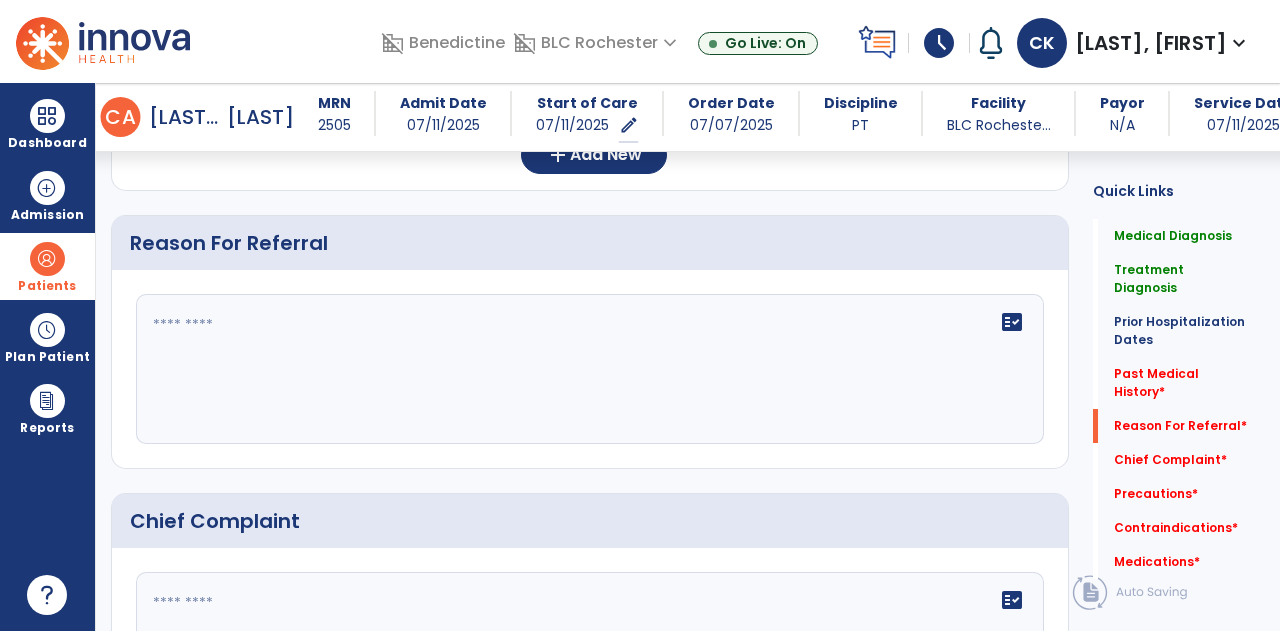 click 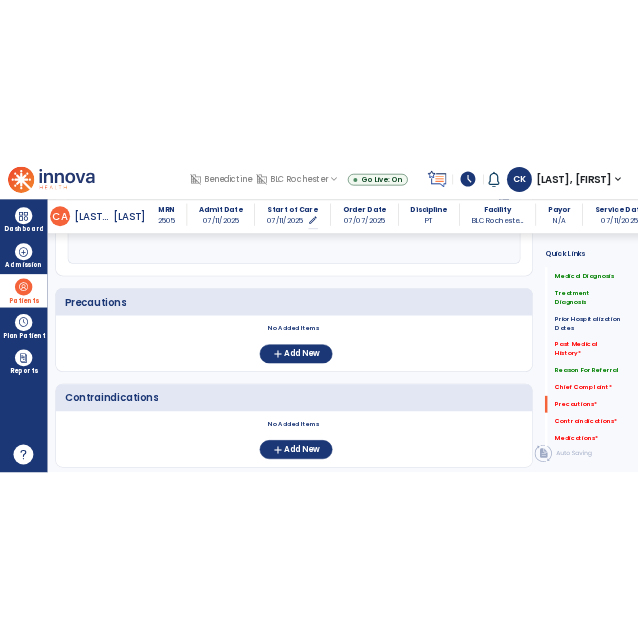 scroll, scrollTop: 1634, scrollLeft: 0, axis: vertical 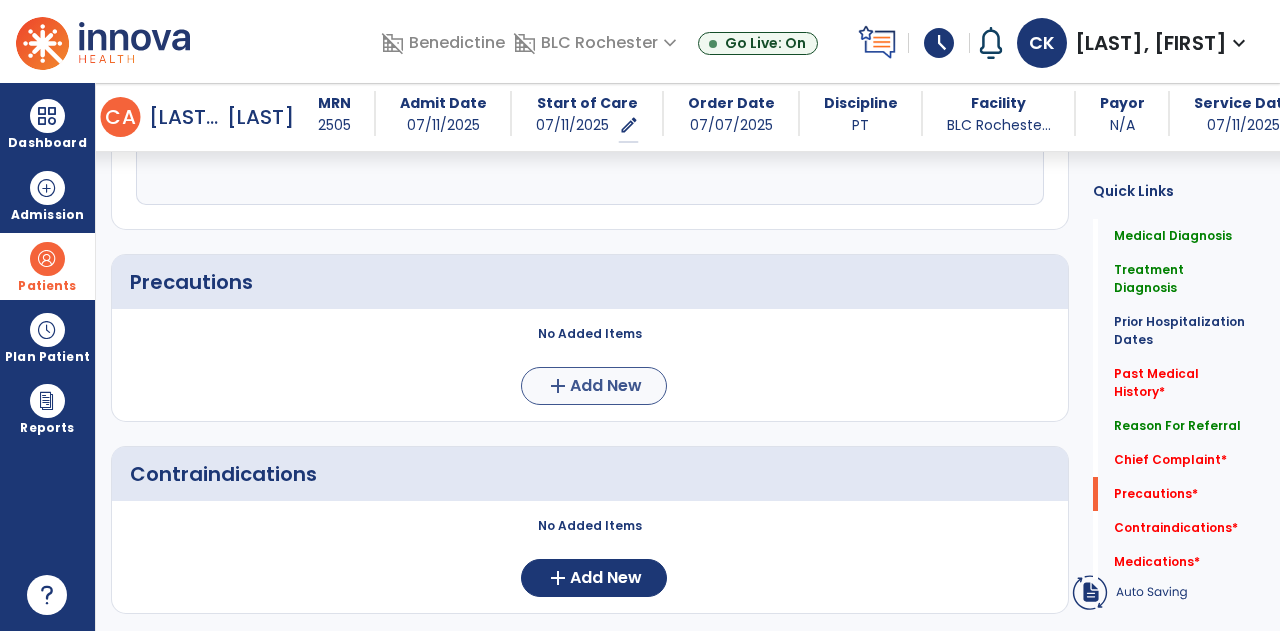 type on "**********" 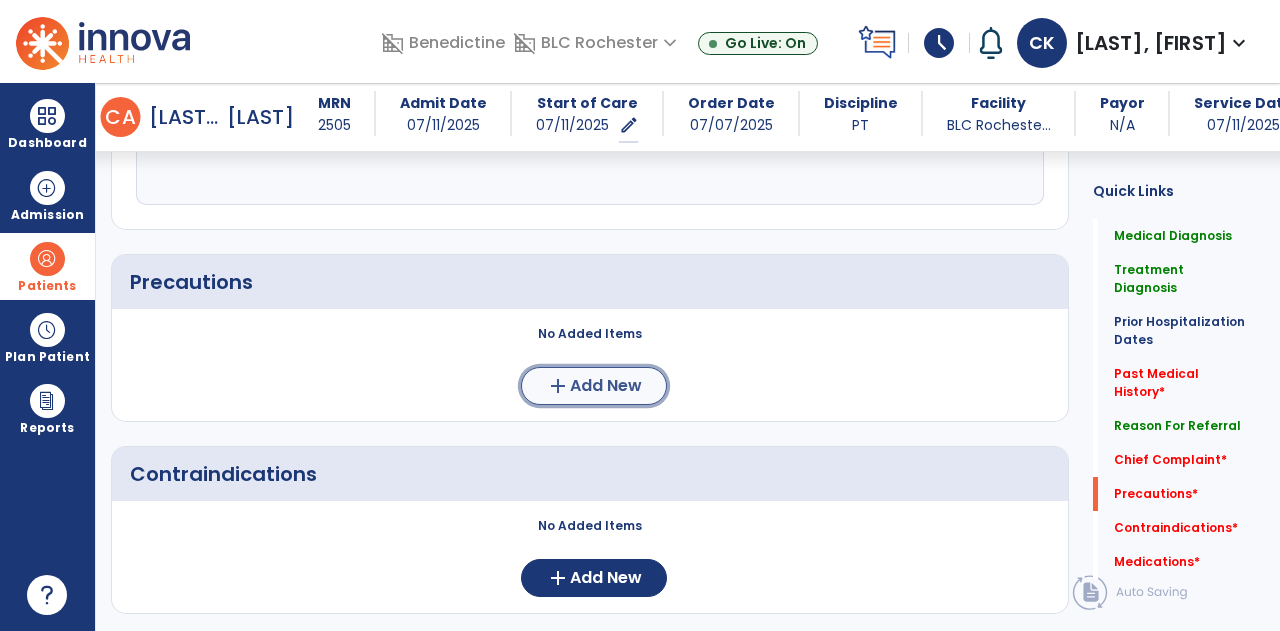 click on "add  Add New" 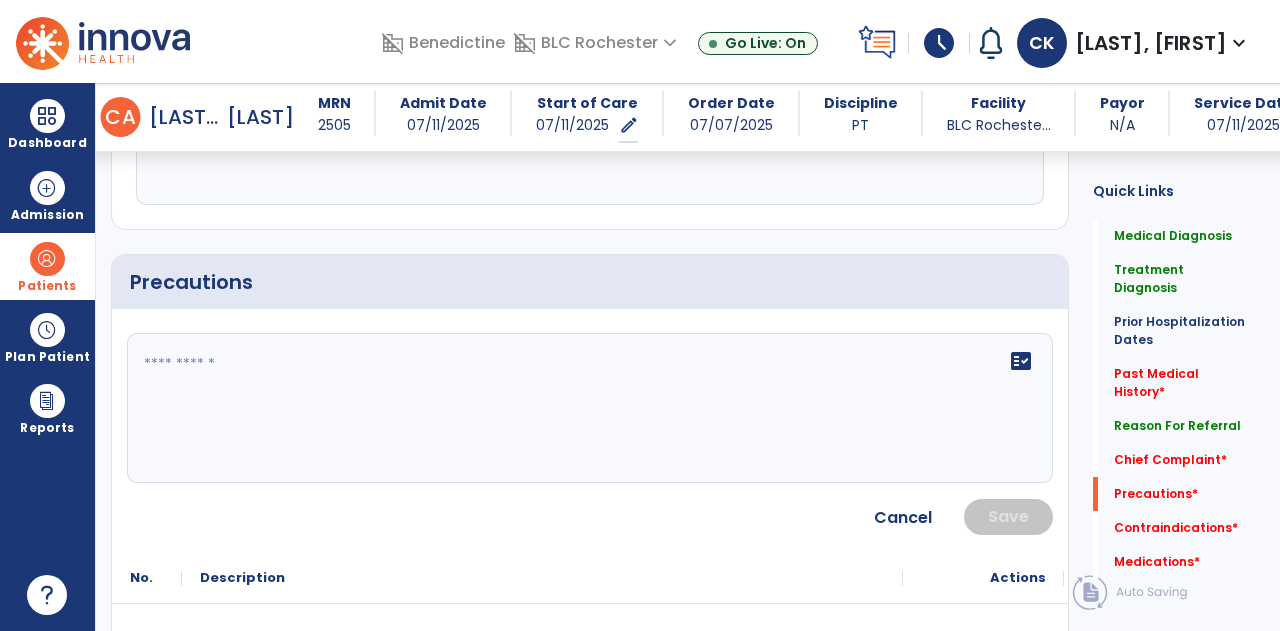 click on "fact_check" 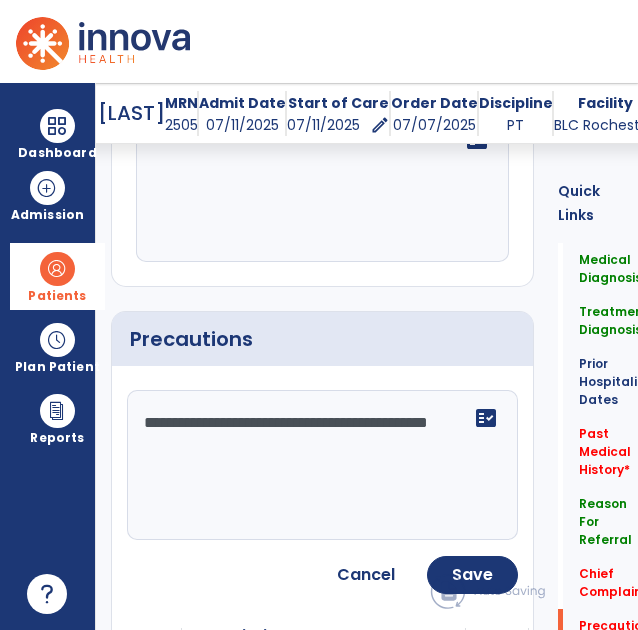 scroll, scrollTop: 1660, scrollLeft: 0, axis: vertical 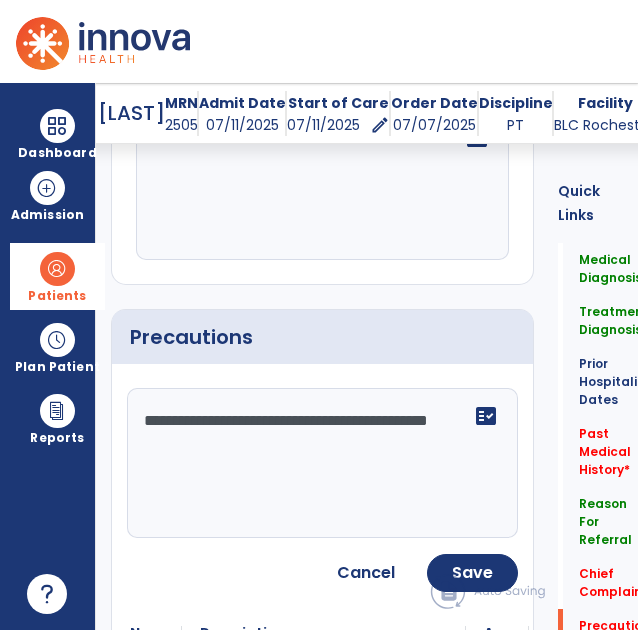 click on "**********" 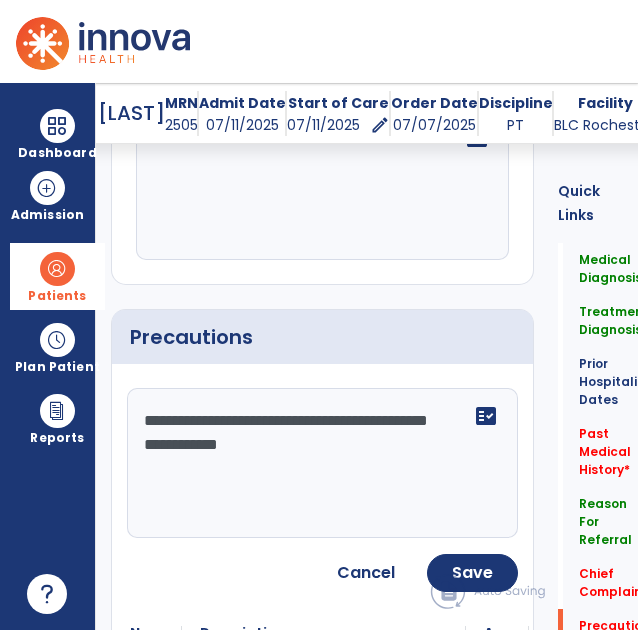 type on "**********" 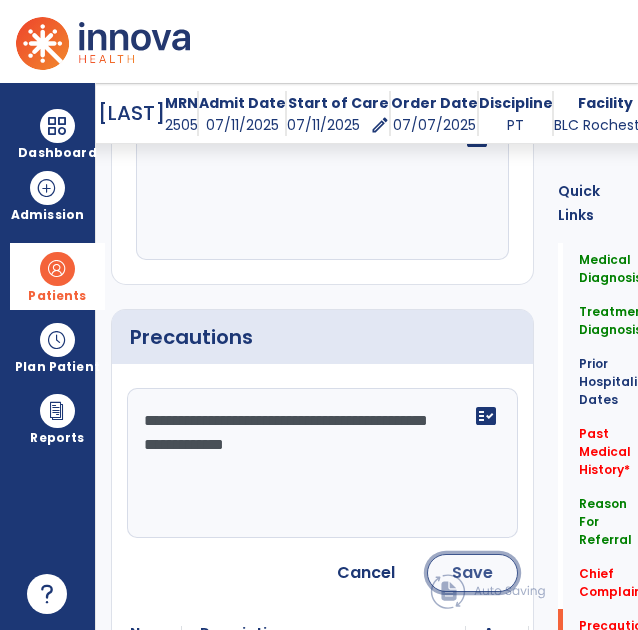 click on "Save" 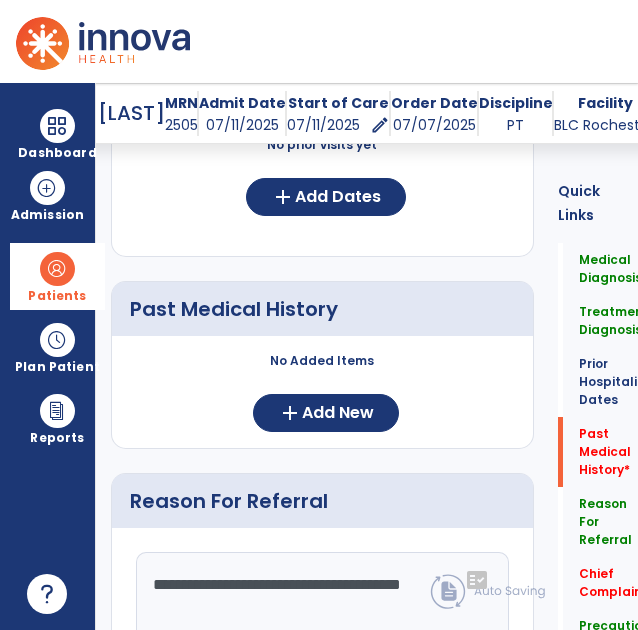 scroll, scrollTop: 938, scrollLeft: 0, axis: vertical 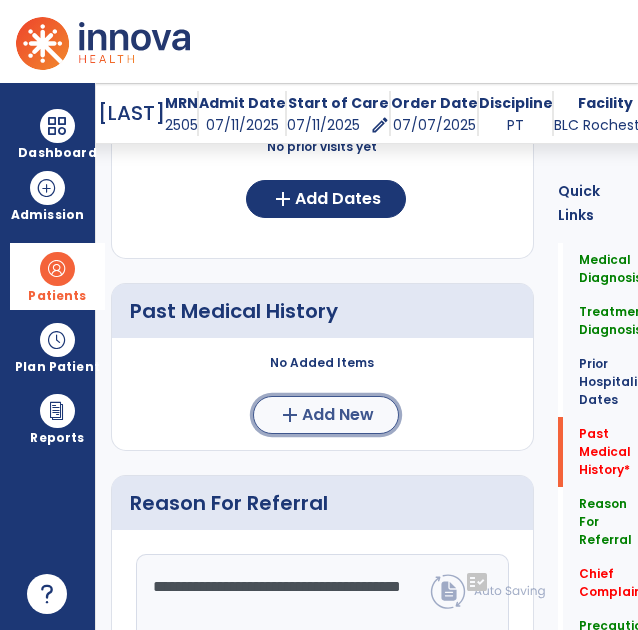 click on "Add New" 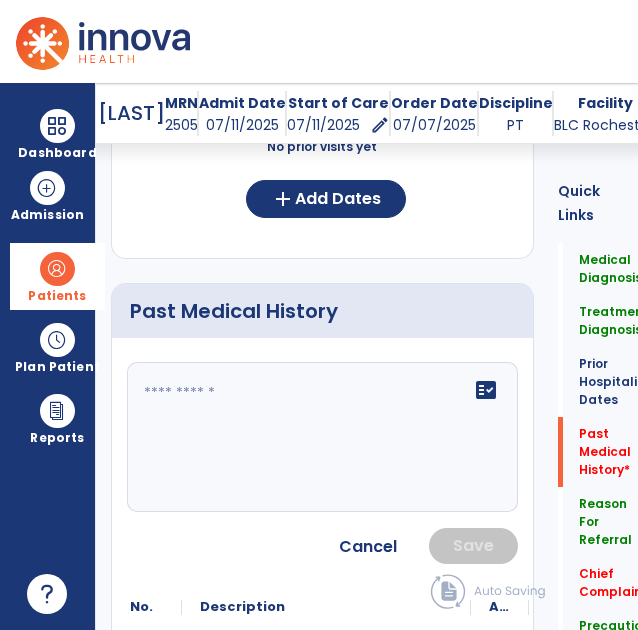 click on "fact_check" 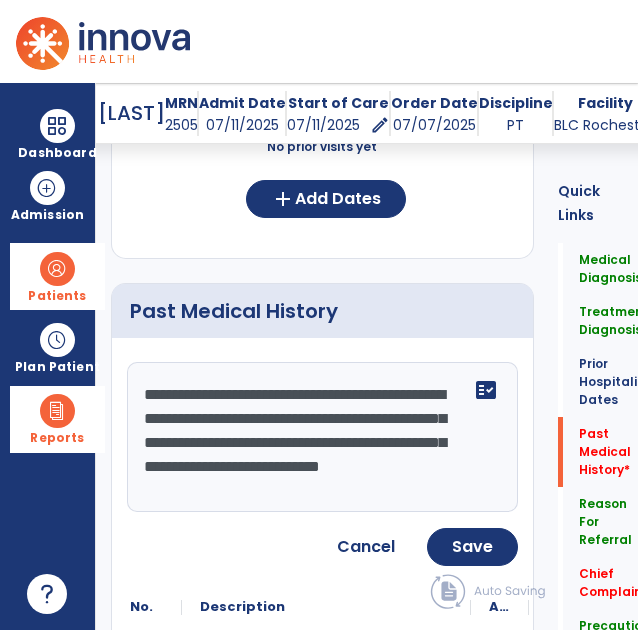 scroll, scrollTop: 15, scrollLeft: 0, axis: vertical 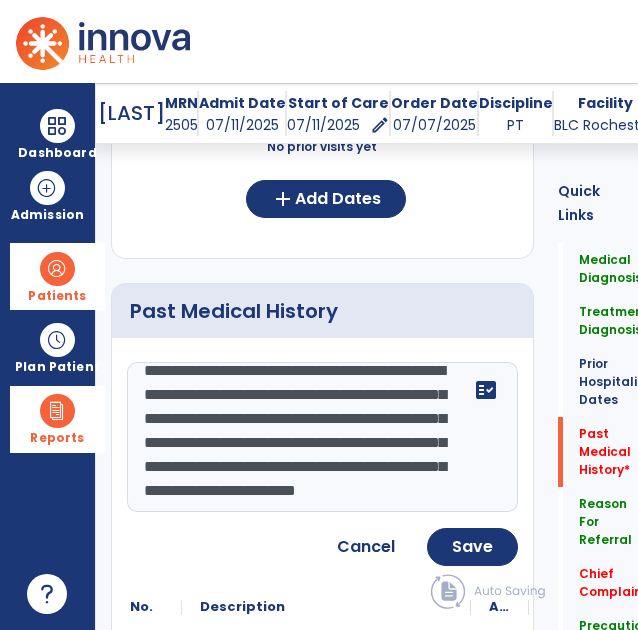 type on "**********" 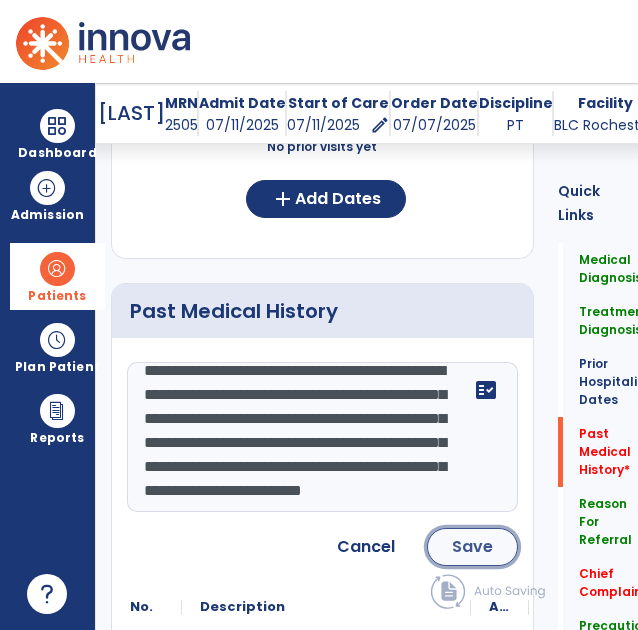 click on "Save" 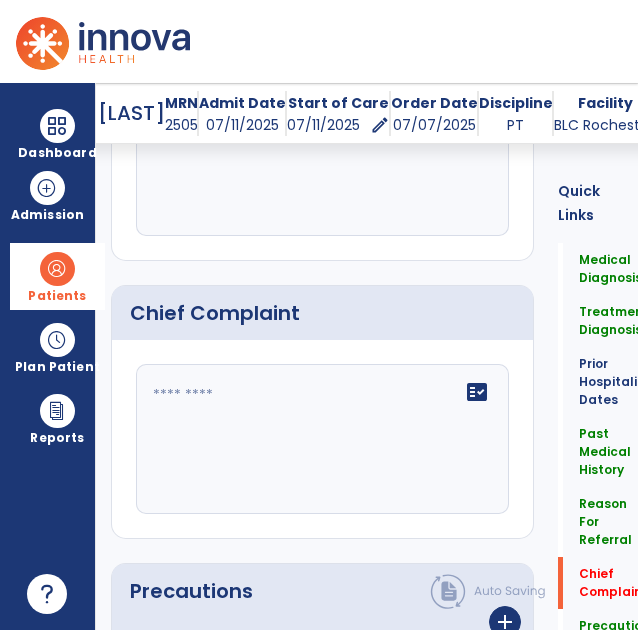 scroll, scrollTop: 1744, scrollLeft: 0, axis: vertical 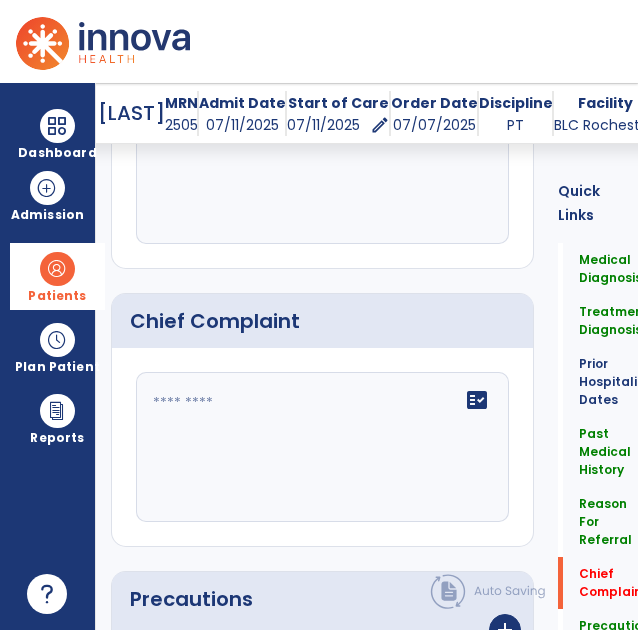 click on "fact_check" 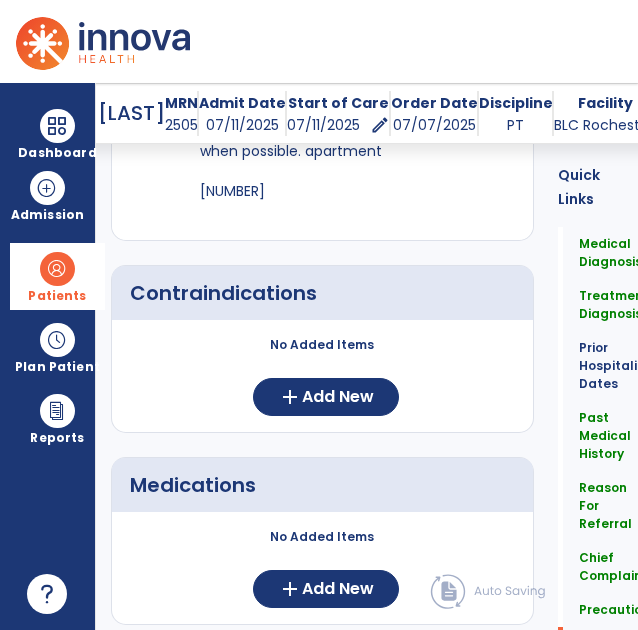 scroll, scrollTop: 2432, scrollLeft: 0, axis: vertical 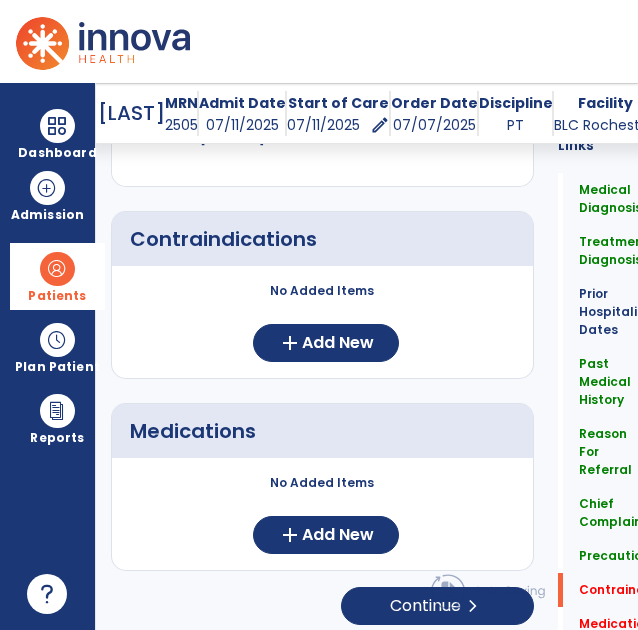 type on "**********" 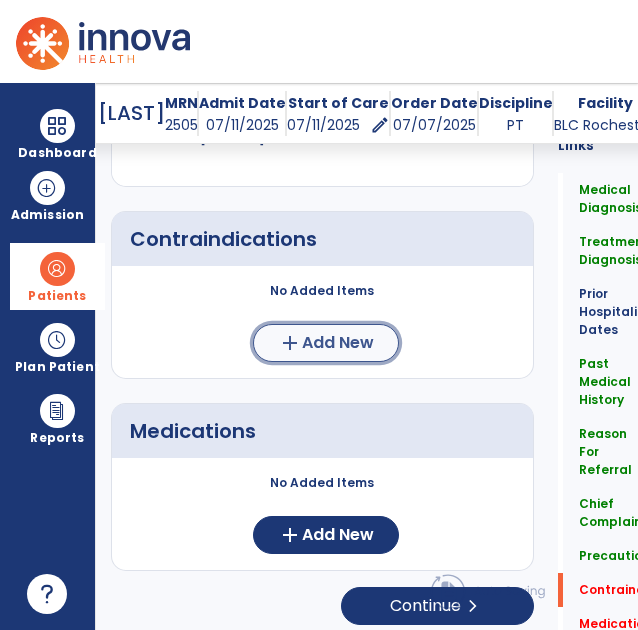 click on "add" 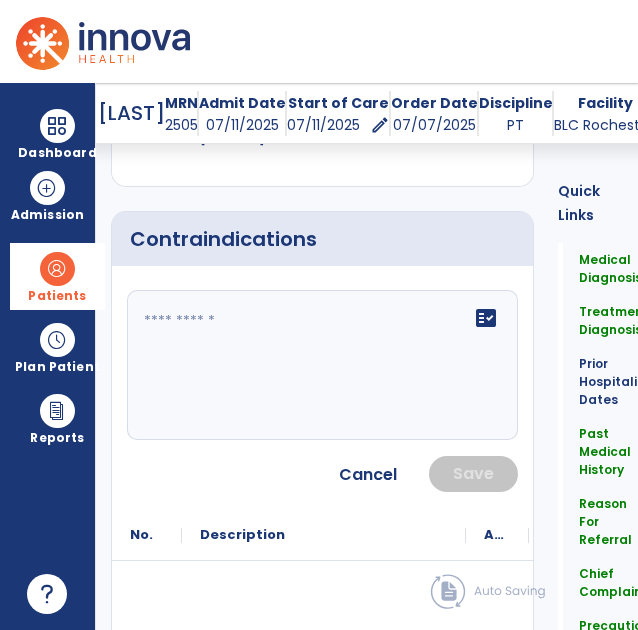 click on "fact_check" 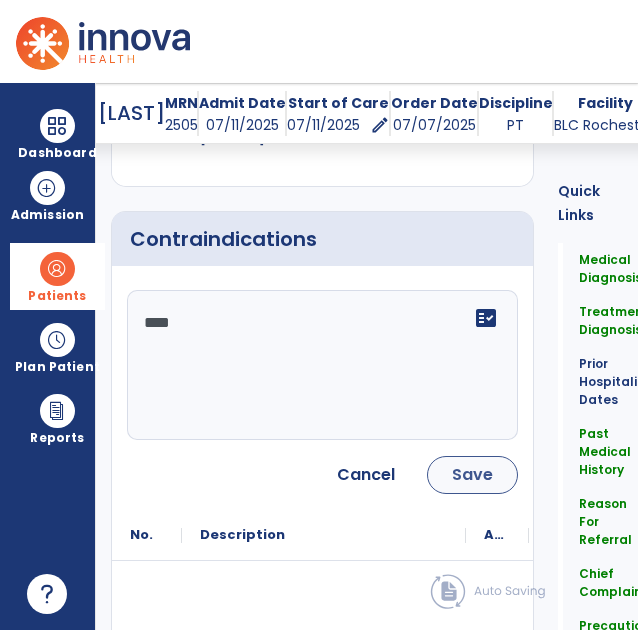 type on "****" 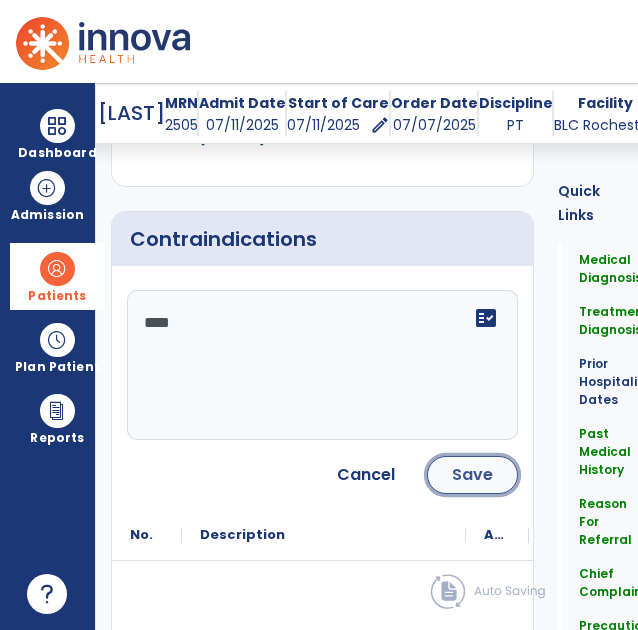 click on "Save" 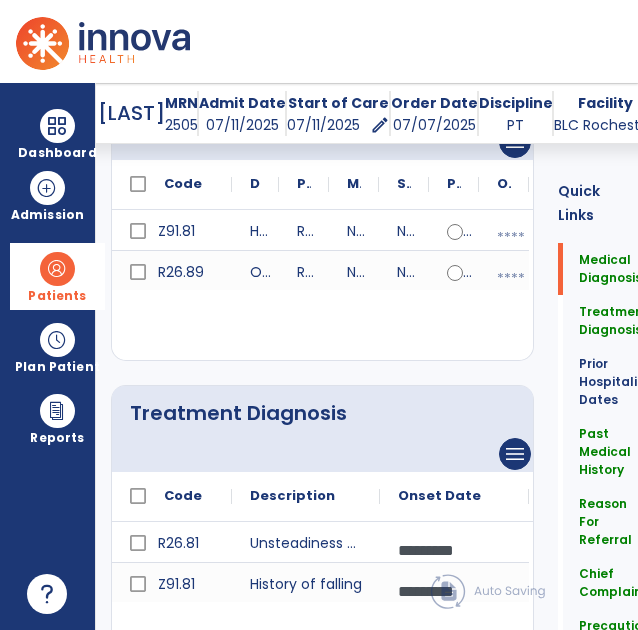 scroll, scrollTop: 0, scrollLeft: 0, axis: both 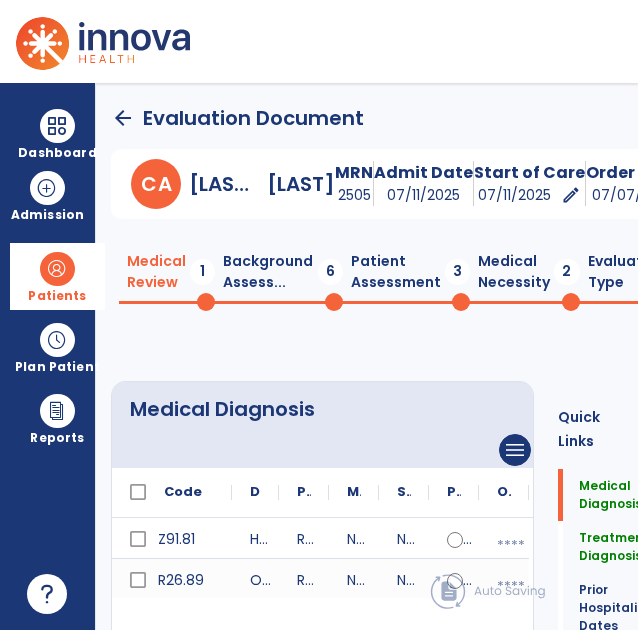 click on "Background Assess...  6" 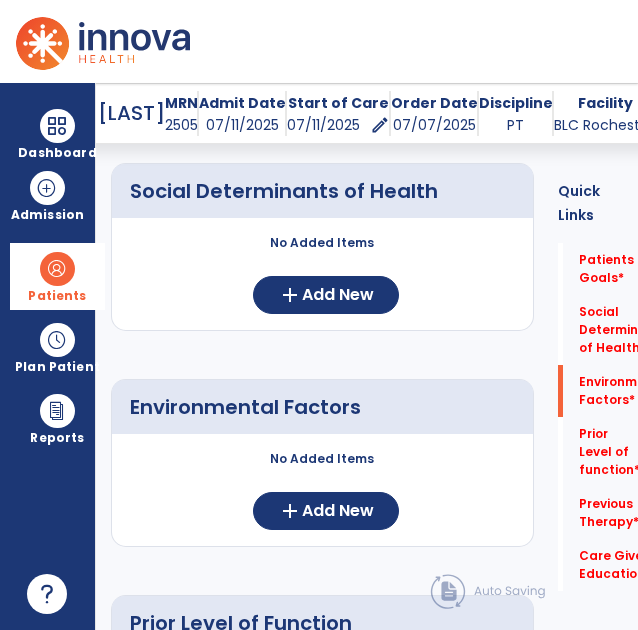 scroll, scrollTop: 630, scrollLeft: 0, axis: vertical 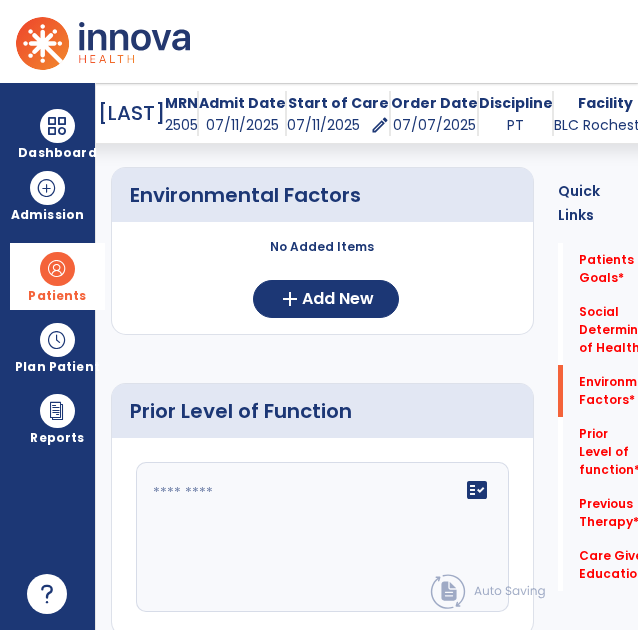 click on "fact_check" 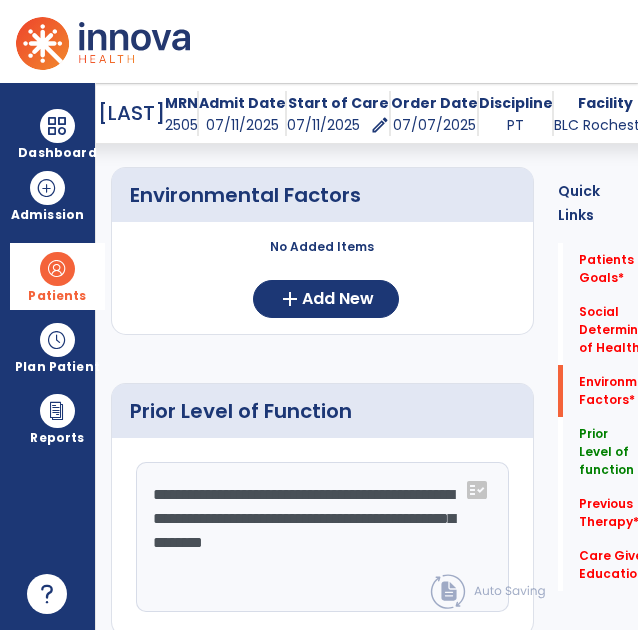 click on "**********" 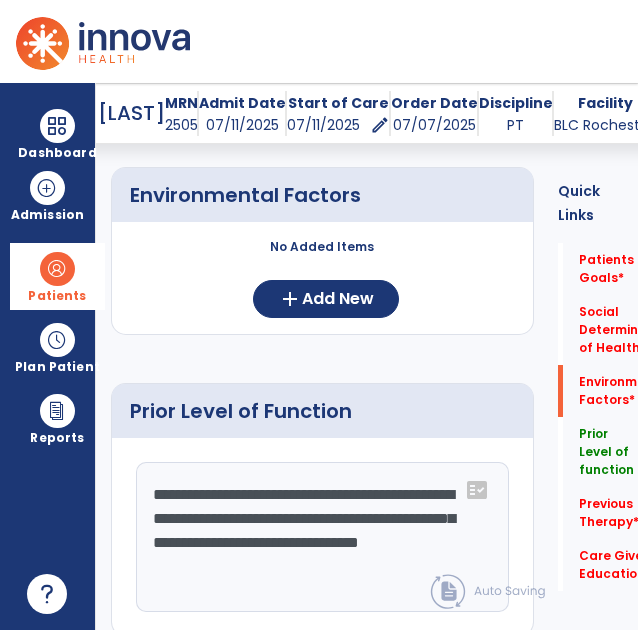click on "**********" 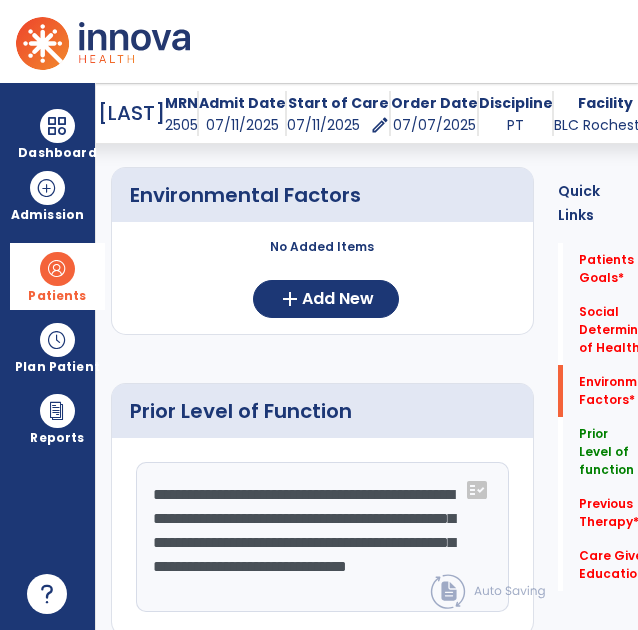 scroll, scrollTop: 15, scrollLeft: 0, axis: vertical 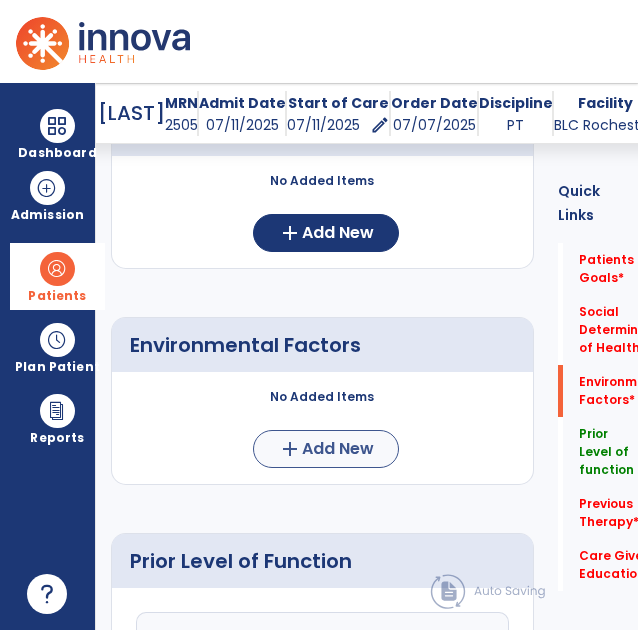type on "**********" 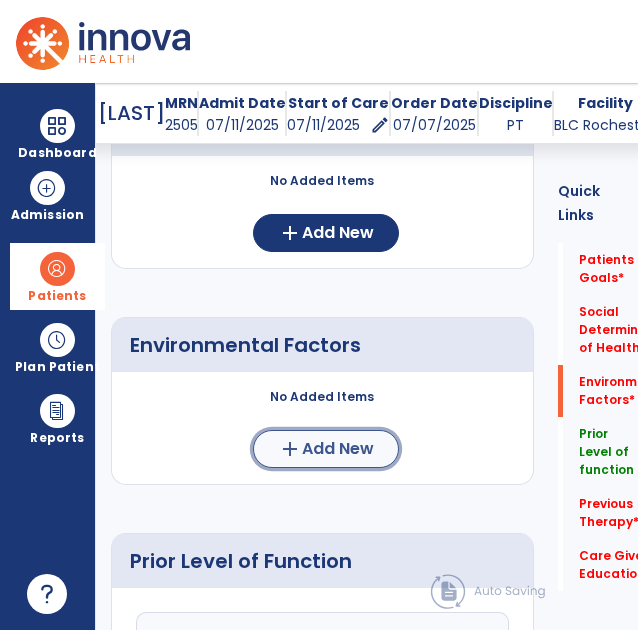 click on "add  Add New" 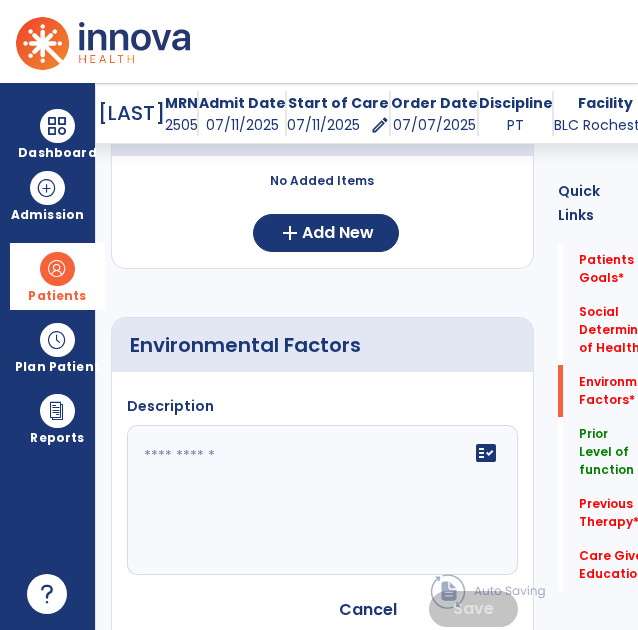 click 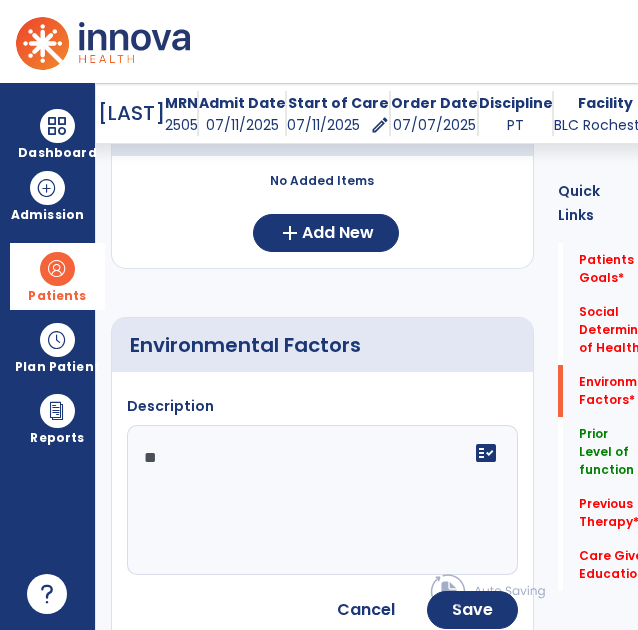 type on "*" 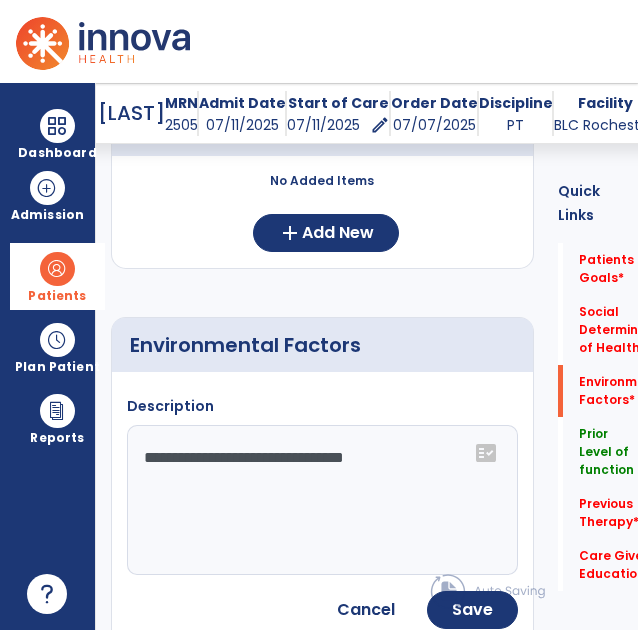 click on "**********" 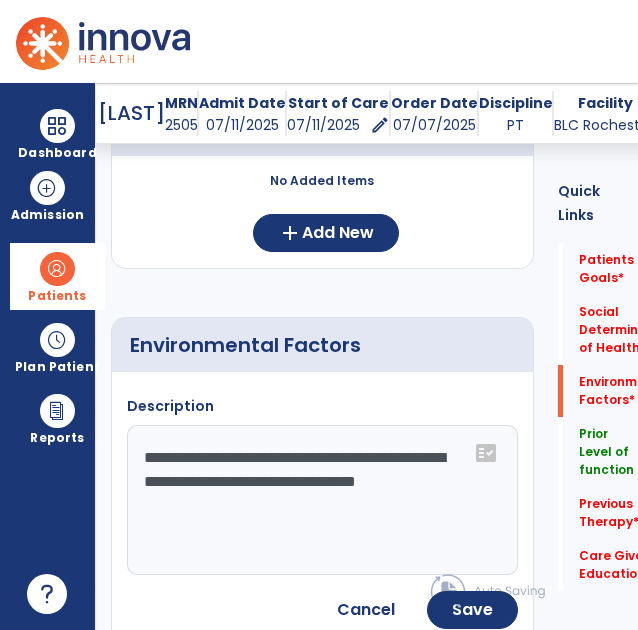 type on "**********" 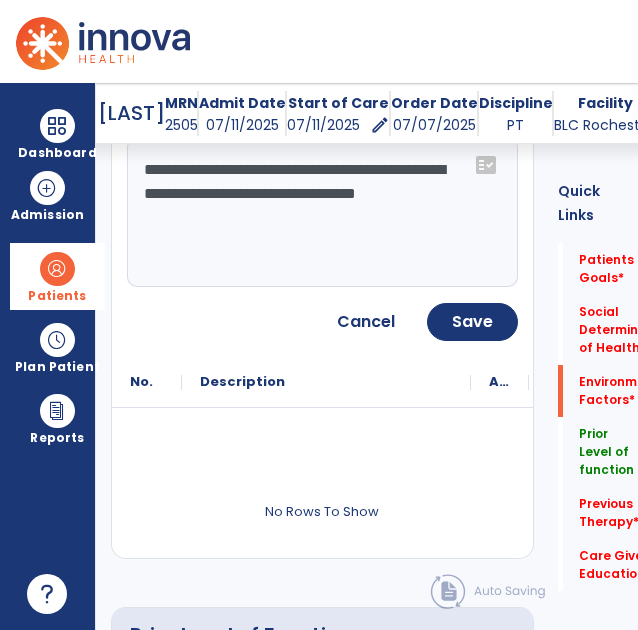 scroll, scrollTop: 773, scrollLeft: 0, axis: vertical 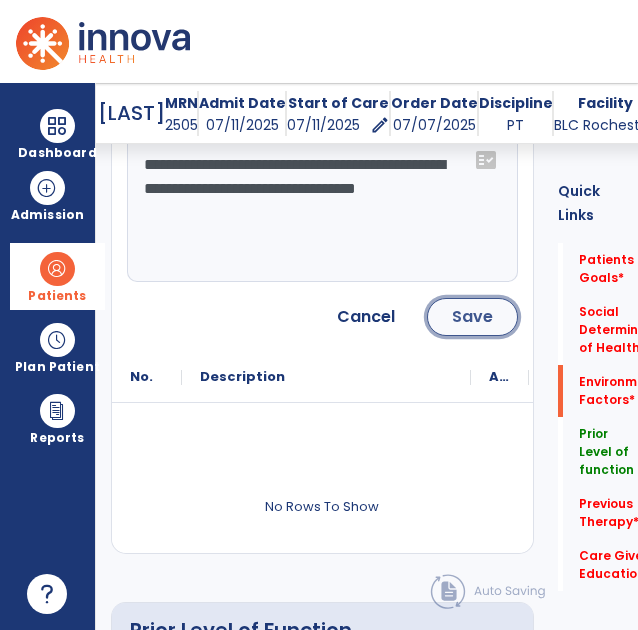 click on "Save" 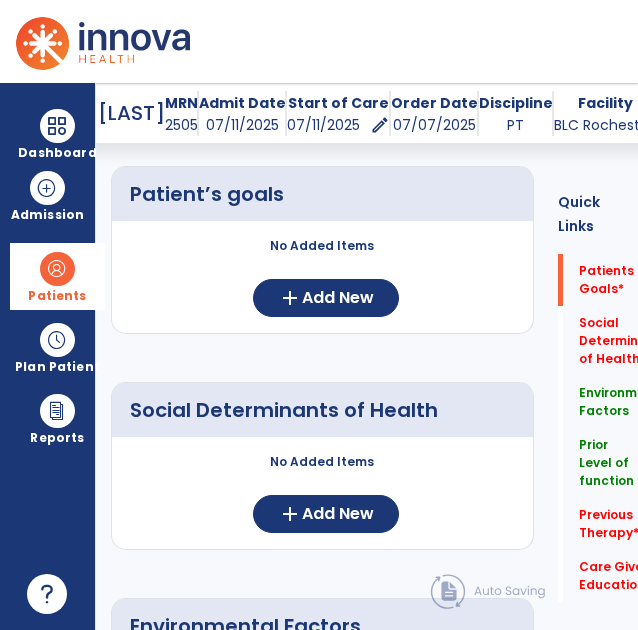 scroll, scrollTop: 204, scrollLeft: 0, axis: vertical 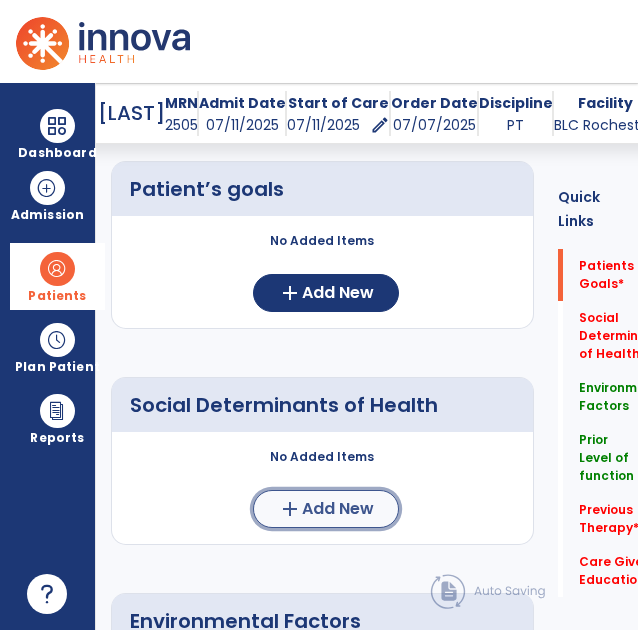 click on "add  Add New" 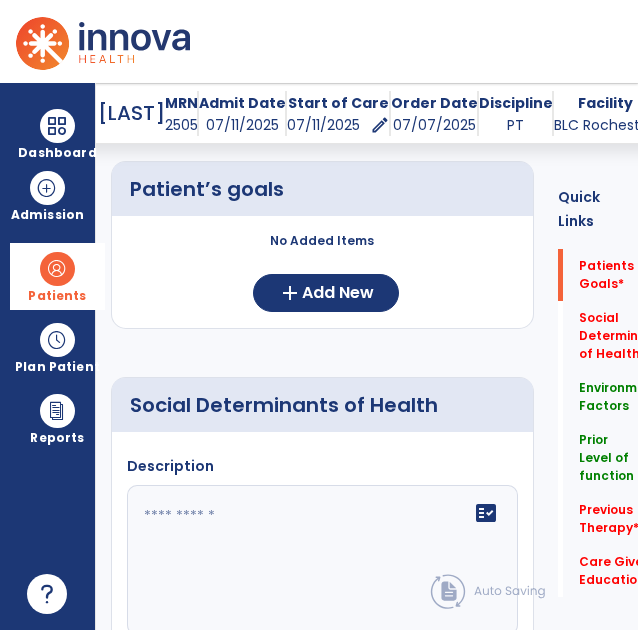 click on "fact_check" 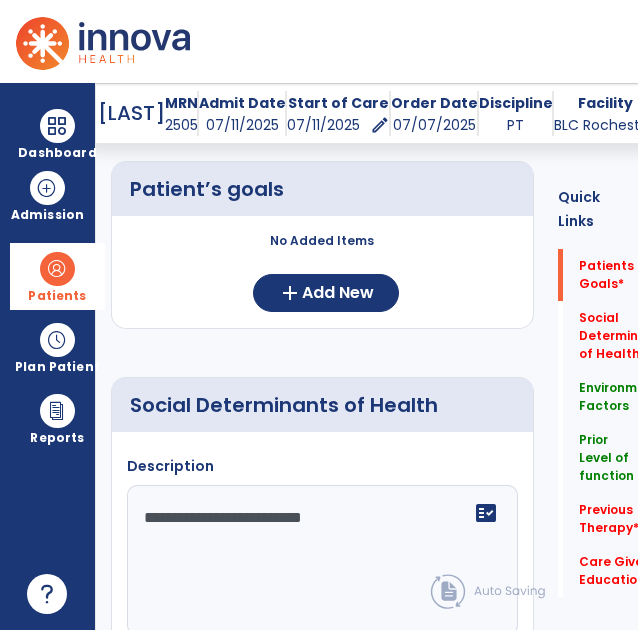 click on "**********" 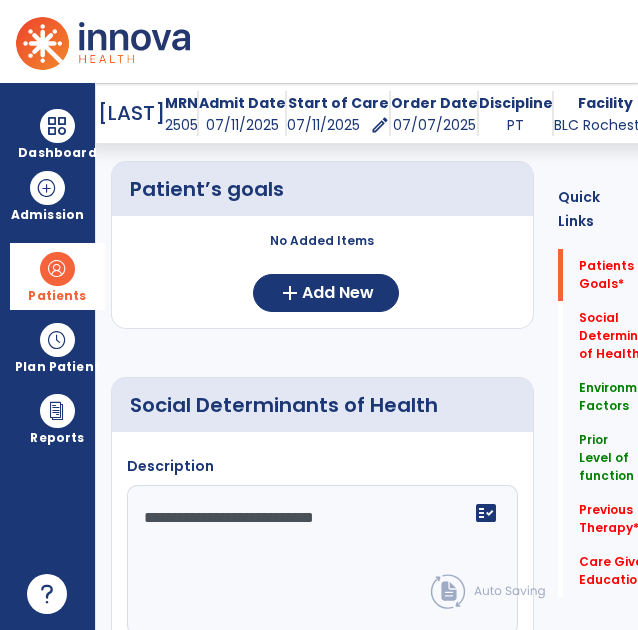 click on "**********" 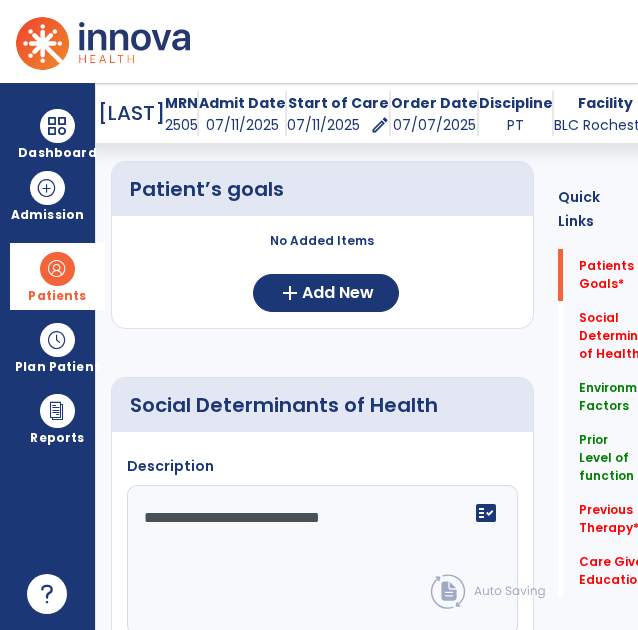 click on "**********" 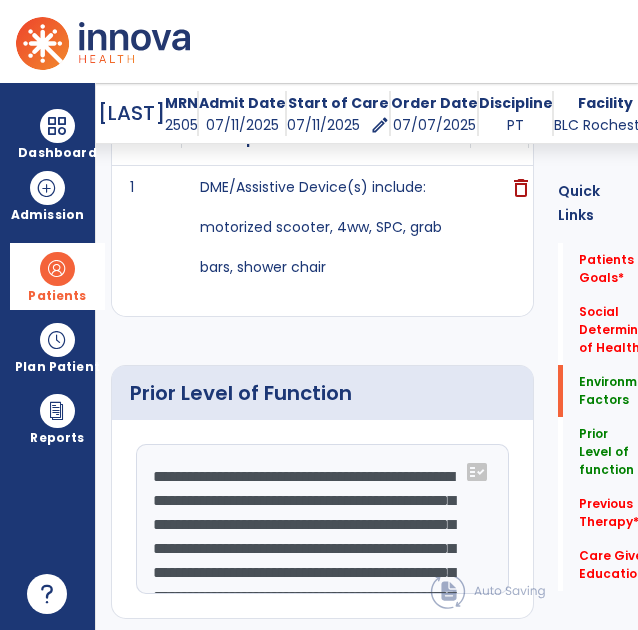 scroll, scrollTop: 1147, scrollLeft: 0, axis: vertical 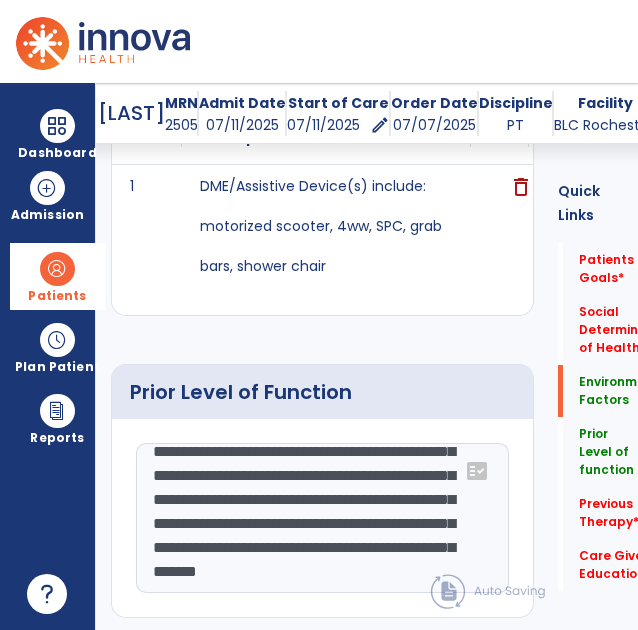 type on "**********" 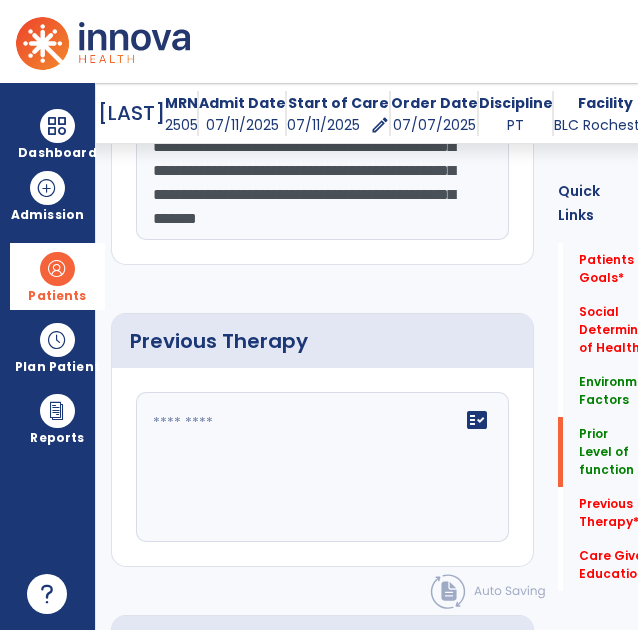scroll, scrollTop: 1611, scrollLeft: 0, axis: vertical 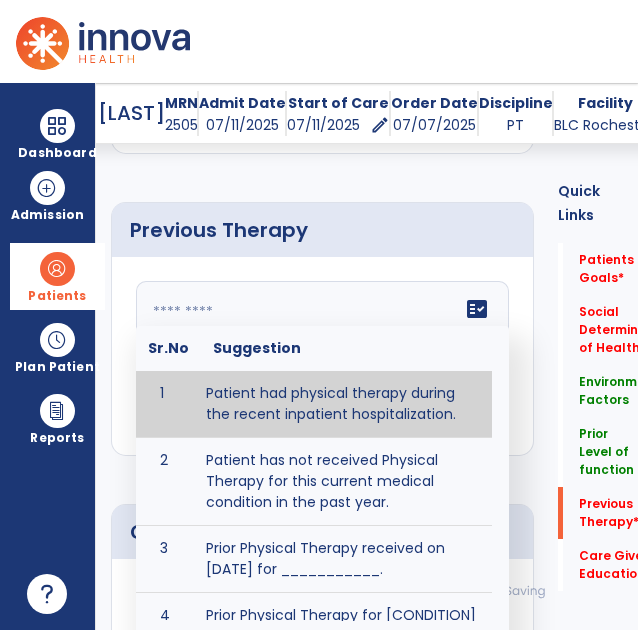 click on "fact_check  Sr.No Suggestion 1 Patient had physical therapy during the recent inpatient hospitalization. 2 Patient has not received Physical Therapy for this current medical condition in the past year. 3 Prior Physical Therapy received on [DATE] for ___________. 4 Prior Physical Therapy for [CONDITION] included [TYPE of THERAPY] in [MONTH/YEAR] with good results. 5 Patient has not received Physical Therapy for this current medical condition in the past year and had yet to achieve LTGs prior to being hospitalized. 6 Prior to this recent hospitalization, the patient had been on therapy case load for [TIME]and was still working to achieve LTGs before being hospitalized." 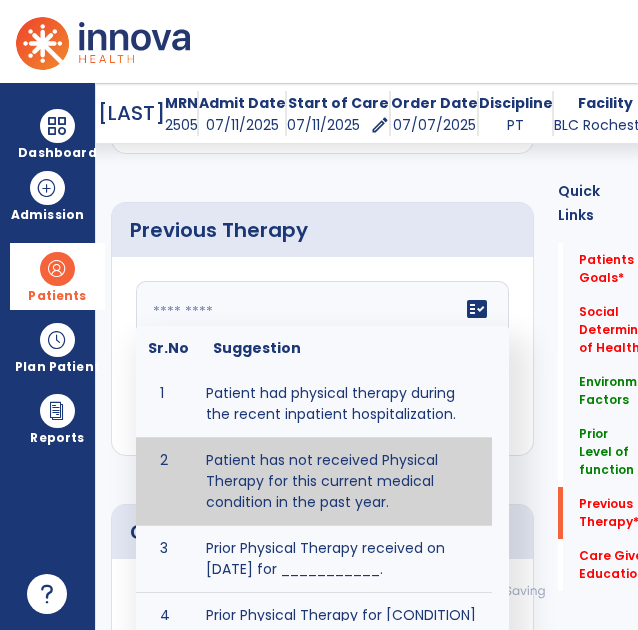 type on "**********" 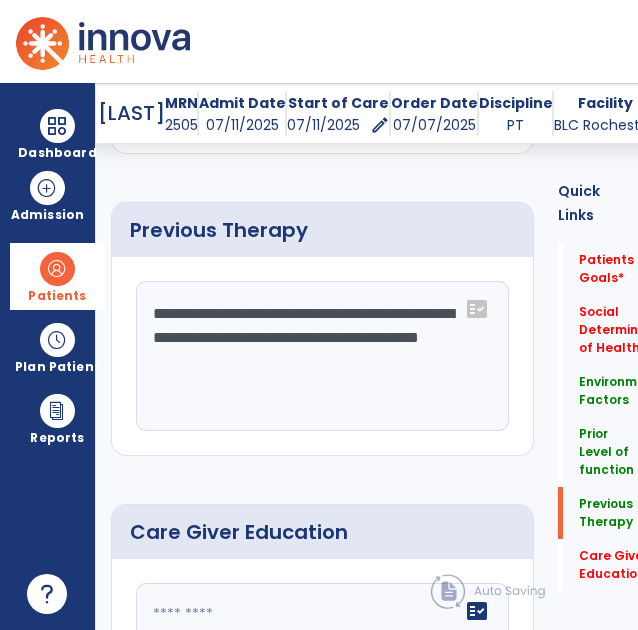 scroll, scrollTop: 1800, scrollLeft: 0, axis: vertical 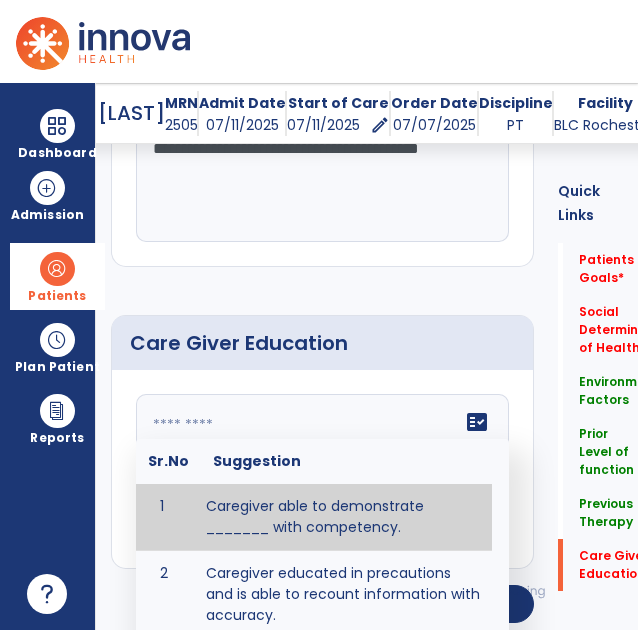 click 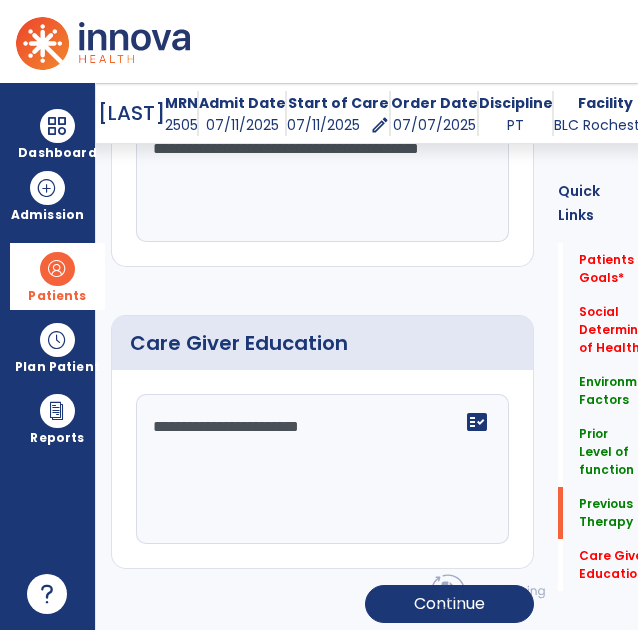 scroll, scrollTop: 1380, scrollLeft: 0, axis: vertical 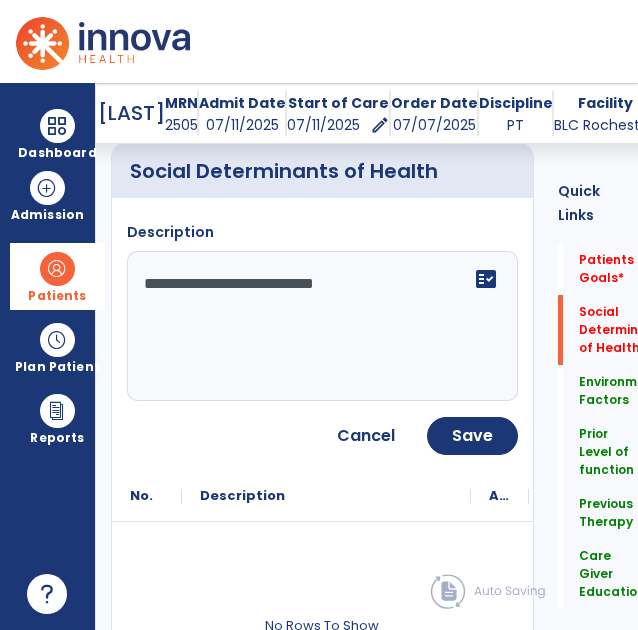type on "**********" 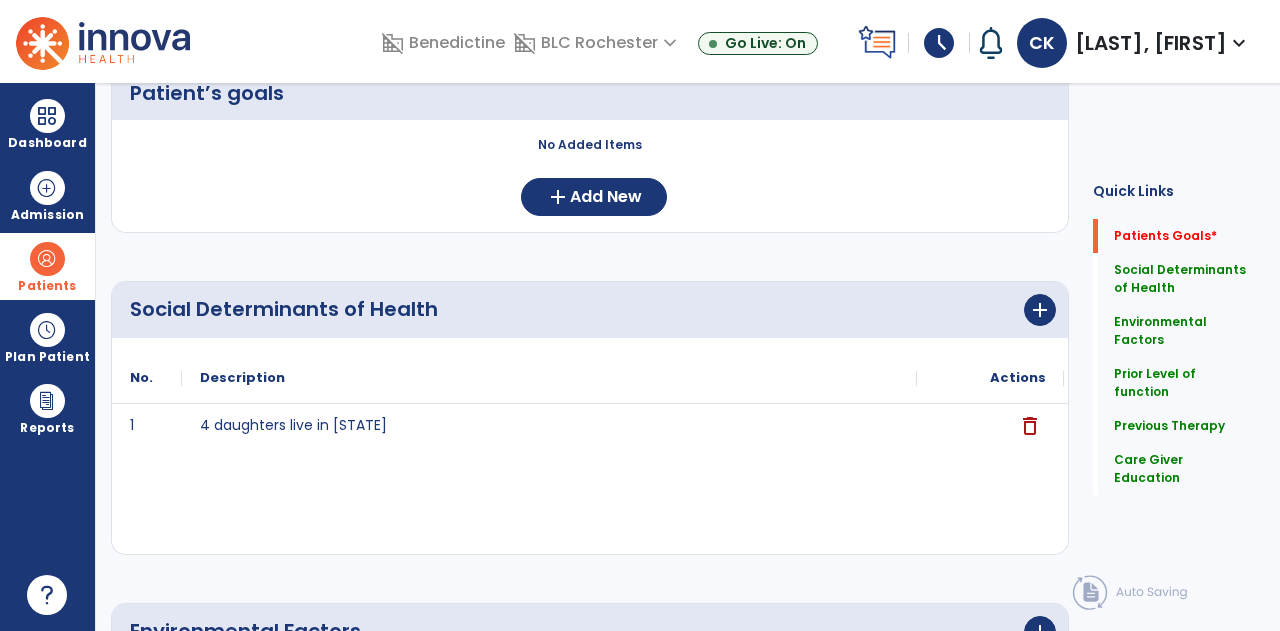 scroll, scrollTop: 0, scrollLeft: 0, axis: both 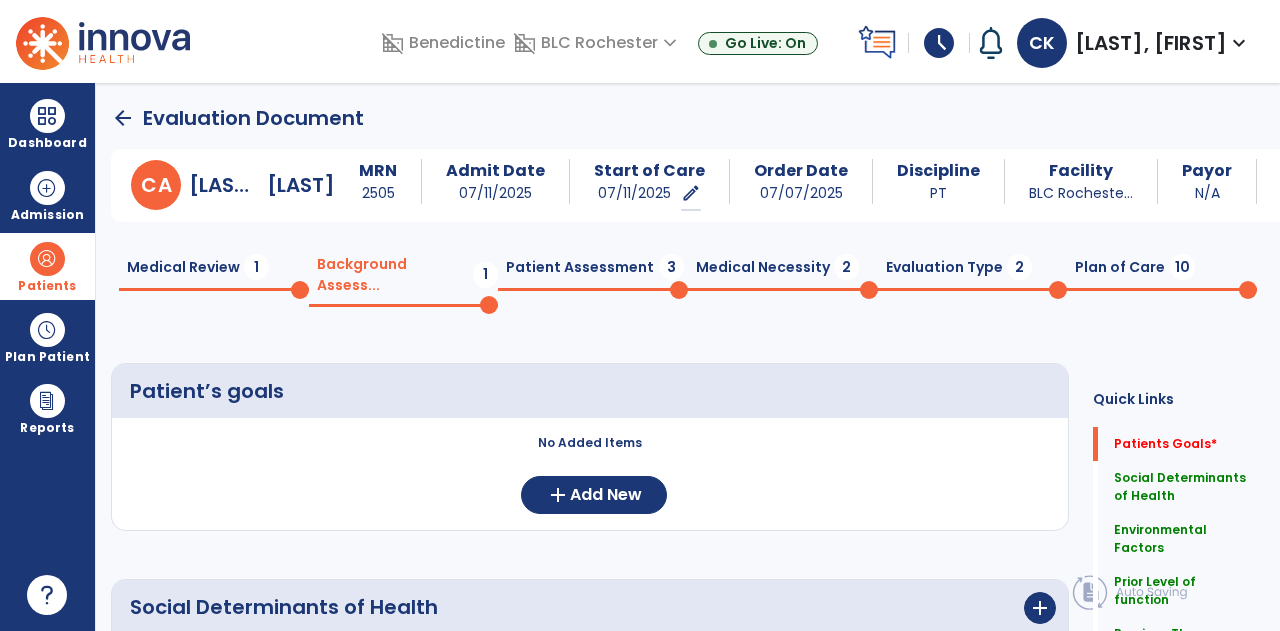 click on "Patient Assessment  3" 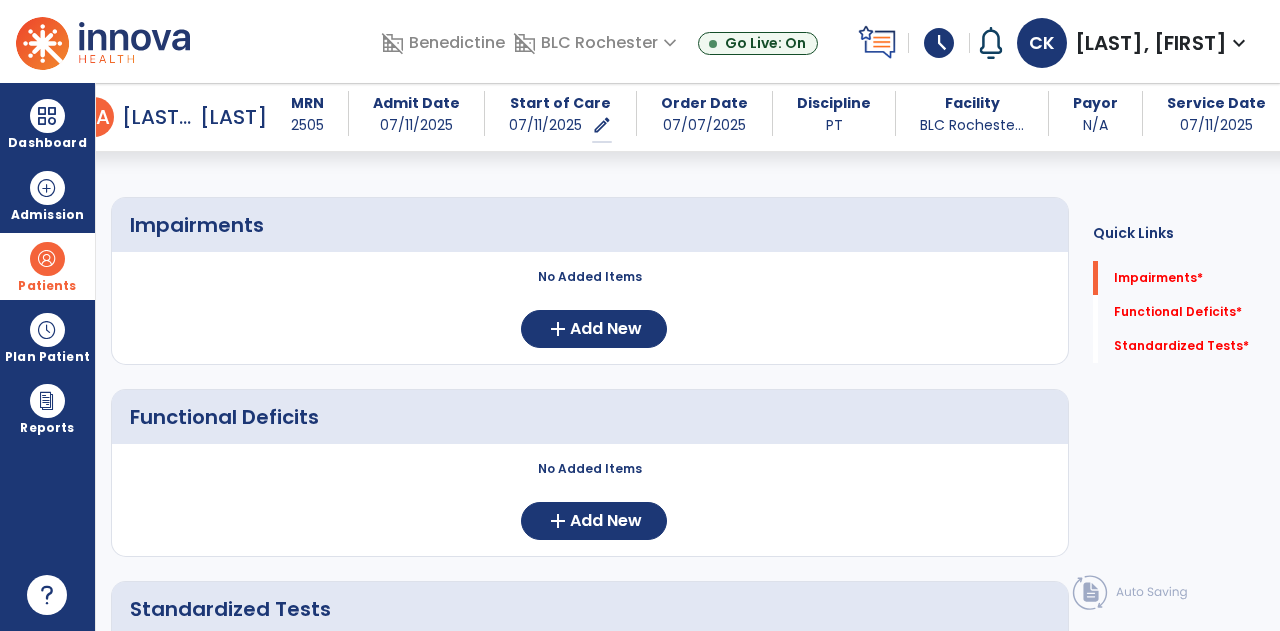 scroll, scrollTop: 0, scrollLeft: 0, axis: both 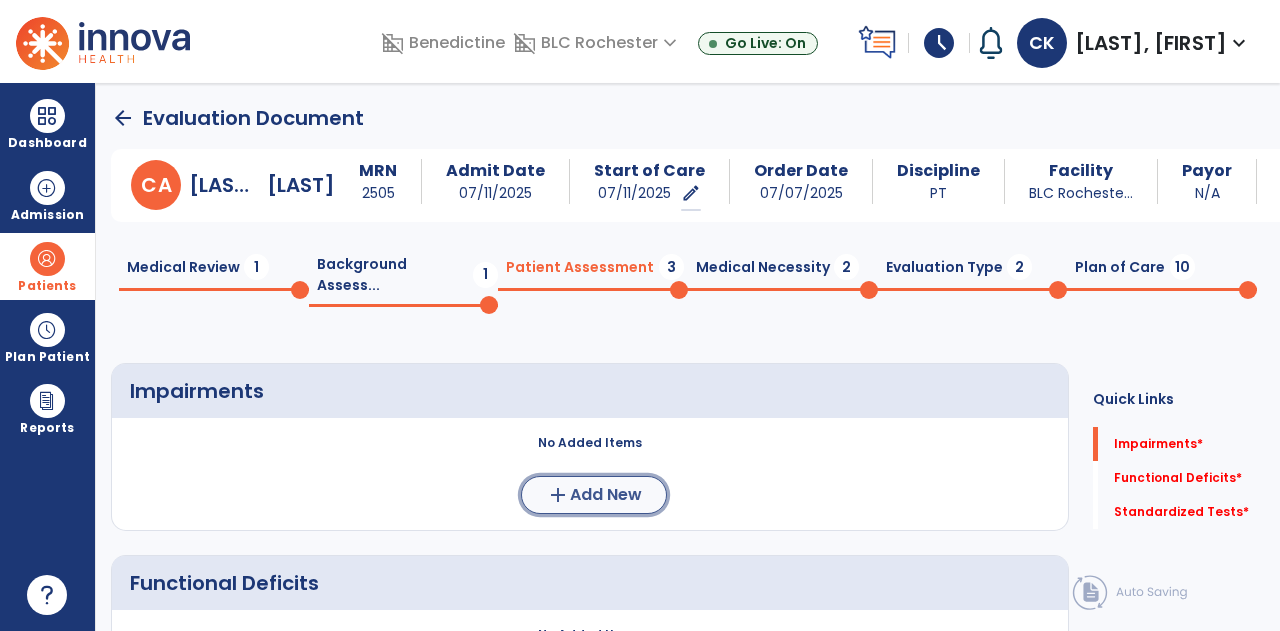 click on "add  Add New" 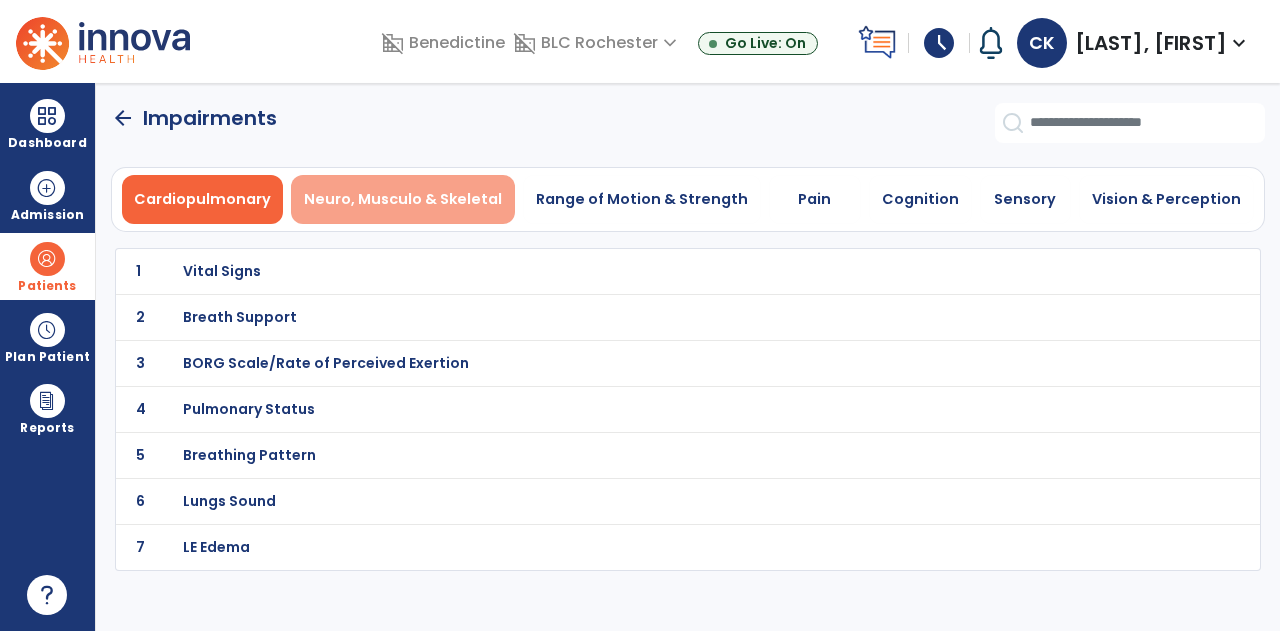 click on "Neuro, Musculo & Skeletal" at bounding box center (403, 199) 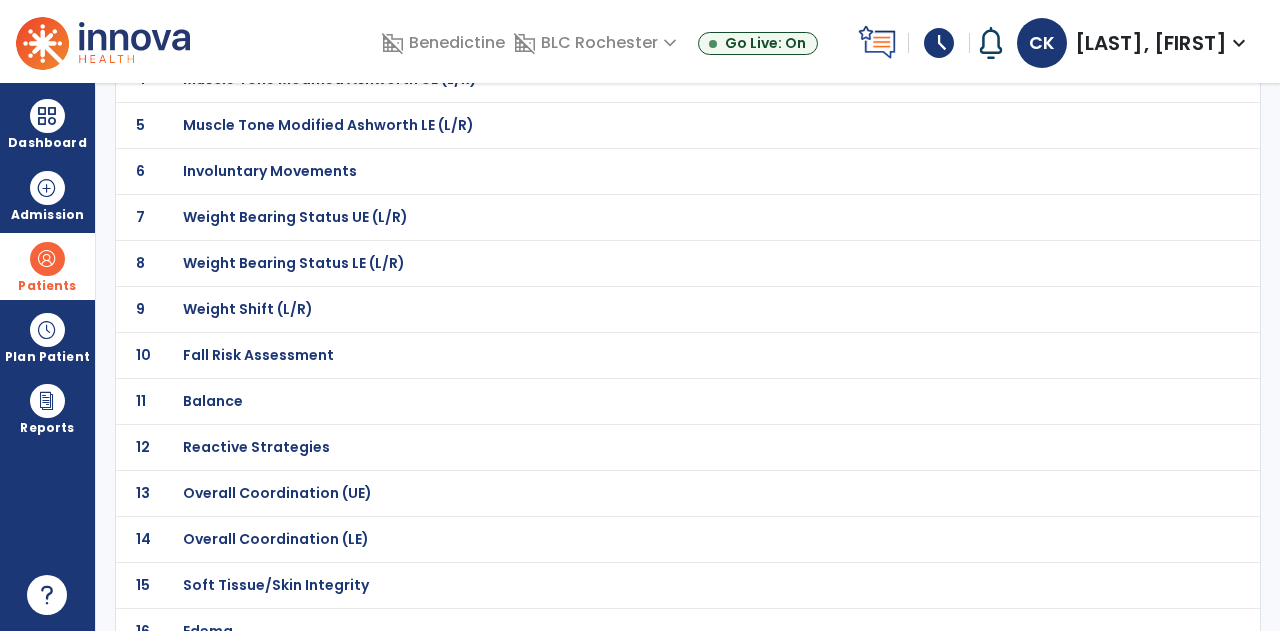 scroll, scrollTop: 328, scrollLeft: 0, axis: vertical 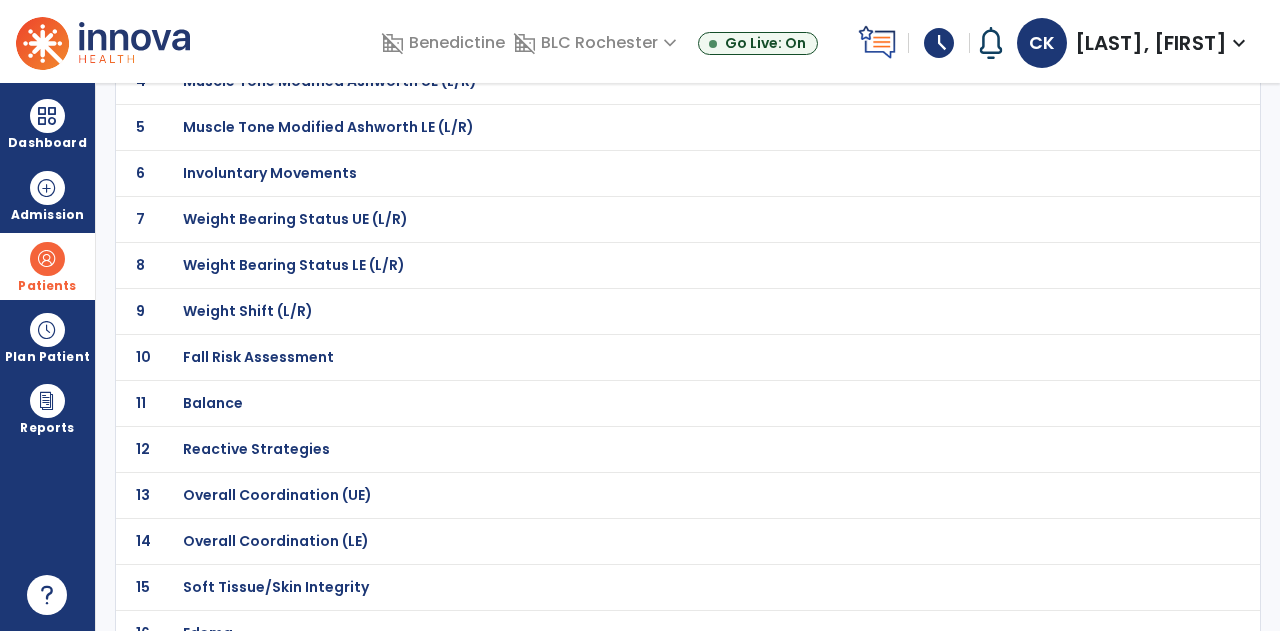 click on "Fall Risk Assessment" at bounding box center (254, -57) 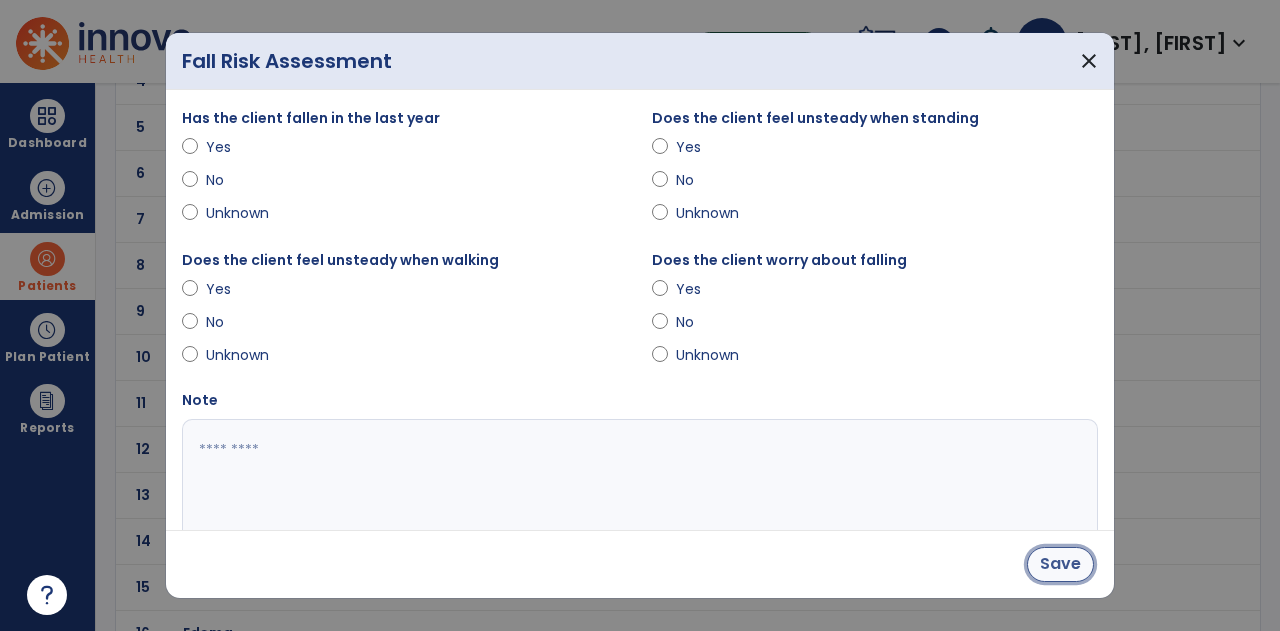 click on "Save" at bounding box center [1060, 564] 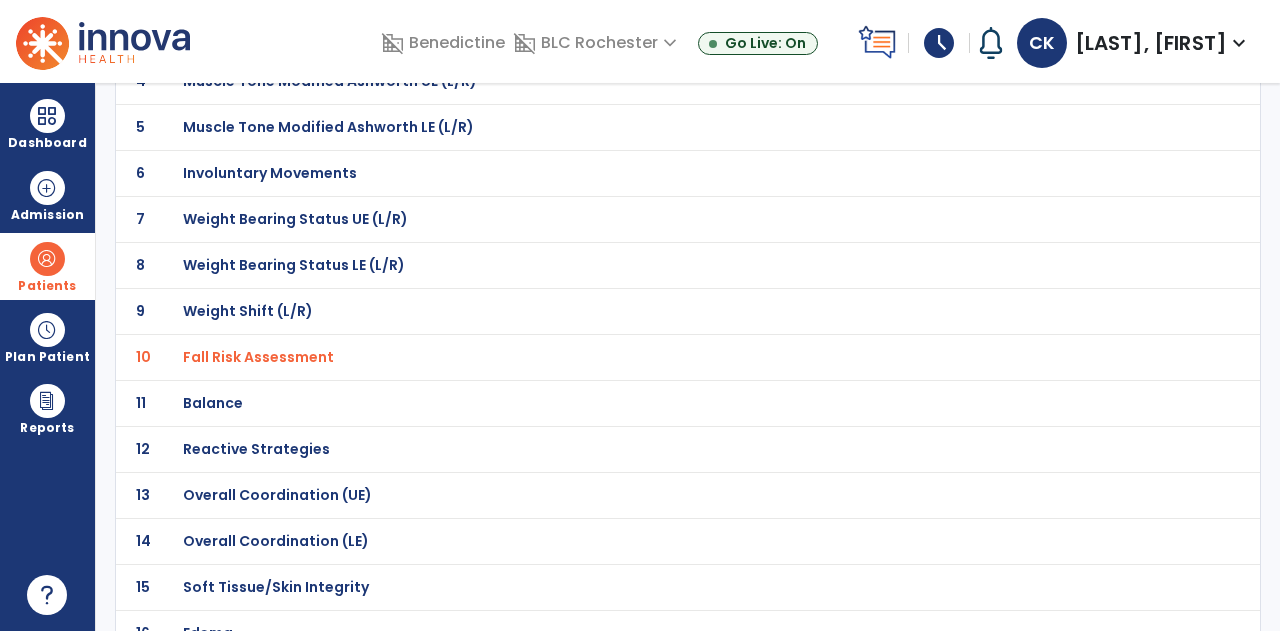 scroll, scrollTop: 0, scrollLeft: 0, axis: both 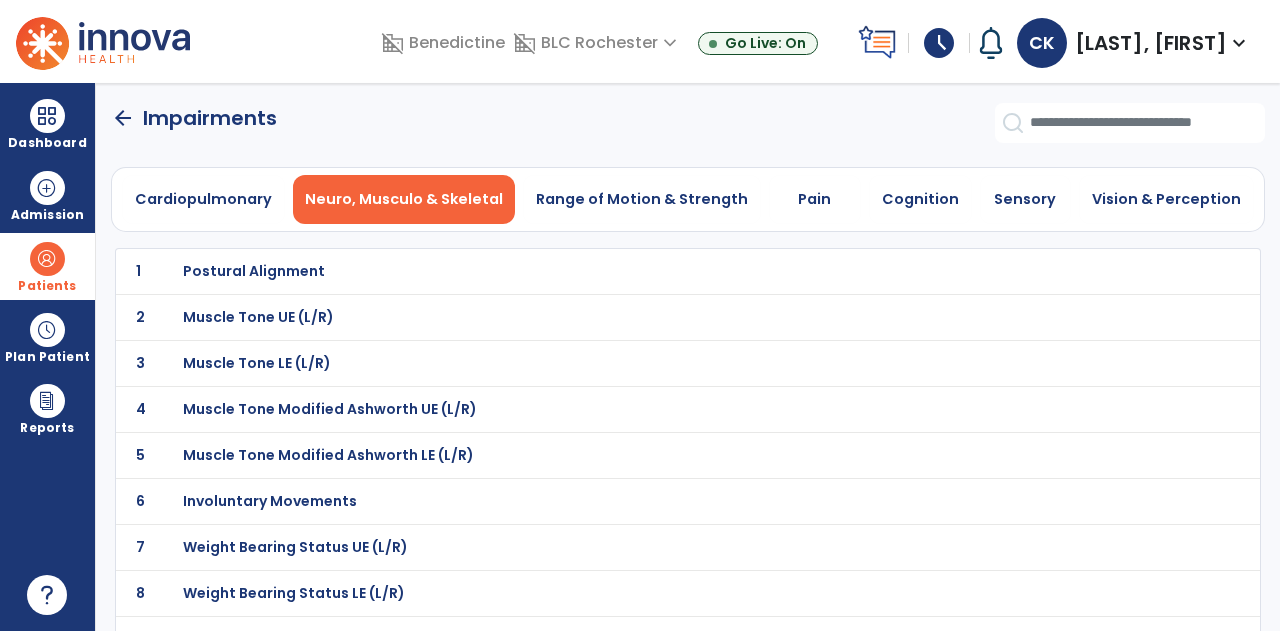 click on "arrow_back" 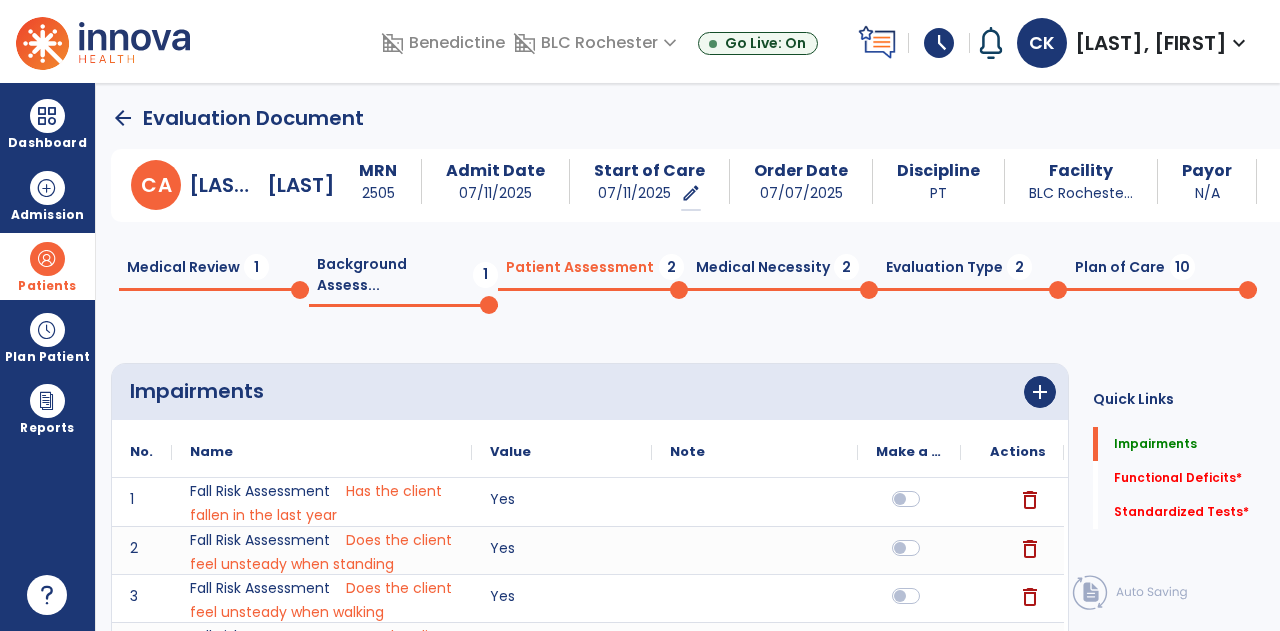 scroll, scrollTop: 454, scrollLeft: 0, axis: vertical 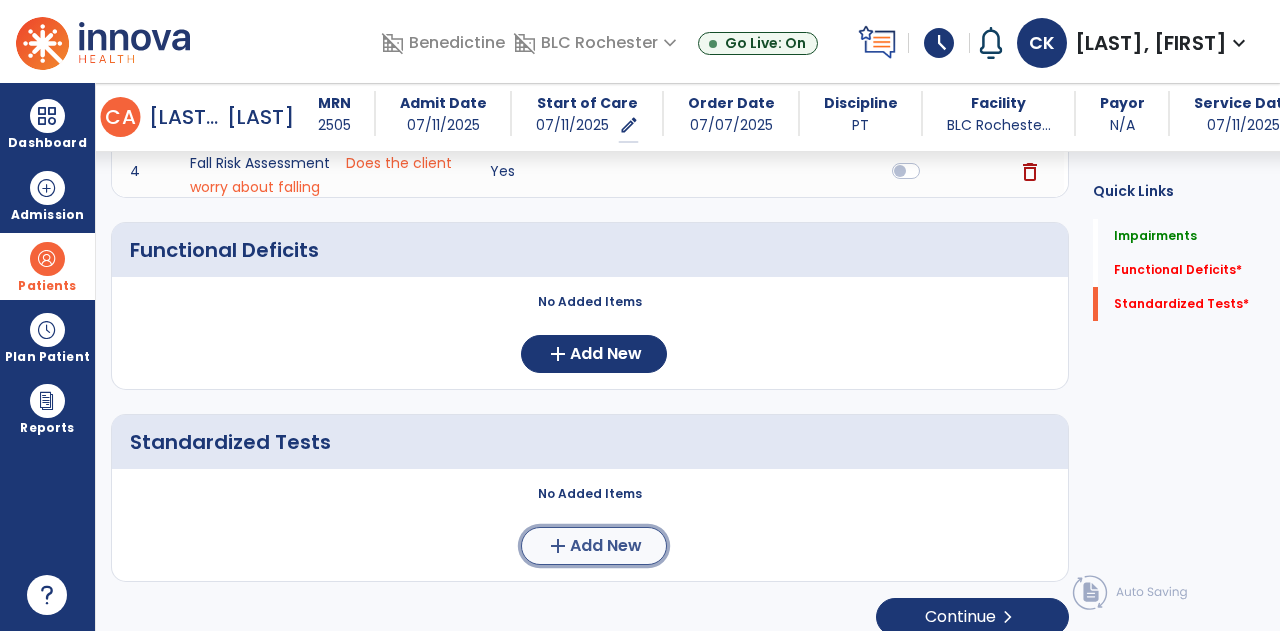 click on "add" 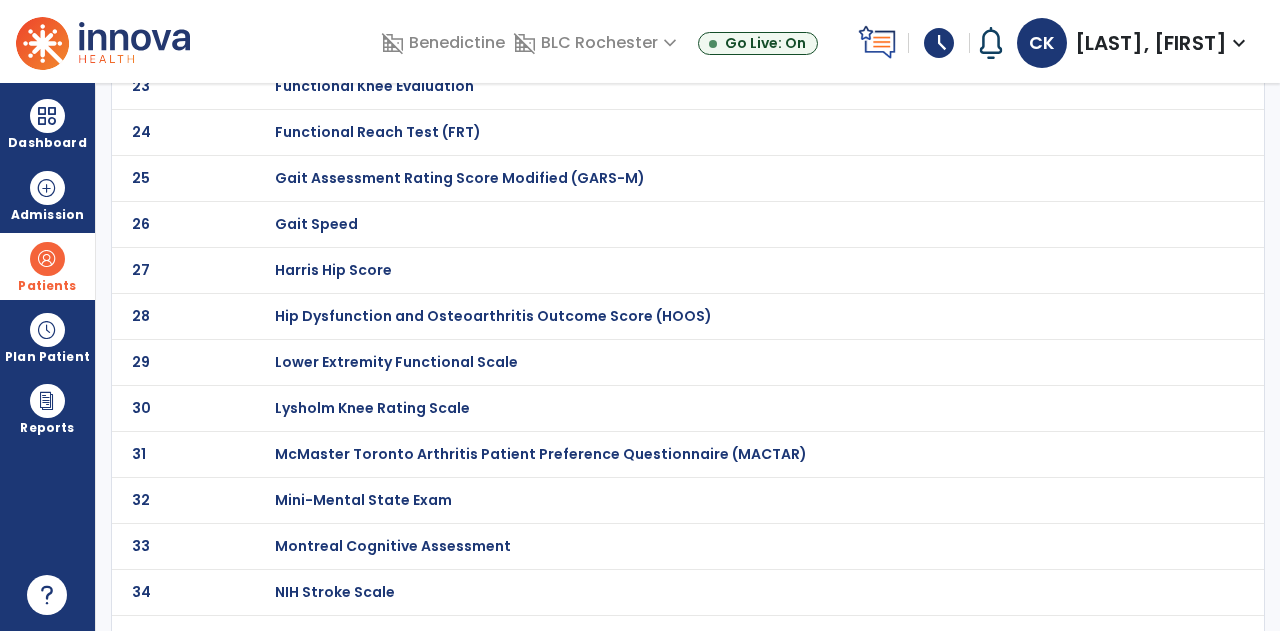 scroll, scrollTop: 1878, scrollLeft: 0, axis: vertical 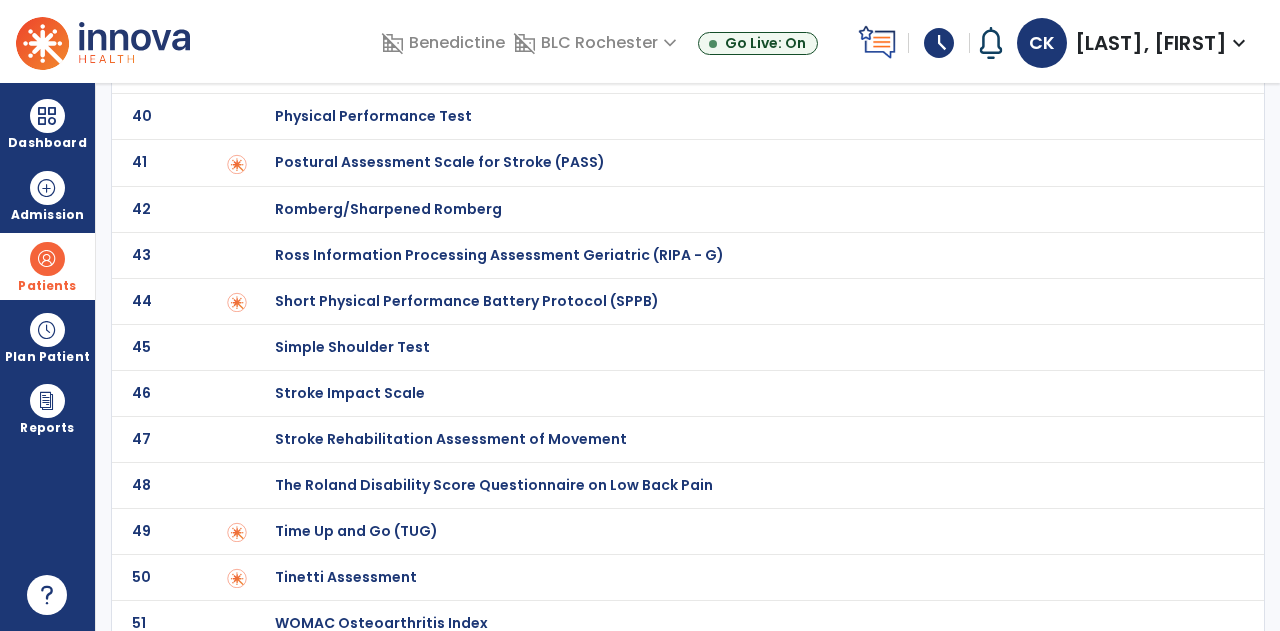 click on "49 Time Up and Go (TUG)" 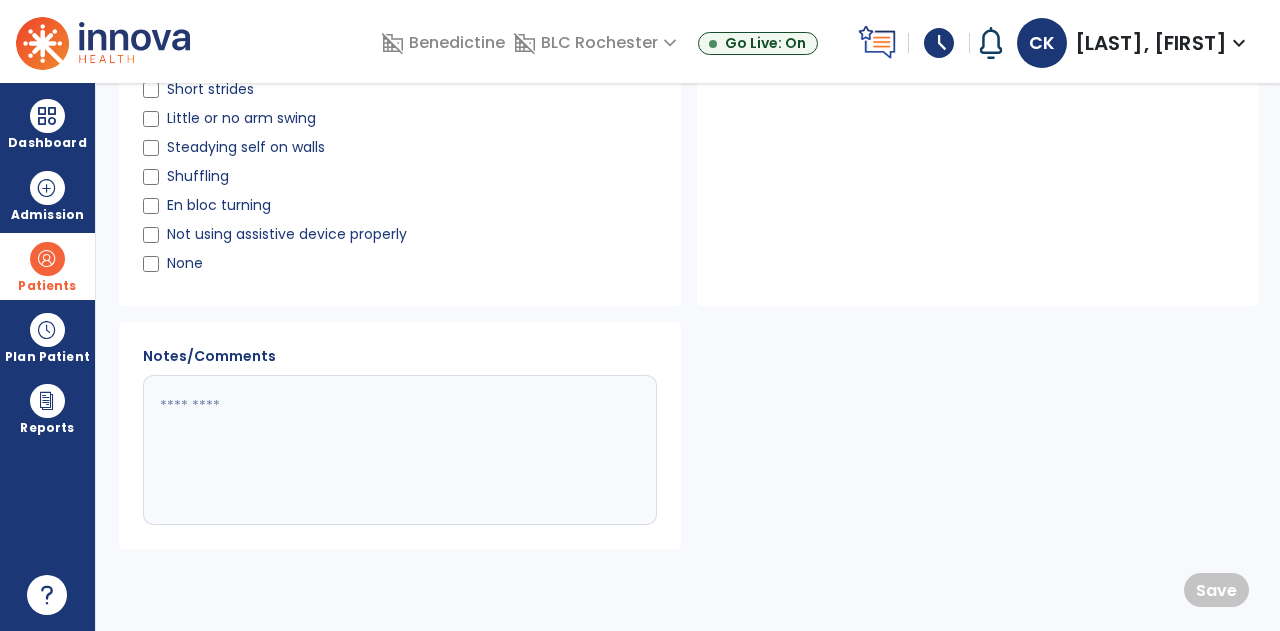scroll, scrollTop: 0, scrollLeft: 0, axis: both 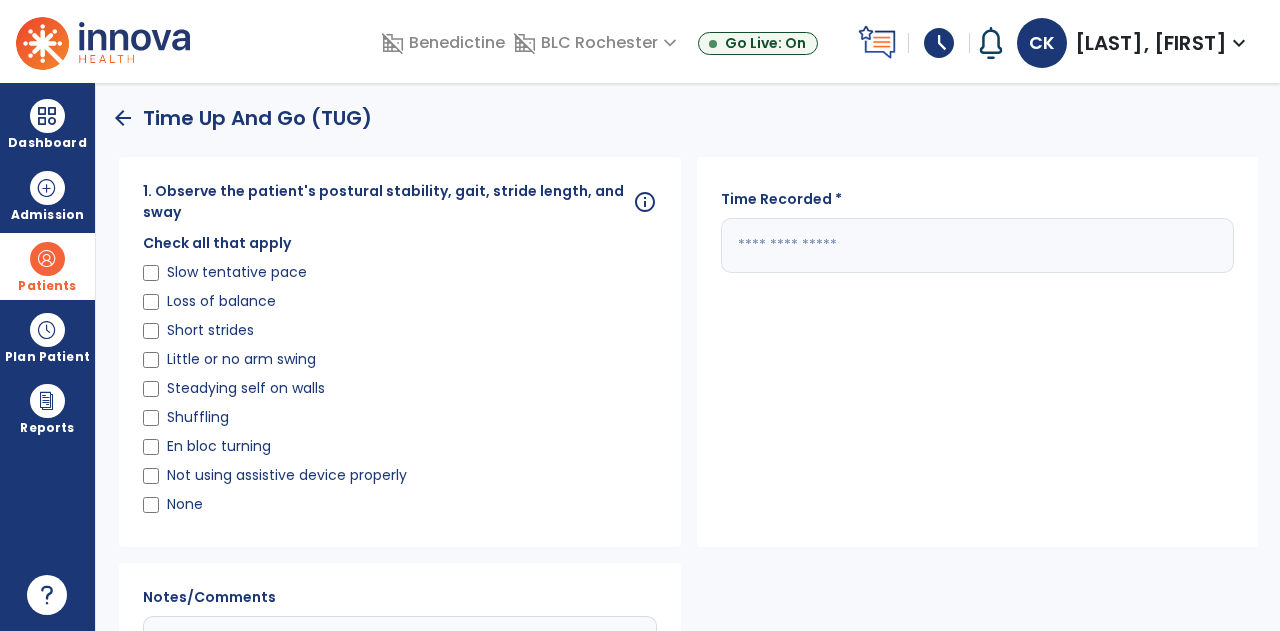 click 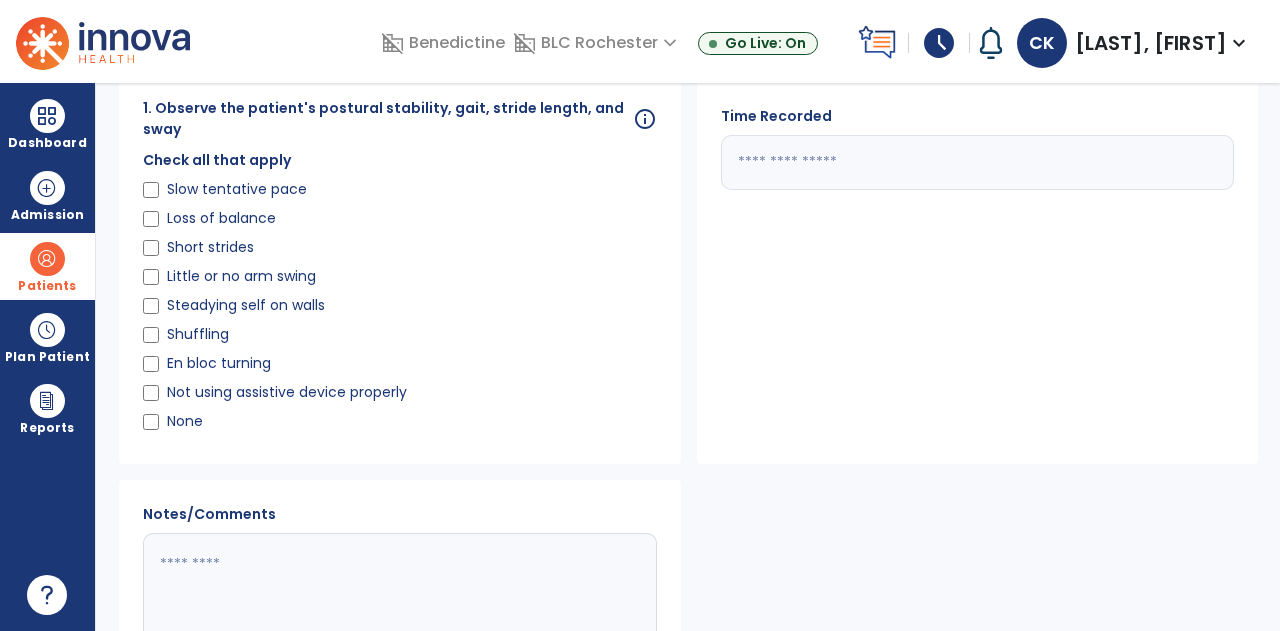scroll, scrollTop: 86, scrollLeft: 0, axis: vertical 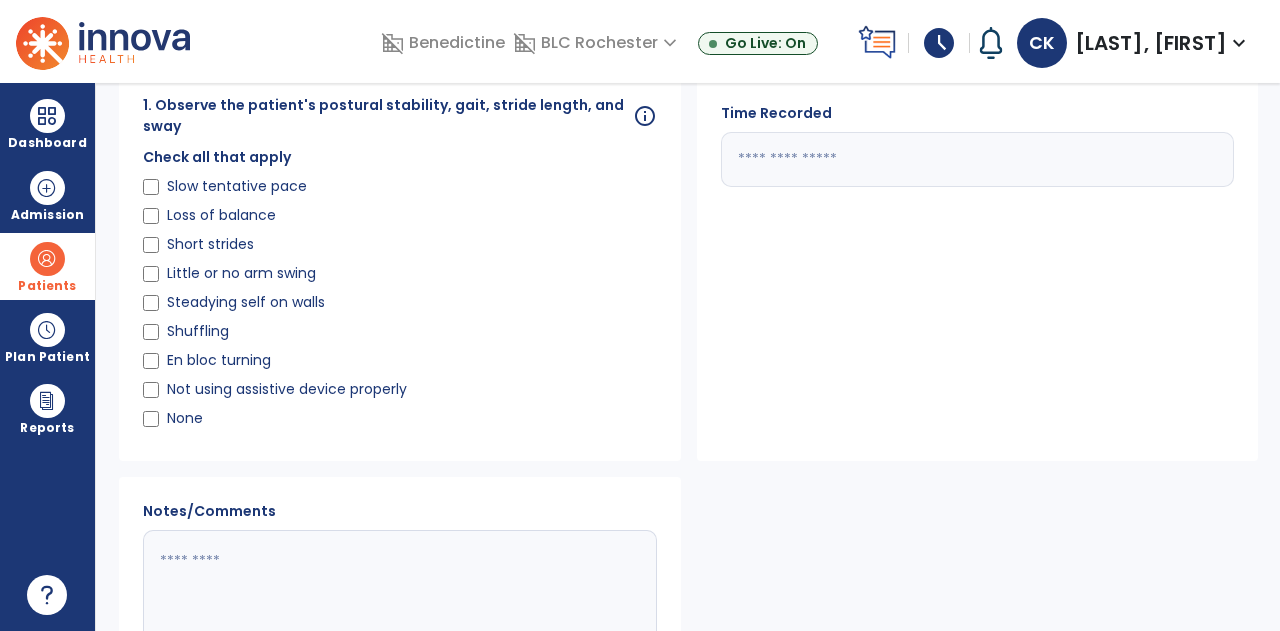 type on "**" 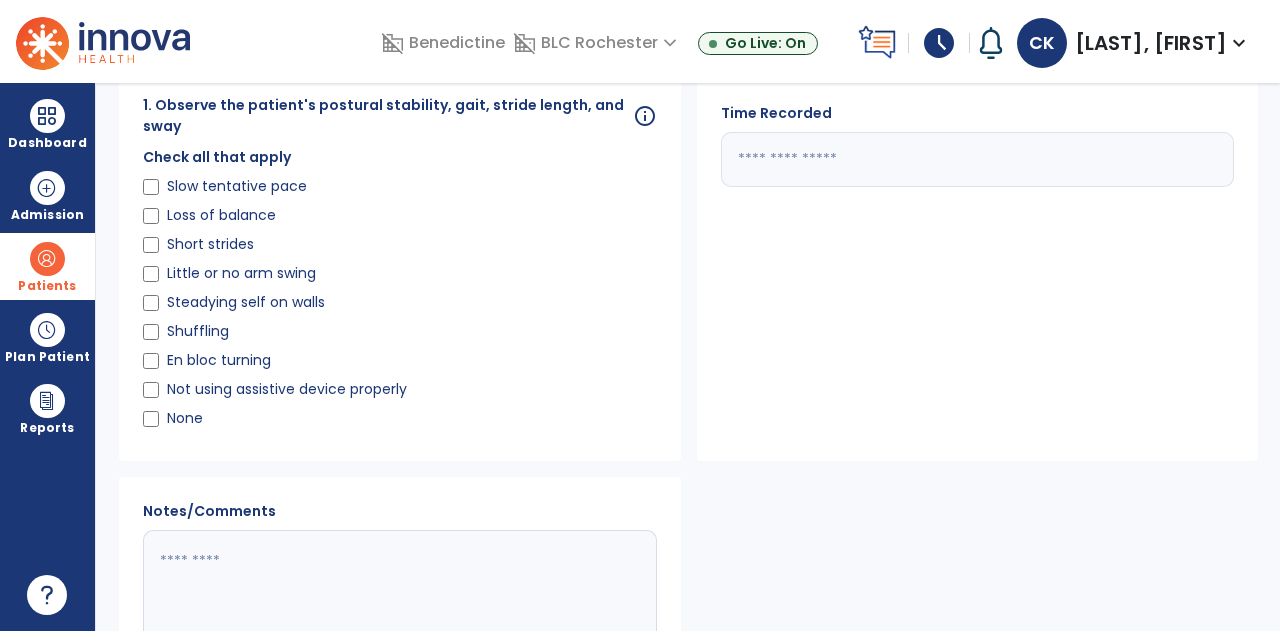 scroll, scrollTop: 242, scrollLeft: 0, axis: vertical 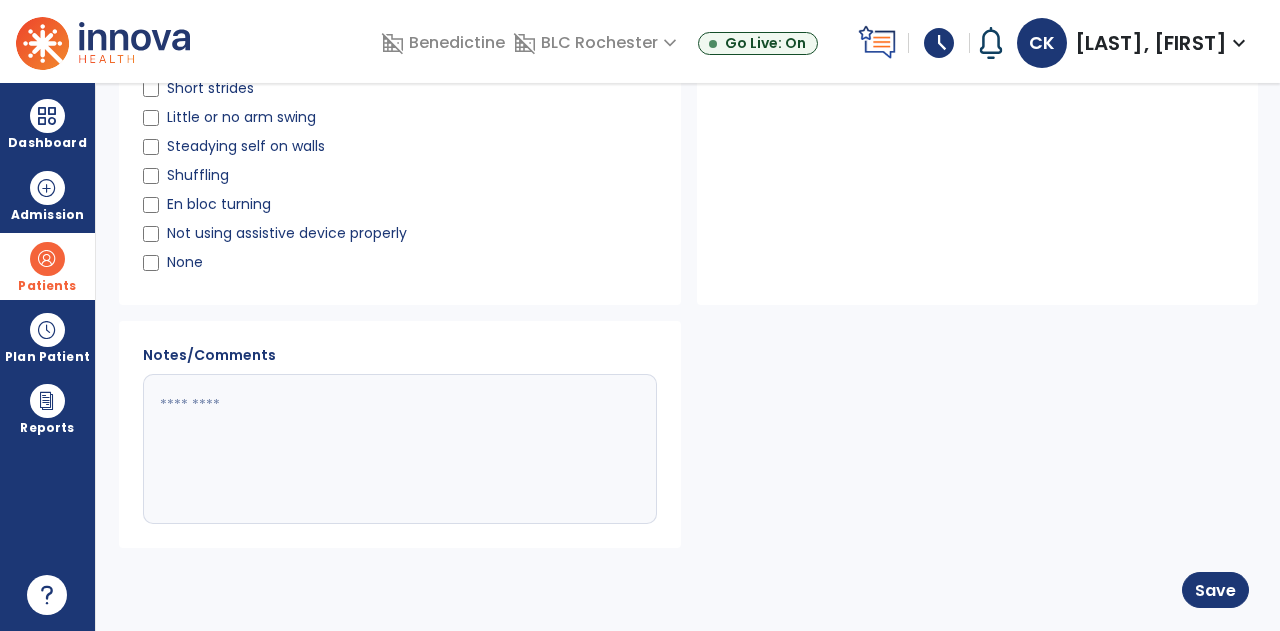 click 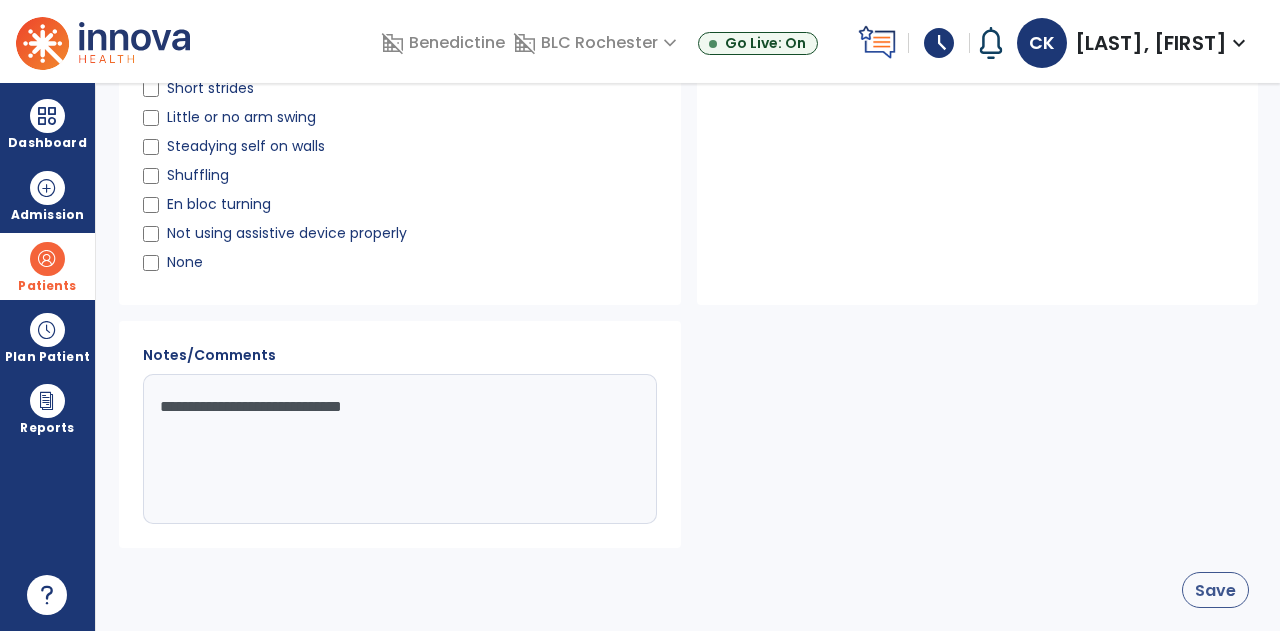 type on "**********" 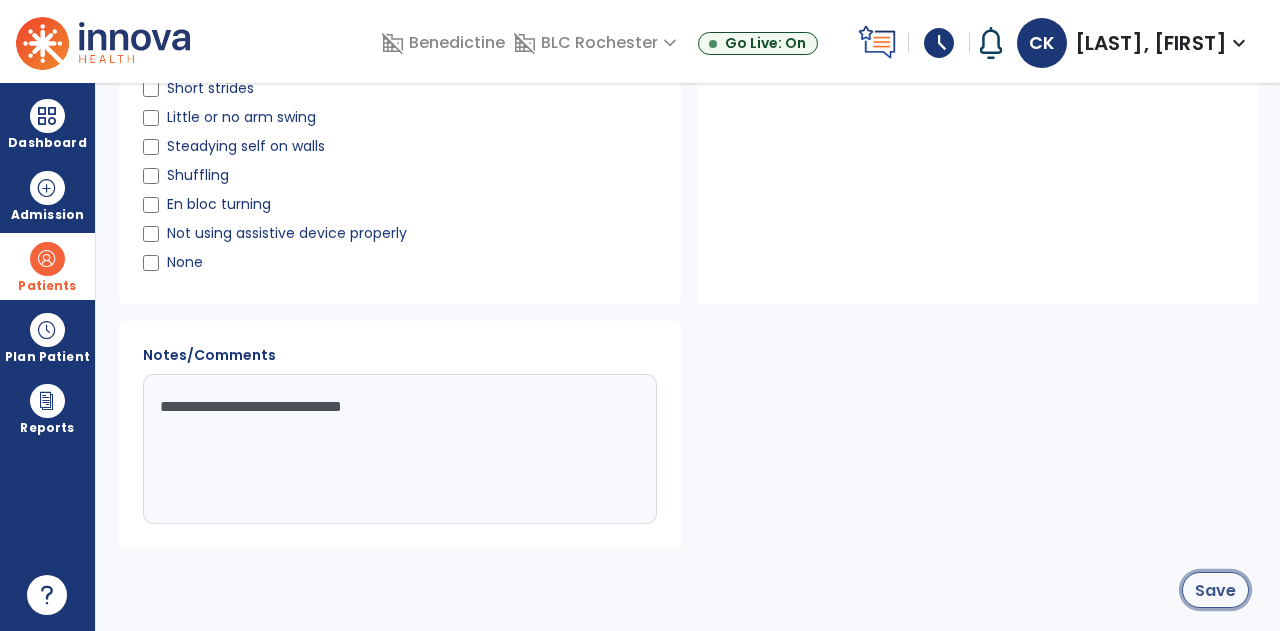 click on "Save" 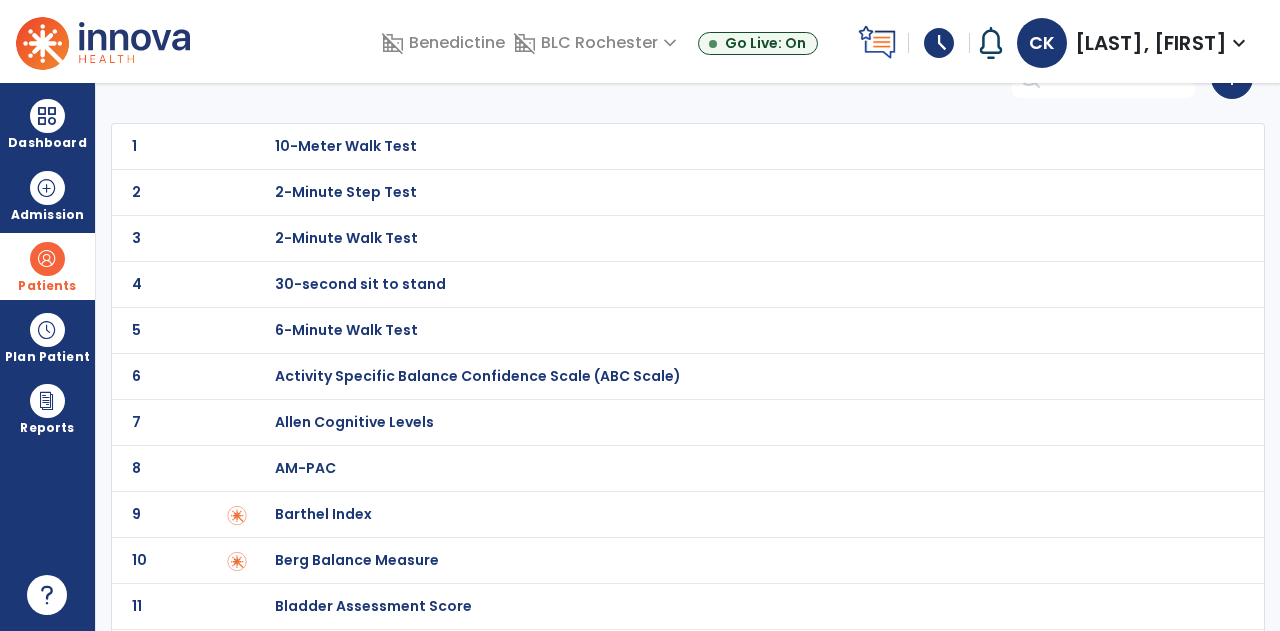 scroll, scrollTop: 0, scrollLeft: 0, axis: both 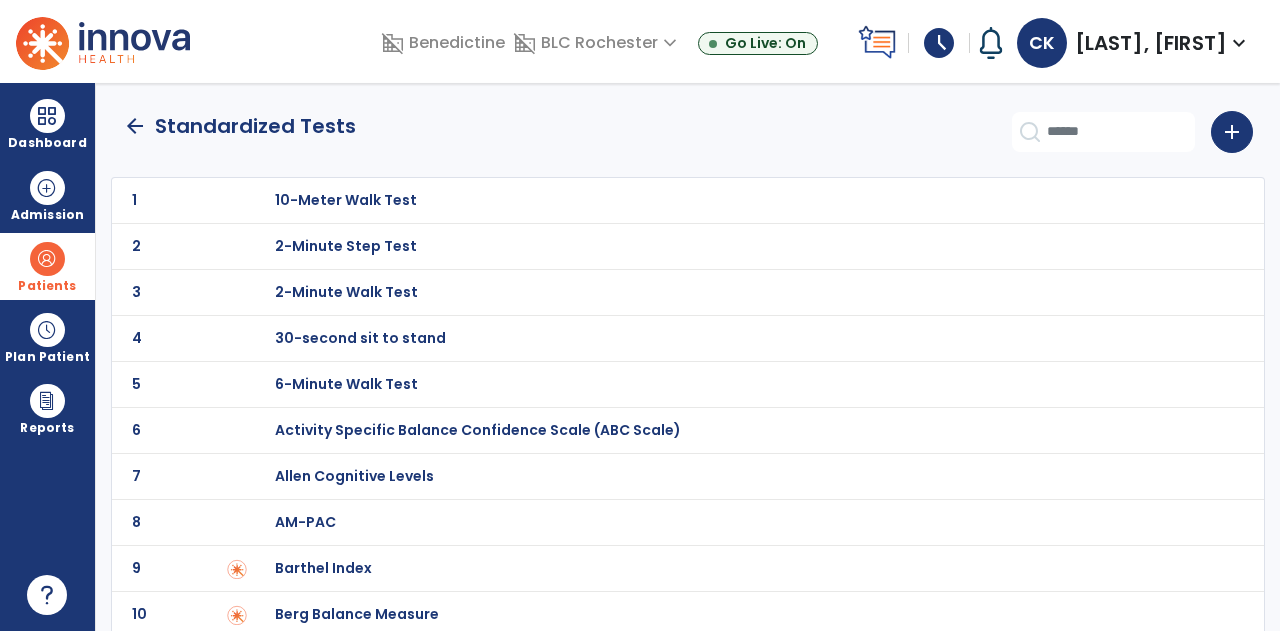 click on "arrow_back" 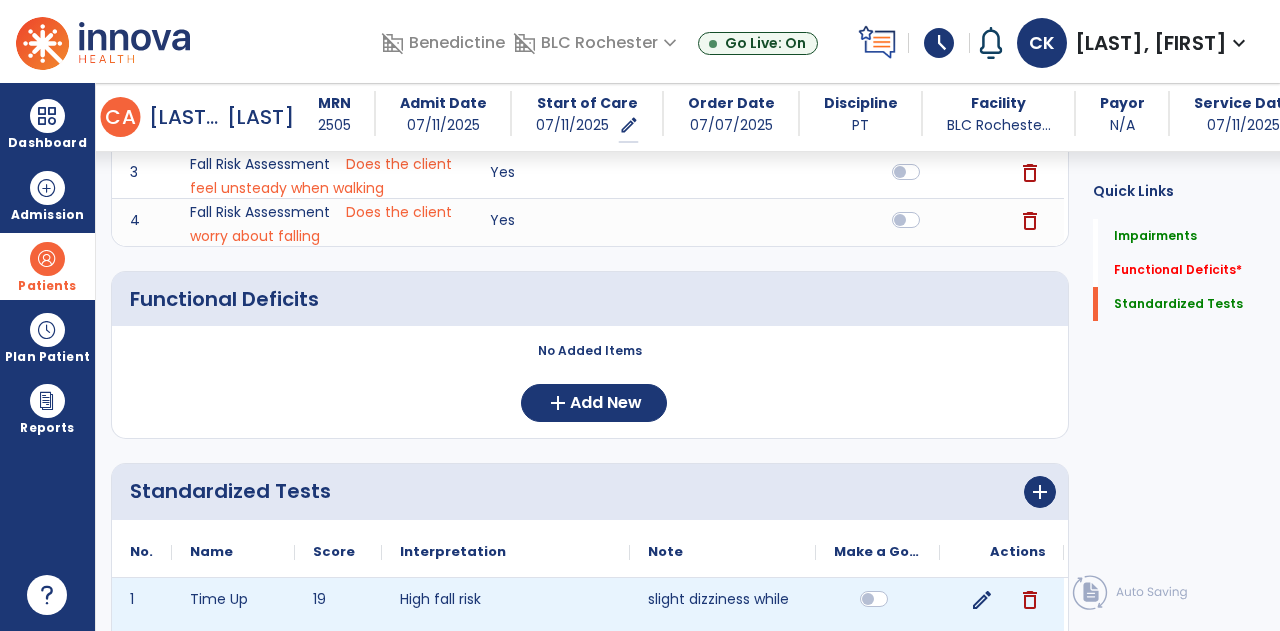 scroll, scrollTop: 404, scrollLeft: 0, axis: vertical 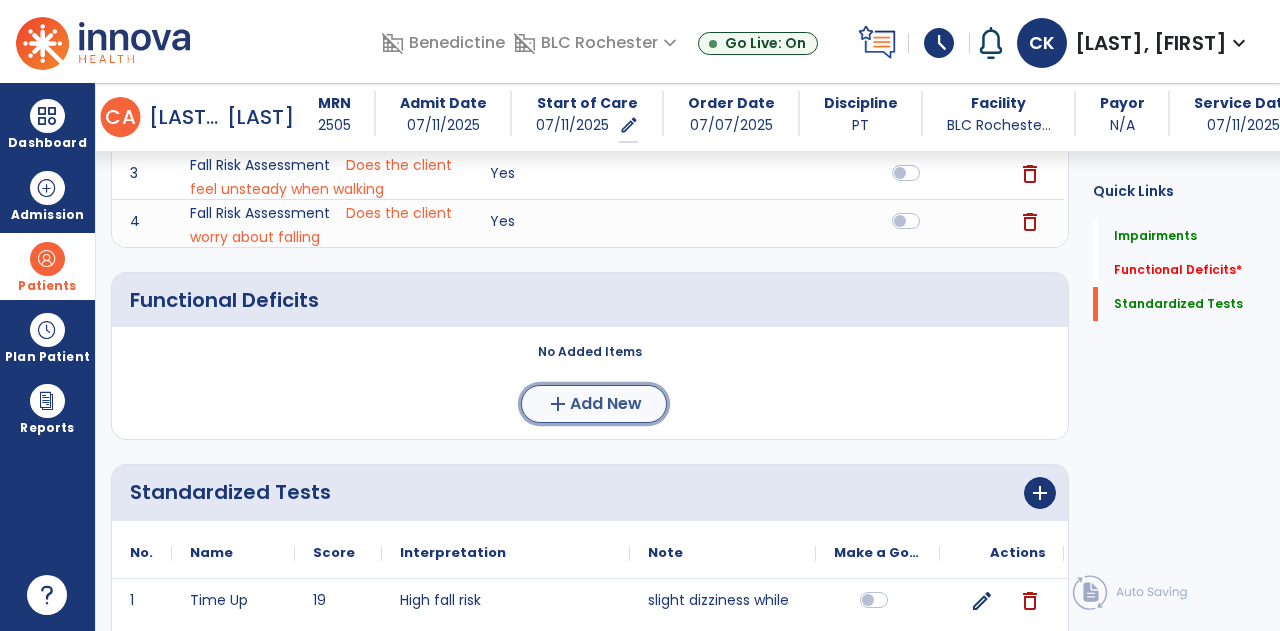 click on "add  Add New" 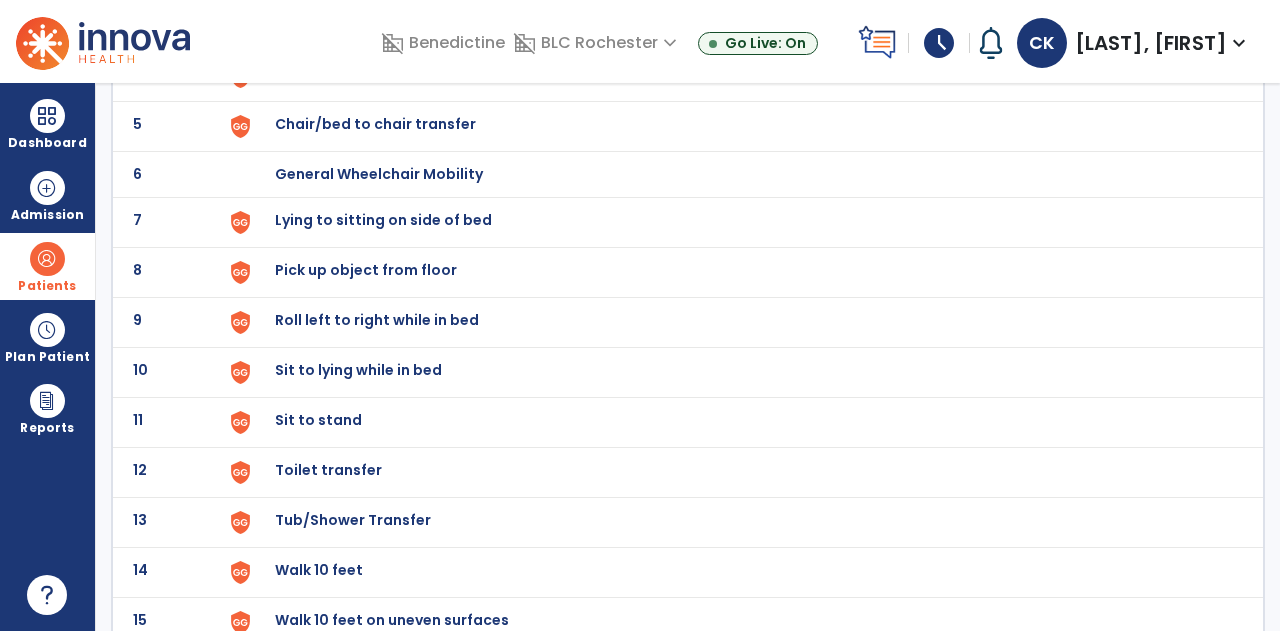 scroll, scrollTop: 337, scrollLeft: 0, axis: vertical 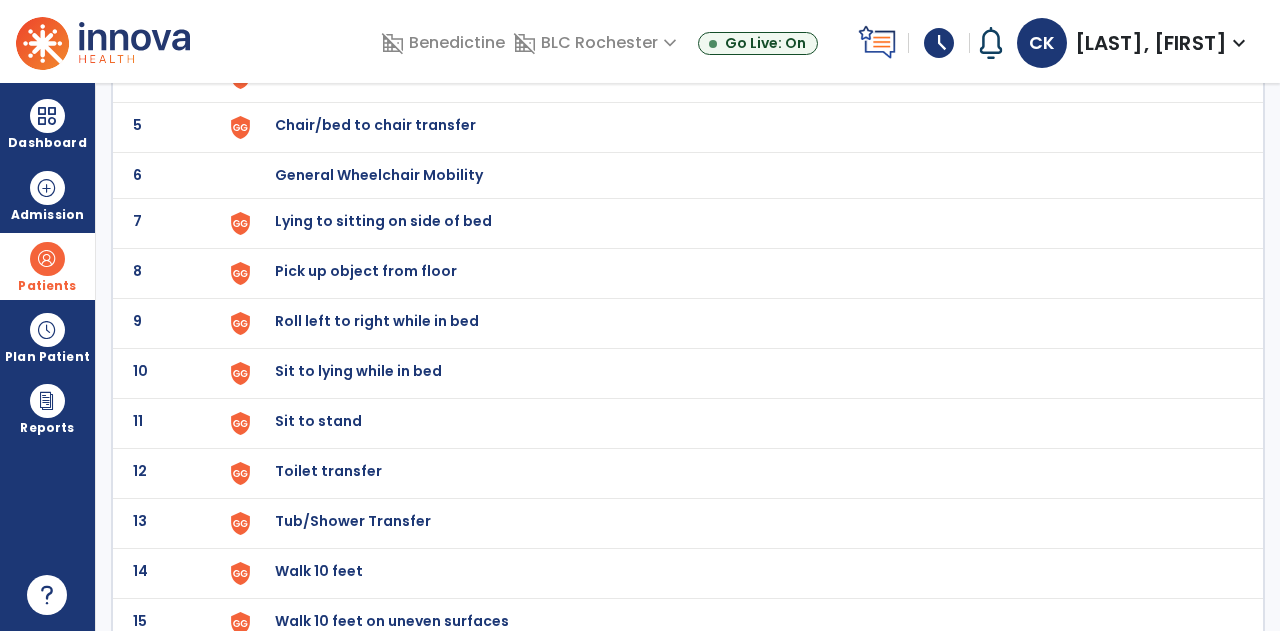 click on "Roll left to right while in bed" at bounding box center [321, -75] 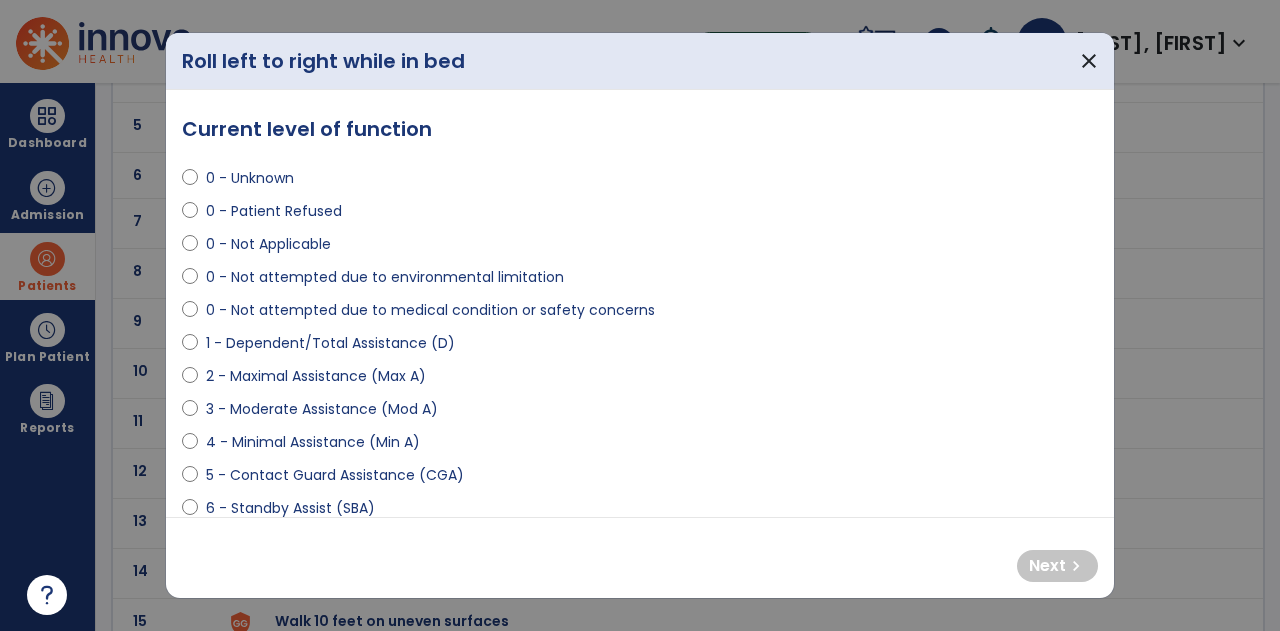 scroll, scrollTop: 231, scrollLeft: 0, axis: vertical 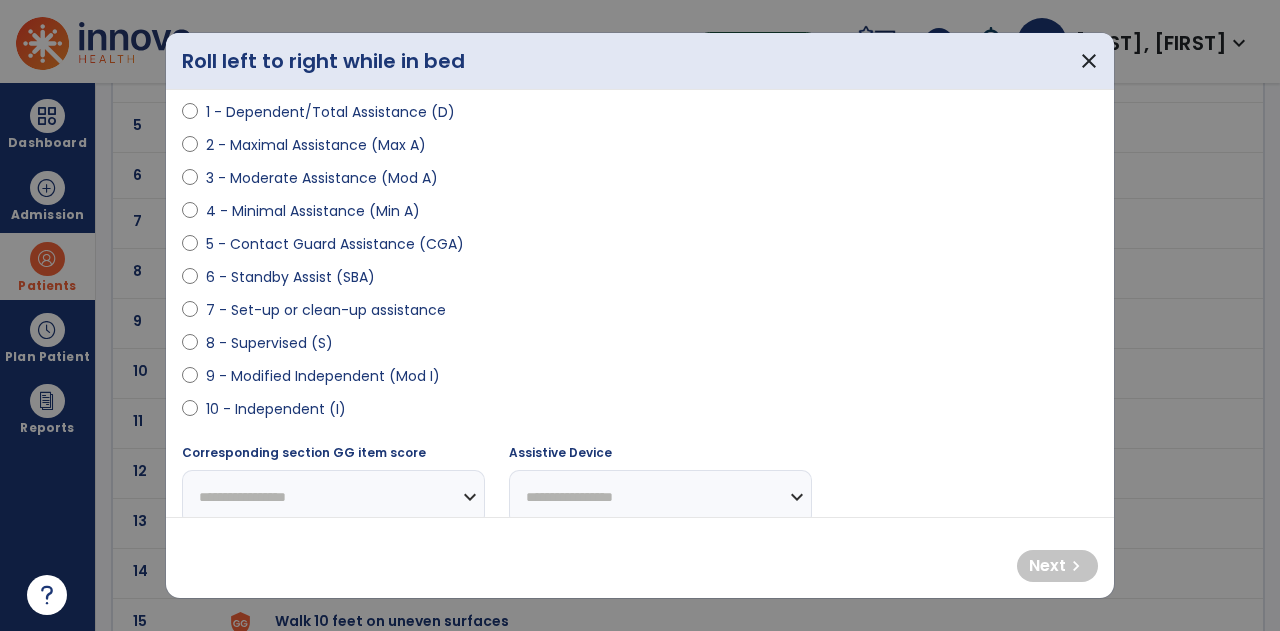 click on "9 - Modified Independent (Mod I)" at bounding box center [323, 376] 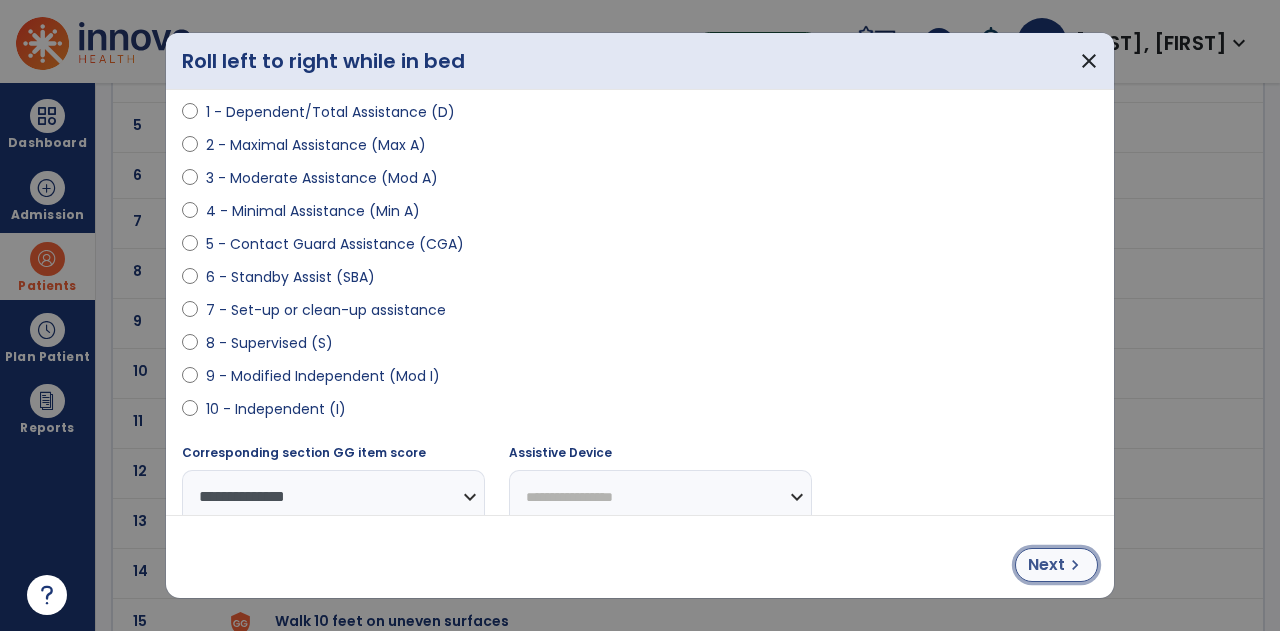 click on "Next" at bounding box center (1046, 565) 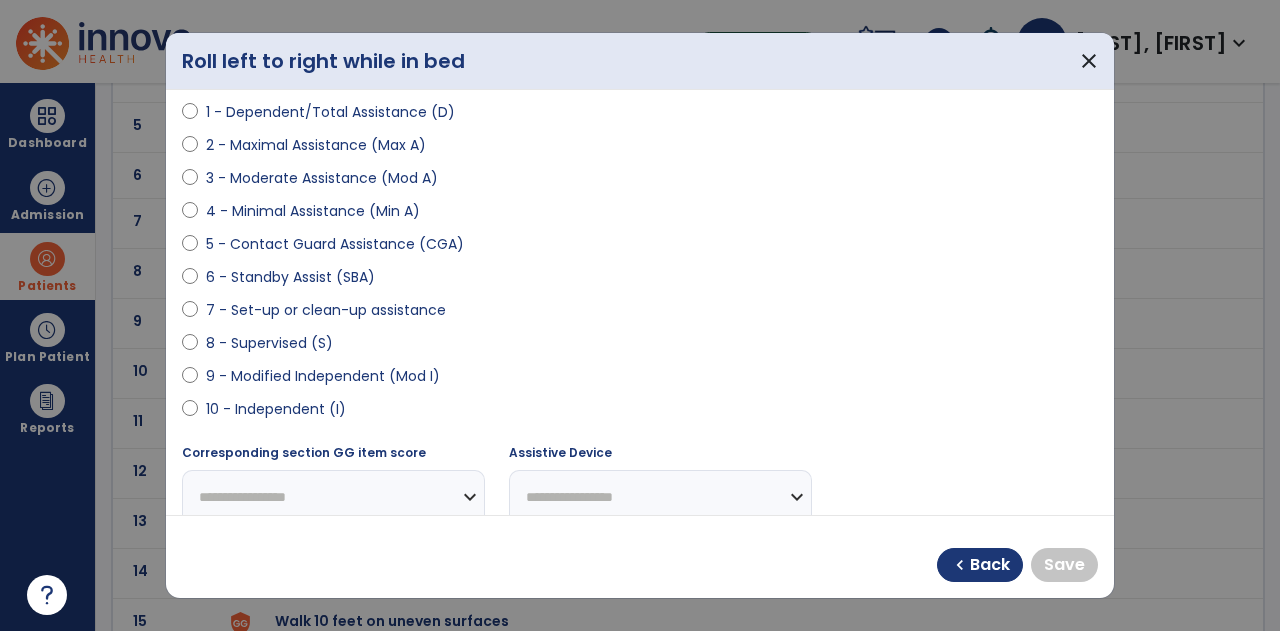 click on "9 - Modified Independent (Mod I)" at bounding box center [323, 376] 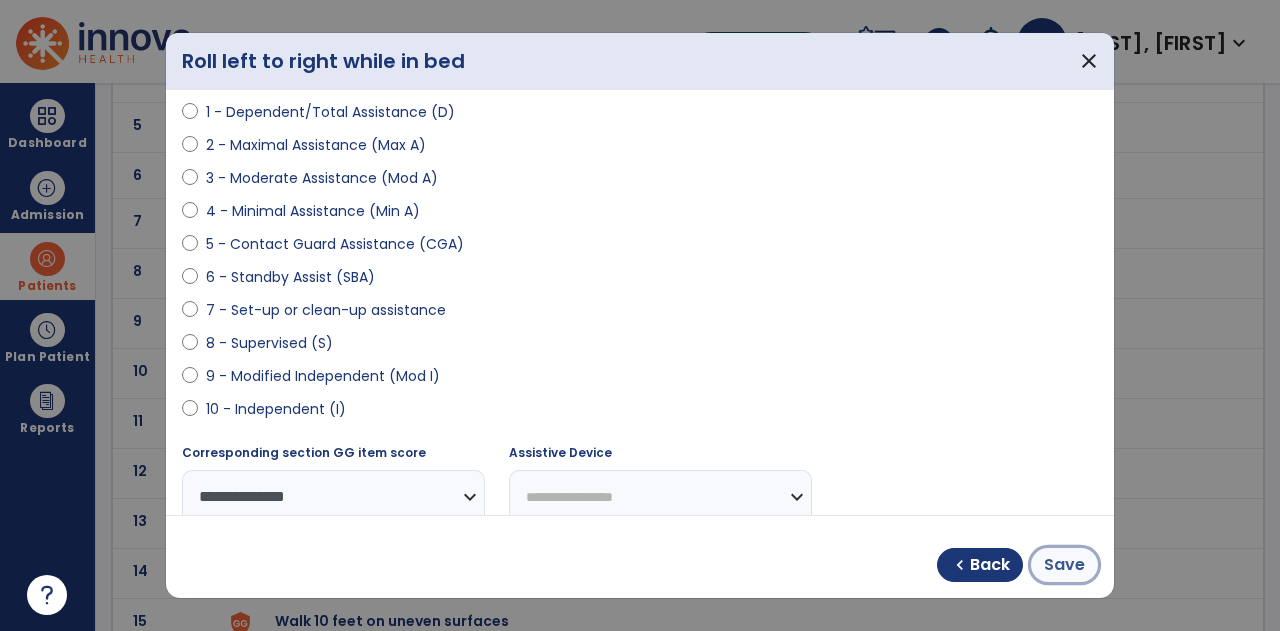 click on "Save" at bounding box center (1064, 565) 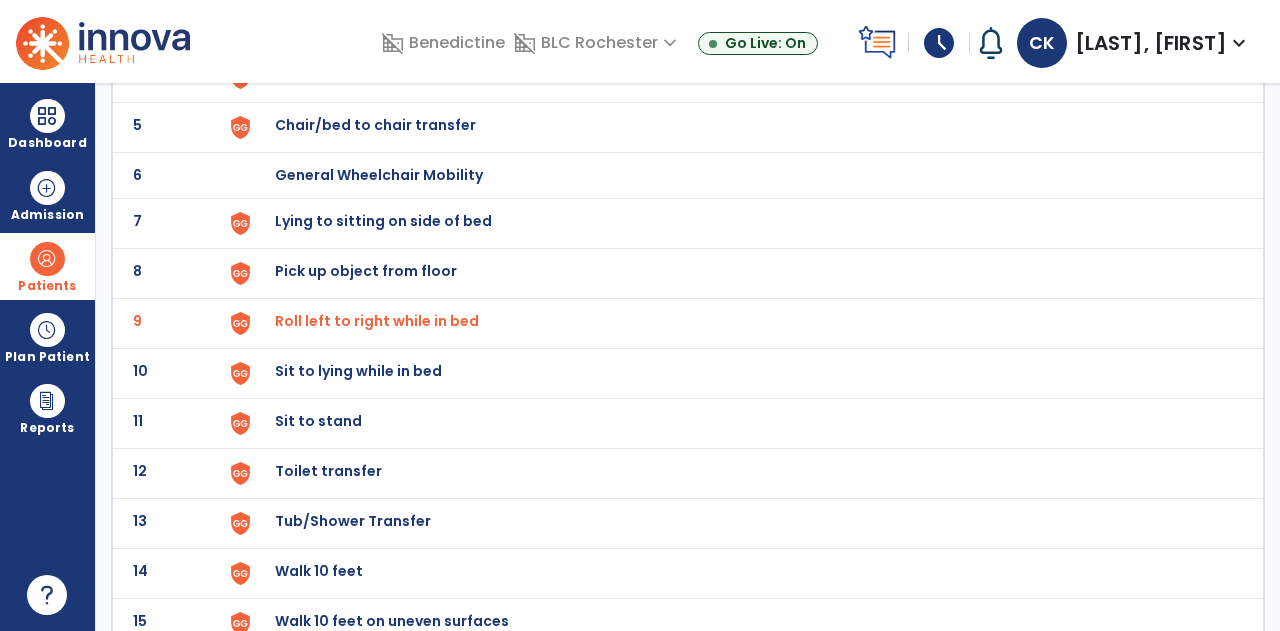 scroll, scrollTop: 373, scrollLeft: 0, axis: vertical 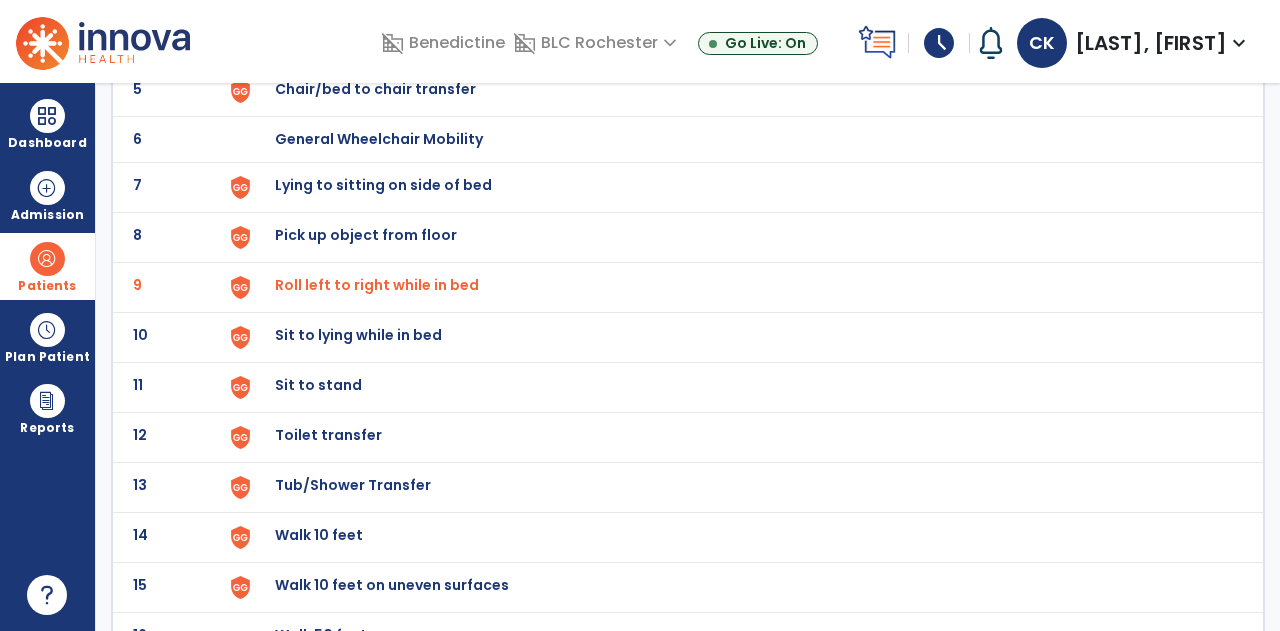 click on "Sit to lying while in bed" at bounding box center [739, -109] 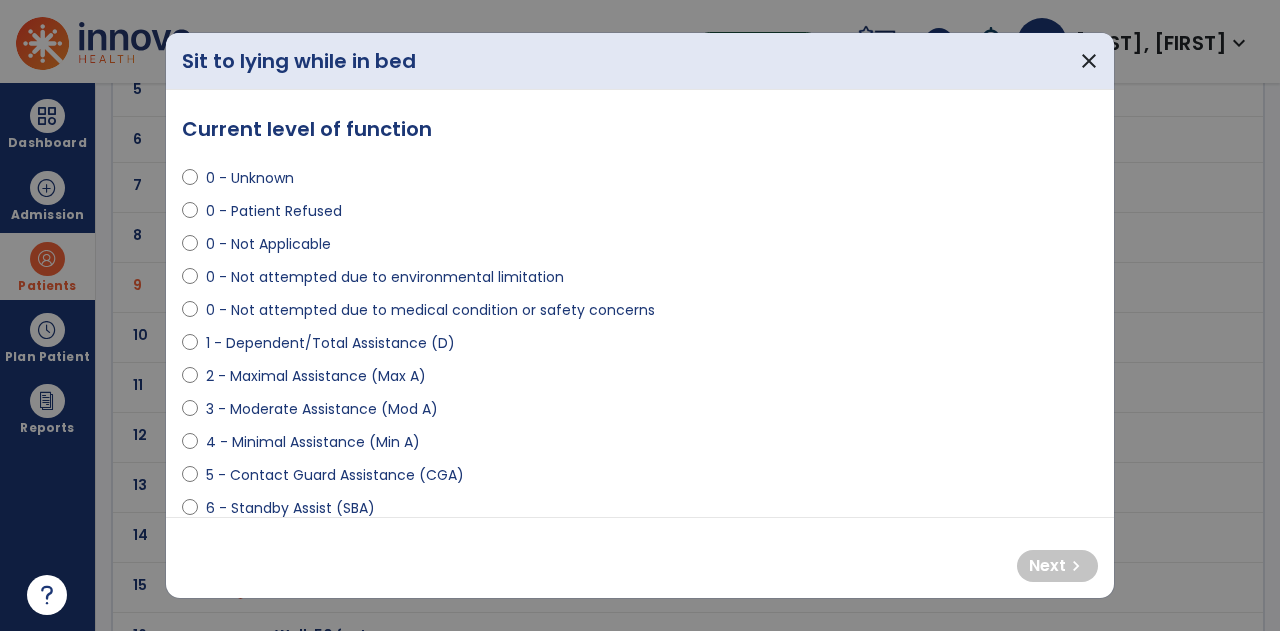 scroll, scrollTop: 105, scrollLeft: 0, axis: vertical 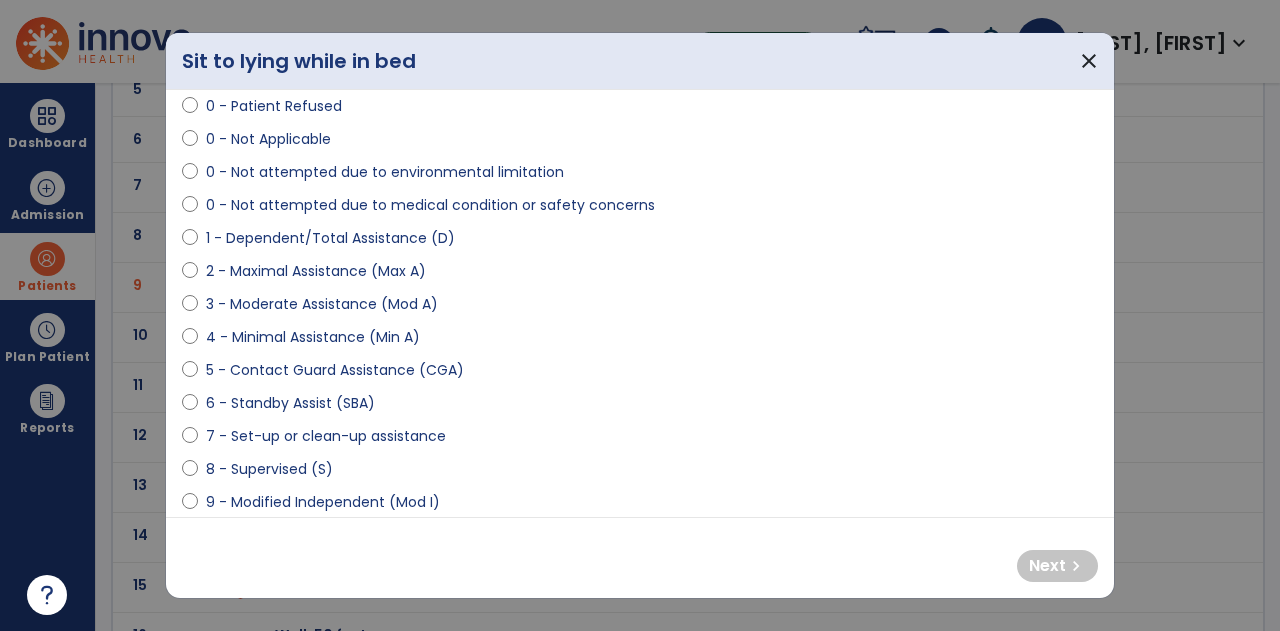 click on "9 - Modified Independent (Mod I)" at bounding box center (323, 502) 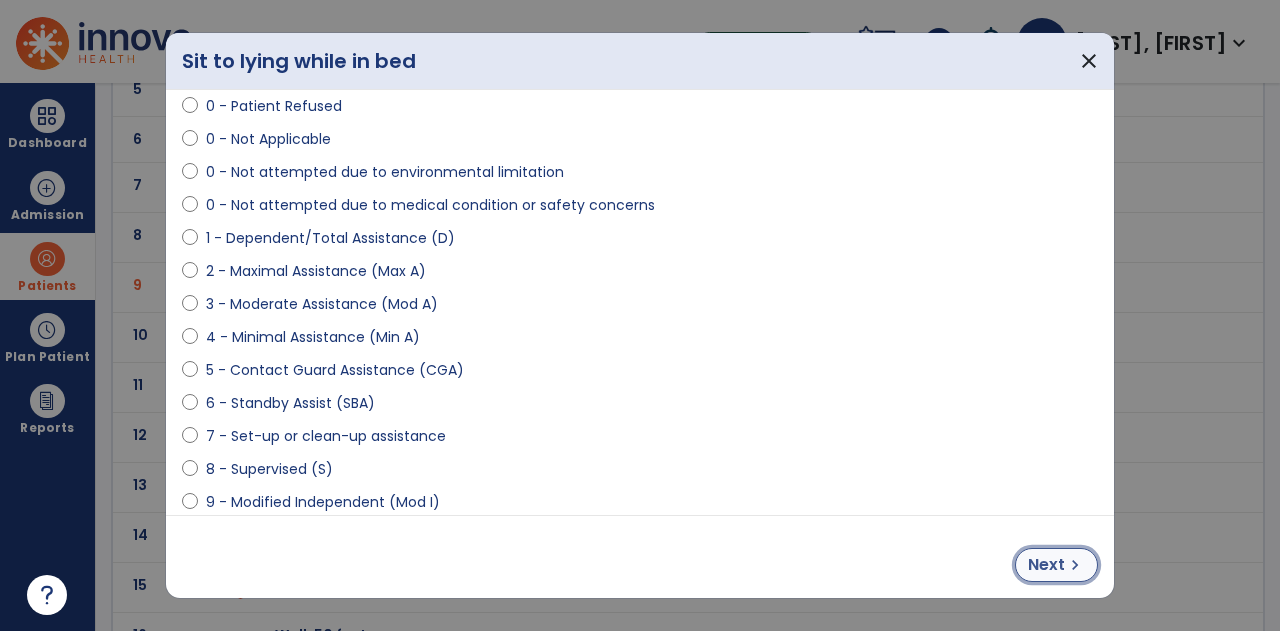 click on "chevron_right" at bounding box center [1075, 565] 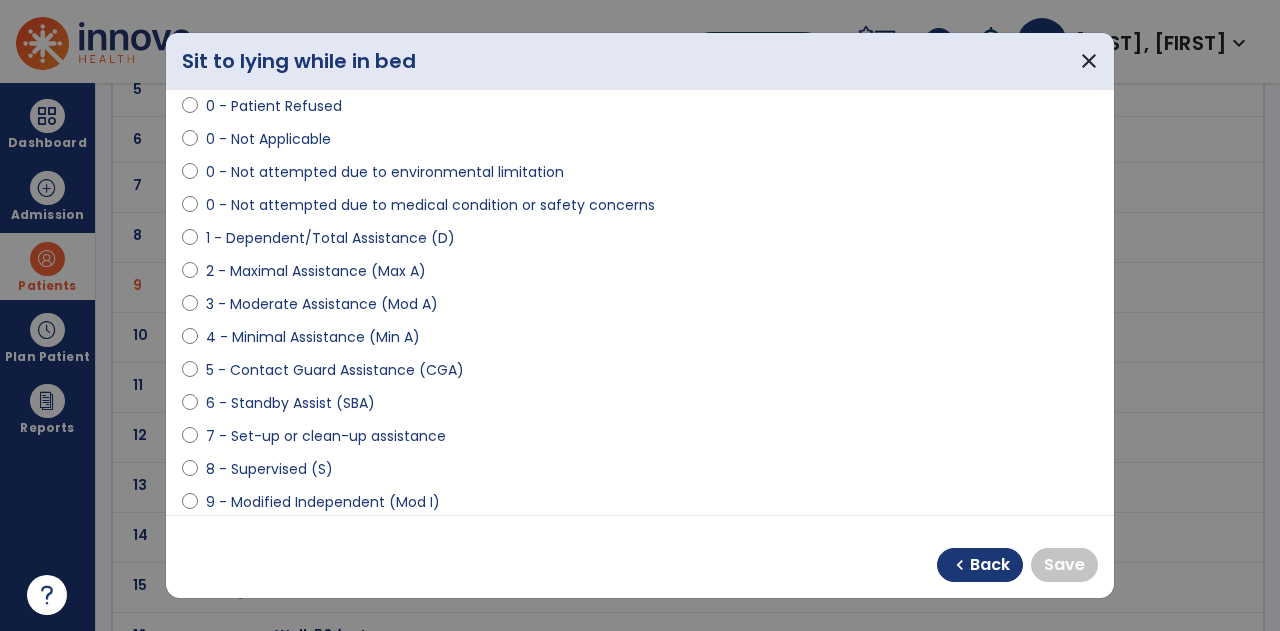 click on "9 - Modified Independent (Mod I)" at bounding box center (323, 502) 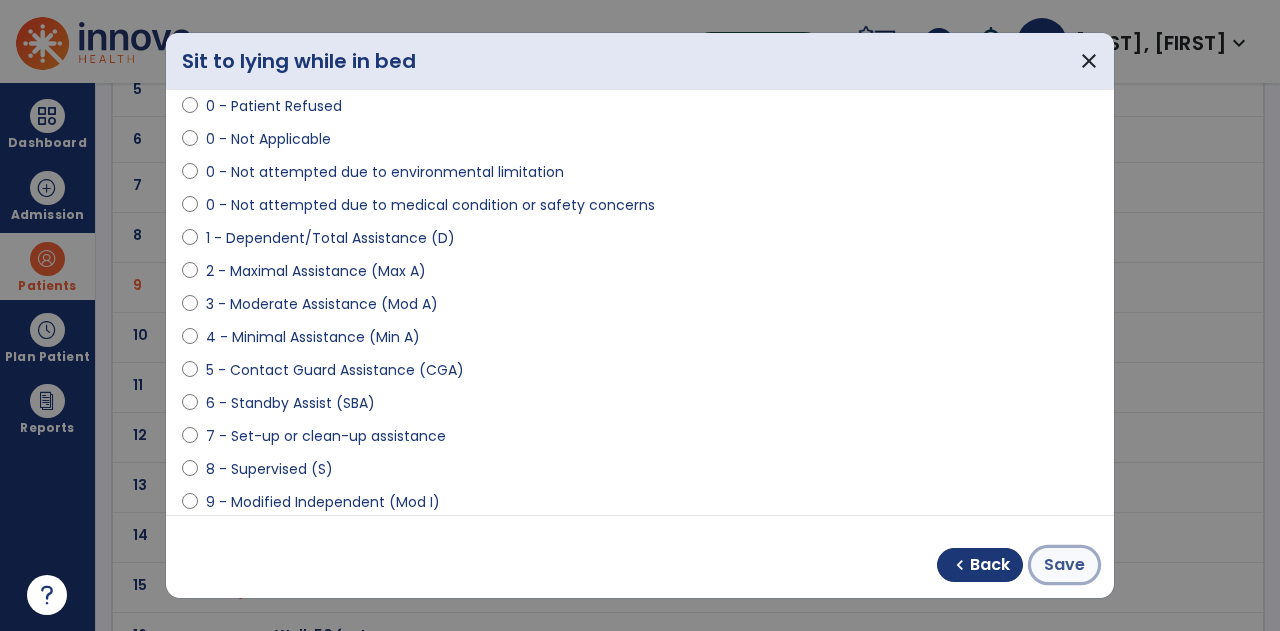click on "Save" at bounding box center (1064, 565) 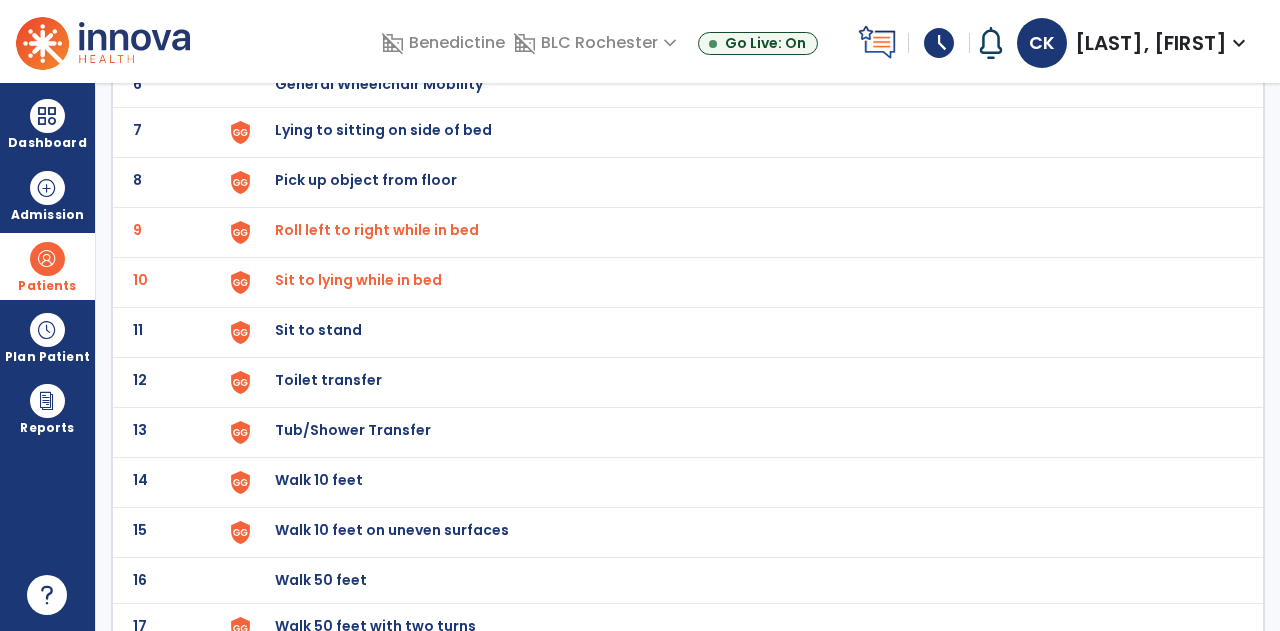 scroll, scrollTop: 427, scrollLeft: 0, axis: vertical 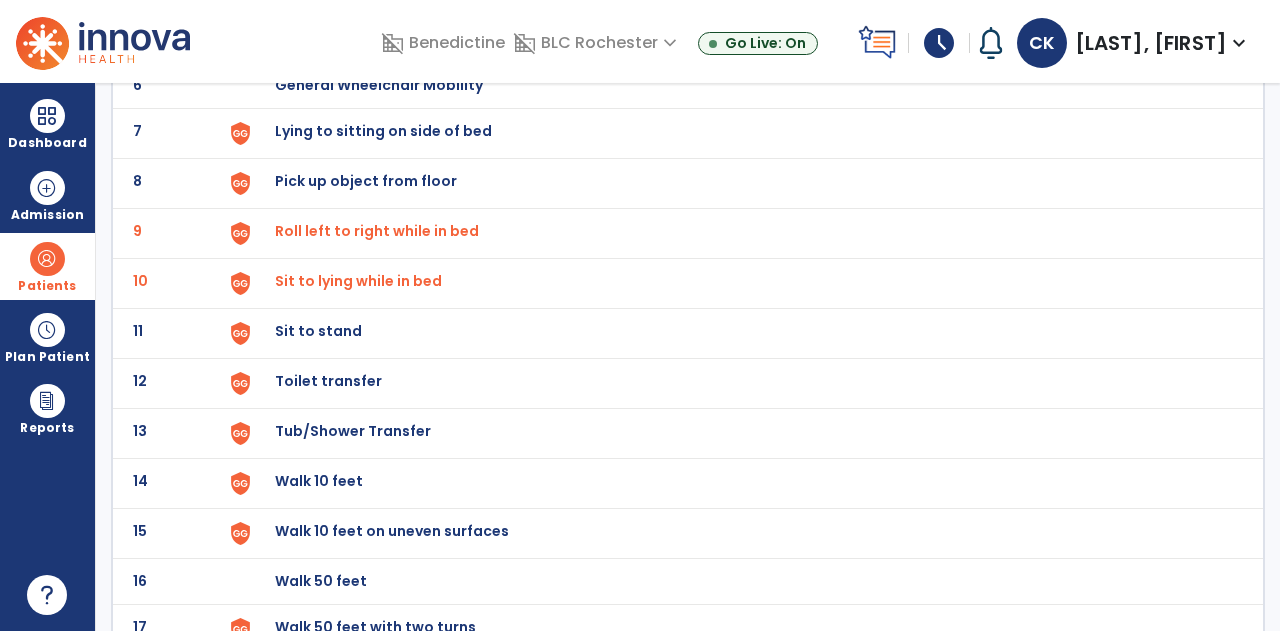 click on "Sit to stand" at bounding box center (321, -165) 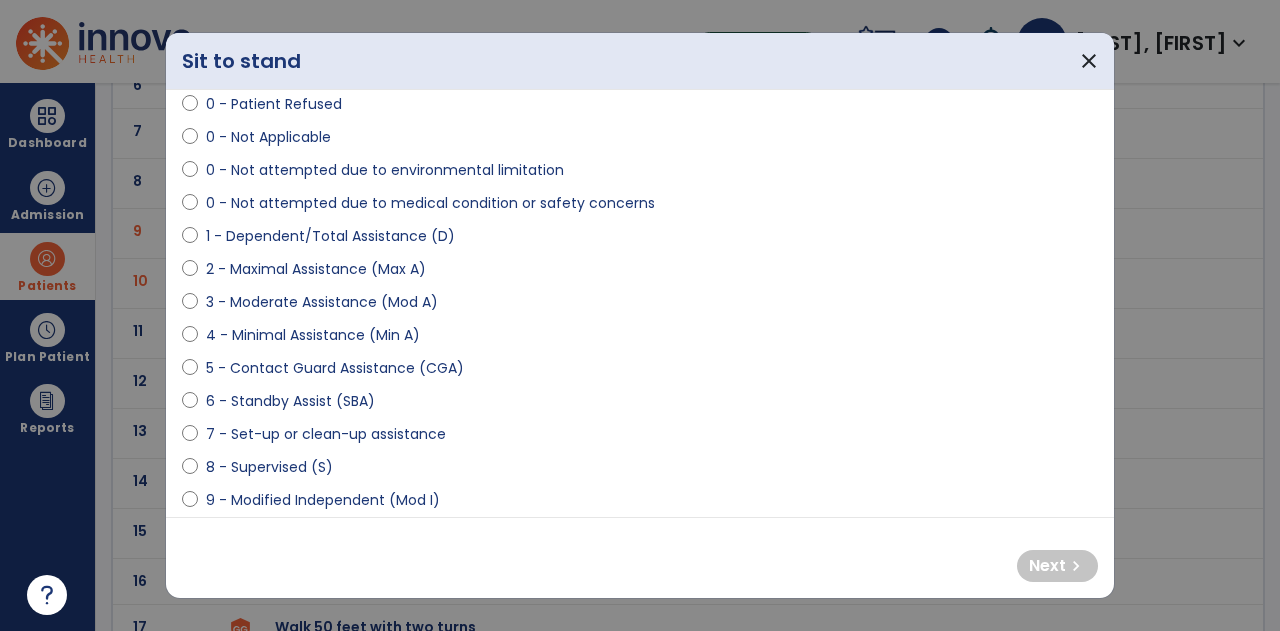 scroll, scrollTop: 108, scrollLeft: 0, axis: vertical 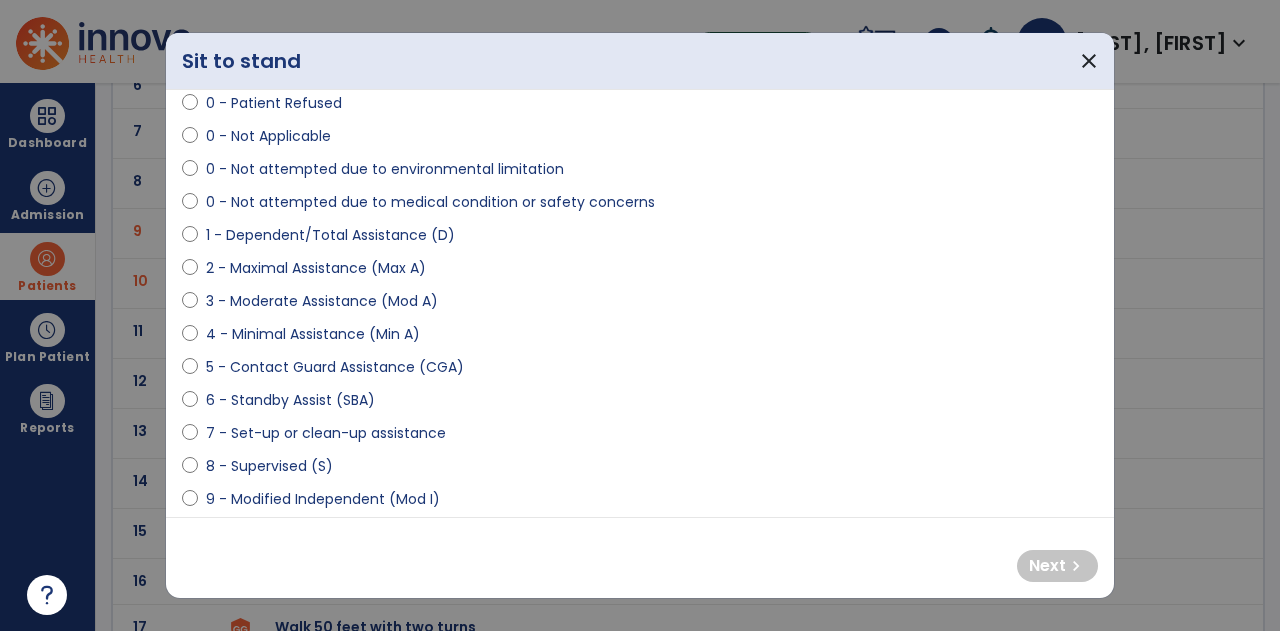 click on "9 - Modified Independent (Mod I)" at bounding box center [323, 499] 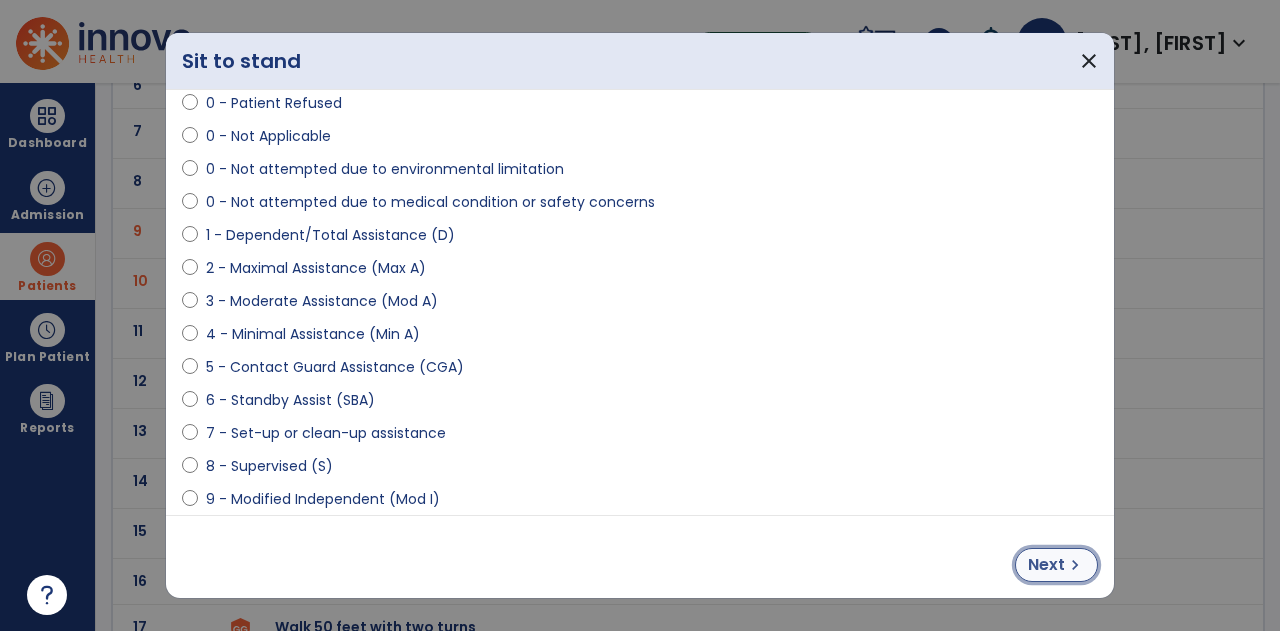 click on "chevron_right" at bounding box center (1075, 565) 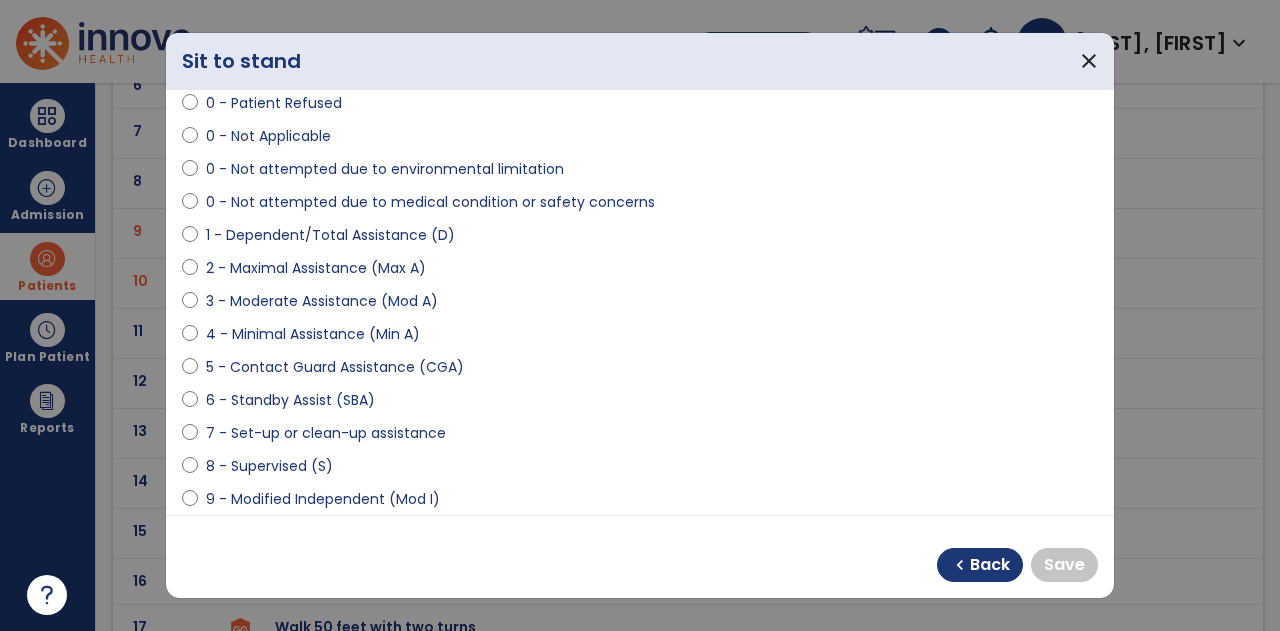 click on "9 - Modified Independent (Mod I)" at bounding box center (323, 499) 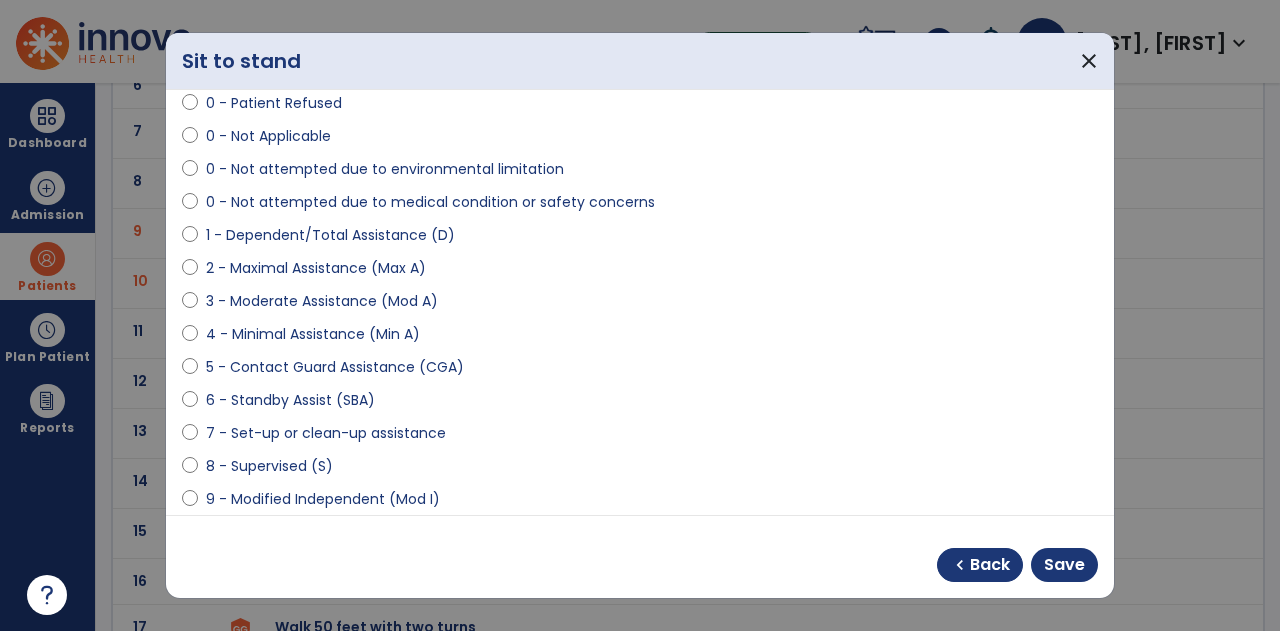 drag, startPoint x: 1074, startPoint y: 549, endPoint x: 646, endPoint y: 448, distance: 439.7556 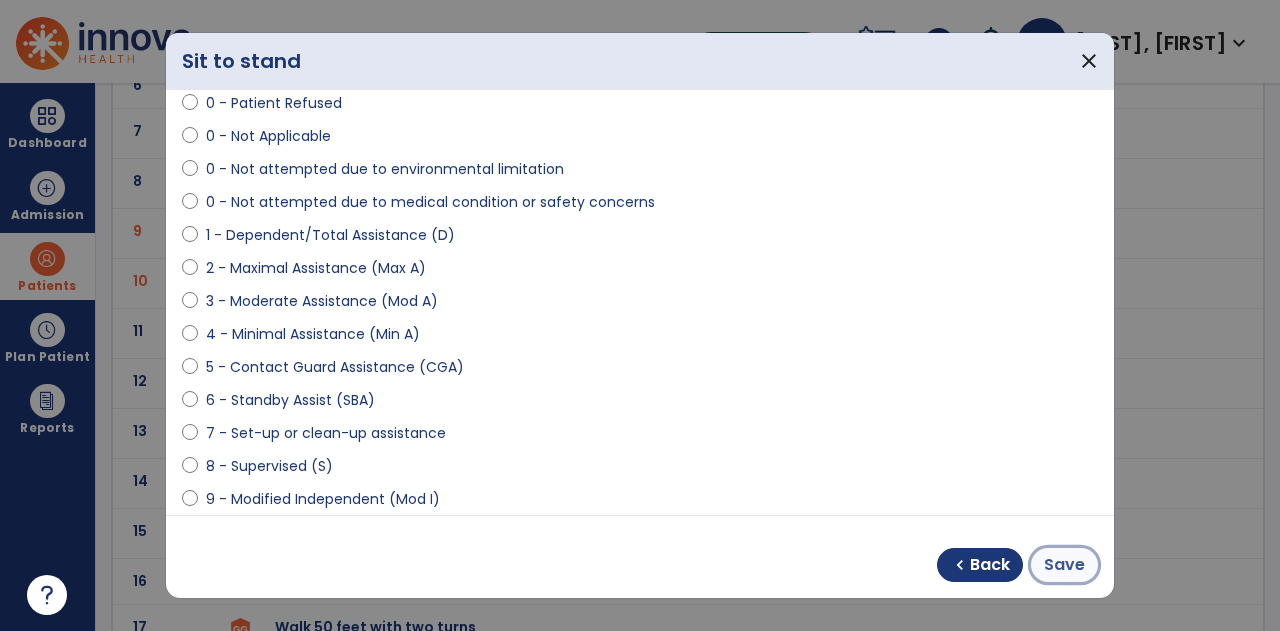 click on "Save" at bounding box center [1064, 565] 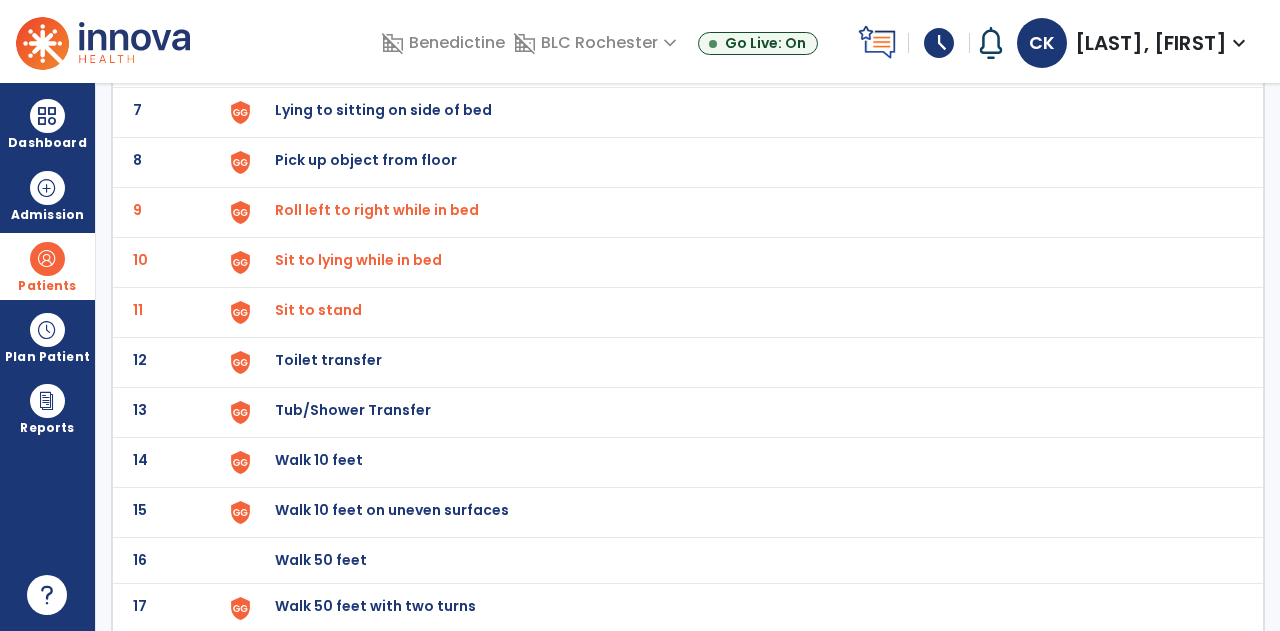 scroll, scrollTop: 450, scrollLeft: 0, axis: vertical 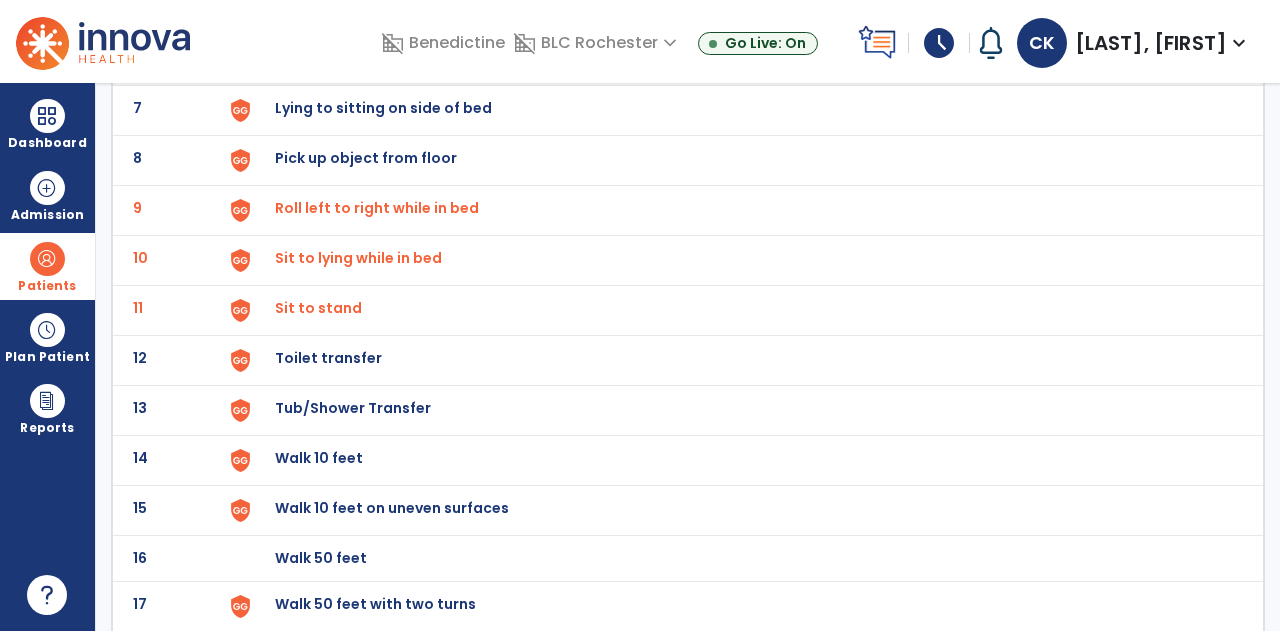 click at bounding box center [240, -186] 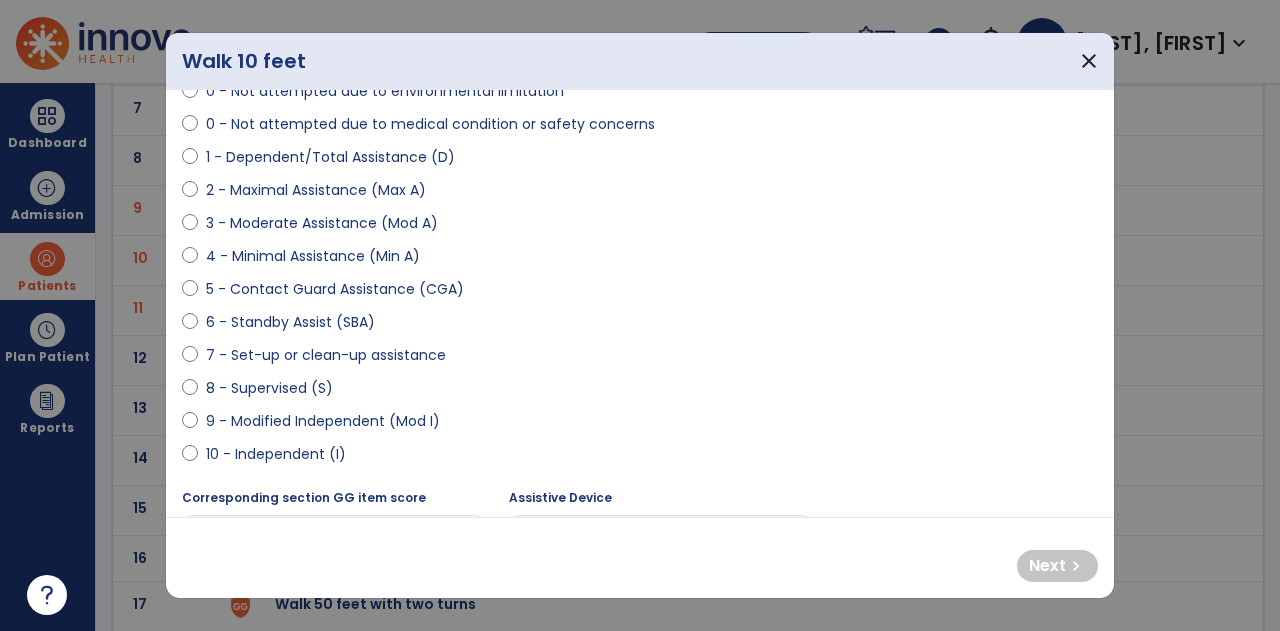 scroll, scrollTop: 190, scrollLeft: 0, axis: vertical 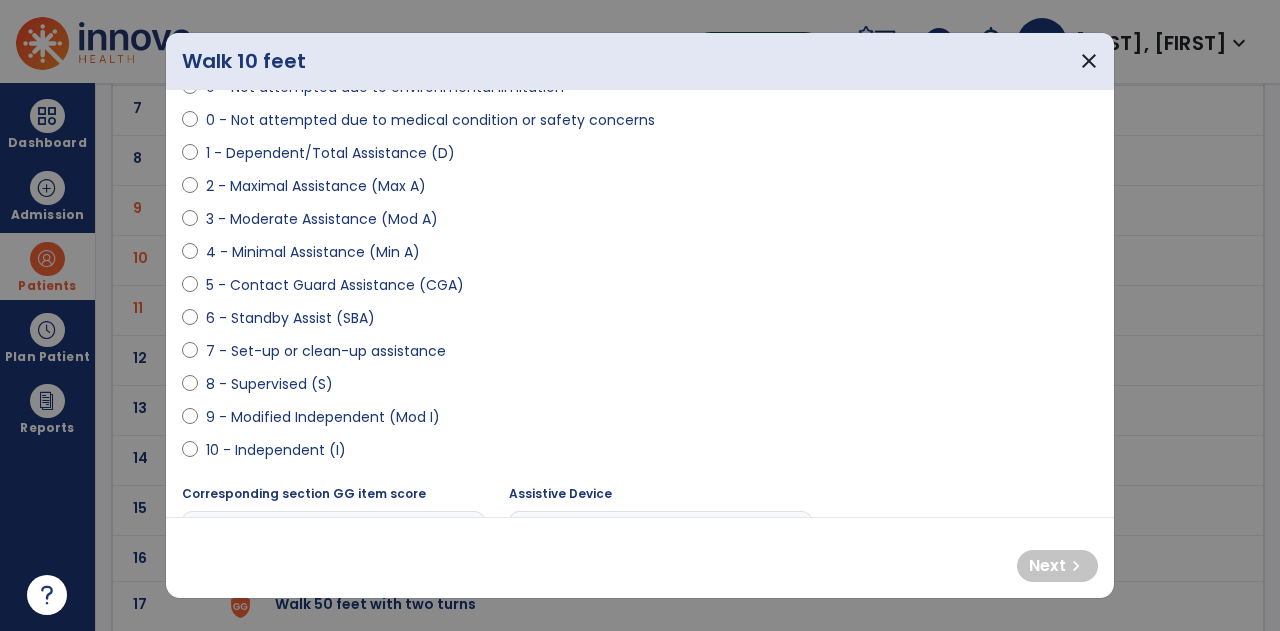 click on "9 - Modified Independent (Mod I)" at bounding box center [323, 417] 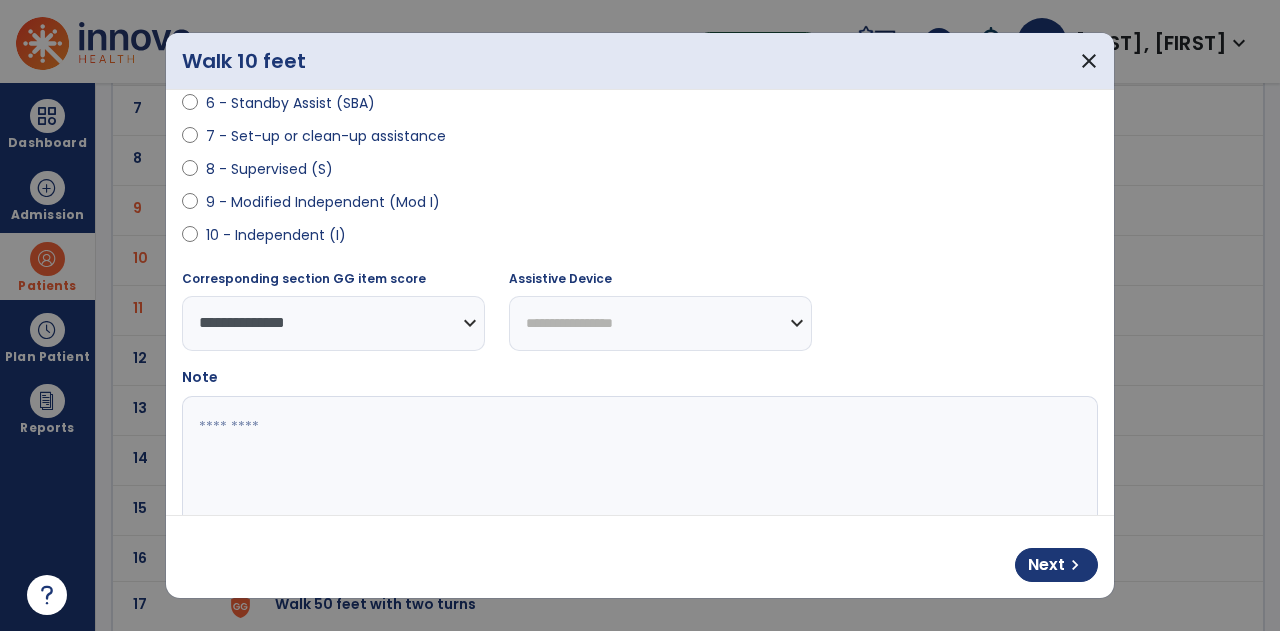 scroll, scrollTop: 414, scrollLeft: 0, axis: vertical 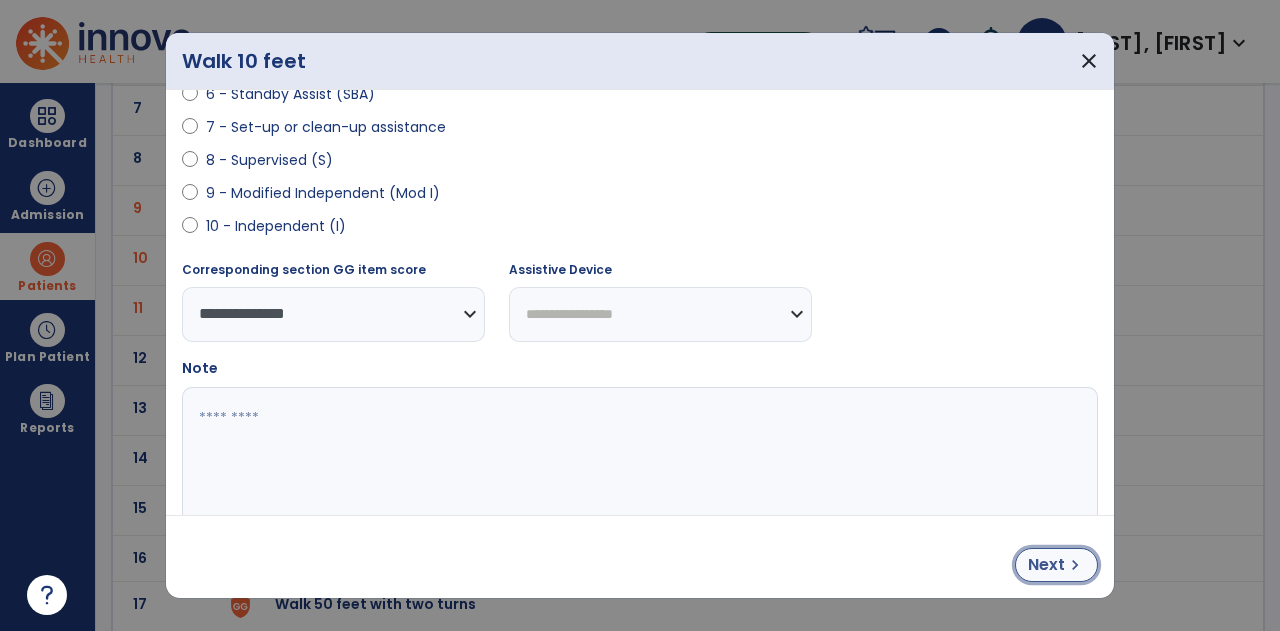 click on "chevron_right" at bounding box center (1075, 565) 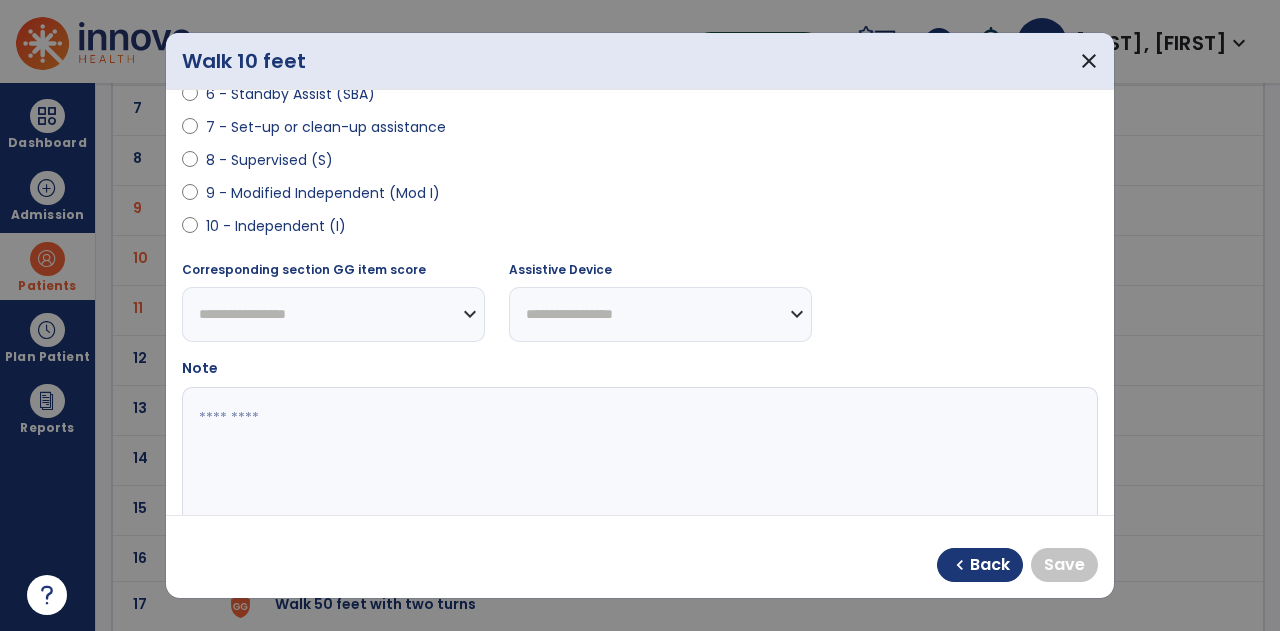 click on "9 - Modified Independent (Mod I)" at bounding box center (323, 193) 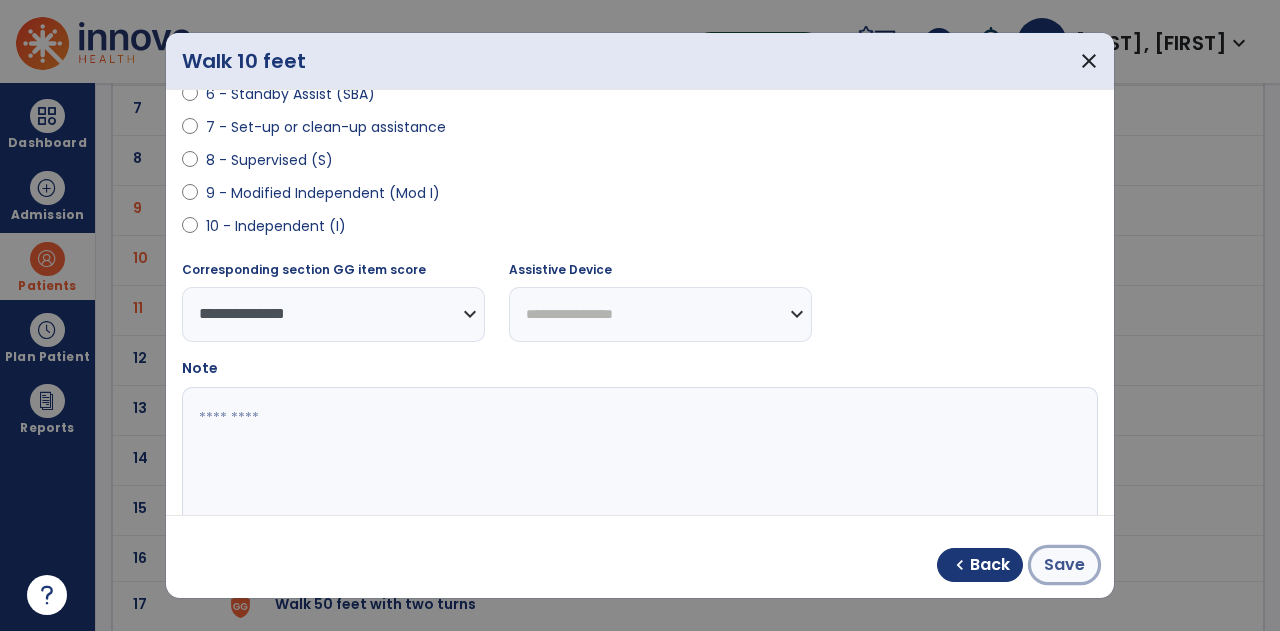 click on "Save" at bounding box center (1064, 565) 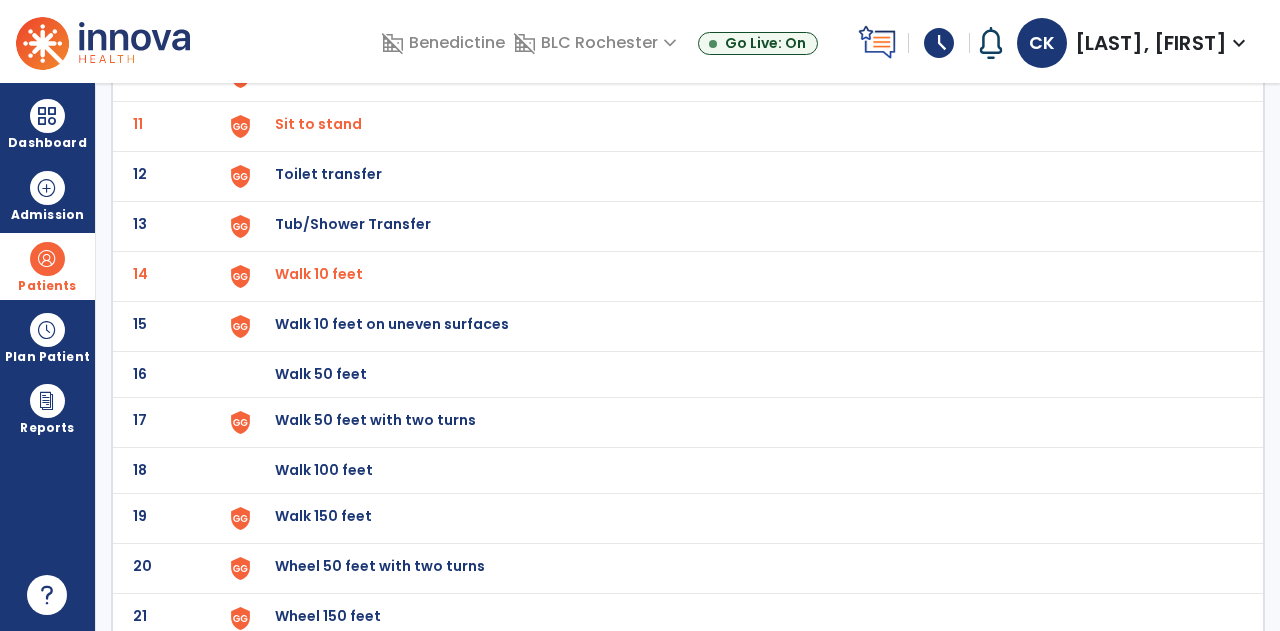 scroll, scrollTop: 730, scrollLeft: 0, axis: vertical 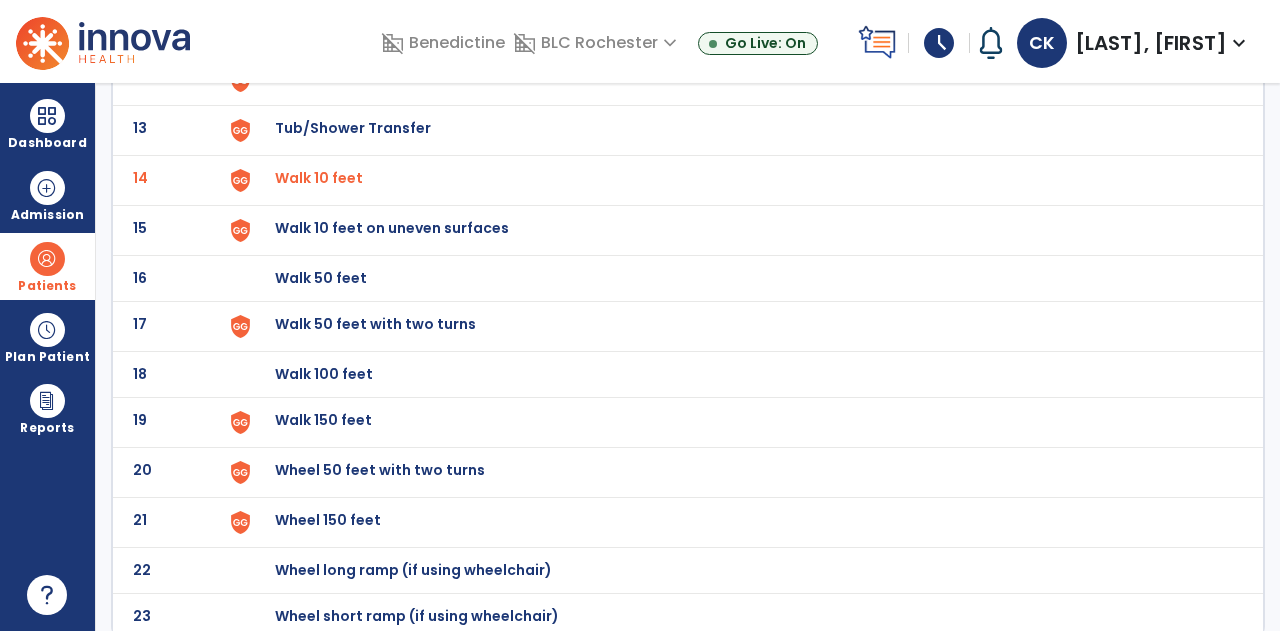 click on "Walk 50 feet with two turns" at bounding box center [321, -468] 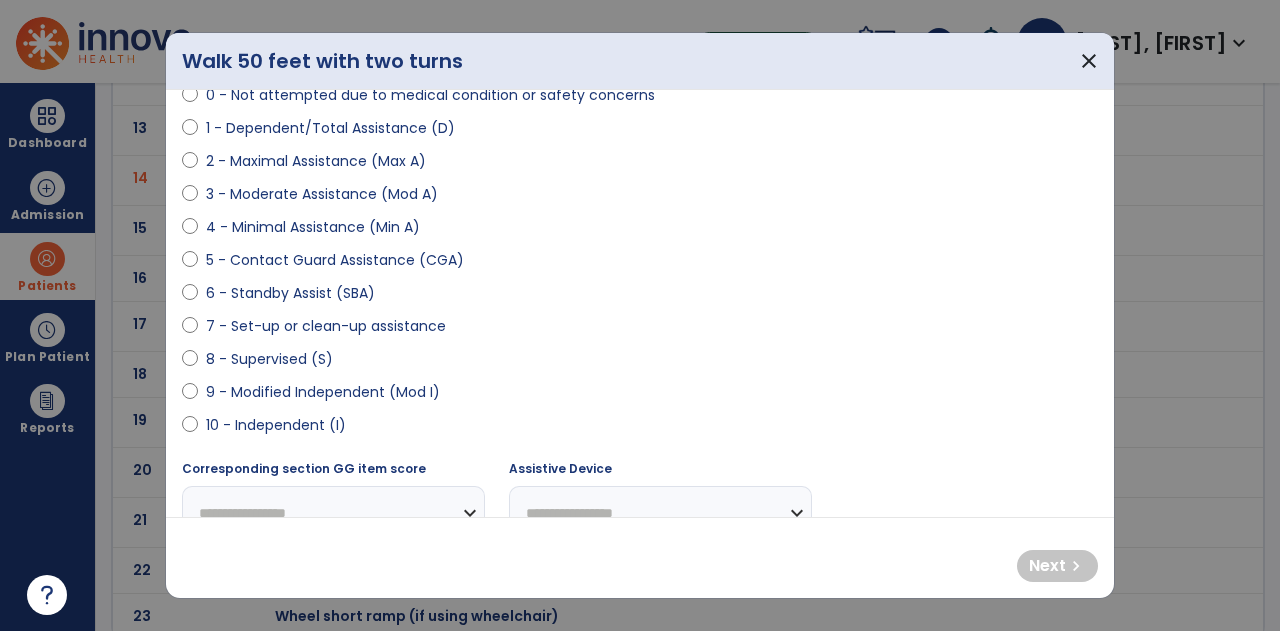 scroll, scrollTop: 216, scrollLeft: 0, axis: vertical 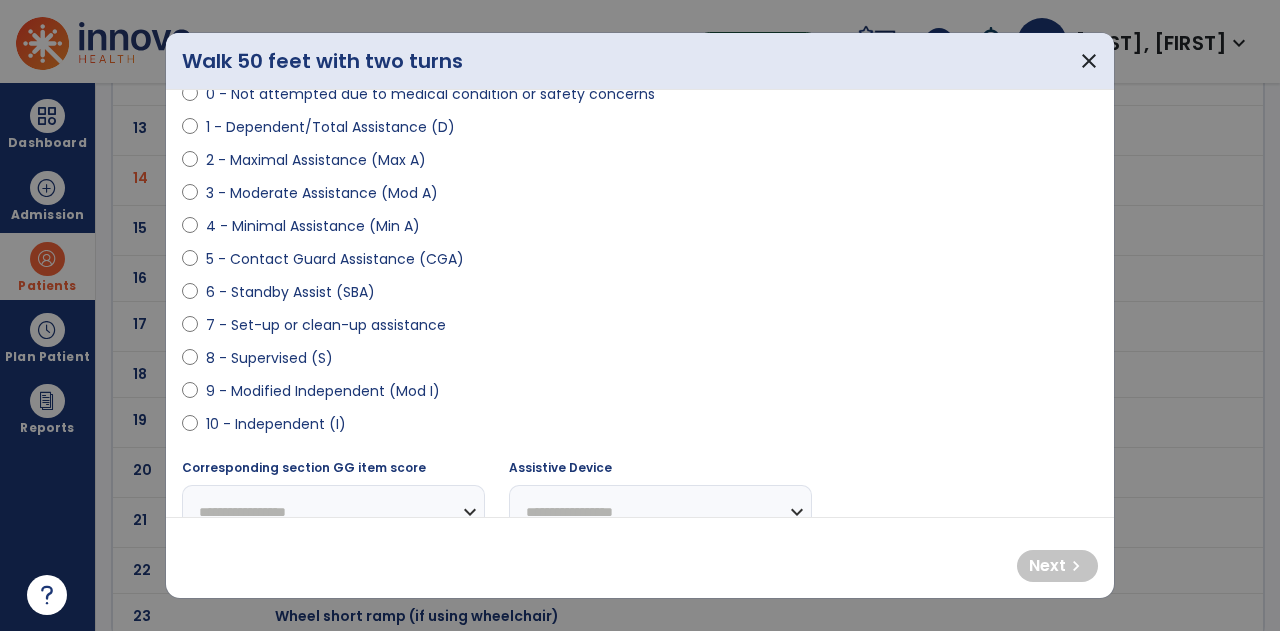 click on "9 - Modified Independent (Mod I)" at bounding box center [323, 391] 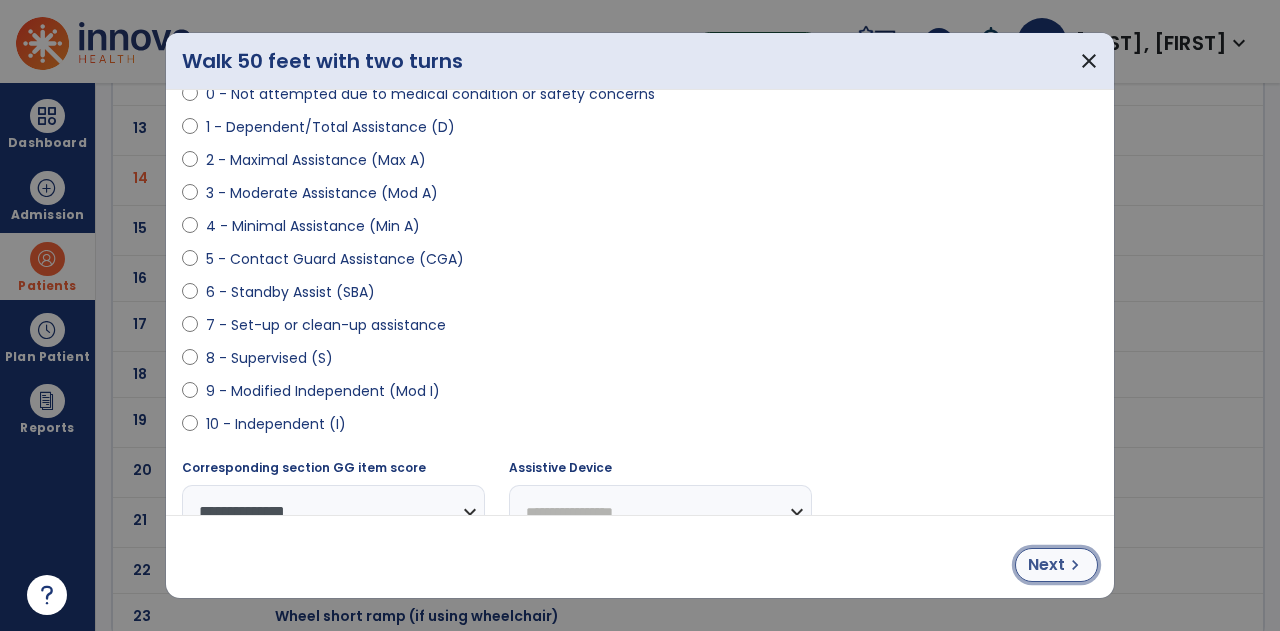 click on "chevron_right" at bounding box center (1075, 565) 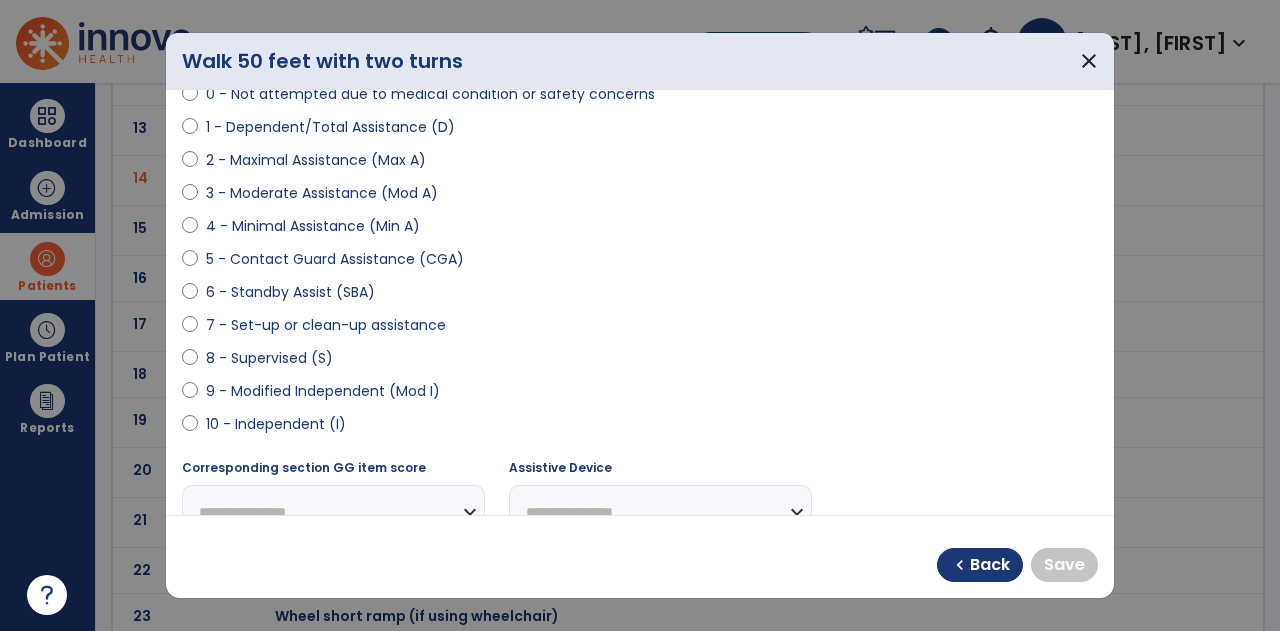 click on "9 - Modified Independent (Mod I)" at bounding box center (323, 391) 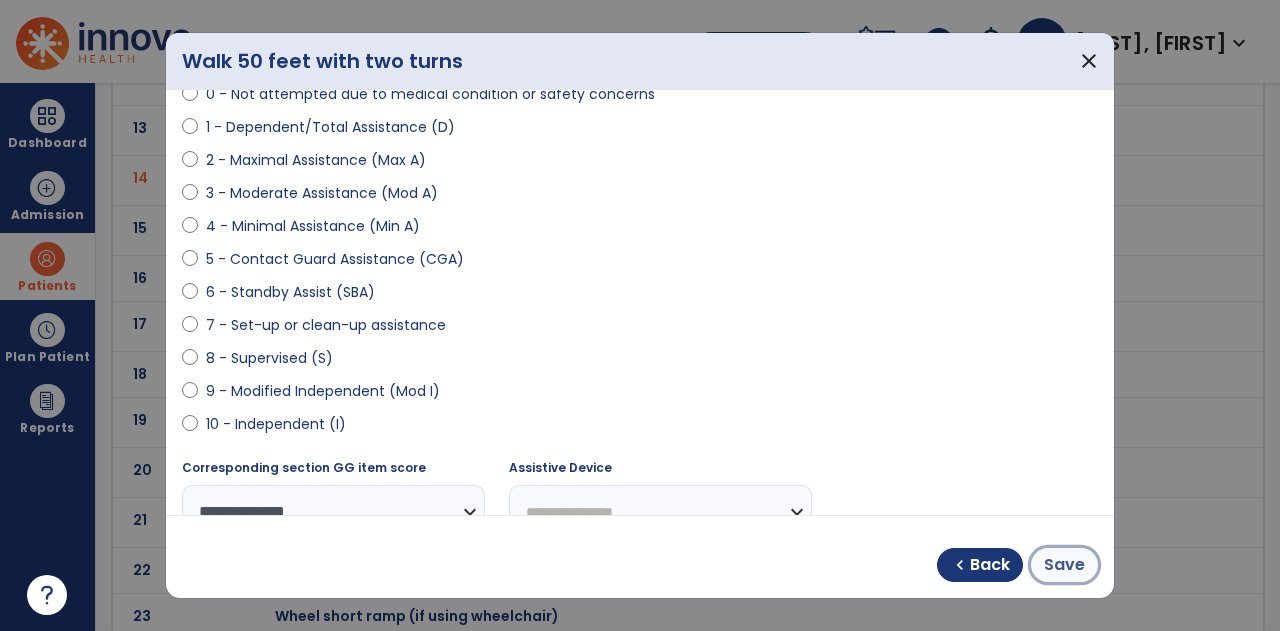 click on "Save" at bounding box center (1064, 565) 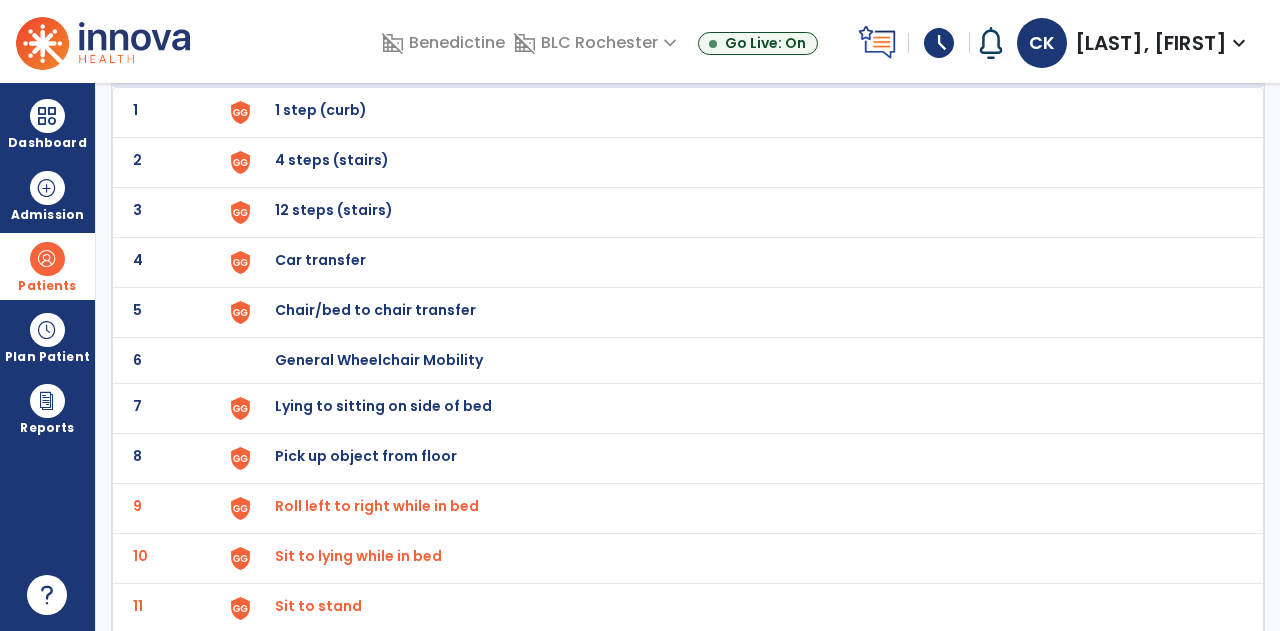scroll, scrollTop: 0, scrollLeft: 0, axis: both 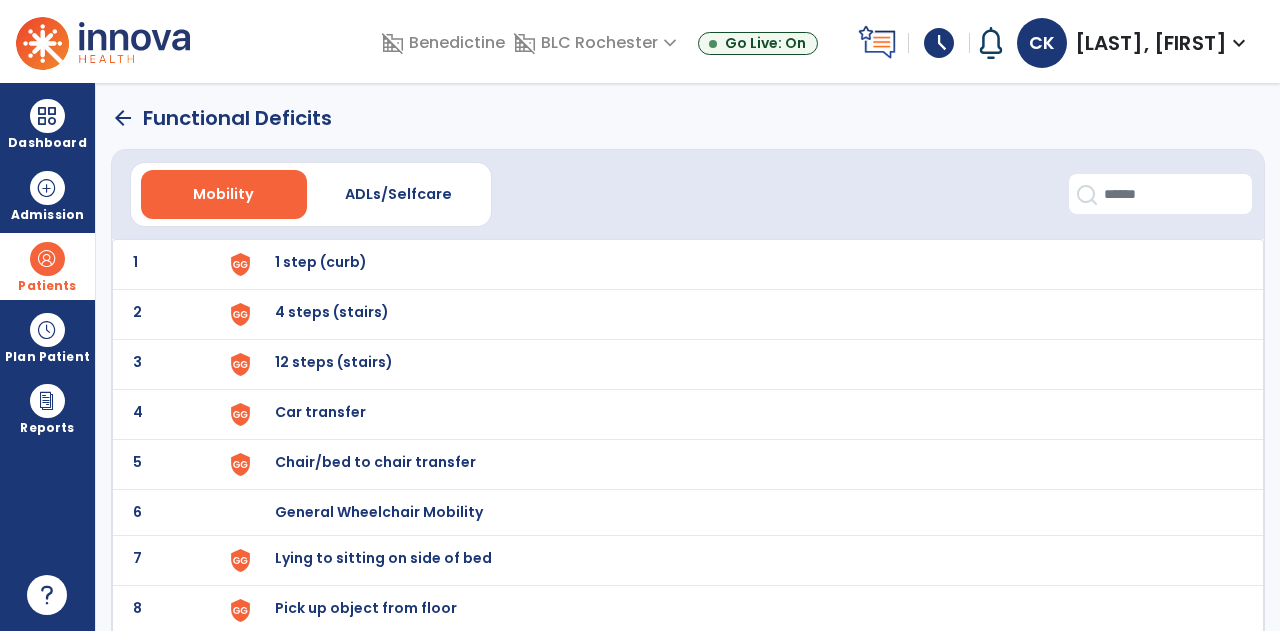 click on "arrow_back" 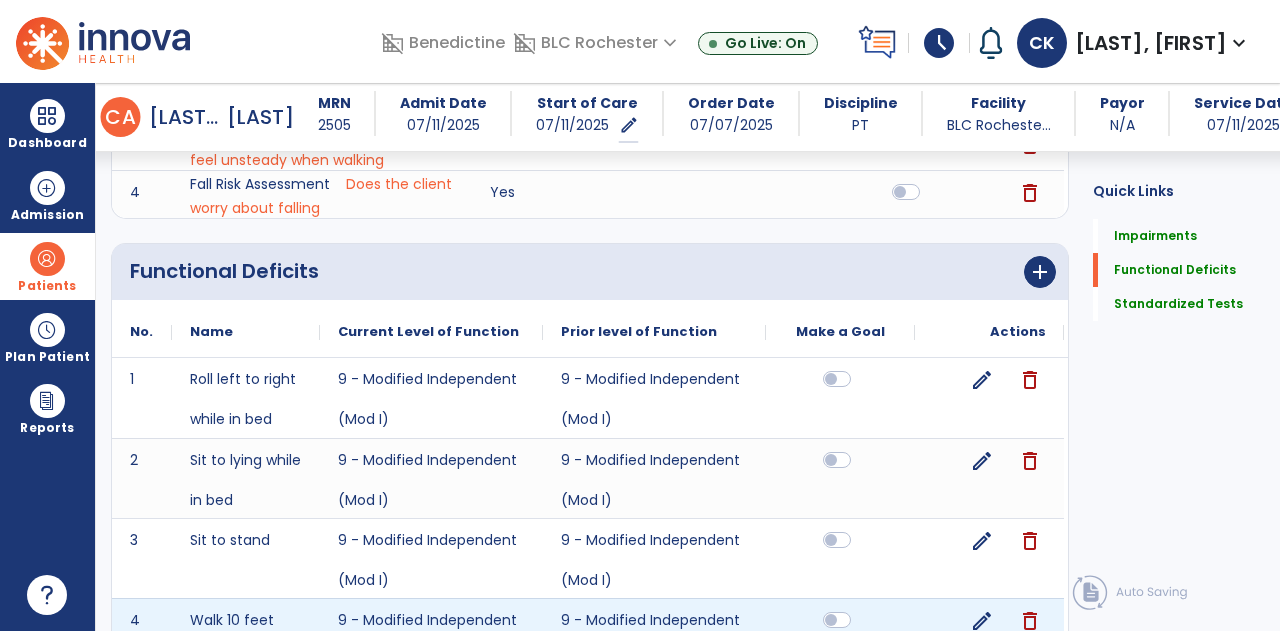 scroll, scrollTop: 431, scrollLeft: 0, axis: vertical 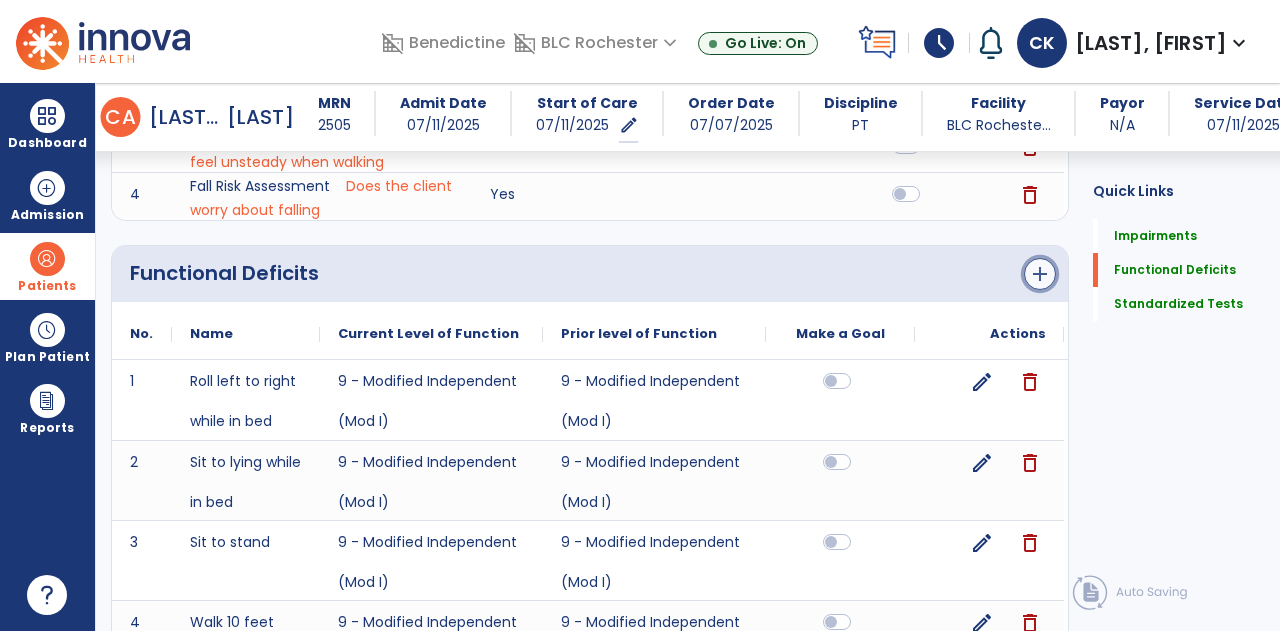 click on "add" 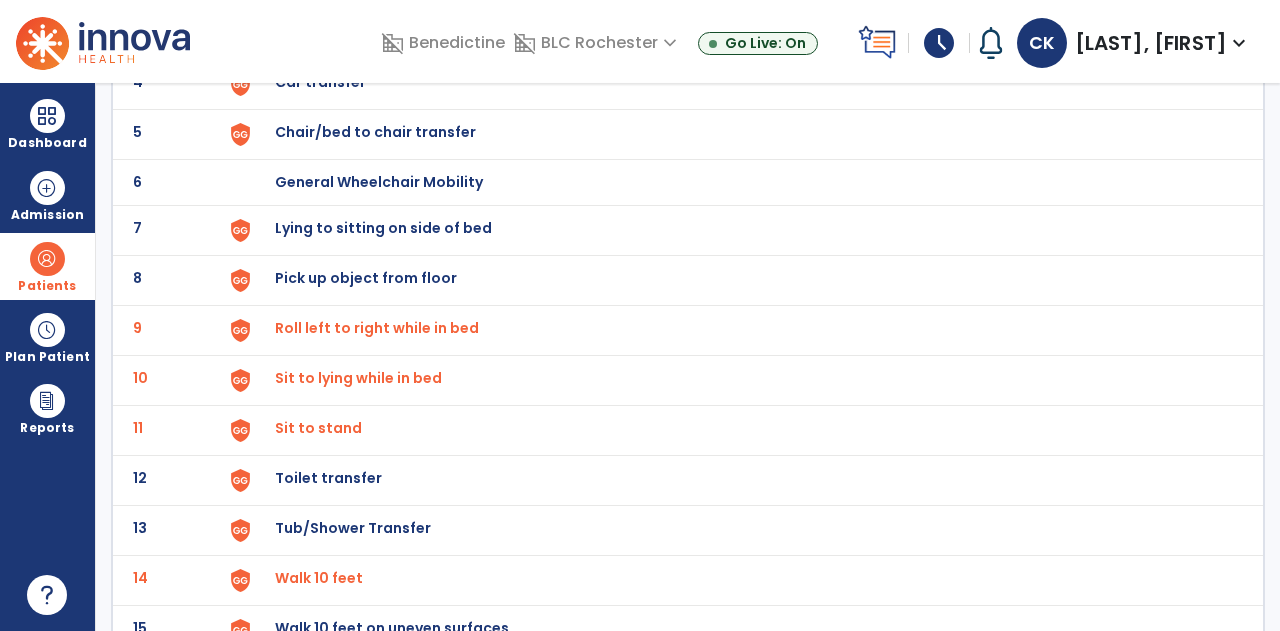 scroll, scrollTop: 330, scrollLeft: 0, axis: vertical 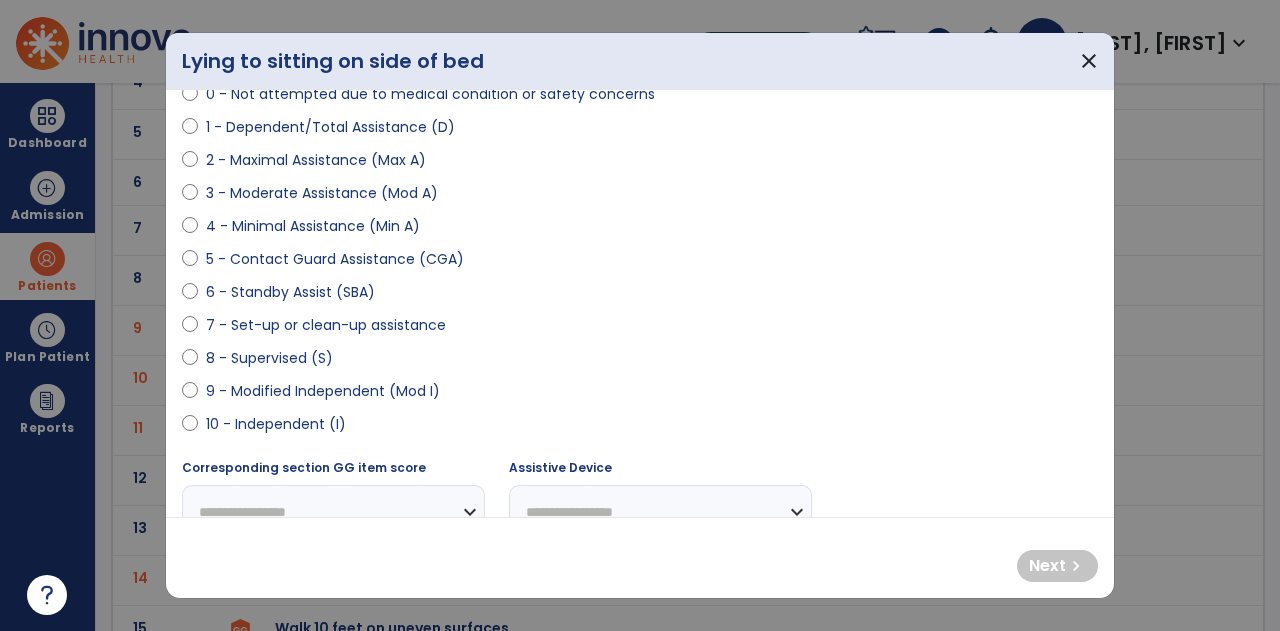 click on "9 - Modified Independent (Mod I)" at bounding box center [323, 391] 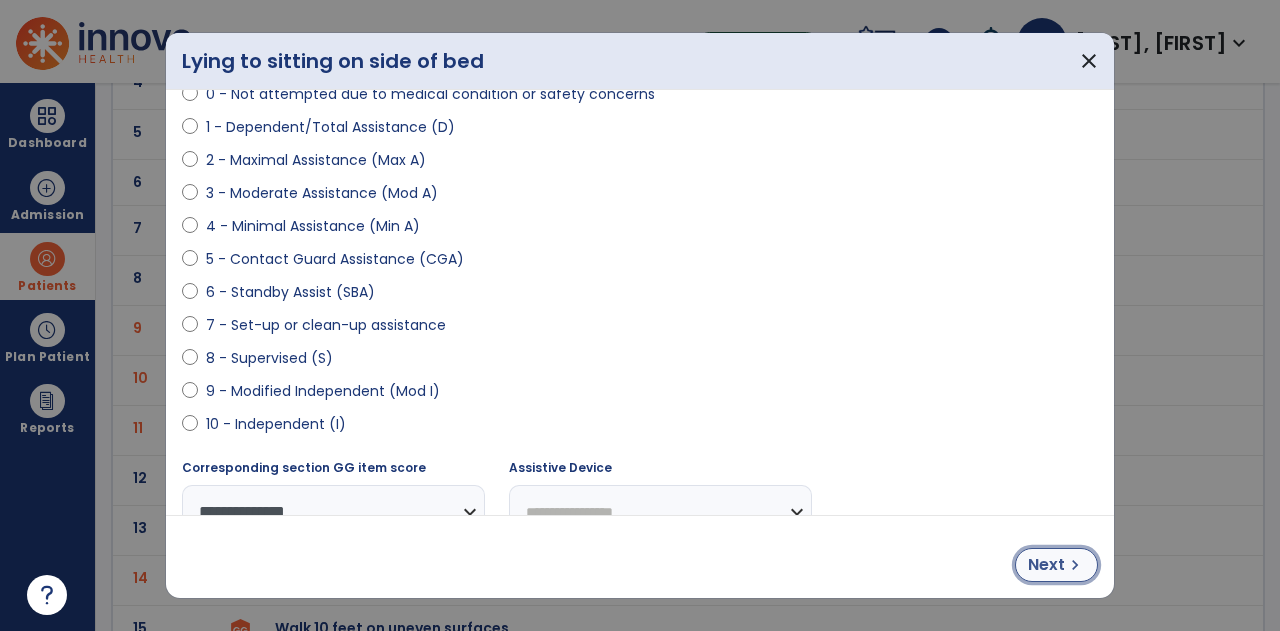 click on "chevron_right" at bounding box center [1075, 565] 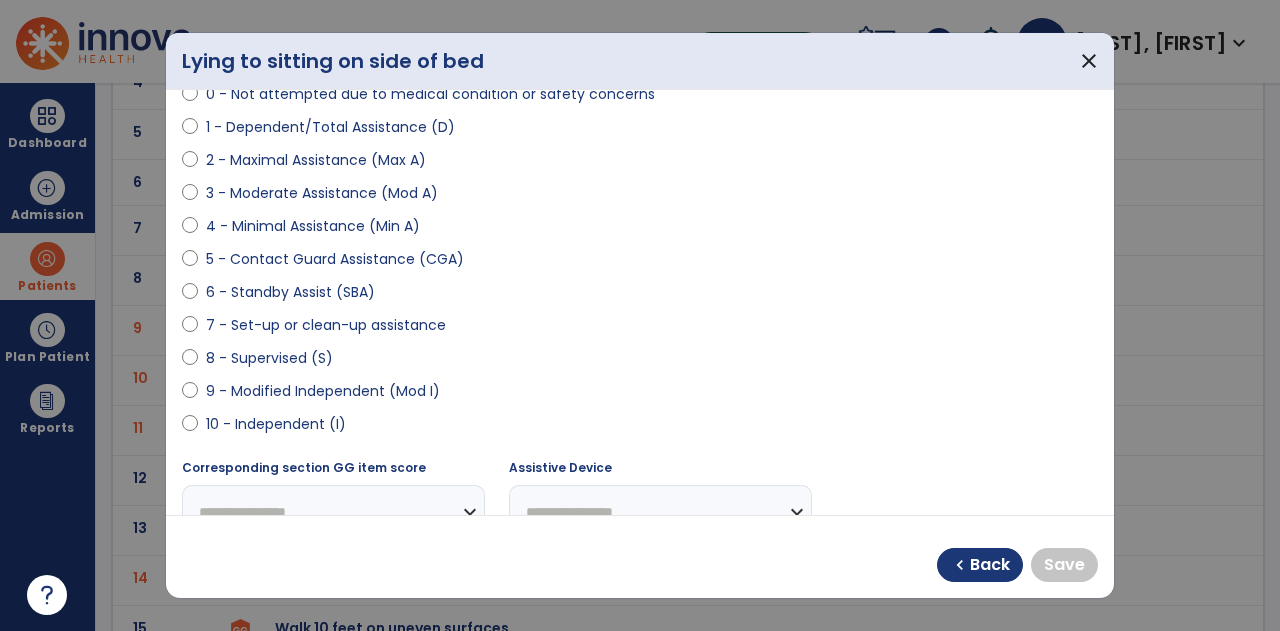 click on "9 - Modified Independent (Mod I)" at bounding box center (323, 391) 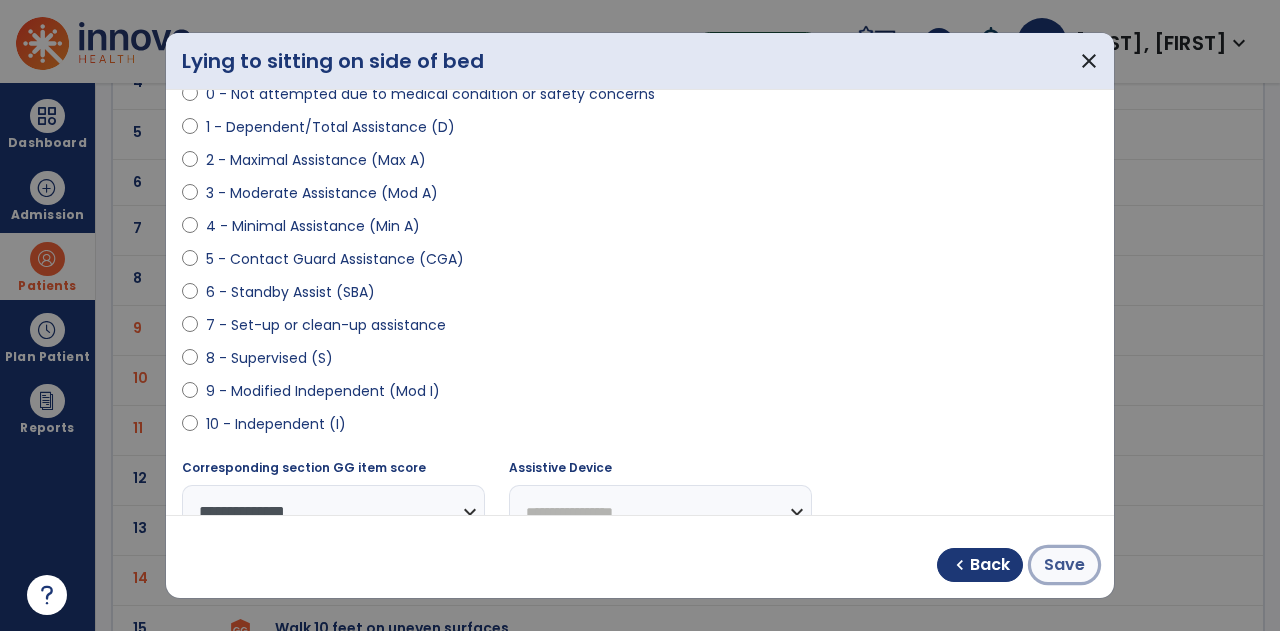 click on "Save" at bounding box center (1064, 565) 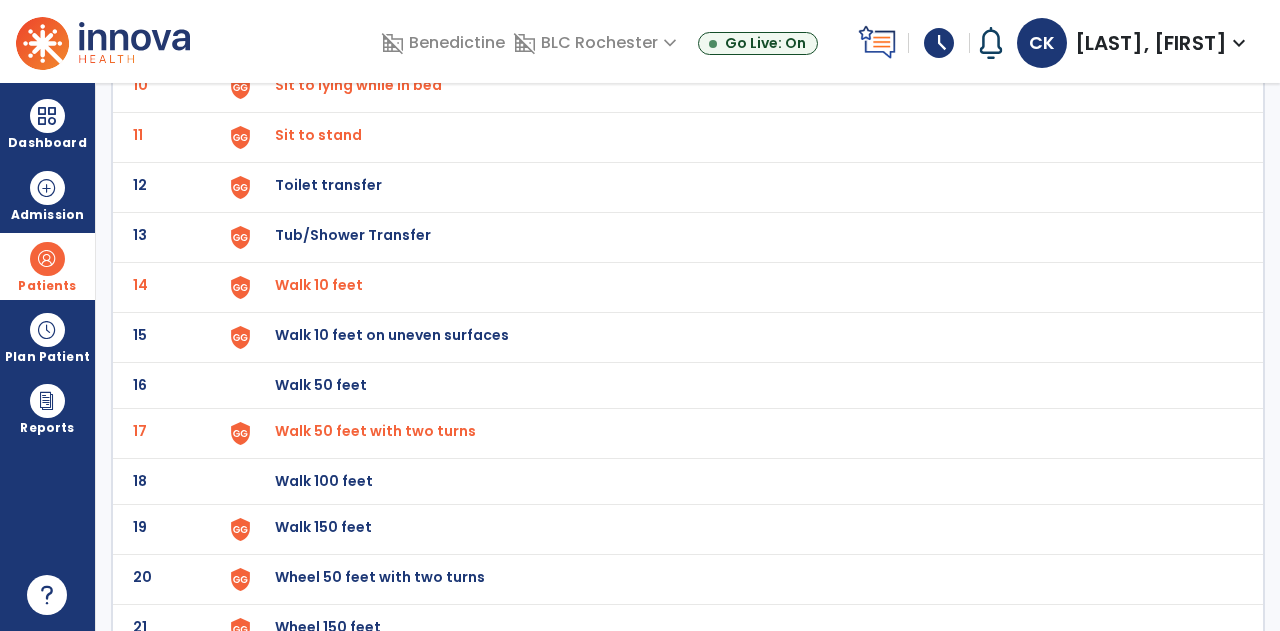 scroll, scrollTop: 622, scrollLeft: 0, axis: vertical 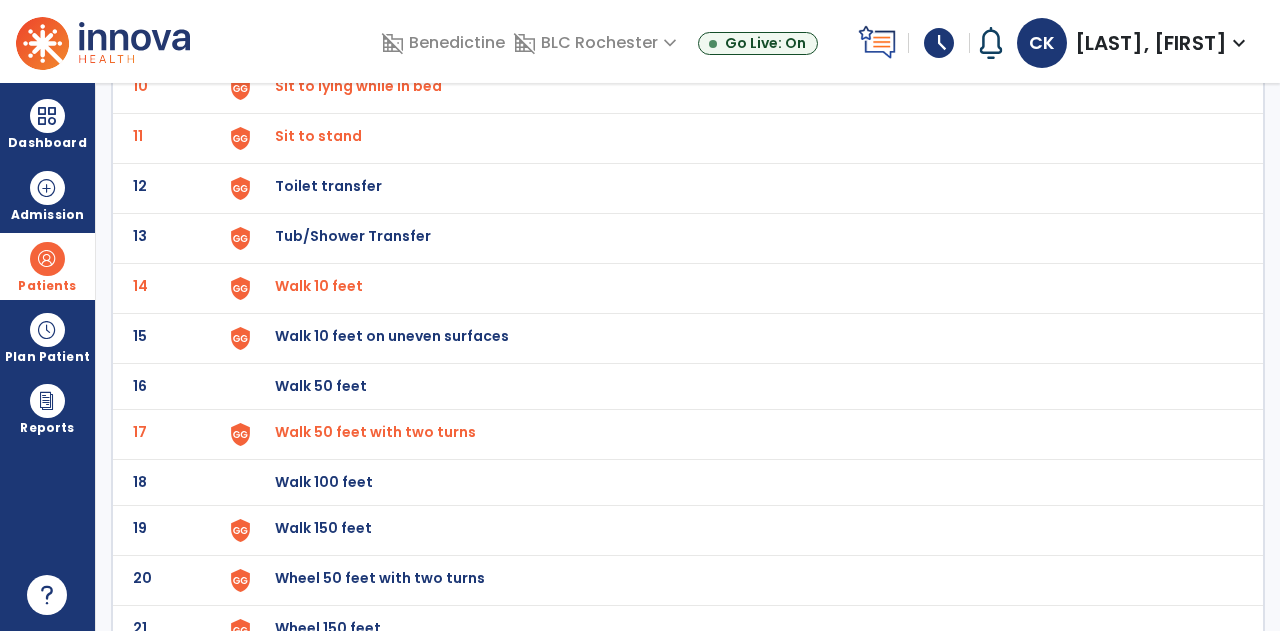 click on "Toilet transfer" at bounding box center [321, -360] 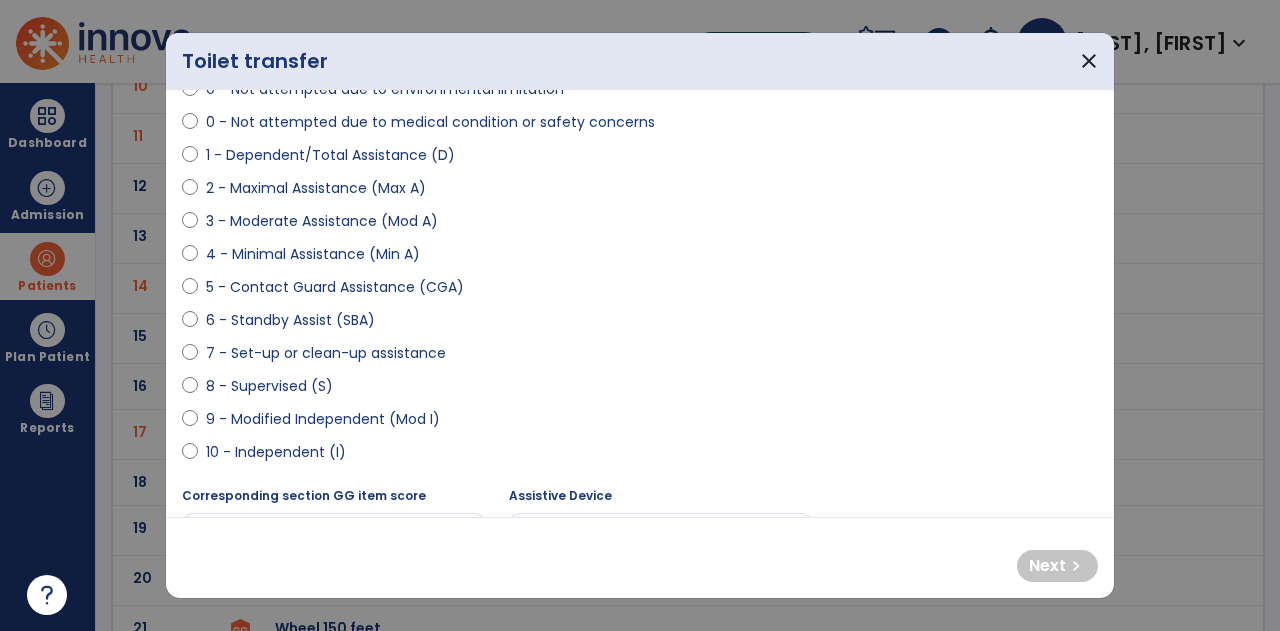 scroll, scrollTop: 189, scrollLeft: 0, axis: vertical 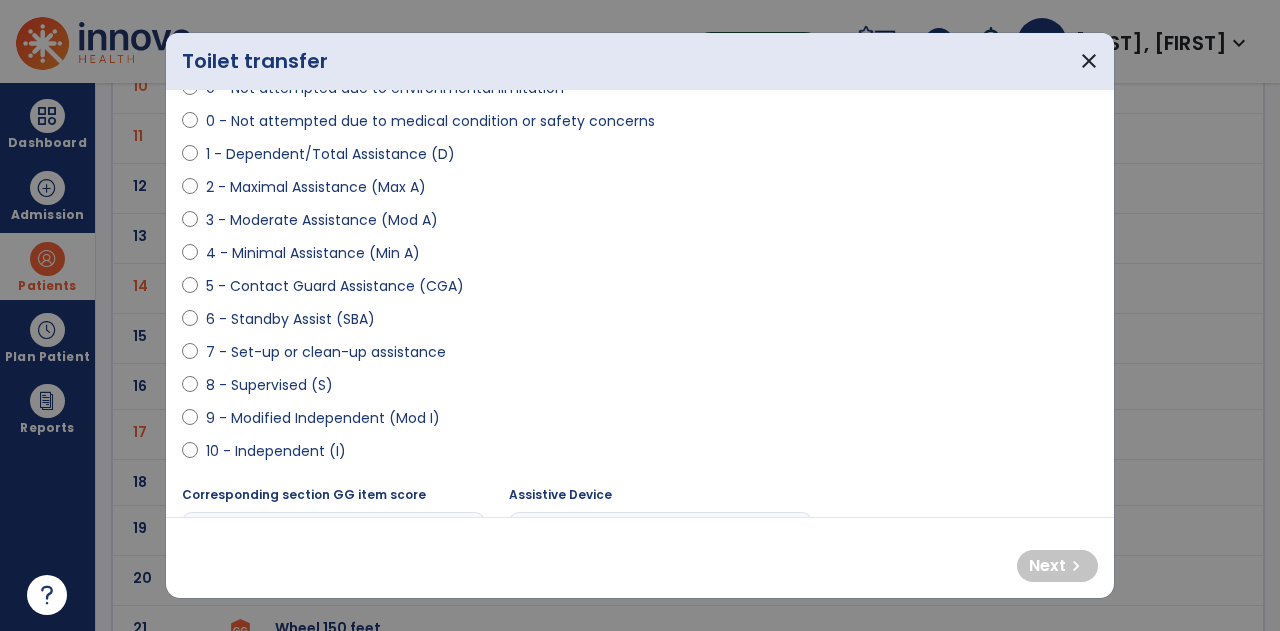 click on "9 - Modified Independent (Mod I)" at bounding box center [323, 418] 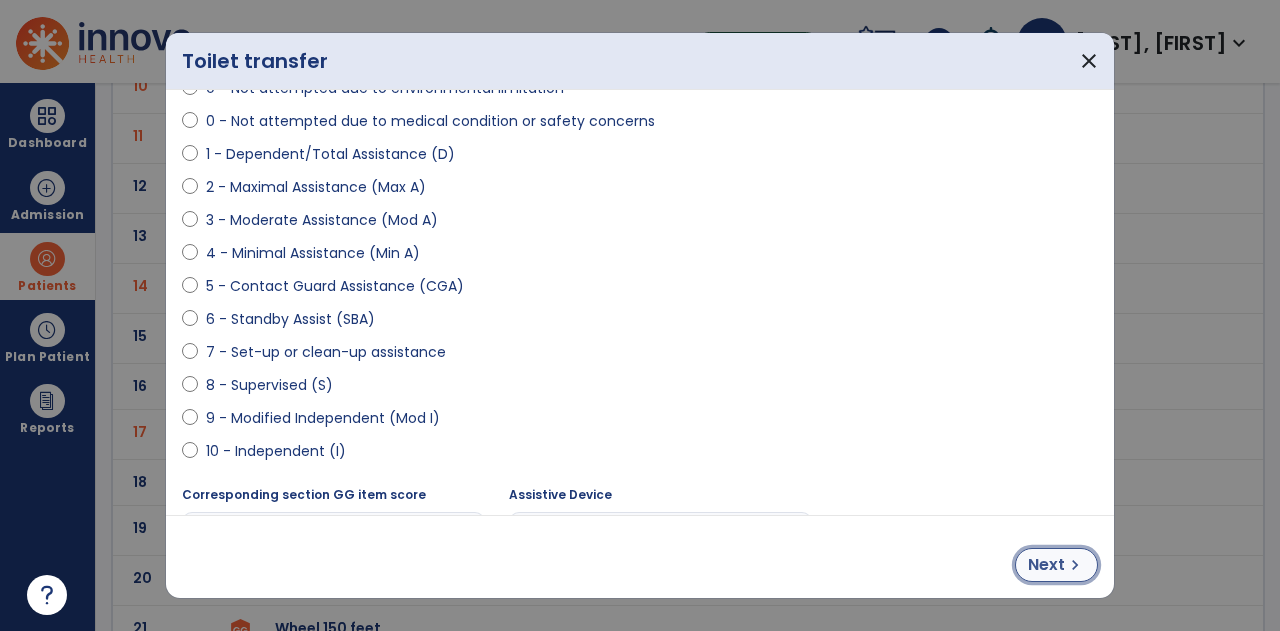 click on "chevron_right" at bounding box center (1075, 565) 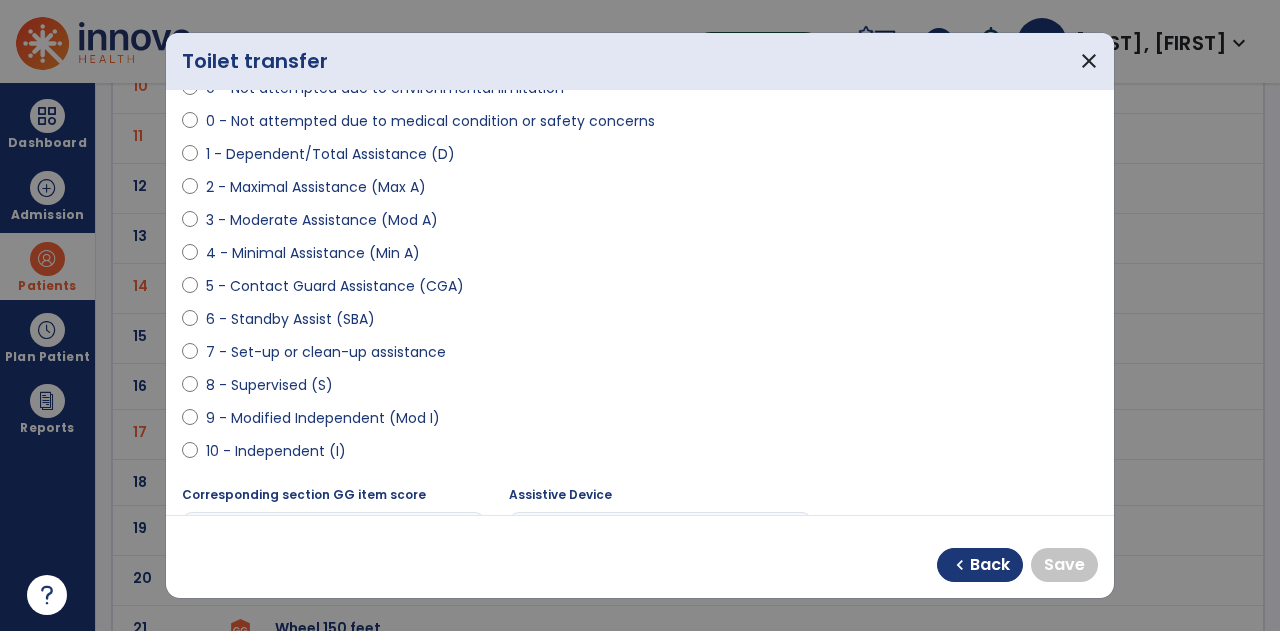 click on "9 - Modified Independent (Mod I)" at bounding box center [323, 418] 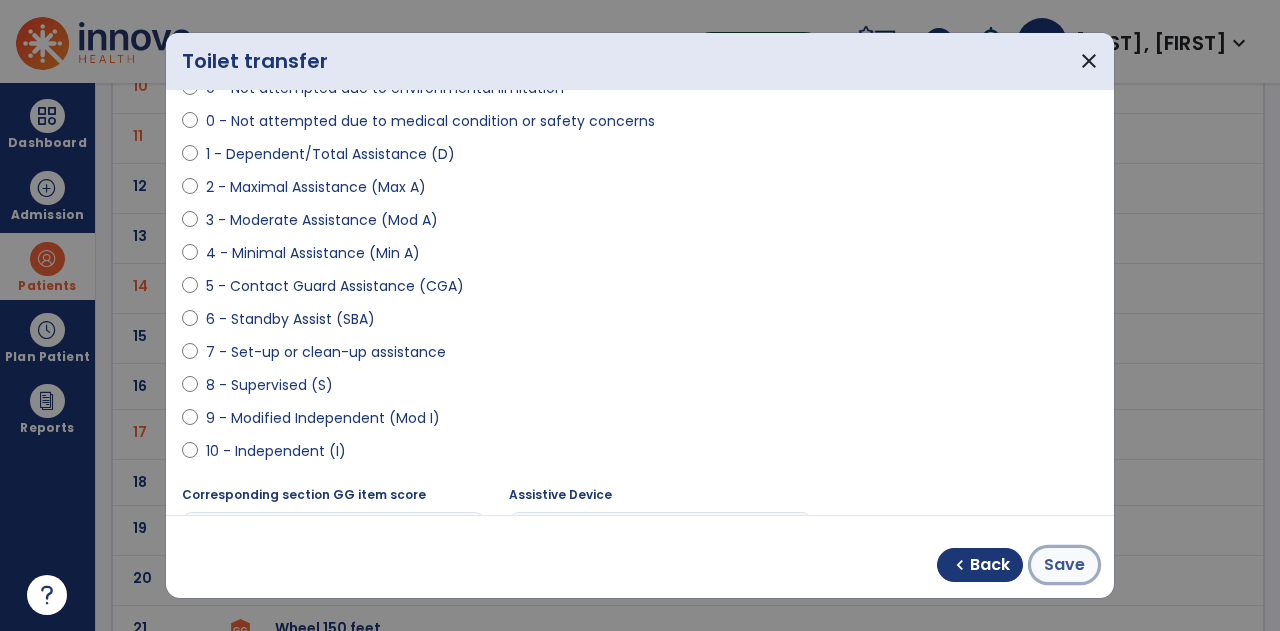 click on "Save" at bounding box center (1064, 565) 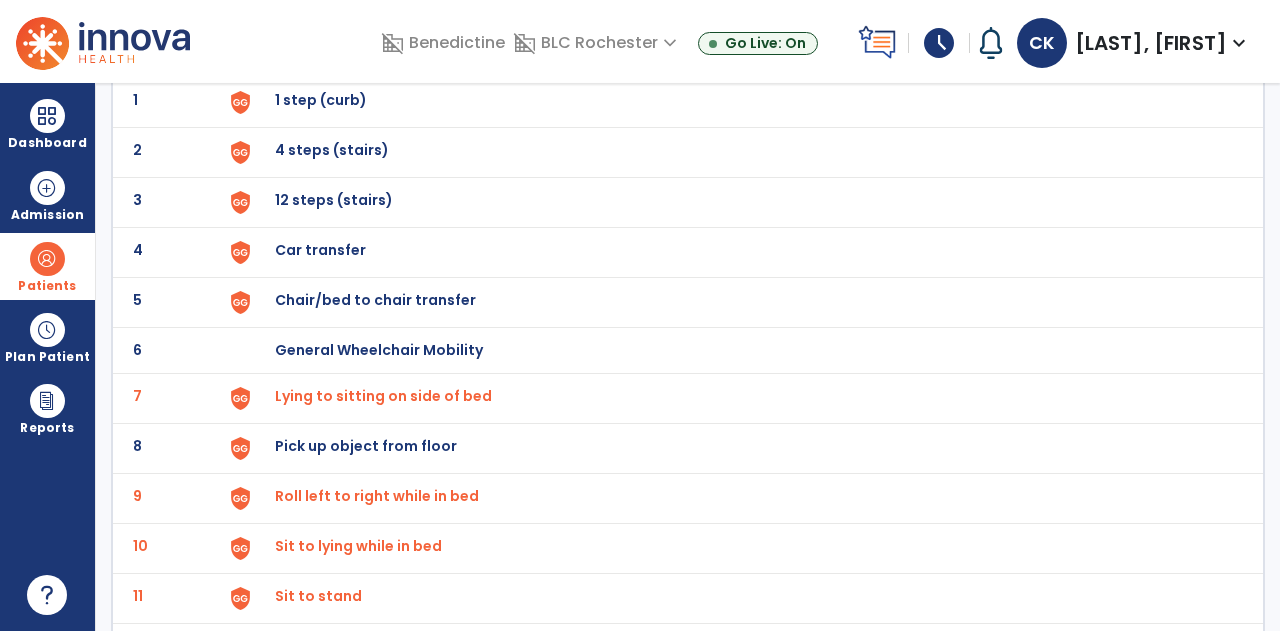 scroll, scrollTop: 0, scrollLeft: 0, axis: both 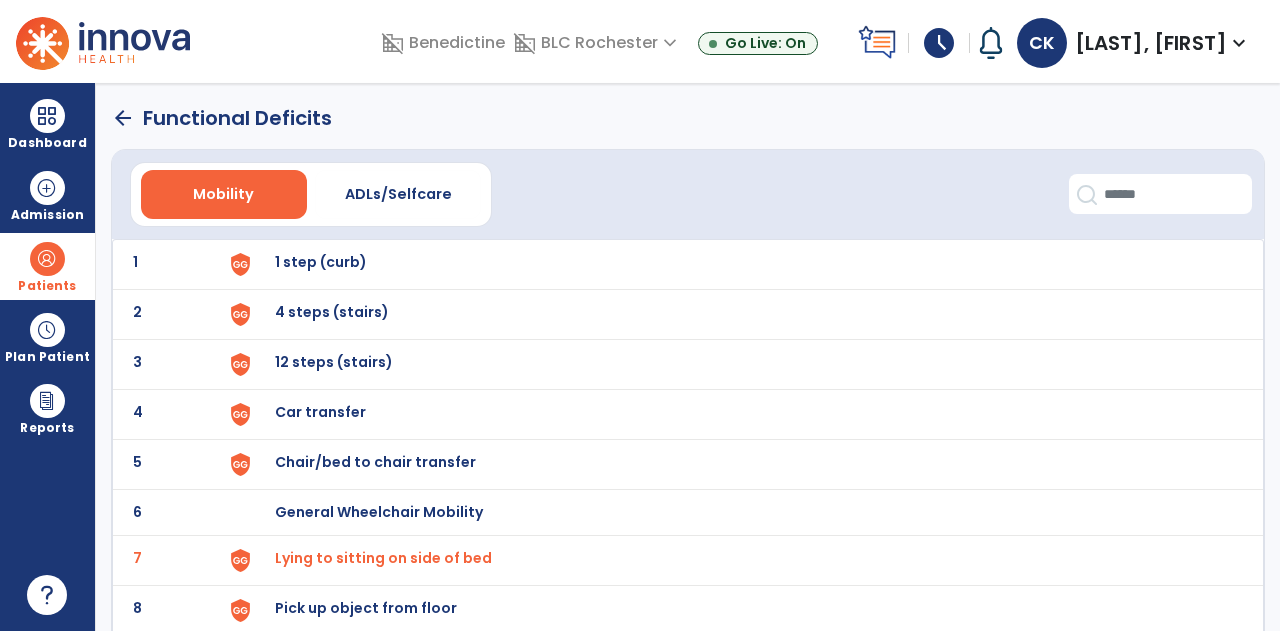 click on "arrow_back" 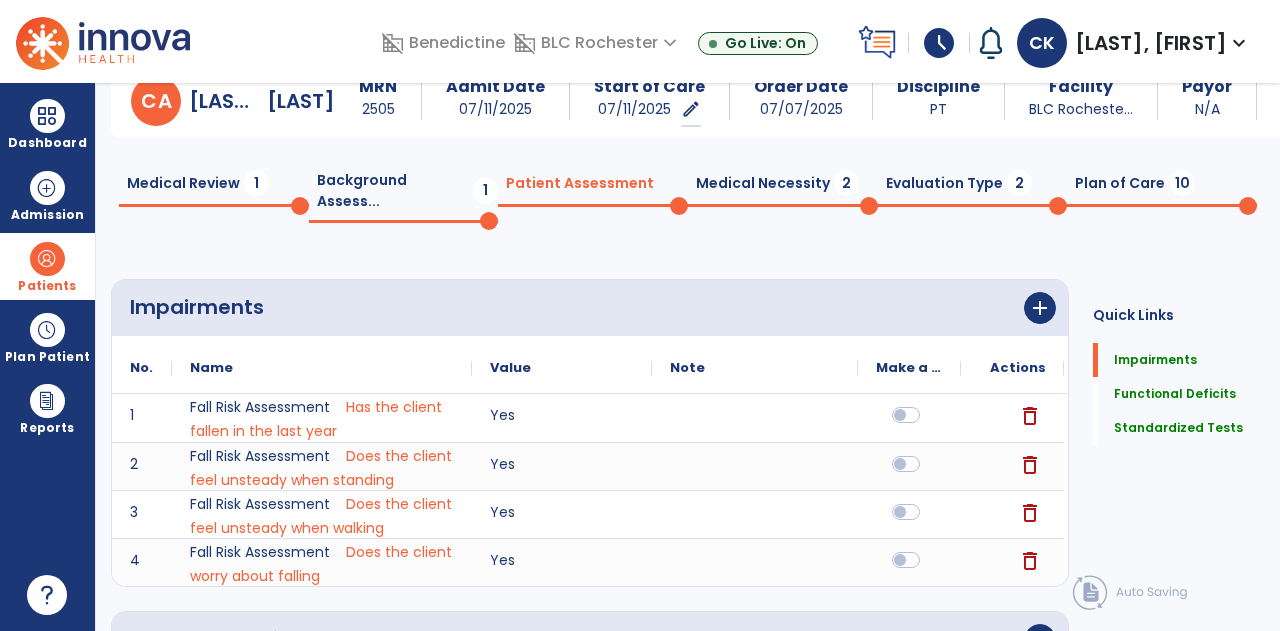 scroll, scrollTop: 0, scrollLeft: 0, axis: both 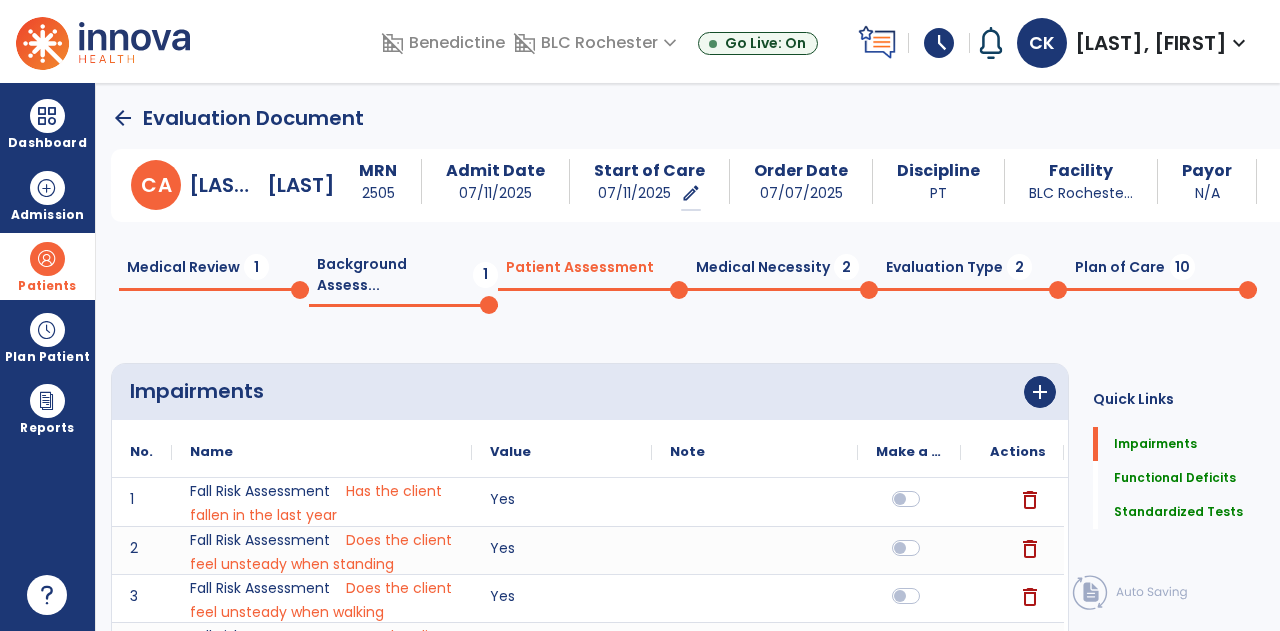 click on "Medical Necessity  2" 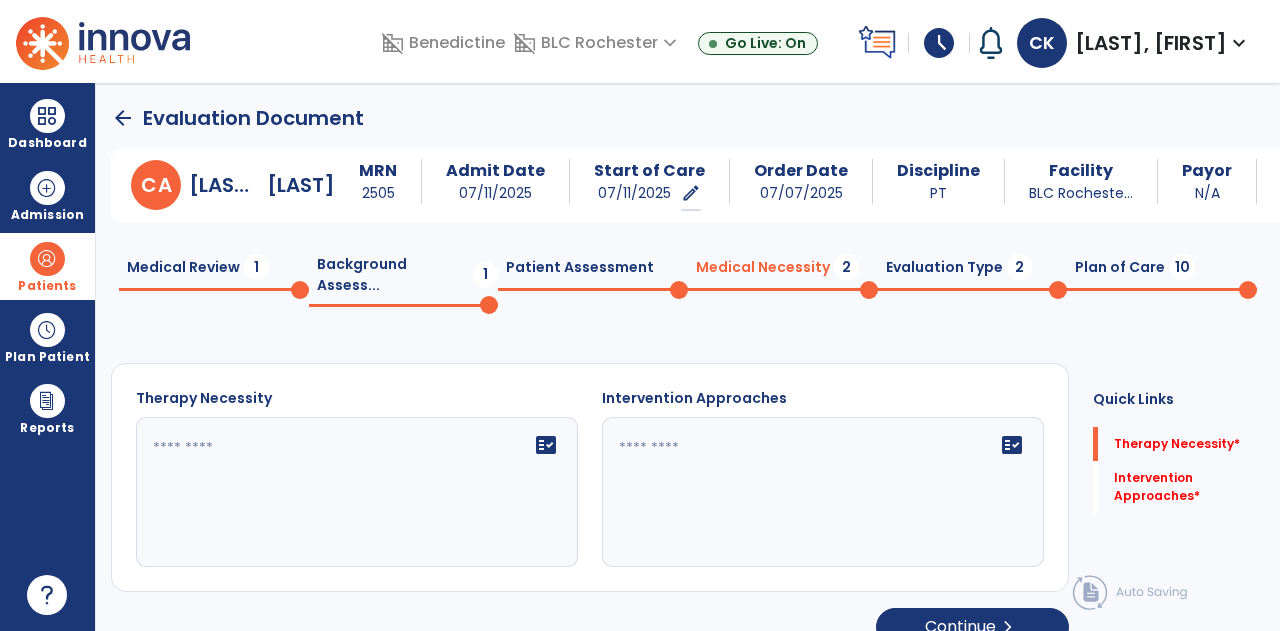 click on "fact_check" 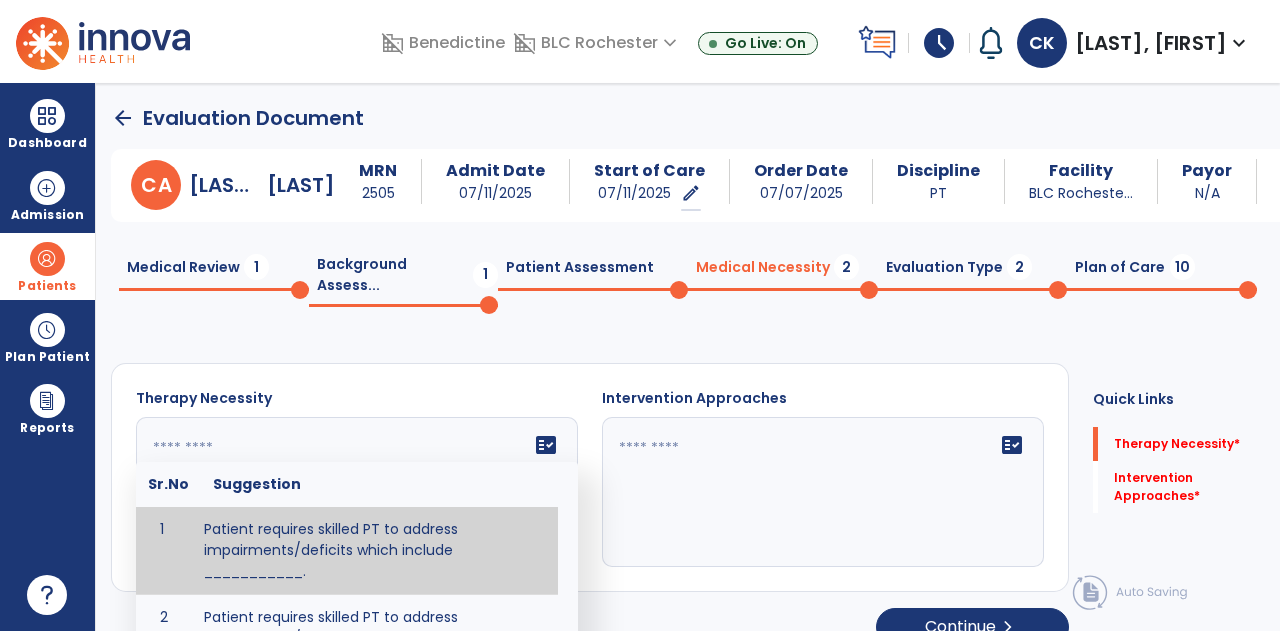 paste on "**********" 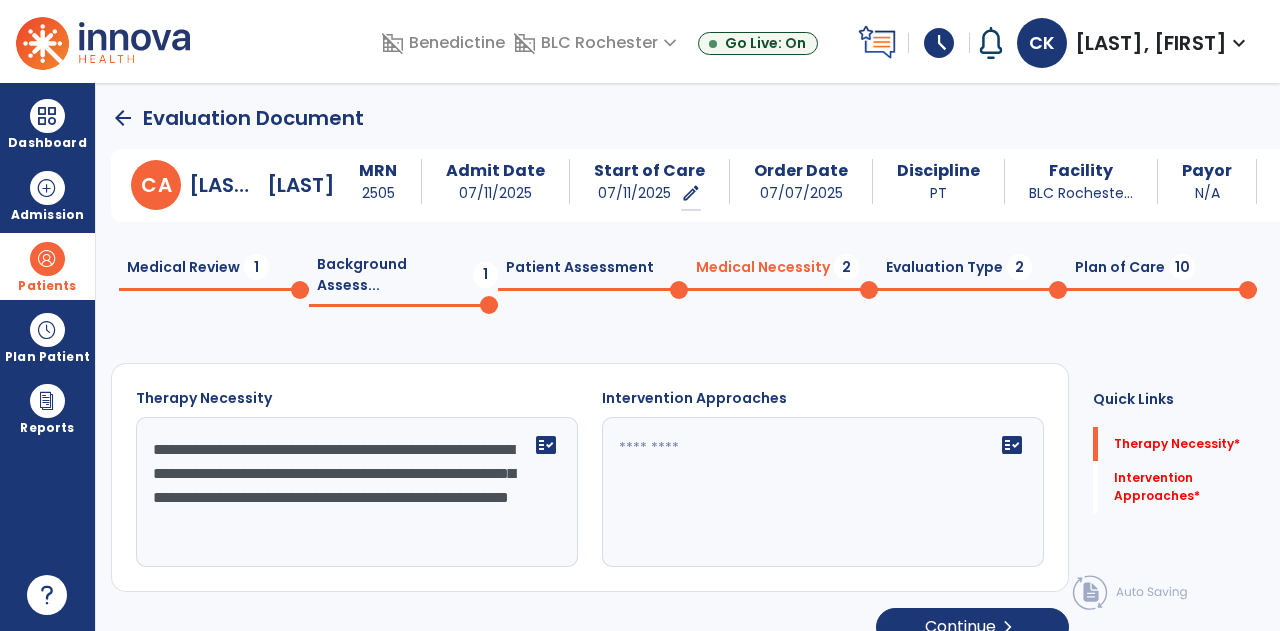 scroll, scrollTop: 14, scrollLeft: 0, axis: vertical 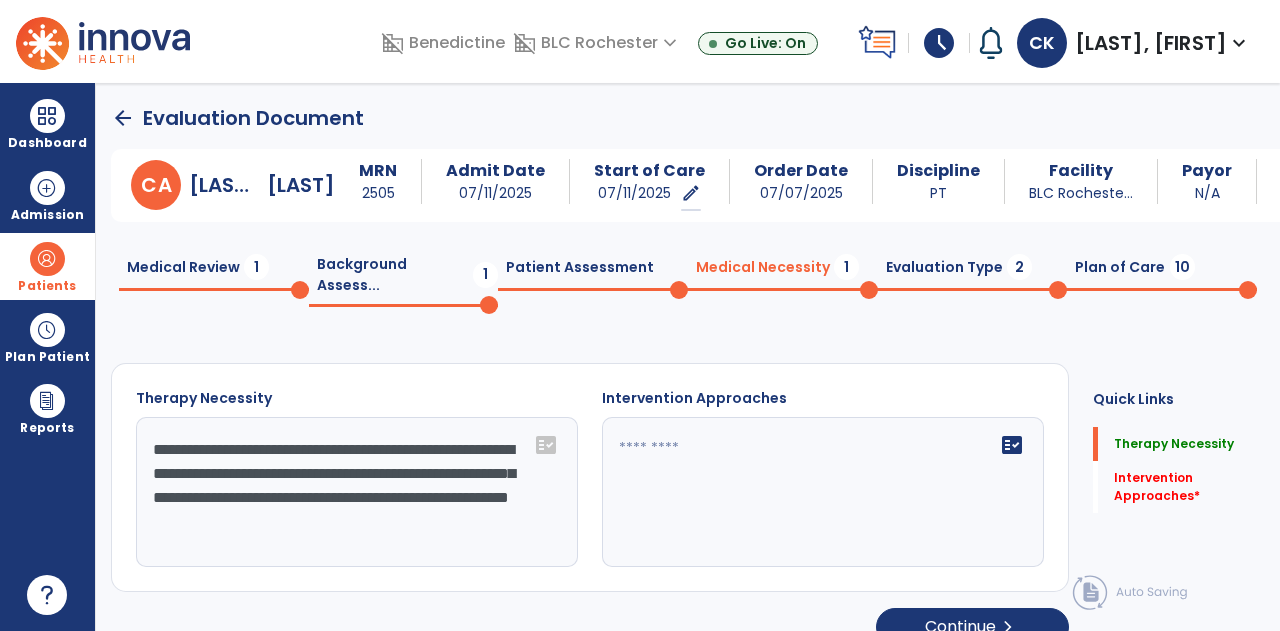 click on "**********" 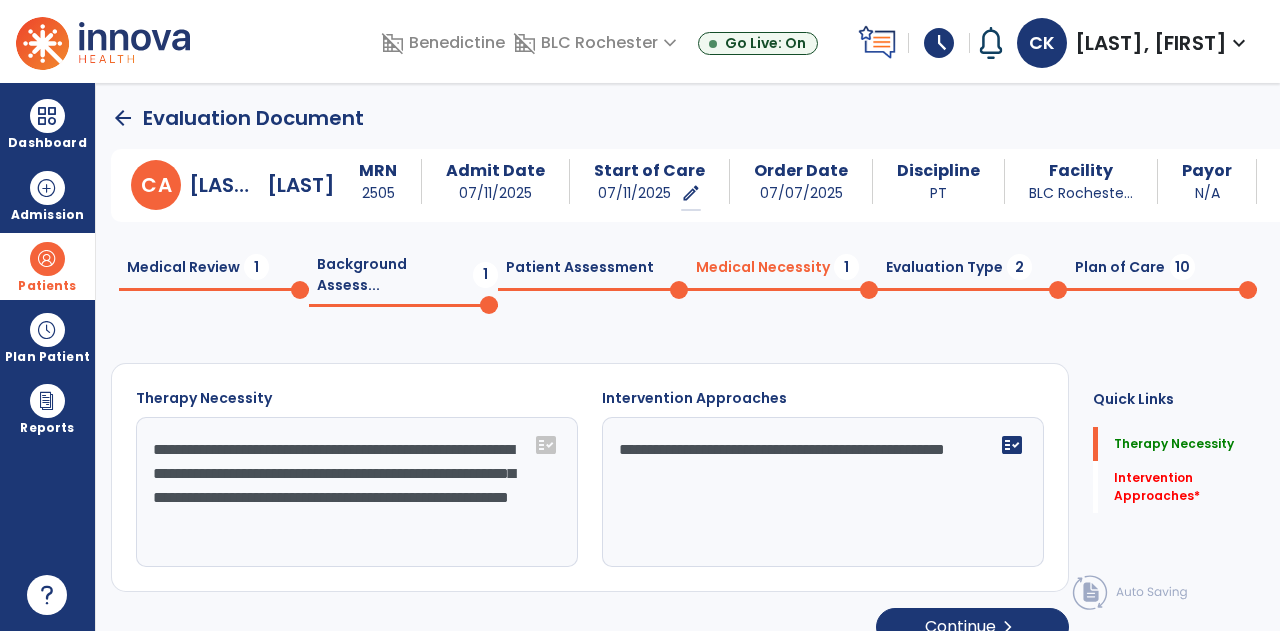 type on "**********" 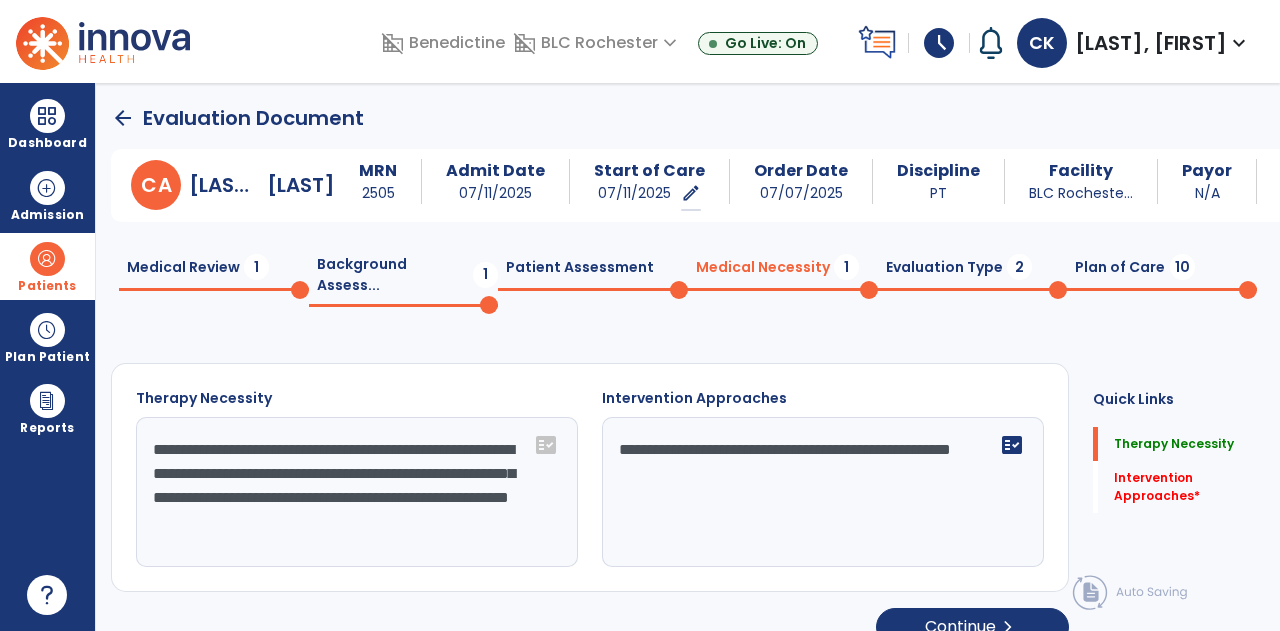 click on "**********" 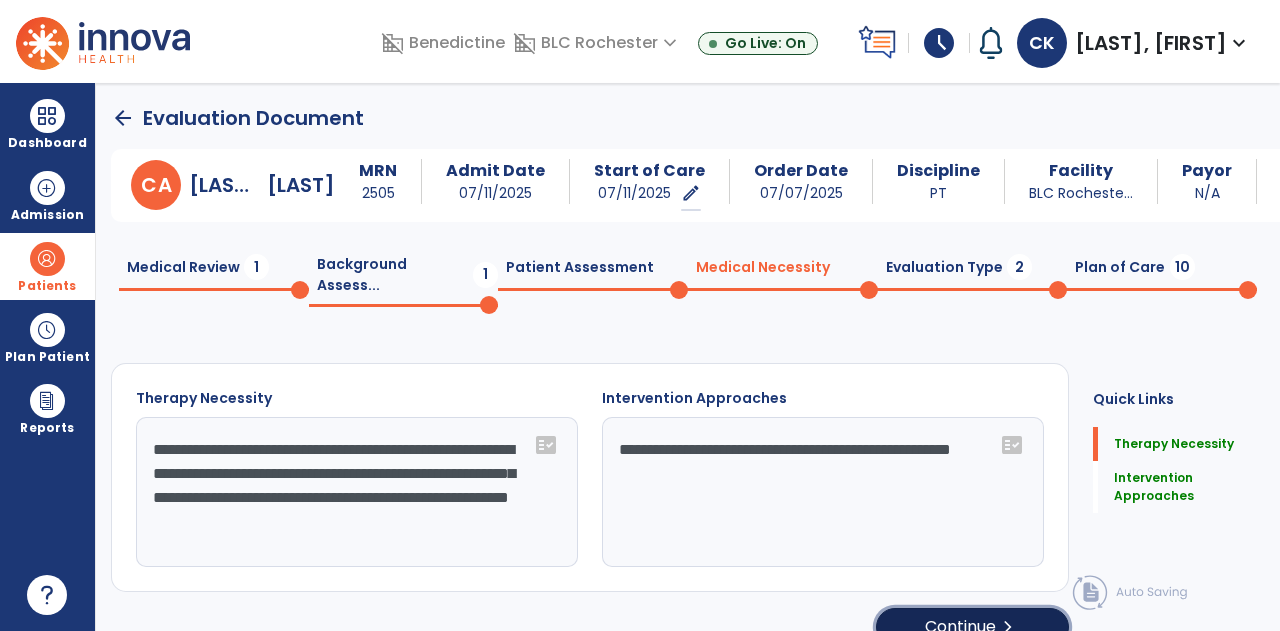 click on "Continue  chevron_right" 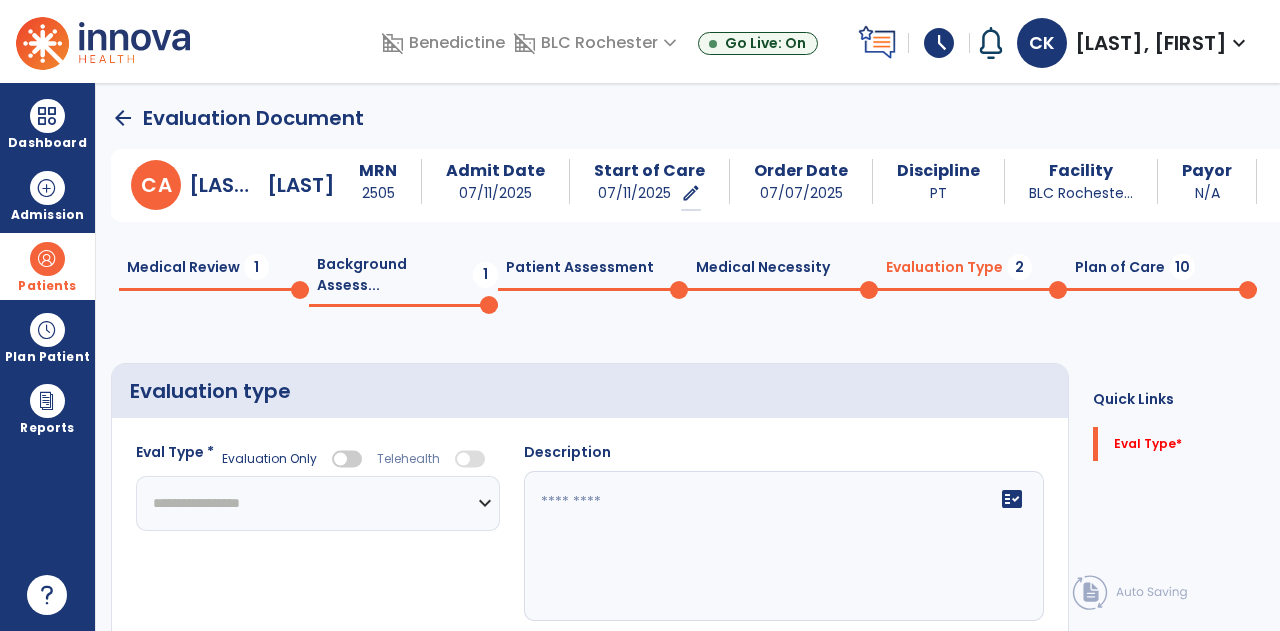 scroll, scrollTop: 51, scrollLeft: 0, axis: vertical 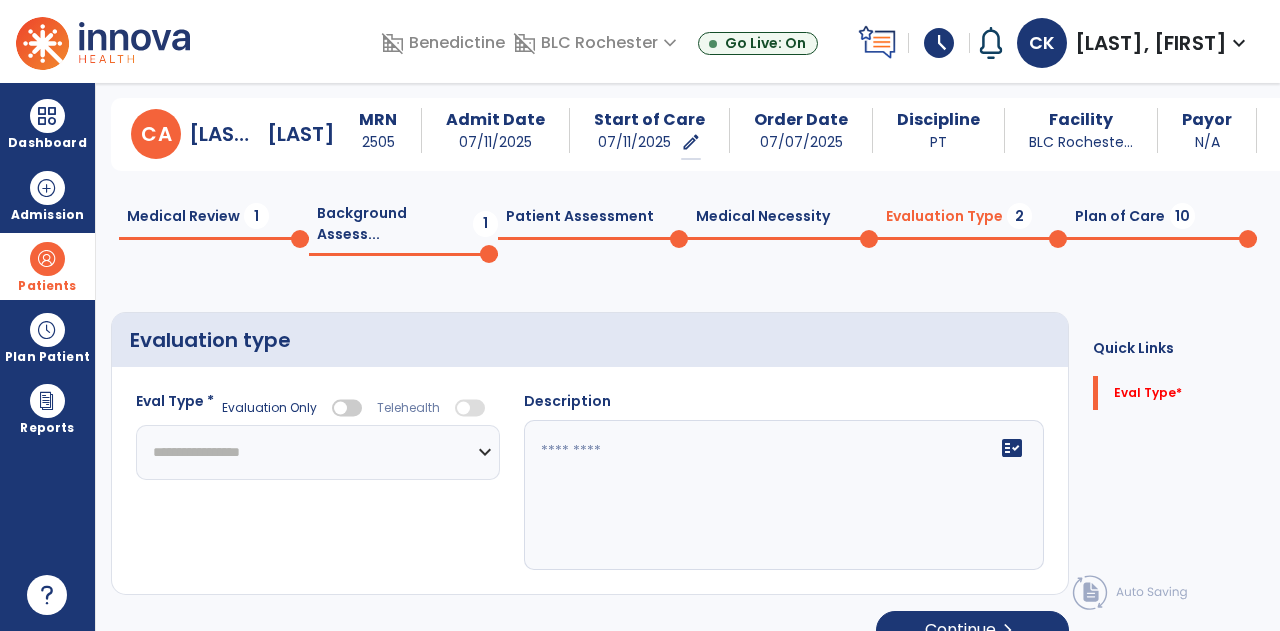 click on "**********" 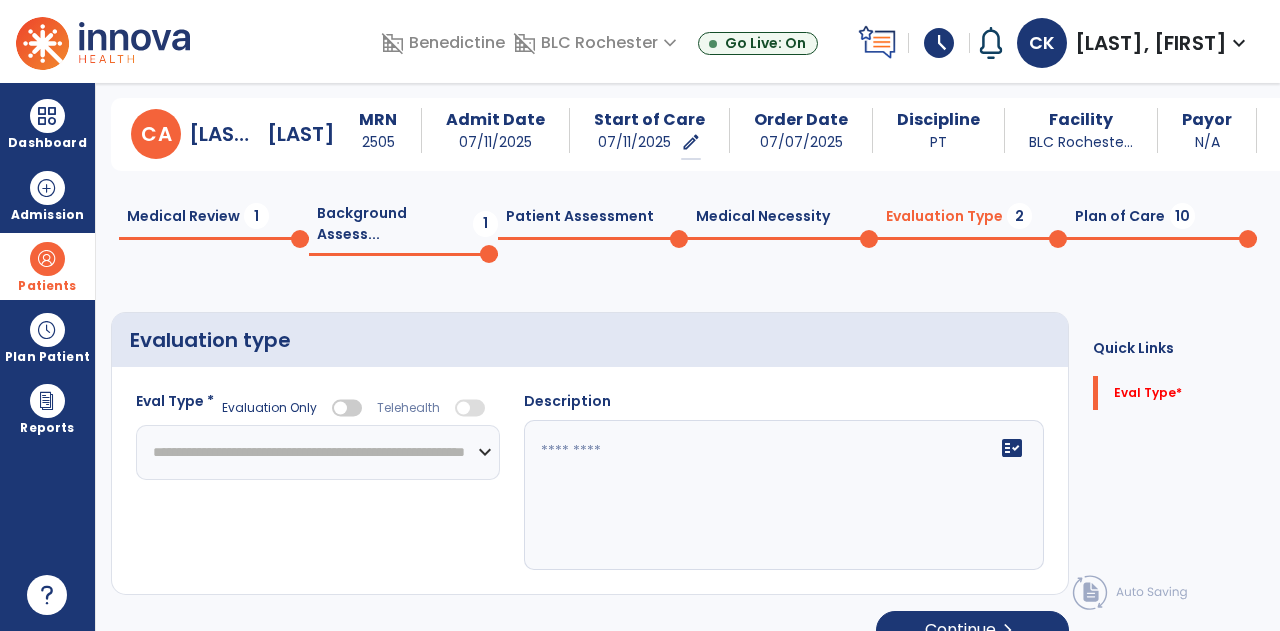 click on "**********" 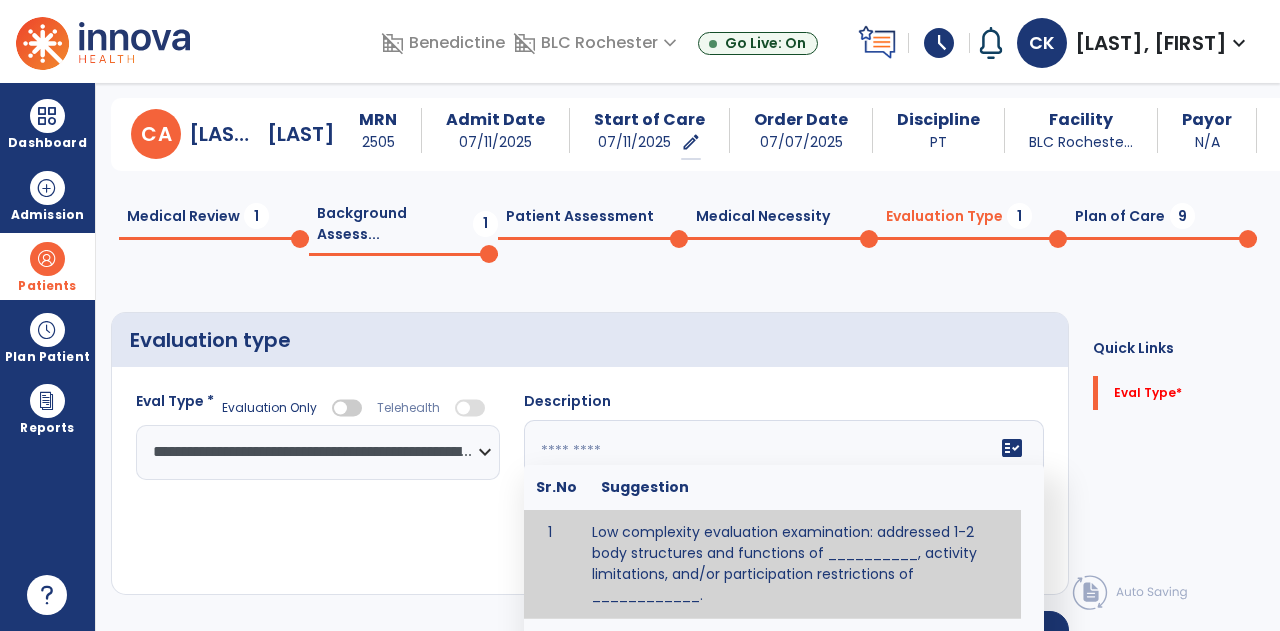 click 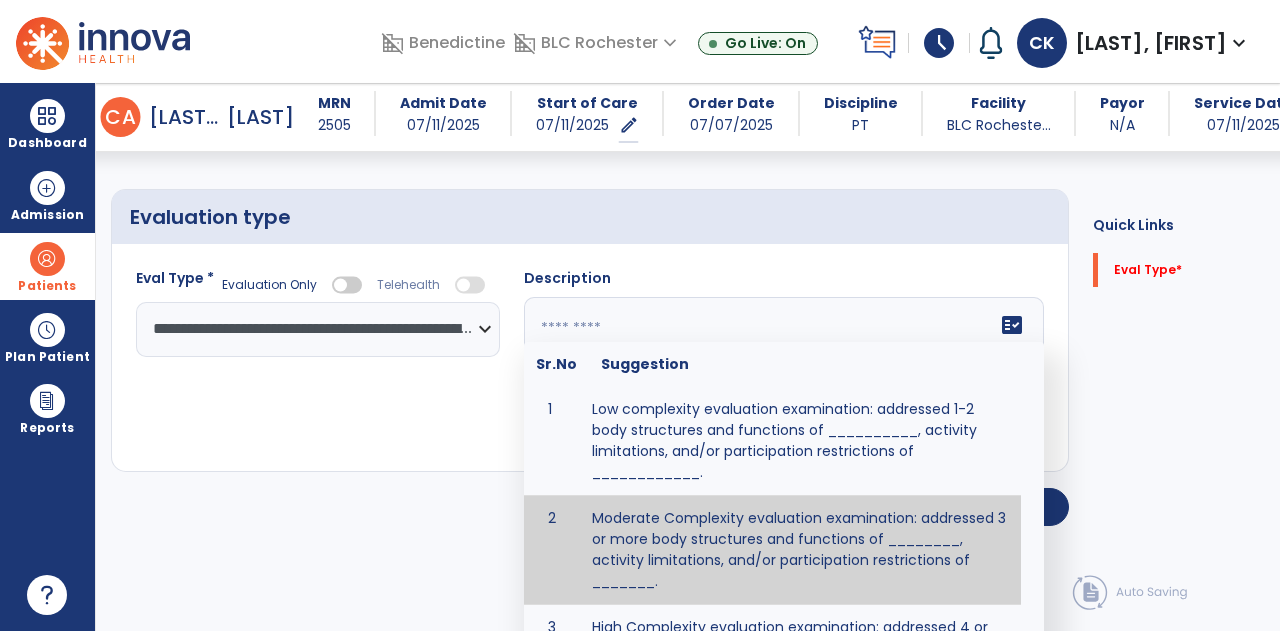 type on "**********" 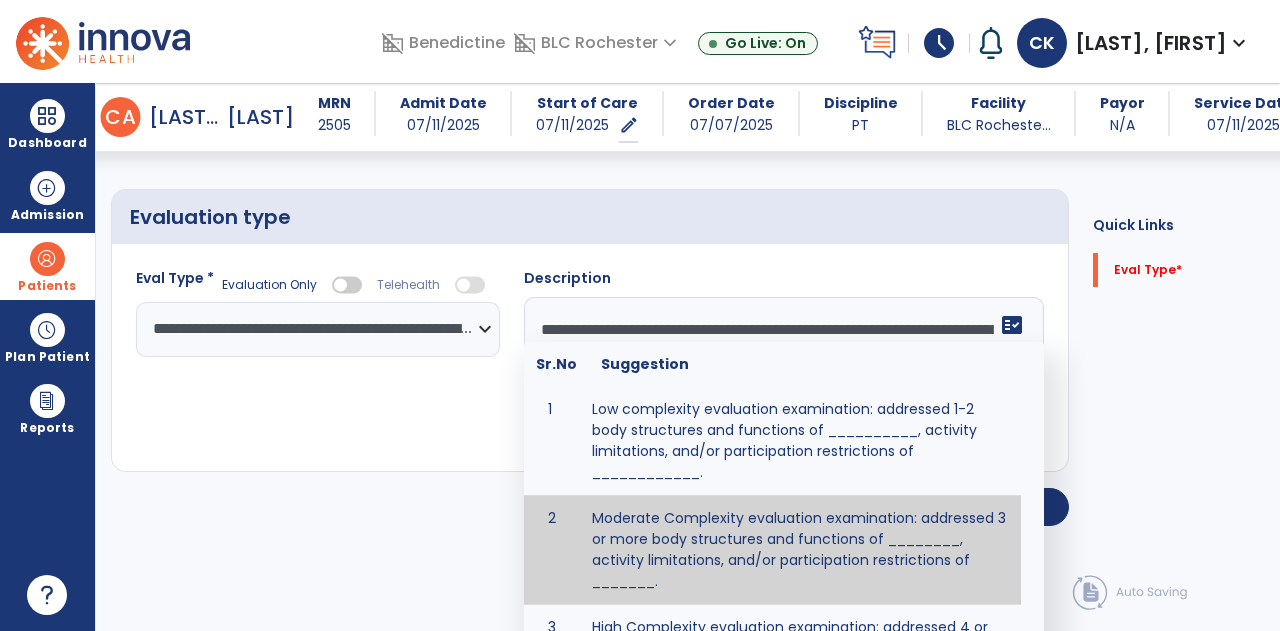 scroll, scrollTop: 48, scrollLeft: 0, axis: vertical 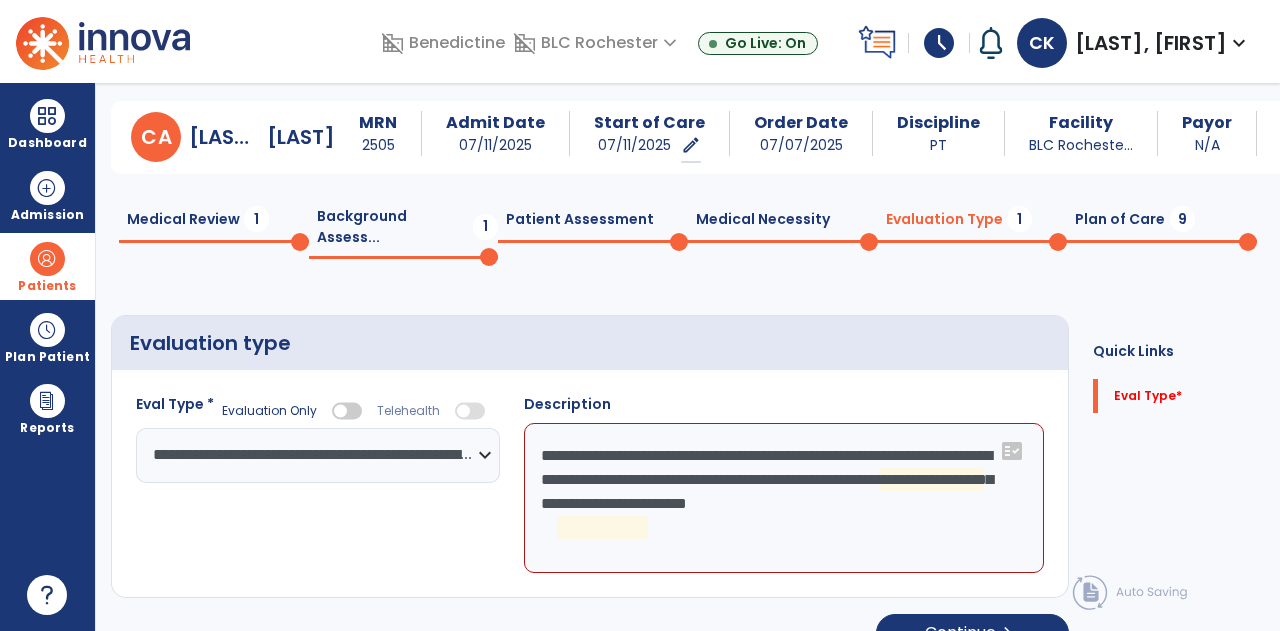 click on "**********" 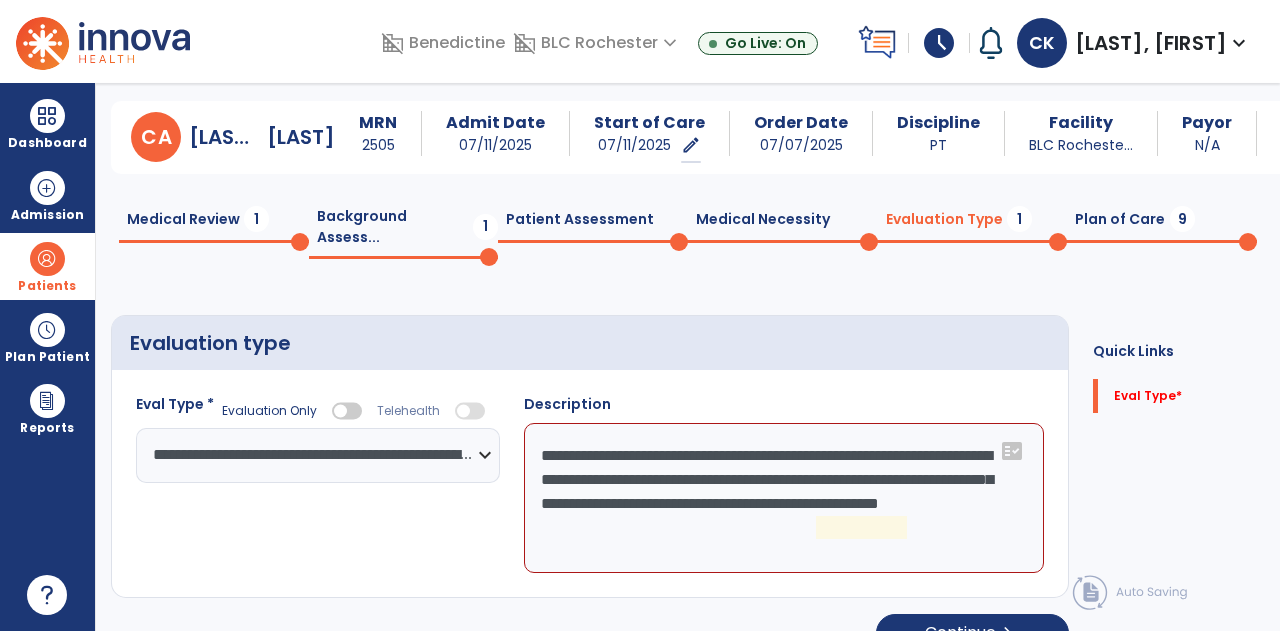 click on "**********" 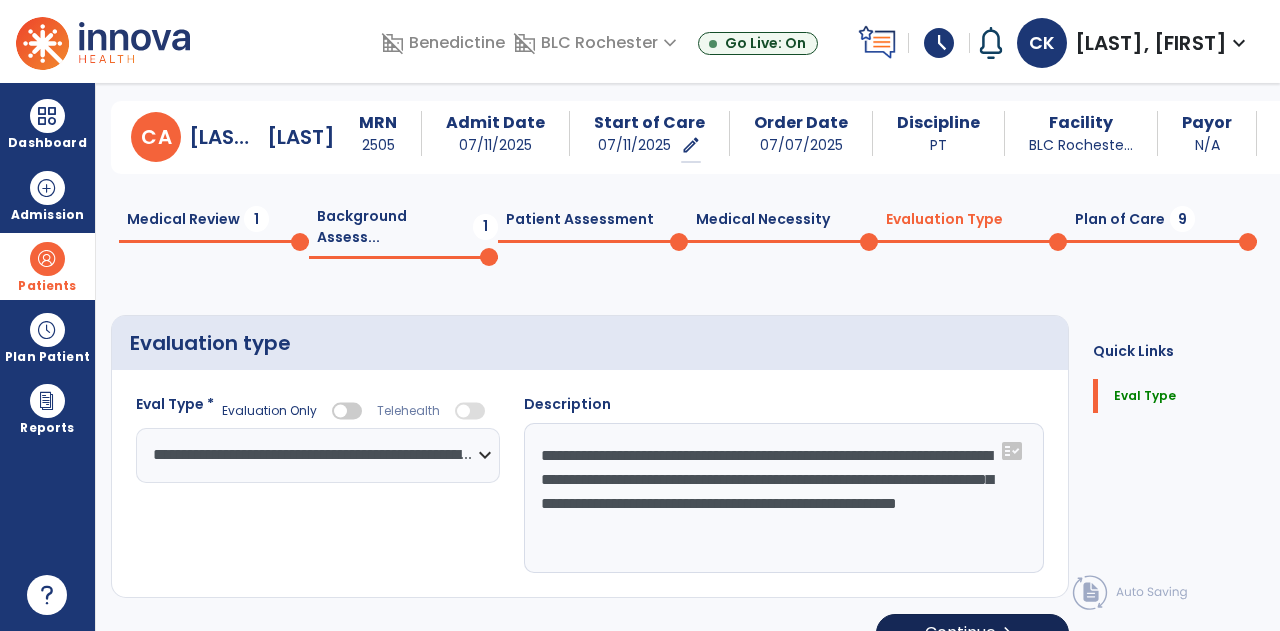 type on "**********" 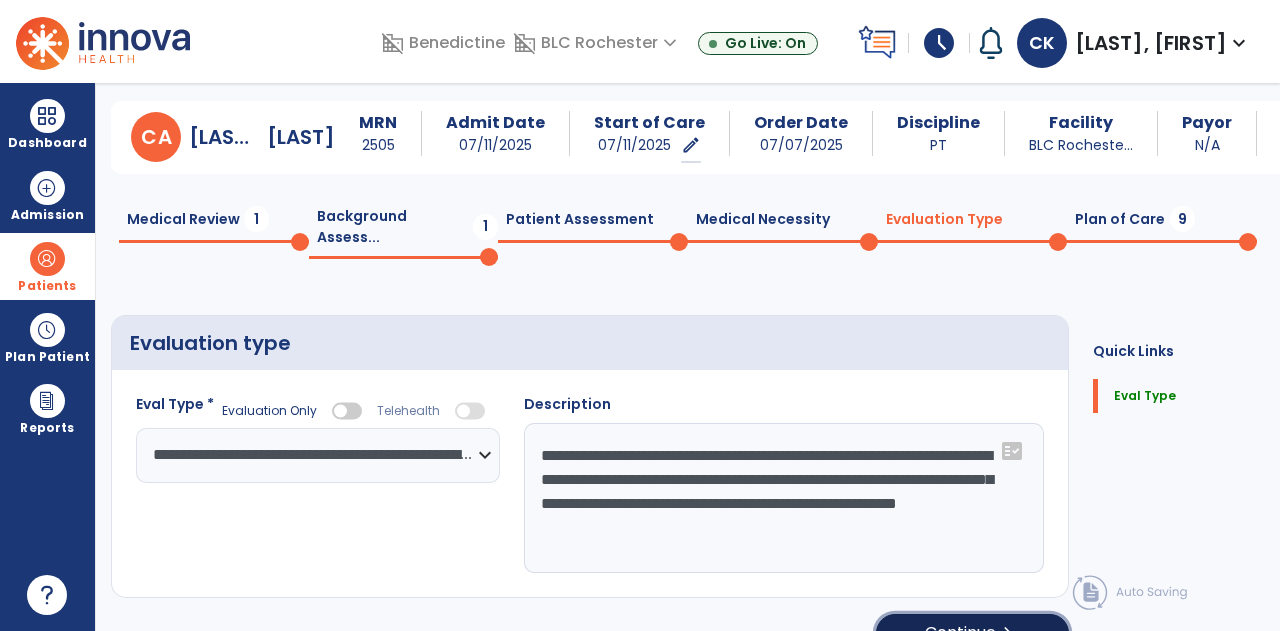 click on "Continue  chevron_right" 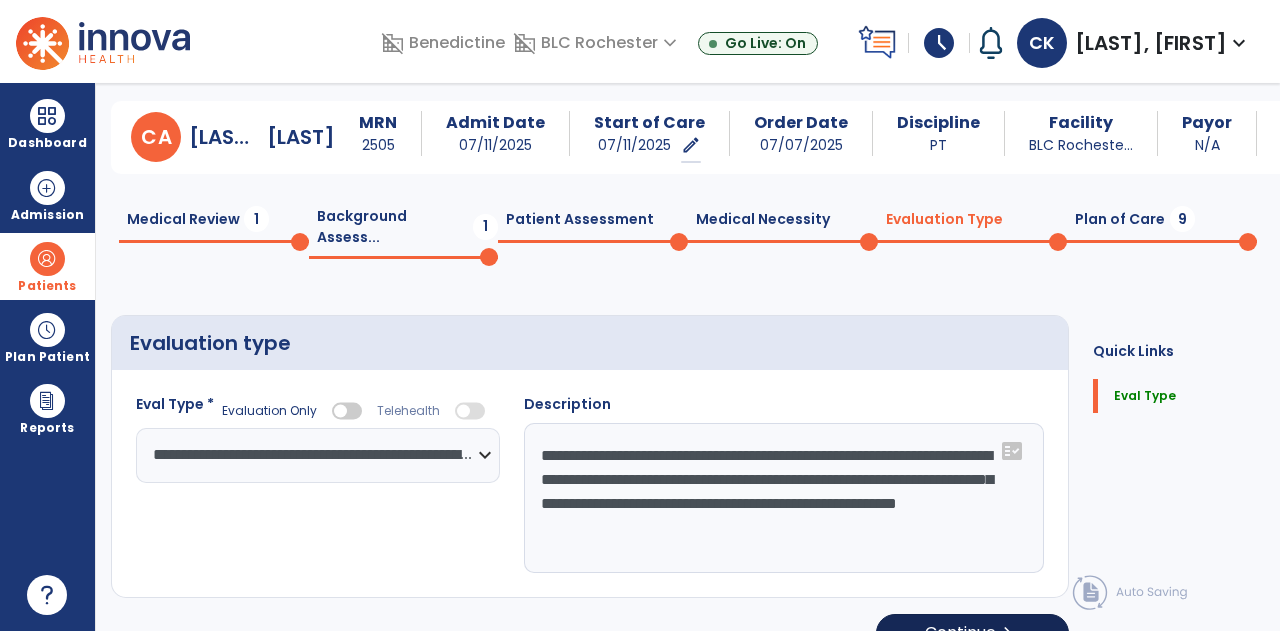 select on "*****" 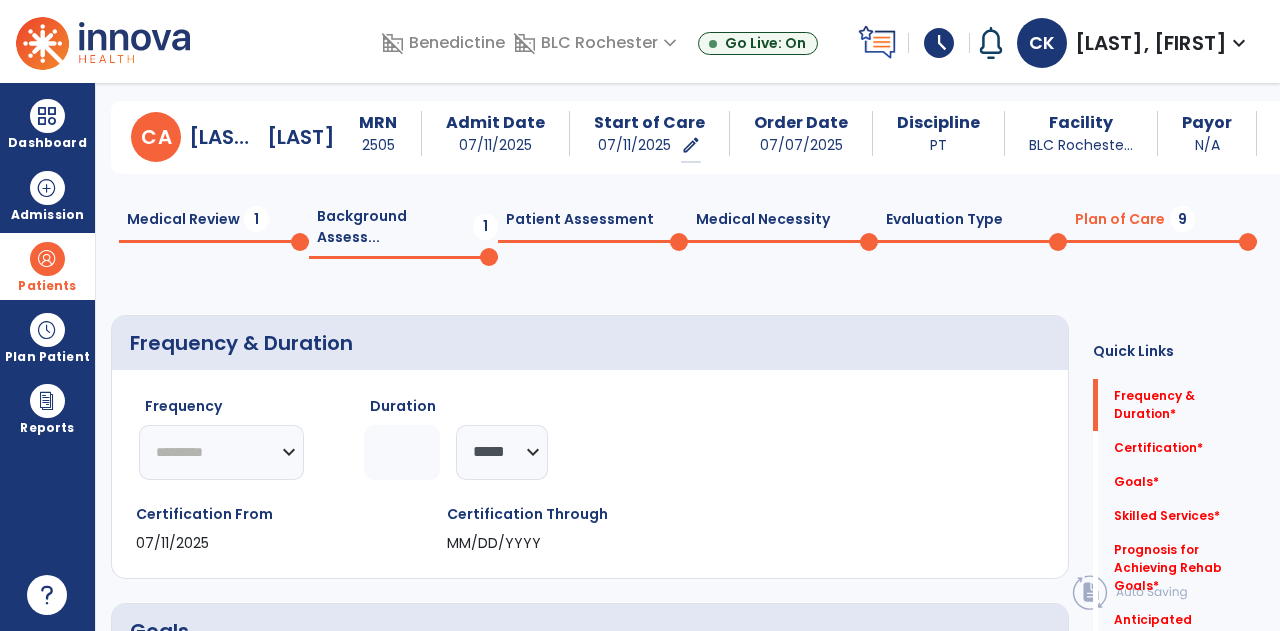 click on "Frequency" 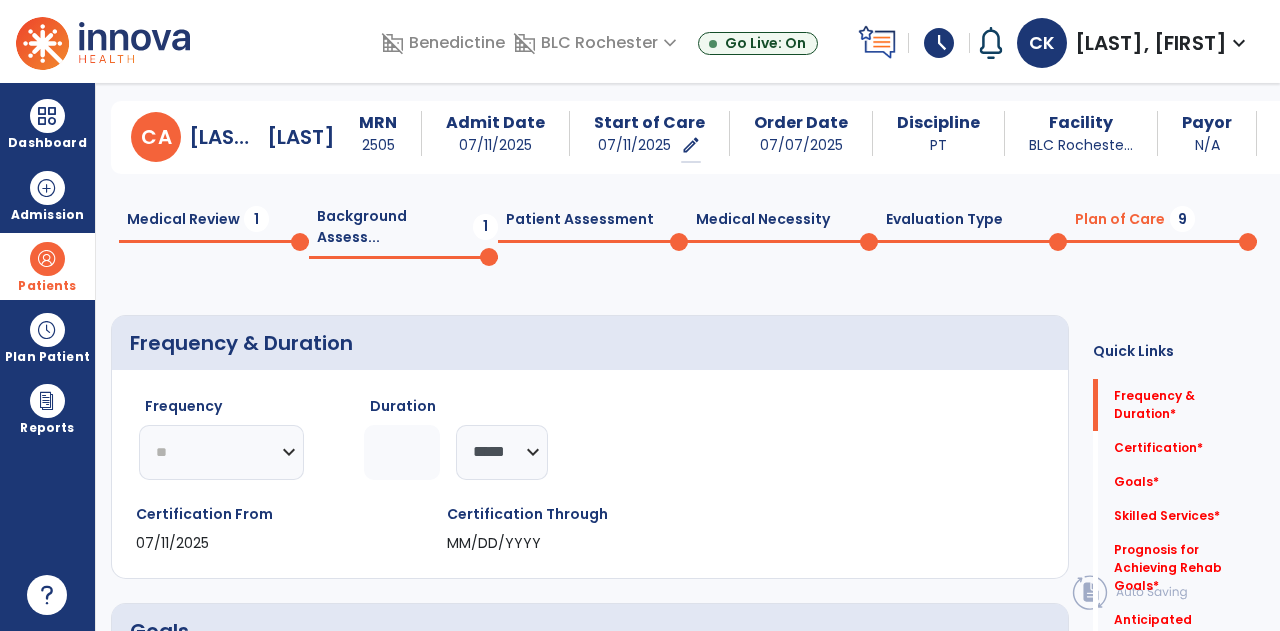 click on "********* ** ** ** ** ** ** **" 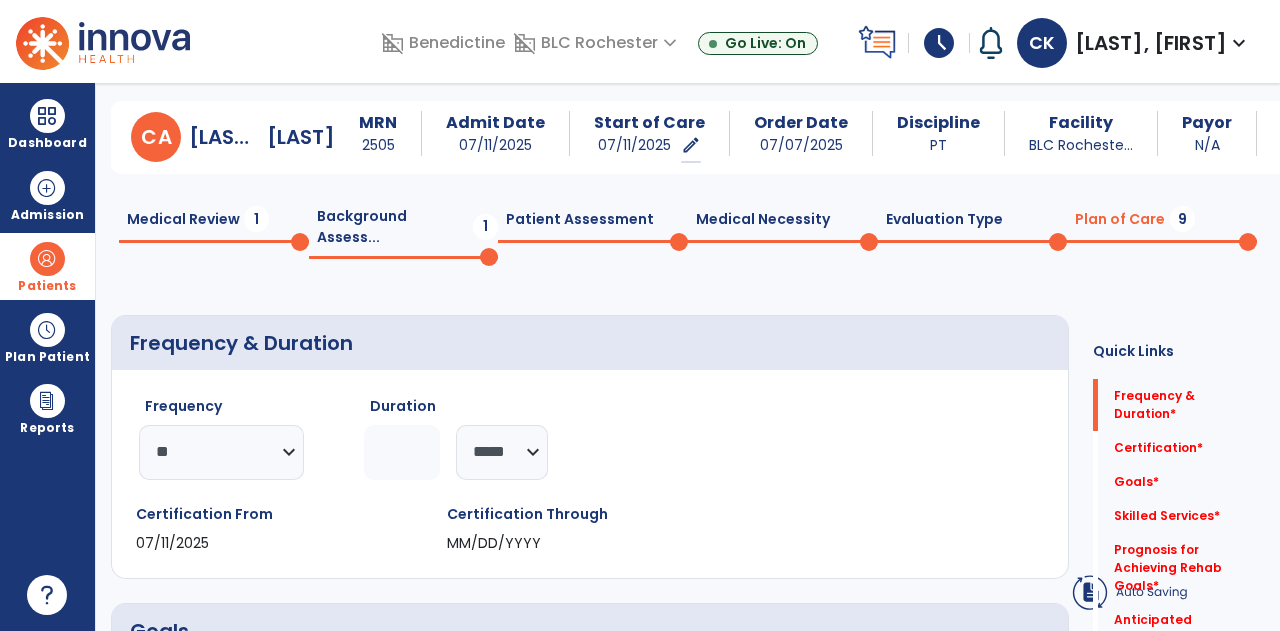 click 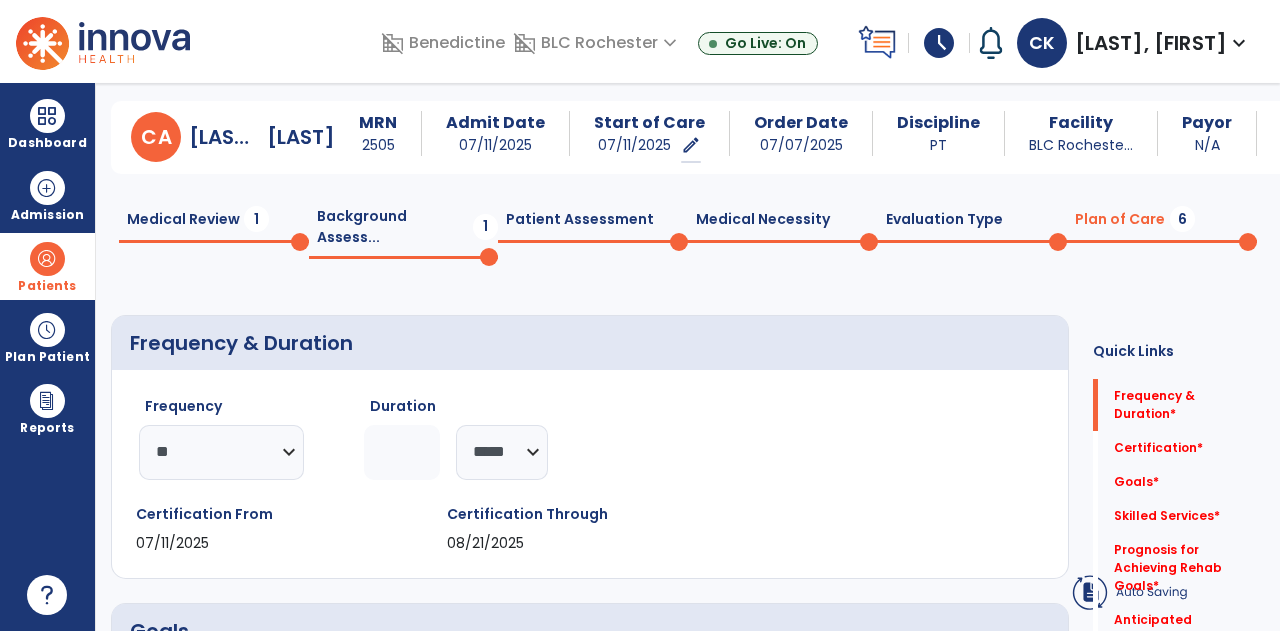 click on "*" 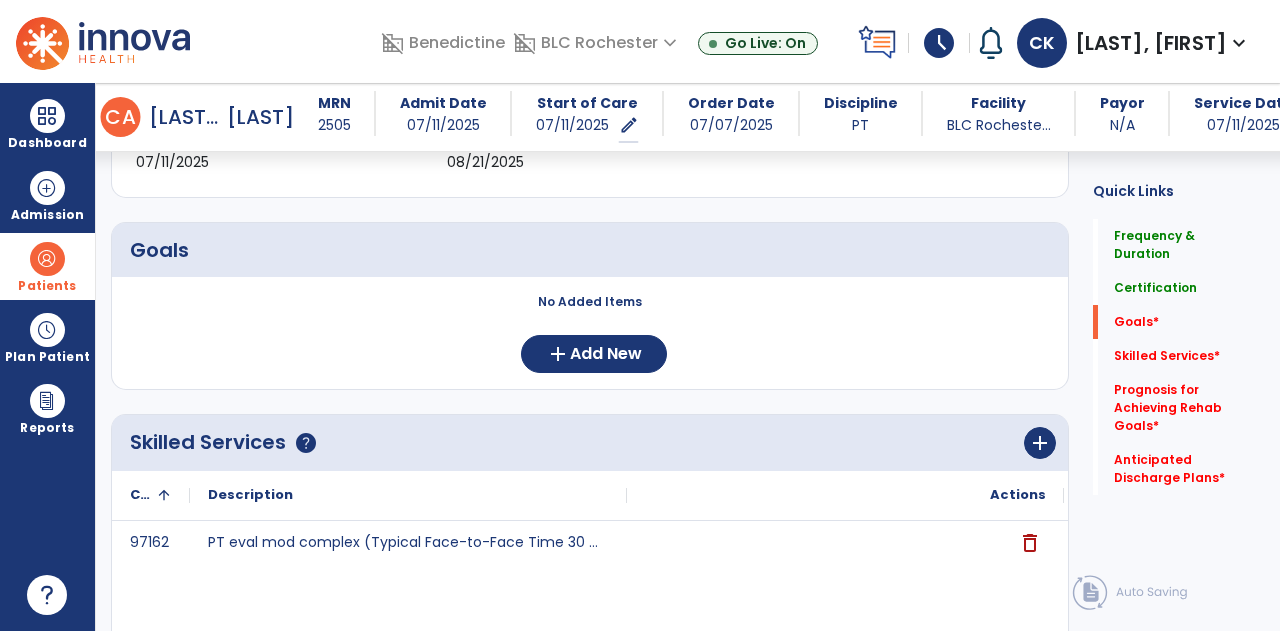 scroll, scrollTop: 520, scrollLeft: 0, axis: vertical 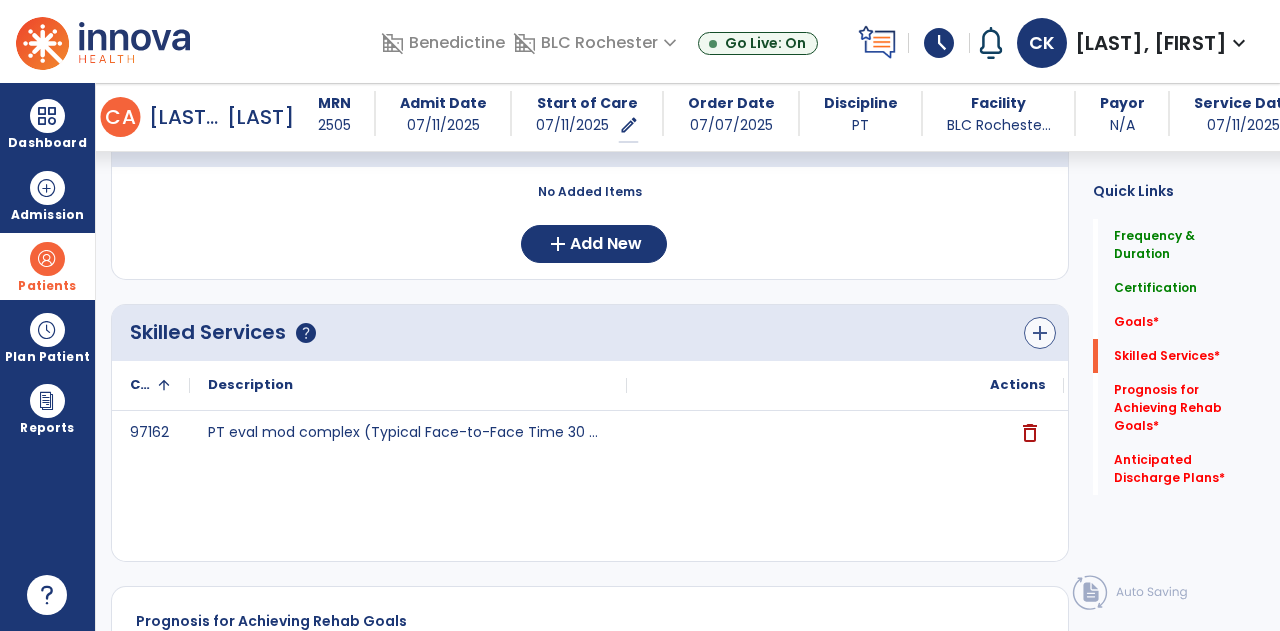 type on "*" 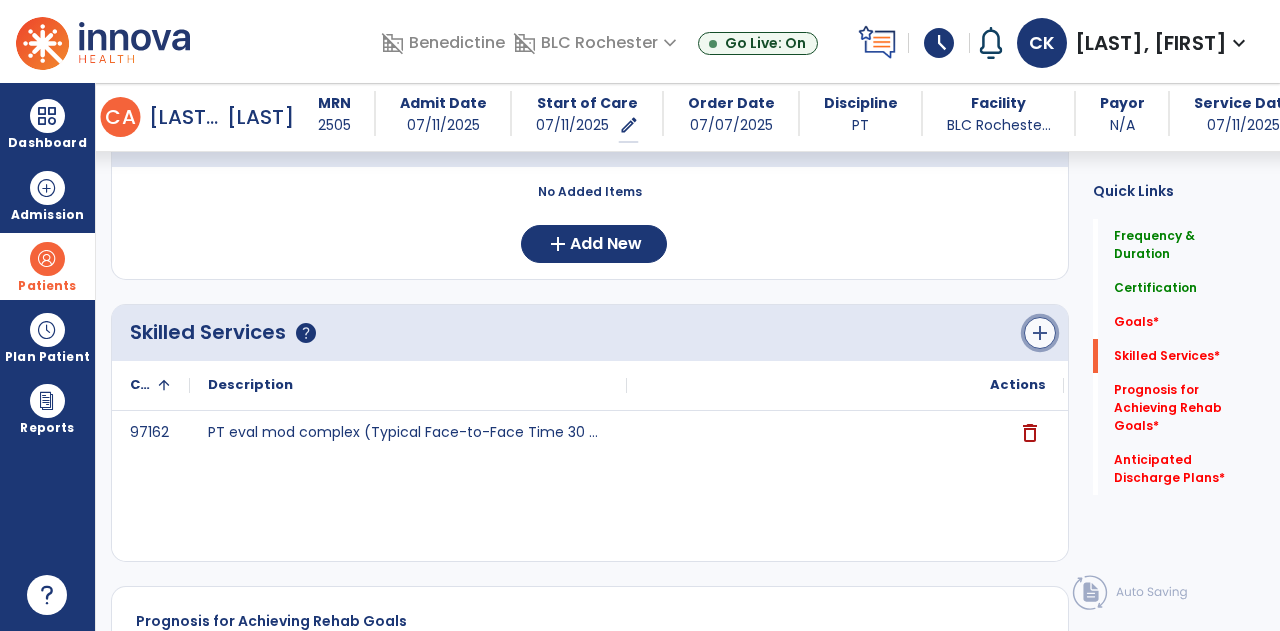 click on "add" 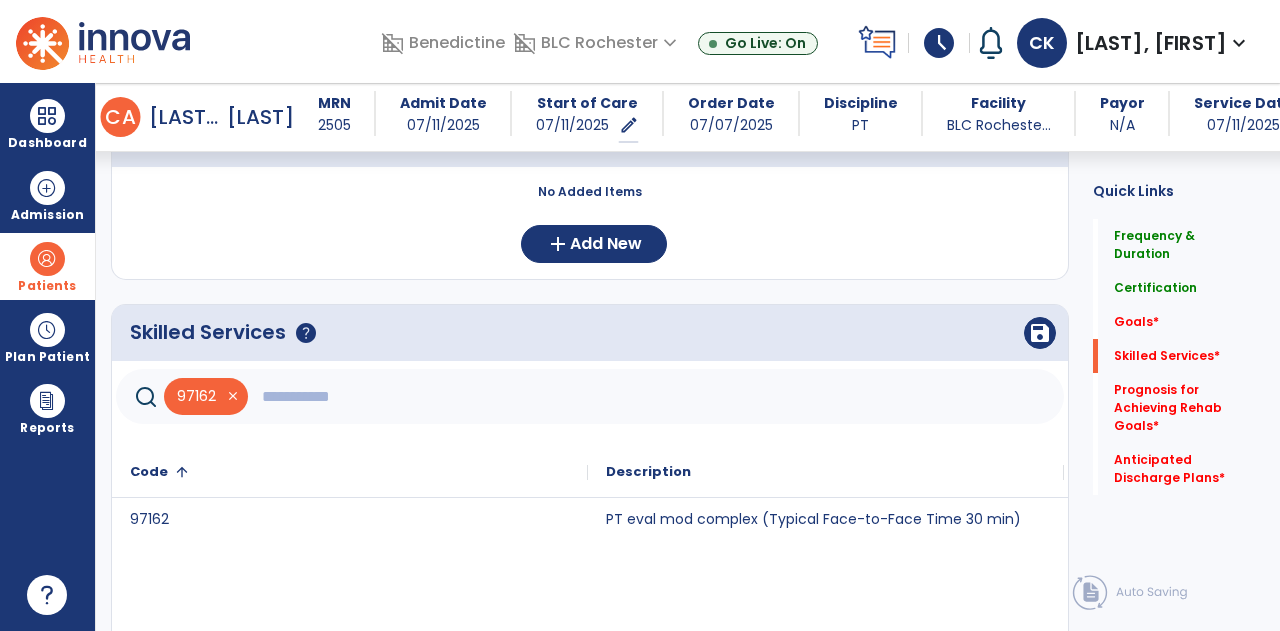 click 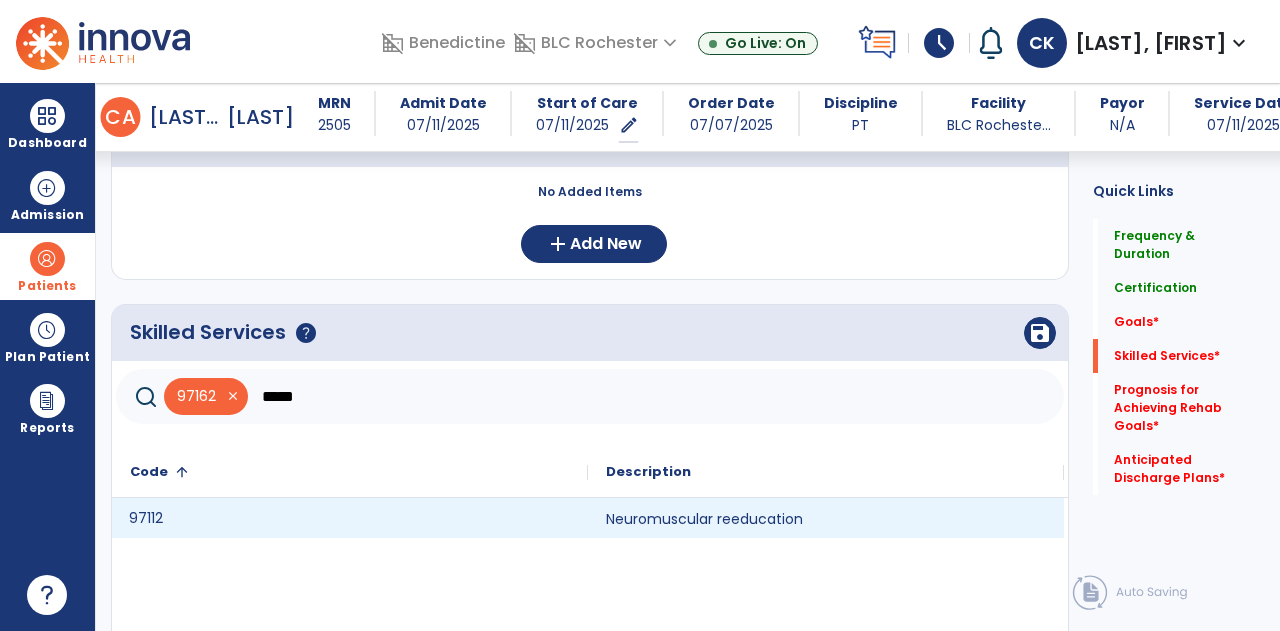 click on "97112" 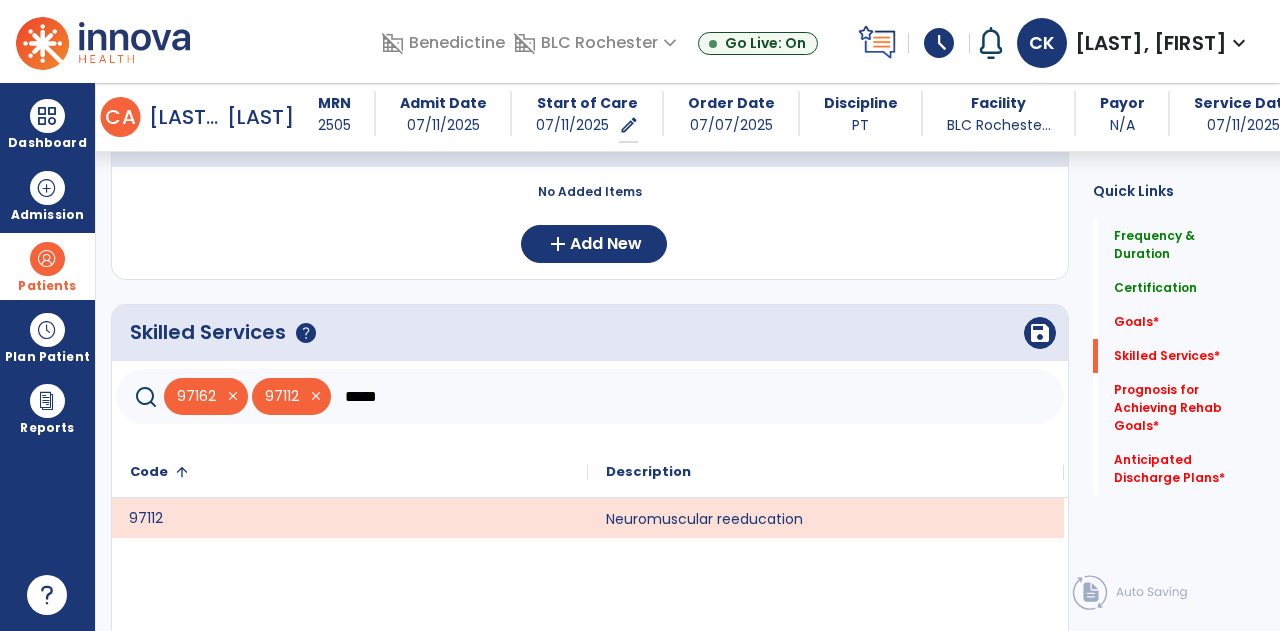 click on "*****" 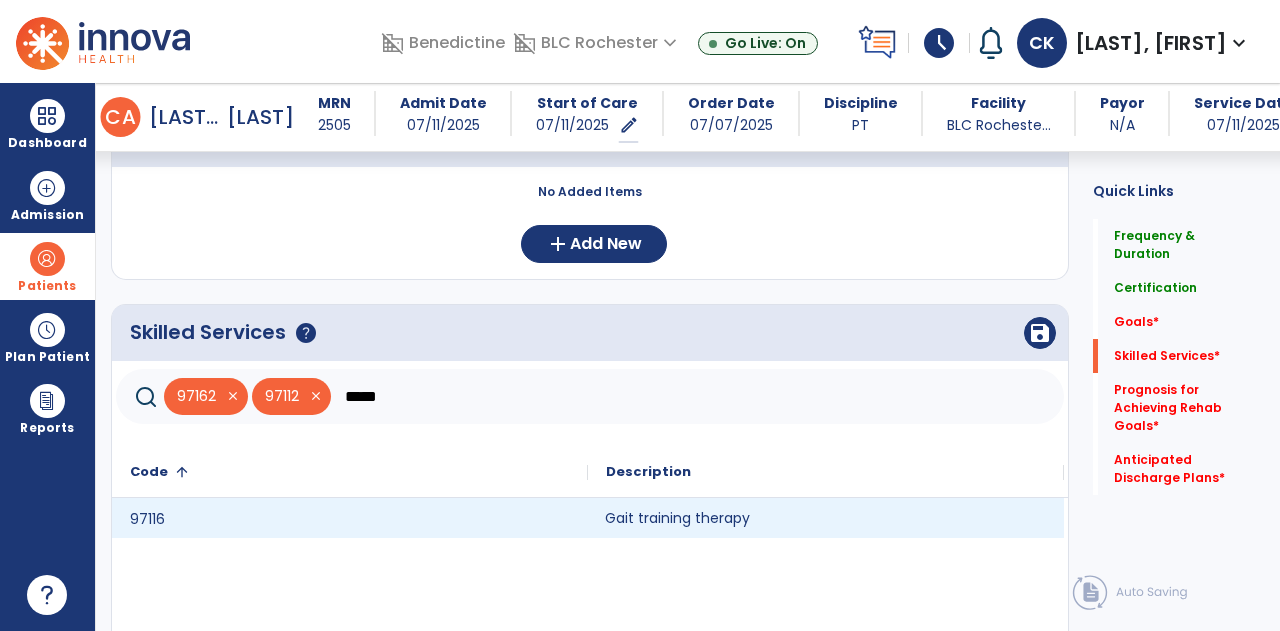 click on "Gait training therapy" 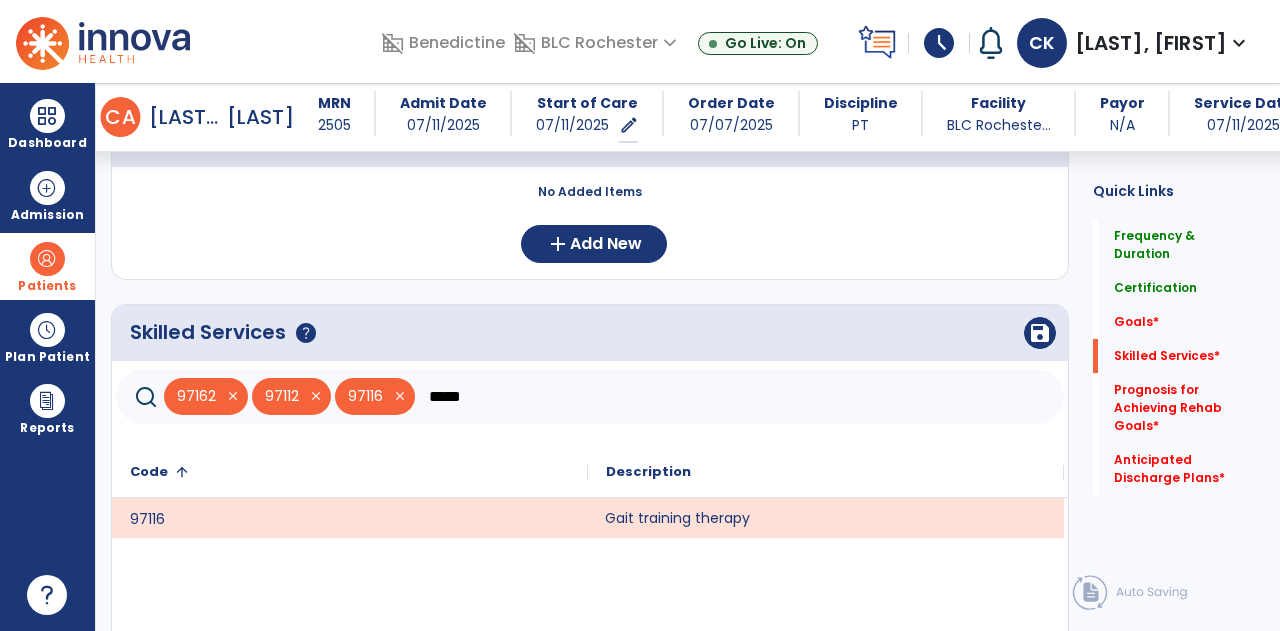 click on "*****" 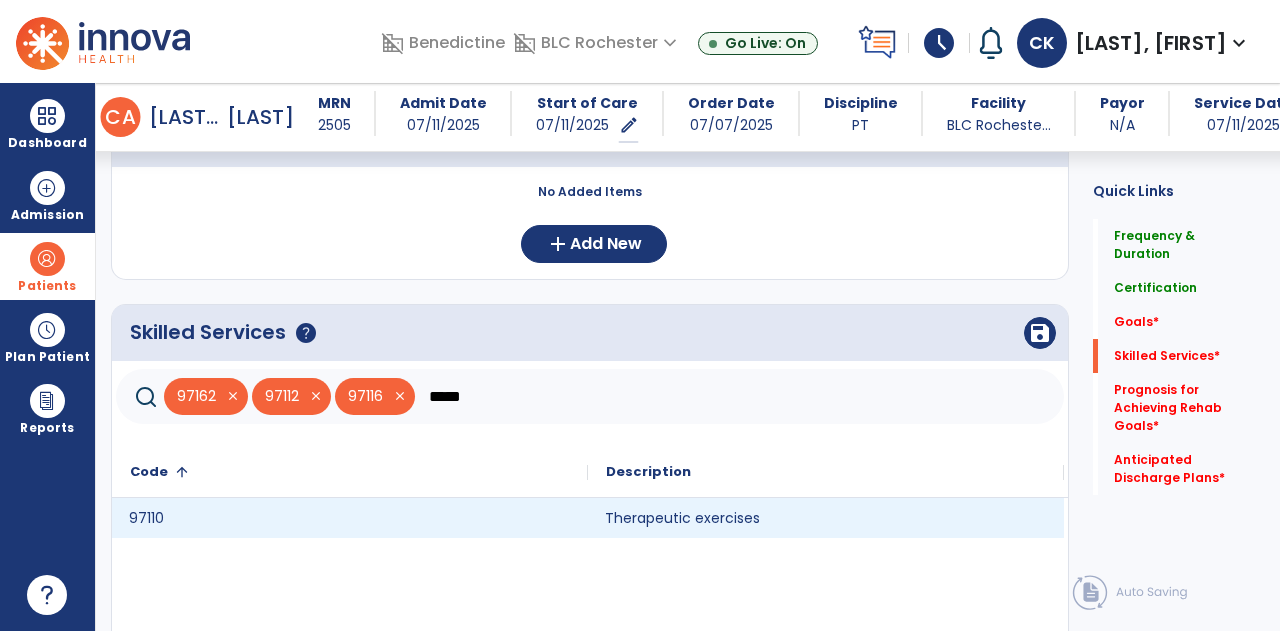 click on "97110" 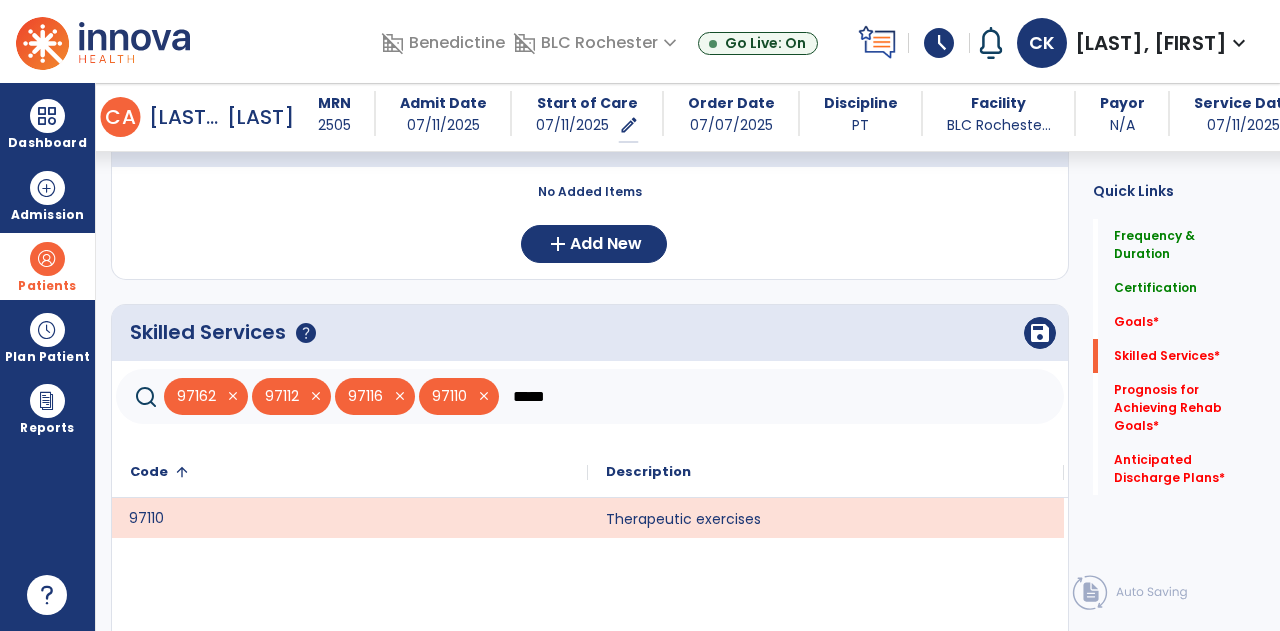click on "*****" 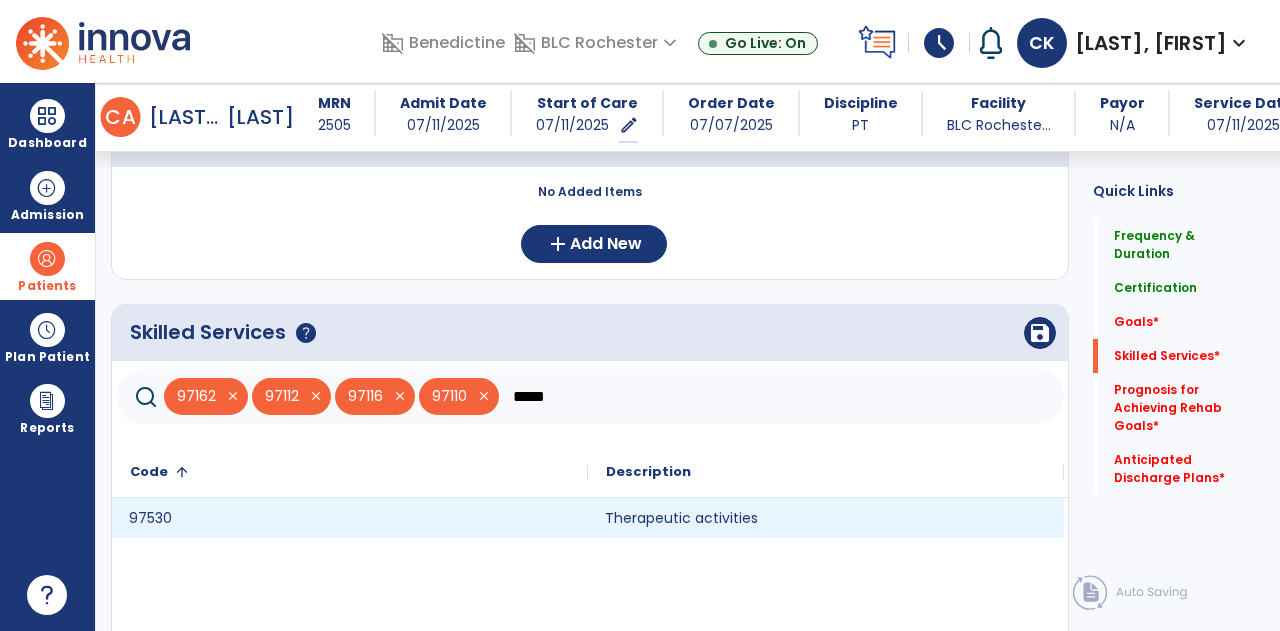 click on "Therapeutic activities" 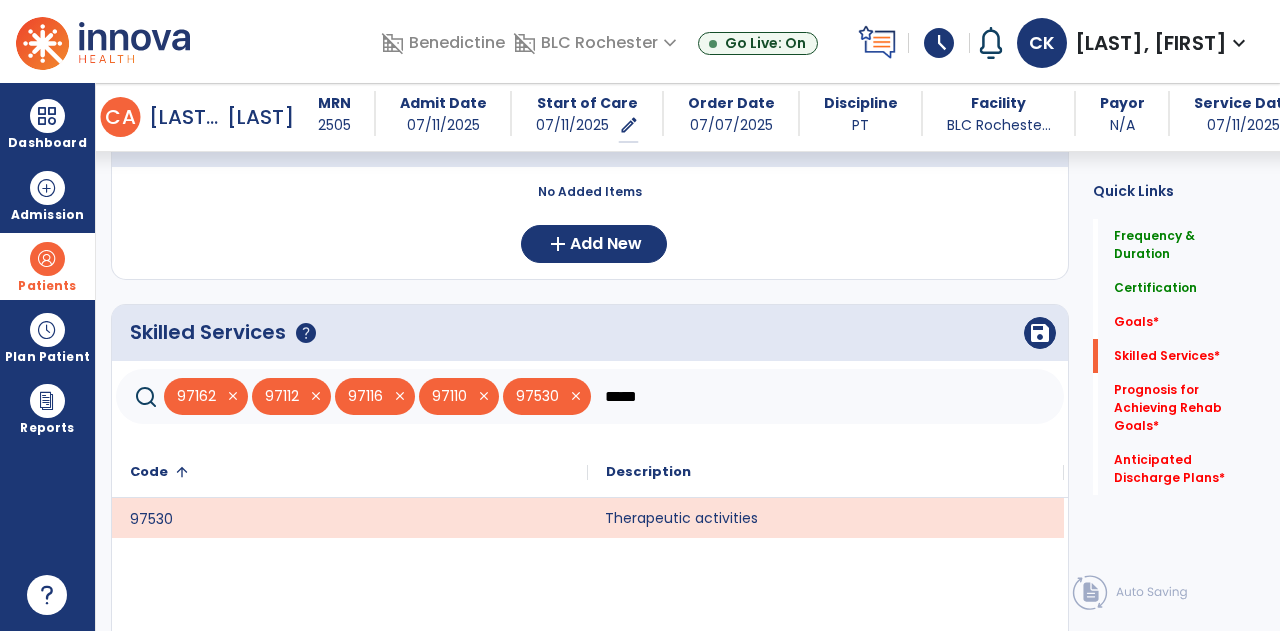 click on "*****" 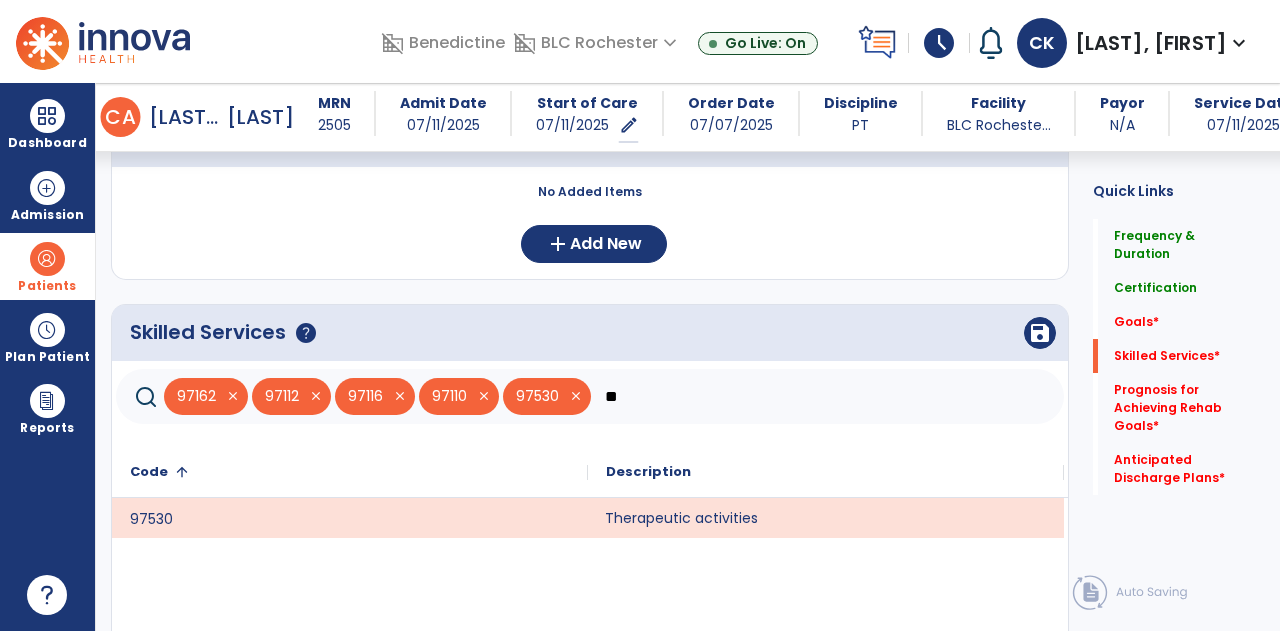 type on "*" 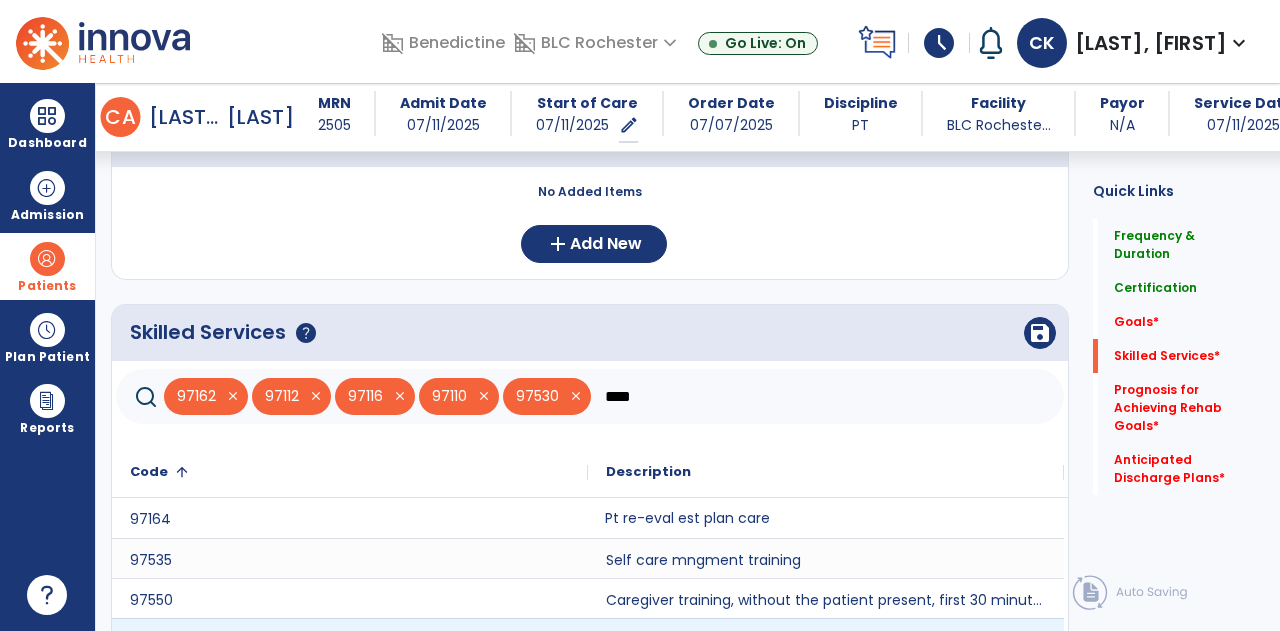 scroll, scrollTop: 604, scrollLeft: 0, axis: vertical 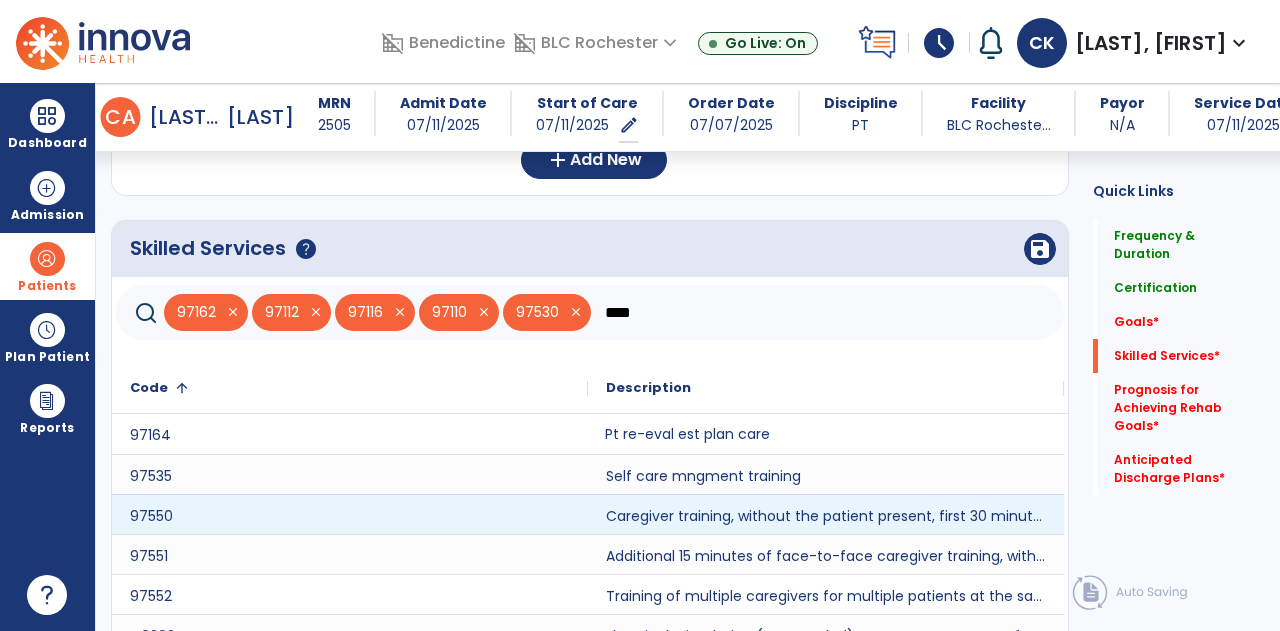 type on "****" 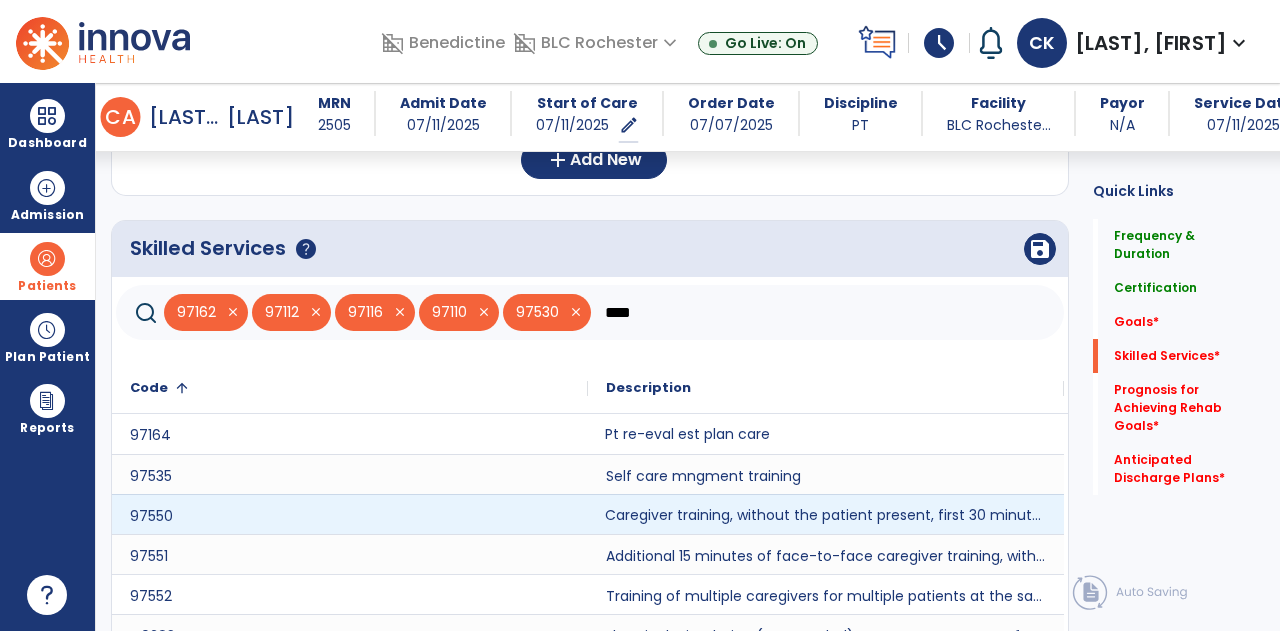 click on "Caregiver training, without the patient present, first 30 minutes." 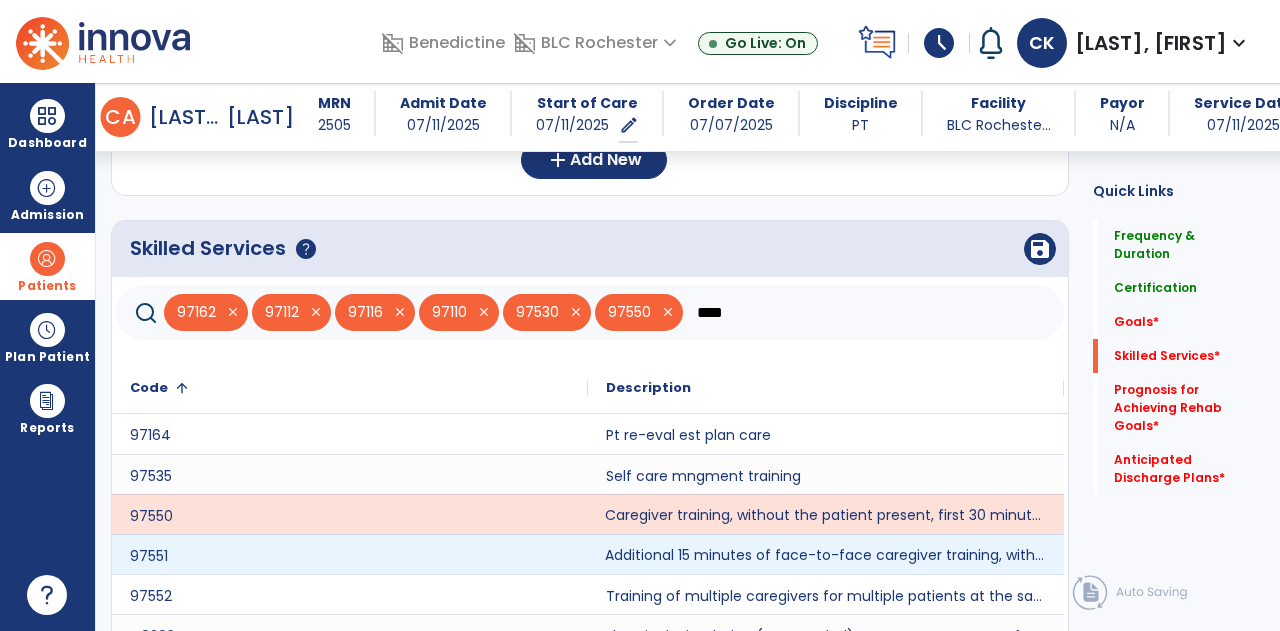 click on "Additional 15 minutes of face-to-face caregiver training, without the patient present, after 97550 is billed." 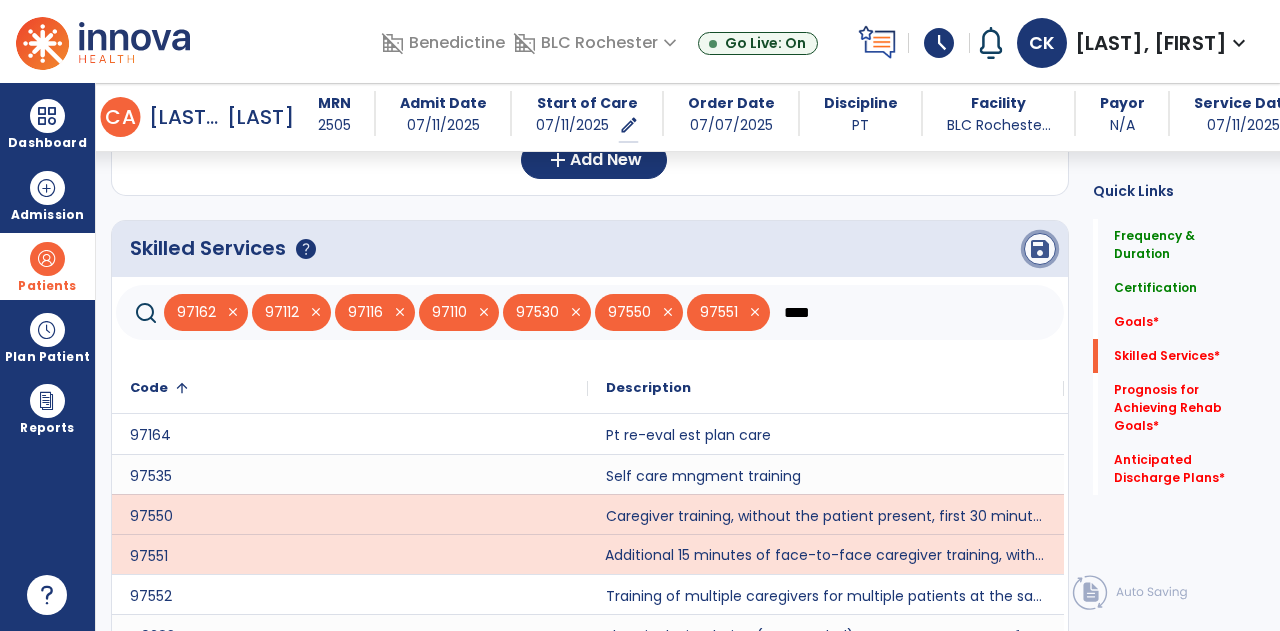 click on "save" 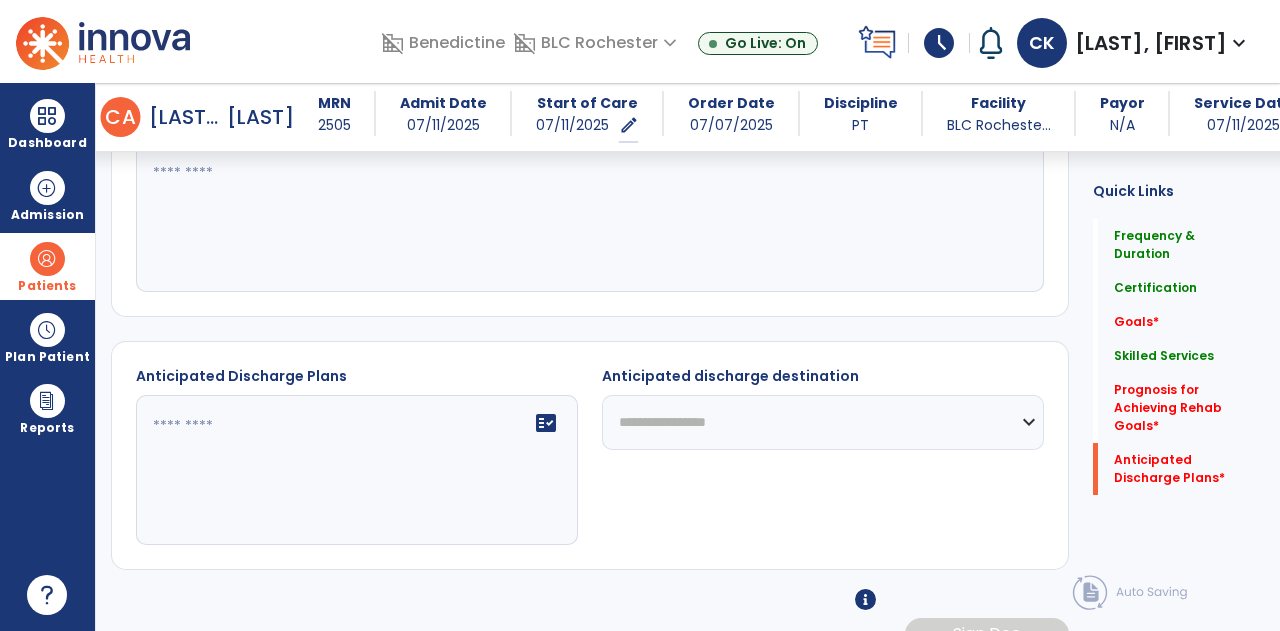 scroll, scrollTop: 1162, scrollLeft: 0, axis: vertical 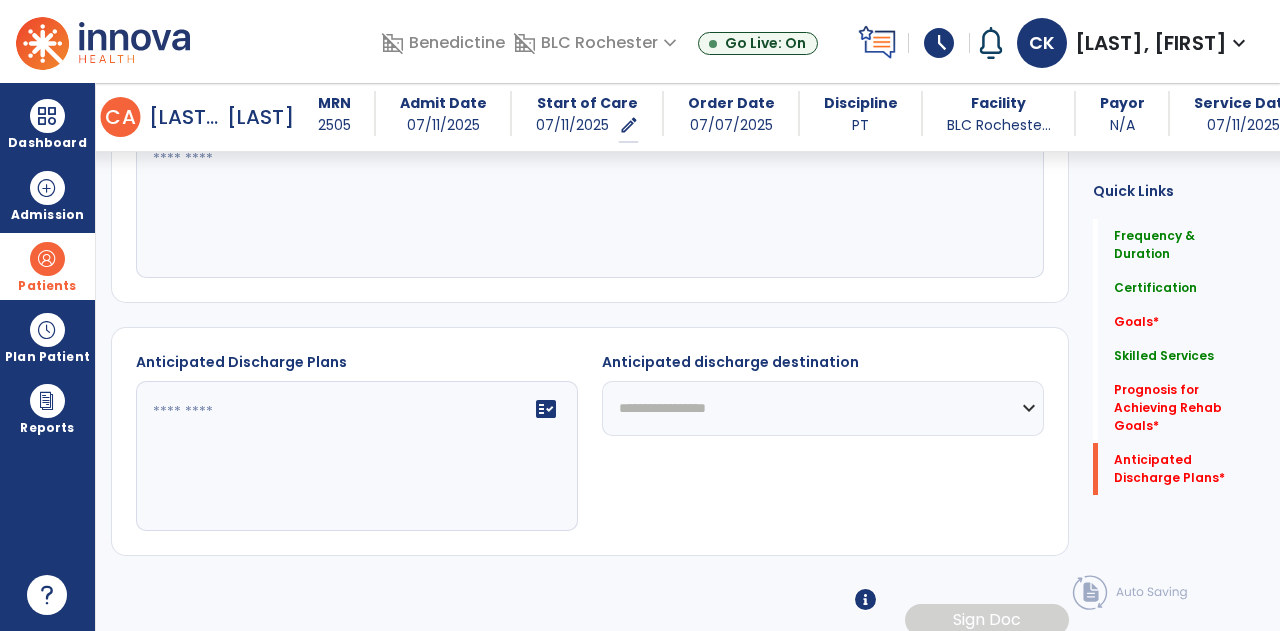 click on "**********" 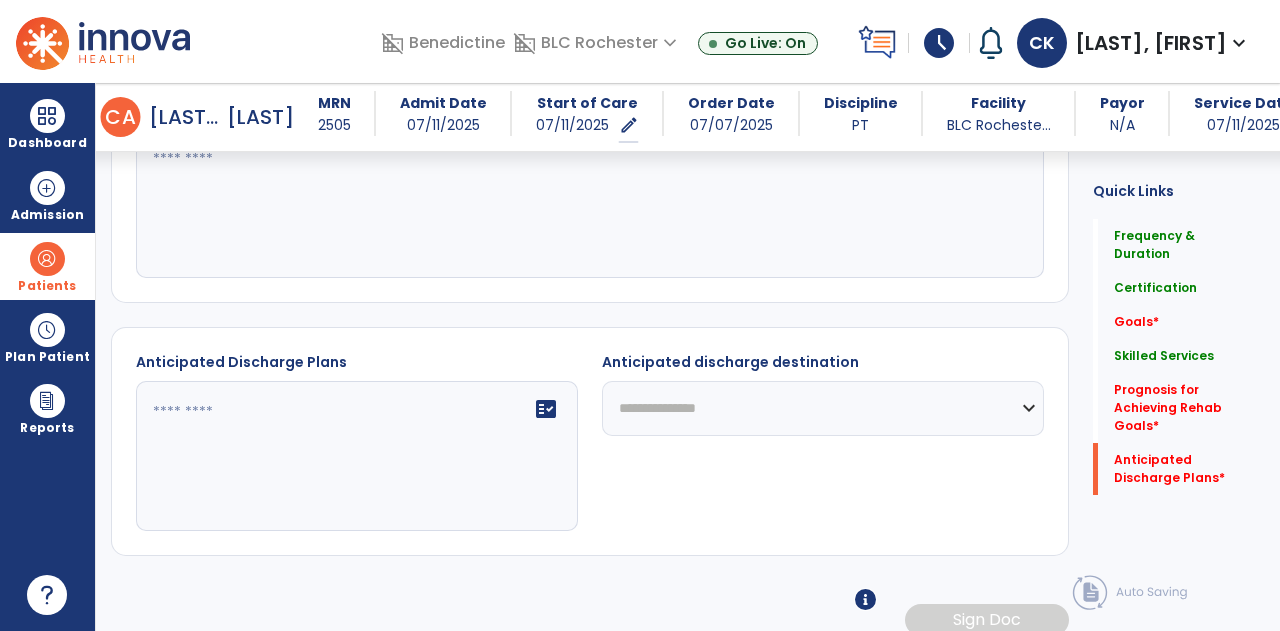 click on "**********" 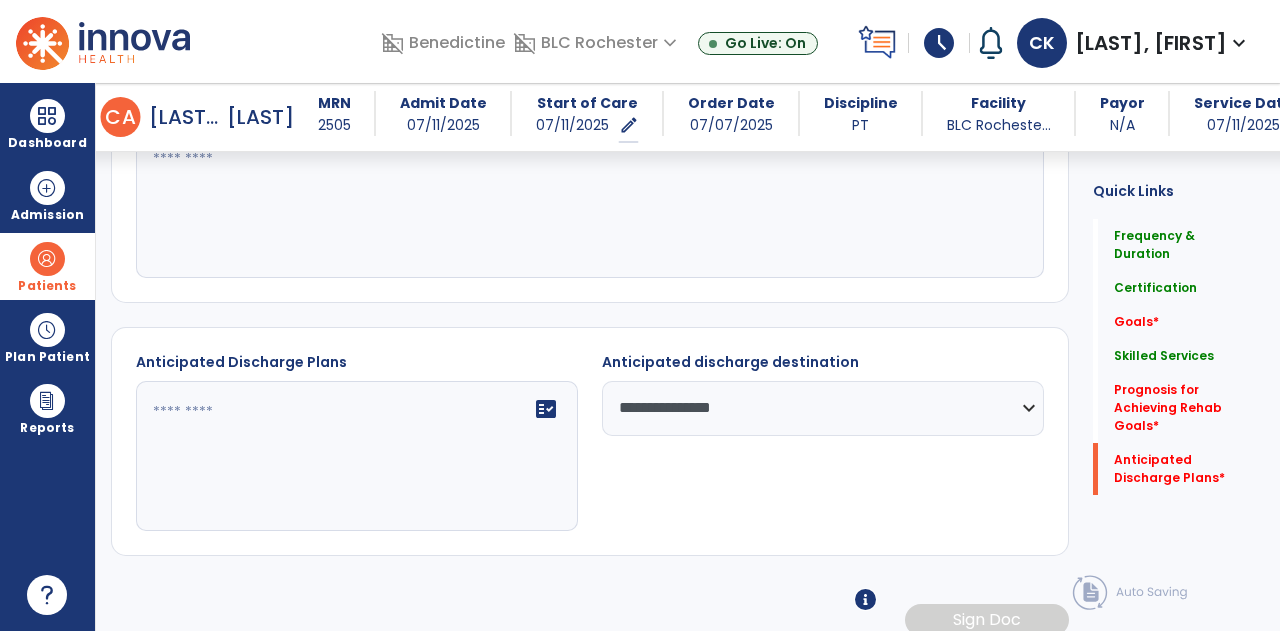 click on "fact_check" 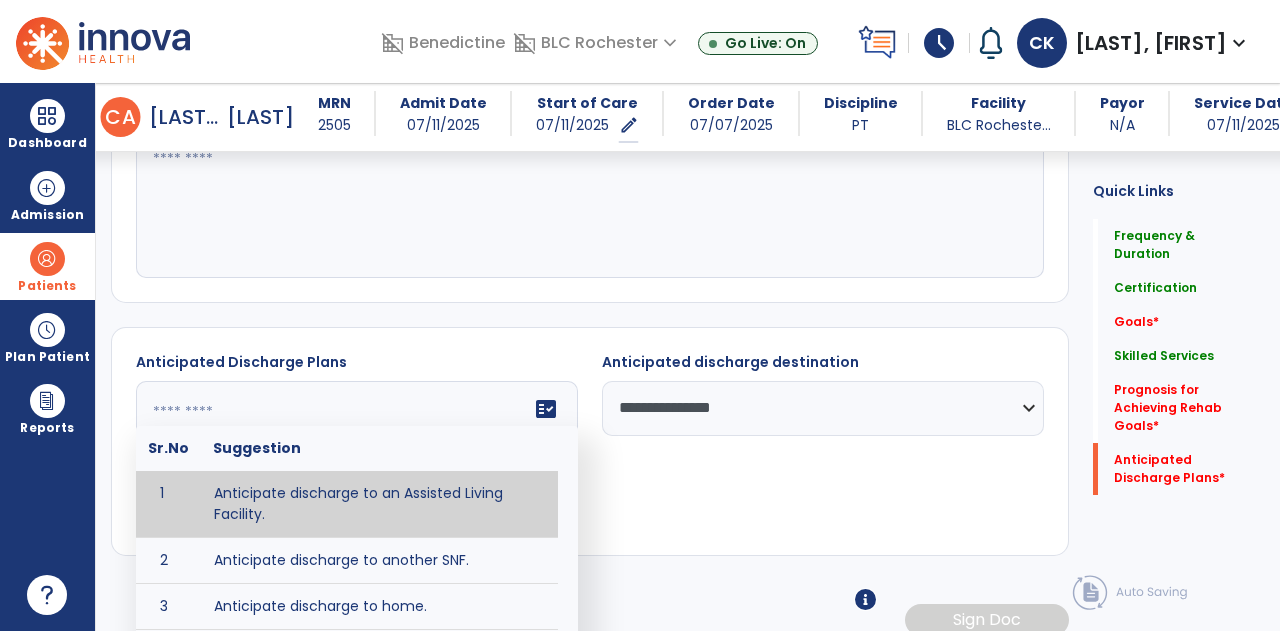 type on "**********" 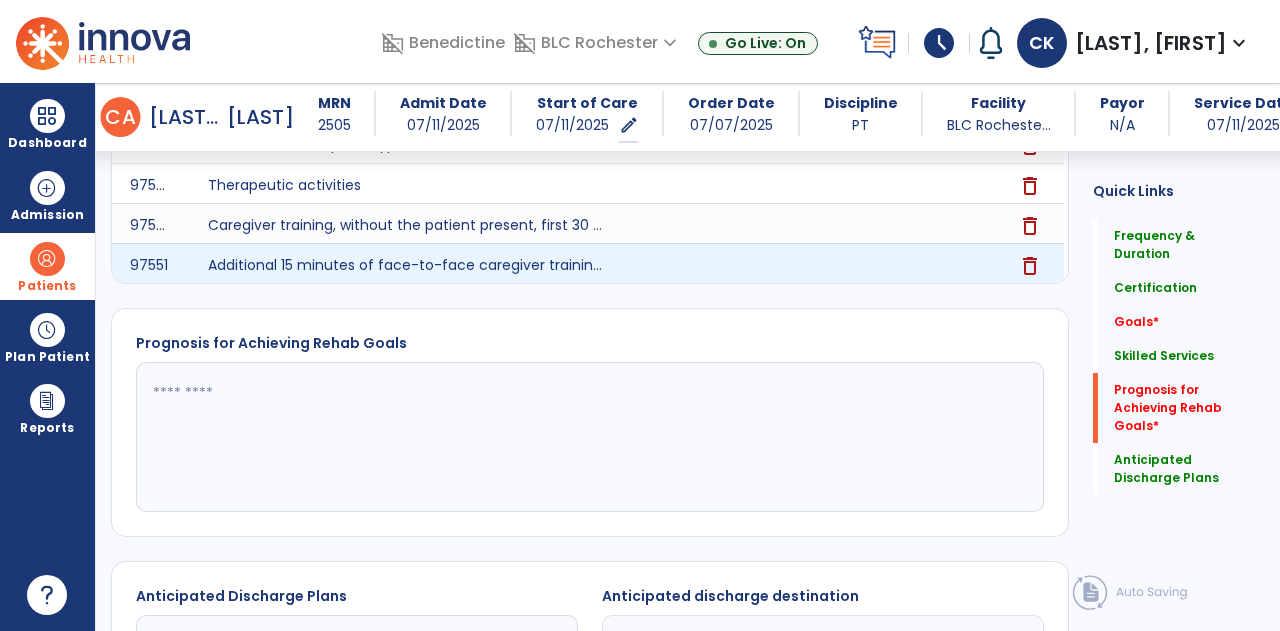 scroll, scrollTop: 918, scrollLeft: 0, axis: vertical 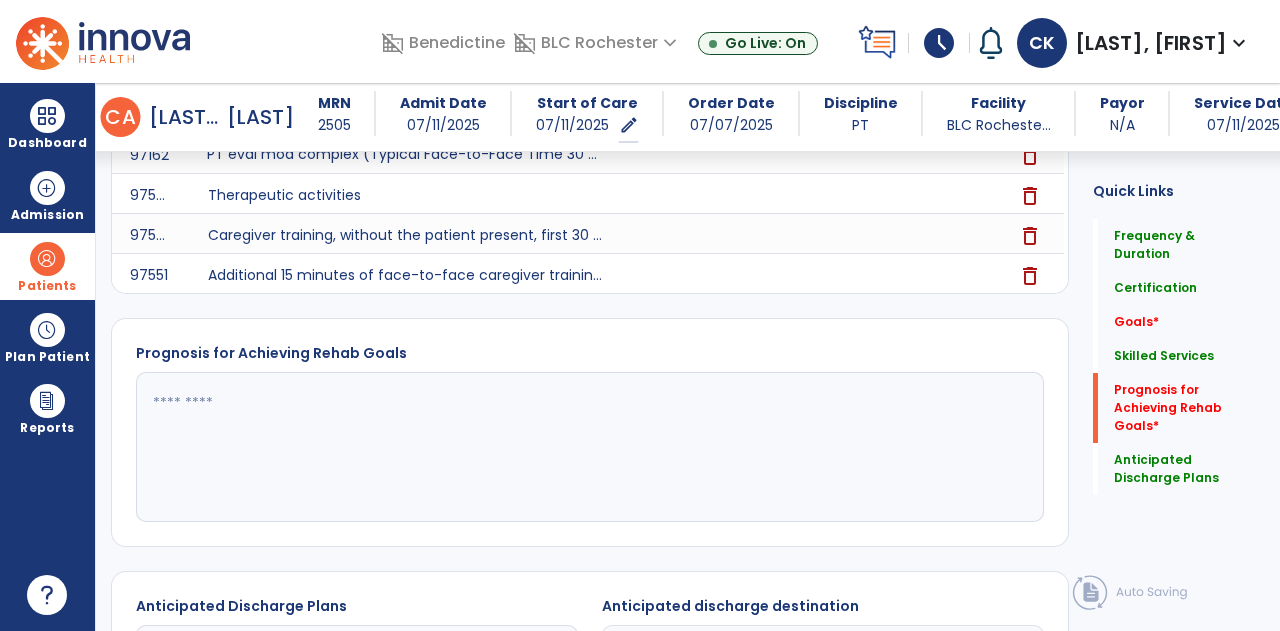 click 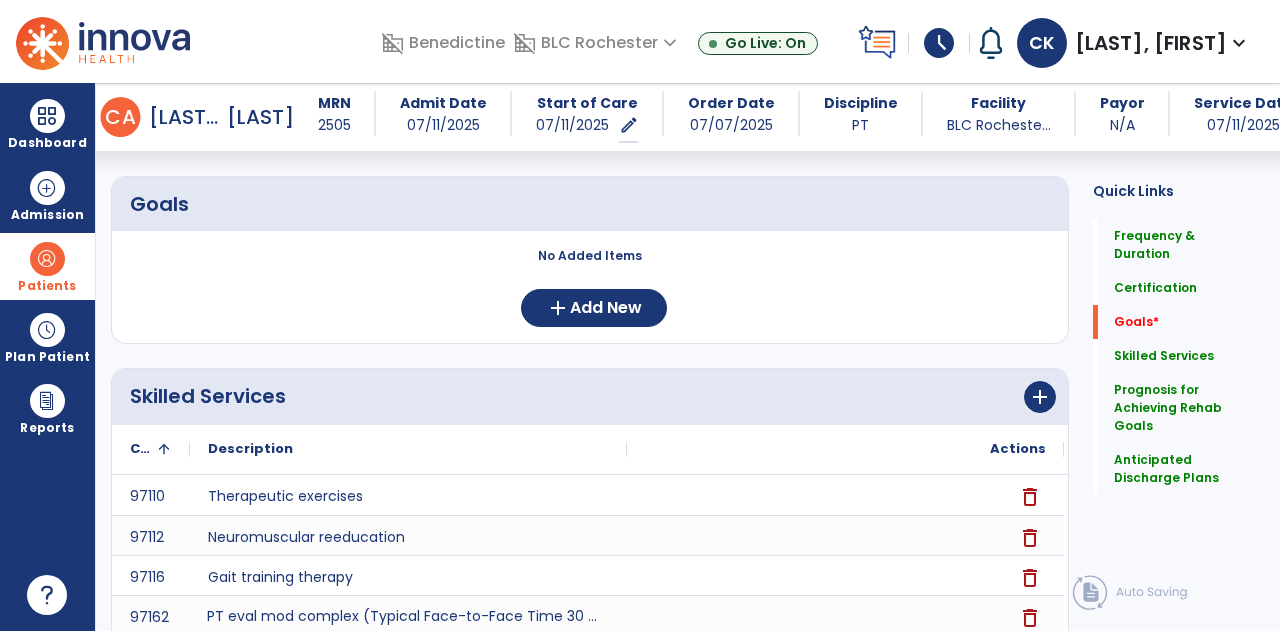 scroll, scrollTop: 460, scrollLeft: 0, axis: vertical 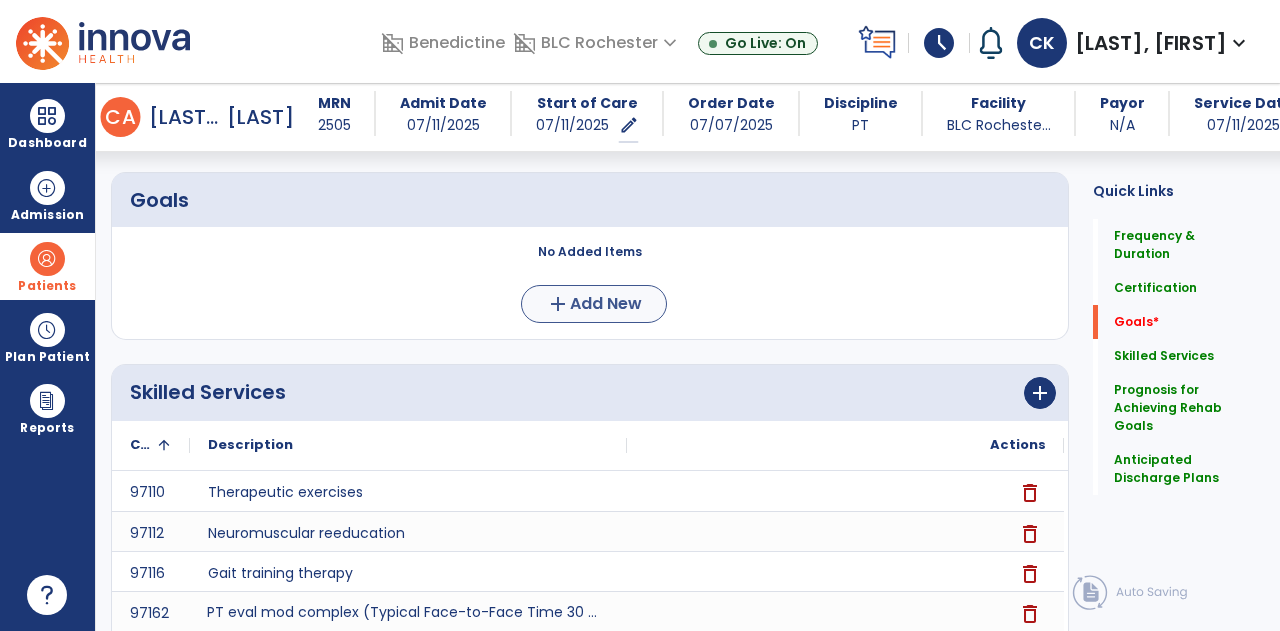 type on "**********" 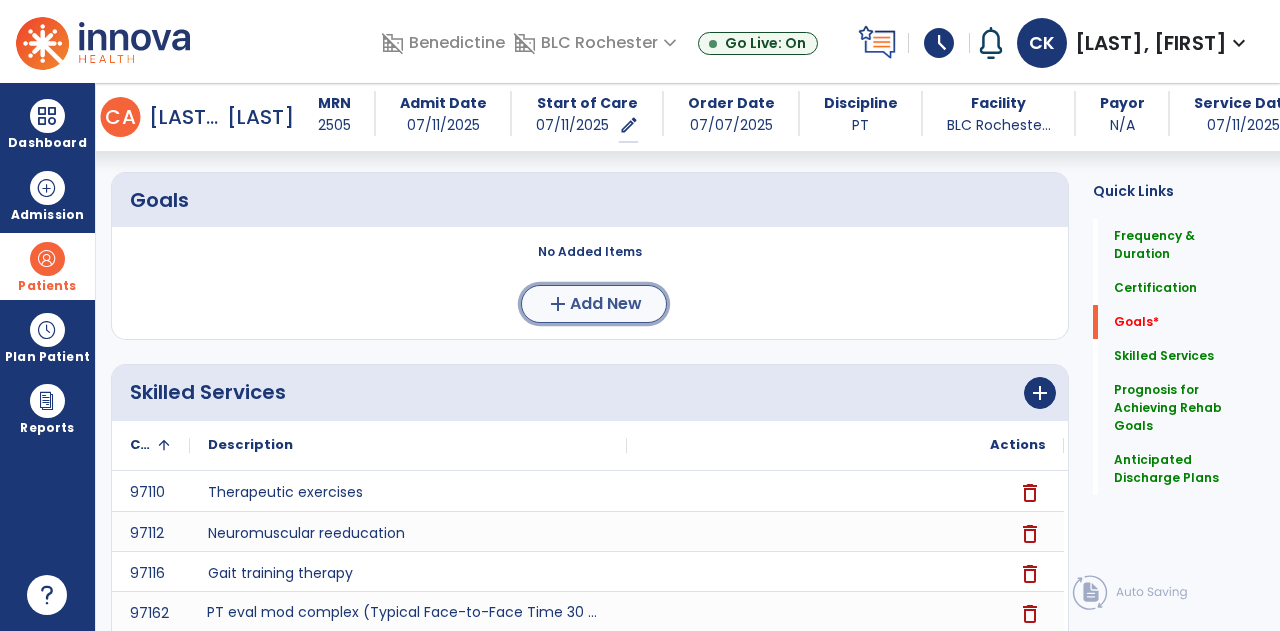 click on "Add New" at bounding box center [606, 304] 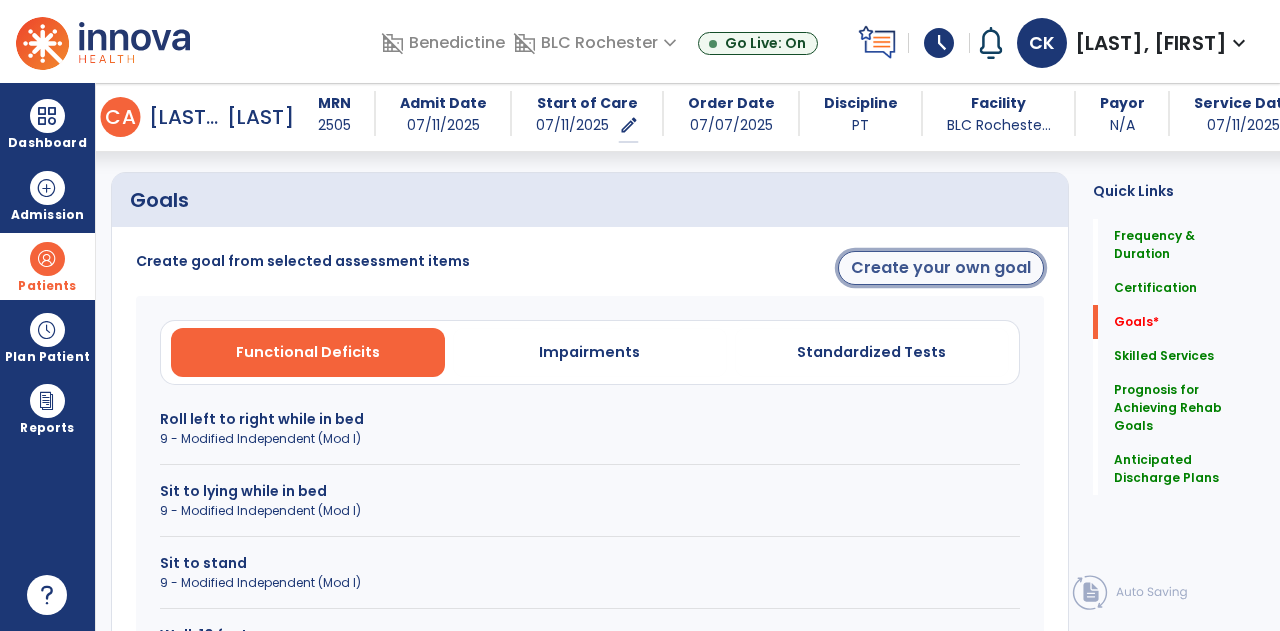click on "Create your own goal" at bounding box center [941, 268] 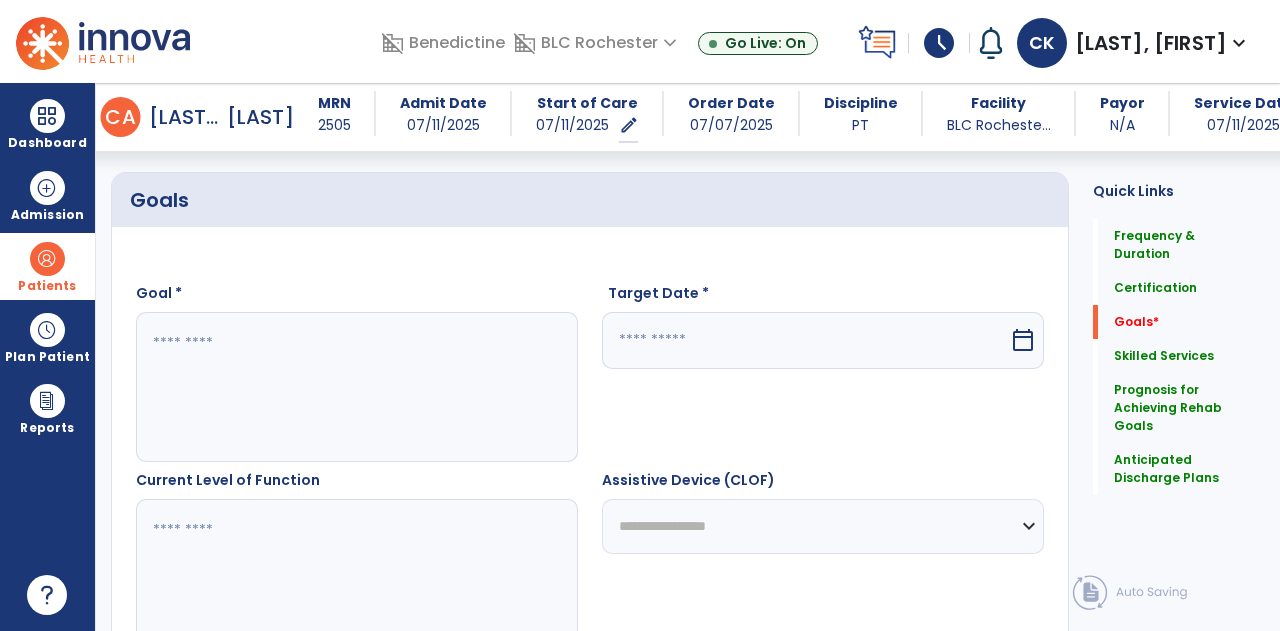 click at bounding box center (356, 387) 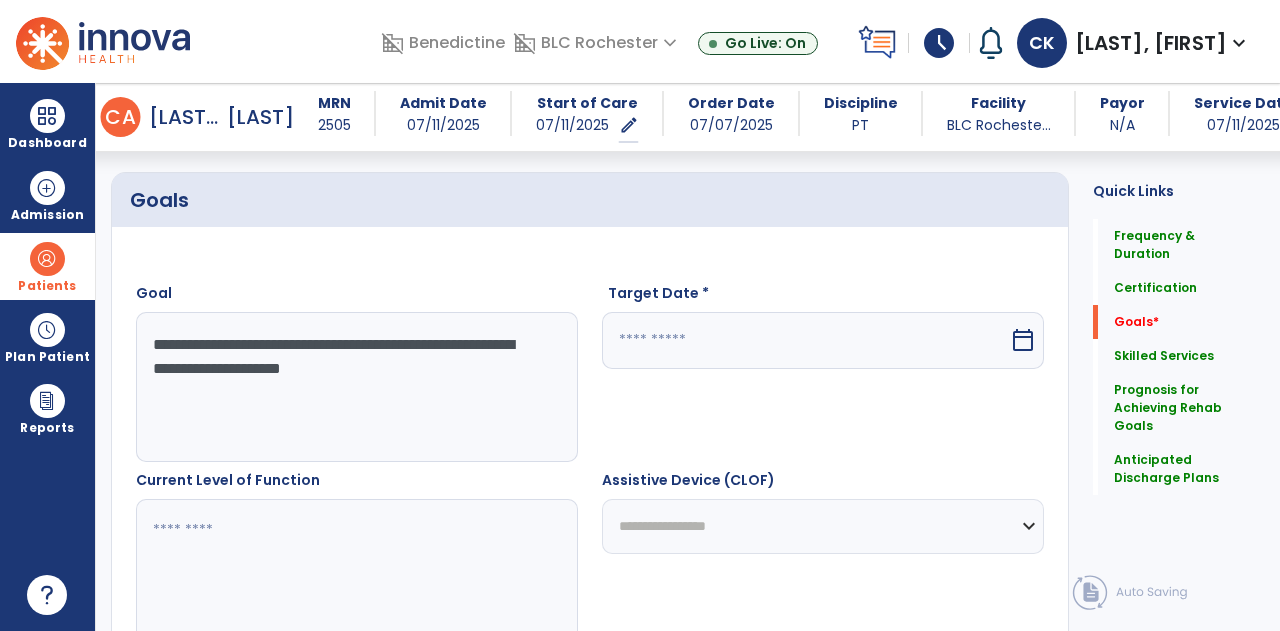 type on "**********" 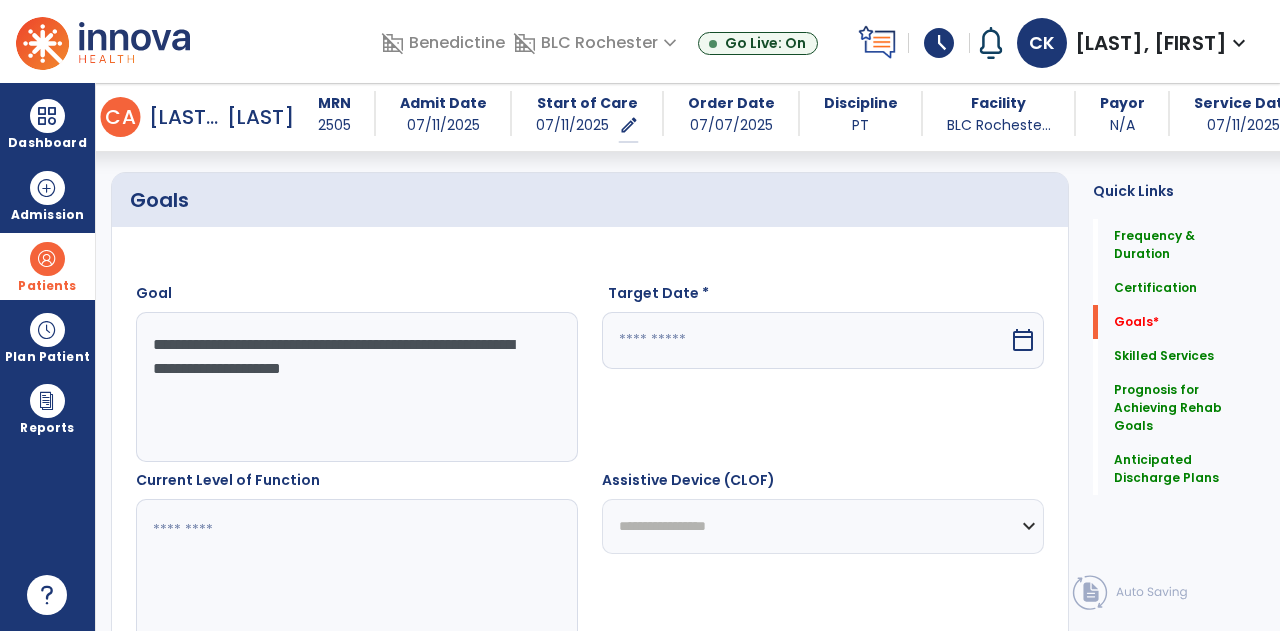 click at bounding box center (805, 340) 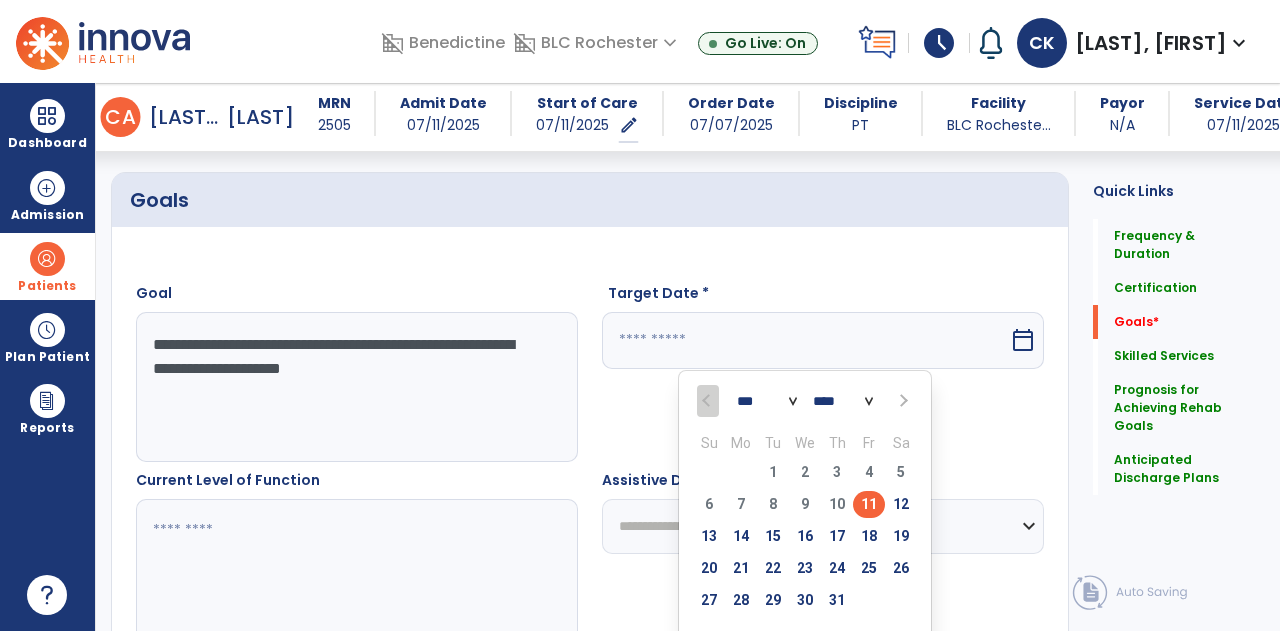 click at bounding box center [901, 400] 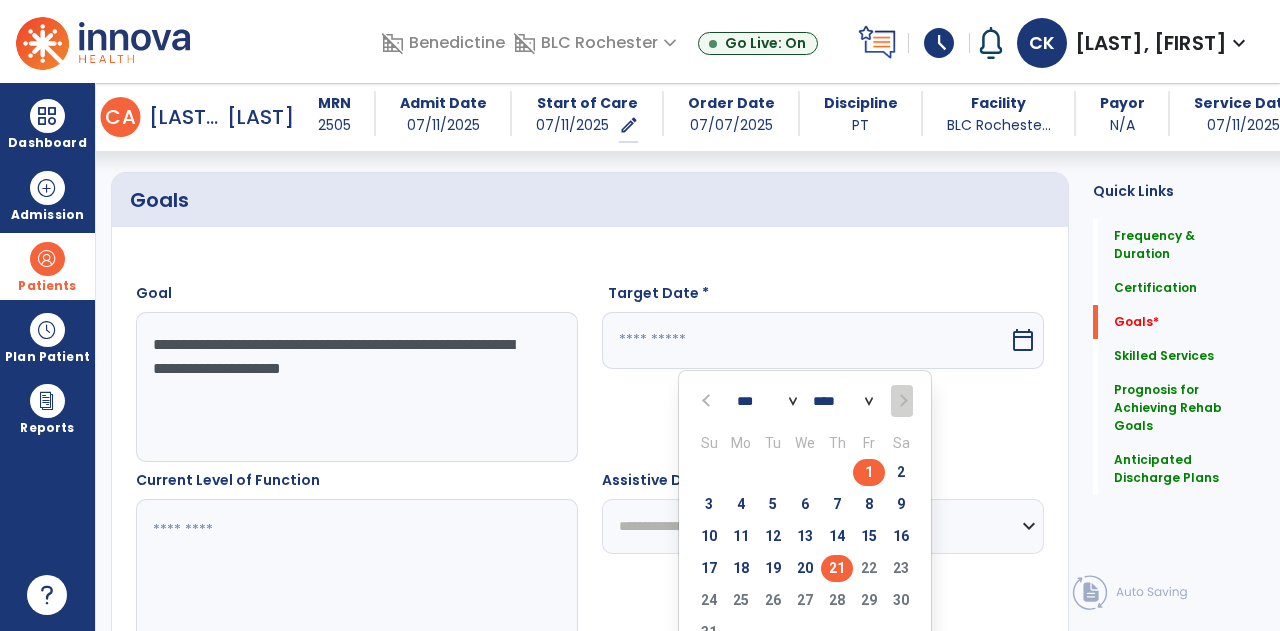 click on "21" at bounding box center (837, 568) 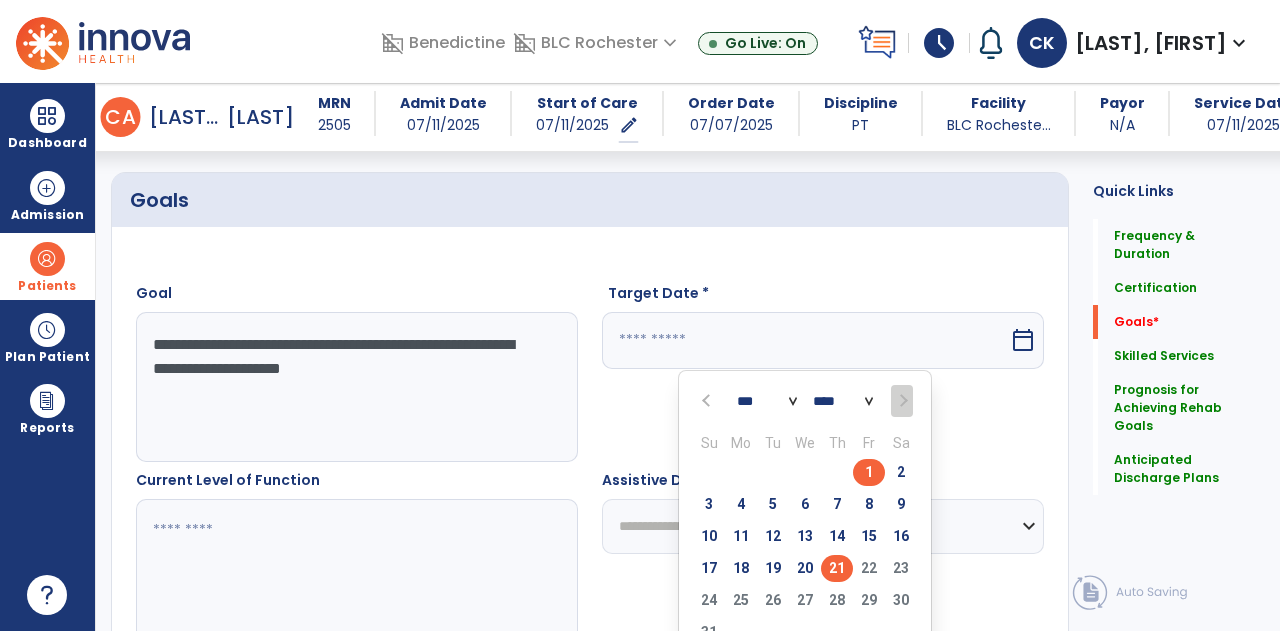 type on "*********" 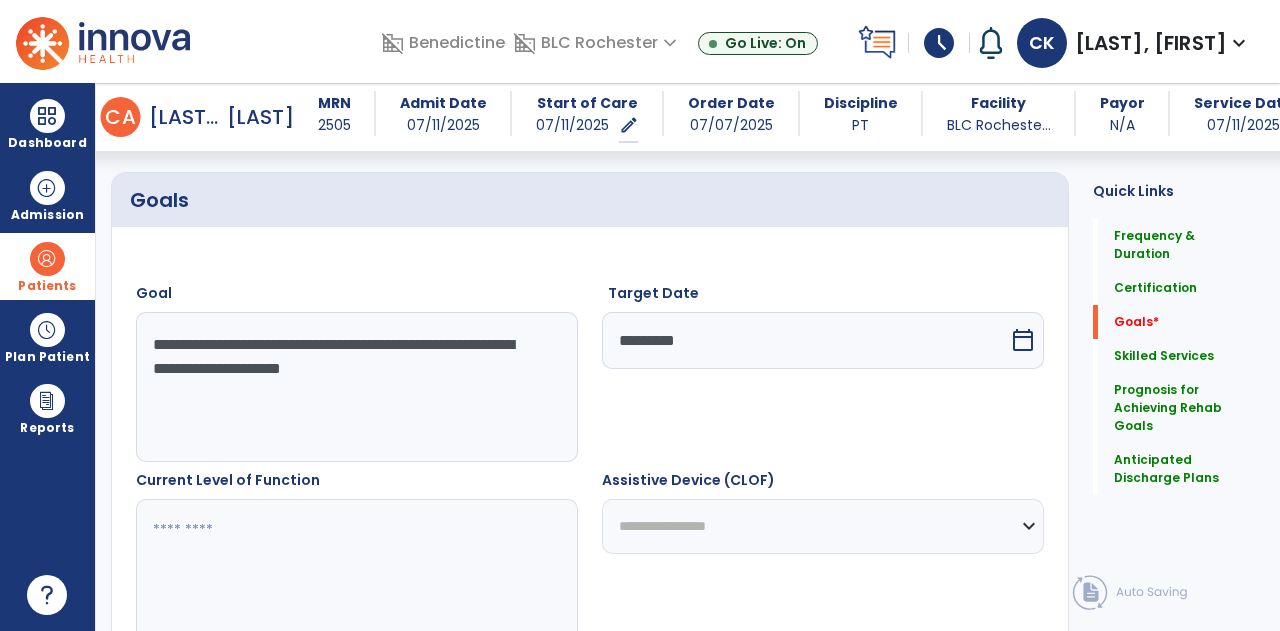 scroll, scrollTop: 612, scrollLeft: 0, axis: vertical 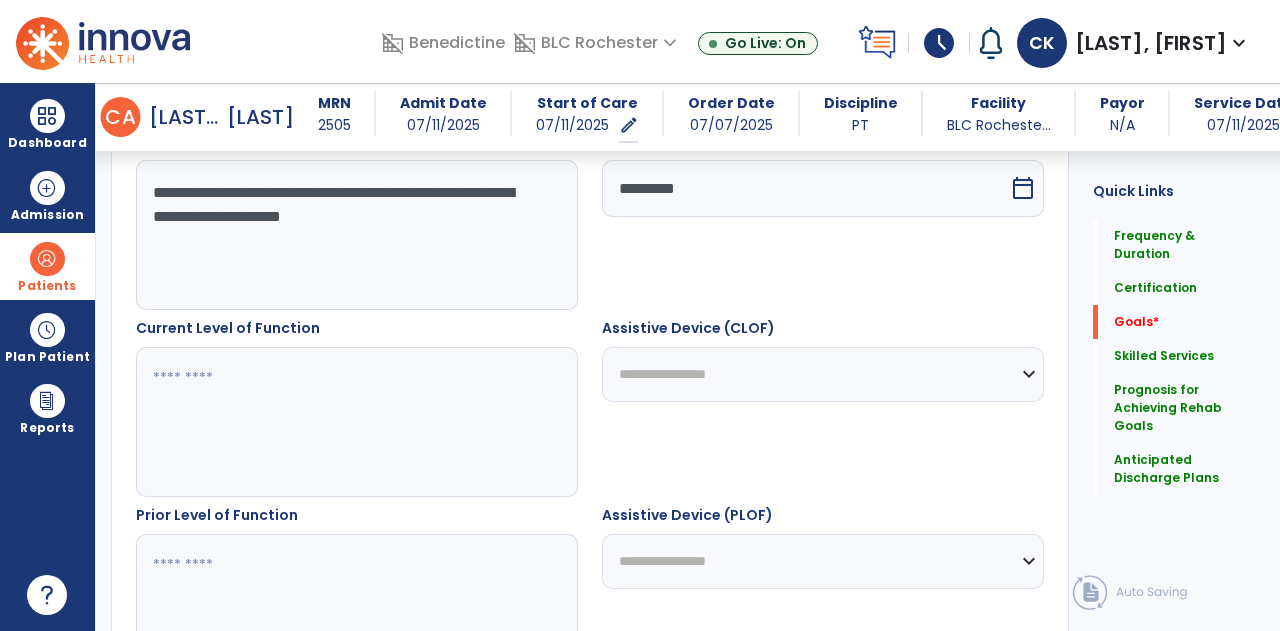 click at bounding box center [356, 422] 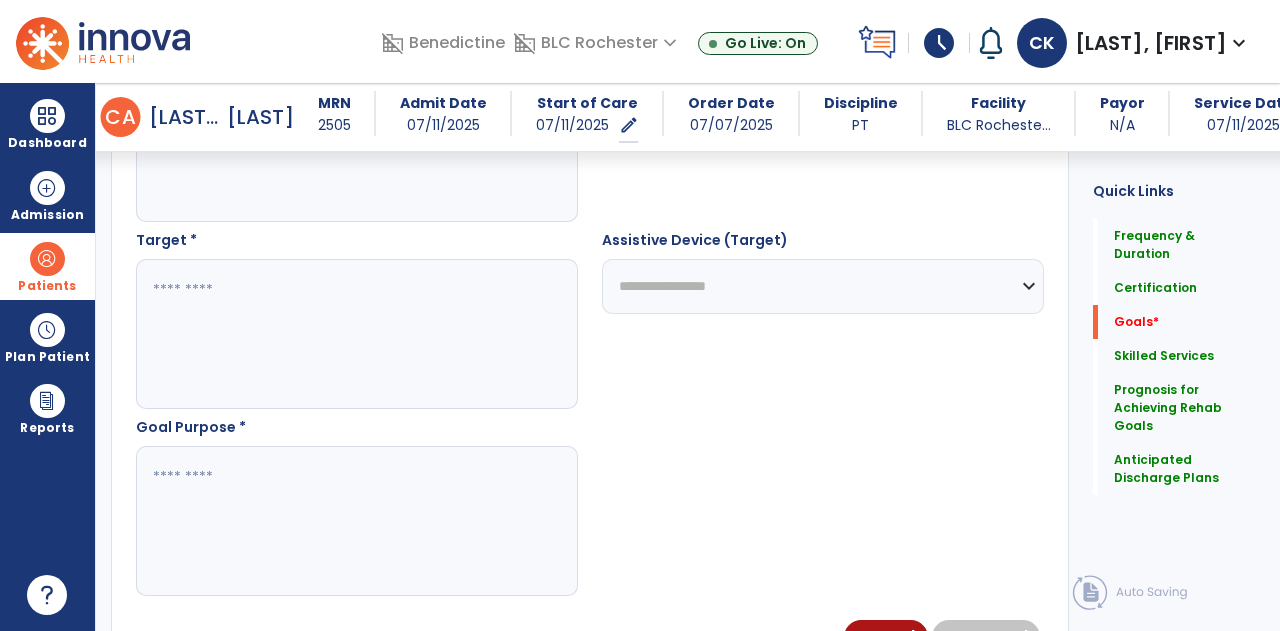 scroll, scrollTop: 1080, scrollLeft: 0, axis: vertical 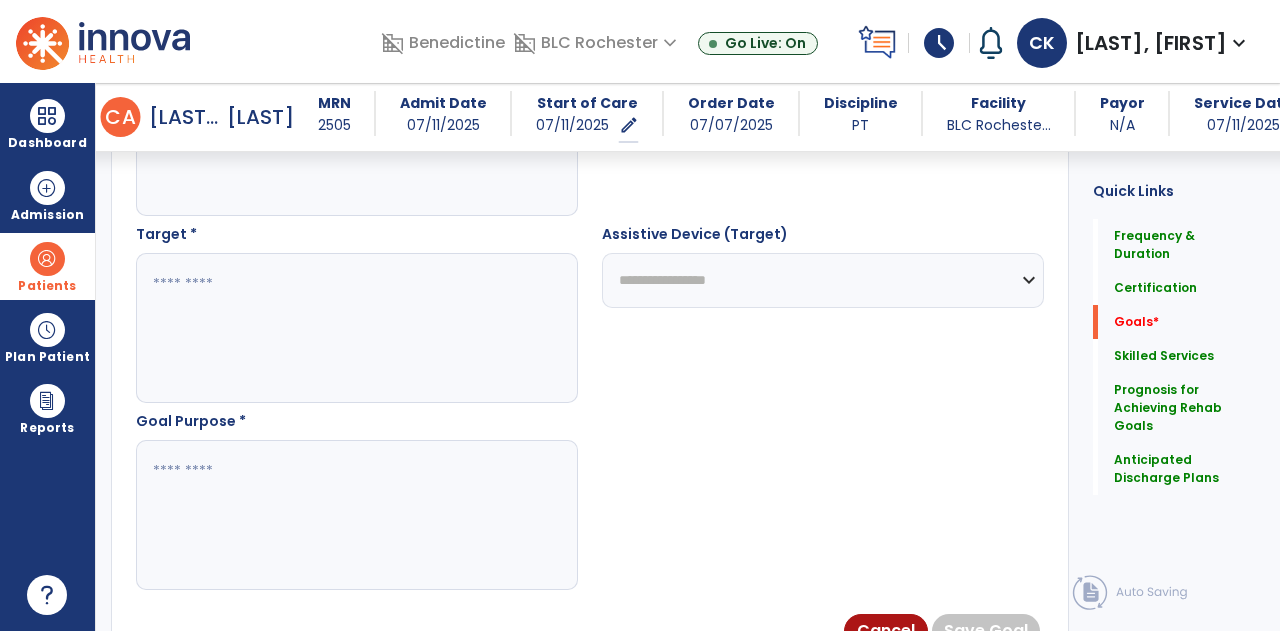 type on "**********" 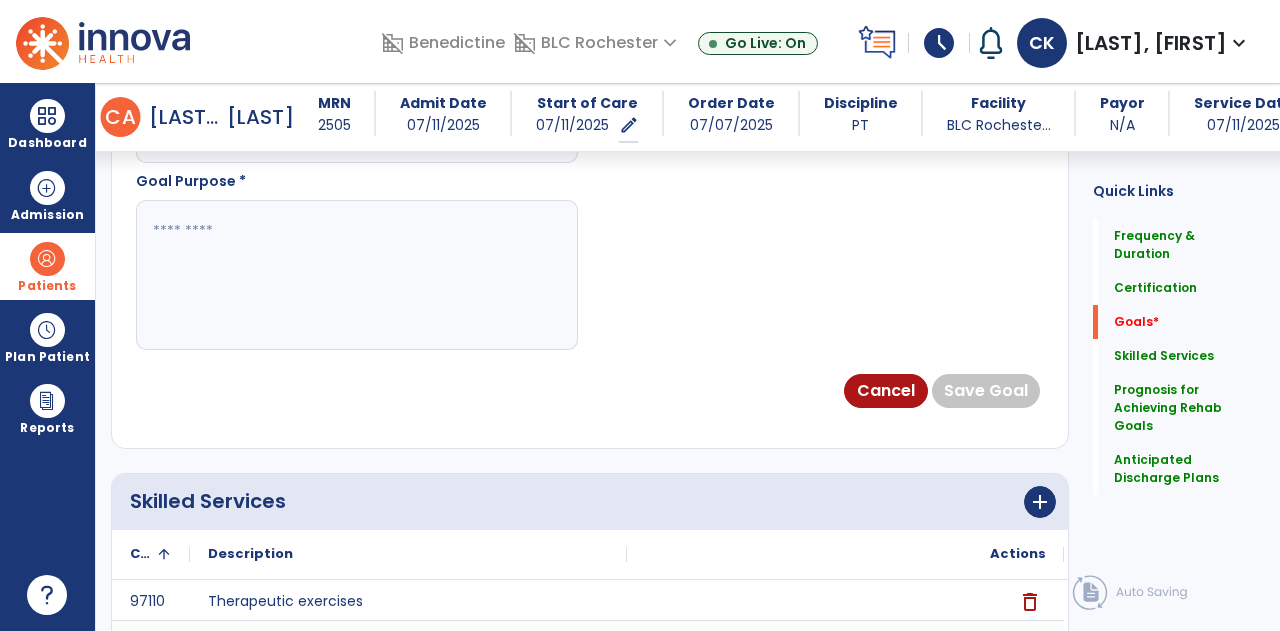 scroll, scrollTop: 1328, scrollLeft: 0, axis: vertical 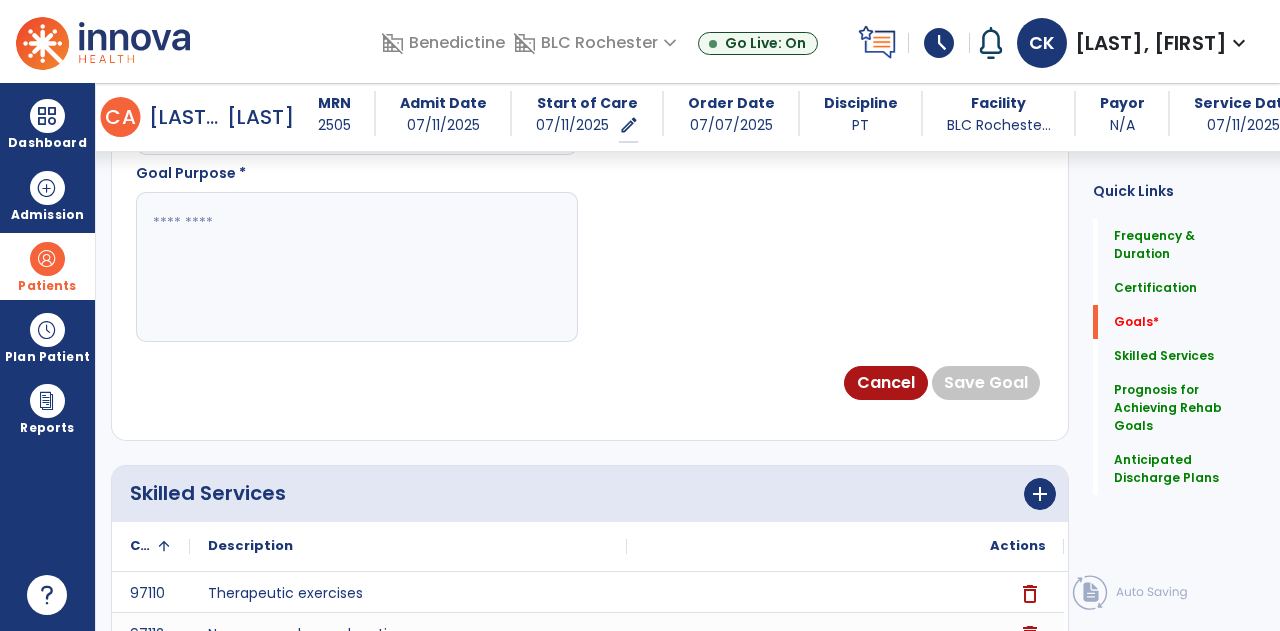type on "******" 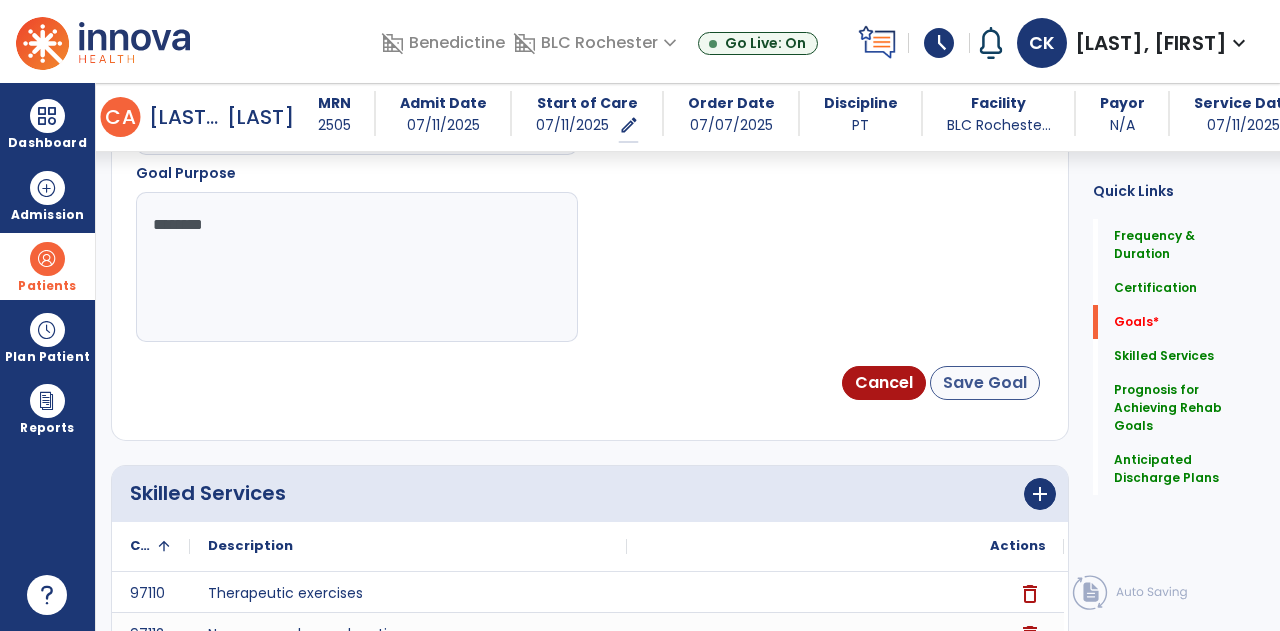 type on "********" 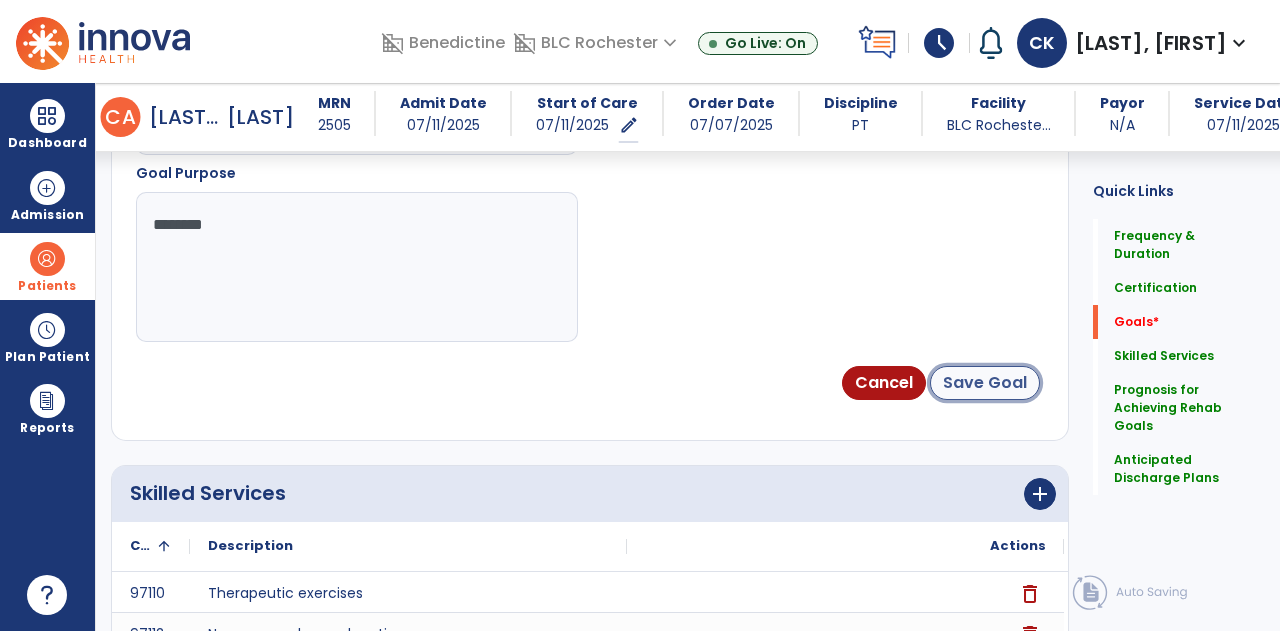 click on "Save Goal" at bounding box center (985, 383) 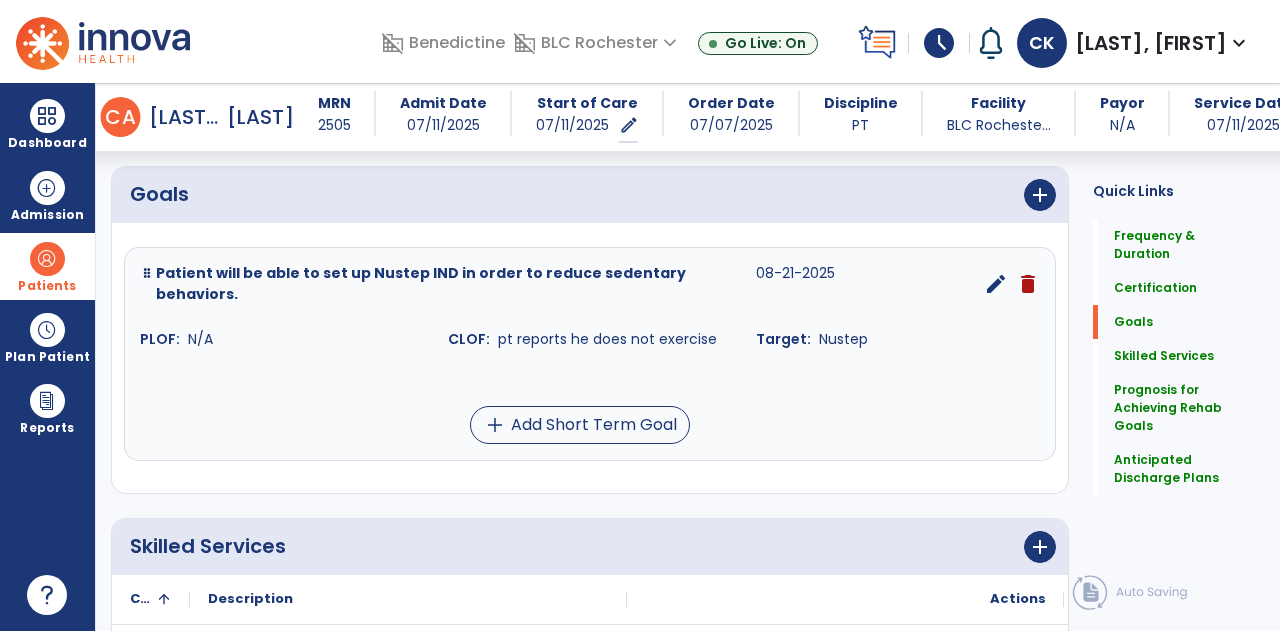 scroll, scrollTop: 472, scrollLeft: 0, axis: vertical 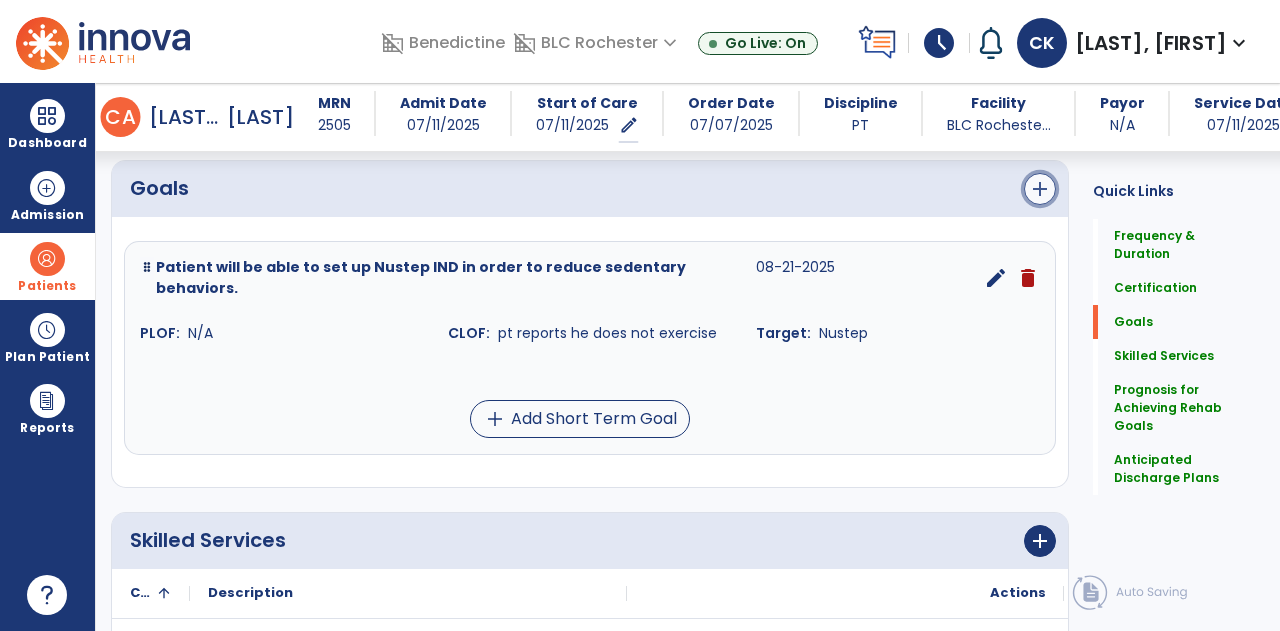 click on "add" at bounding box center (1040, 189) 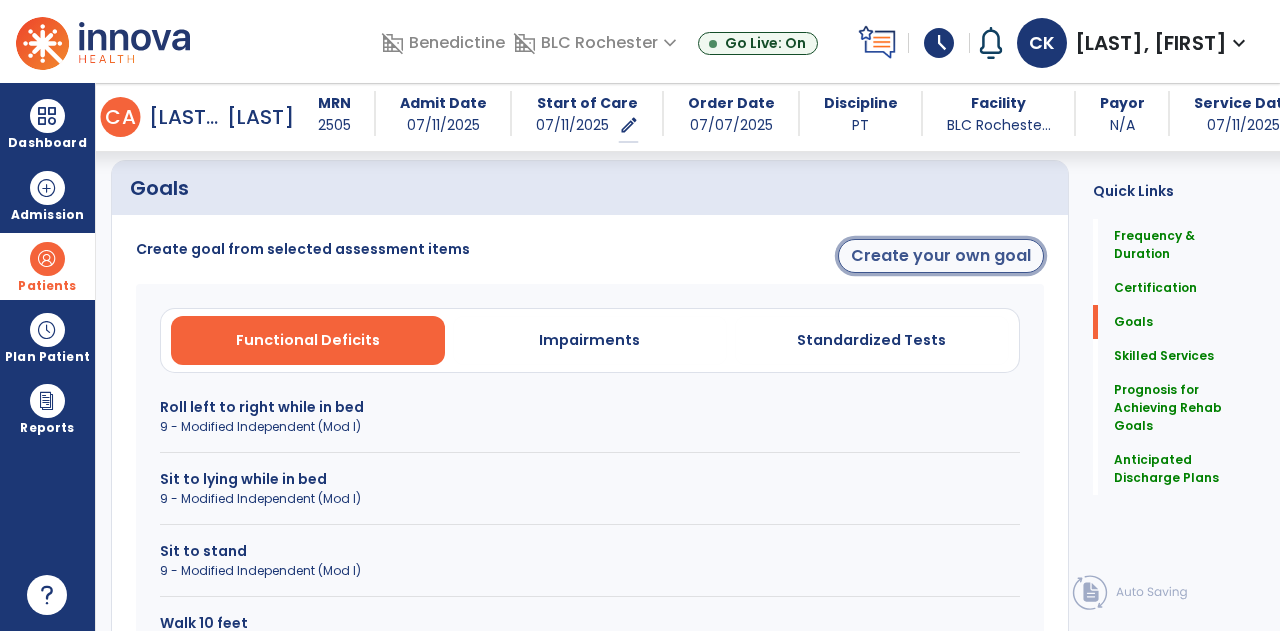 click on "Create your own goal" at bounding box center [941, 256] 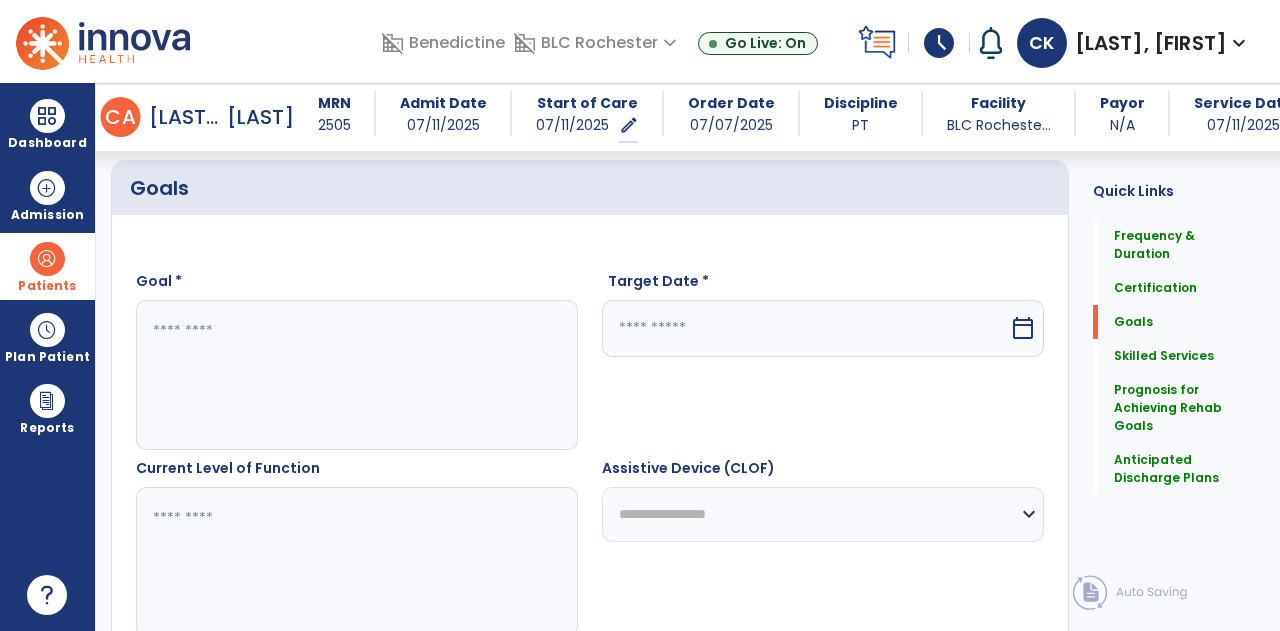 click at bounding box center (356, 375) 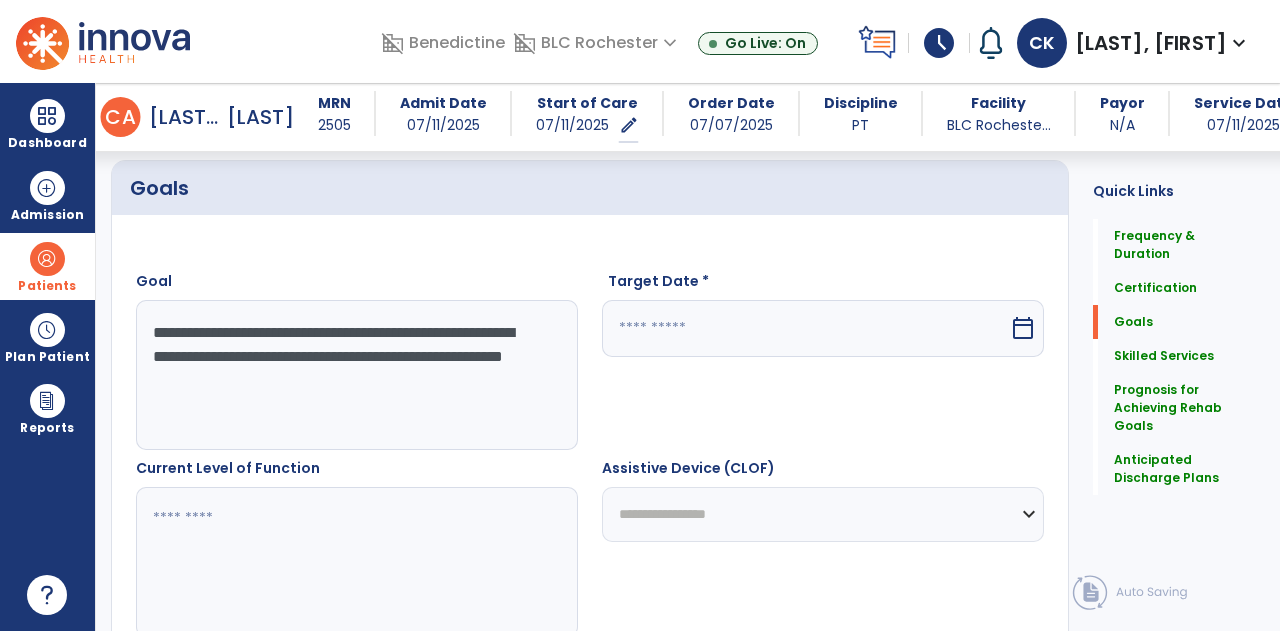 type on "**********" 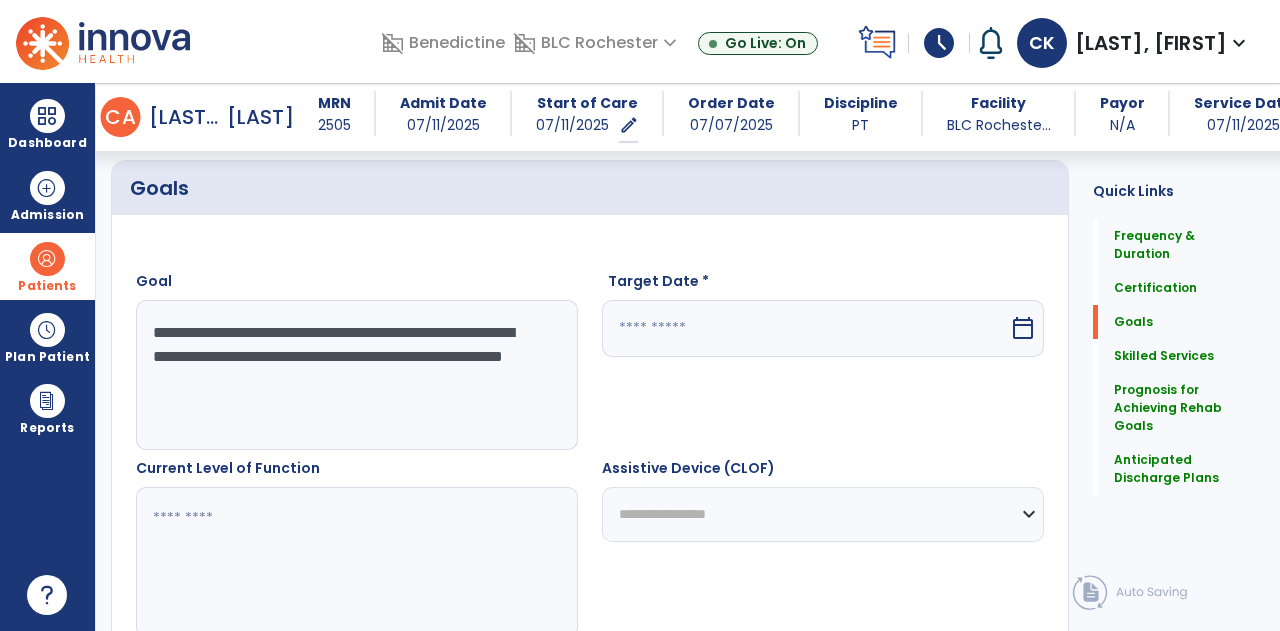 click at bounding box center (805, 328) 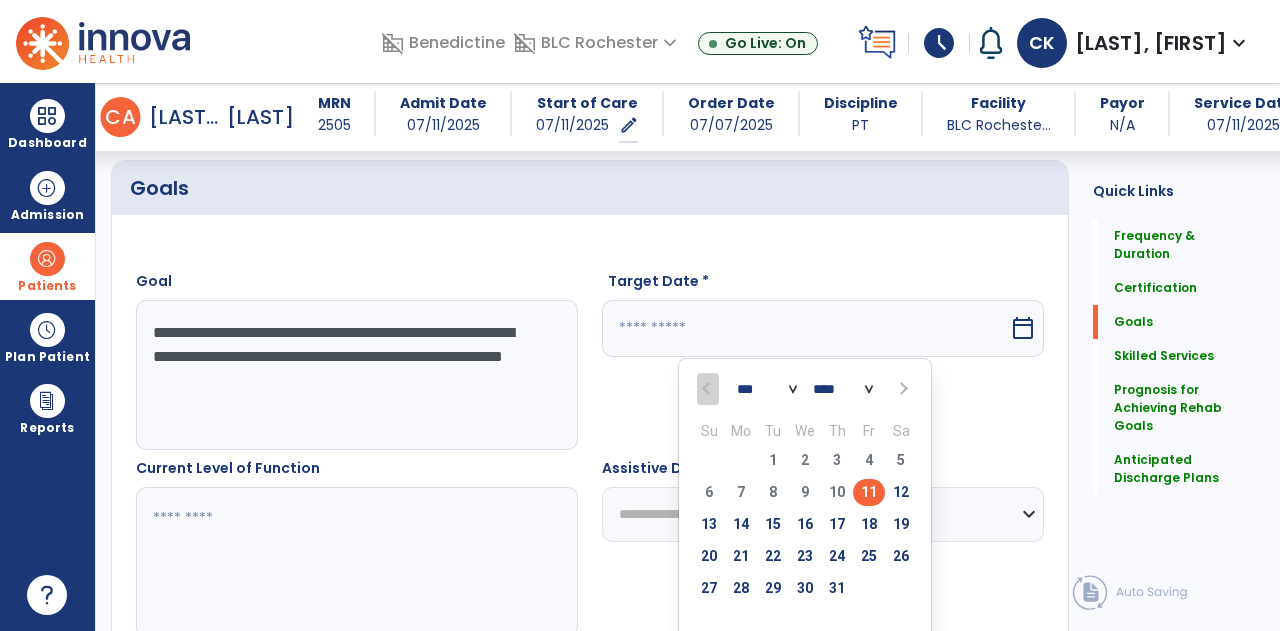 click at bounding box center [902, 389] 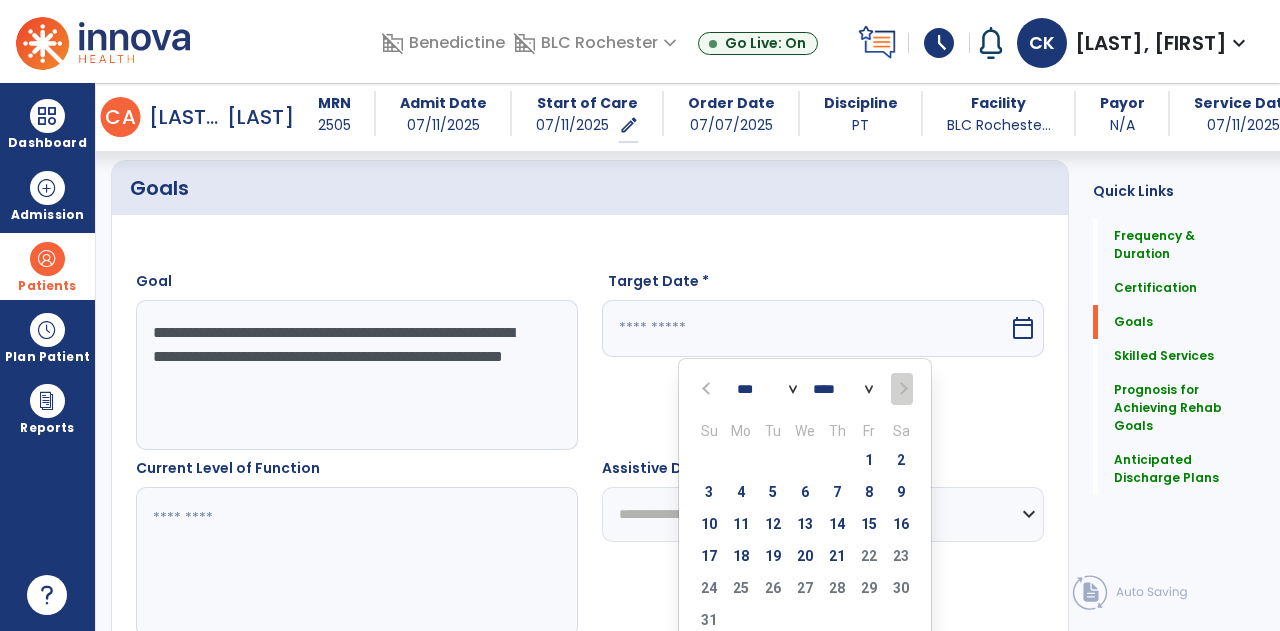 select on "*" 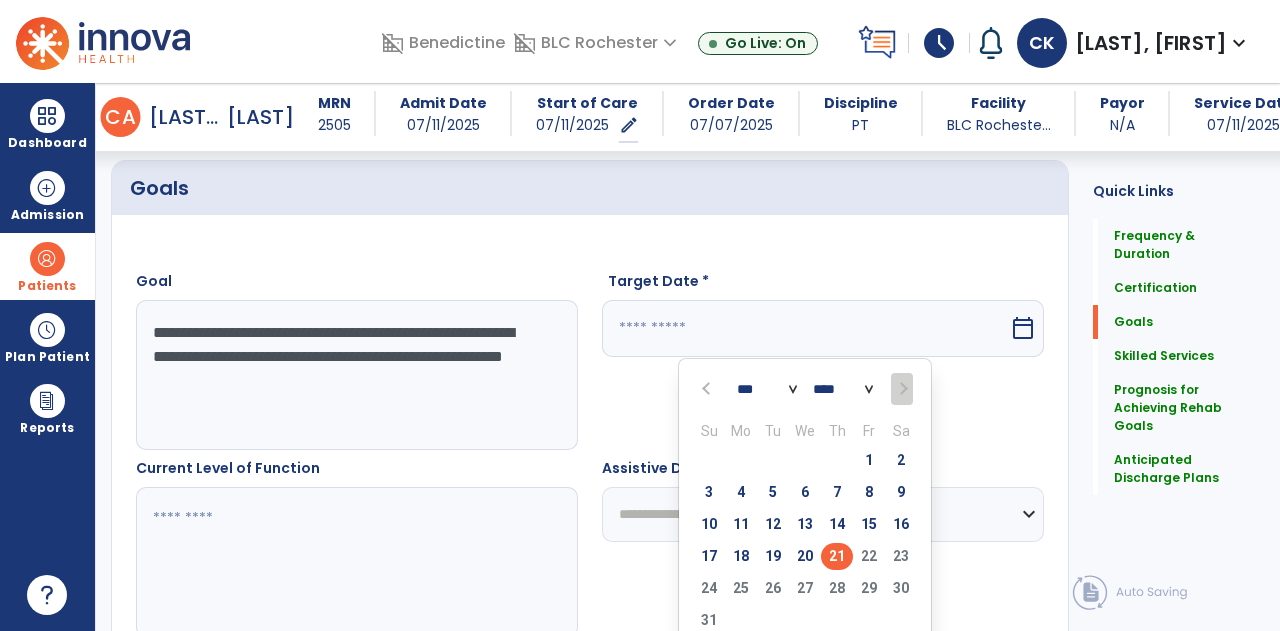 click on "21" at bounding box center (837, 556) 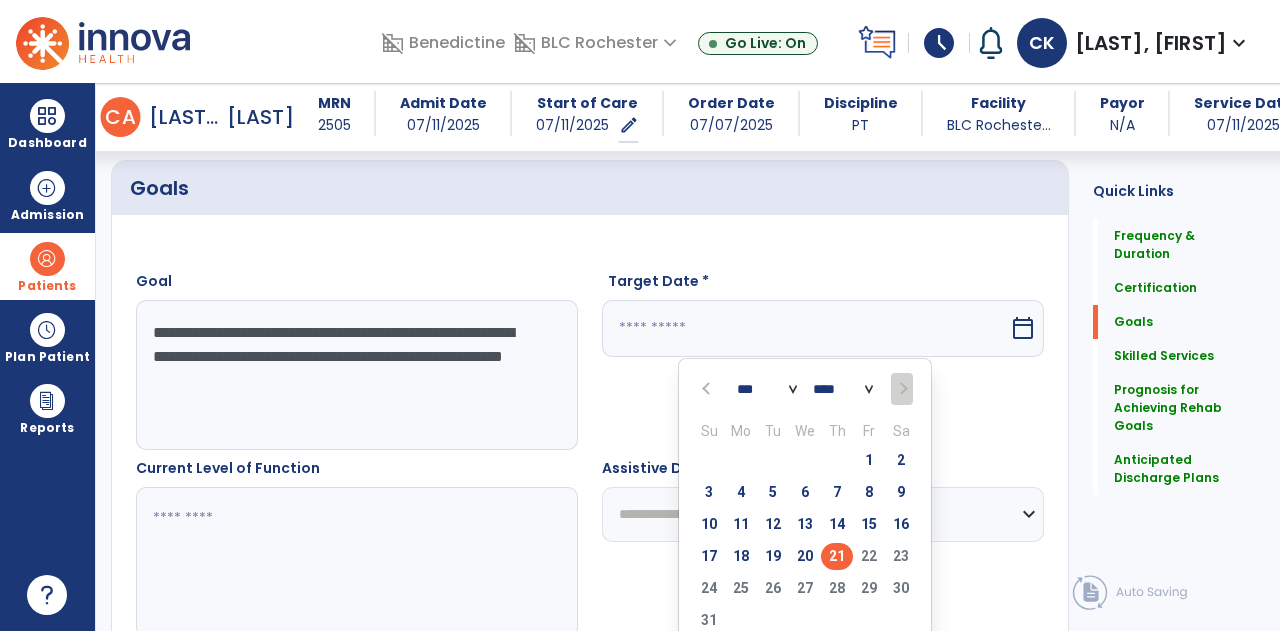type on "*********" 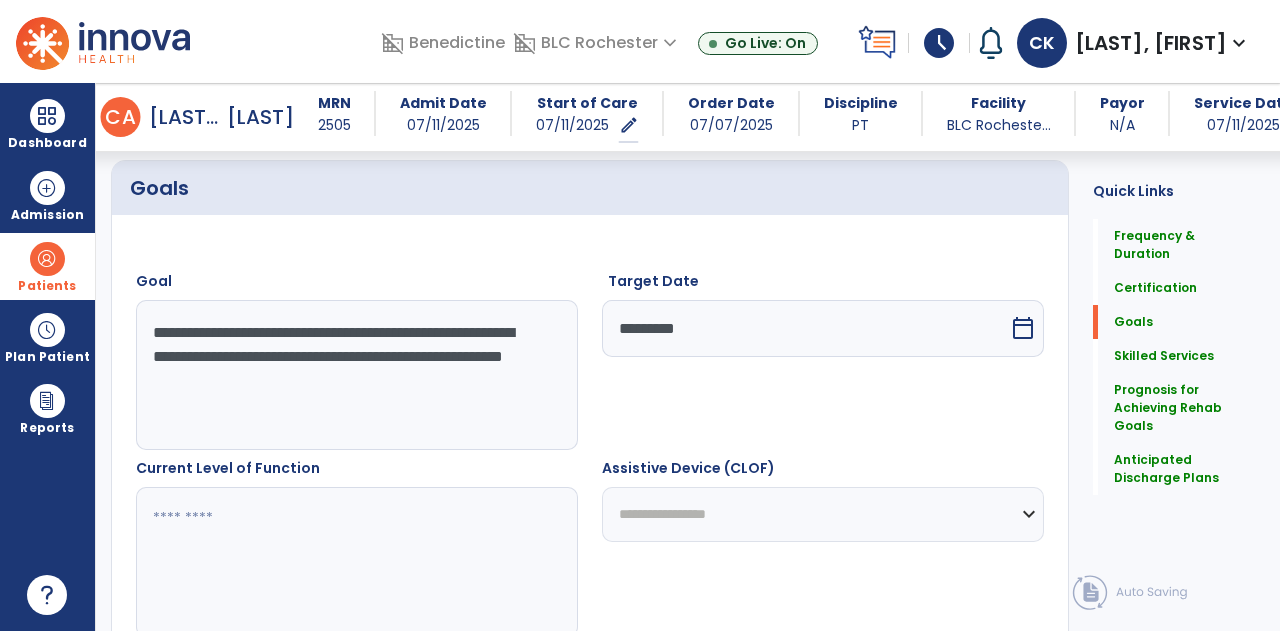 click at bounding box center (356, 562) 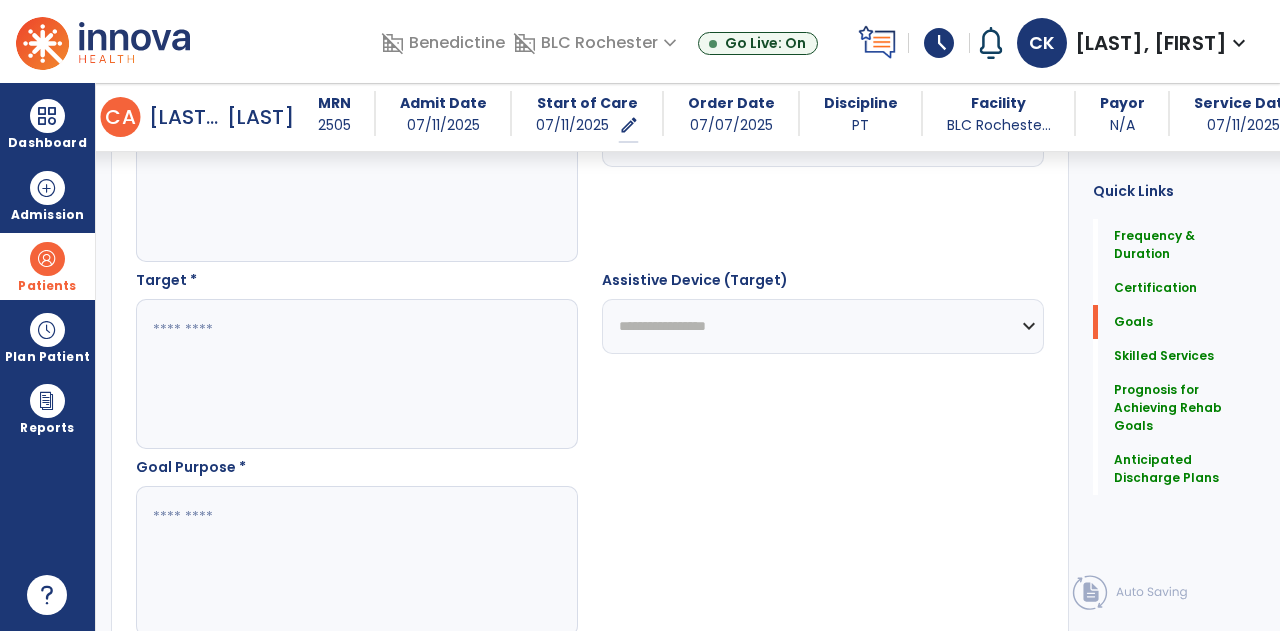 scroll, scrollTop: 1035, scrollLeft: 0, axis: vertical 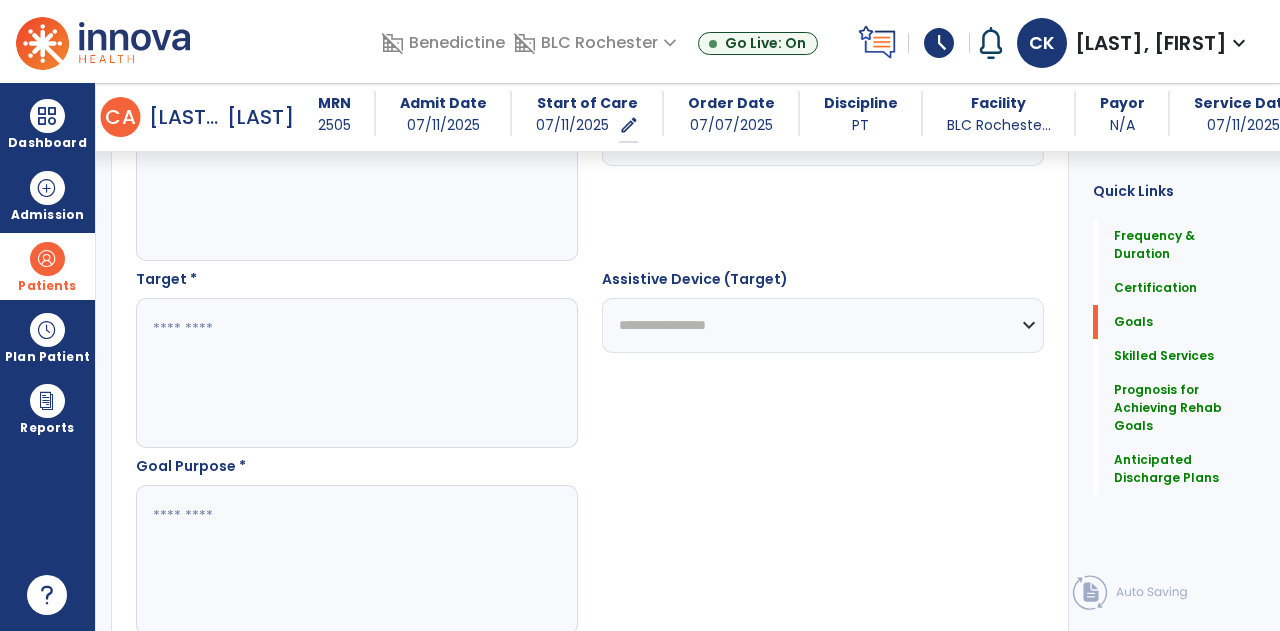 type on "**********" 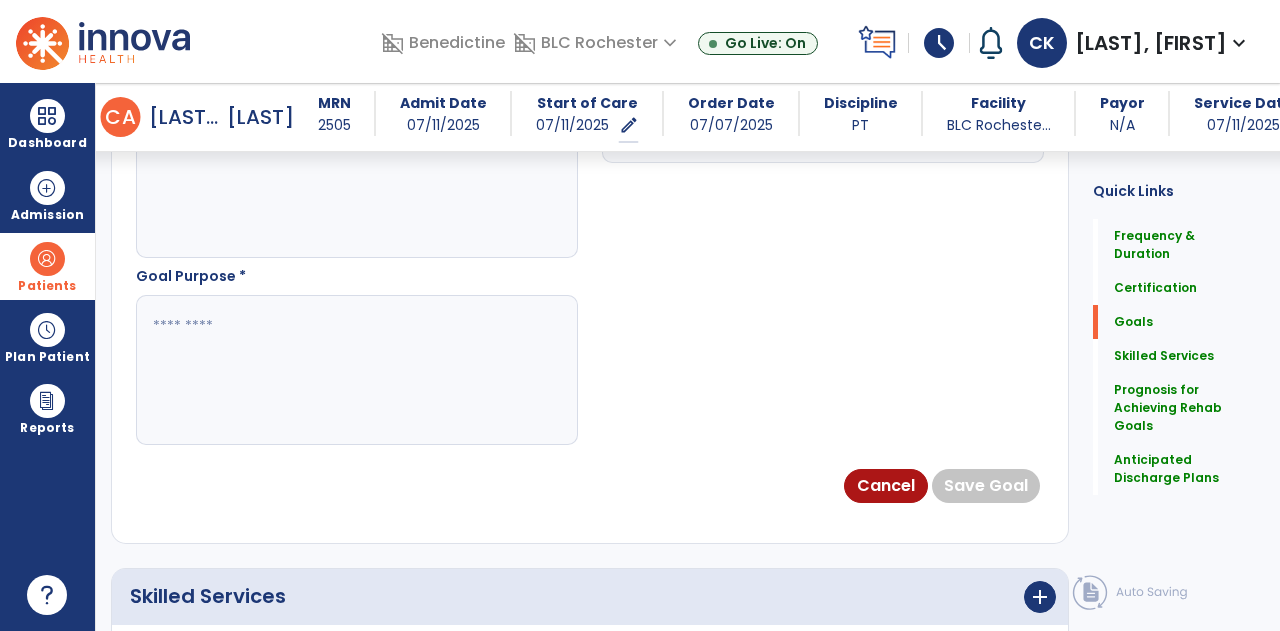 scroll, scrollTop: 1239, scrollLeft: 0, axis: vertical 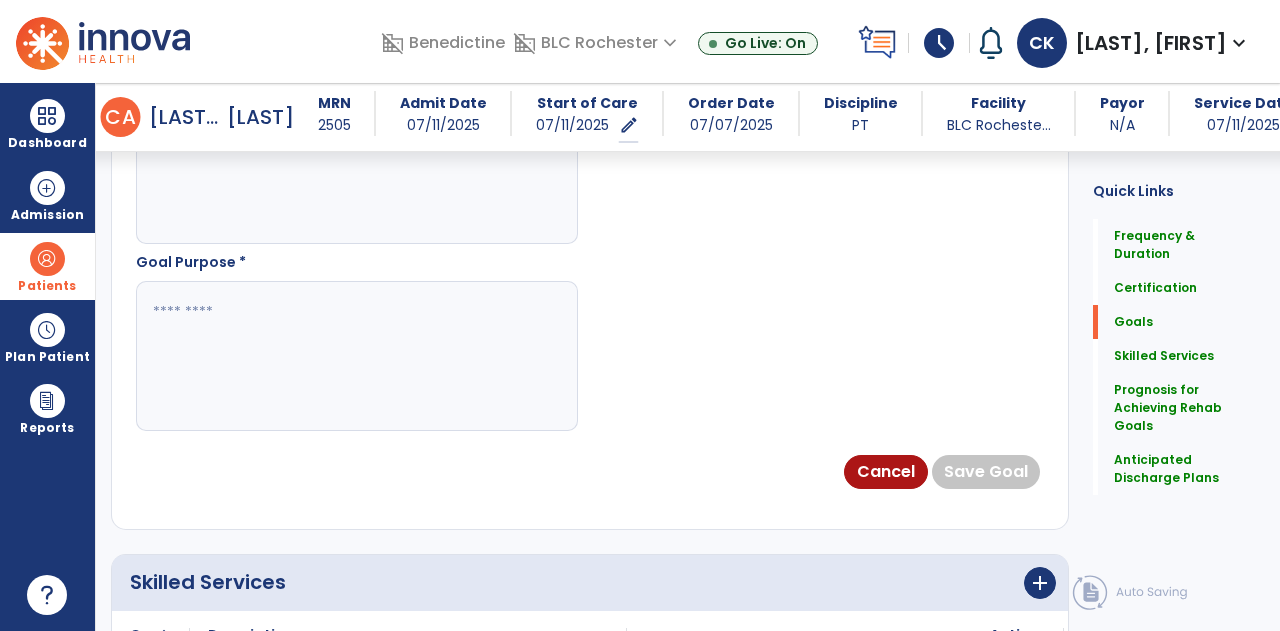 type on "**********" 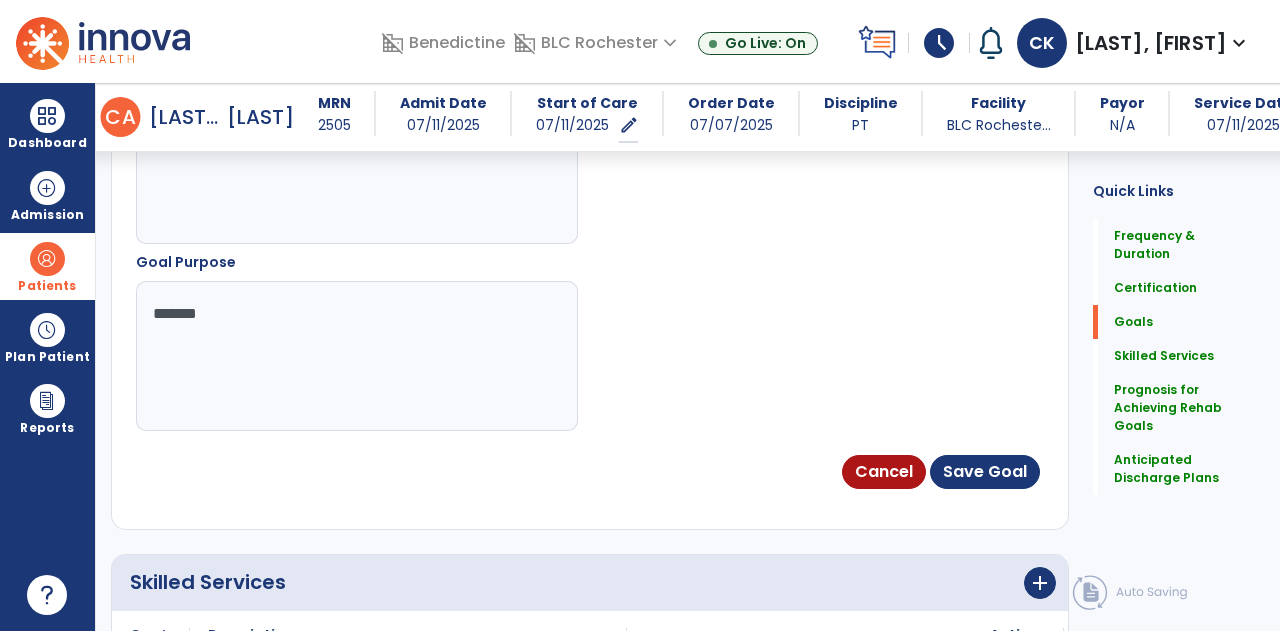 type on "********" 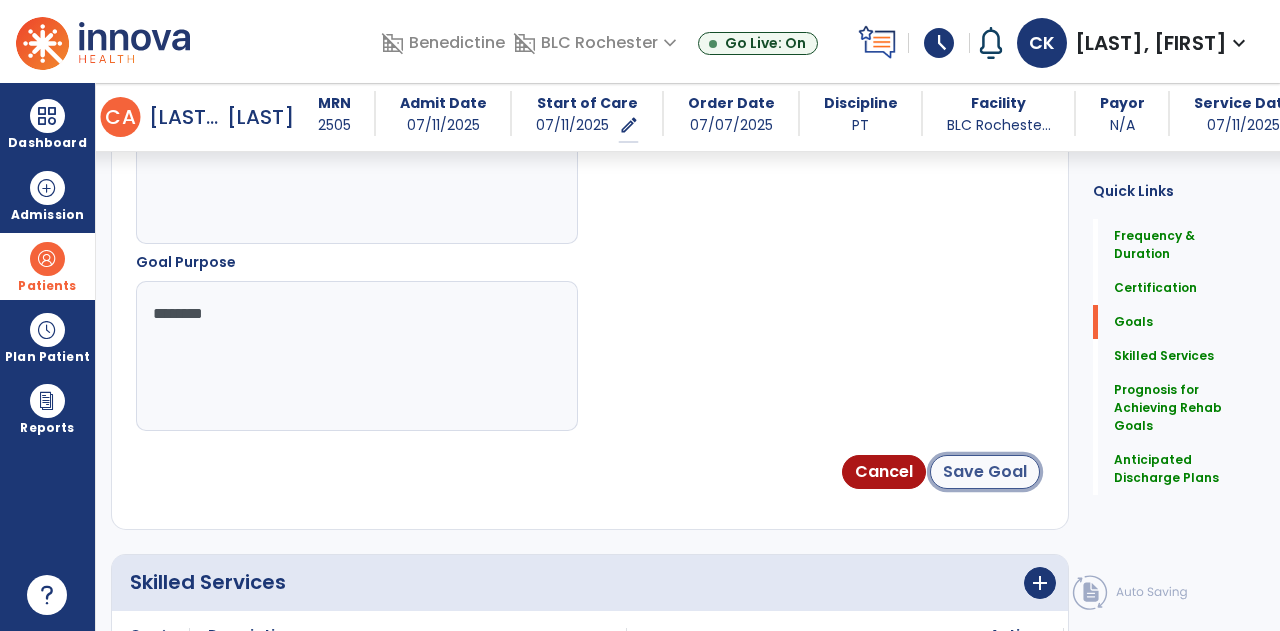 click on "Save Goal" at bounding box center (985, 472) 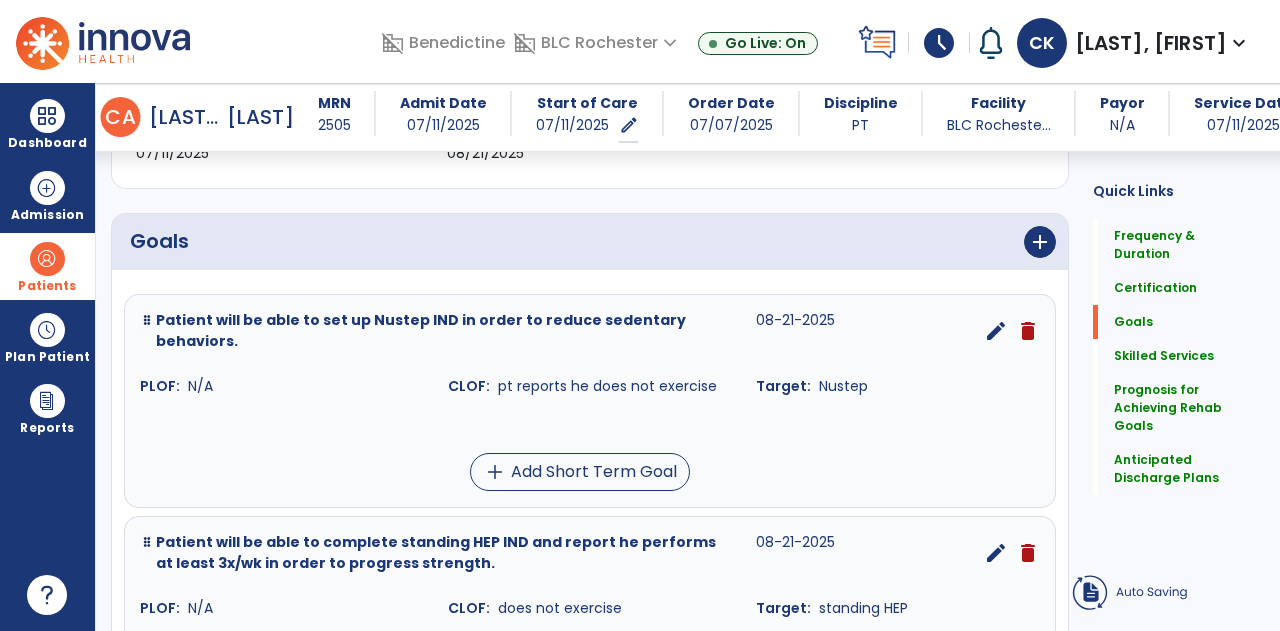 scroll, scrollTop: 418, scrollLeft: 0, axis: vertical 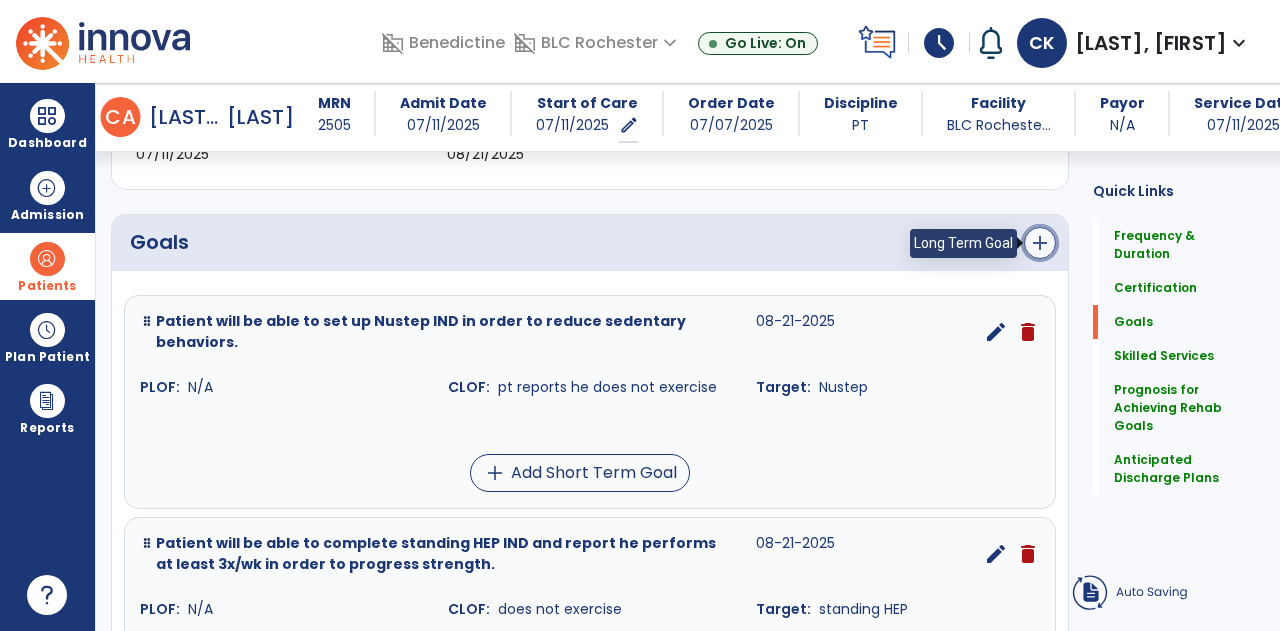 click on "add" at bounding box center [1040, 243] 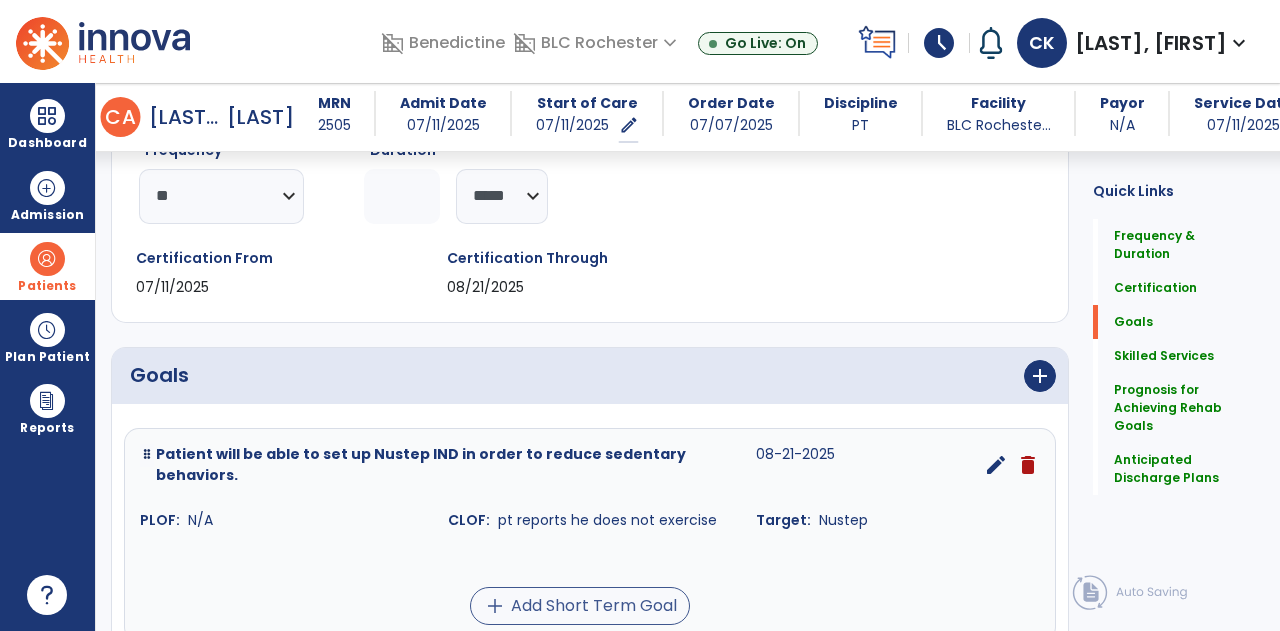 scroll, scrollTop: 342, scrollLeft: 0, axis: vertical 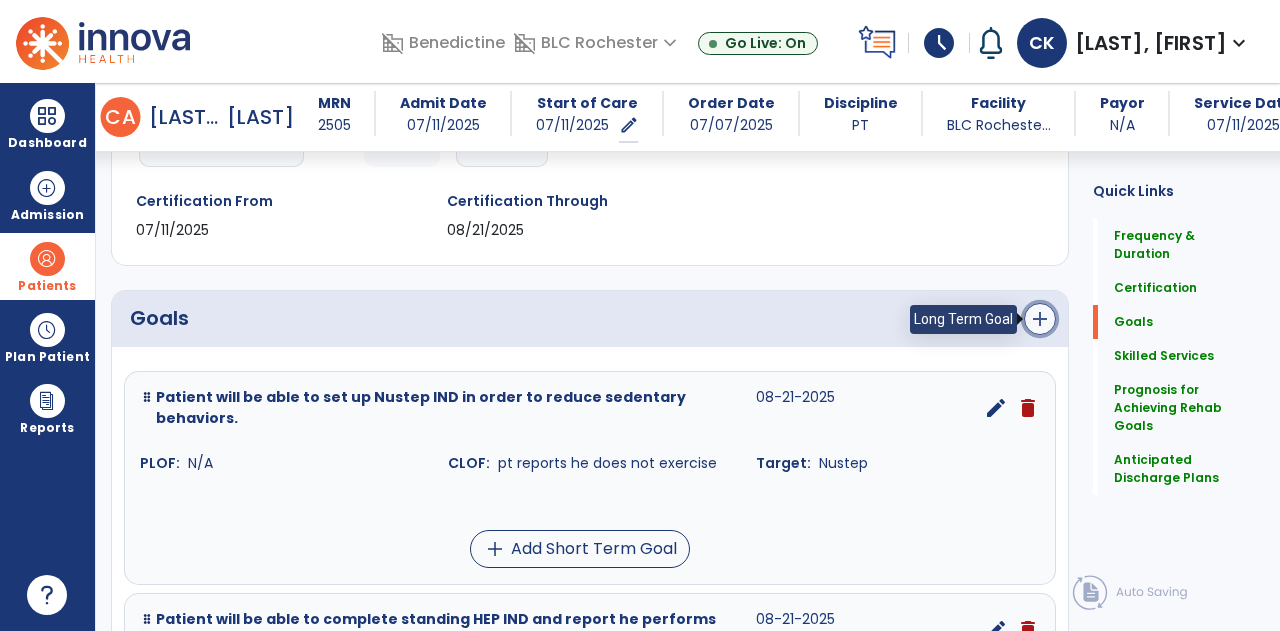 click on "add" at bounding box center [1040, 319] 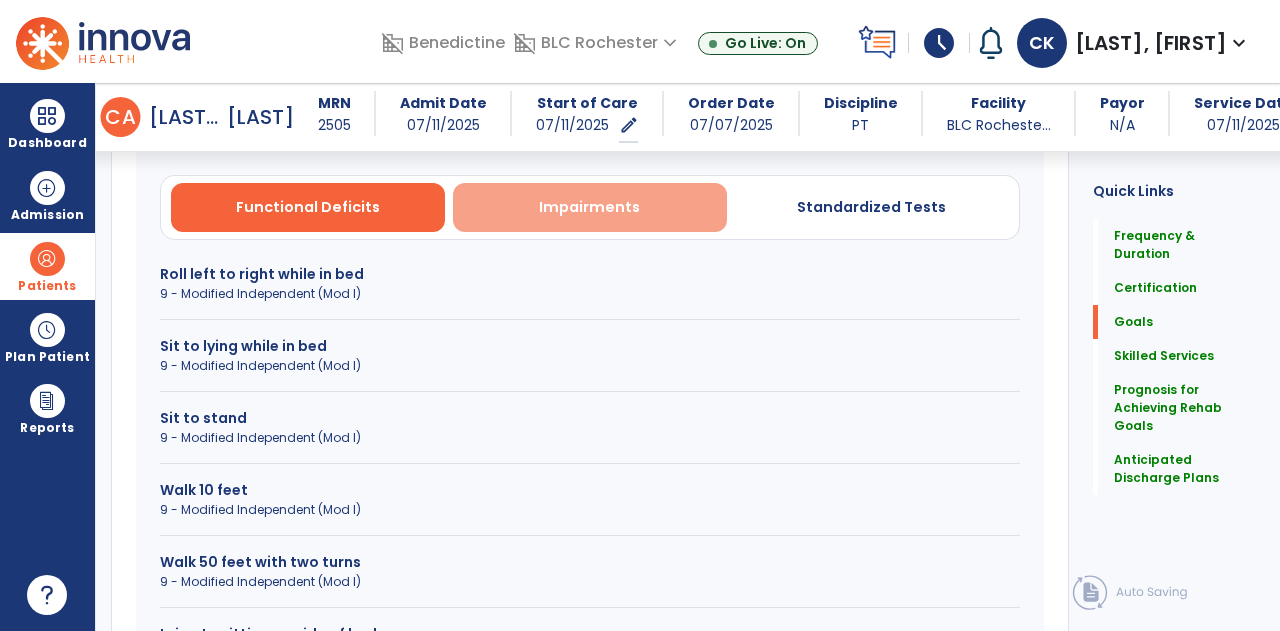 scroll, scrollTop: 606, scrollLeft: 0, axis: vertical 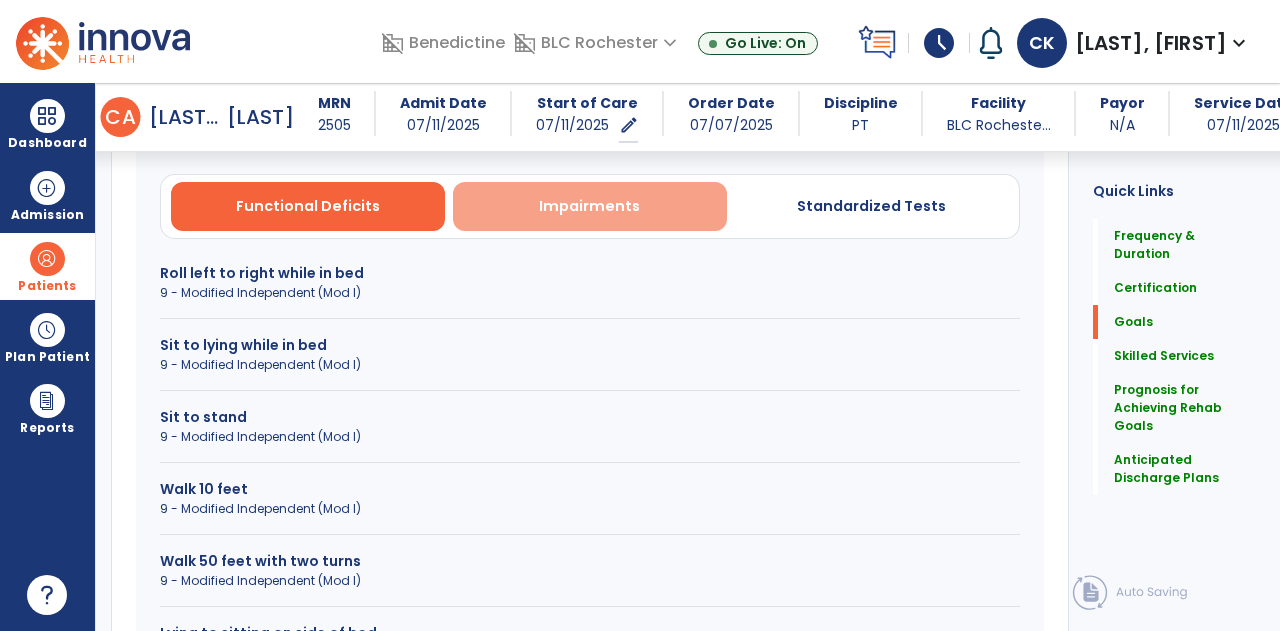click on "Impairments" at bounding box center (589, 206) 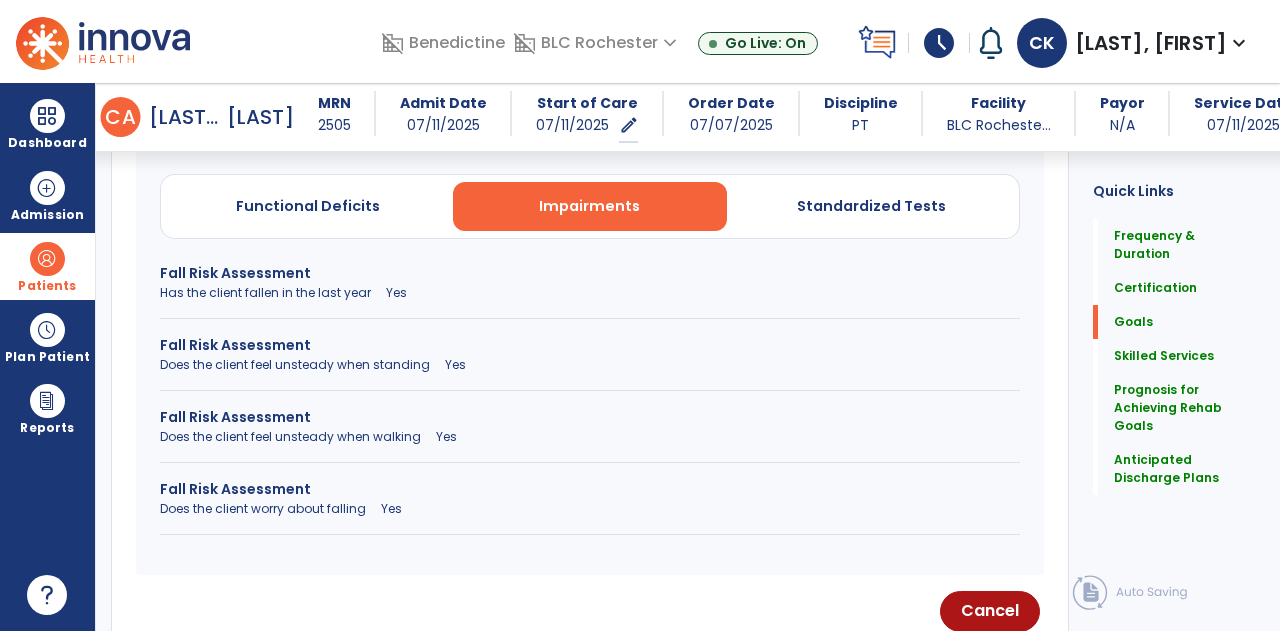 click on "Functional Deficits   Impairments   Standardized Tests  Fall Risk Assessment  Has the client fallen in the last year      Yes  Fall Risk Assessment  Does the client feel unsteady when standing      Yes  Fall Risk Assessment  Does the client feel unsteady when walking      Yes  Fall Risk Assessment  Does the client worry about falling       Yes" at bounding box center (590, 362) 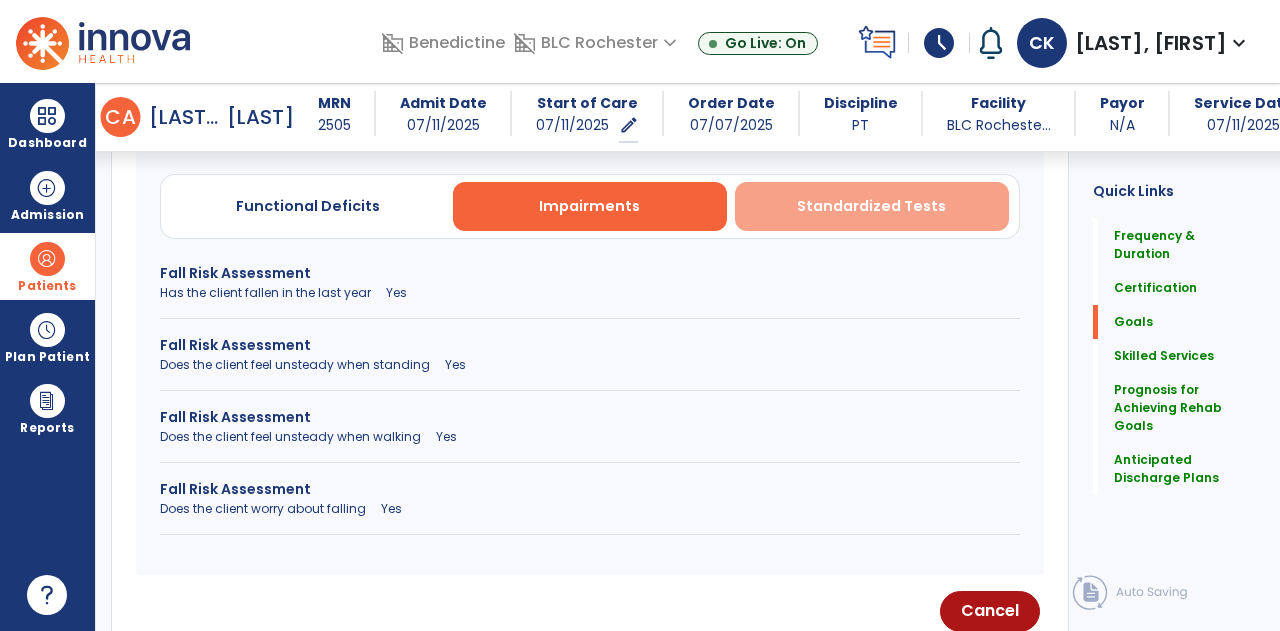 click on "Standardized Tests" at bounding box center [872, 206] 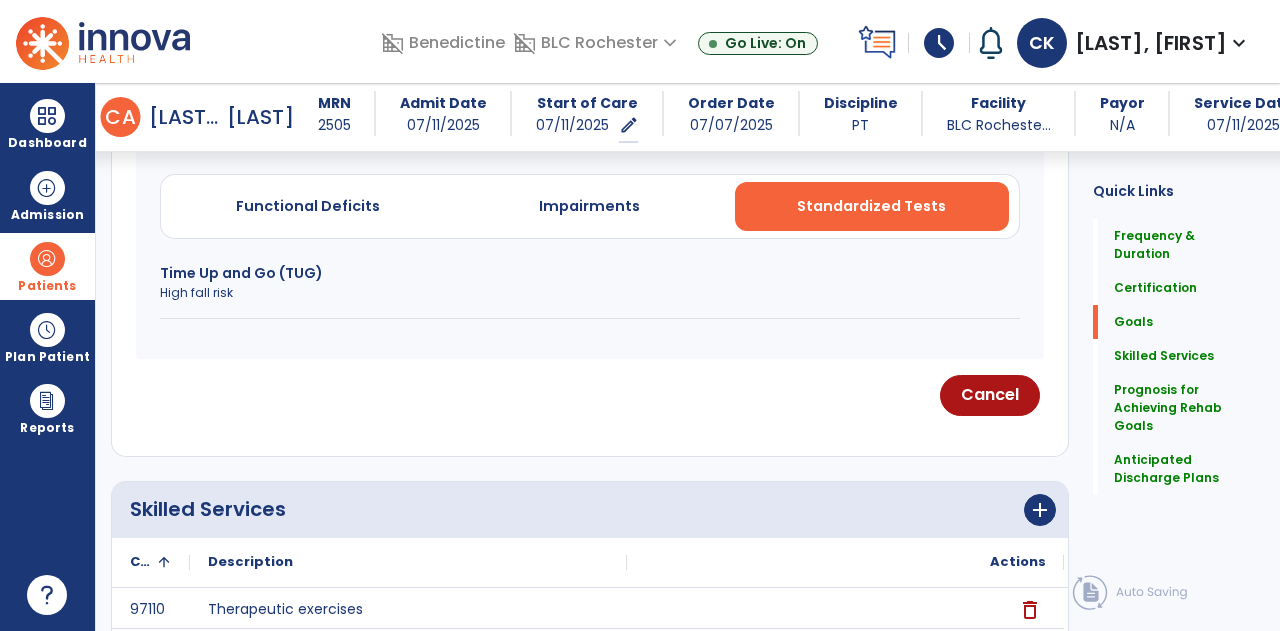 click on "Time Up and Go (TUG)" at bounding box center (590, 273) 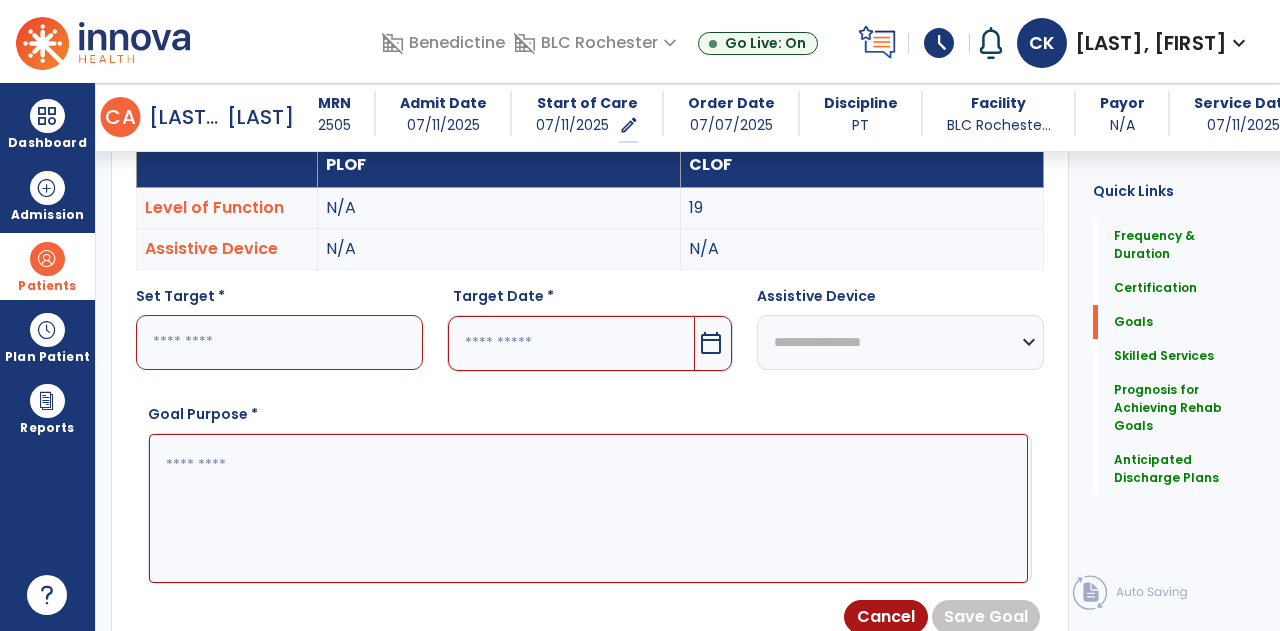 click at bounding box center [279, 342] 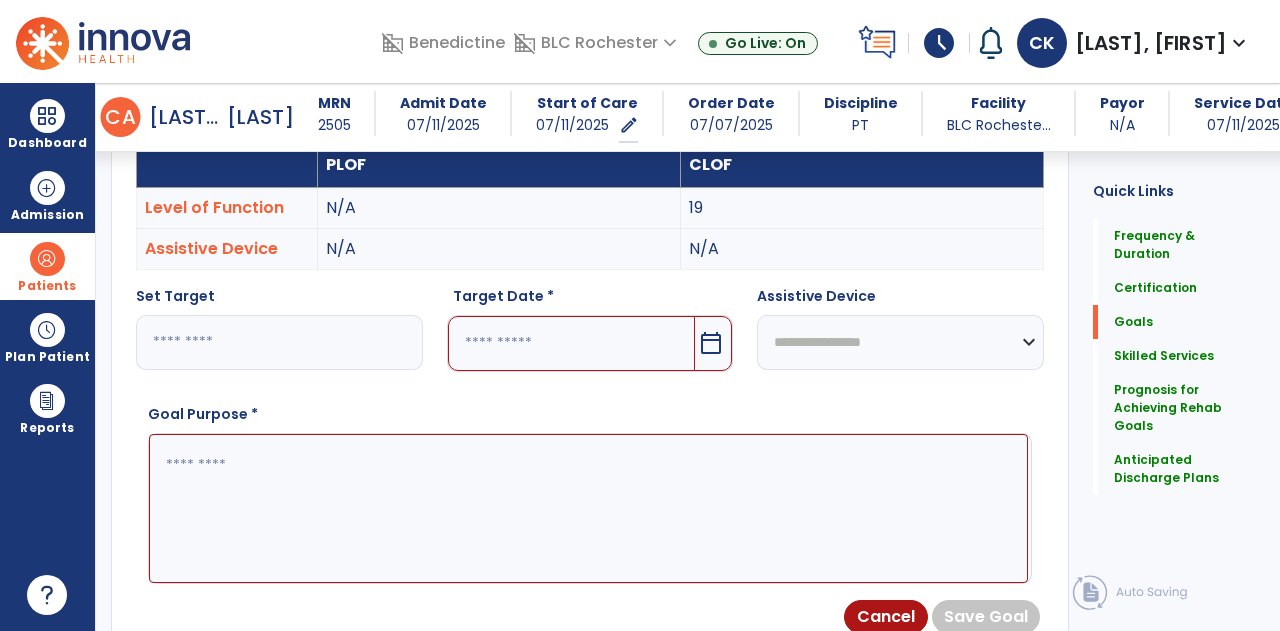 type on "**" 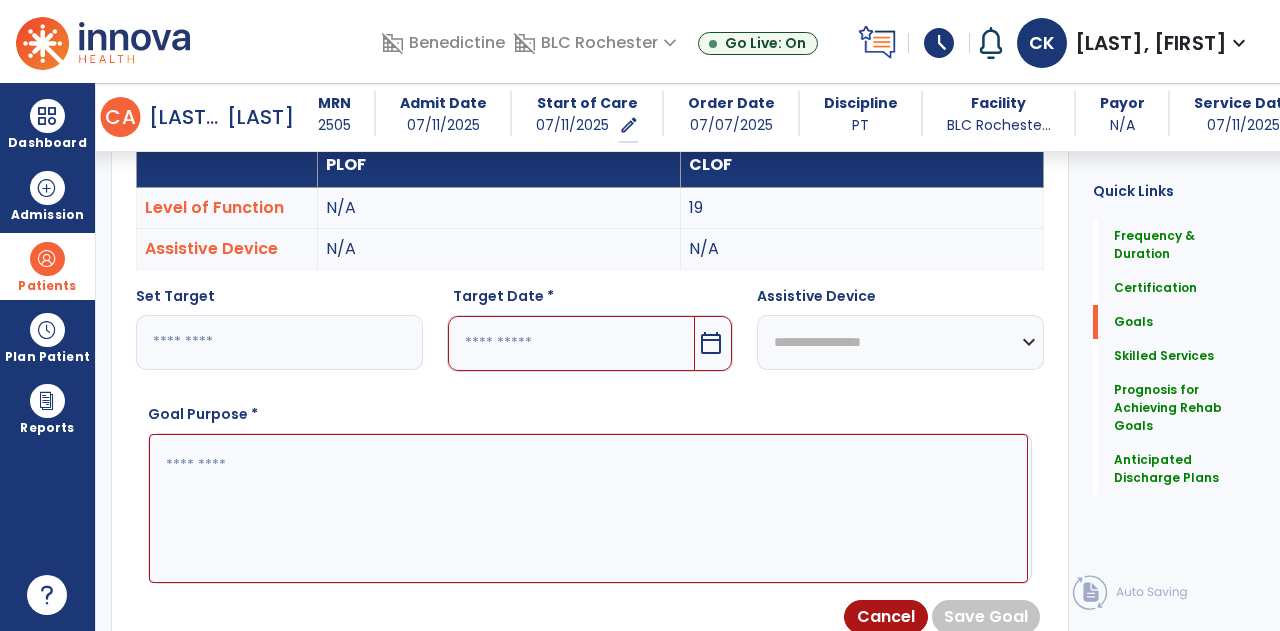 click at bounding box center (572, 343) 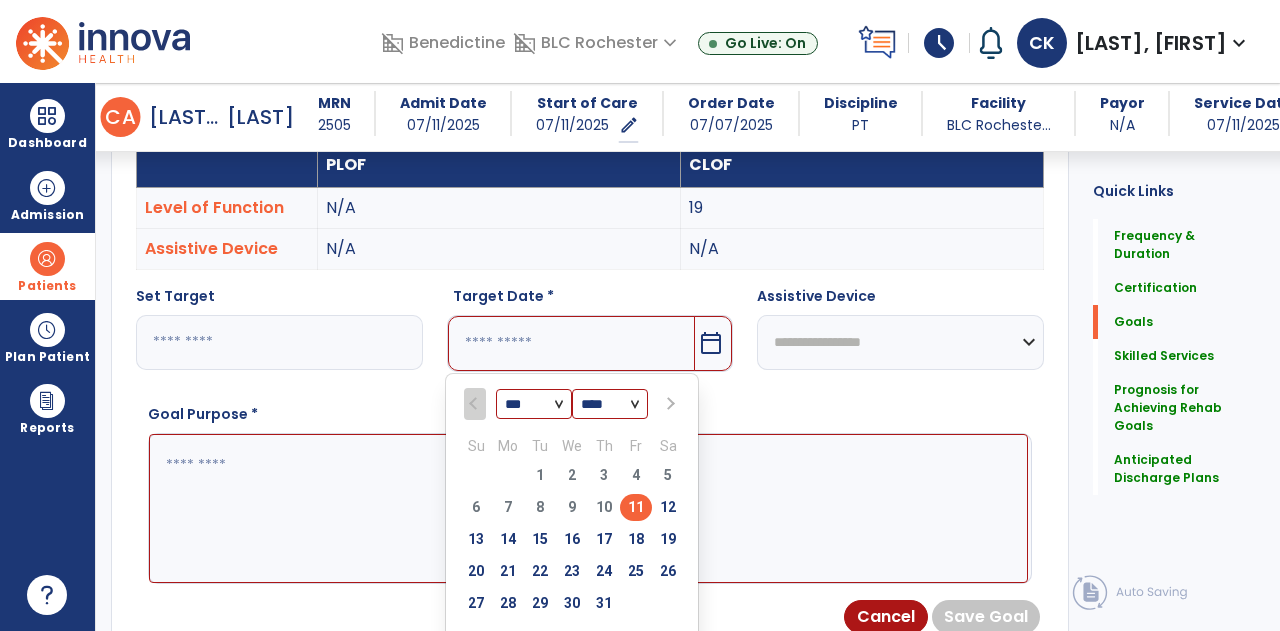 click at bounding box center [669, 404] 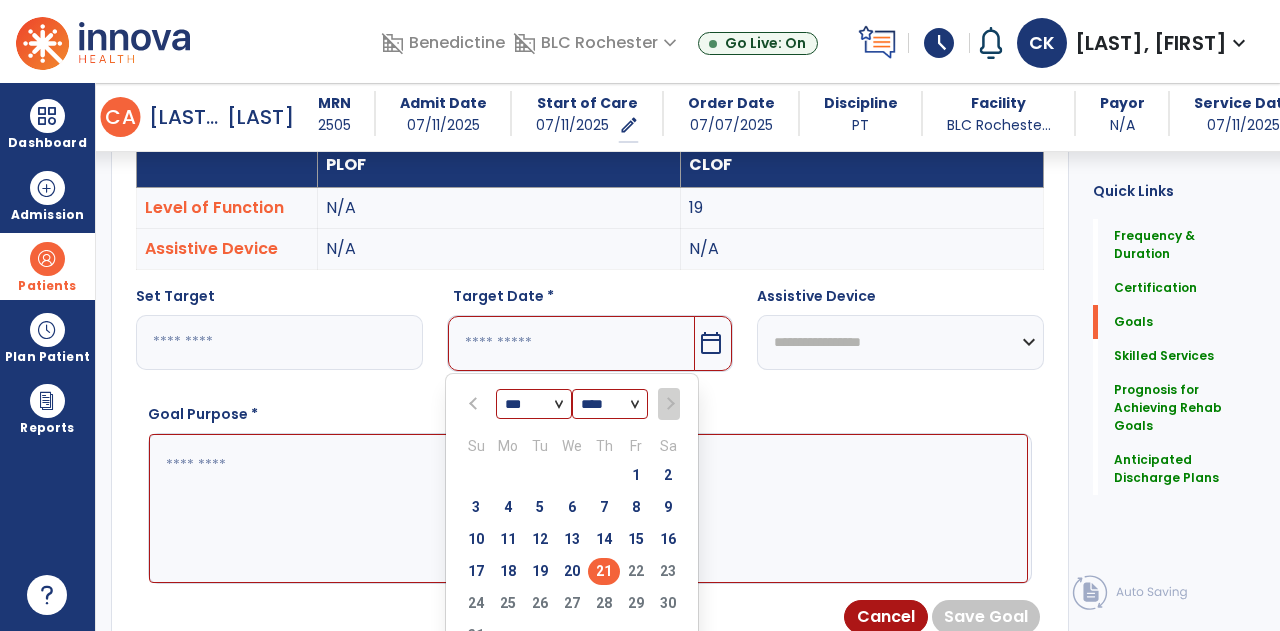 click on "21" at bounding box center (604, 571) 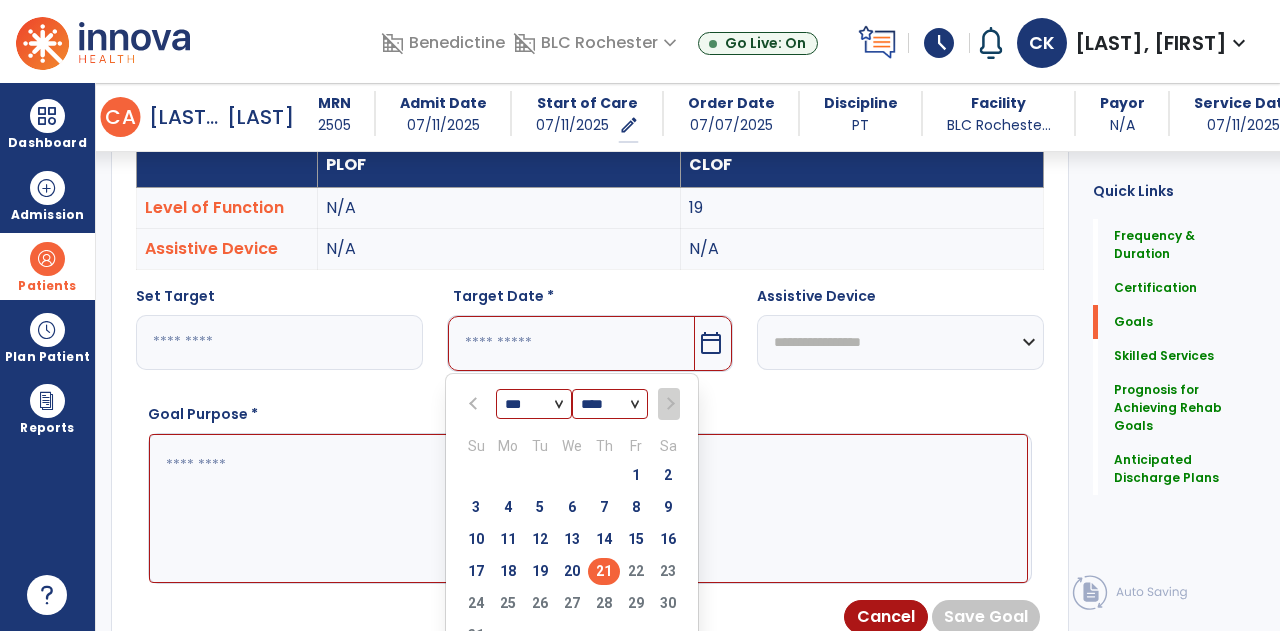 type on "*********" 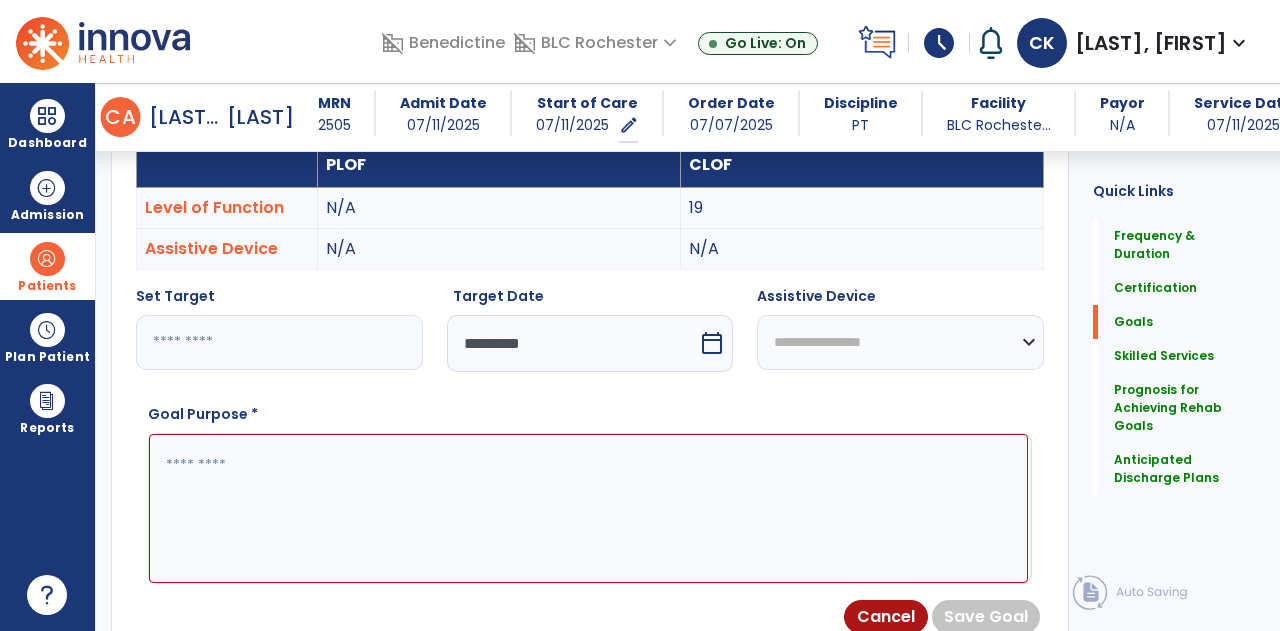 click on "**********" at bounding box center (900, 342) 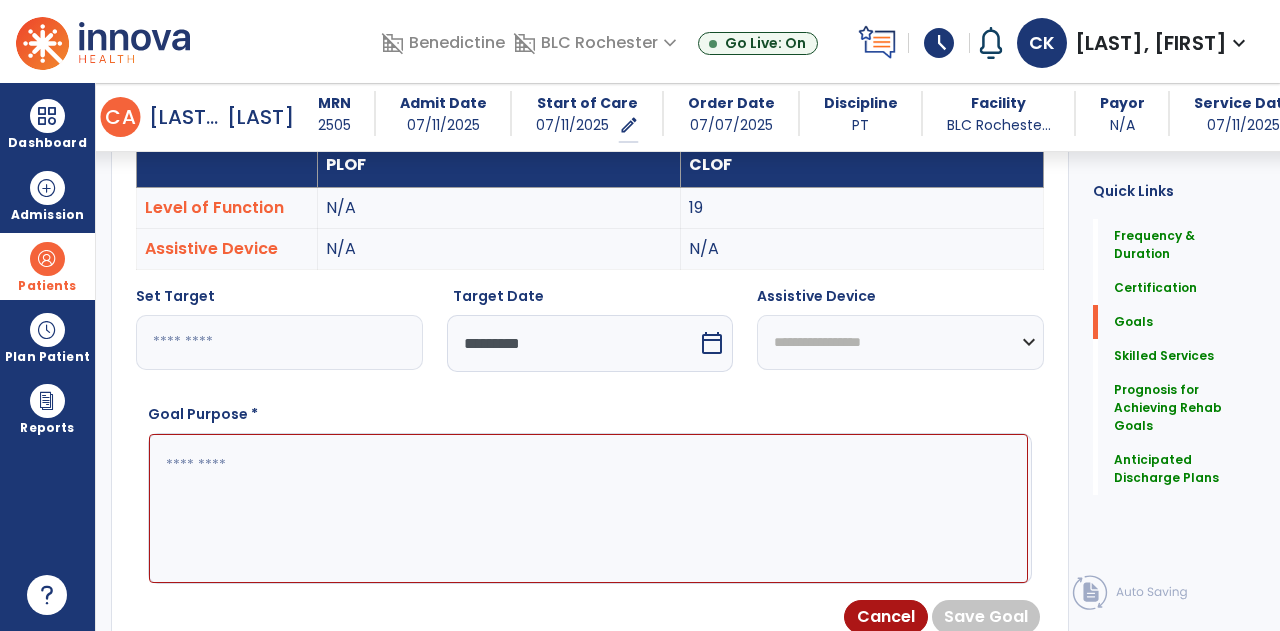 select on "**********" 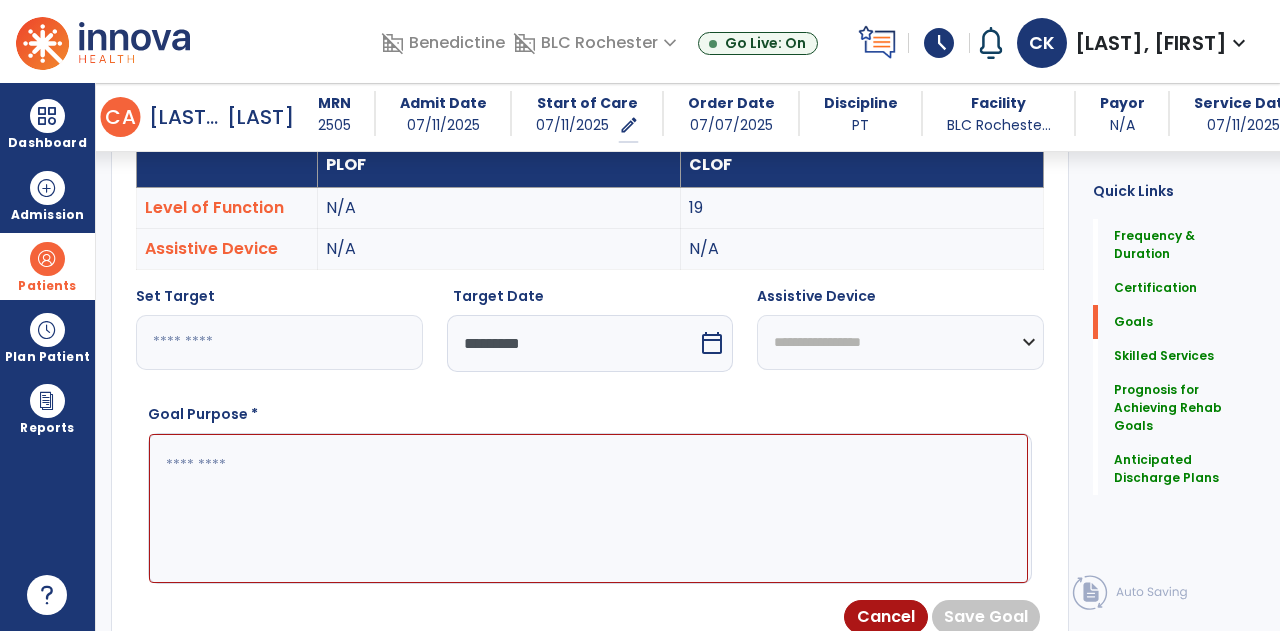 click on "**********" at bounding box center (900, 342) 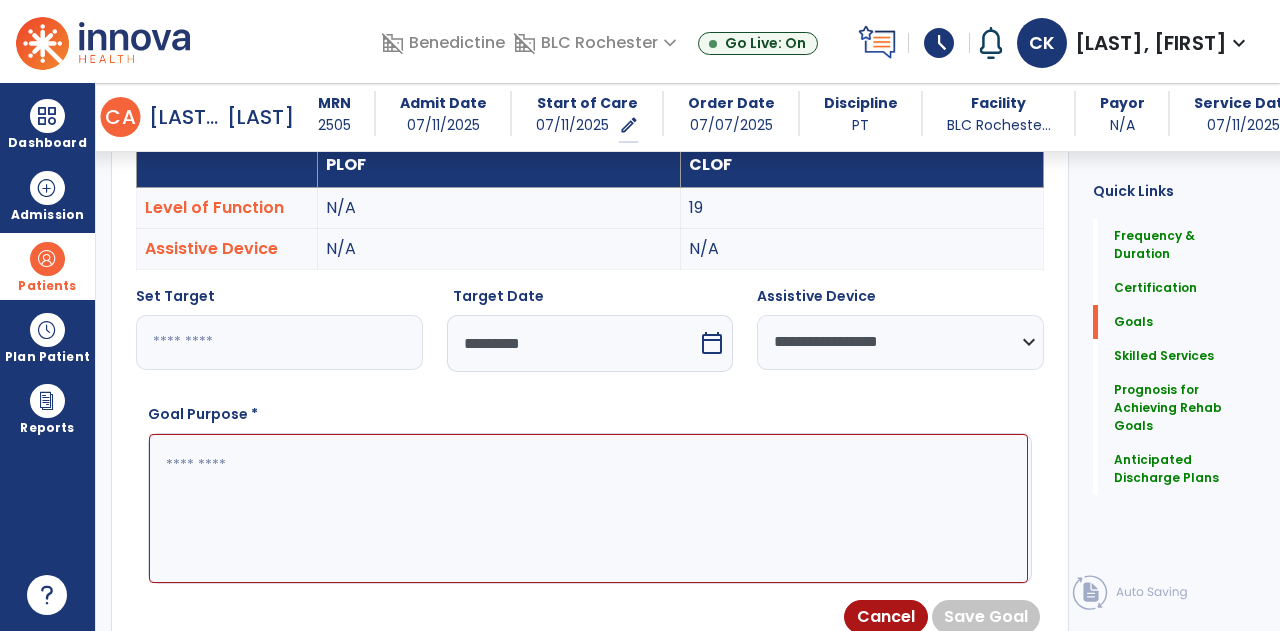 click at bounding box center (588, 508) 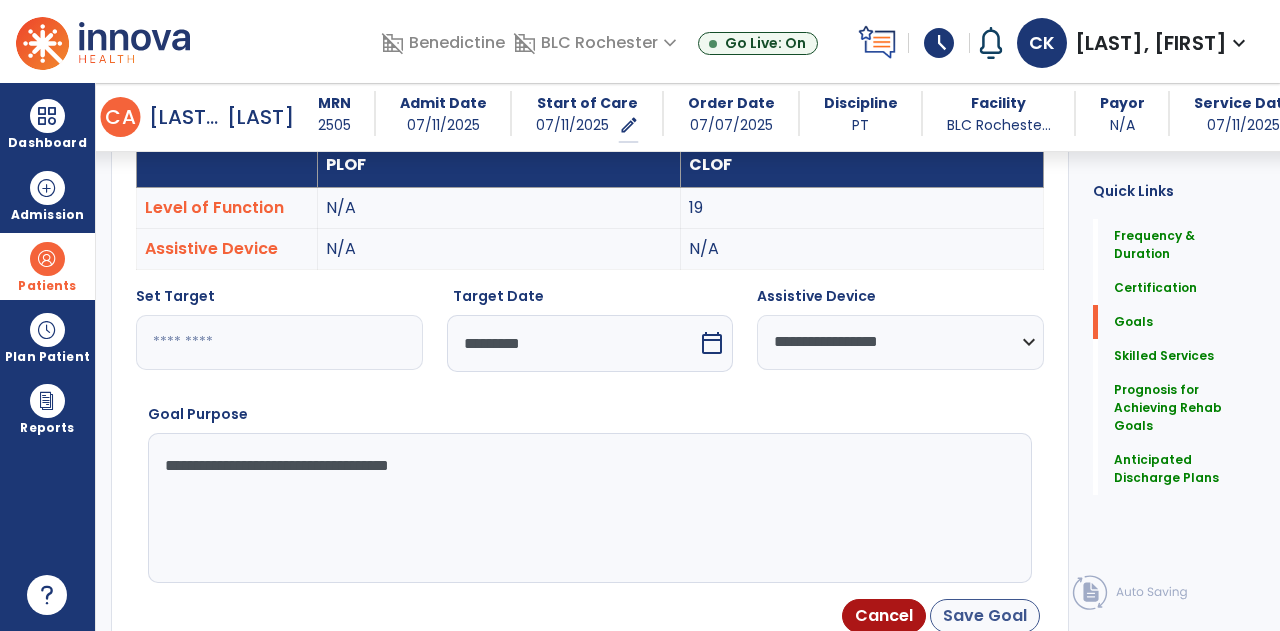 type on "**********" 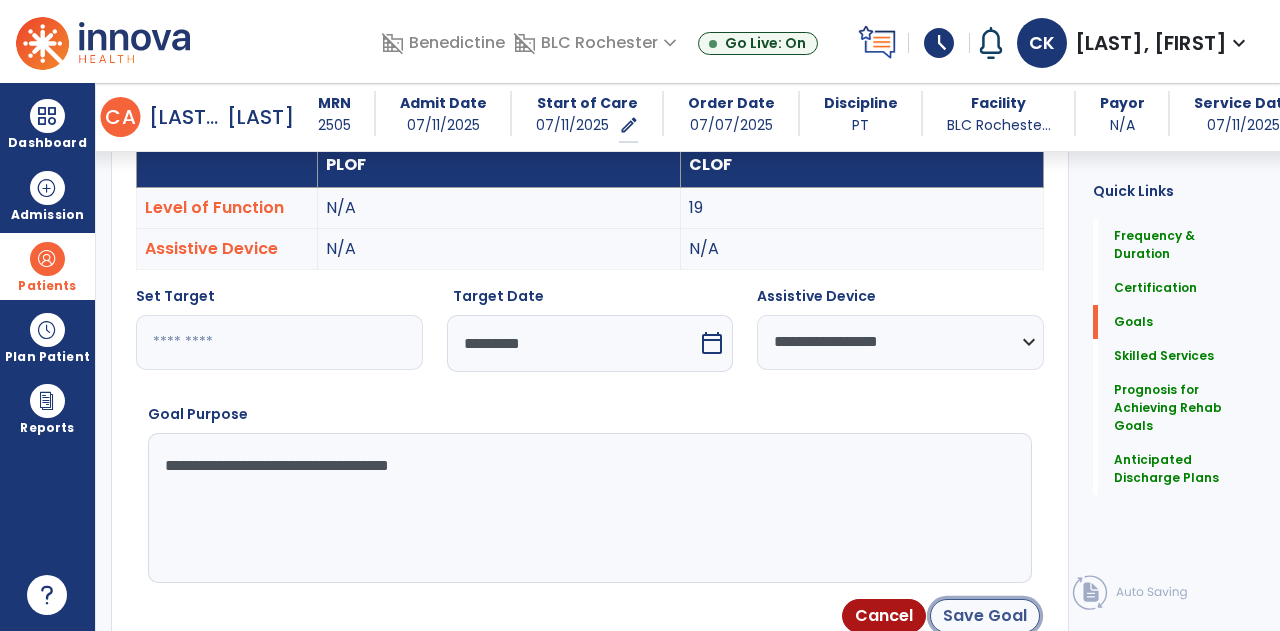 click on "Save Goal" at bounding box center (985, 616) 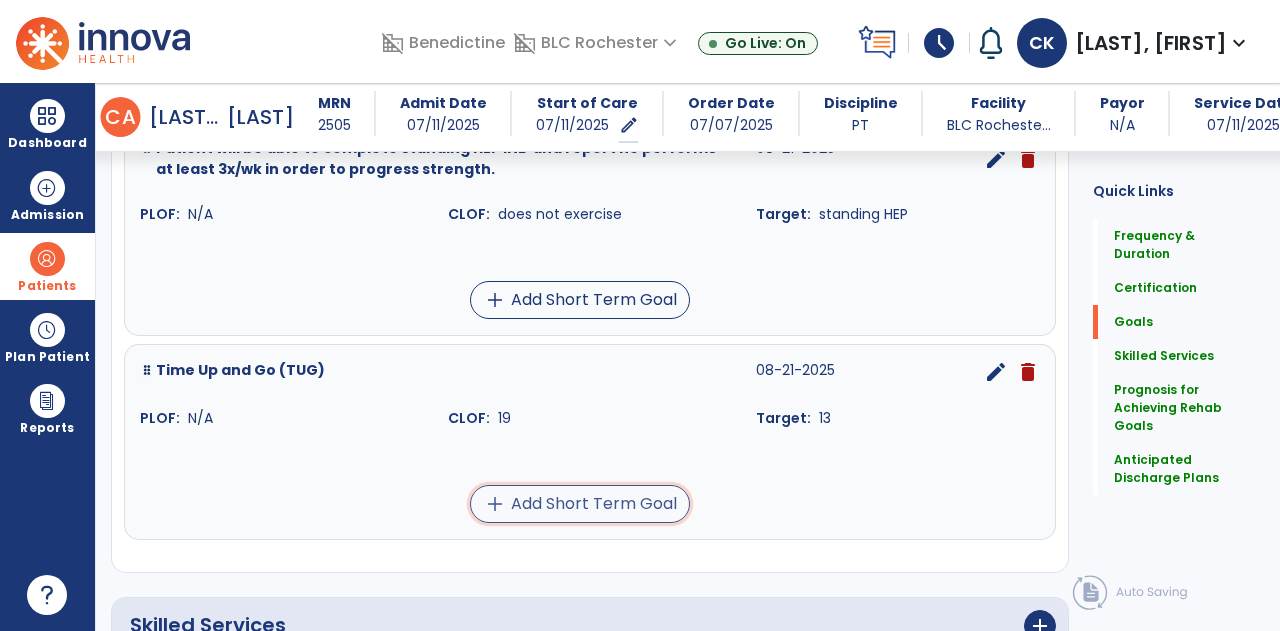 click on "add  Add Short Term Goal" at bounding box center [580, 504] 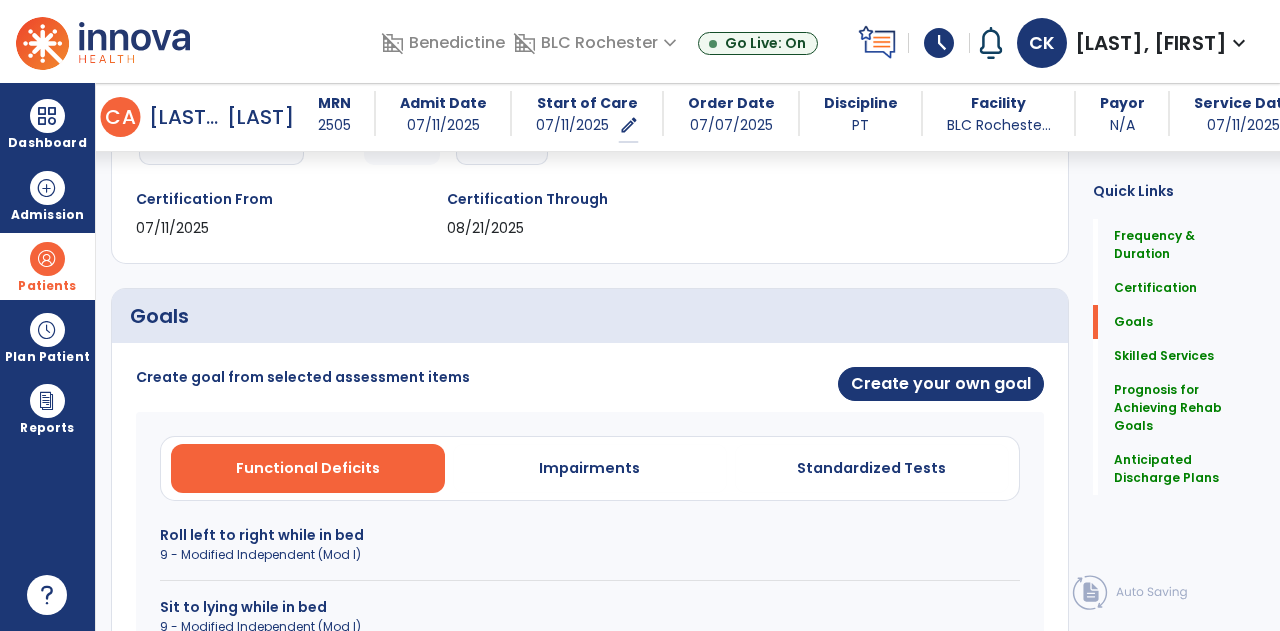 scroll, scrollTop: 350, scrollLeft: 0, axis: vertical 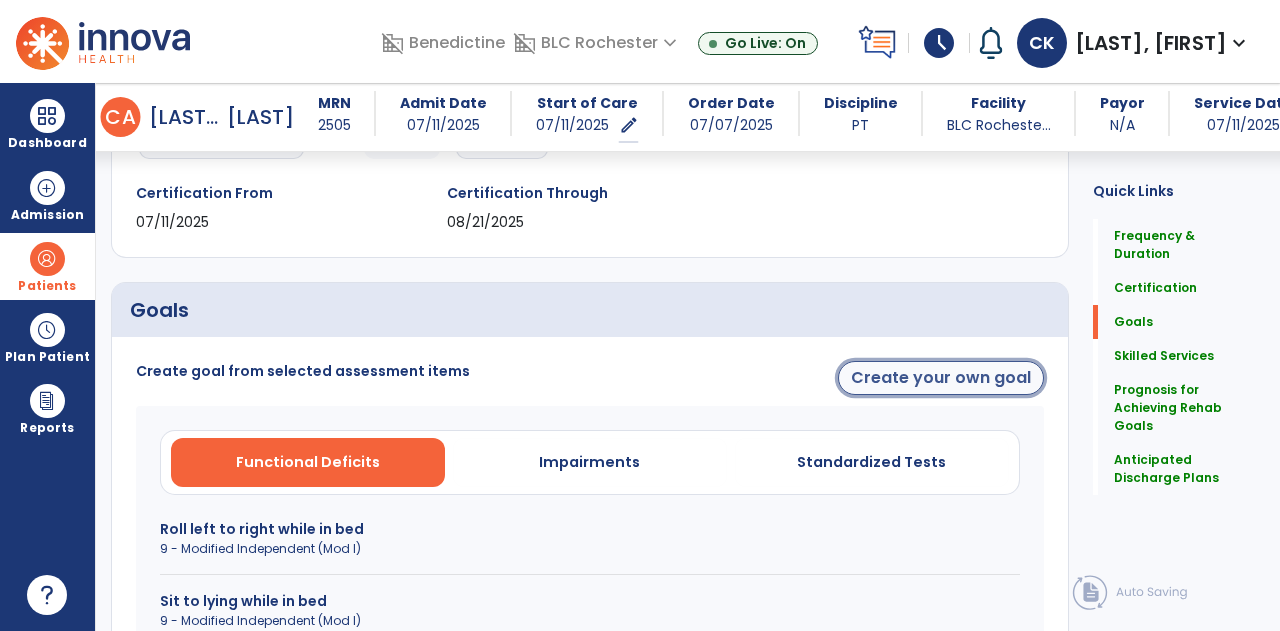 click on "Create your own goal" at bounding box center (941, 378) 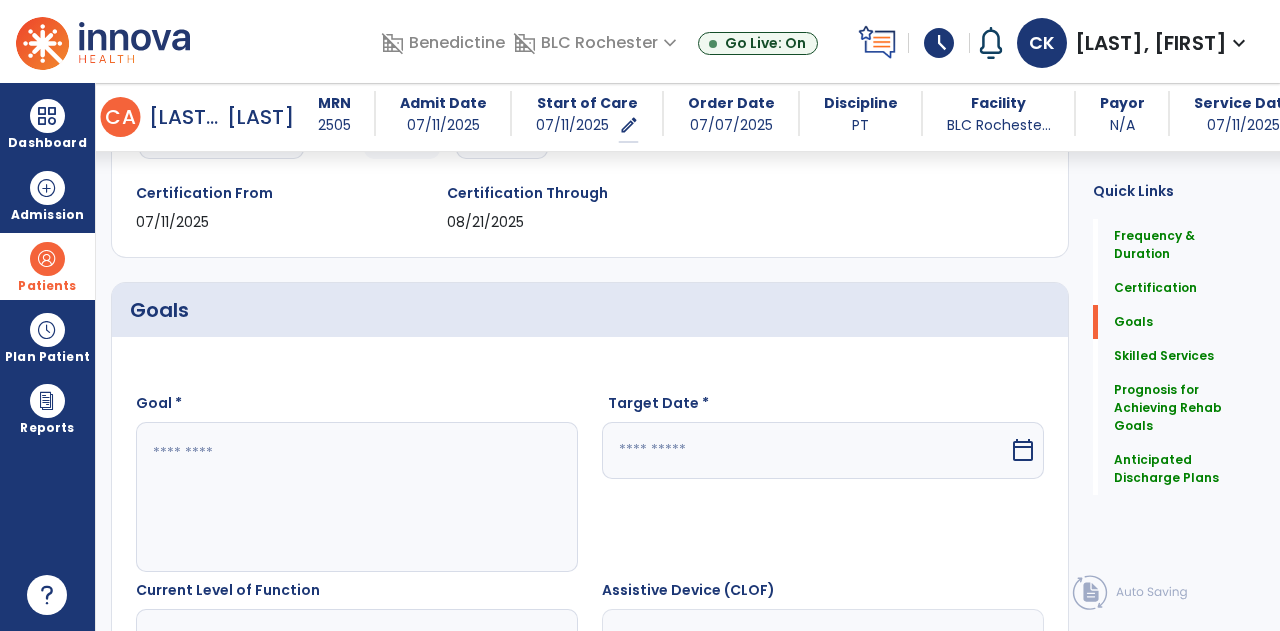 click at bounding box center (356, 497) 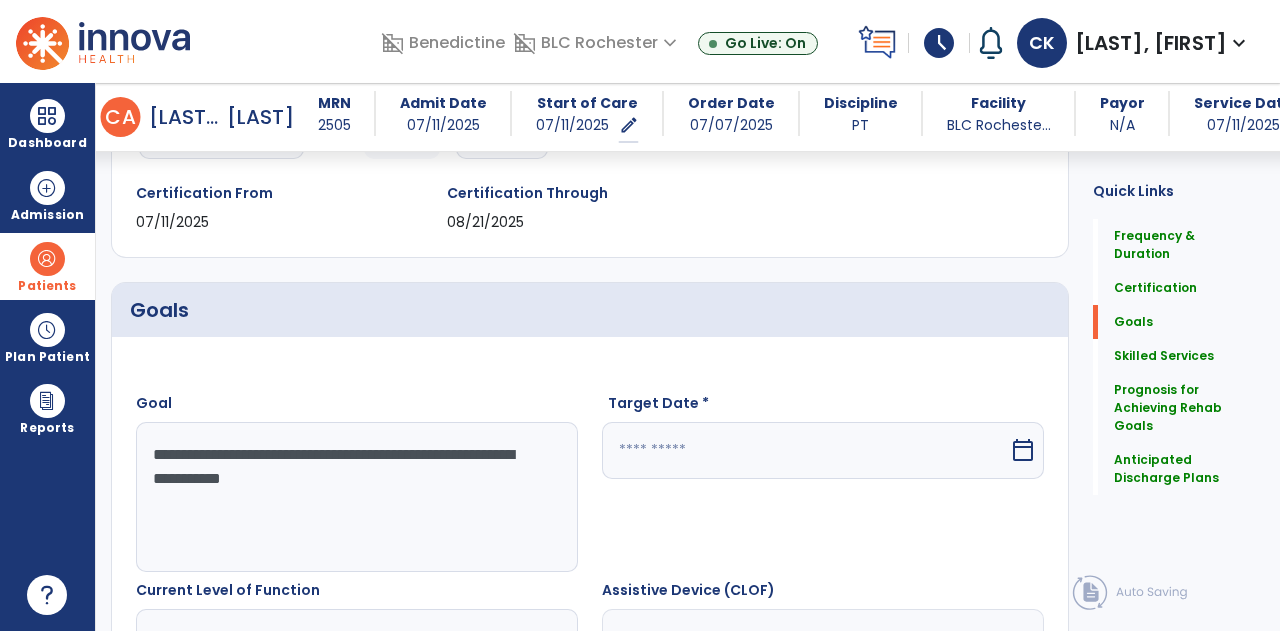 scroll, scrollTop: 498, scrollLeft: 0, axis: vertical 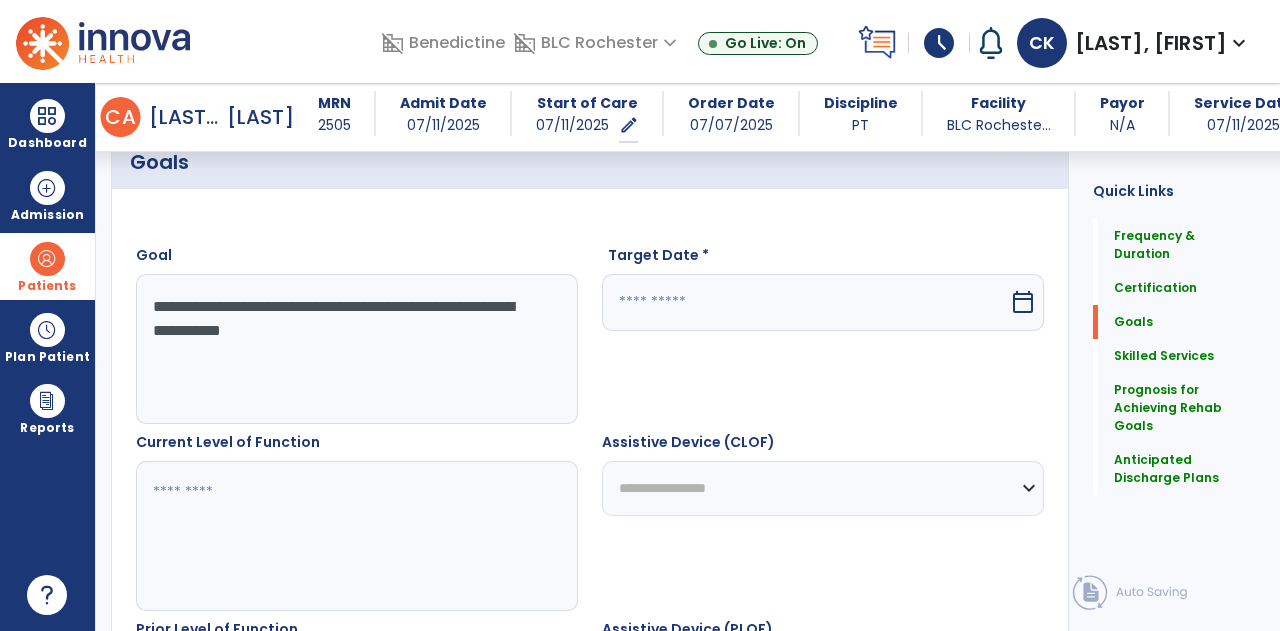 type on "**********" 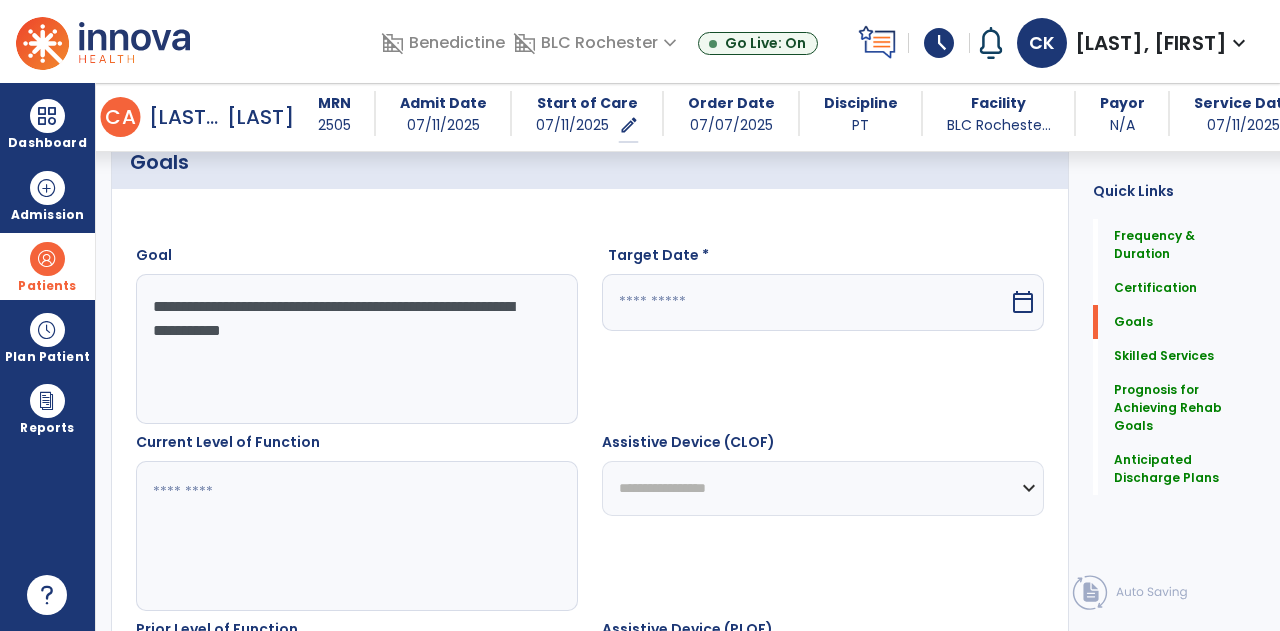 click at bounding box center (805, 302) 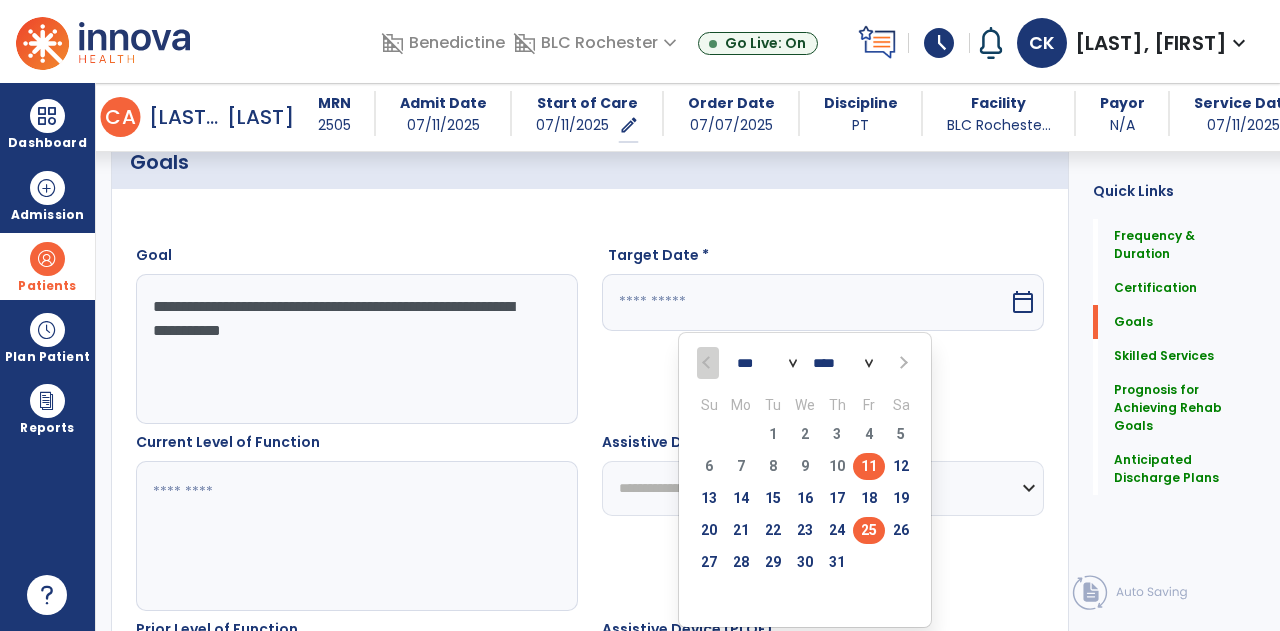 click on "25" at bounding box center (869, 530) 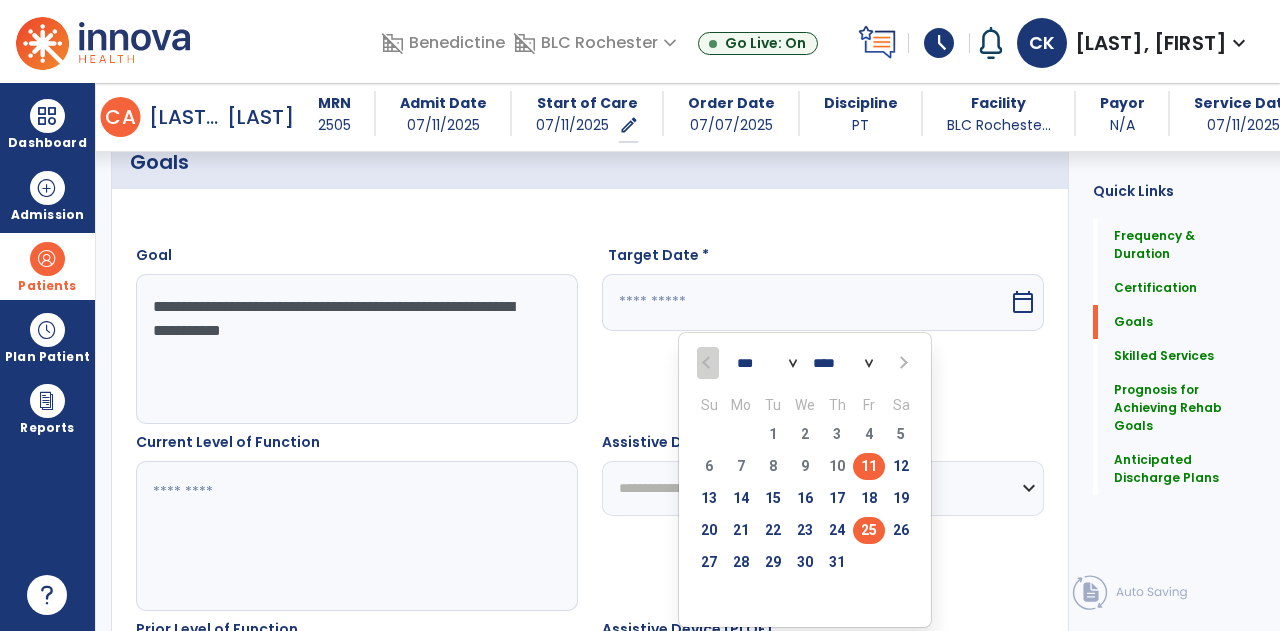 type on "*********" 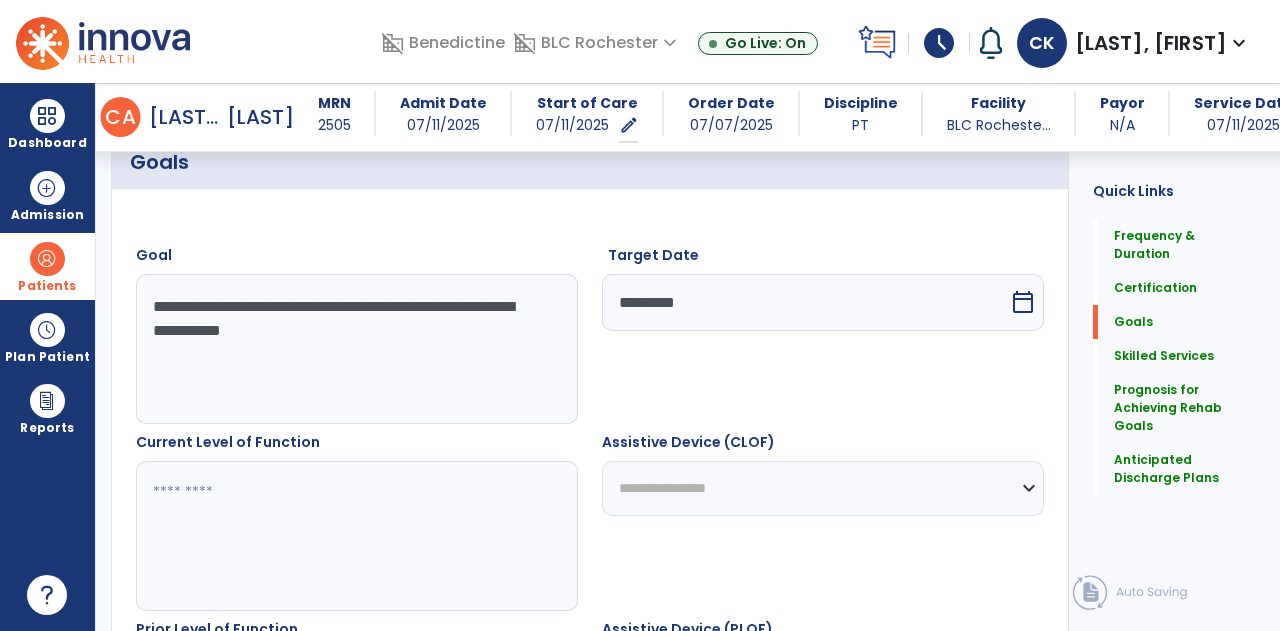 click at bounding box center [356, 536] 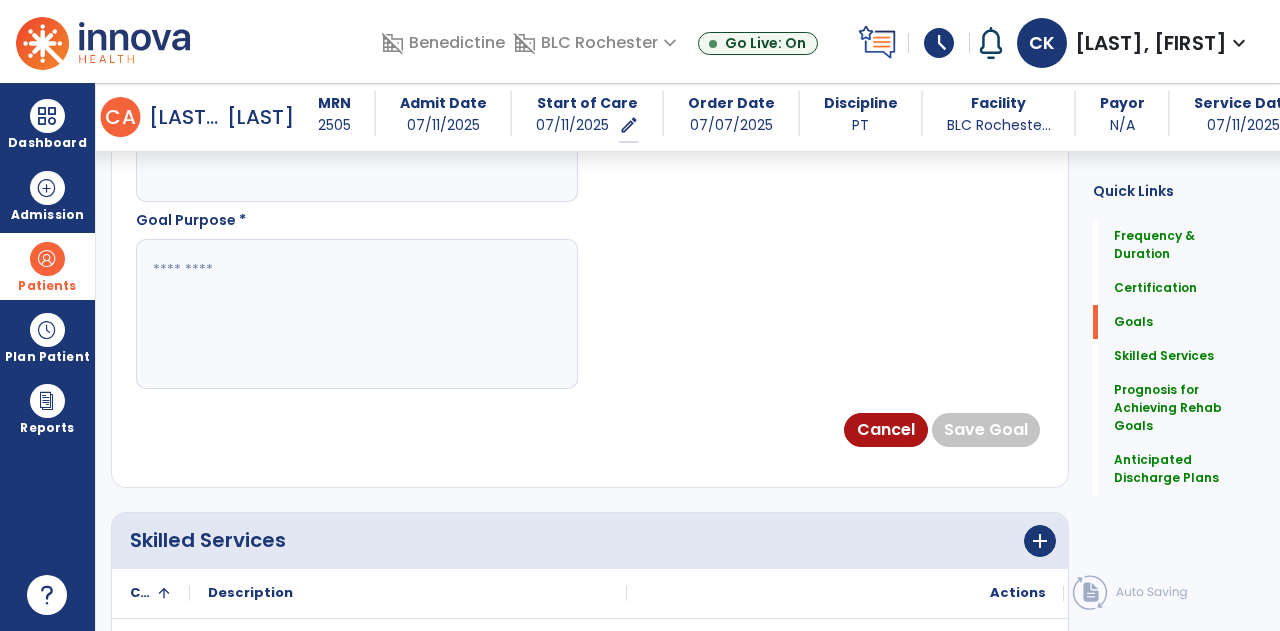 scroll, scrollTop: 1093, scrollLeft: 0, axis: vertical 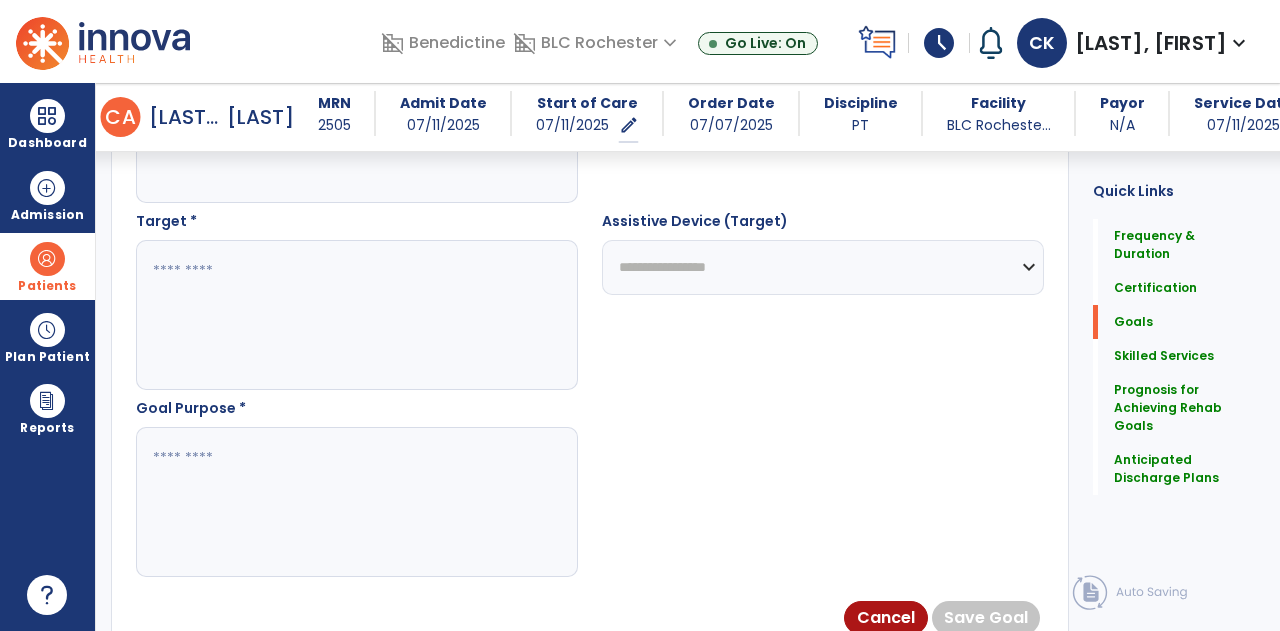 type on "**********" 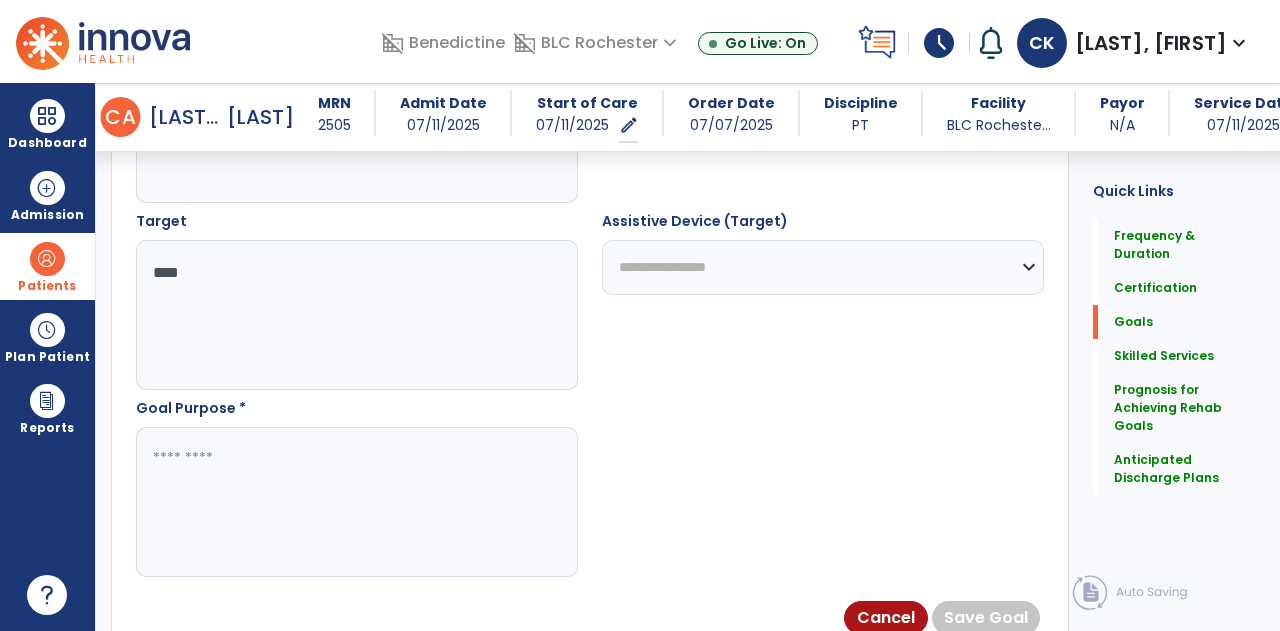 type on "****" 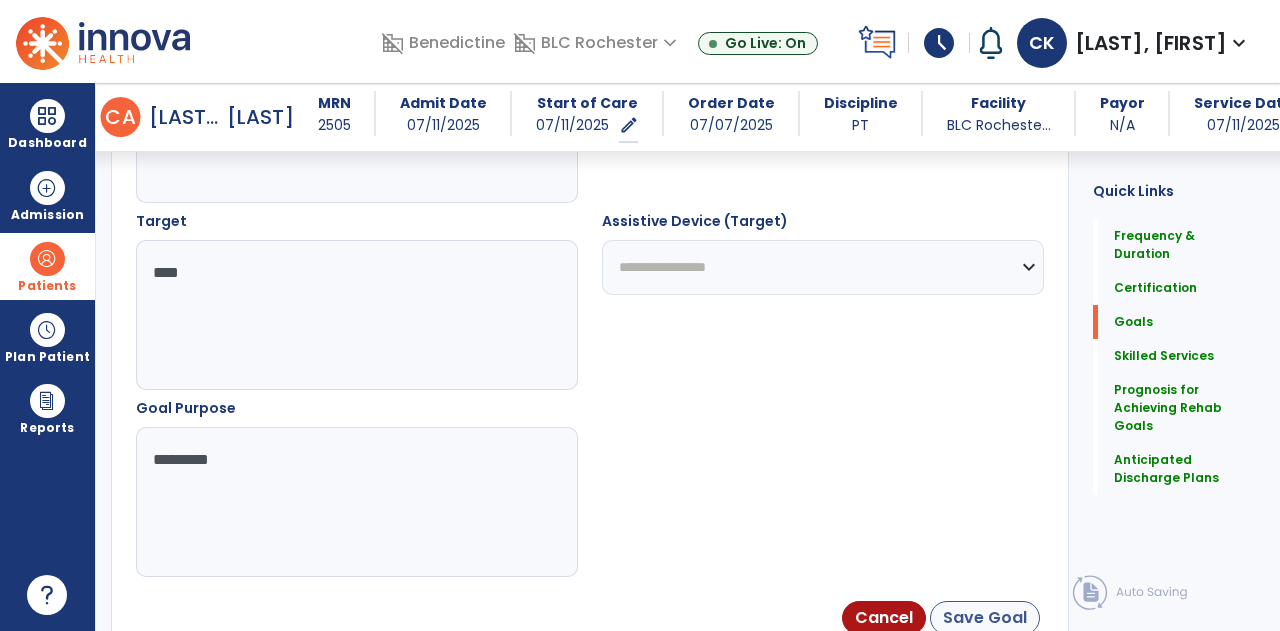 type on "*********" 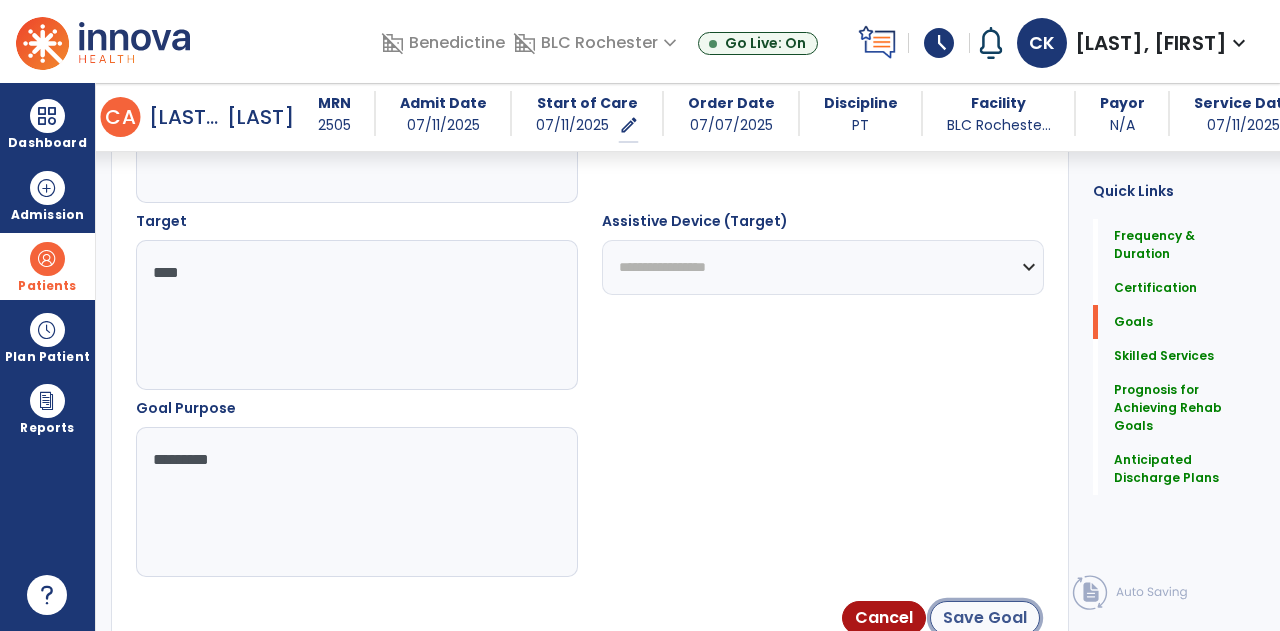 click on "Save Goal" at bounding box center [985, 618] 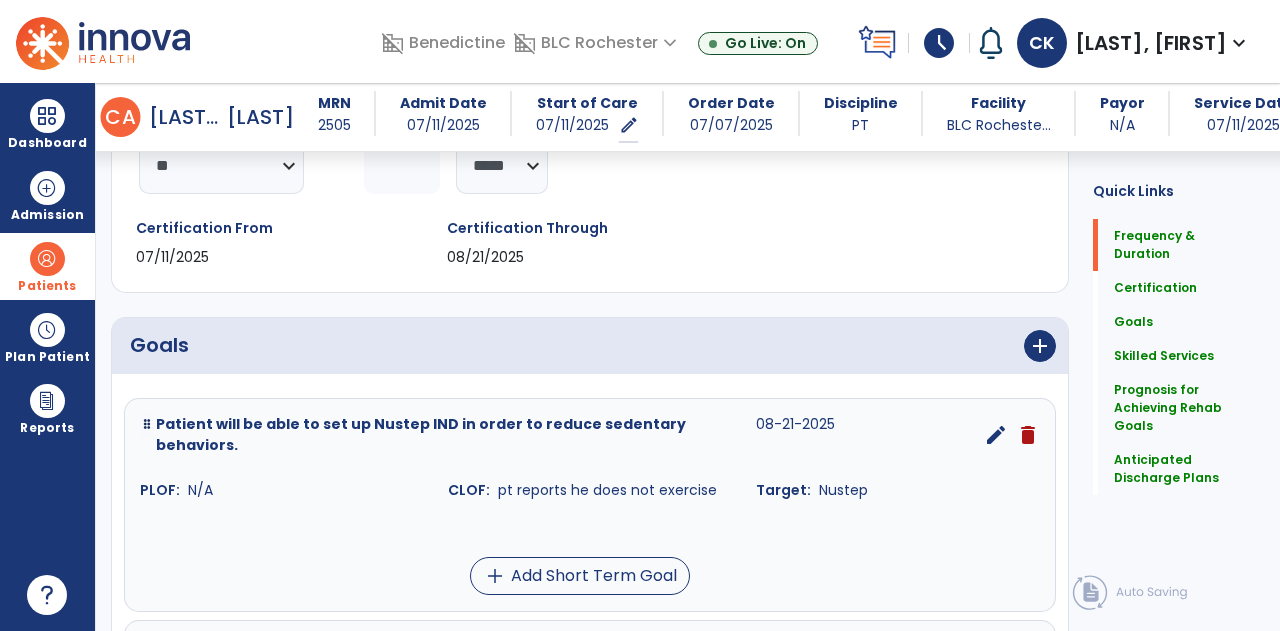 scroll, scrollTop: 0, scrollLeft: 0, axis: both 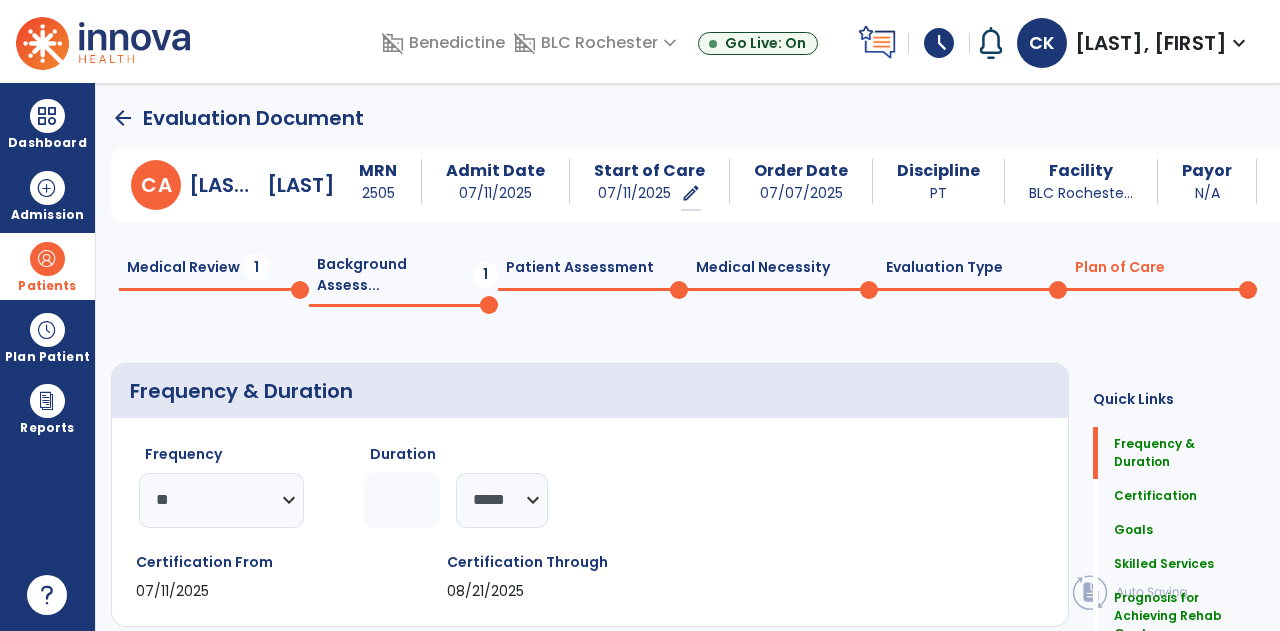click on "Medical Review  1" 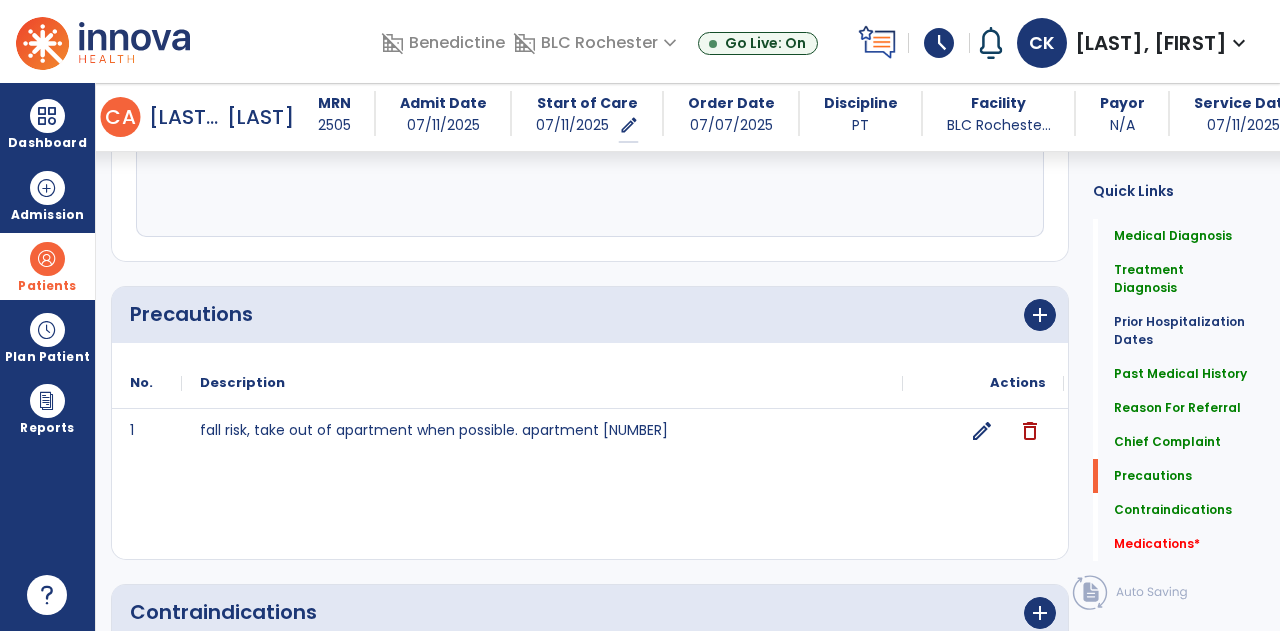 scroll, scrollTop: 1712, scrollLeft: 0, axis: vertical 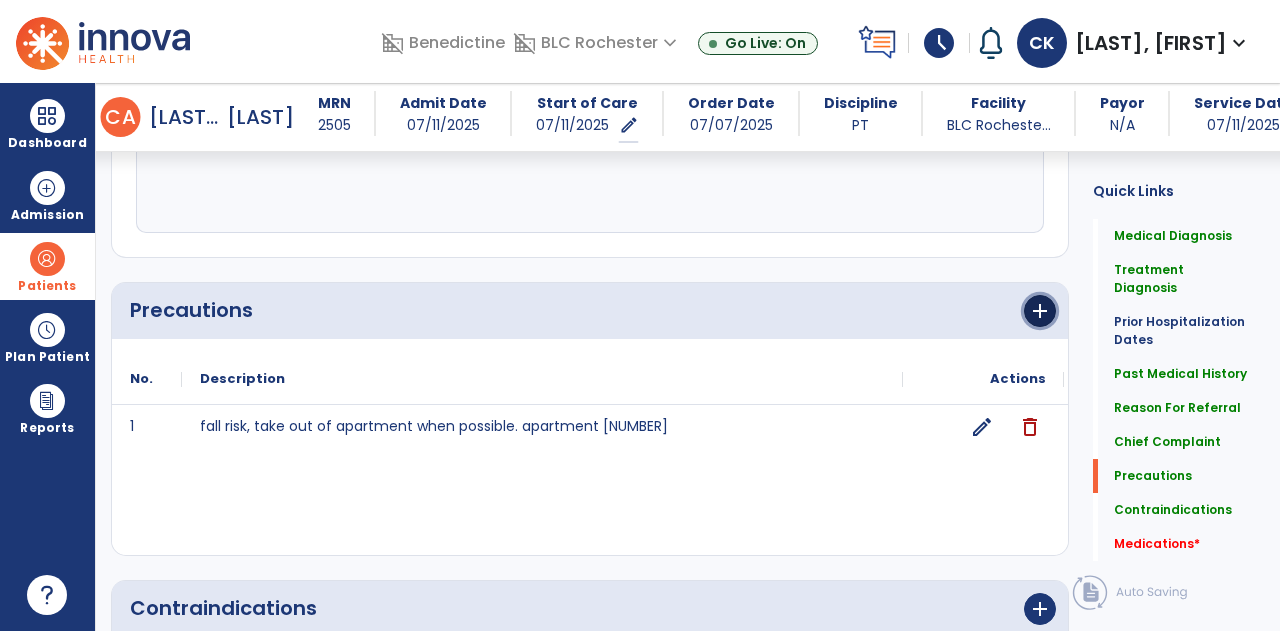 click on "add" 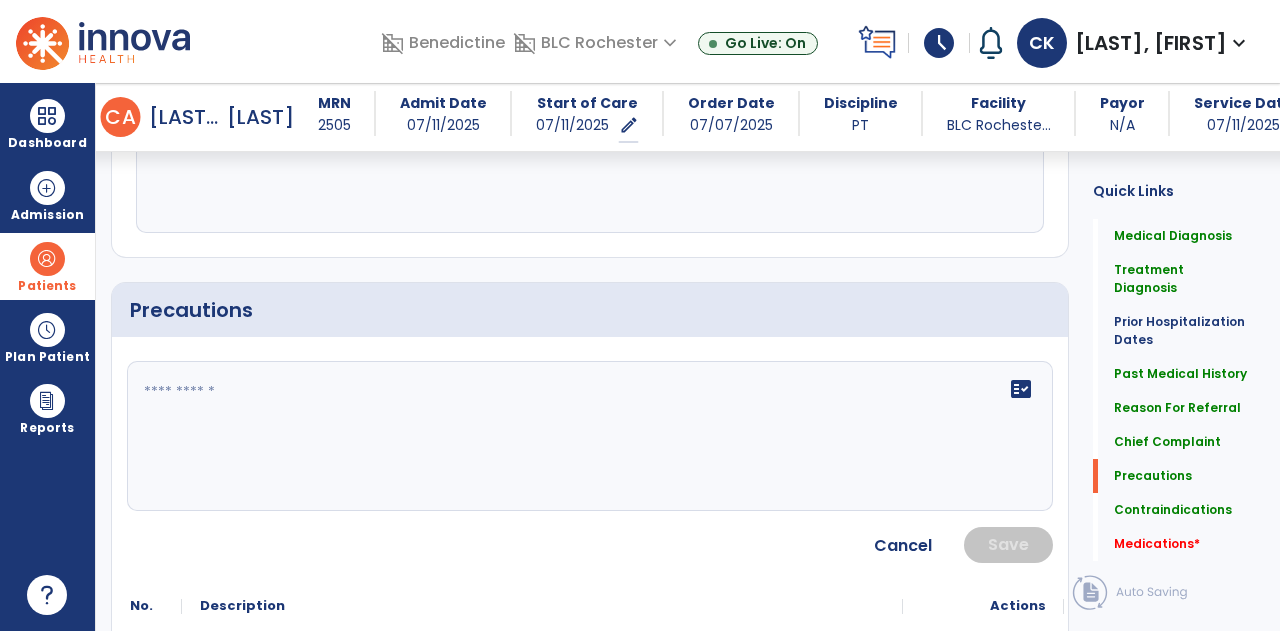 click on "fact_check" 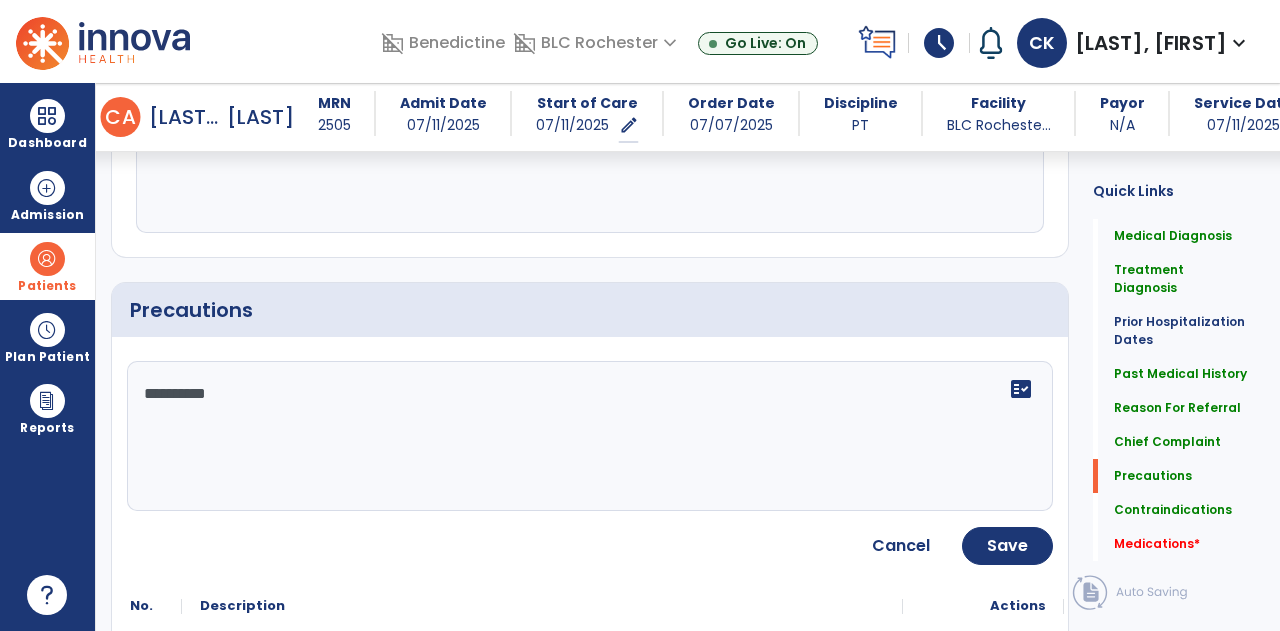 type on "**********" 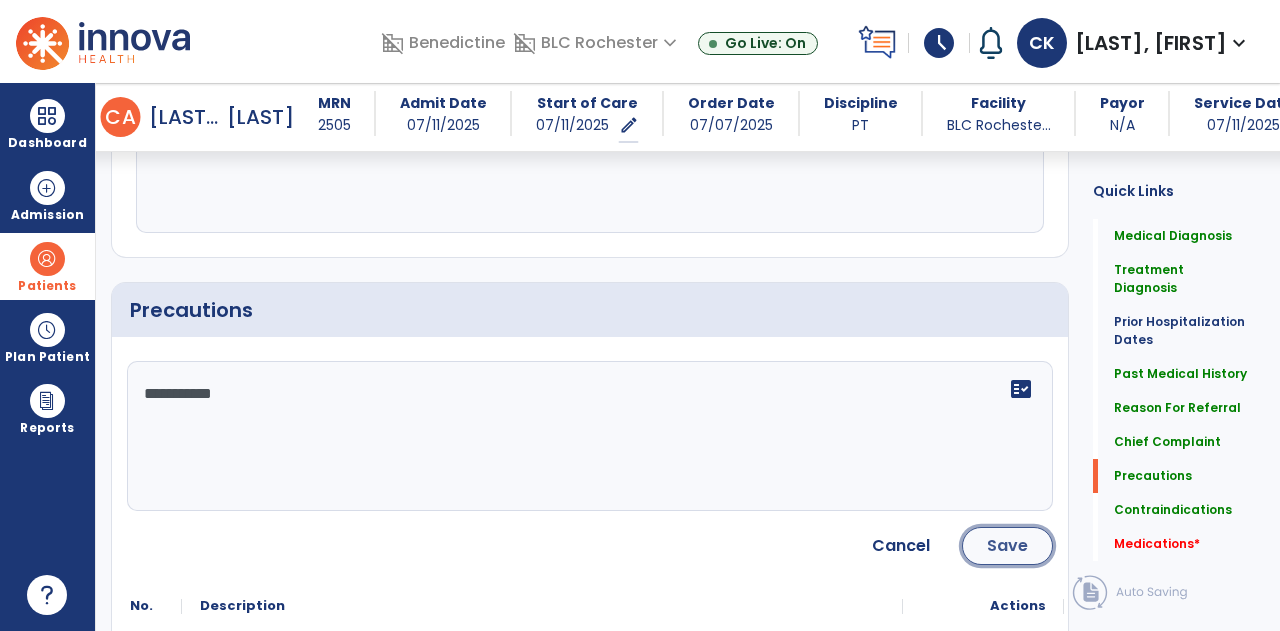 click on "Save" 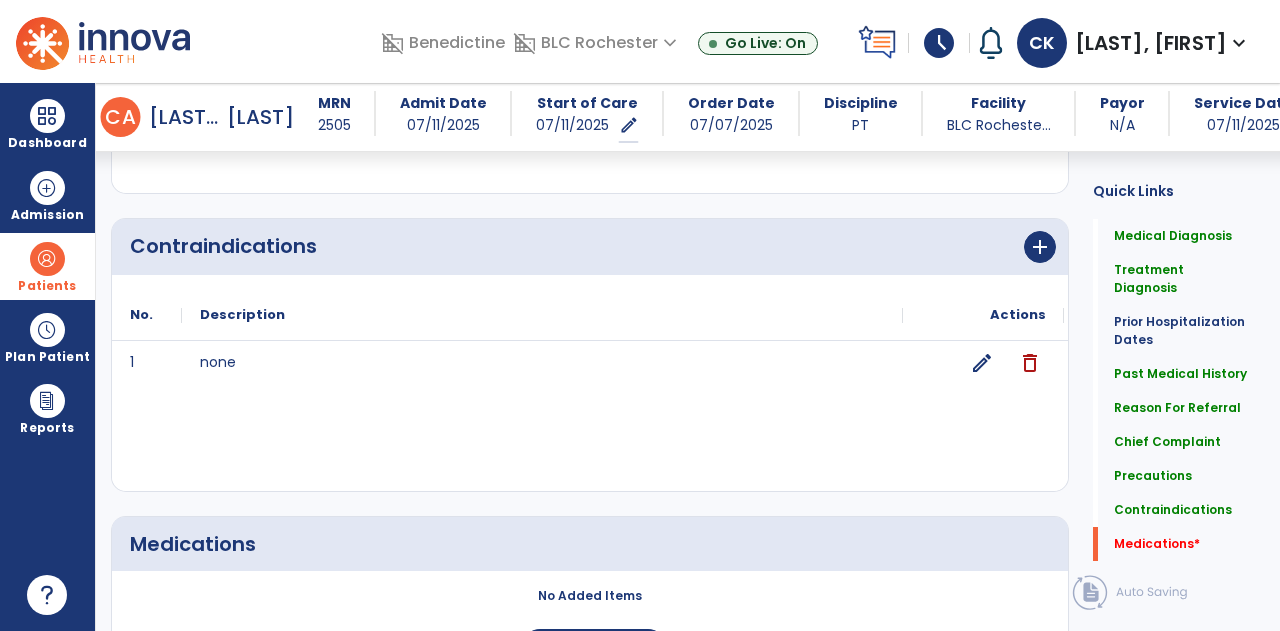 scroll, scrollTop: 2171, scrollLeft: 0, axis: vertical 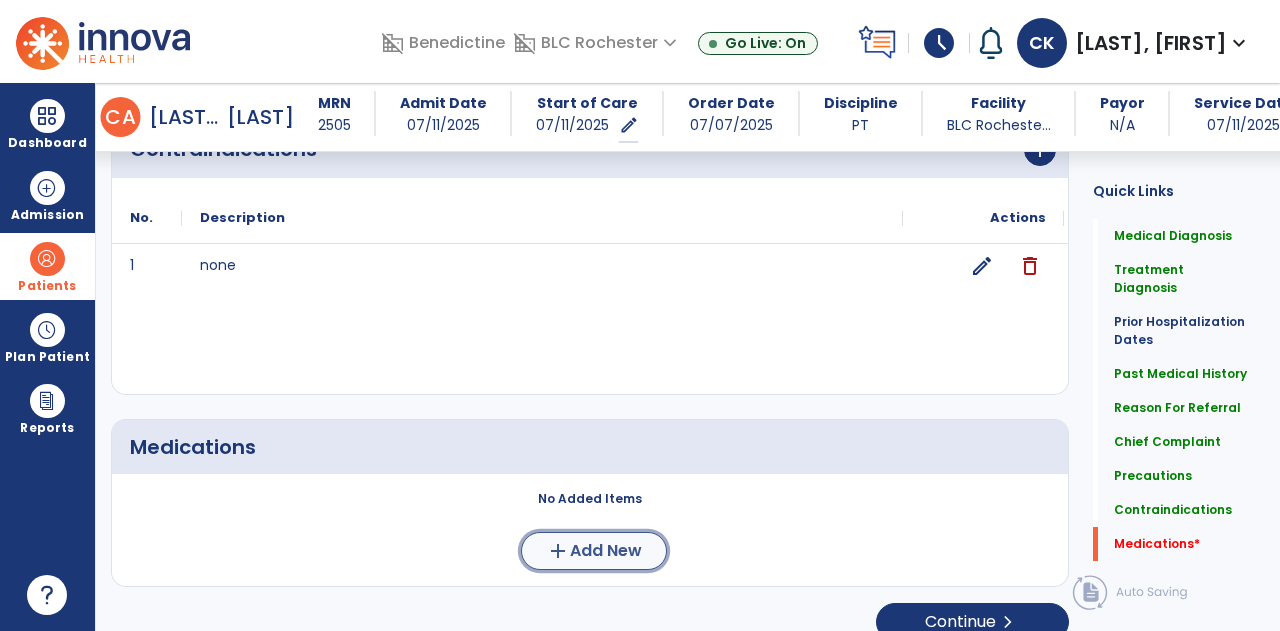 click on "add  Add New" 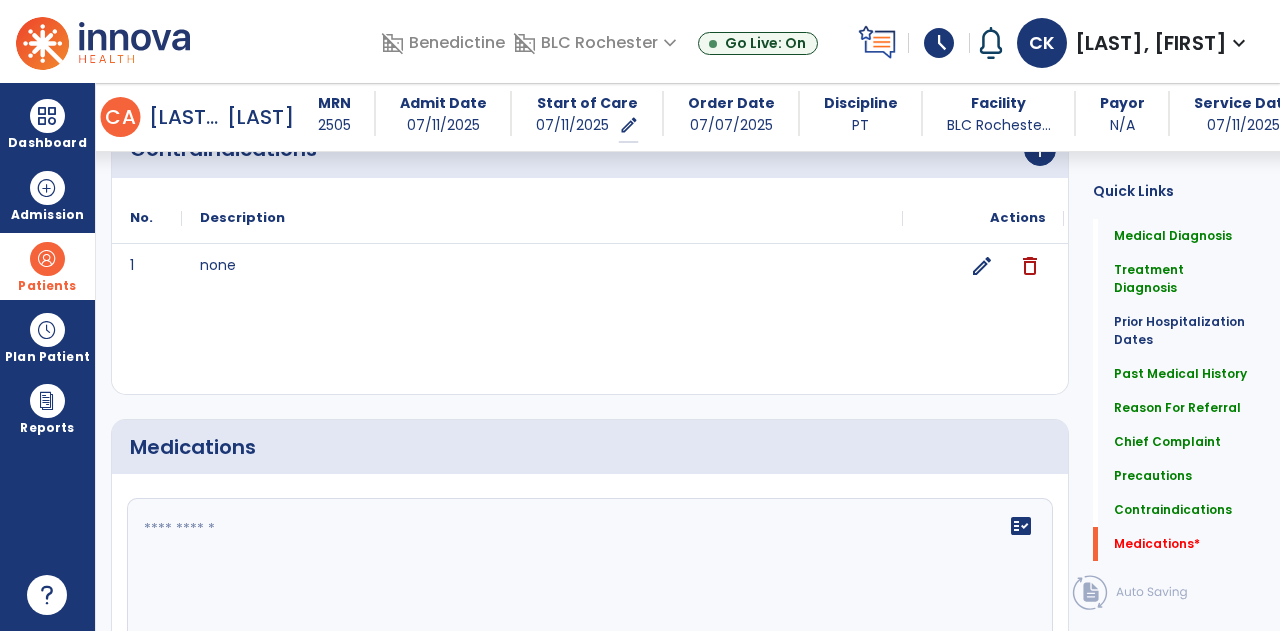 click on "fact_check" 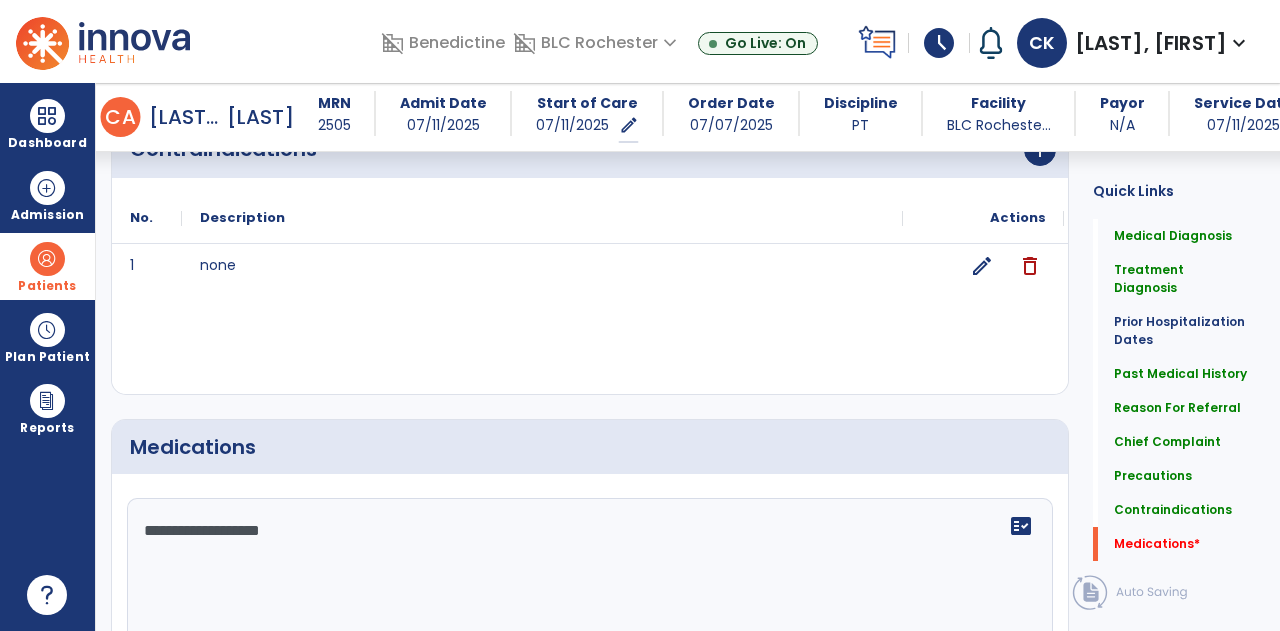 type on "**********" 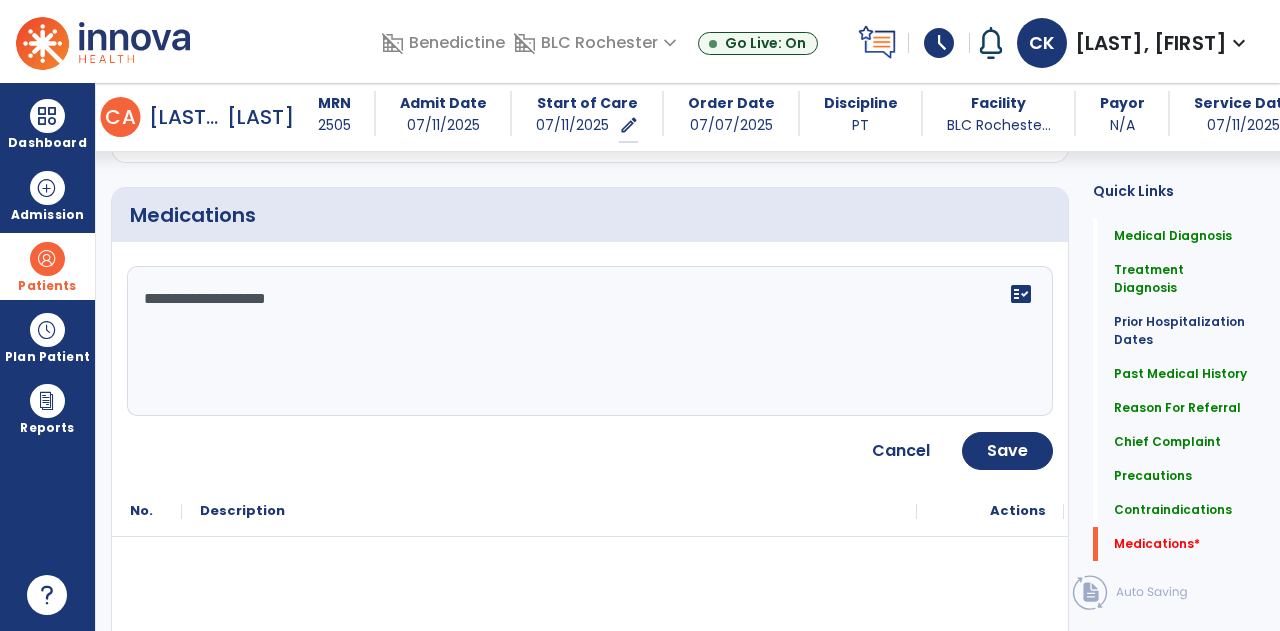 scroll, scrollTop: 2504, scrollLeft: 0, axis: vertical 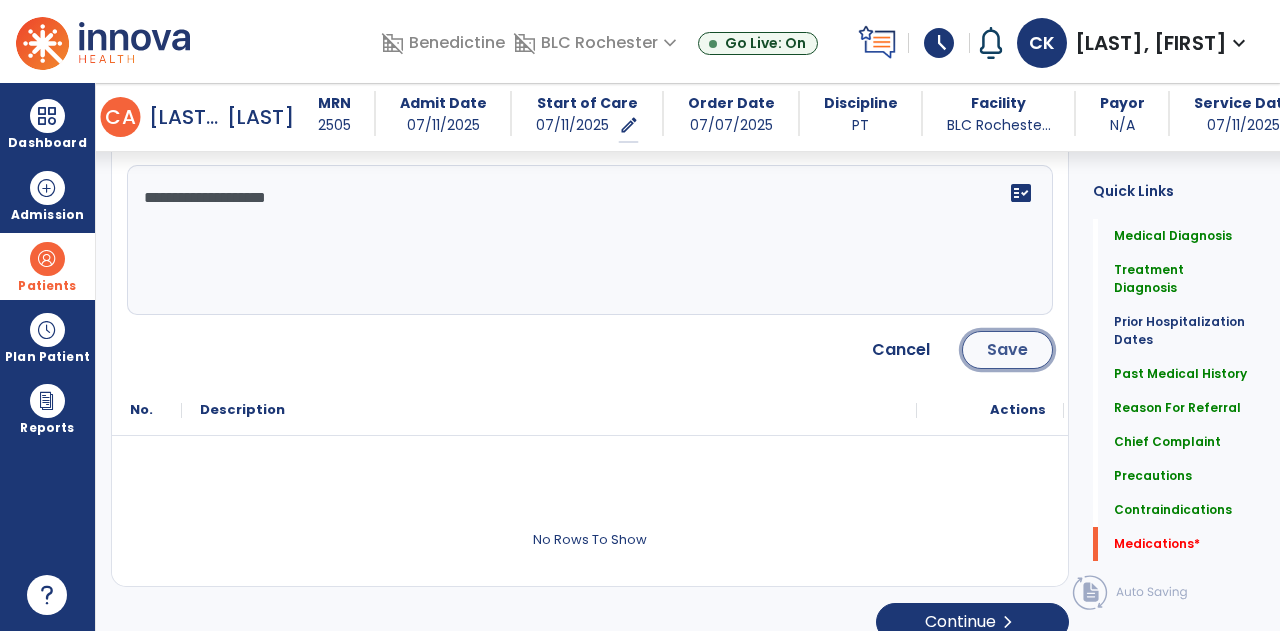click on "Save" 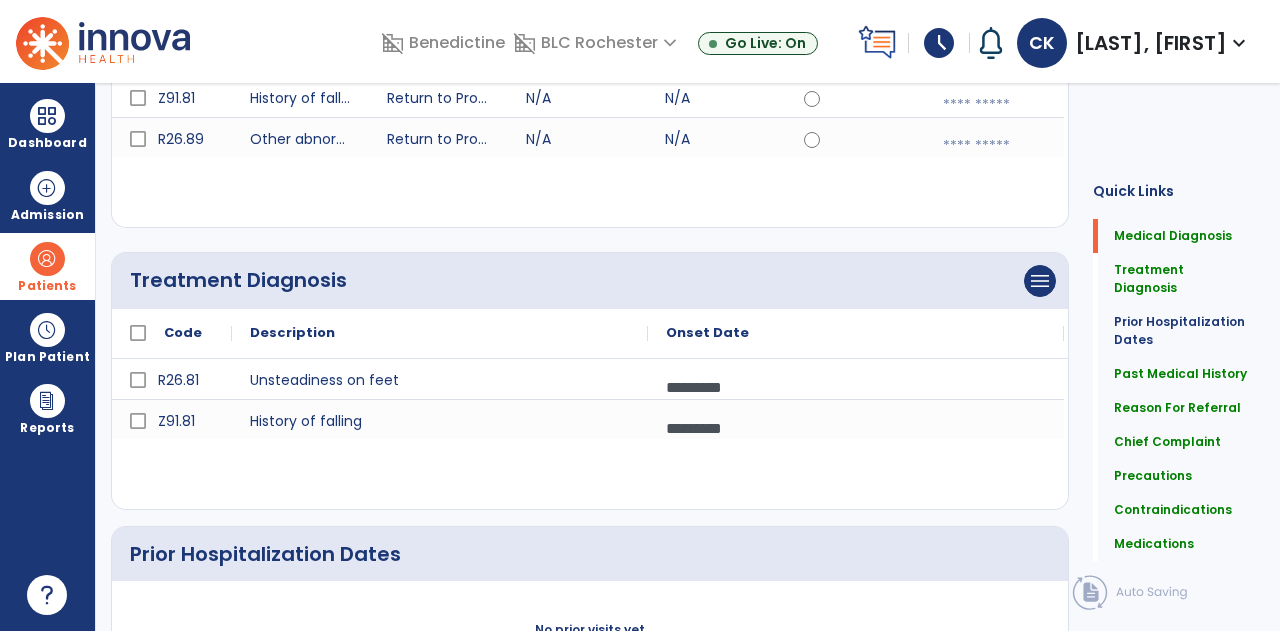 scroll, scrollTop: 0, scrollLeft: 0, axis: both 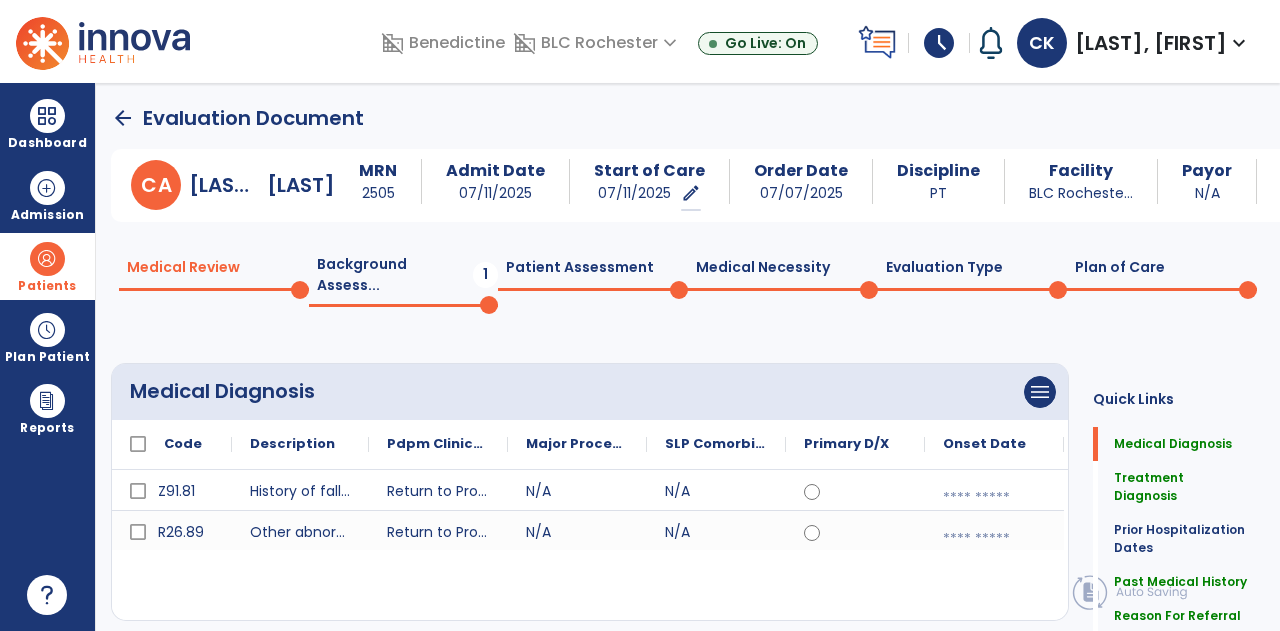 click on "Background Assess...  1" 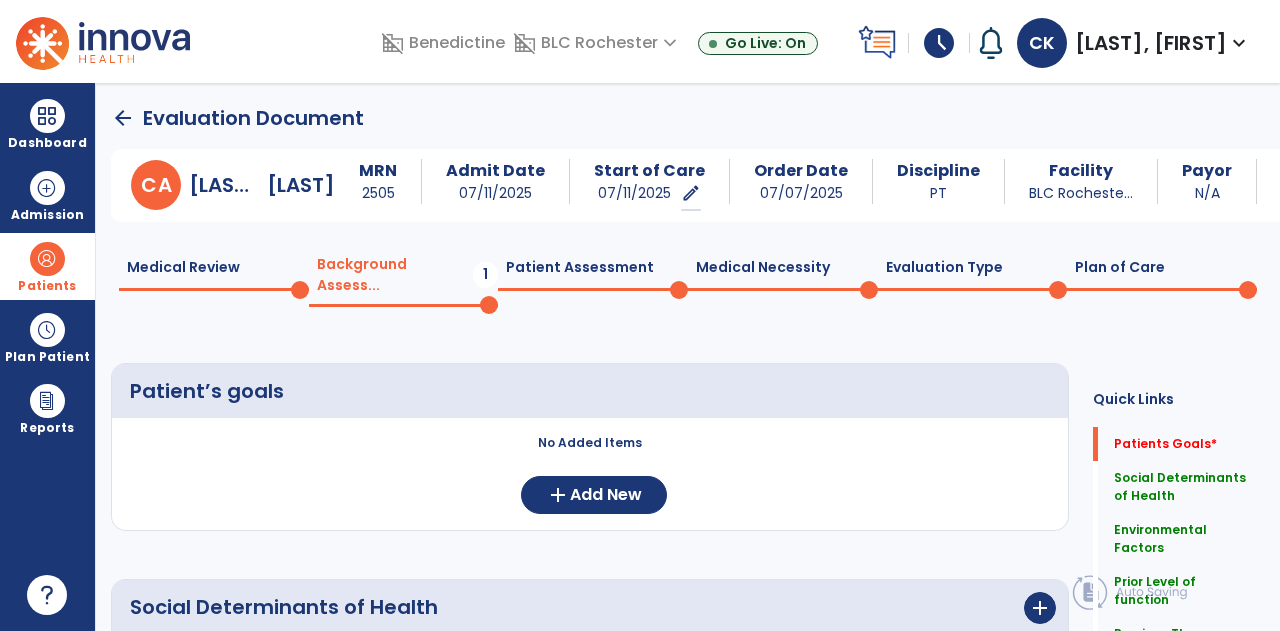 click on "Medical Review  0  Background Assess...  1  Patient Assessment  0  Medical Necessity  0  Evaluation Type  0  Plan of Care  0" 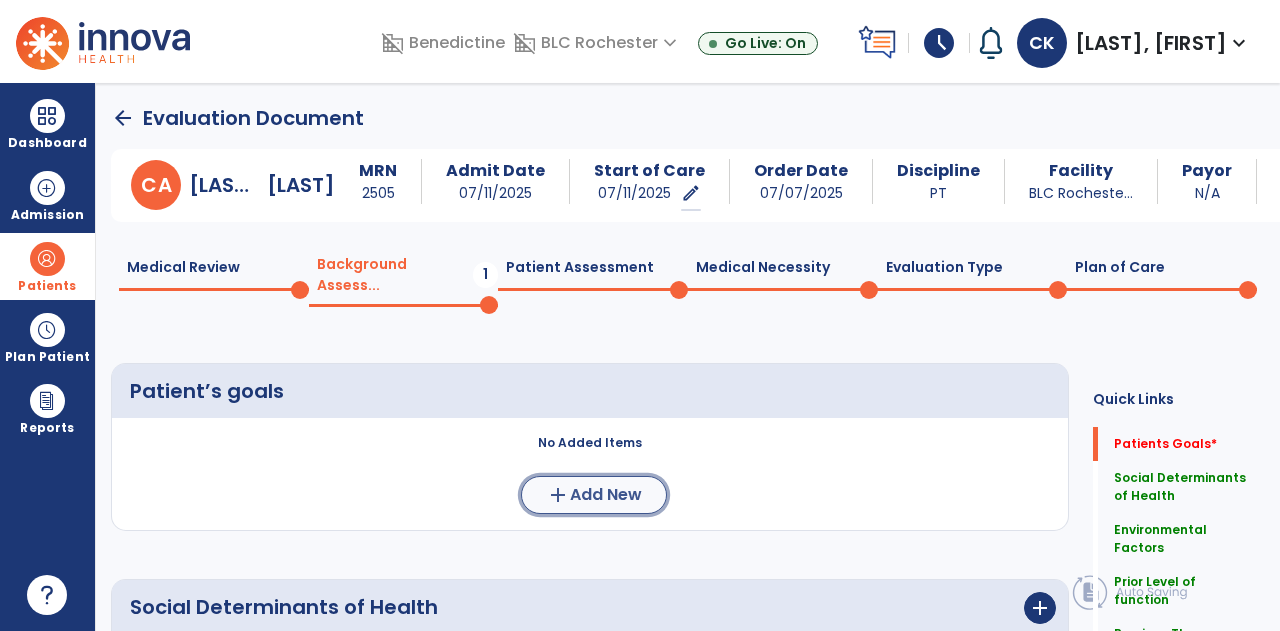click on "add" 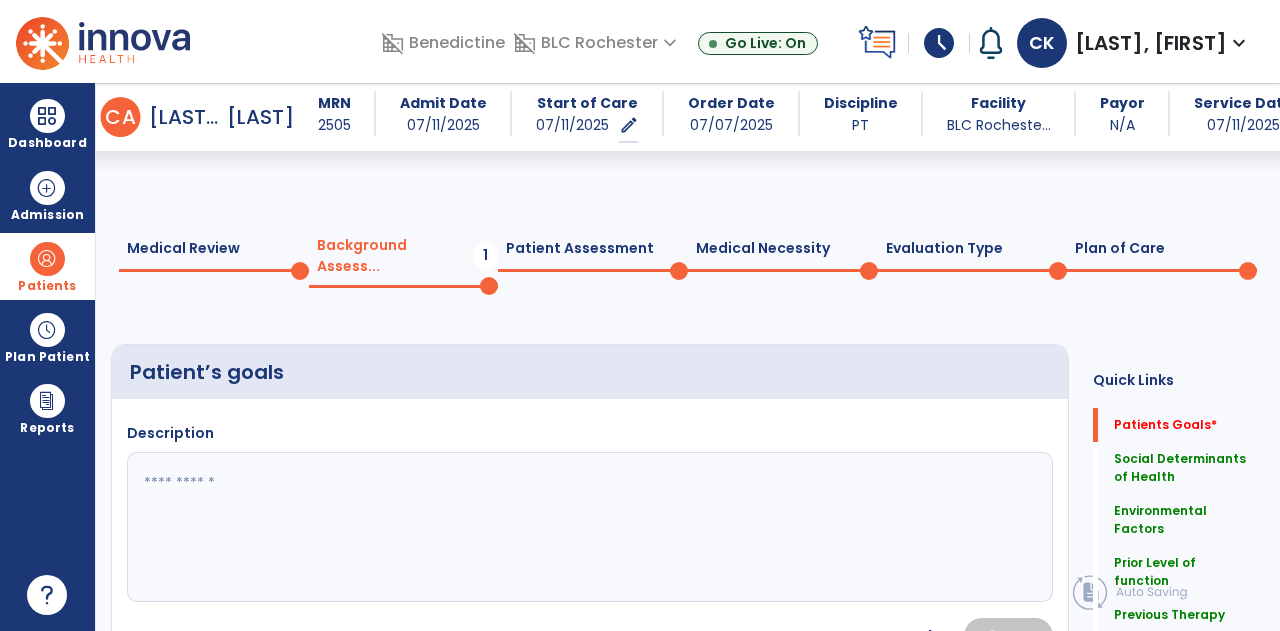 scroll, scrollTop: 178, scrollLeft: 0, axis: vertical 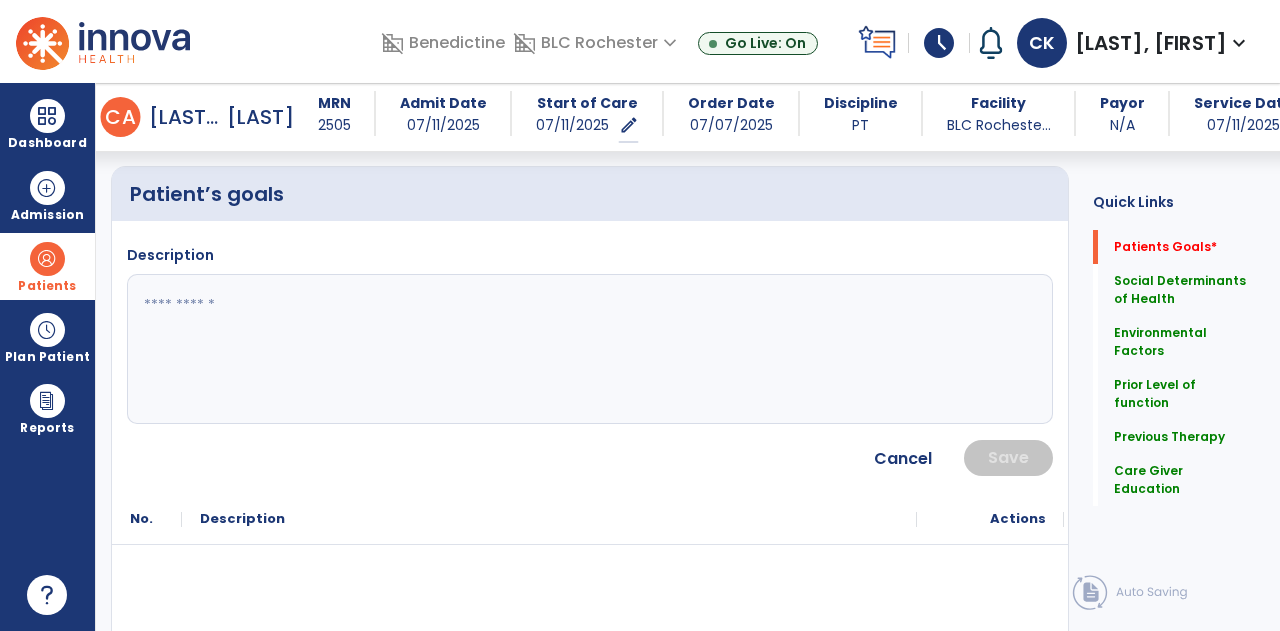 click 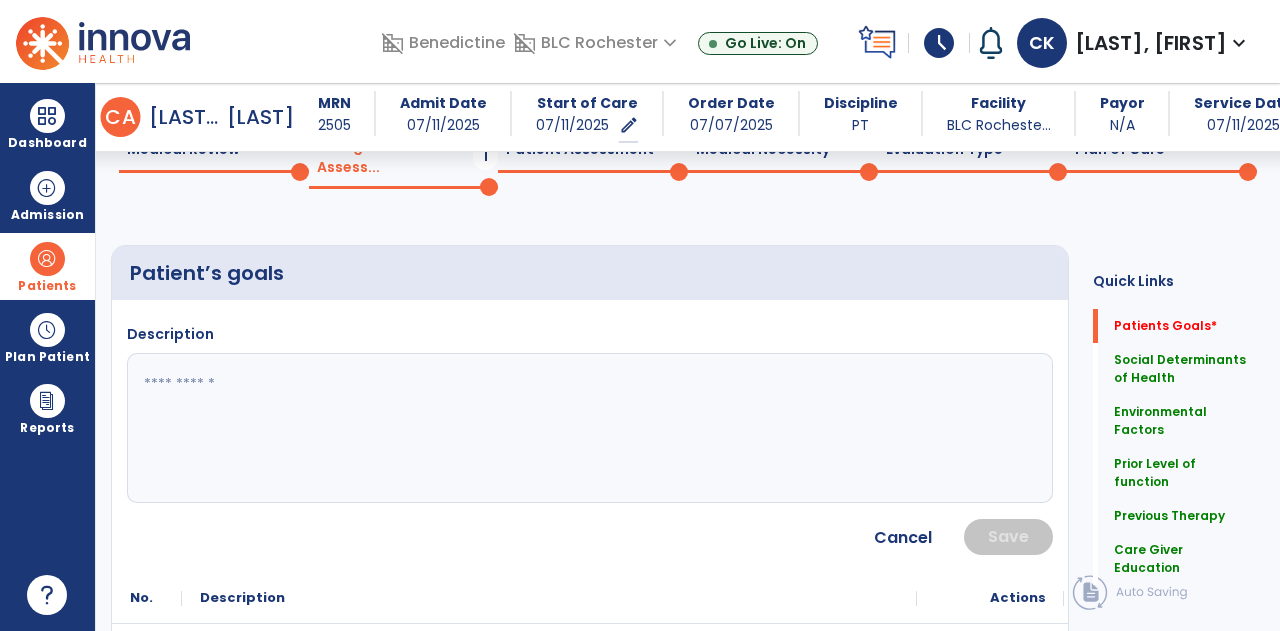 scroll, scrollTop: 153, scrollLeft: 0, axis: vertical 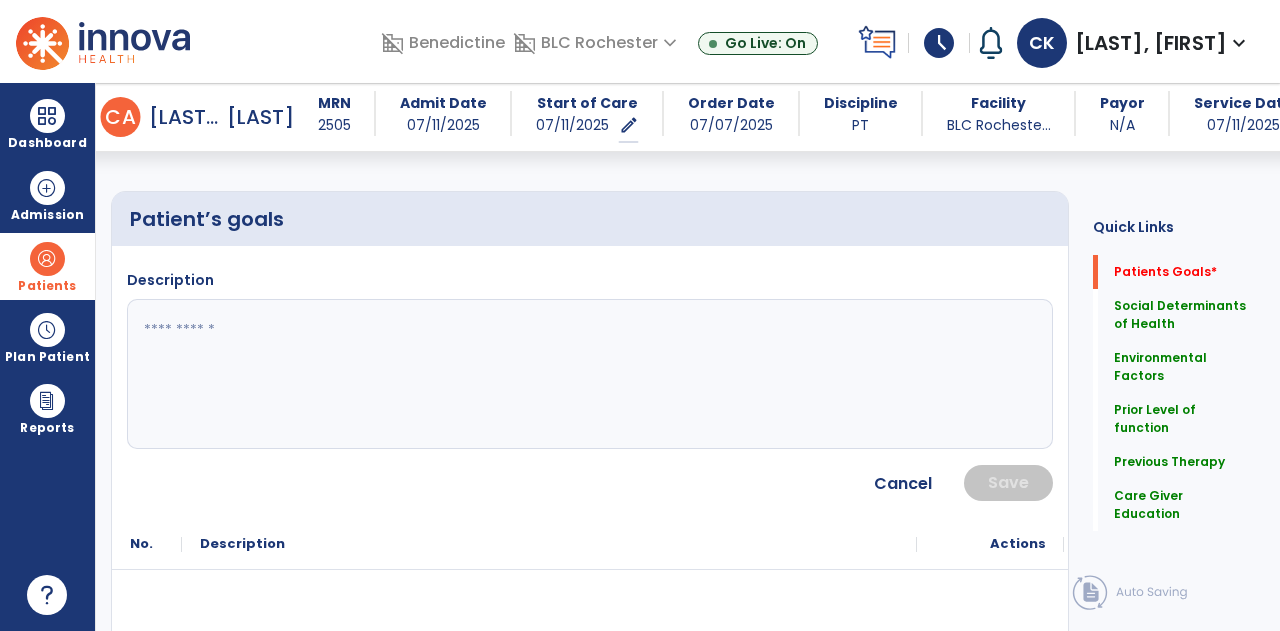 drag, startPoint x: 261, startPoint y: 350, endPoint x: 218, endPoint y: 337, distance: 44.922153 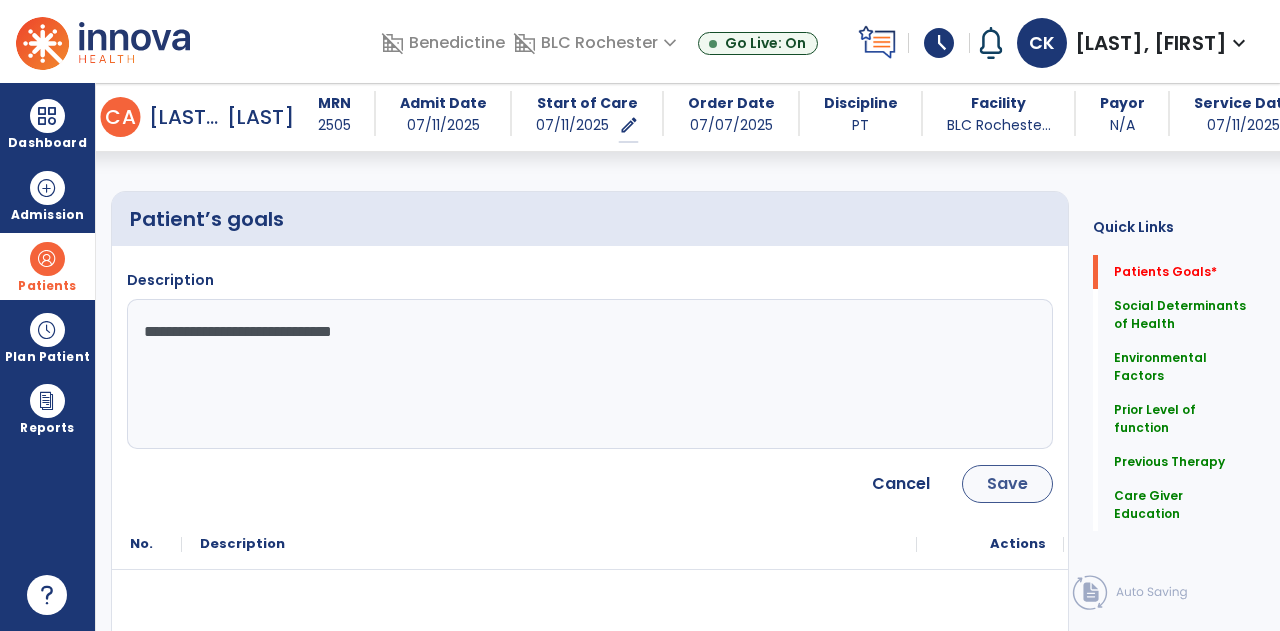 type on "**********" 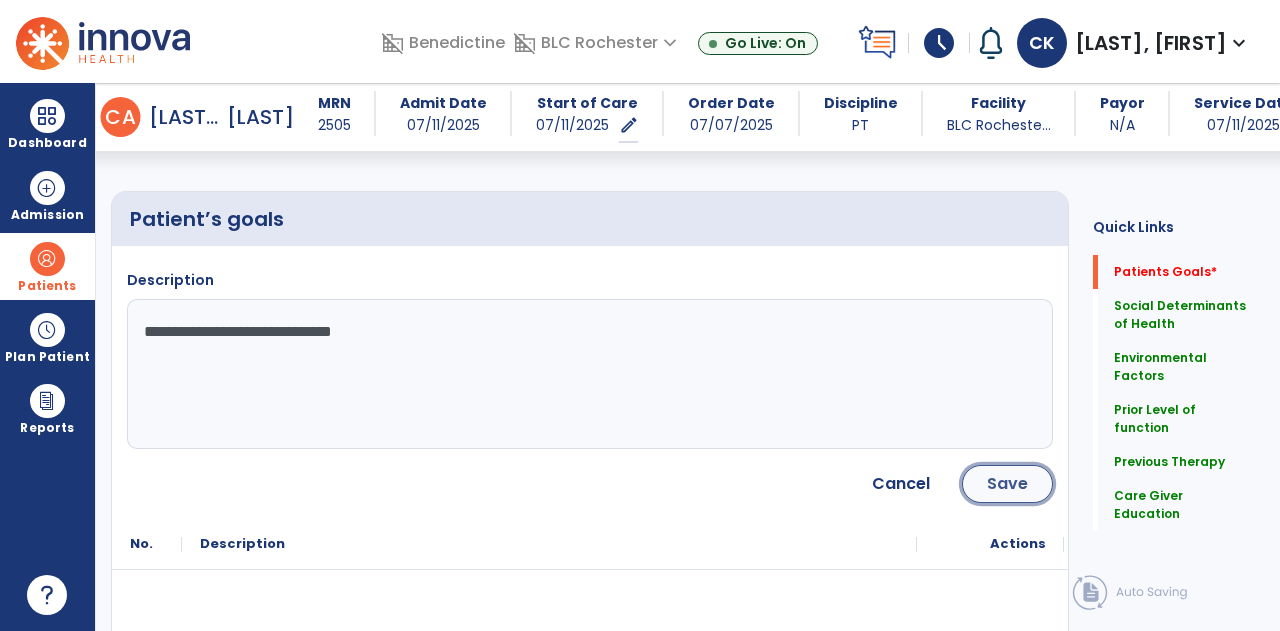 click on "Save" 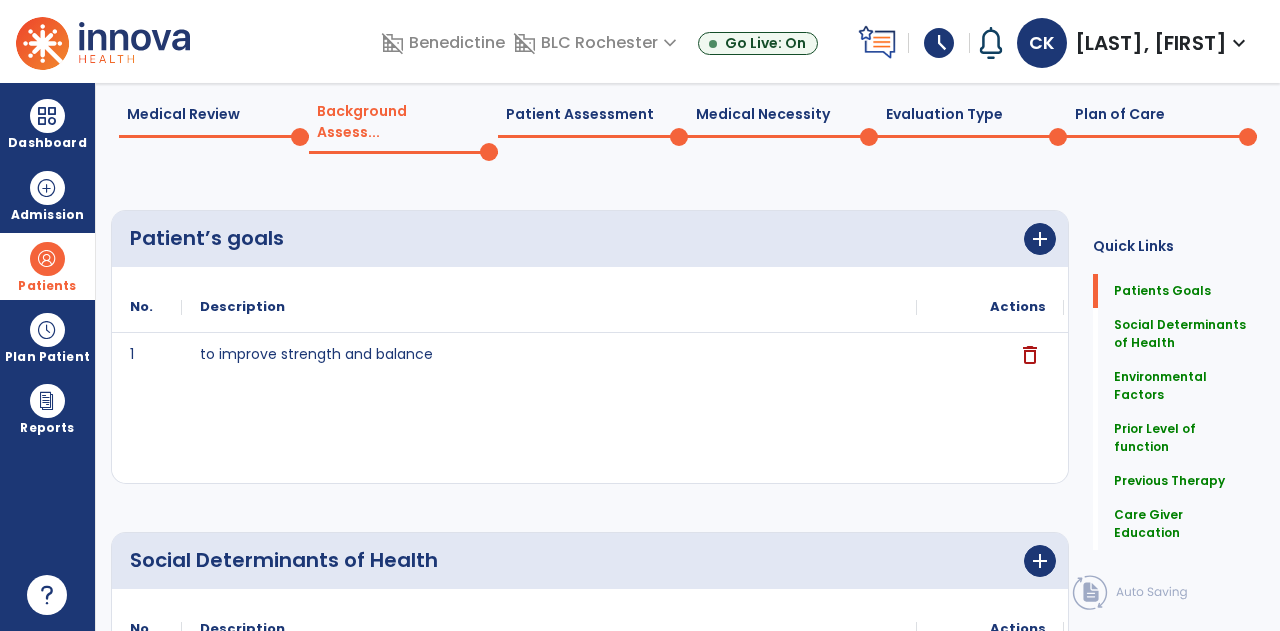 scroll, scrollTop: 0, scrollLeft: 0, axis: both 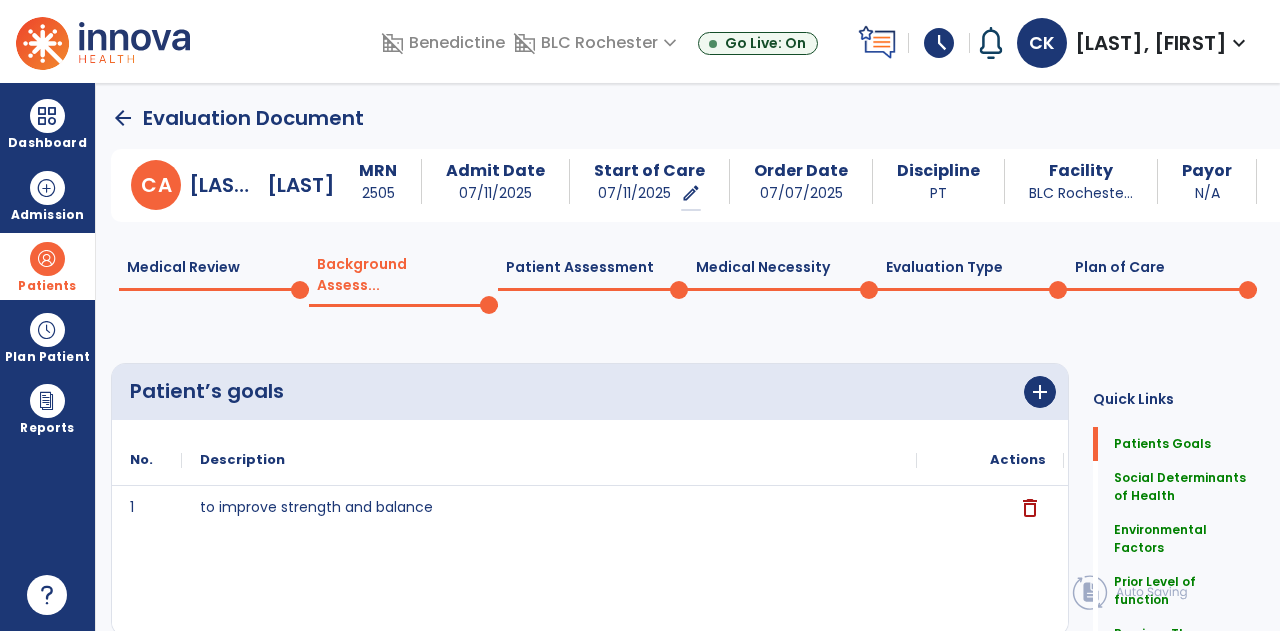 click on "Patient Assessment  0" 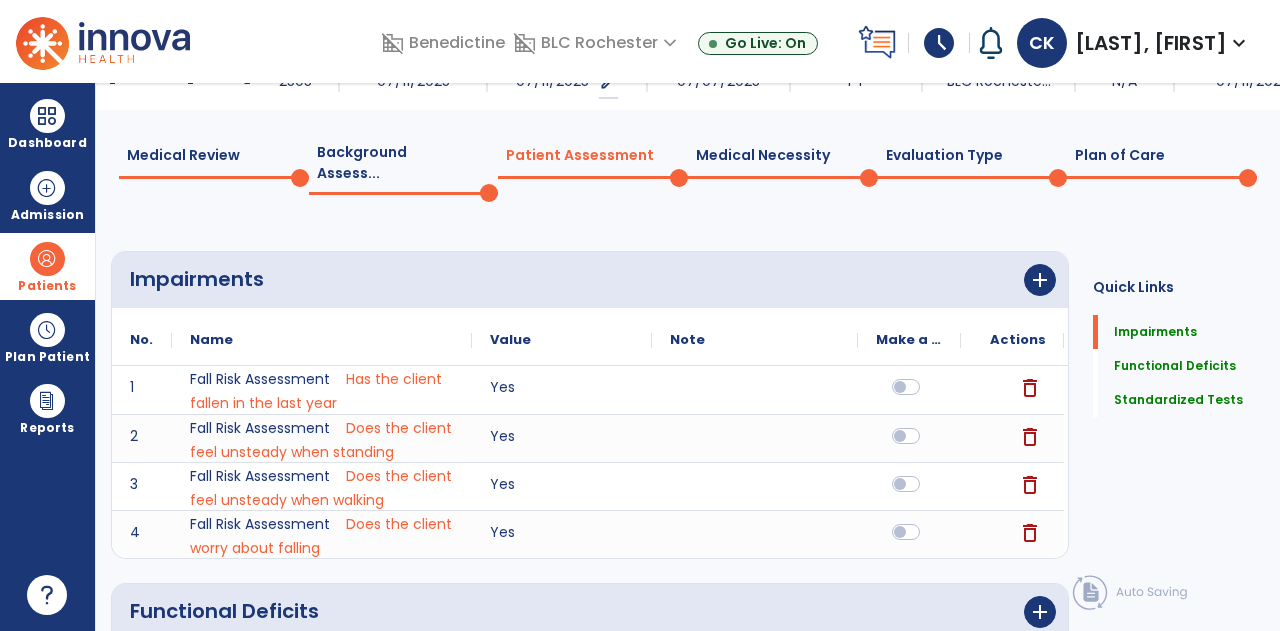 scroll, scrollTop: 0, scrollLeft: 0, axis: both 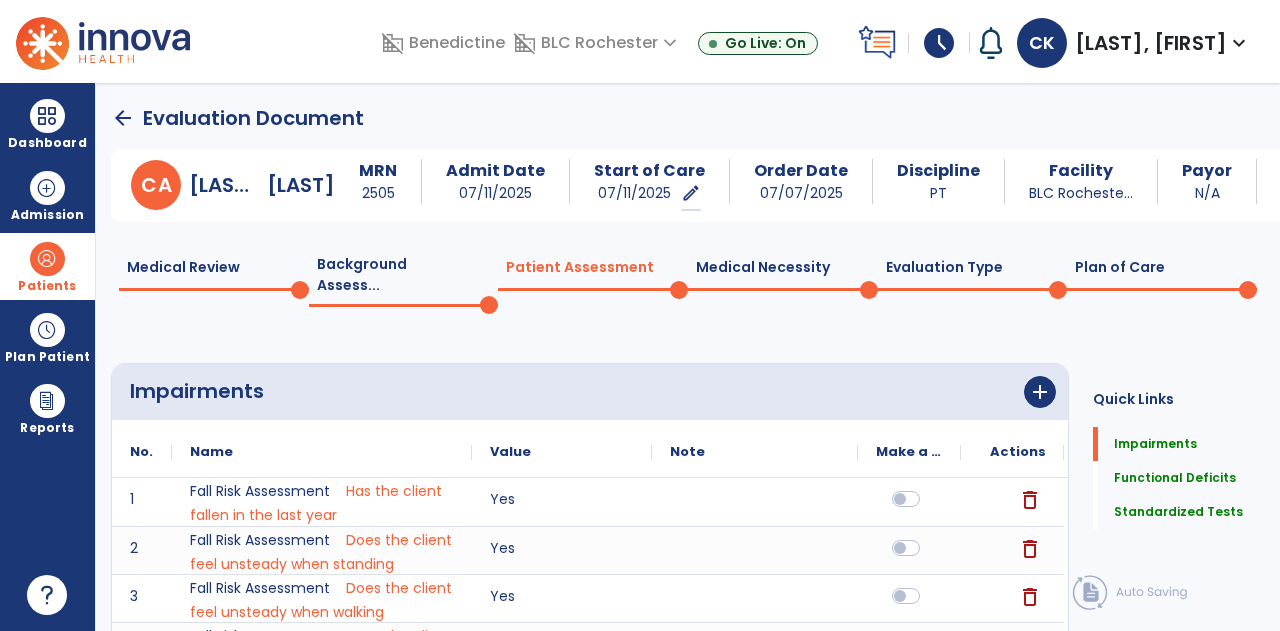click on "Plan of Care  0" 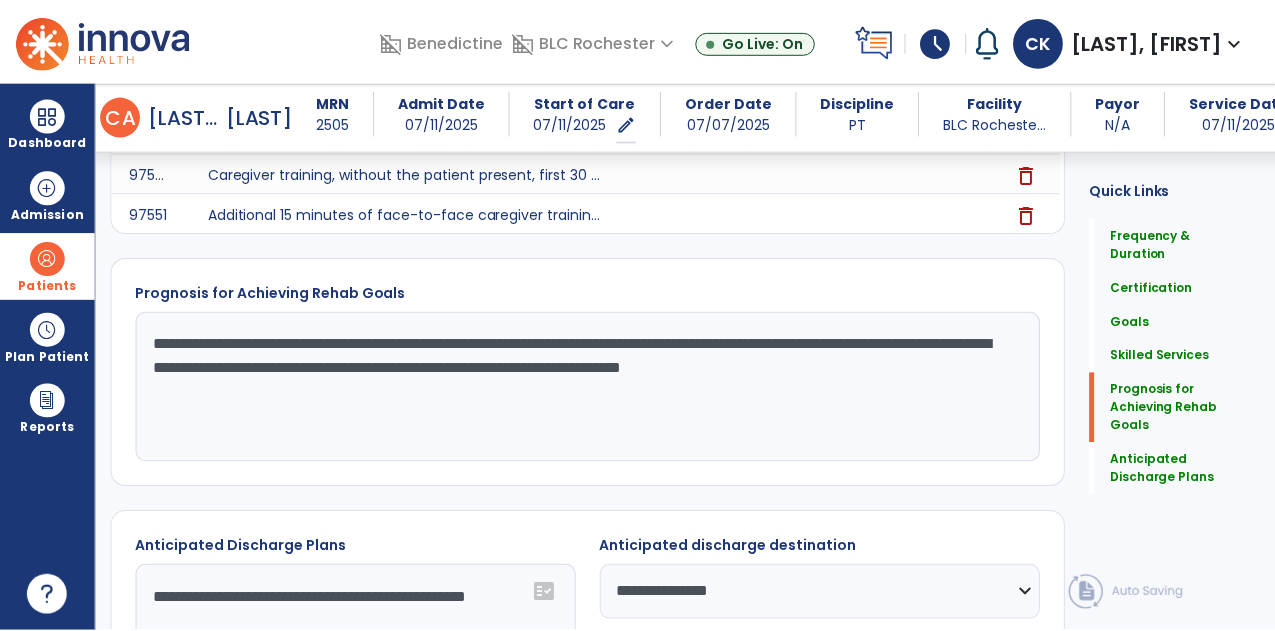 scroll, scrollTop: 1802, scrollLeft: 0, axis: vertical 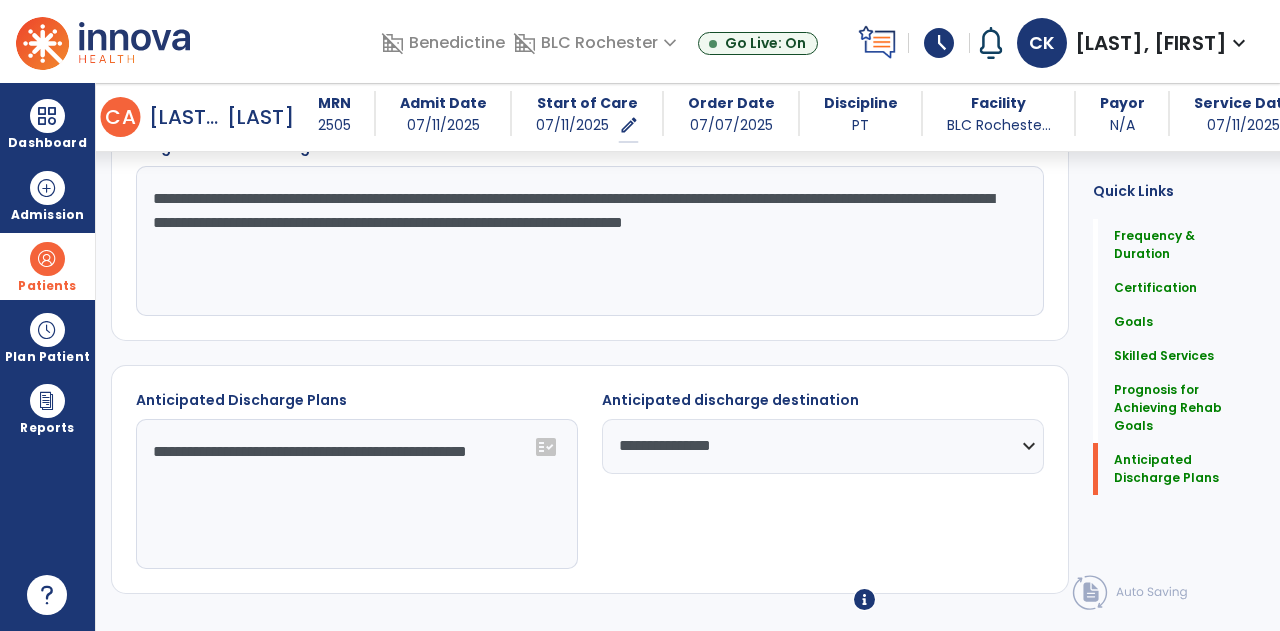 click on "Sign Doc" 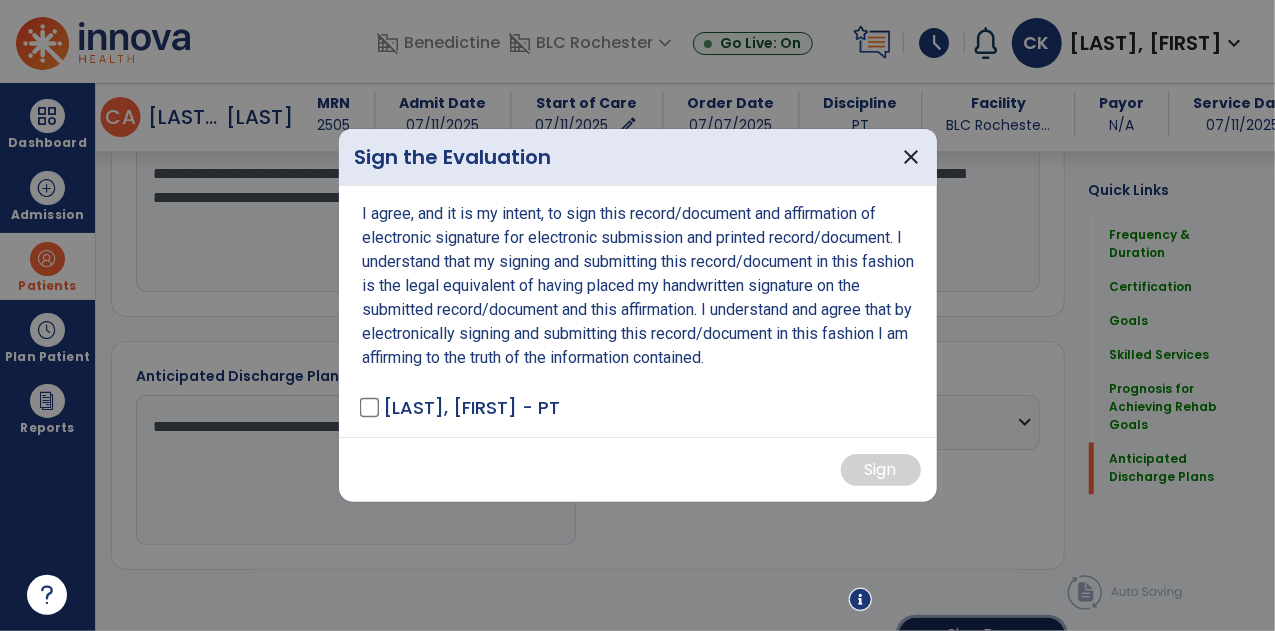 scroll, scrollTop: 1820, scrollLeft: 0, axis: vertical 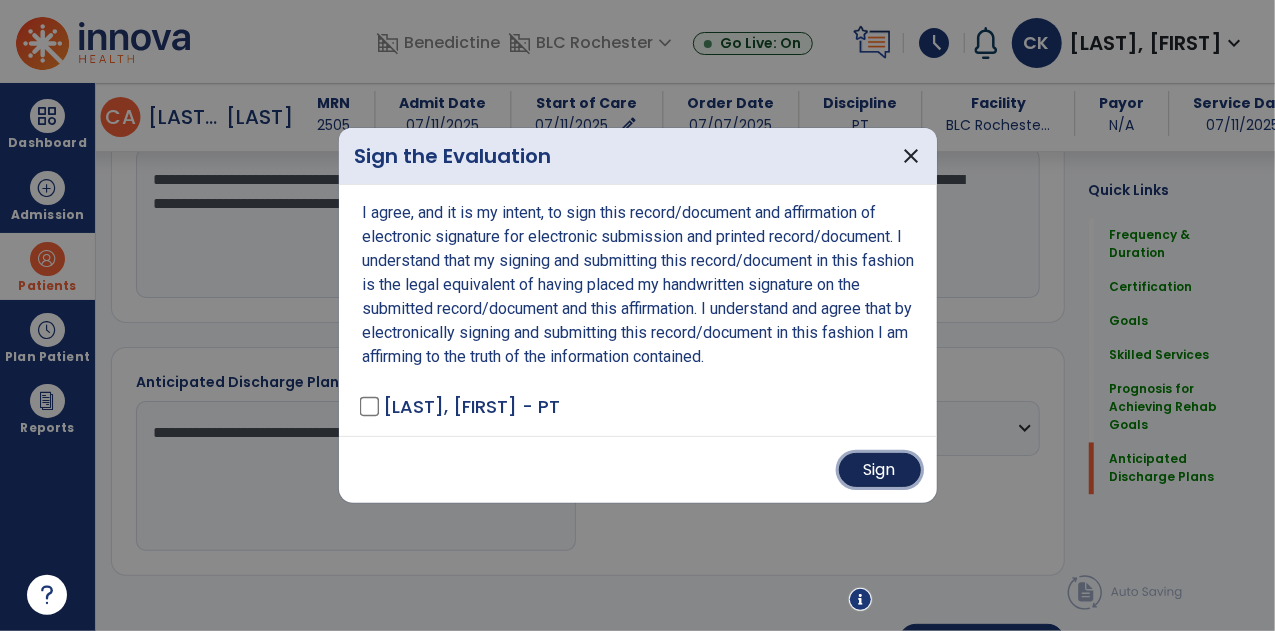 click on "Sign" at bounding box center (880, 470) 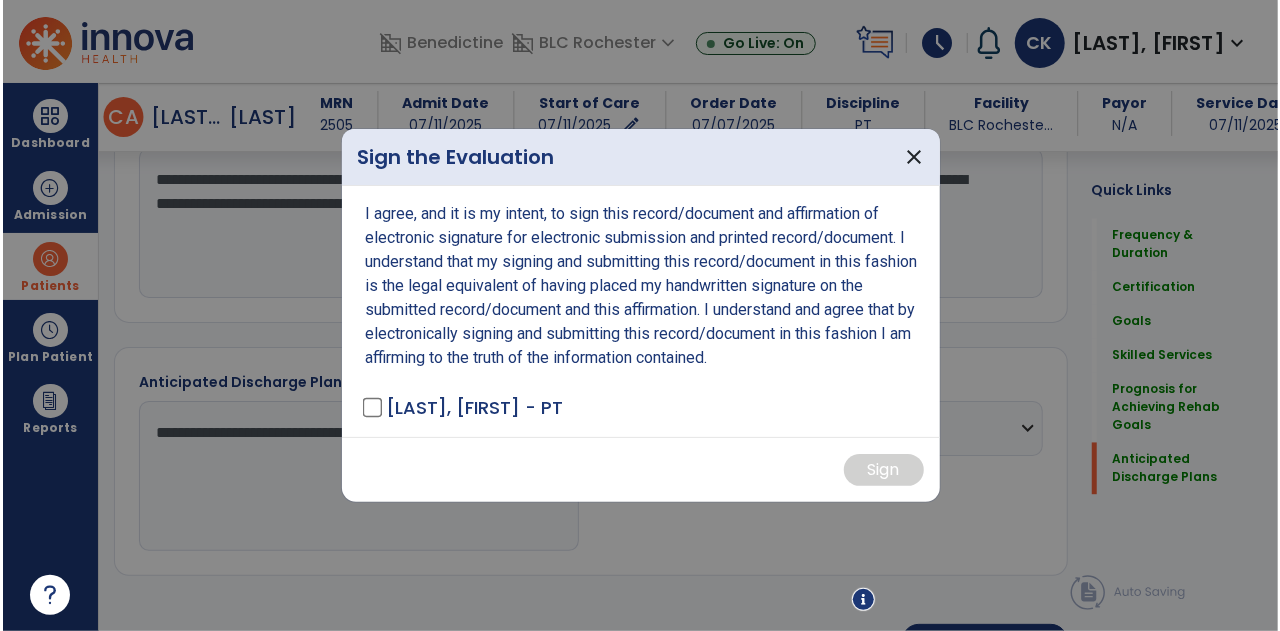 scroll, scrollTop: 1819, scrollLeft: 0, axis: vertical 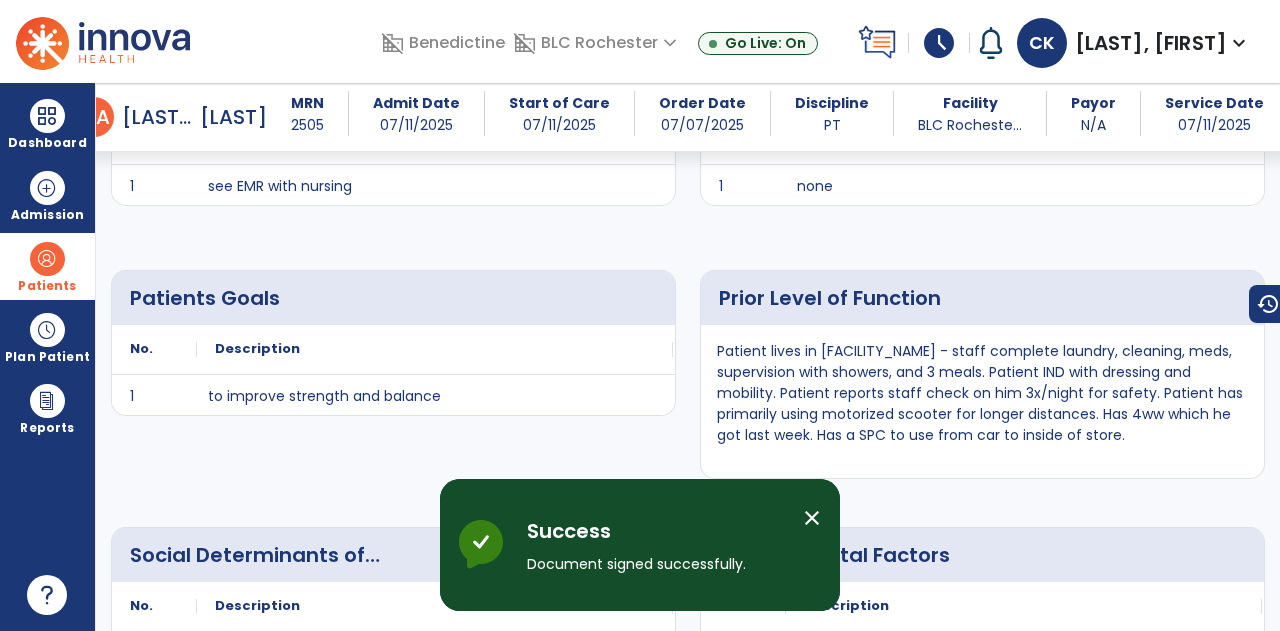 click on "close" at bounding box center [812, 518] 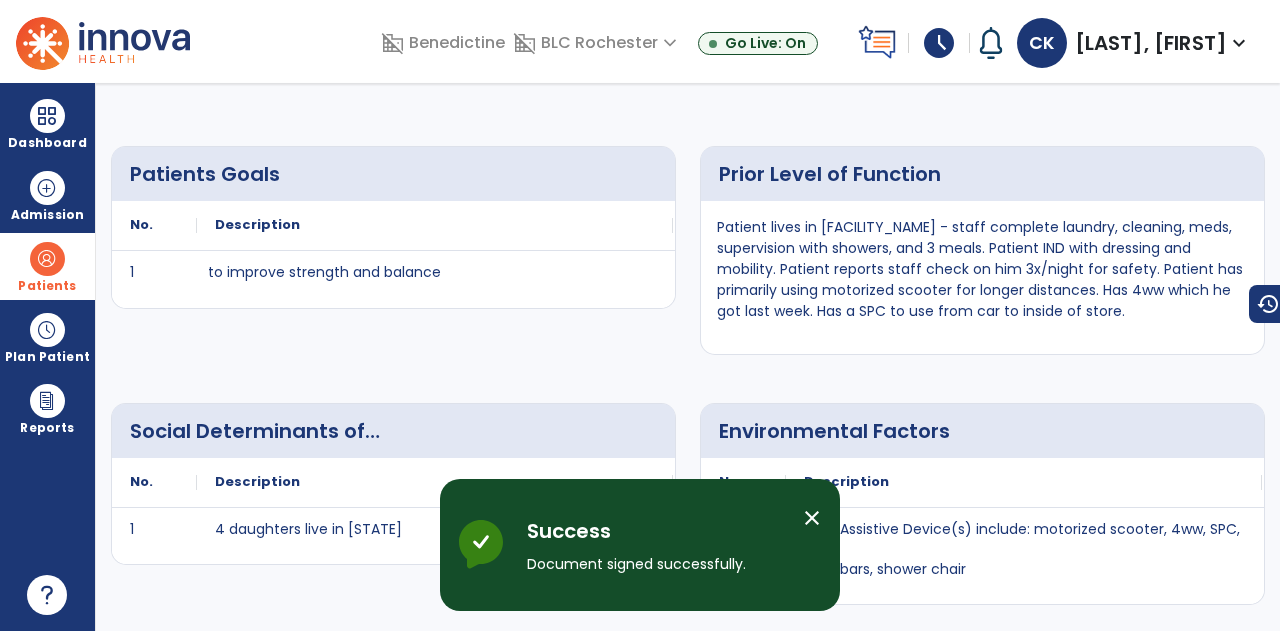 scroll, scrollTop: 0, scrollLeft: 0, axis: both 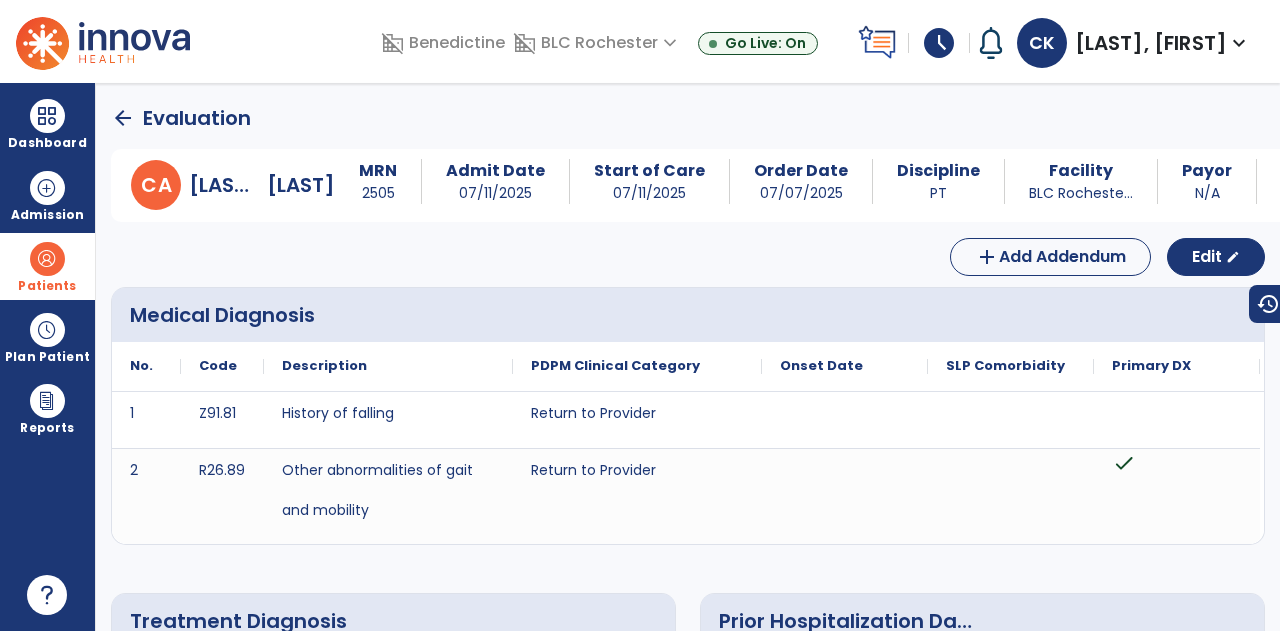 click on "arrow_back" 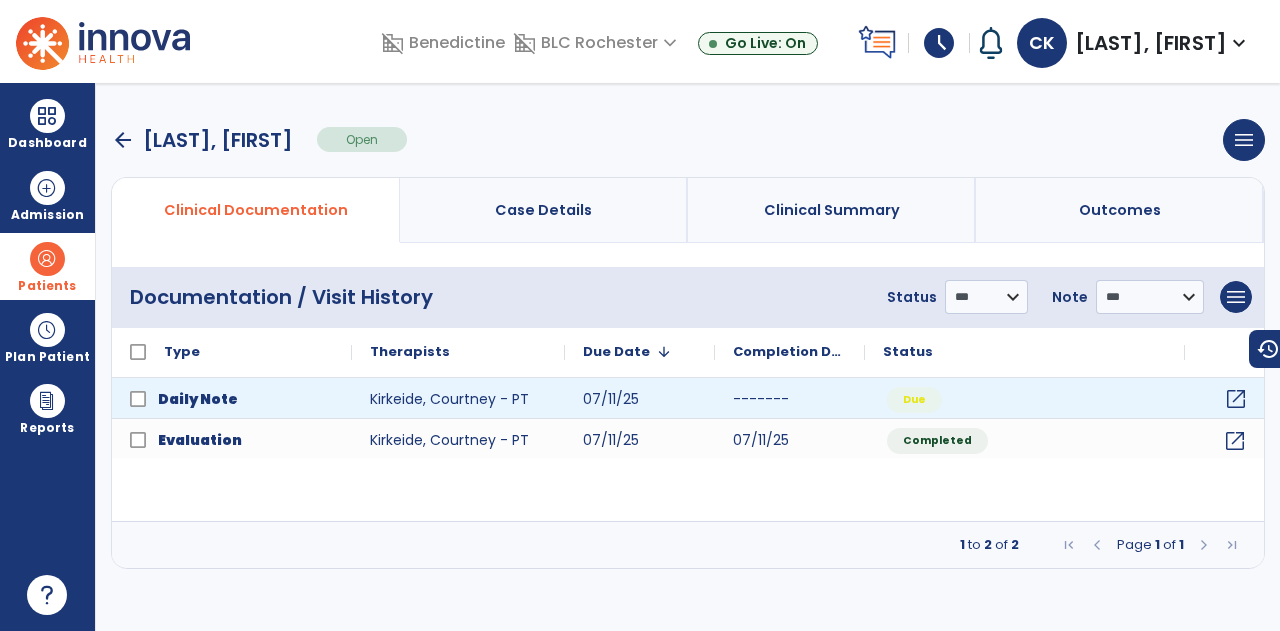 click on "open_in_new" 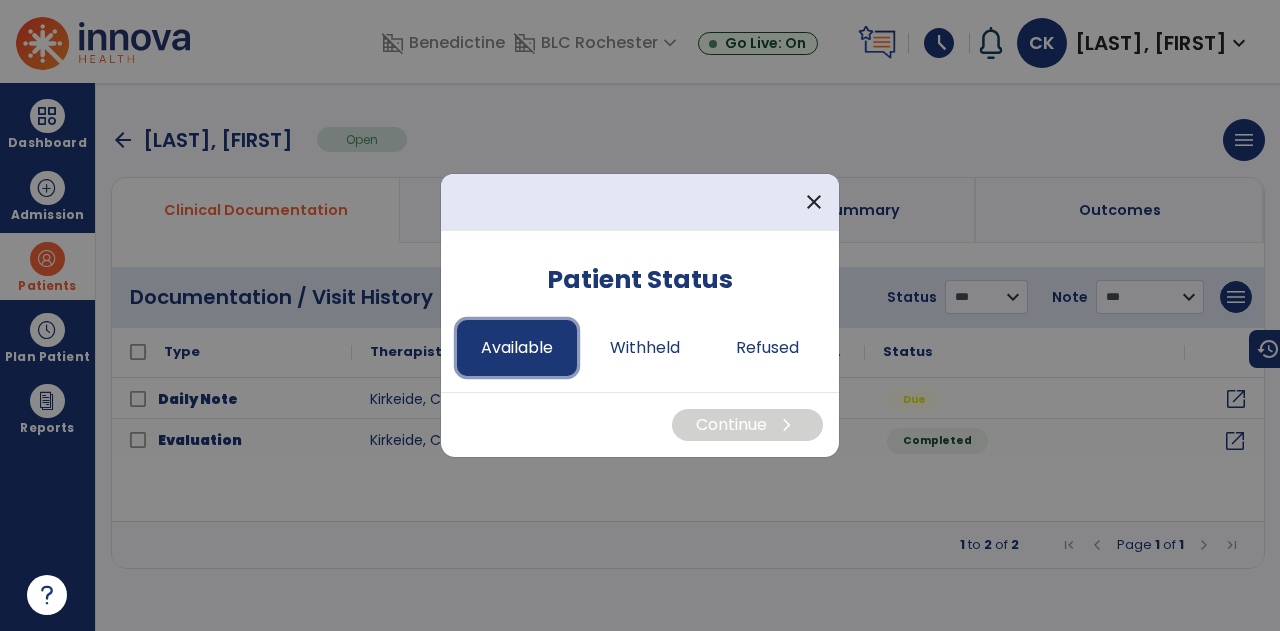 click on "Available" at bounding box center [517, 348] 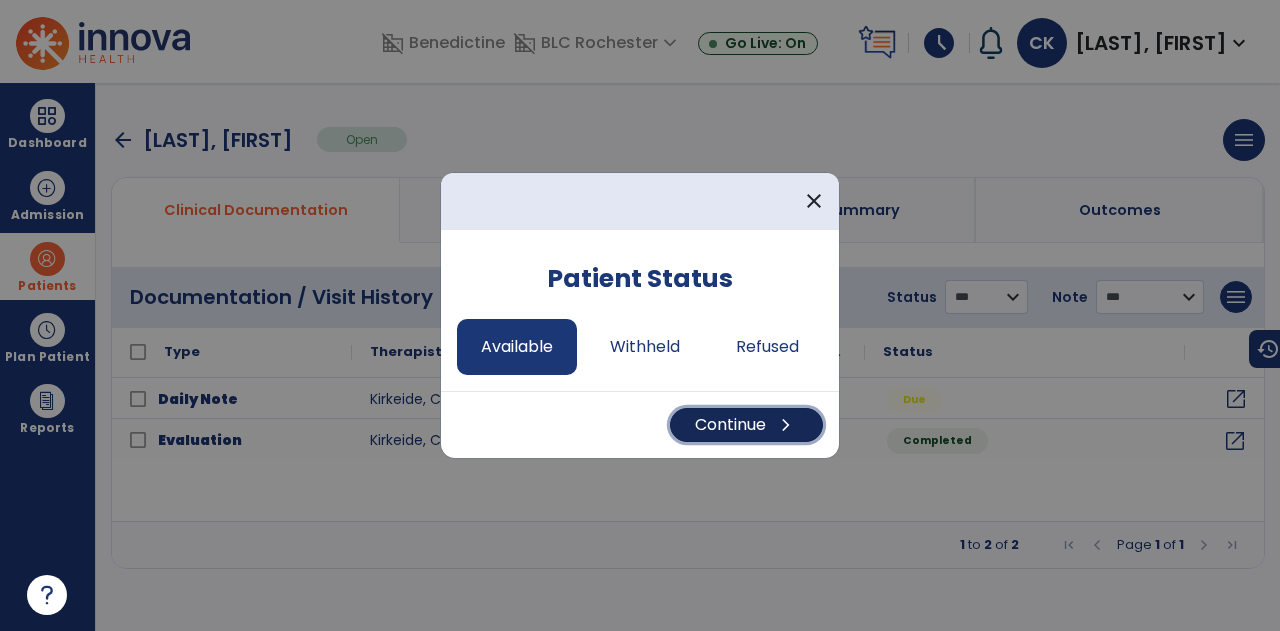 click on "Continue   chevron_right" at bounding box center (746, 425) 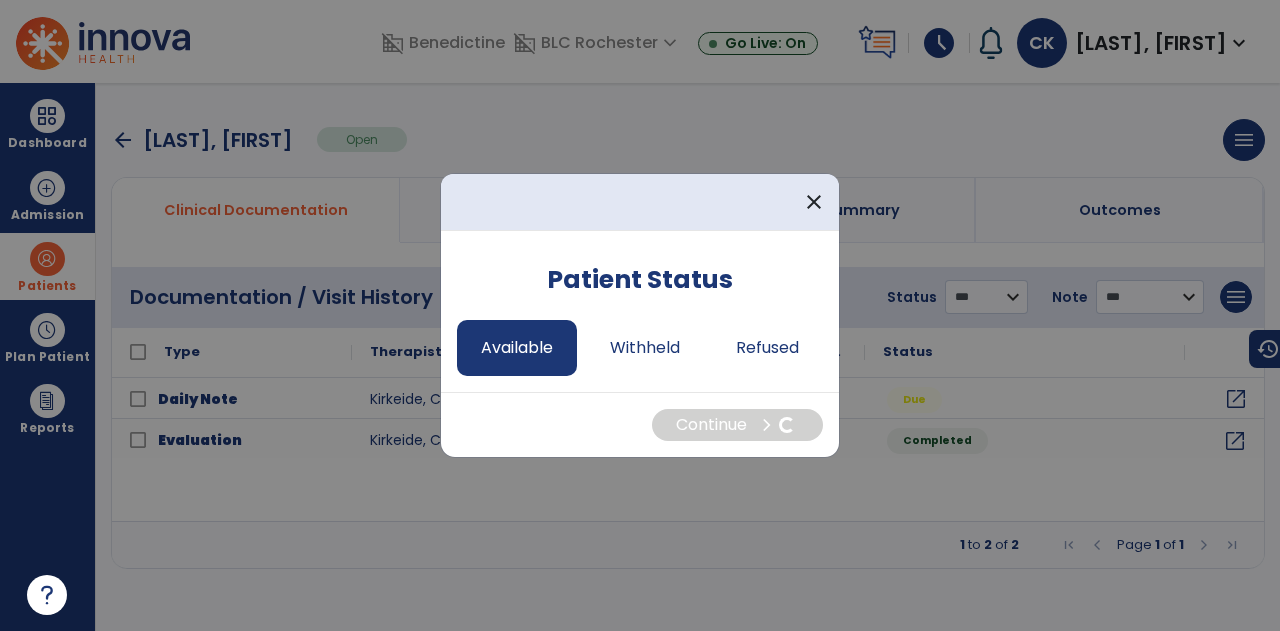 select on "*" 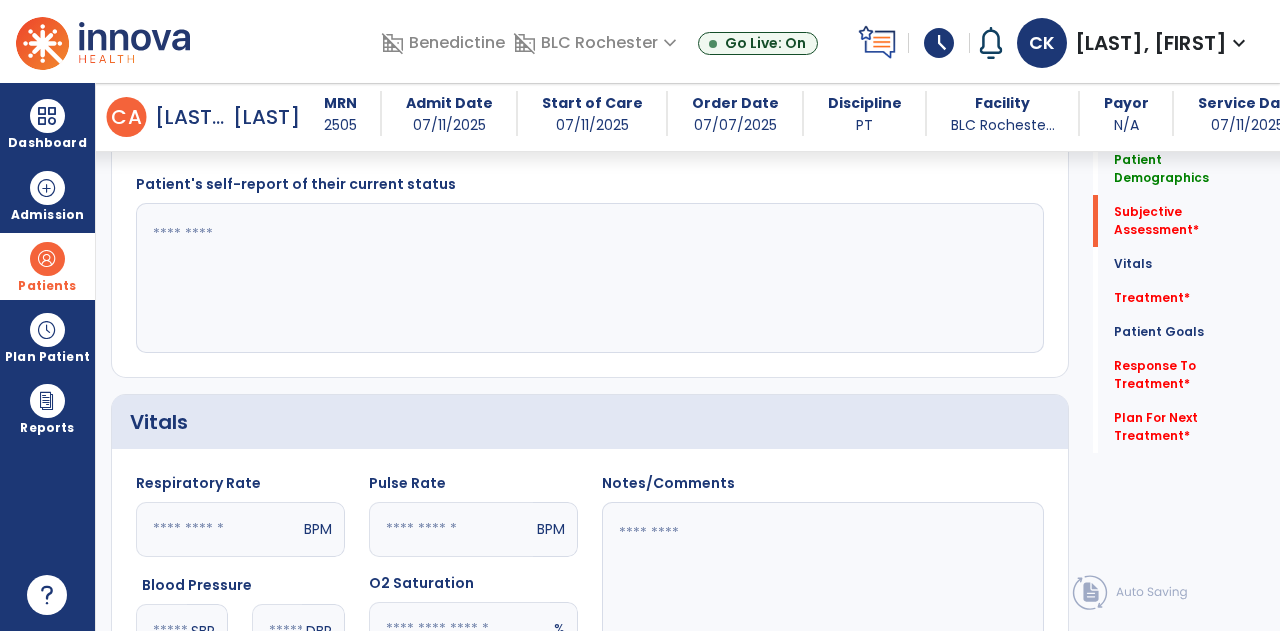 scroll, scrollTop: 469, scrollLeft: 0, axis: vertical 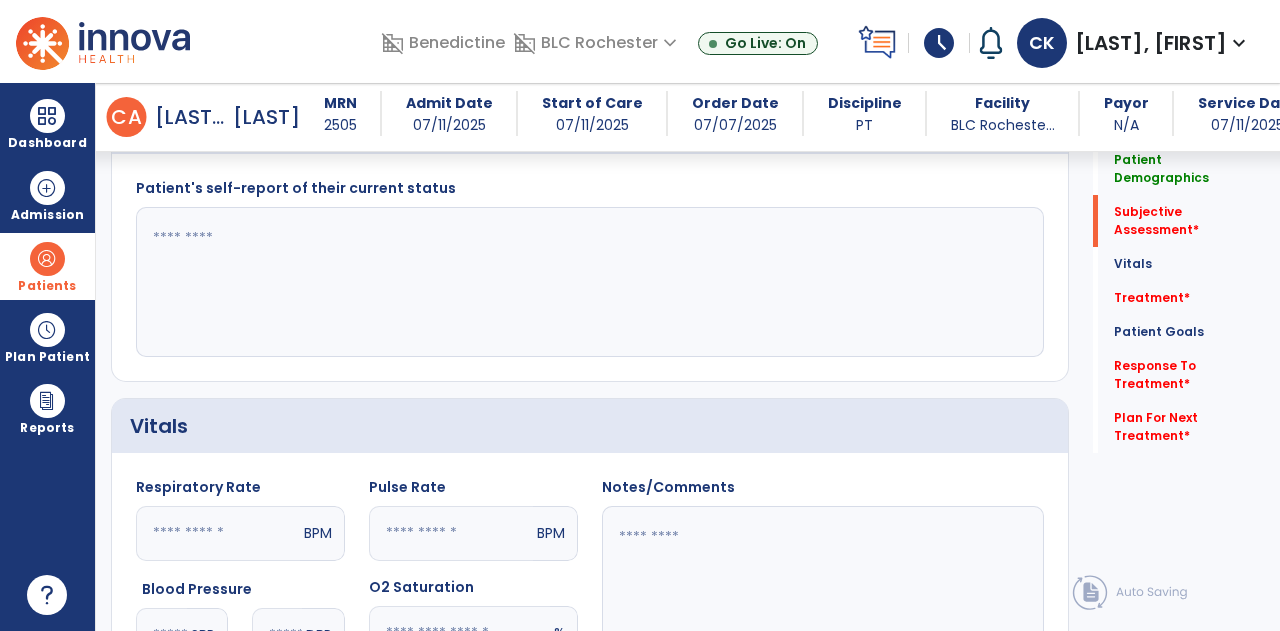 click 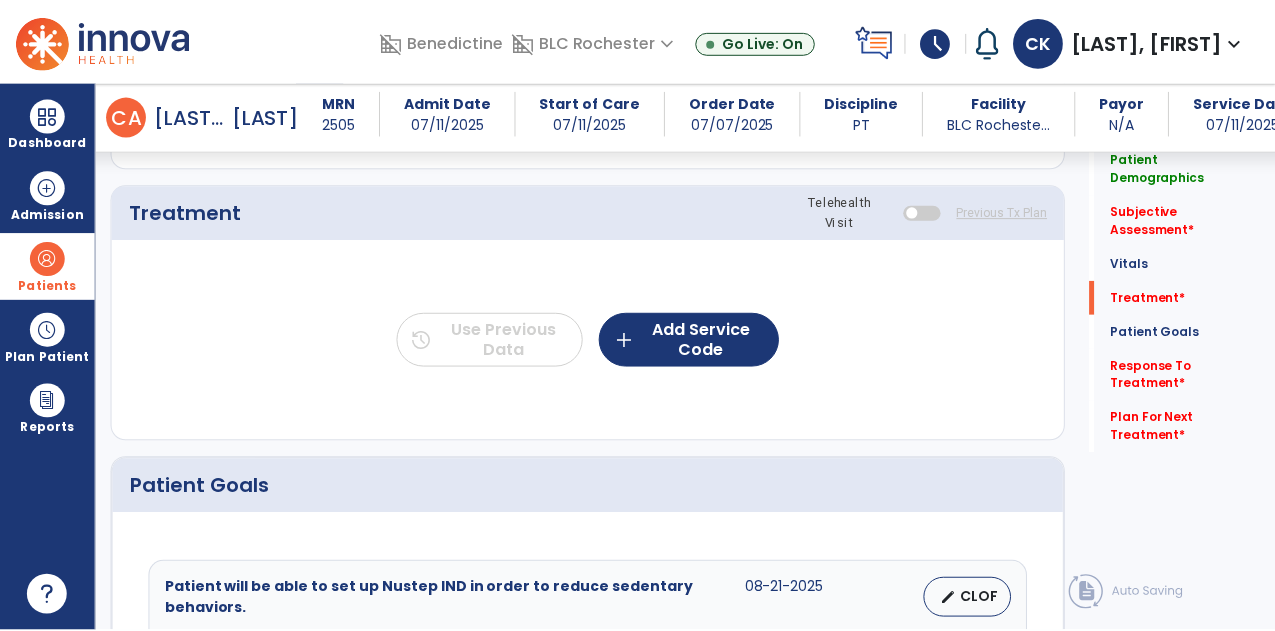 scroll, scrollTop: 1099, scrollLeft: 0, axis: vertical 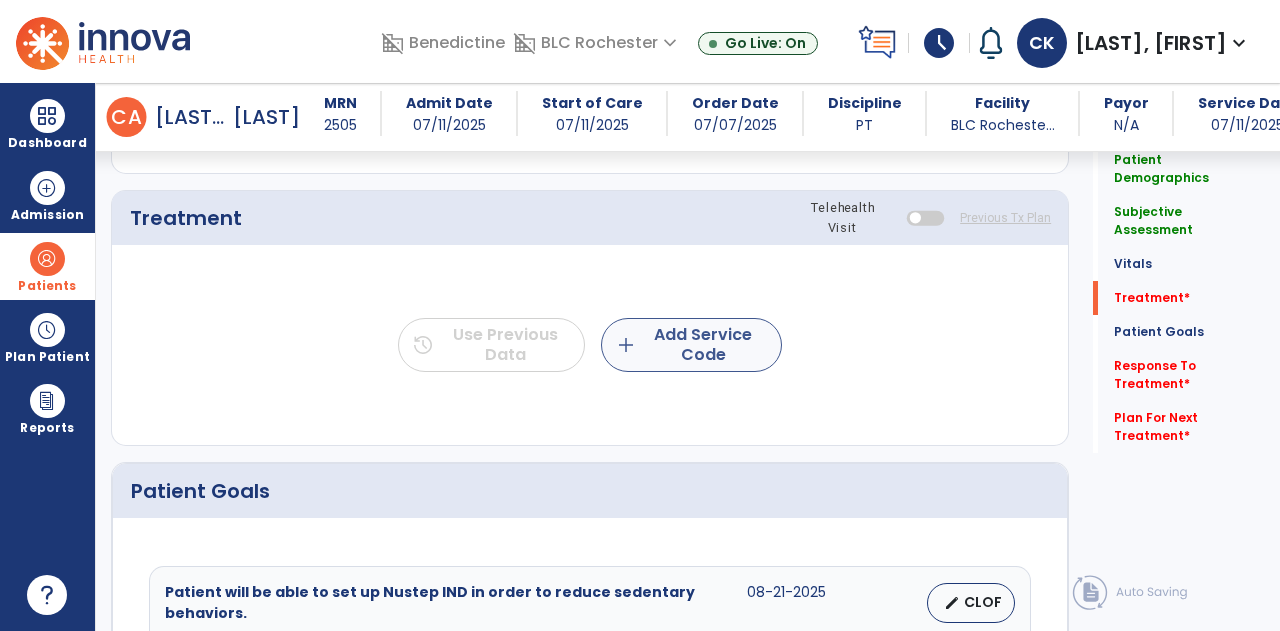 type on "**********" 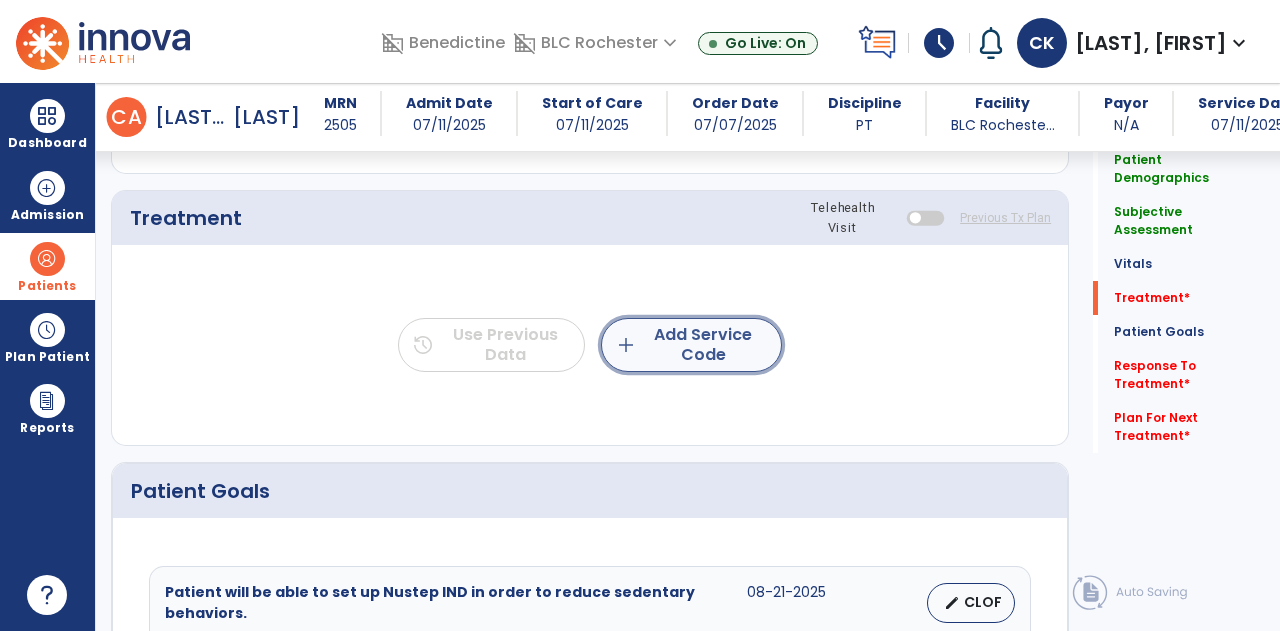 click on "add  Add Service Code" 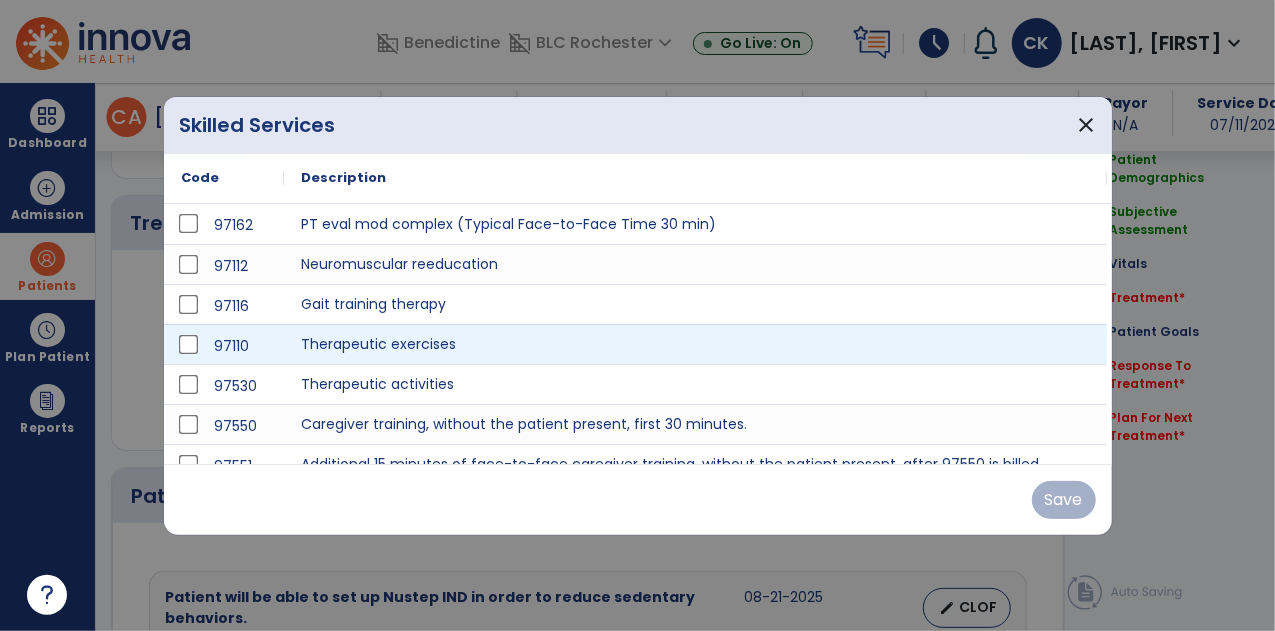 scroll, scrollTop: 1099, scrollLeft: 0, axis: vertical 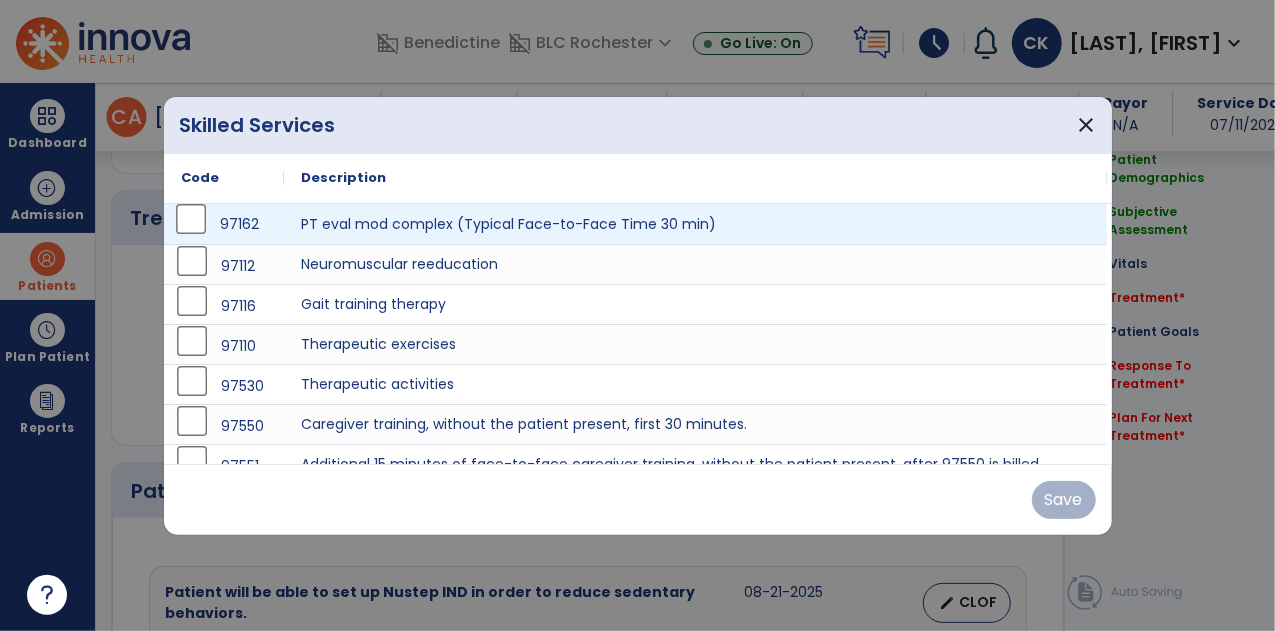 click on "97162" at bounding box center (224, 224) 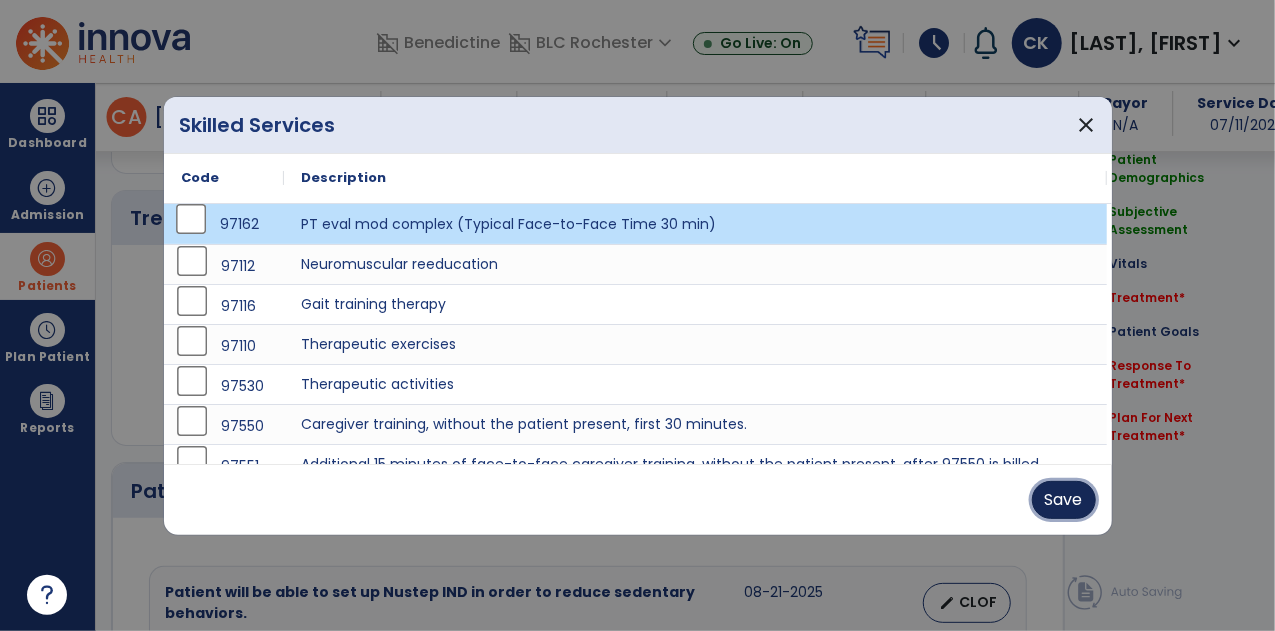 click on "Save" at bounding box center [1064, 500] 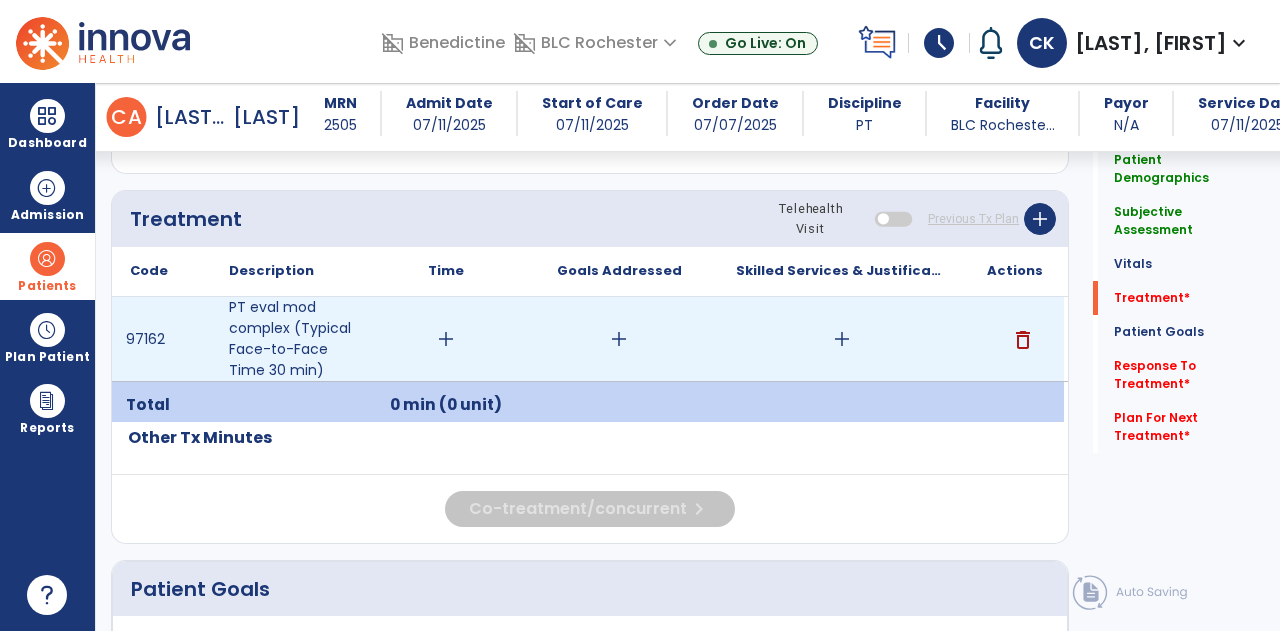 click on "add" at bounding box center [446, 339] 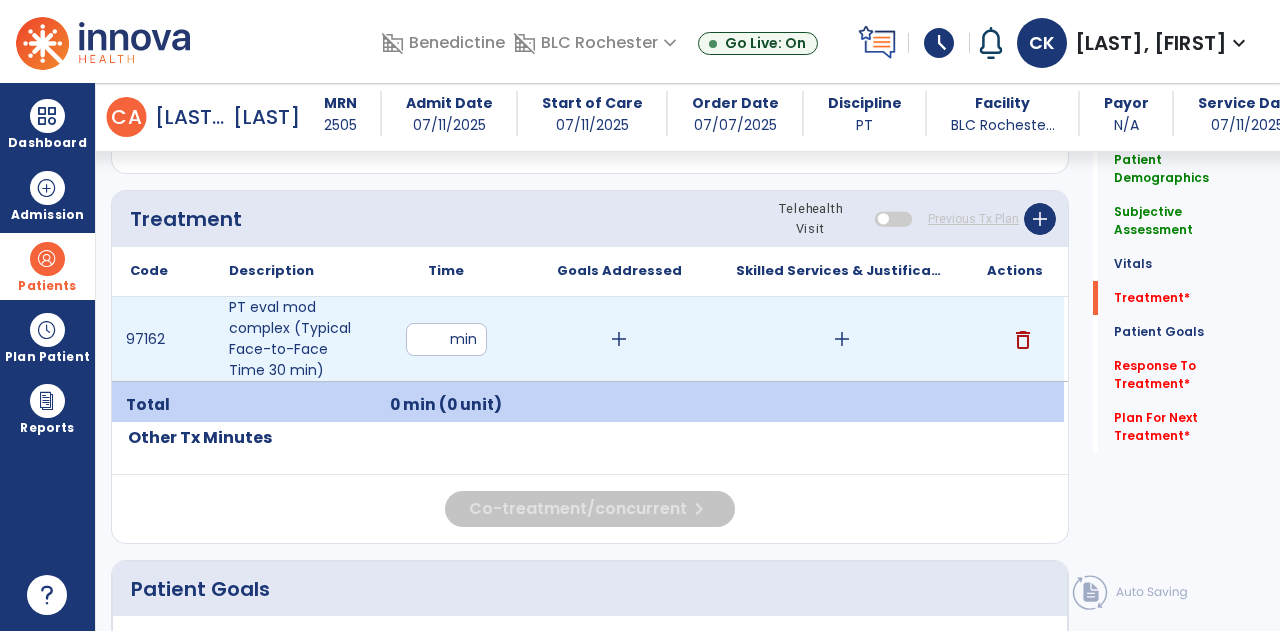 type on "**" 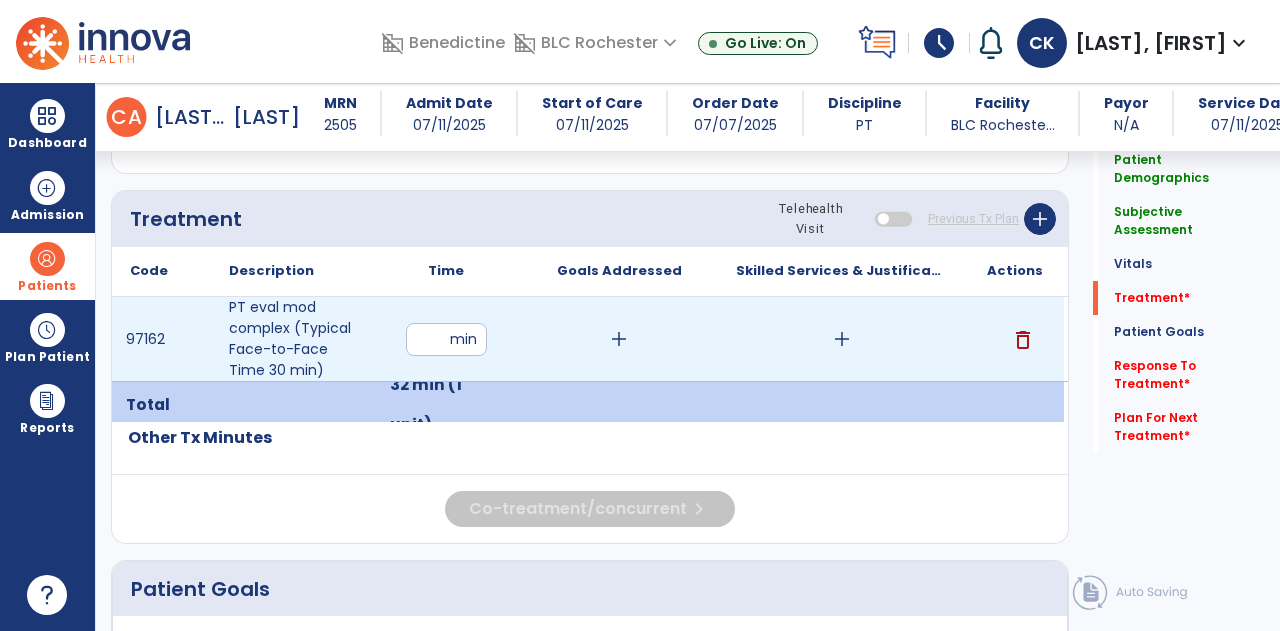 click on "add" at bounding box center (842, 339) 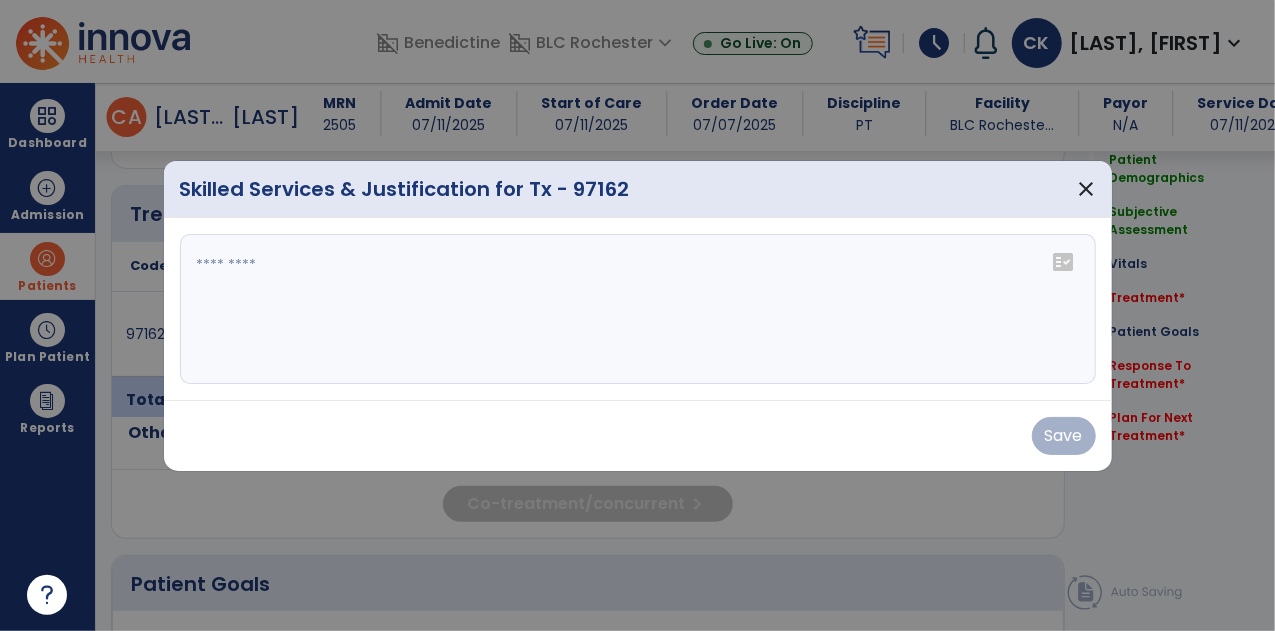 scroll, scrollTop: 1099, scrollLeft: 0, axis: vertical 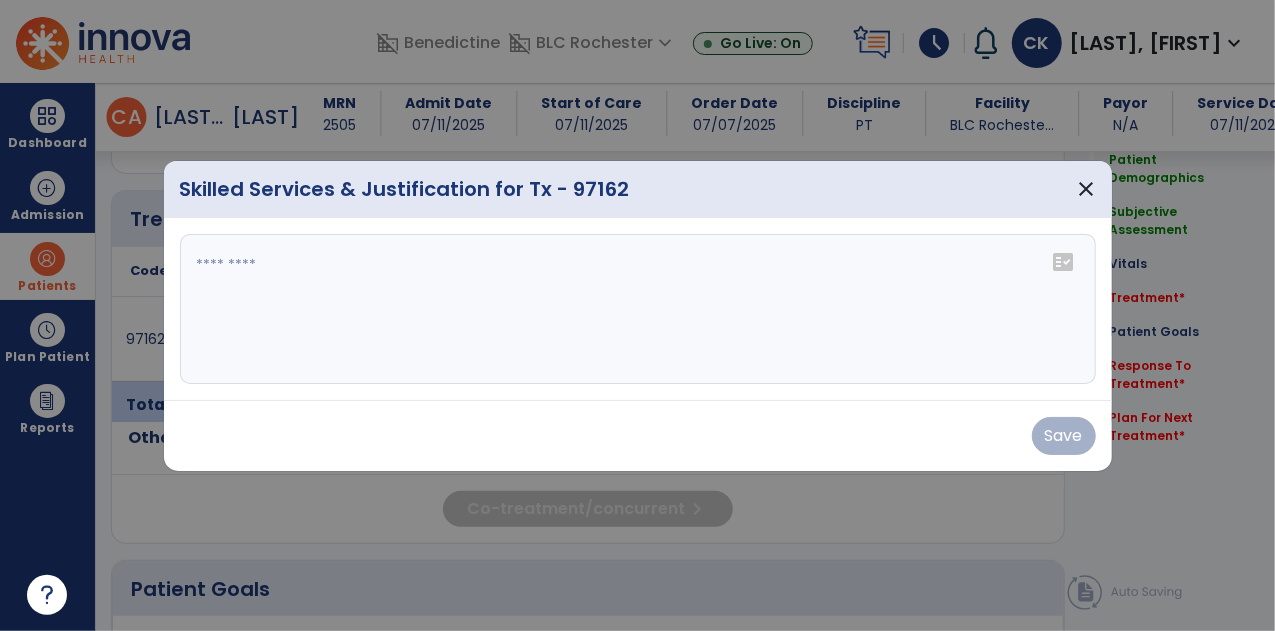 click at bounding box center [638, 309] 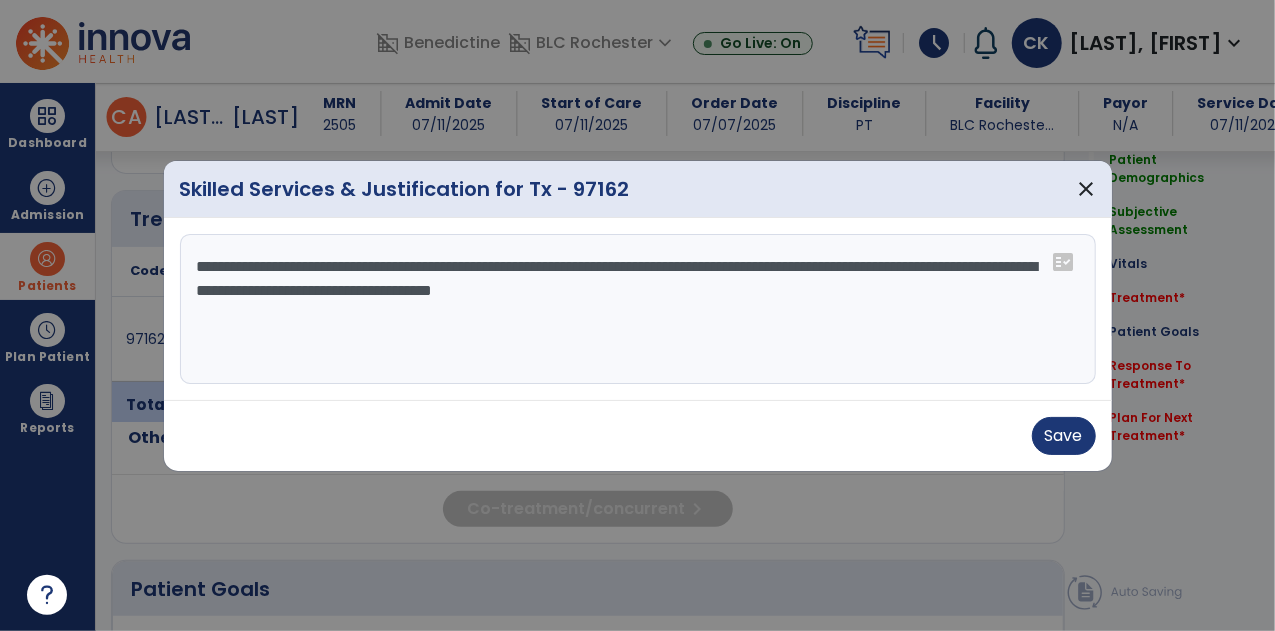 click on "**********" at bounding box center [638, 309] 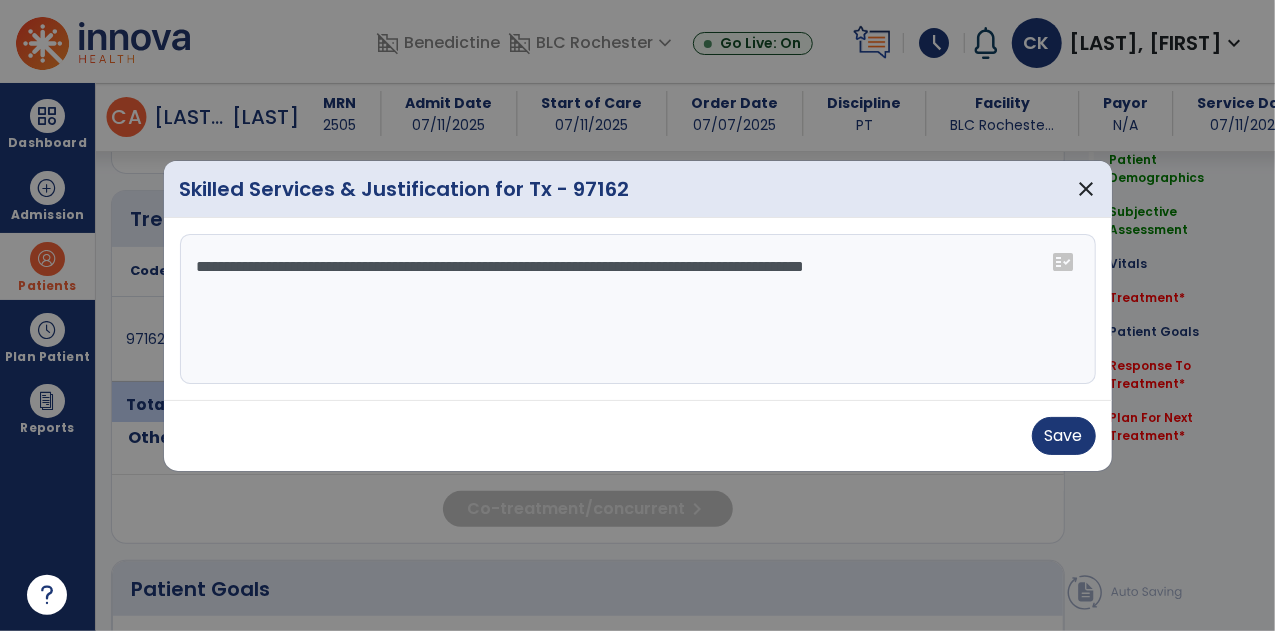 drag, startPoint x: 1038, startPoint y: 271, endPoint x: 110, endPoint y: 288, distance: 928.1557 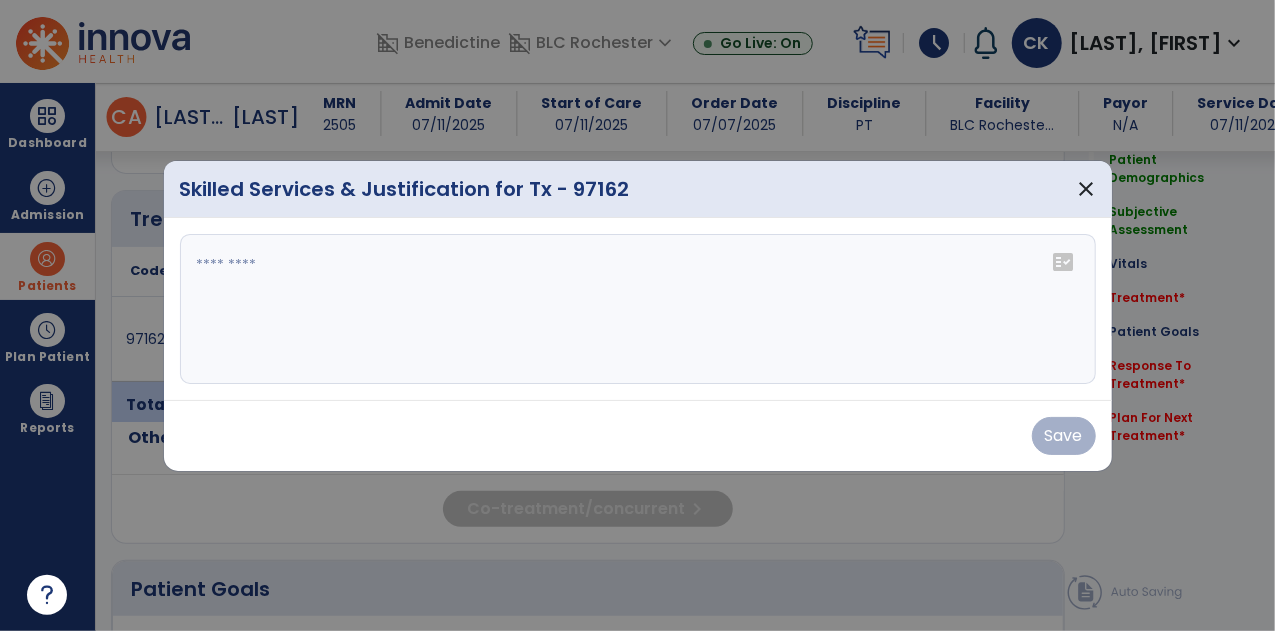 click at bounding box center [638, 309] 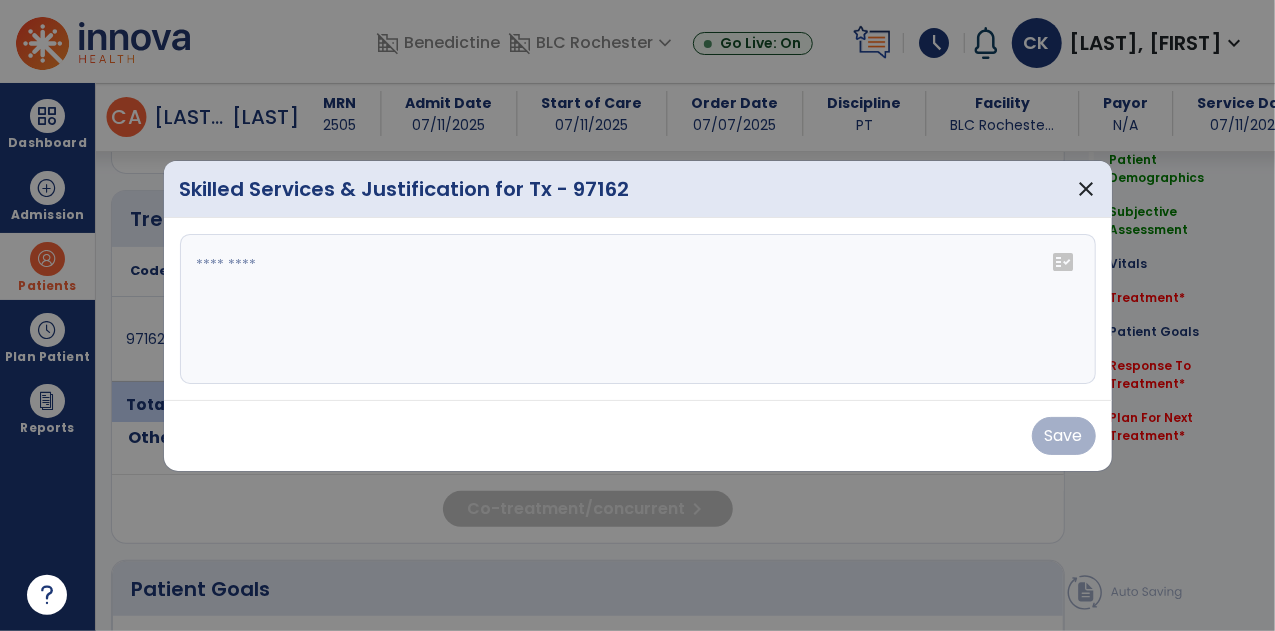 paste on "**********" 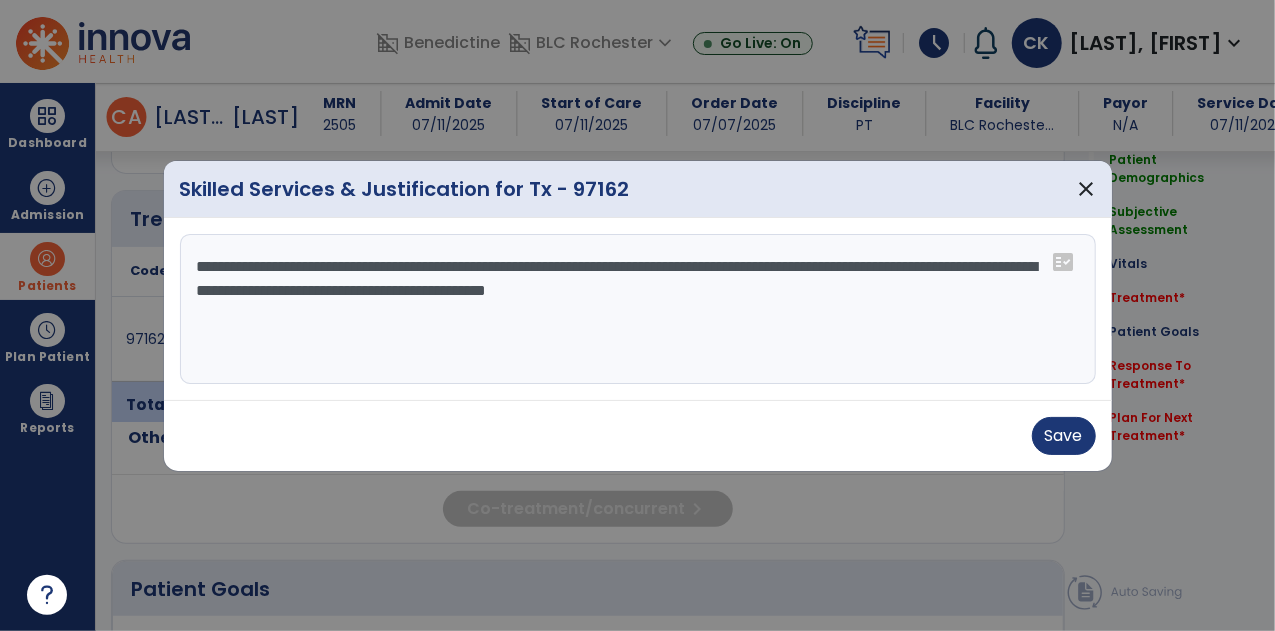 click on "**********" at bounding box center (638, 309) 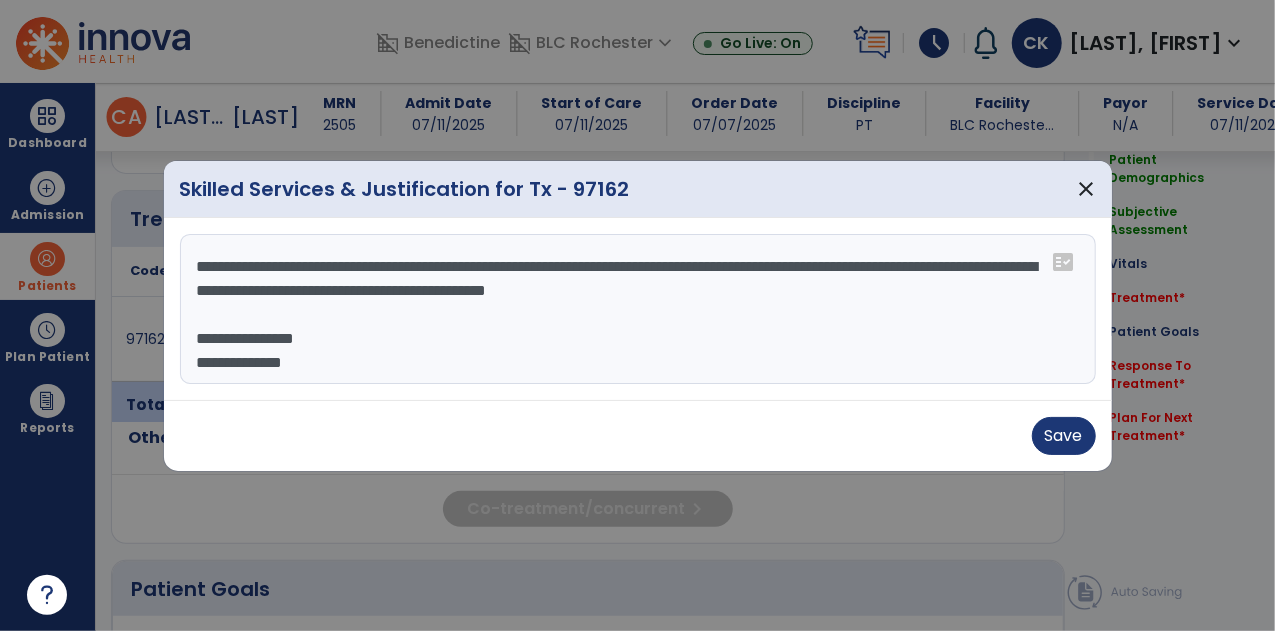 scroll, scrollTop: 14, scrollLeft: 0, axis: vertical 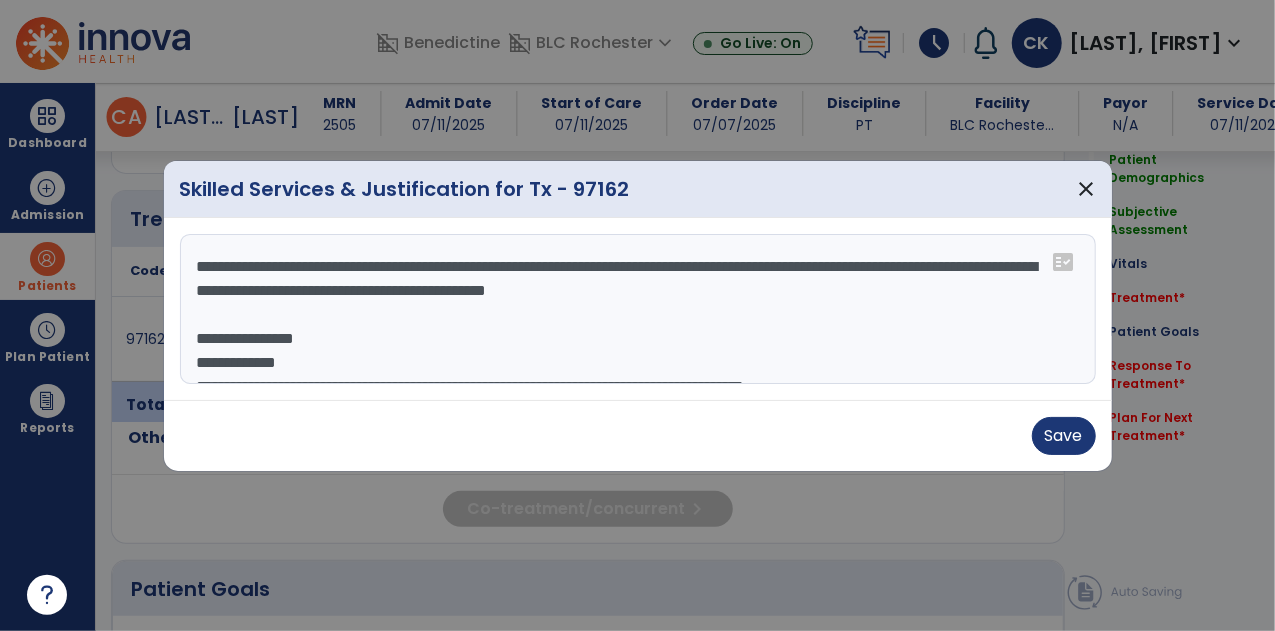 click on "**********" at bounding box center [638, 309] 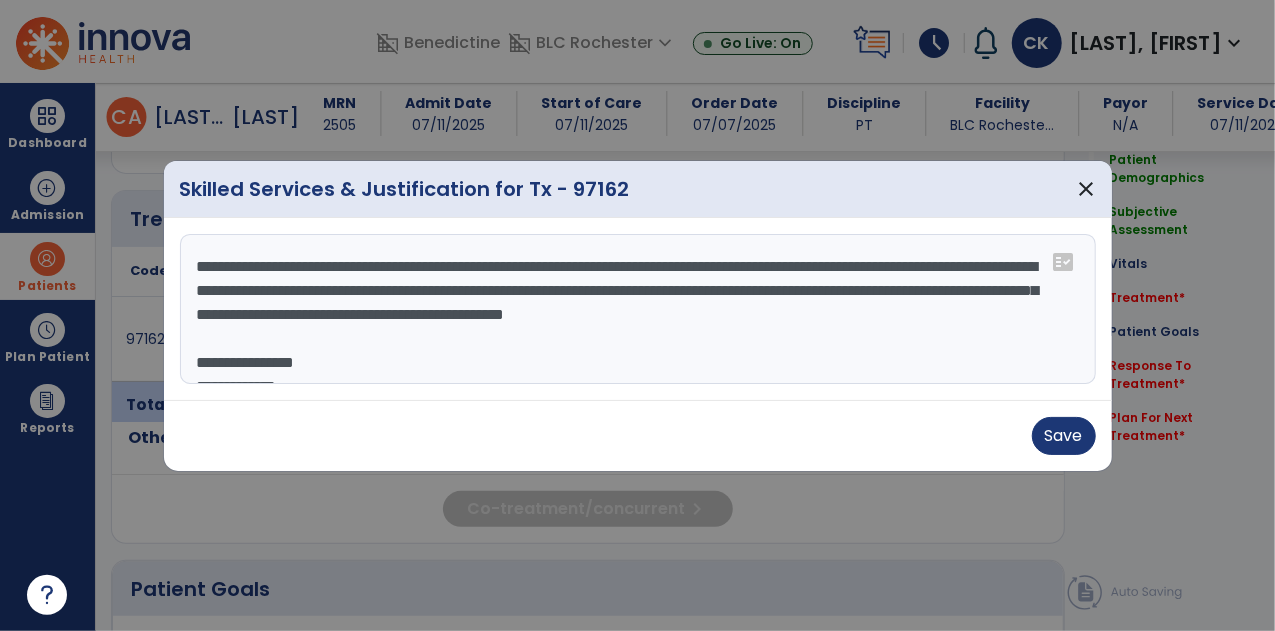 scroll, scrollTop: 72, scrollLeft: 0, axis: vertical 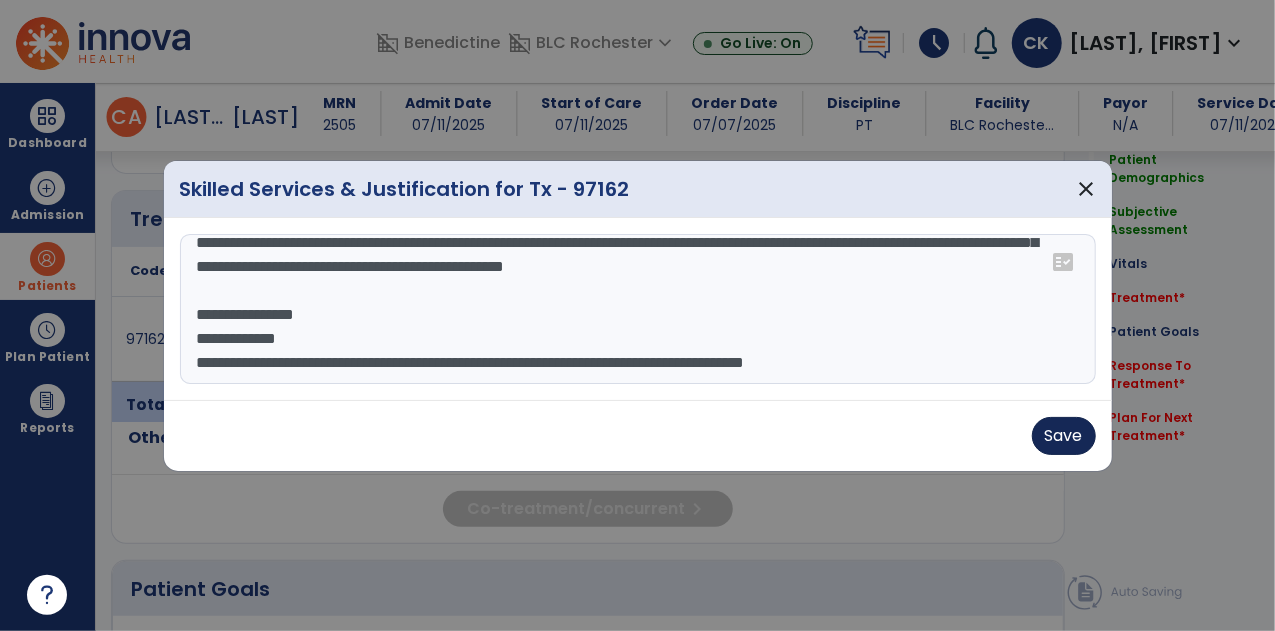 type on "**********" 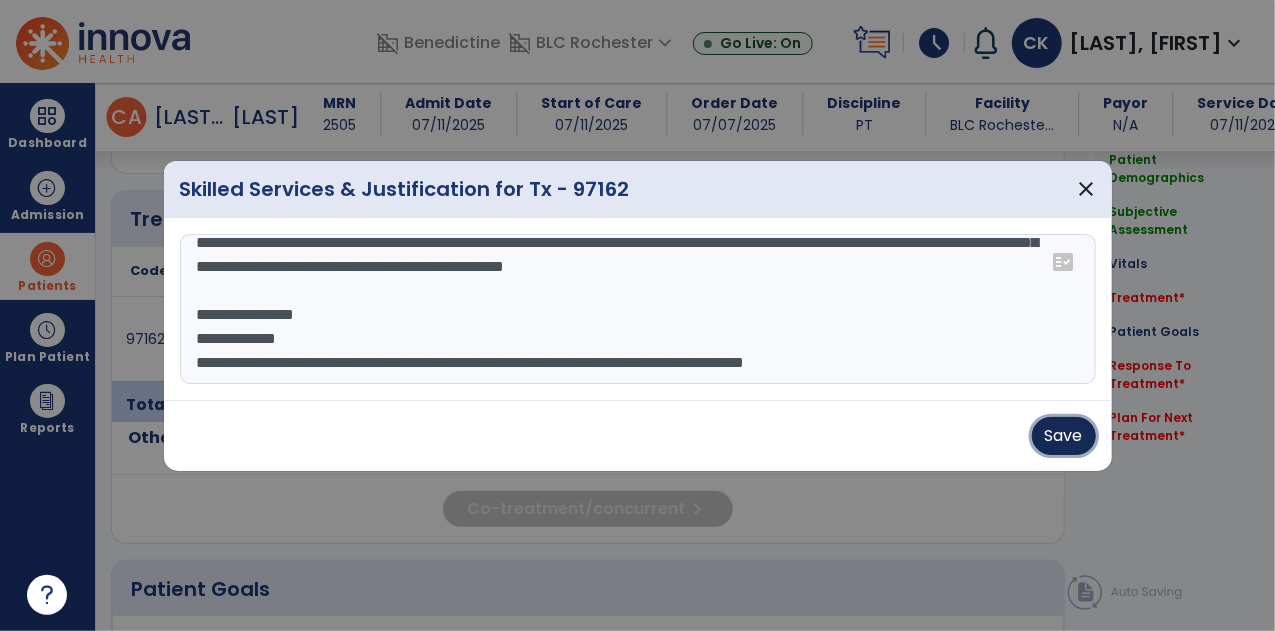 click on "Save" at bounding box center (1064, 436) 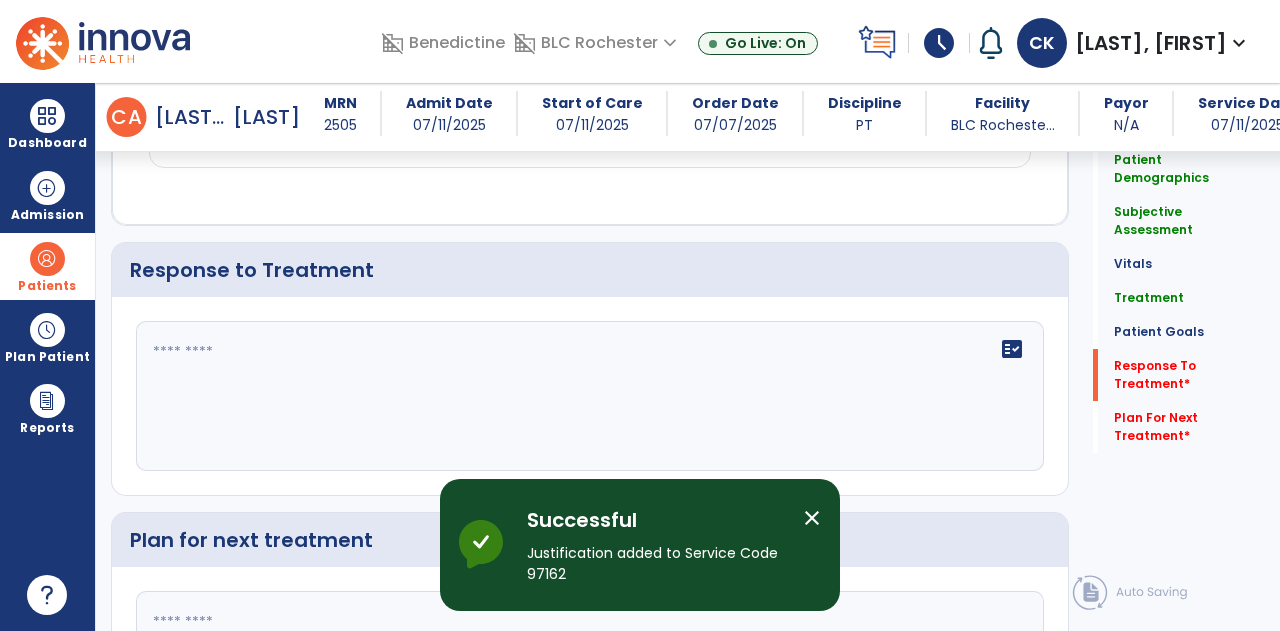 scroll, scrollTop: 2253, scrollLeft: 0, axis: vertical 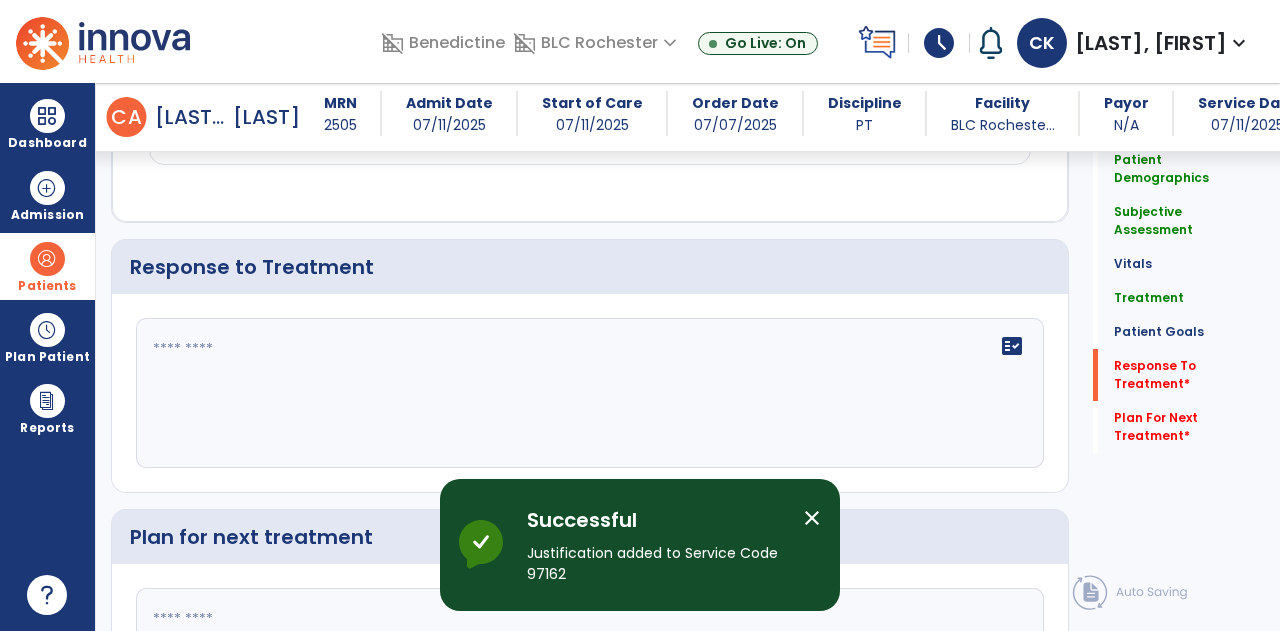 click on "fact_check" 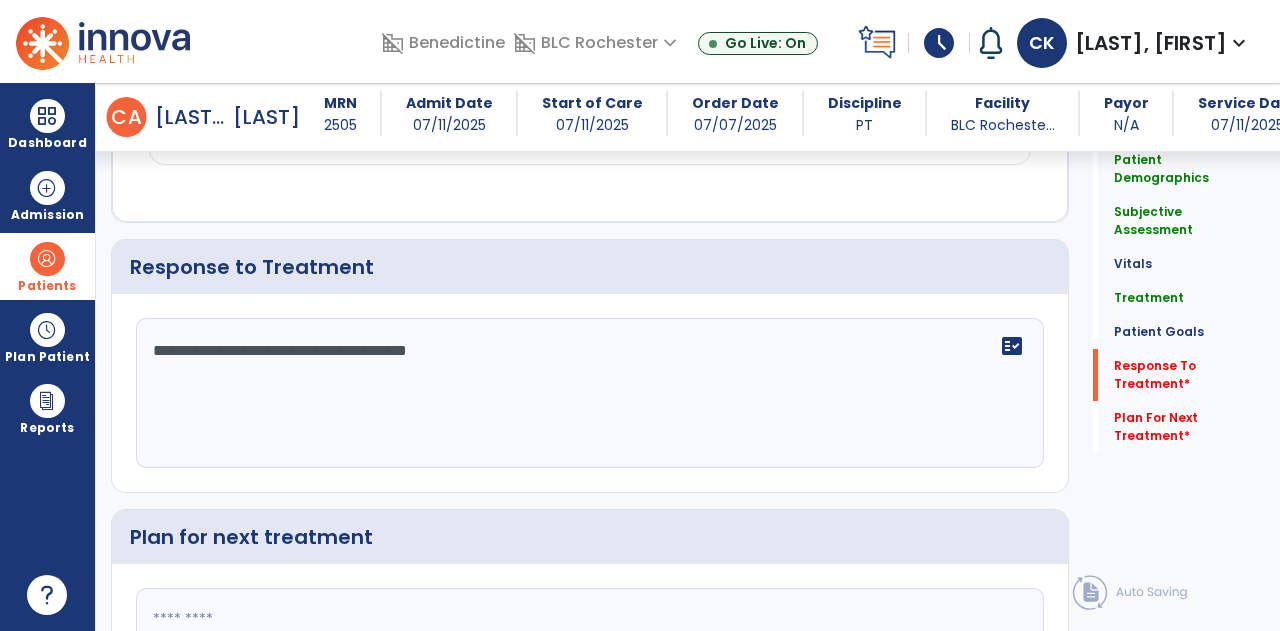 scroll, scrollTop: 2420, scrollLeft: 0, axis: vertical 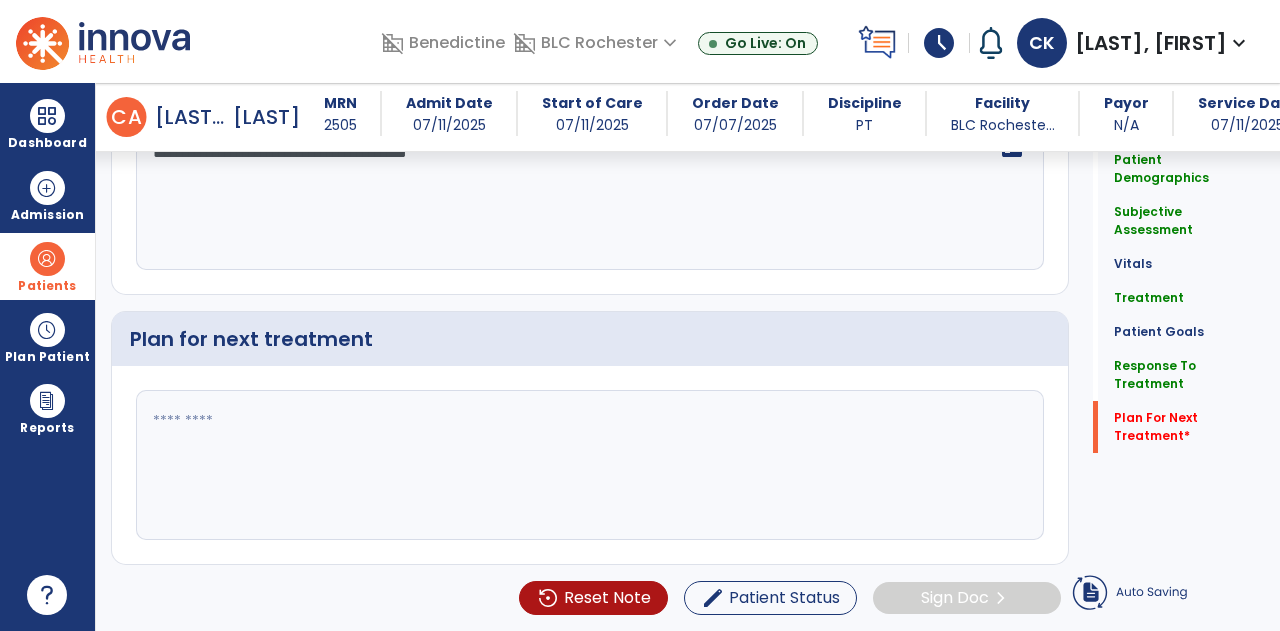 type on "**********" 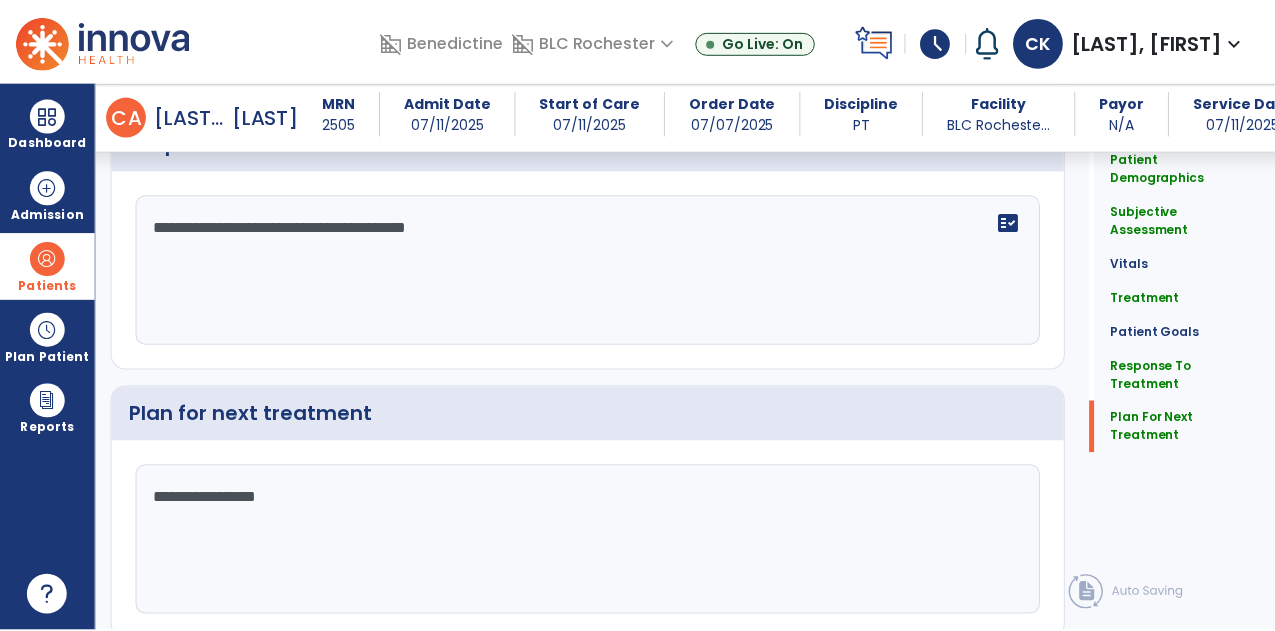 scroll, scrollTop: 2420, scrollLeft: 0, axis: vertical 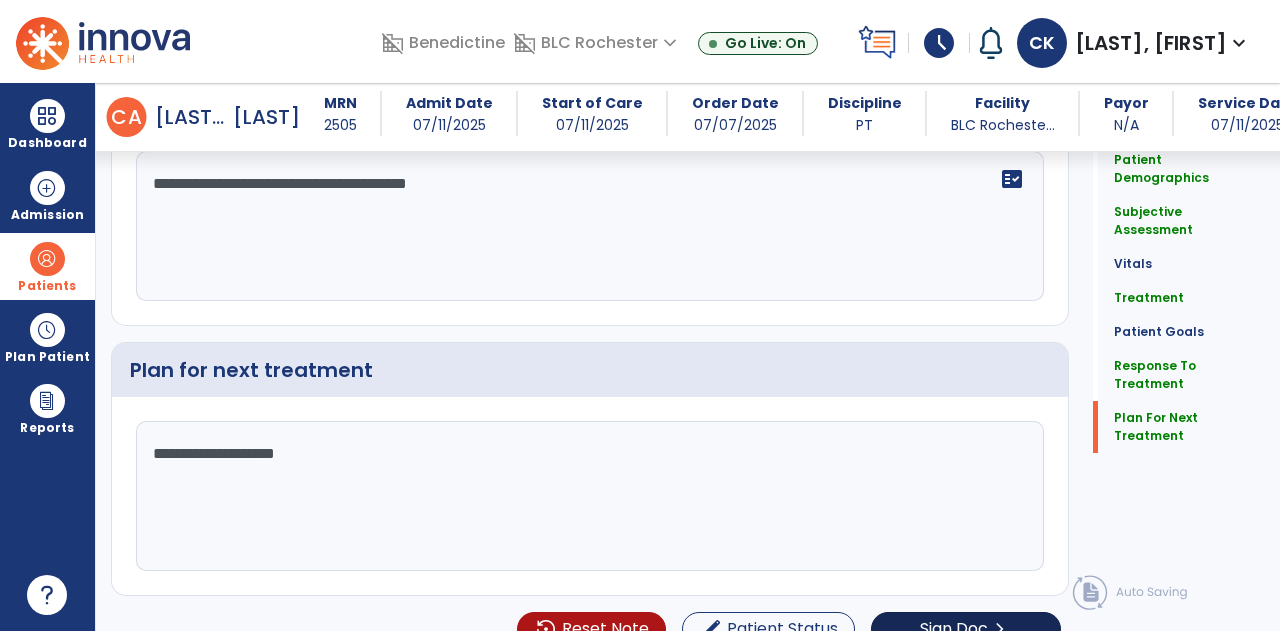 type on "**********" 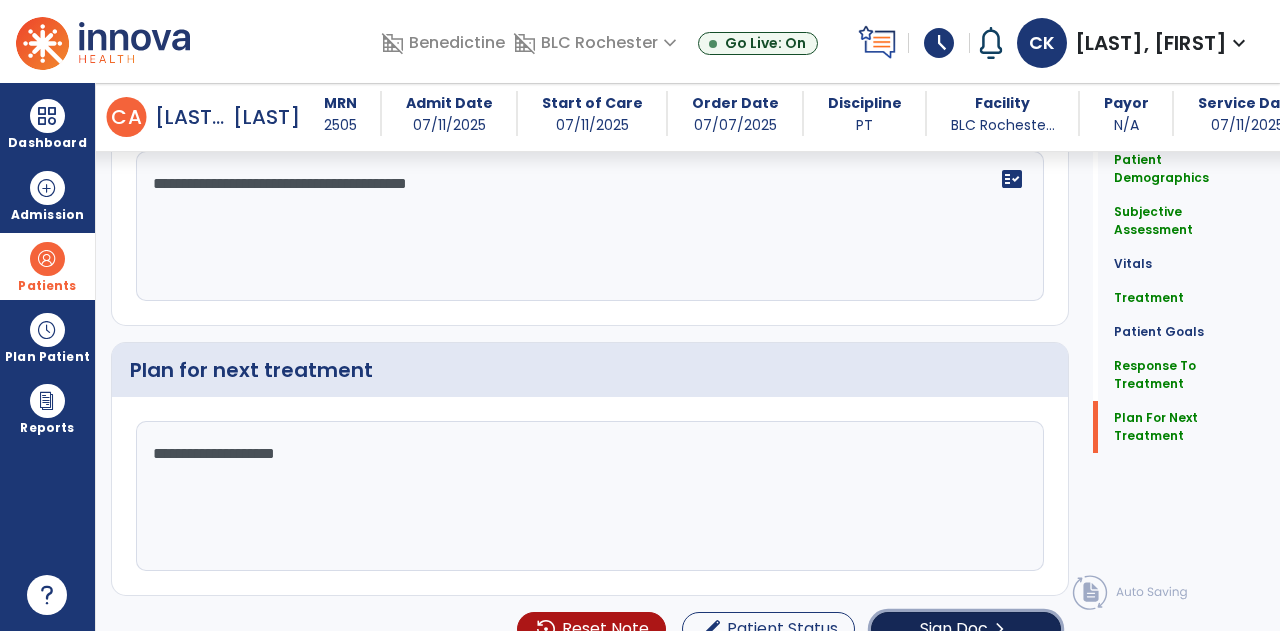 click on "Sign Doc" 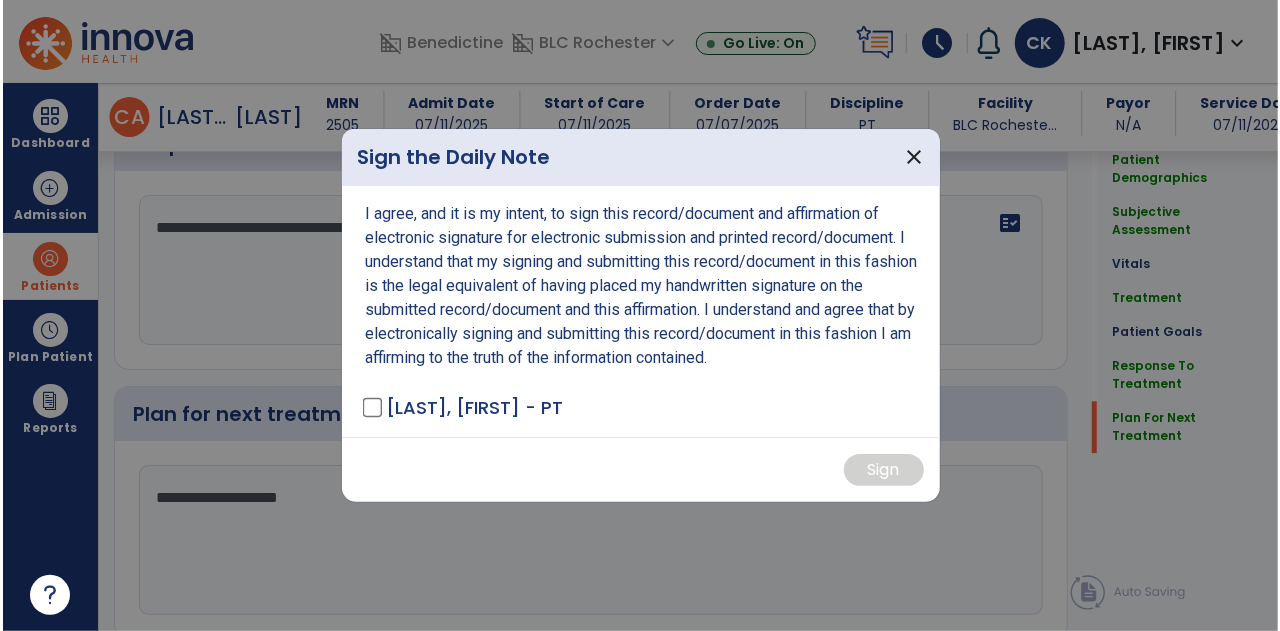 scroll, scrollTop: 2420, scrollLeft: 0, axis: vertical 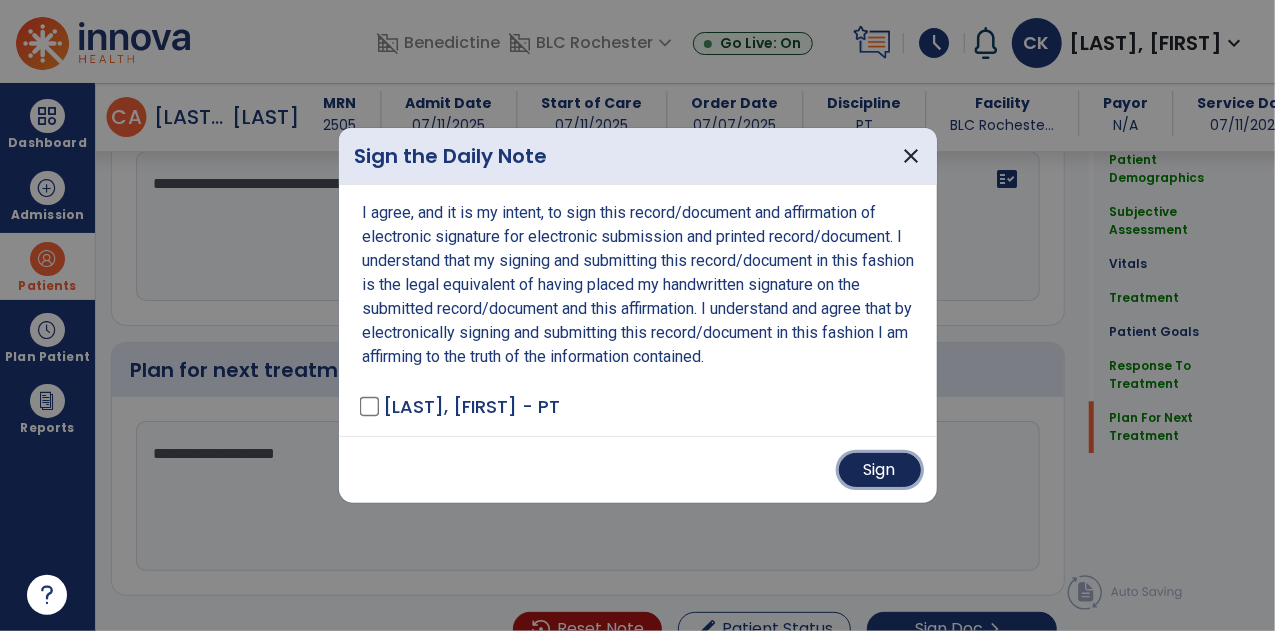 click on "Sign" at bounding box center [880, 470] 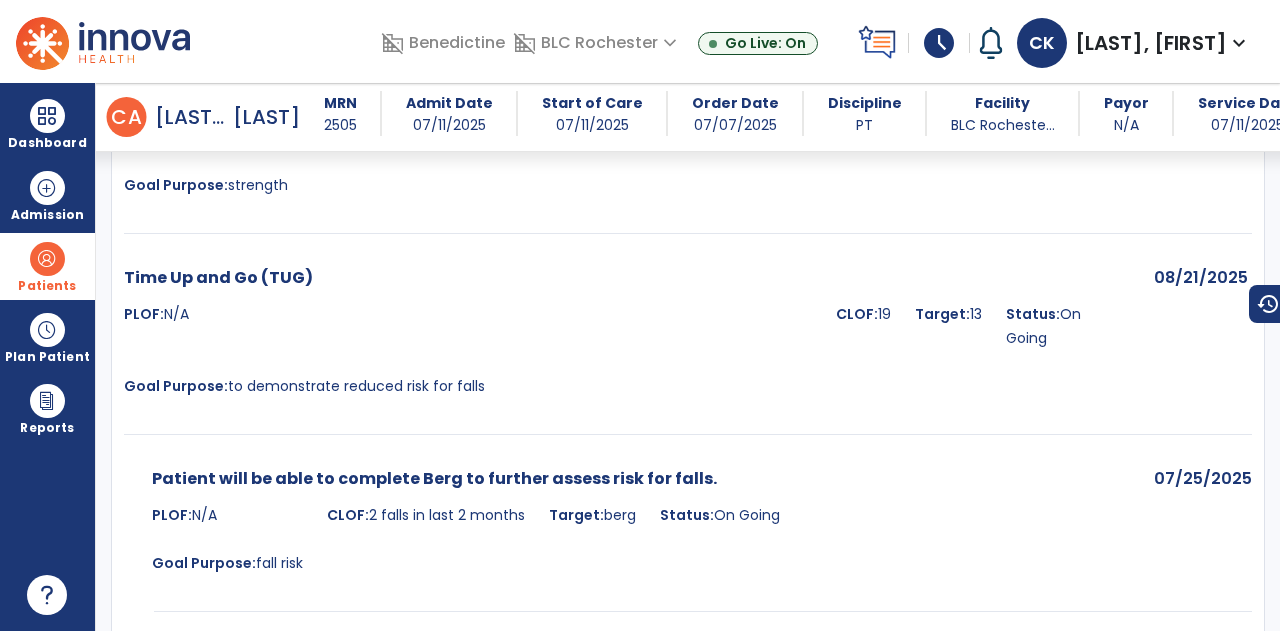 scroll, scrollTop: 2372, scrollLeft: 0, axis: vertical 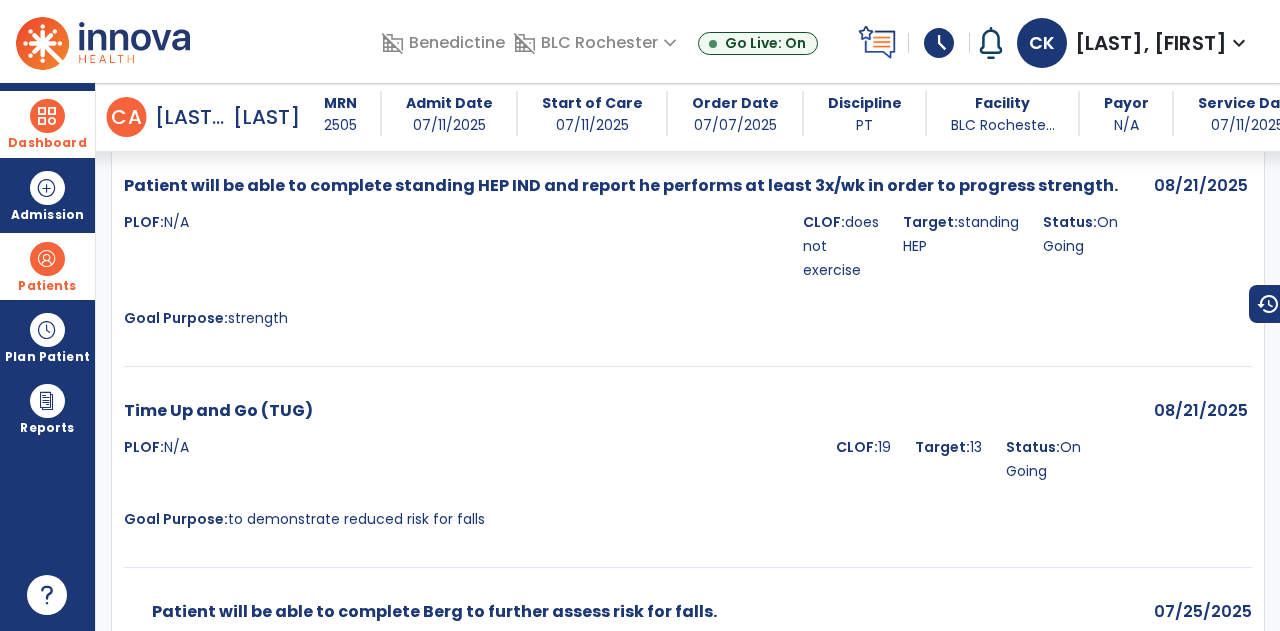 click on "Dashboard" at bounding box center (47, 143) 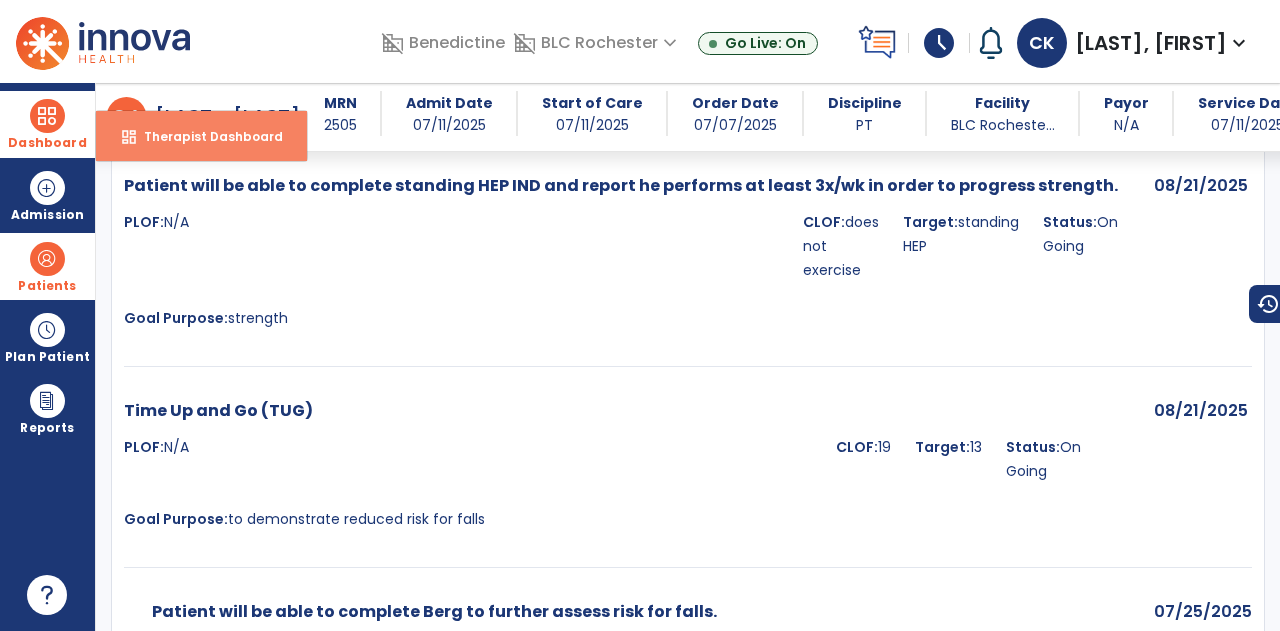 click on "Therapist Dashboard" at bounding box center [205, 136] 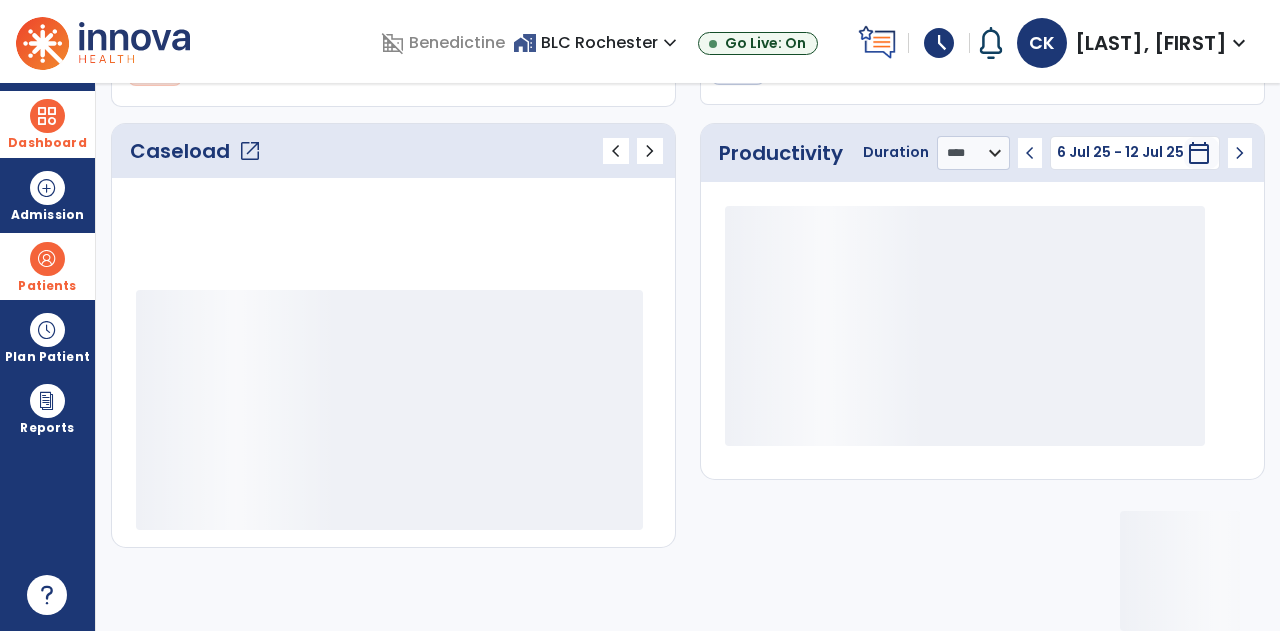 scroll, scrollTop: 242, scrollLeft: 0, axis: vertical 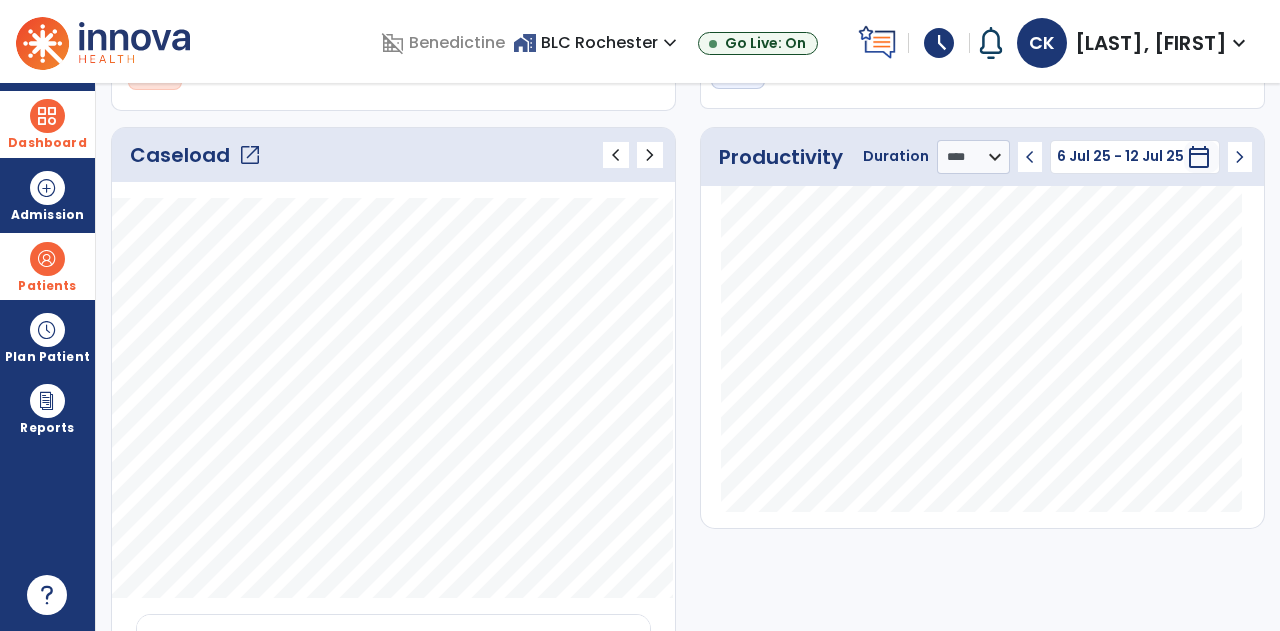 click on "open_in_new" 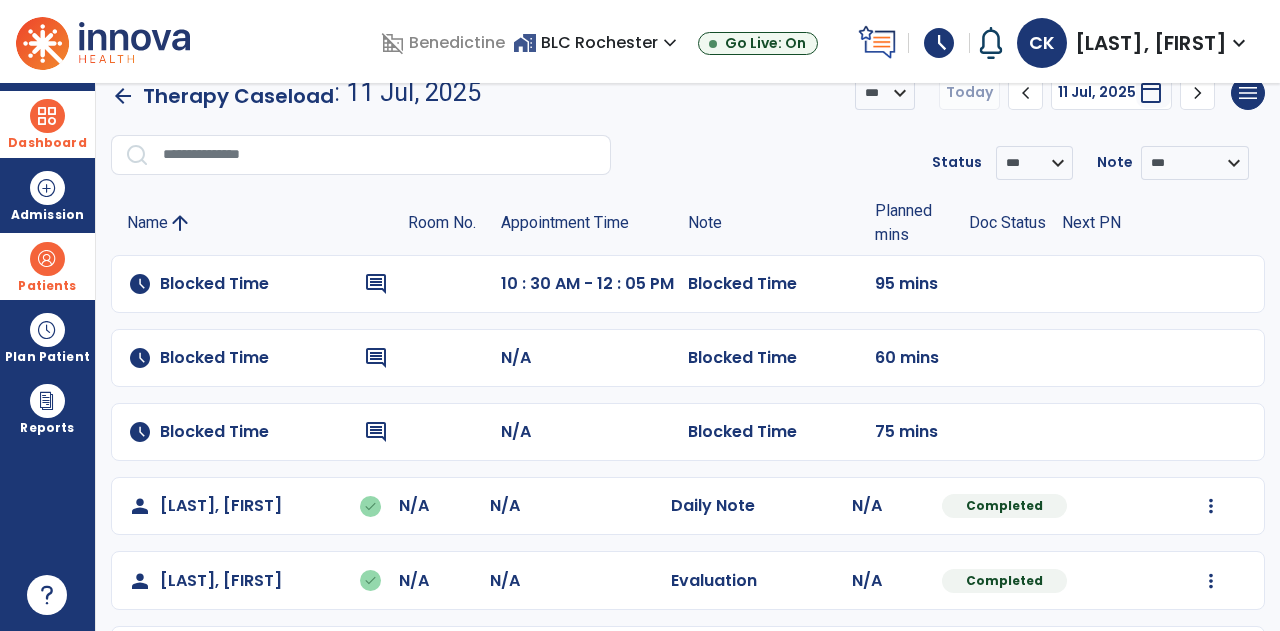 scroll, scrollTop: 250, scrollLeft: 0, axis: vertical 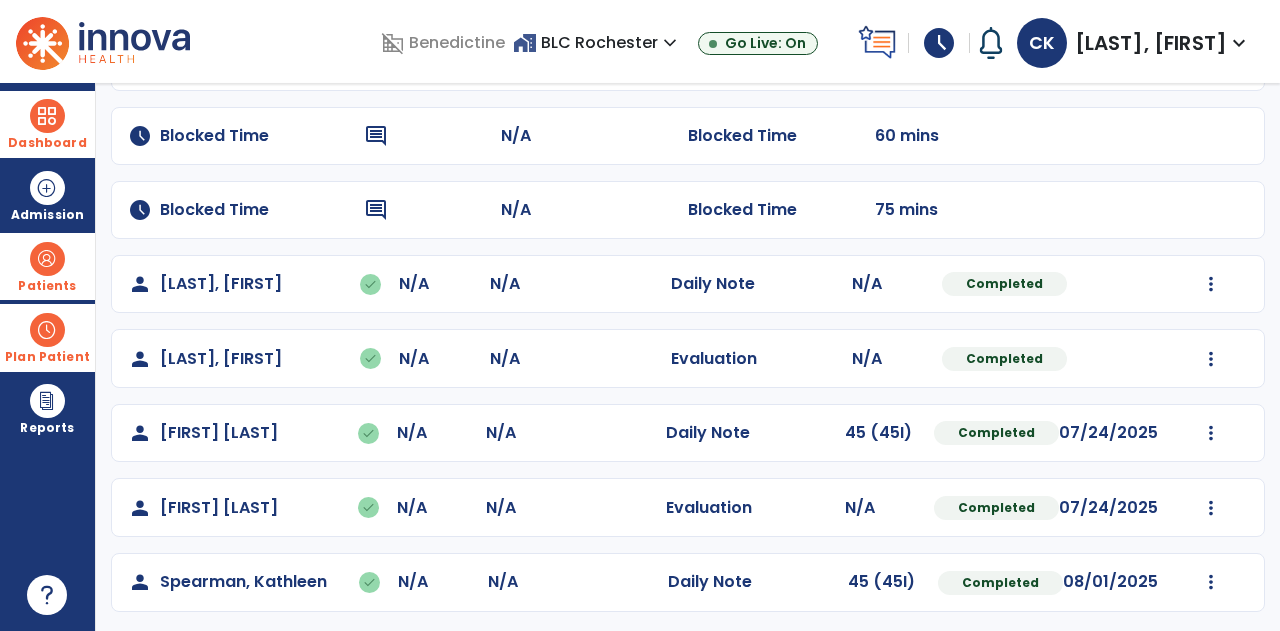 click on "Plan Patient" at bounding box center (47, 266) 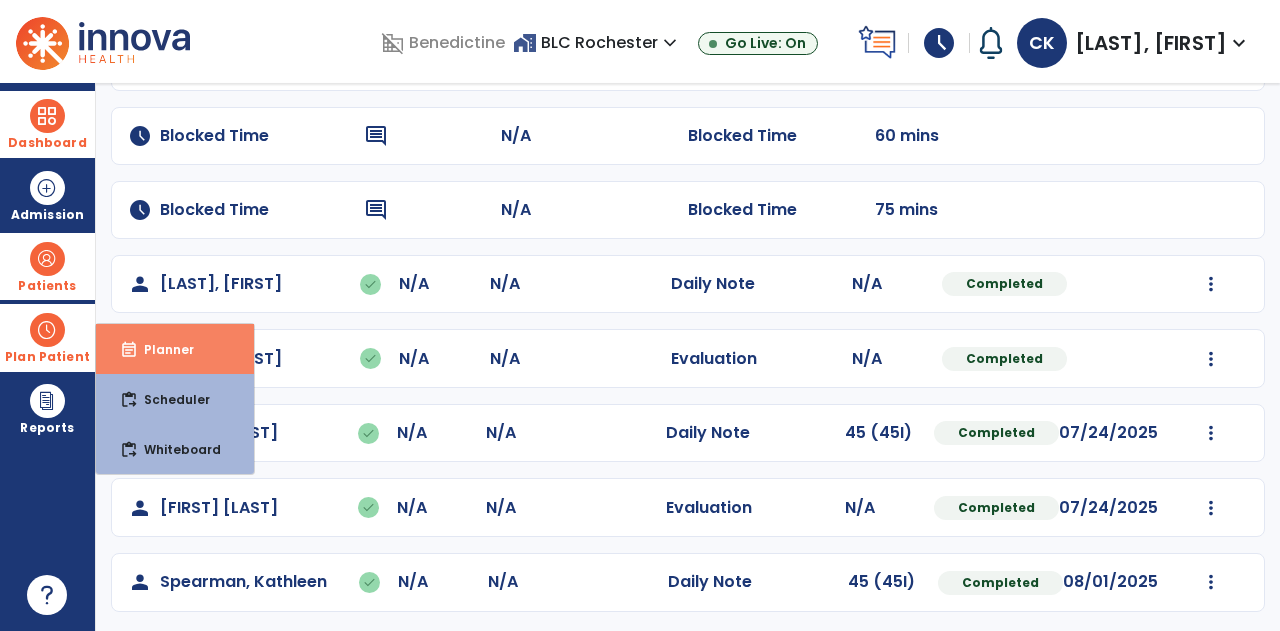 click on "event_note  Planner" at bounding box center (175, 349) 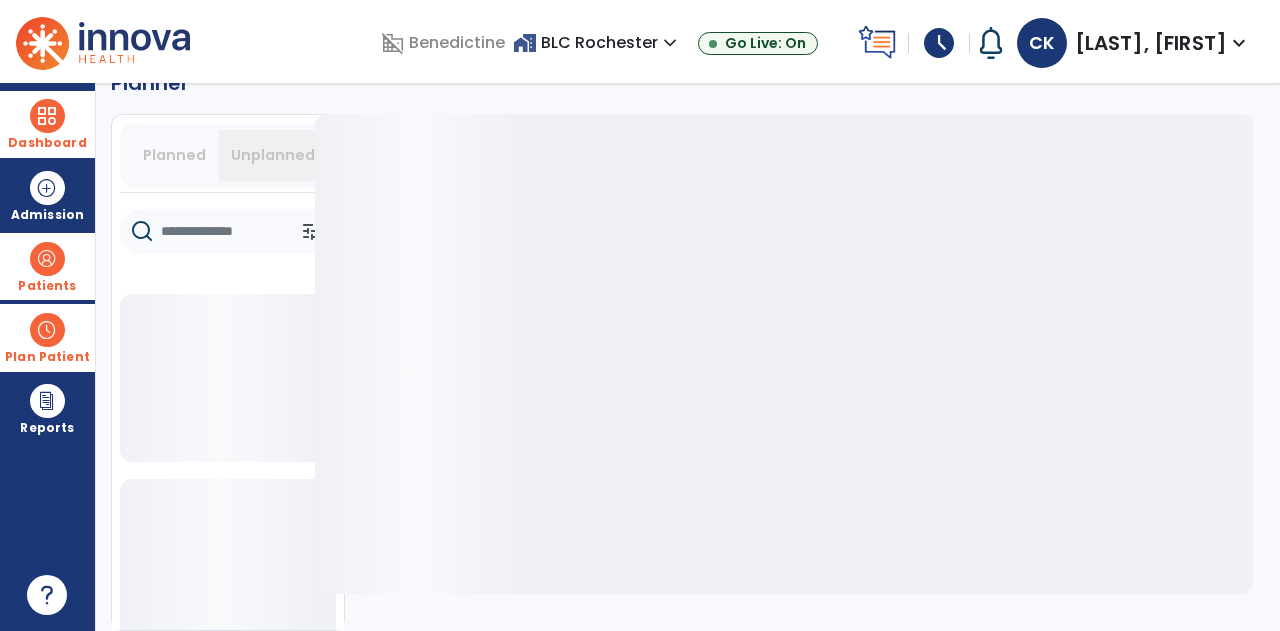 scroll, scrollTop: 41, scrollLeft: 0, axis: vertical 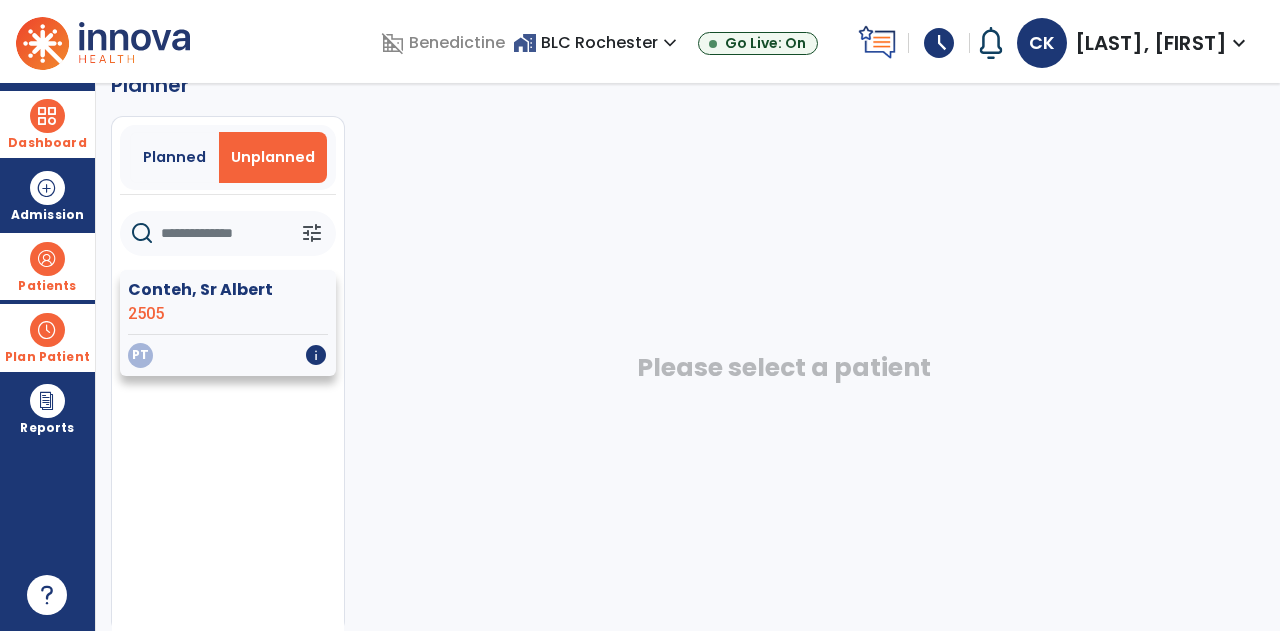 click 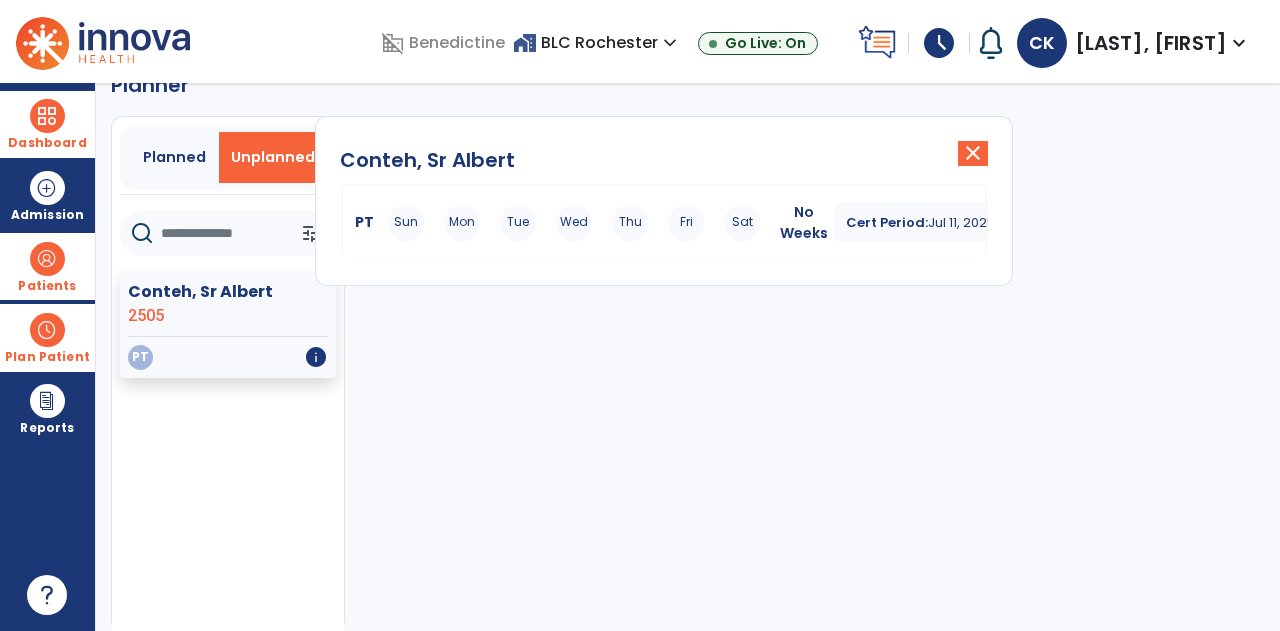 click on "Sun Mon Tue Wed Thu Fri Sat" at bounding box center (574, 223) 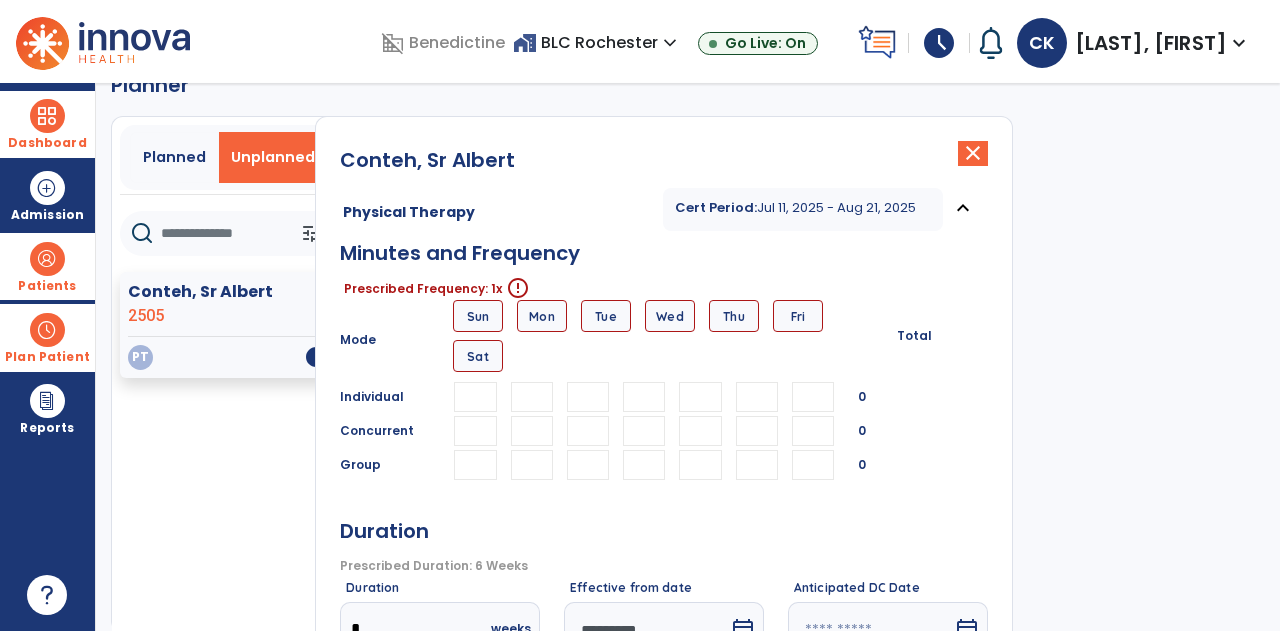 click at bounding box center [588, 431] 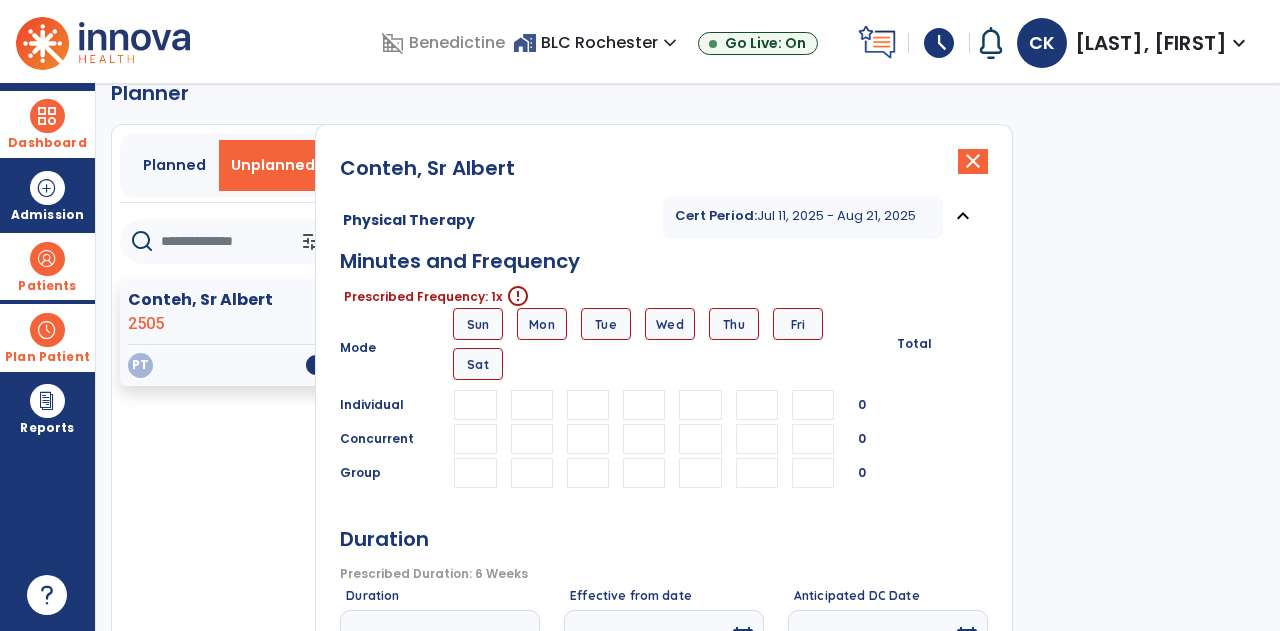 scroll, scrollTop: 31, scrollLeft: 0, axis: vertical 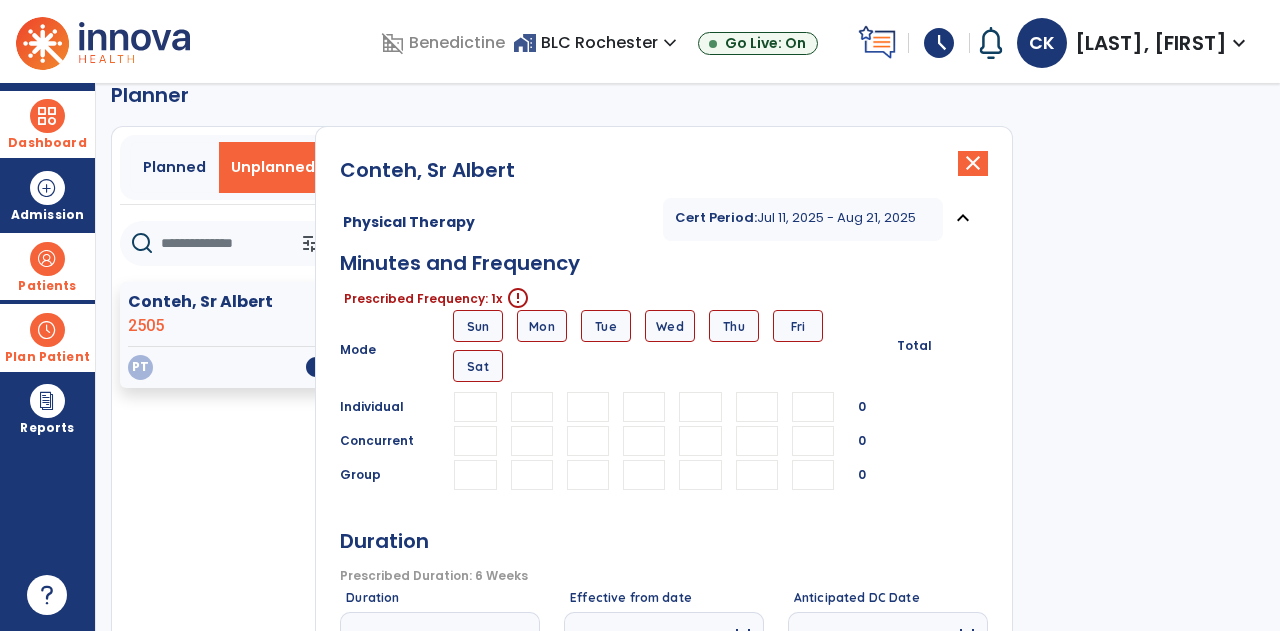 click at bounding box center [644, 407] 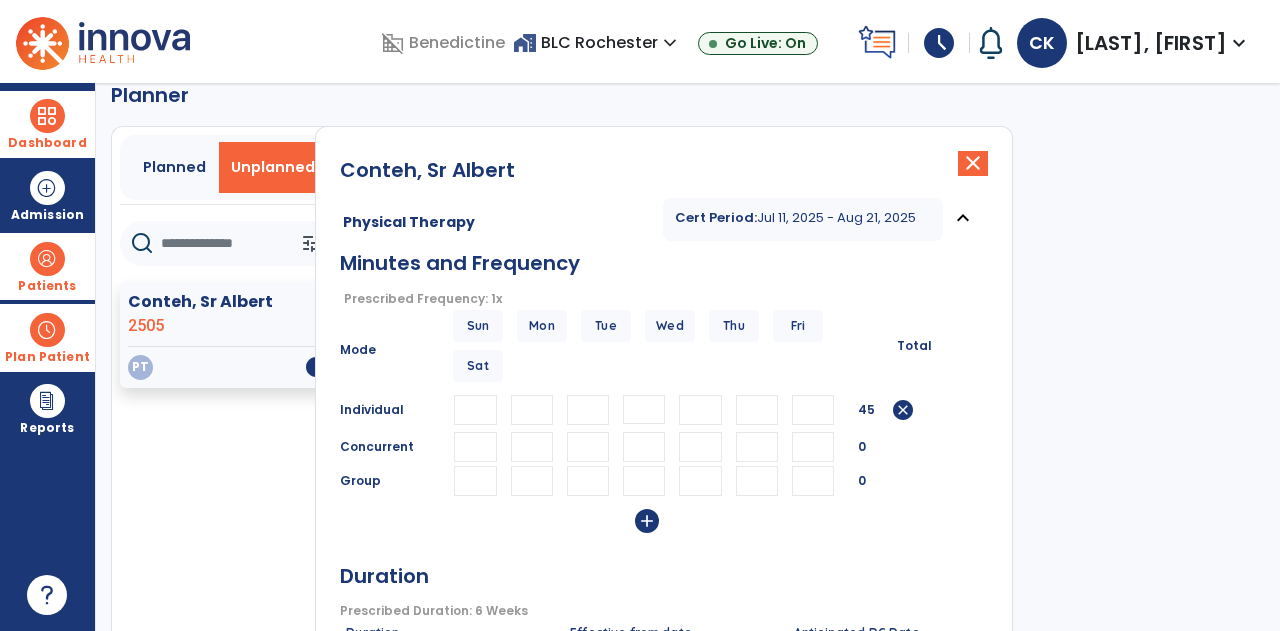 type on "**" 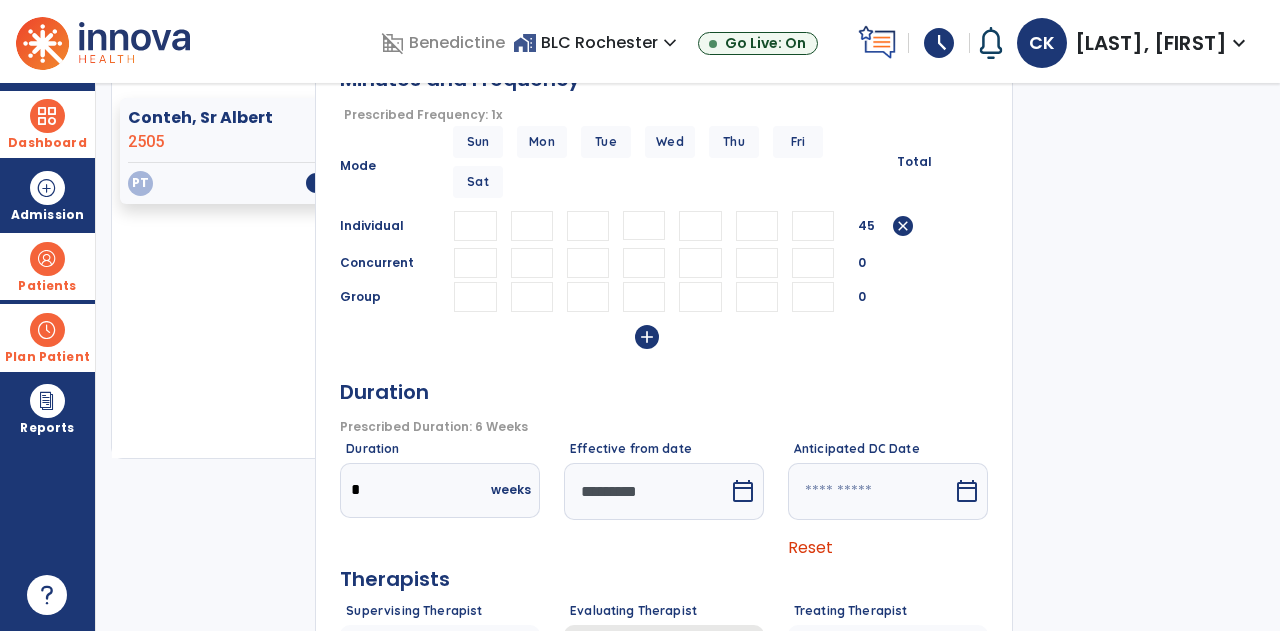 scroll, scrollTop: 402, scrollLeft: 0, axis: vertical 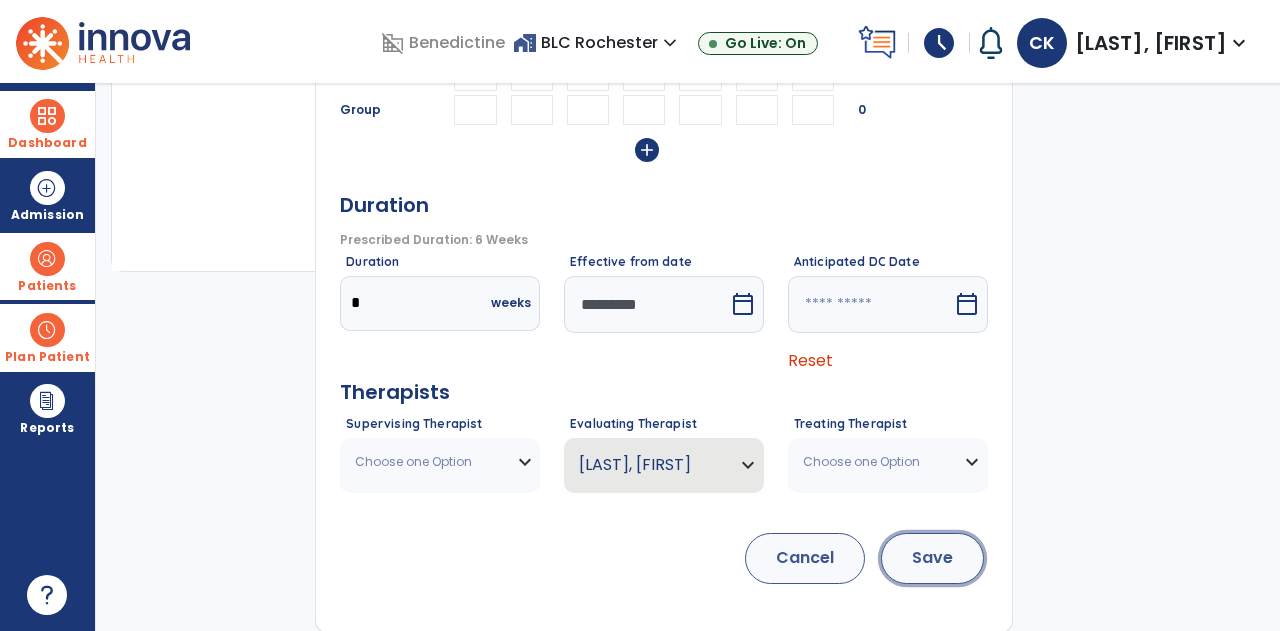 click on "Save" at bounding box center (932, 558) 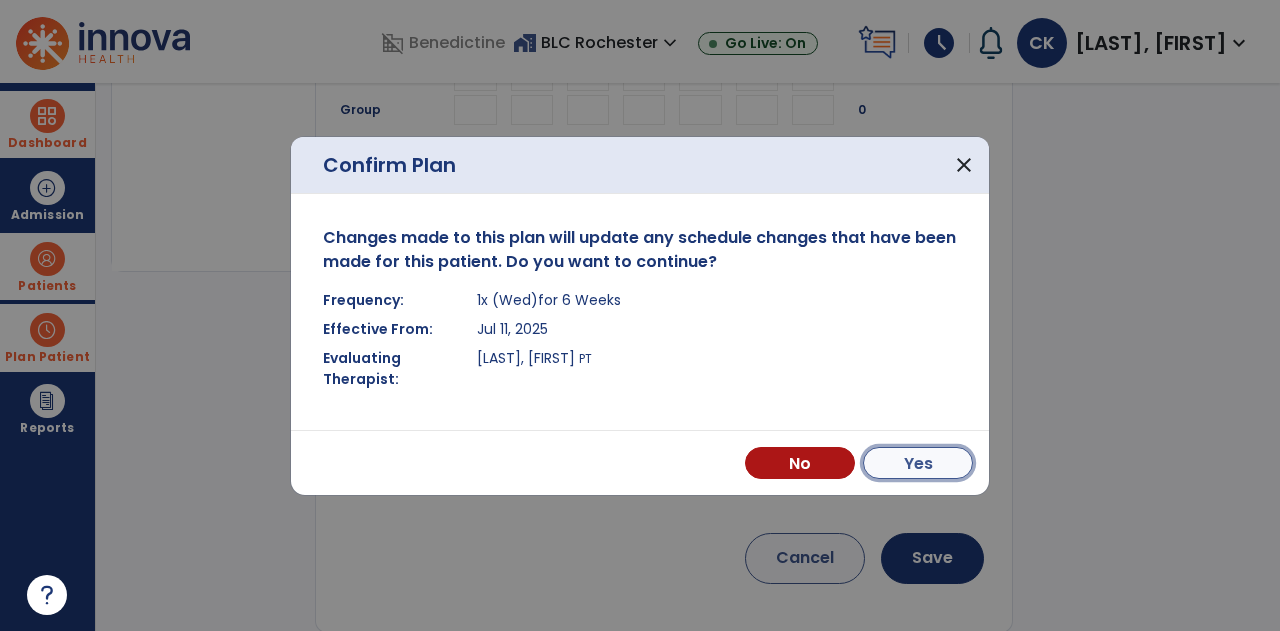 click on "Yes" at bounding box center (918, 463) 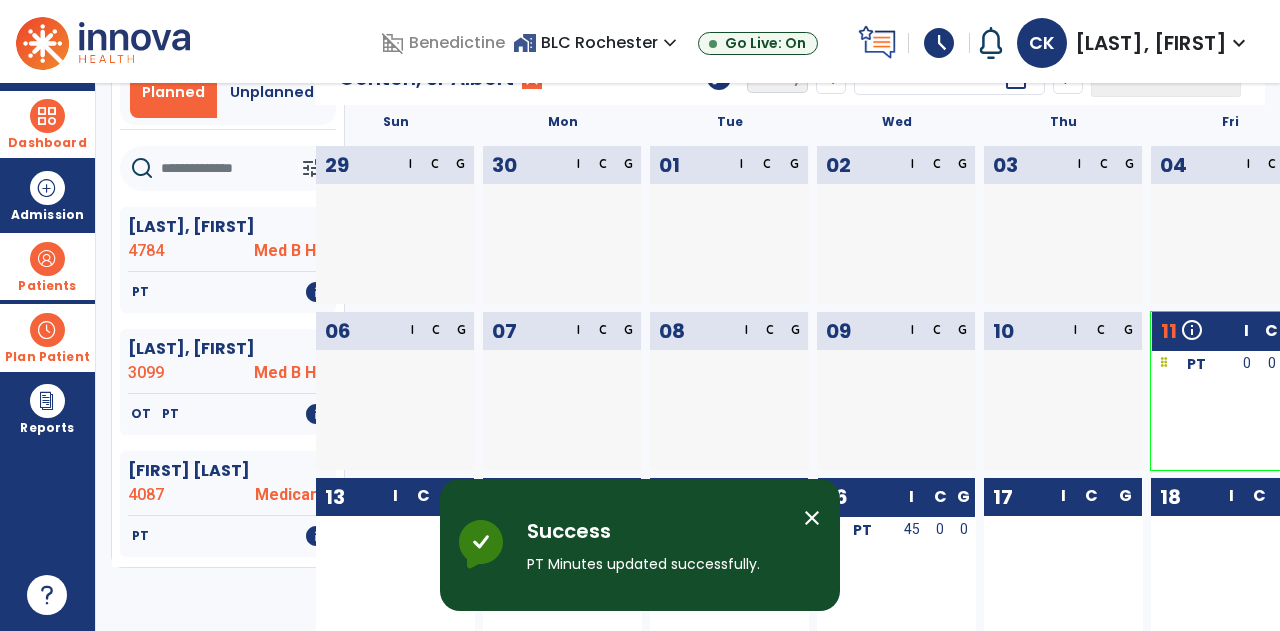 scroll, scrollTop: 0, scrollLeft: 0, axis: both 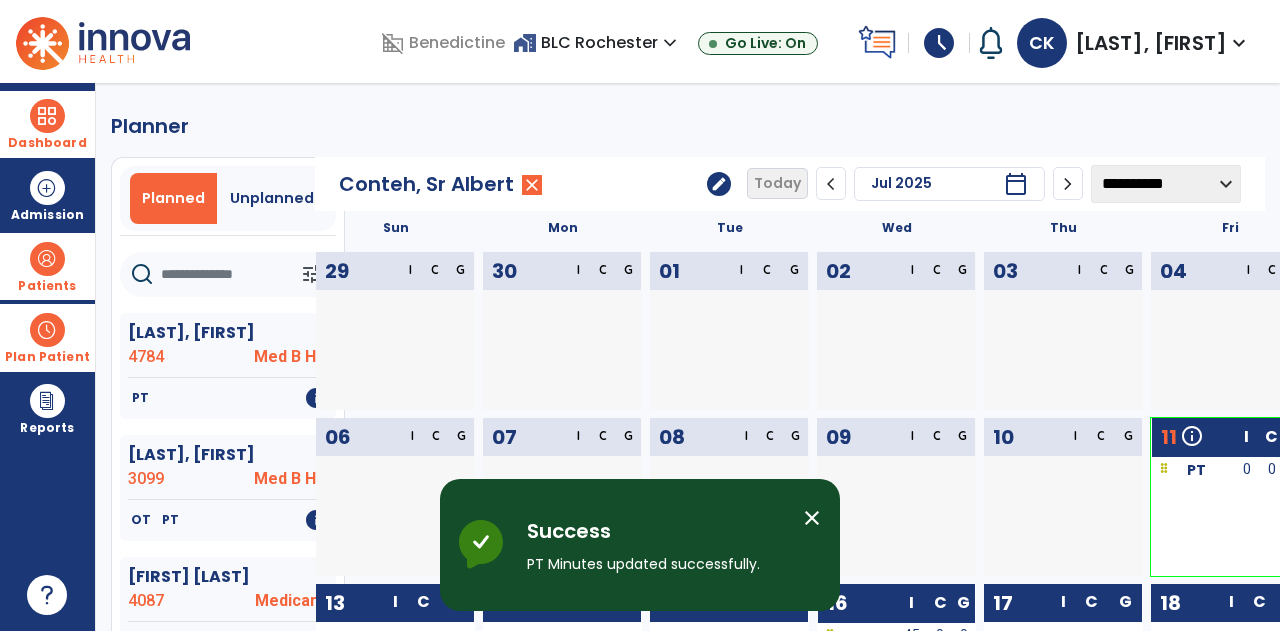 click on "Dashboard  dashboard  Therapist Dashboard" at bounding box center (47, 124) 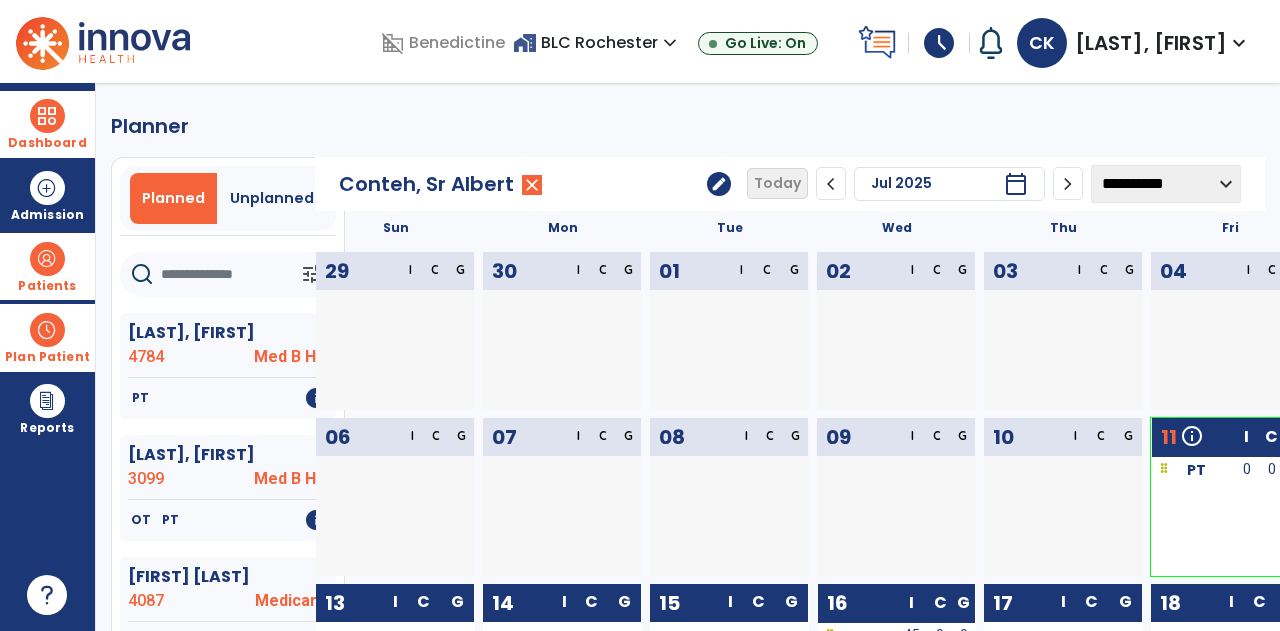 click on "Dashboard" at bounding box center (47, 124) 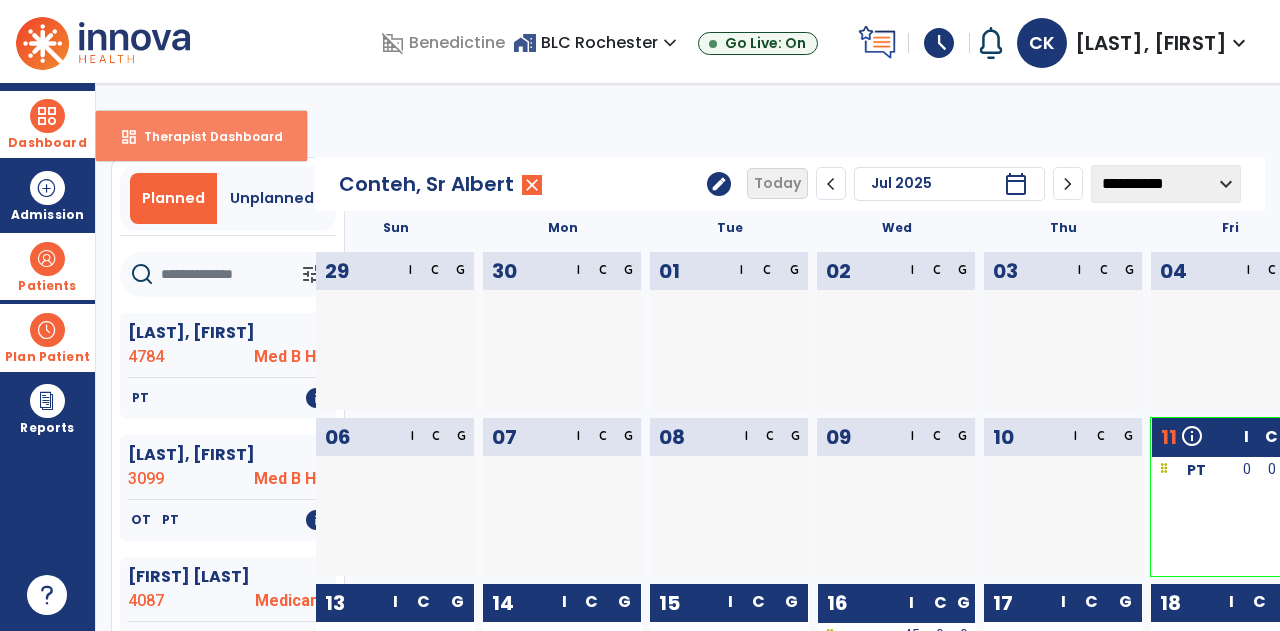 click on "Therapist Dashboard" at bounding box center (205, 136) 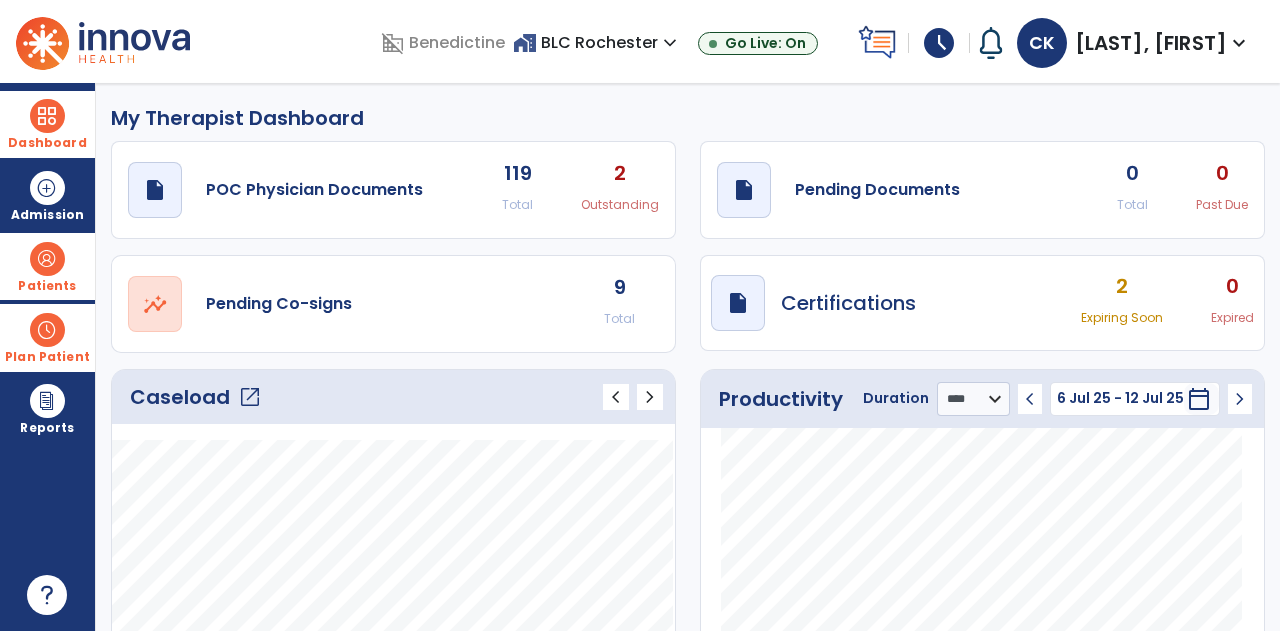 click on "Caseload   open_in_new" 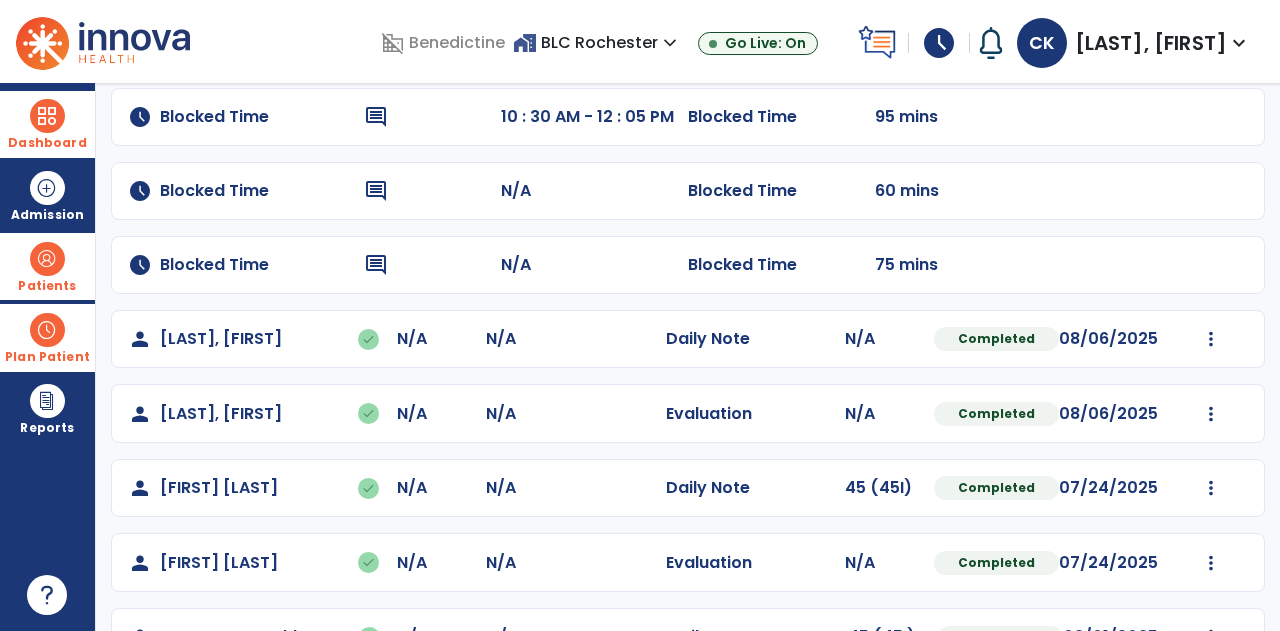 scroll, scrollTop: 250, scrollLeft: 0, axis: vertical 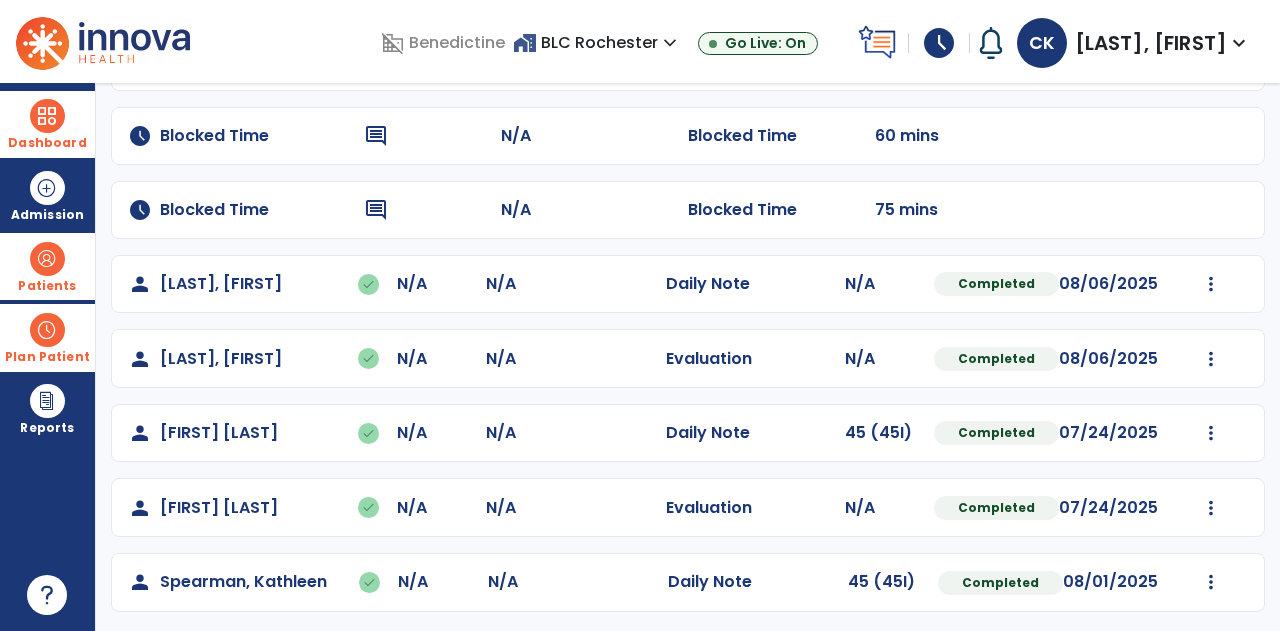 click at bounding box center [47, 259] 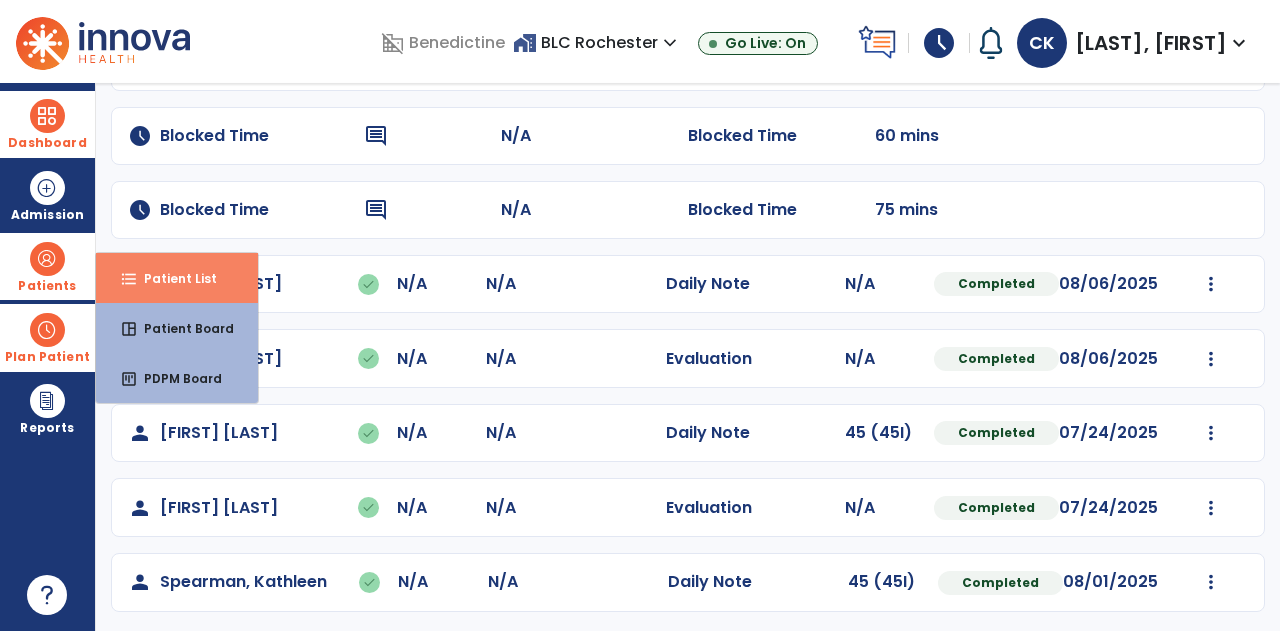 click on "format_list_bulleted  Patient List" at bounding box center (177, 278) 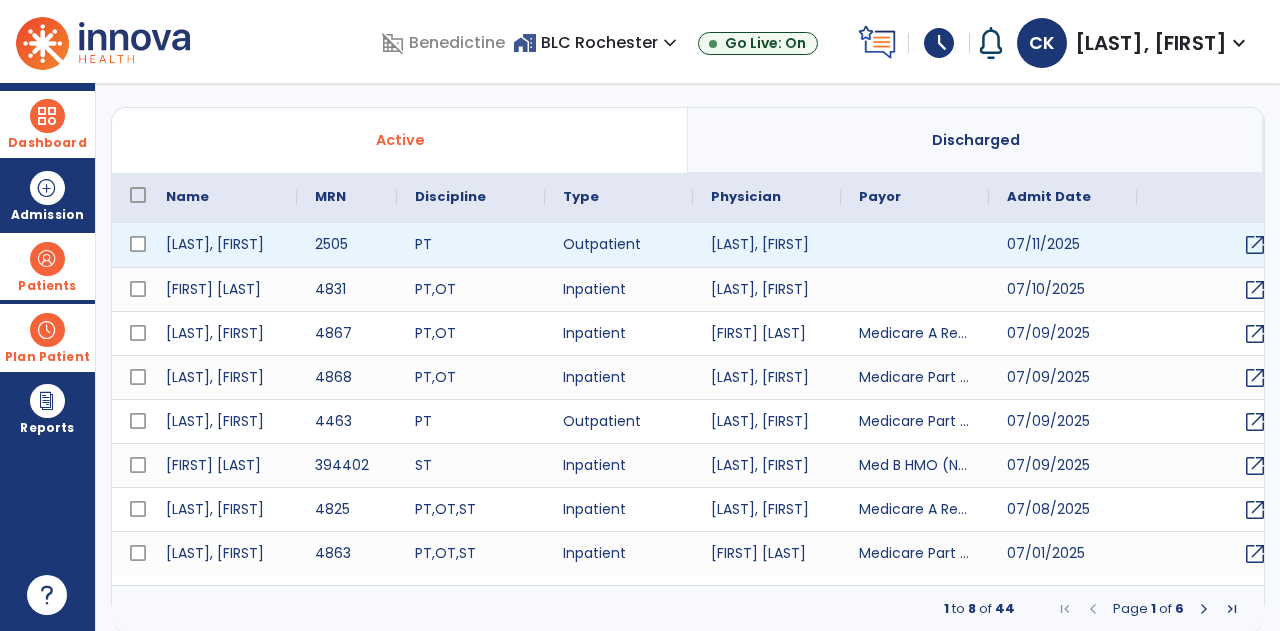select on "***" 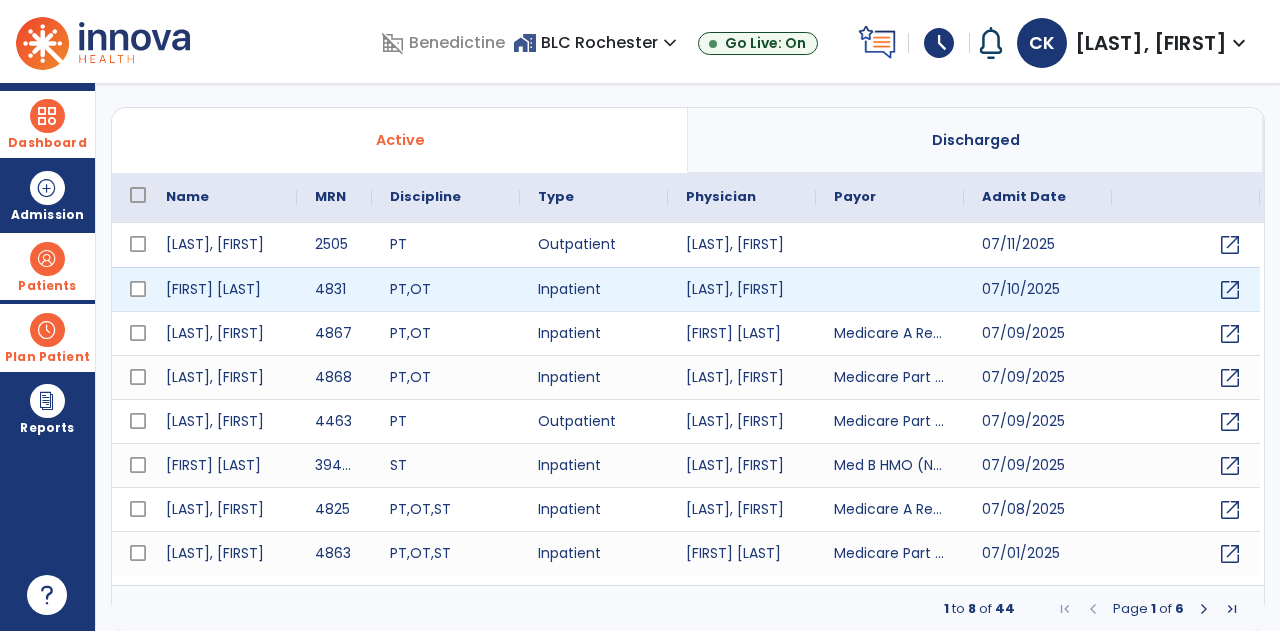 scroll, scrollTop: 0, scrollLeft: 0, axis: both 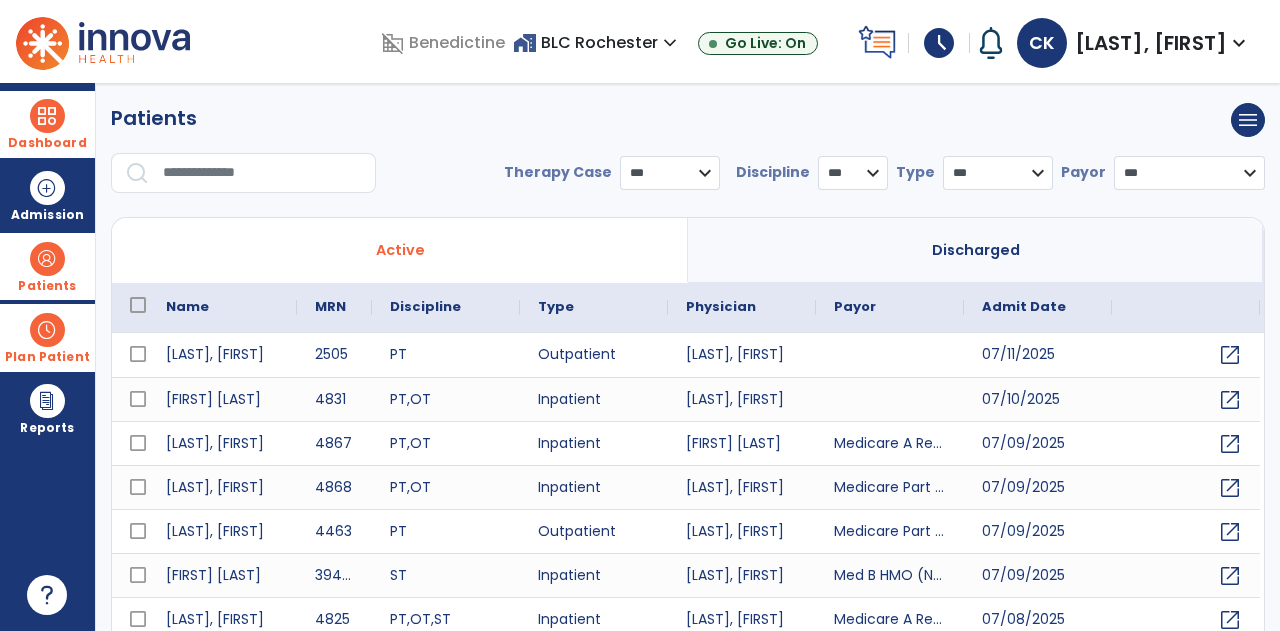 click at bounding box center (262, 173) 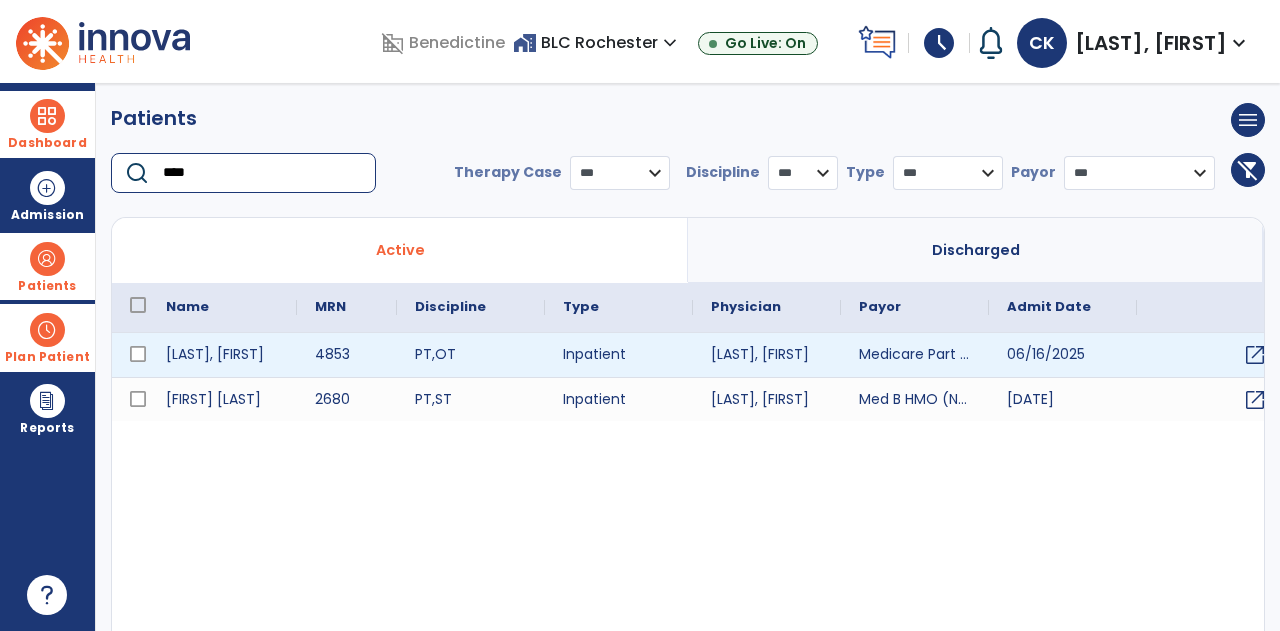 type on "****" 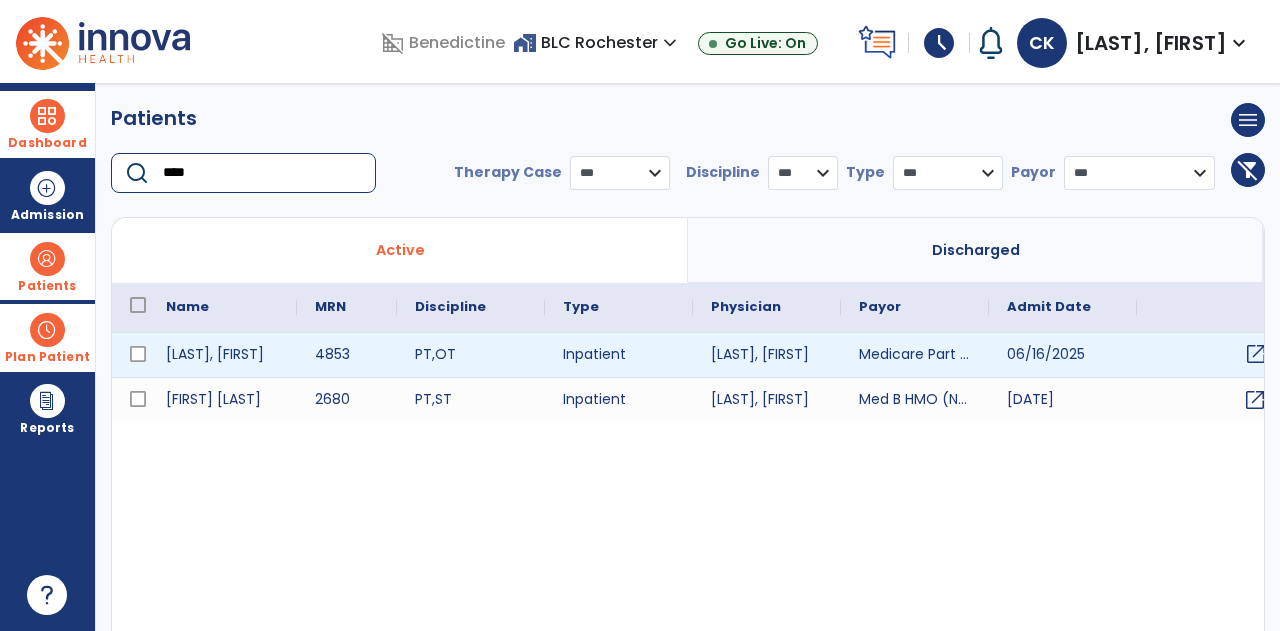 click on "open_in_new" at bounding box center (1256, 354) 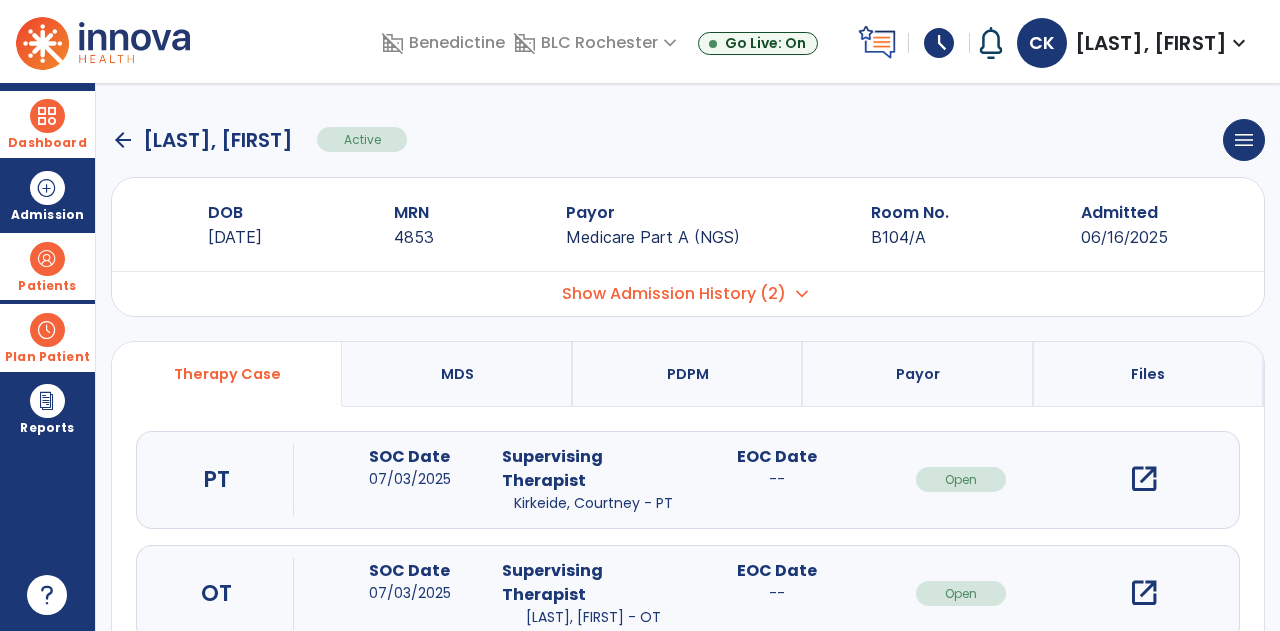 click on "PT" at bounding box center (217, 480) 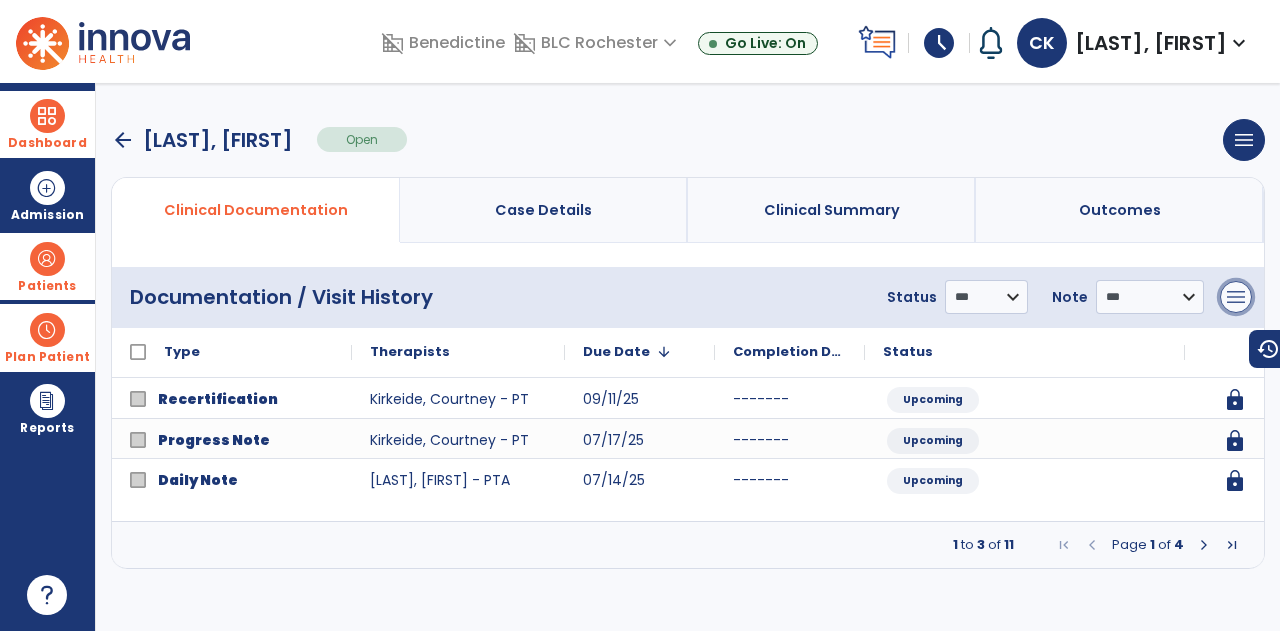 click on "menu" at bounding box center (1236, 297) 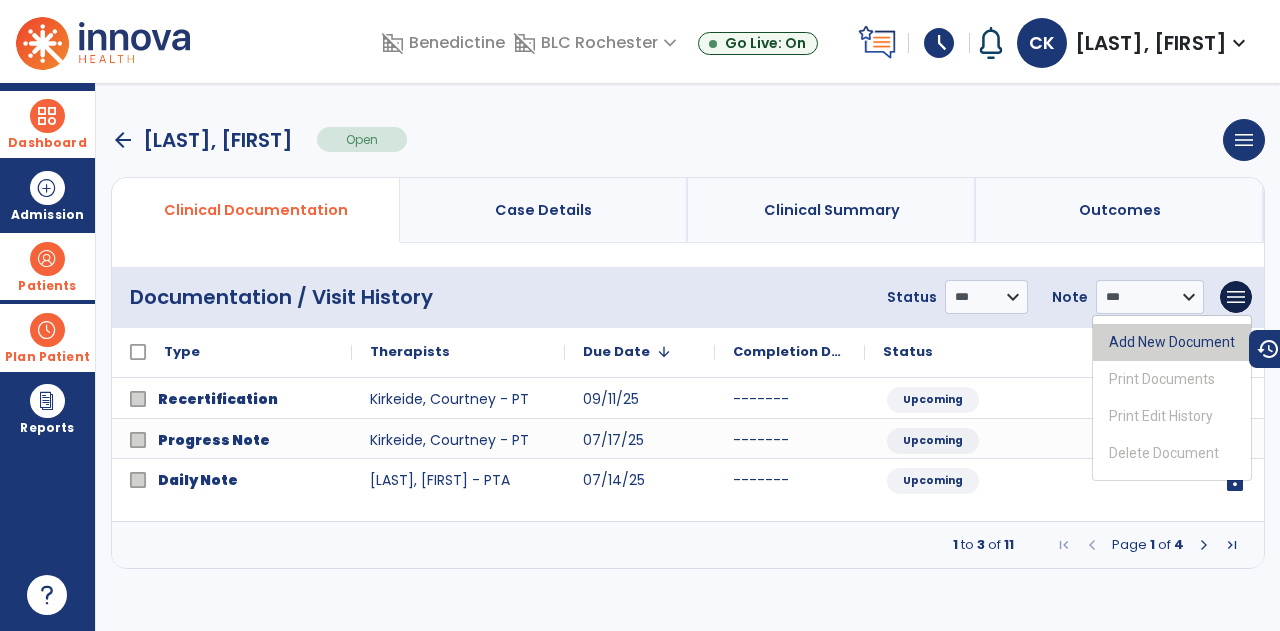 click on "Add New Document" at bounding box center [1172, 342] 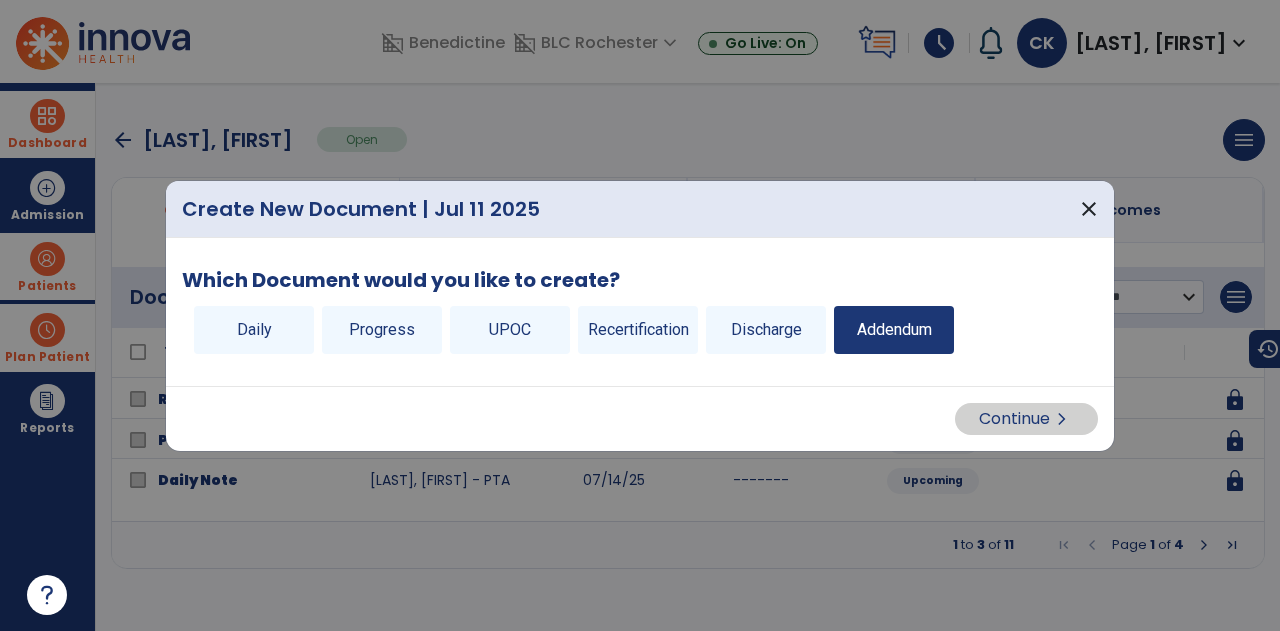 click on "Addendum" at bounding box center (894, 330) 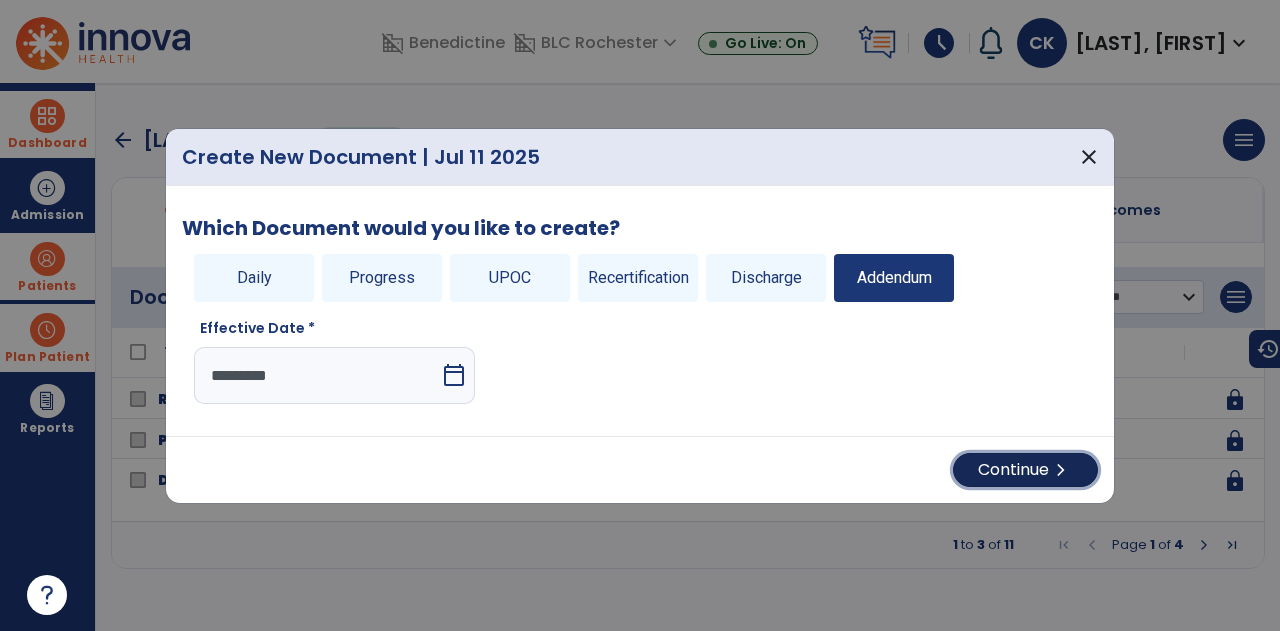 click on "Continue   chevron_right" at bounding box center [1025, 470] 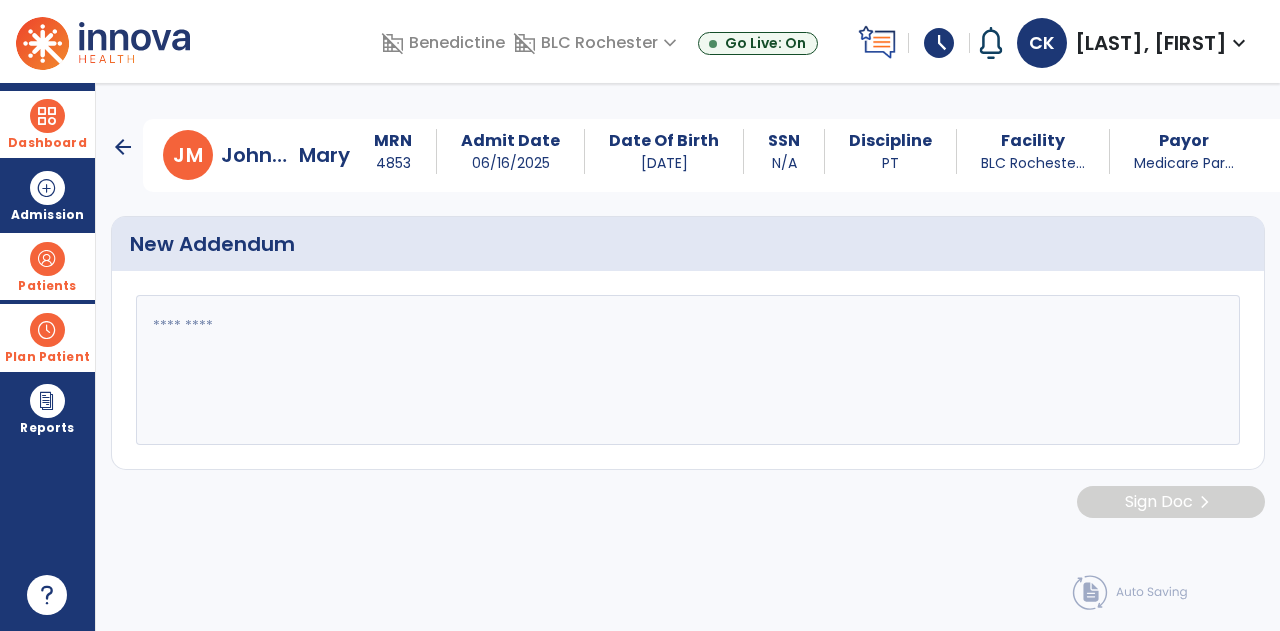 click 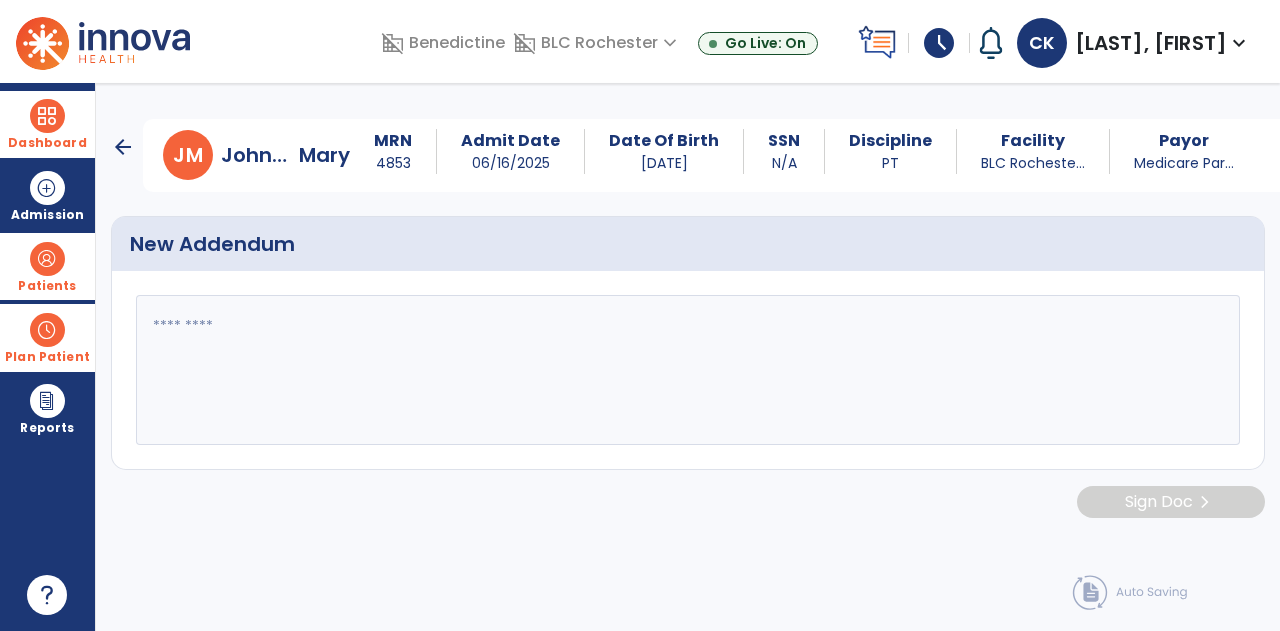 paste on "**********" 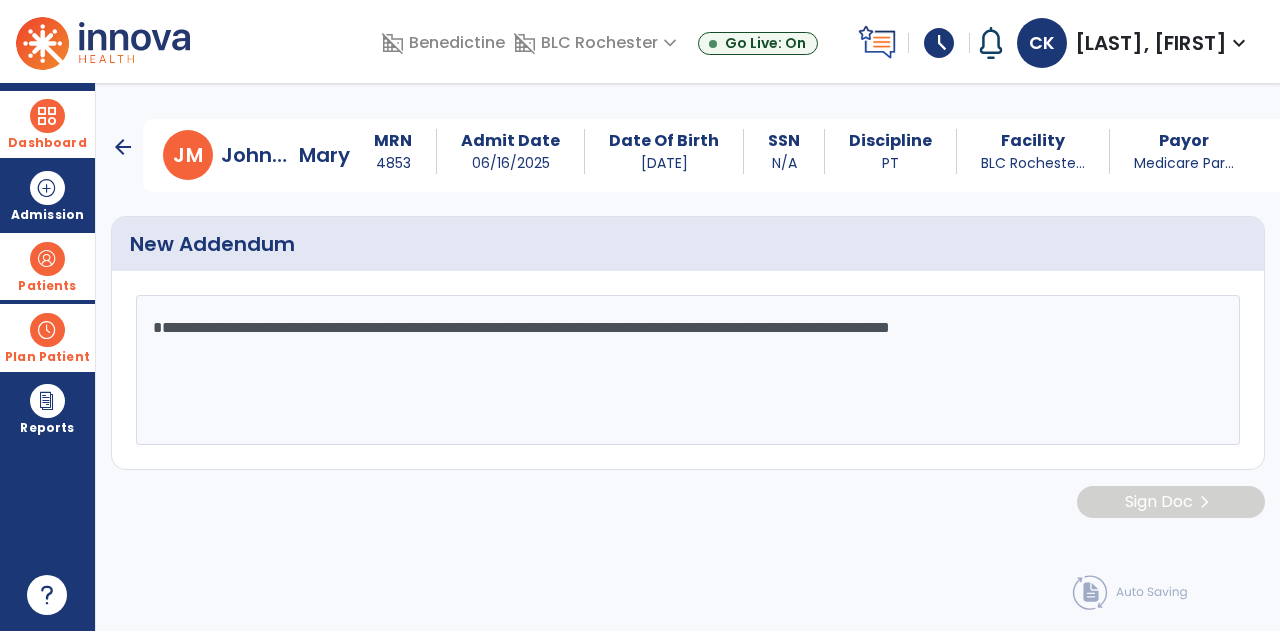 click on "**********" 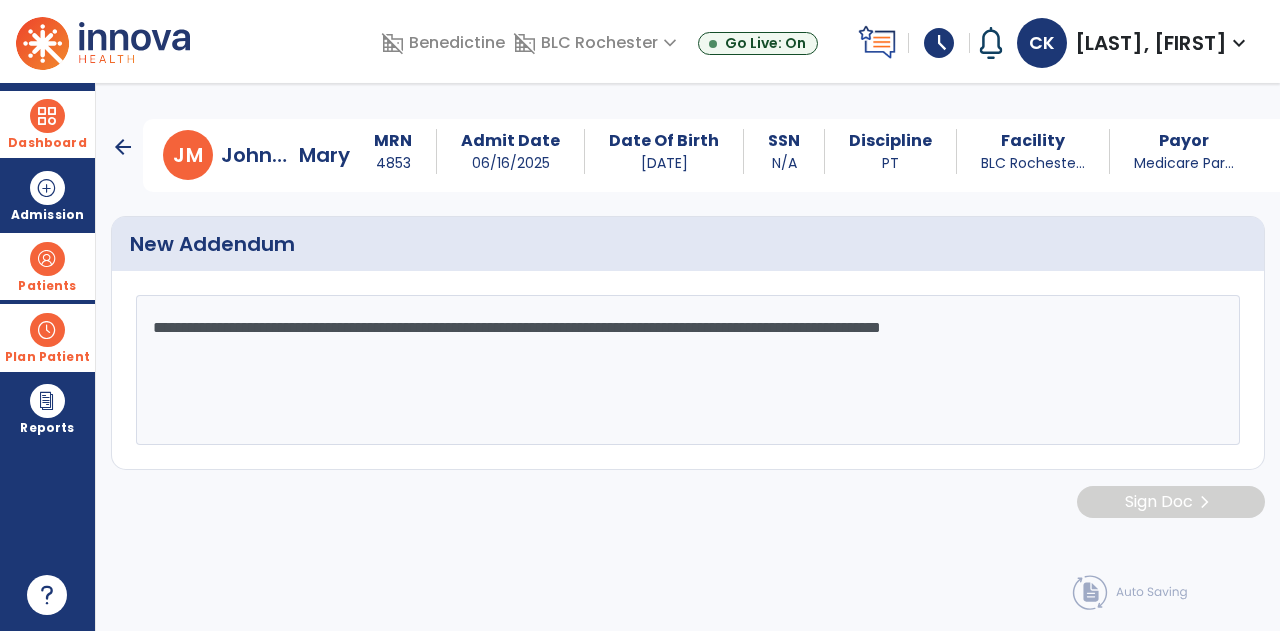 click on "**********" 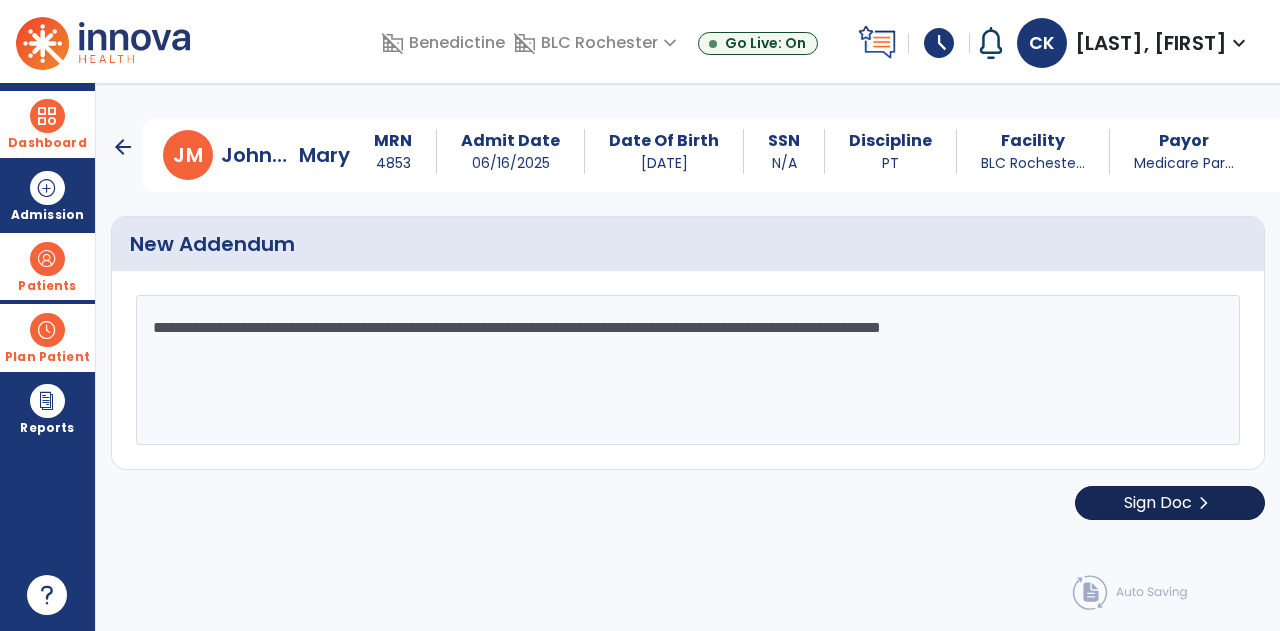 type on "**********" 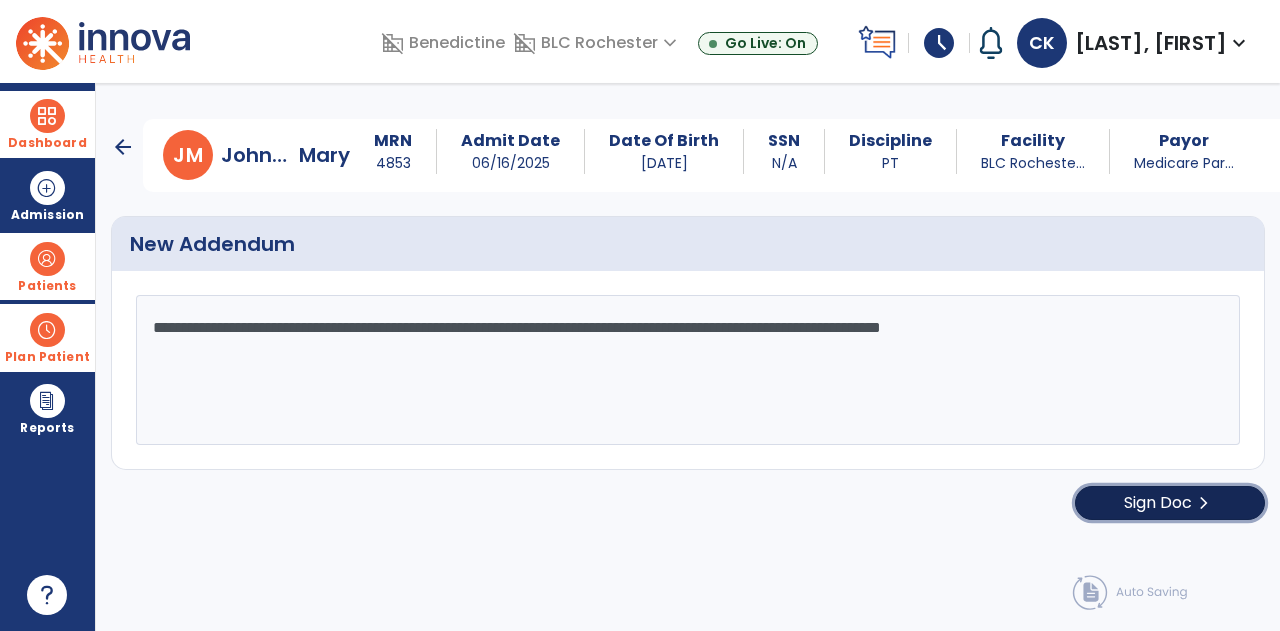 click on "Sign Doc" 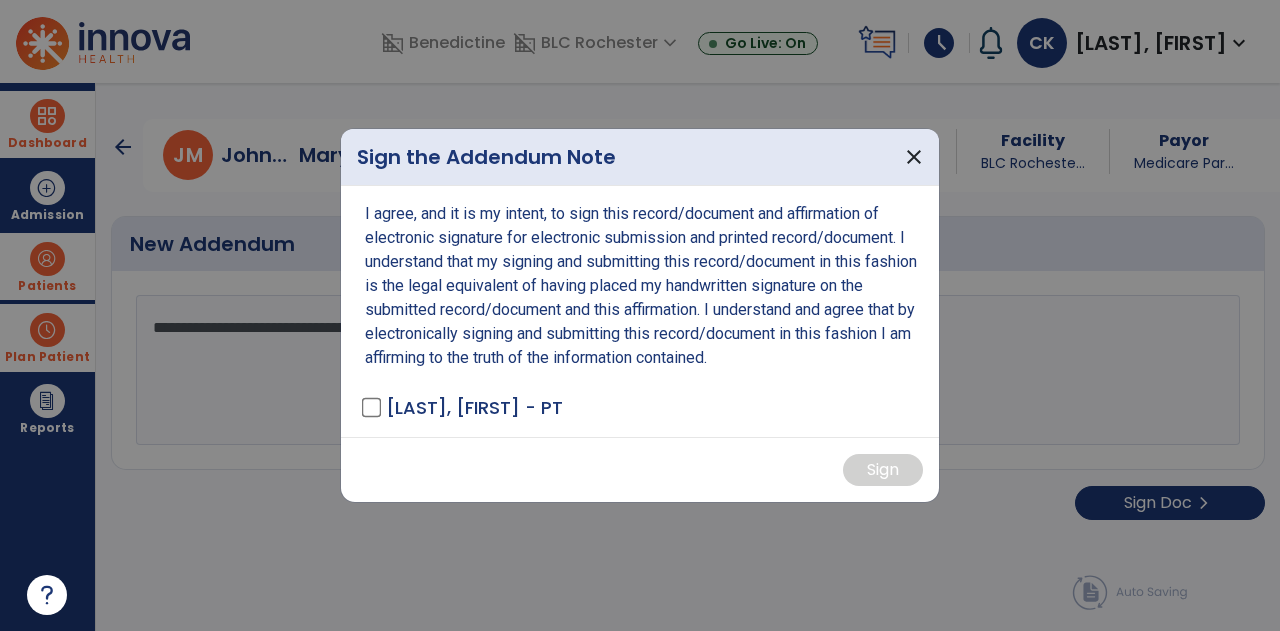 click on "I agree, and it is my intent, to sign this record/document and affirmation of electronic signature for electronic submission and printed record/document. I understand that my signing and submitting this record/document in this fashion is the legal equivalent of having placed my handwritten signature on the submitted record/document and this affirmation. I understand and agree that by electronically signing and submitting this record/document in this fashion I am affirming to the truth of the information contained. [LAST], [FIRST] - PT" at bounding box center [640, 311] 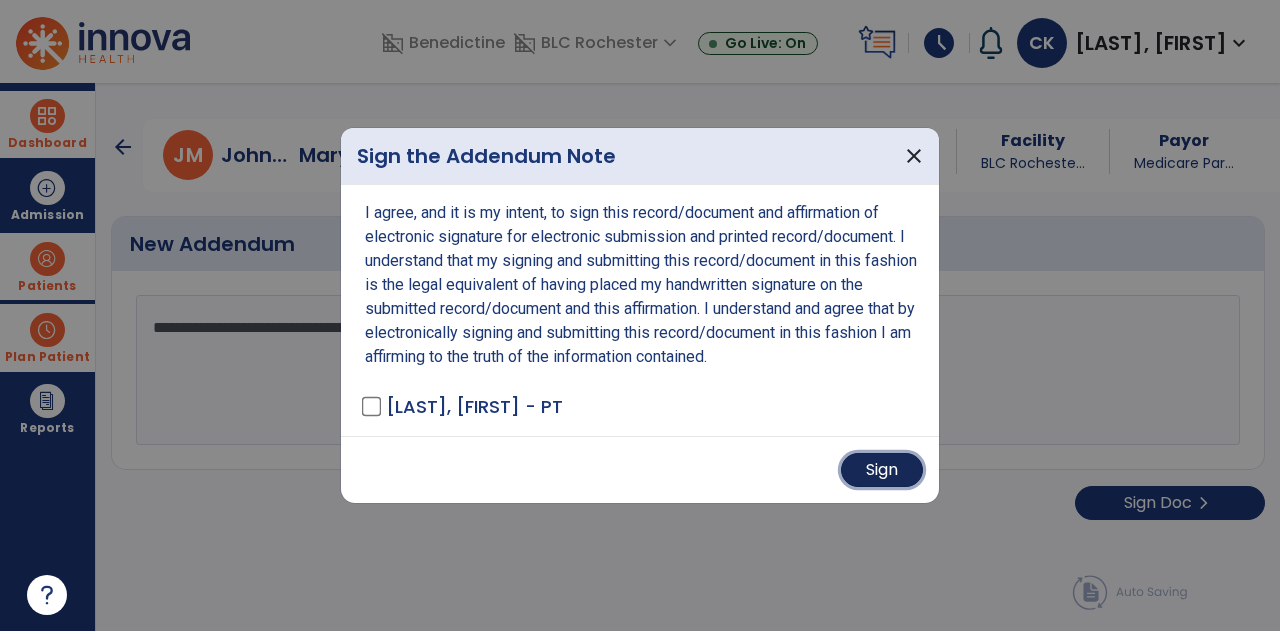 click on "Sign" at bounding box center [882, 470] 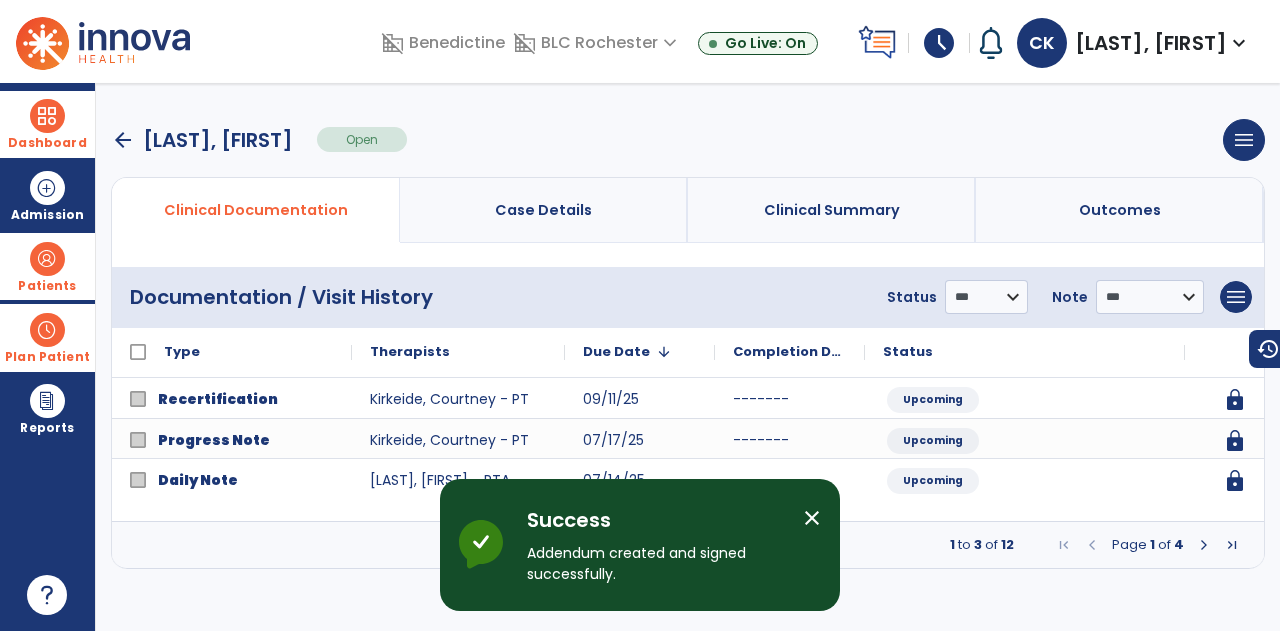 click on "close" at bounding box center [812, 518] 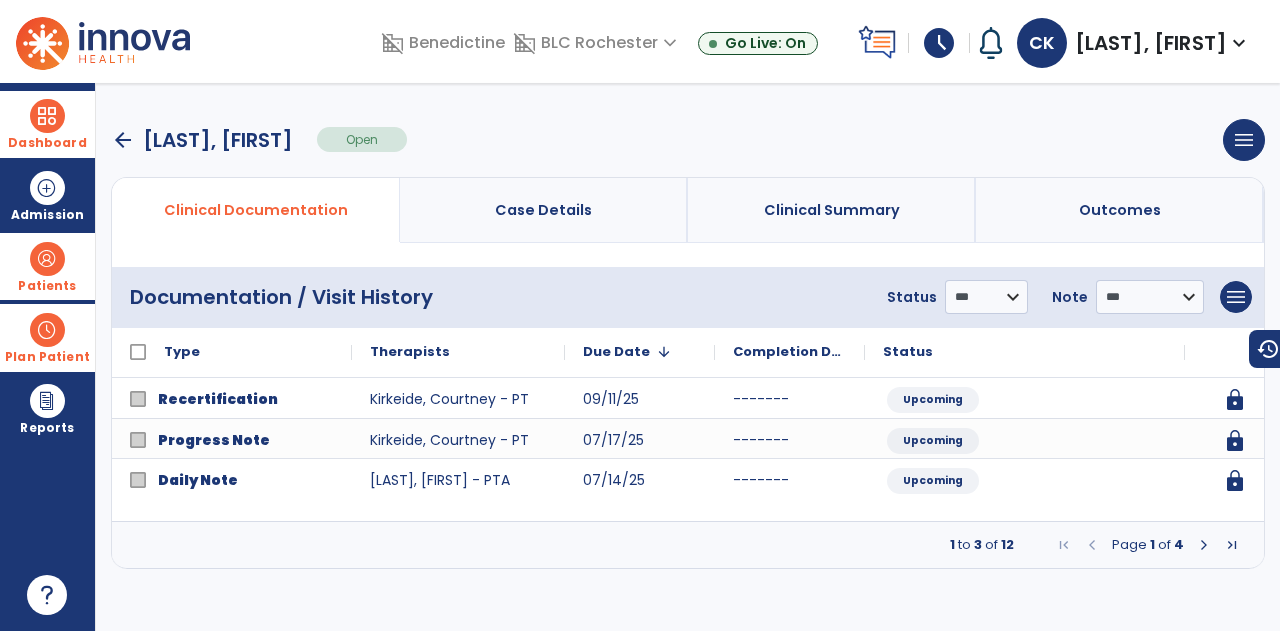 click on "Dashboard" at bounding box center [47, 143] 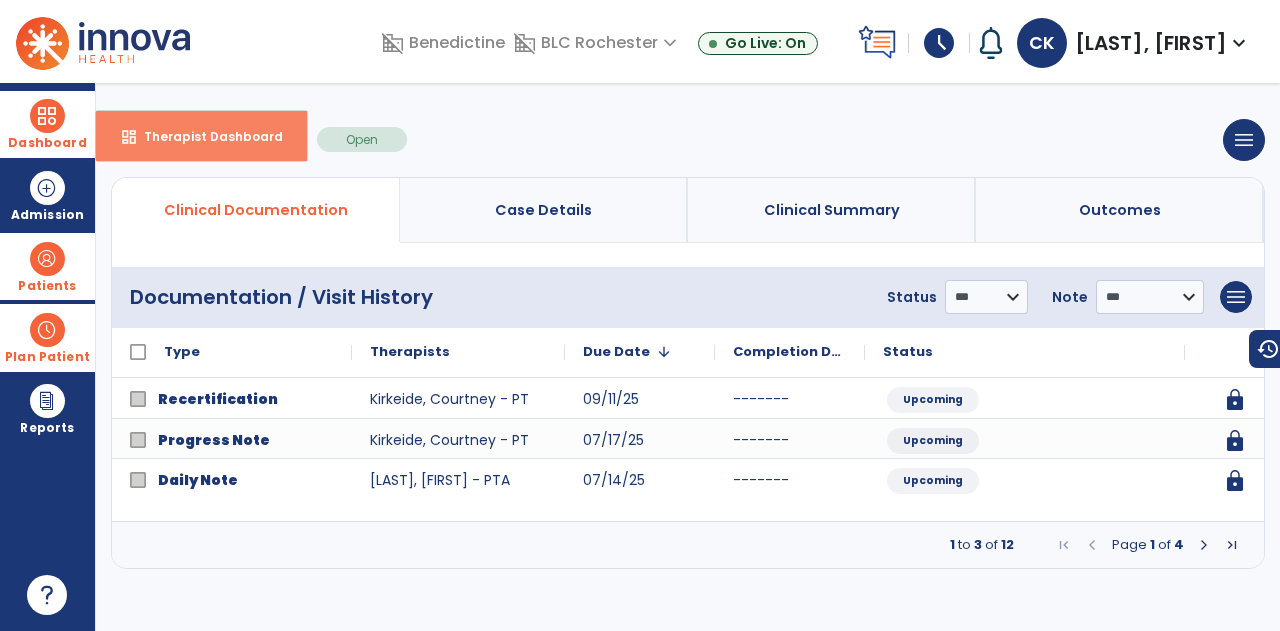click on "Therapist Dashboard" at bounding box center [205, 136] 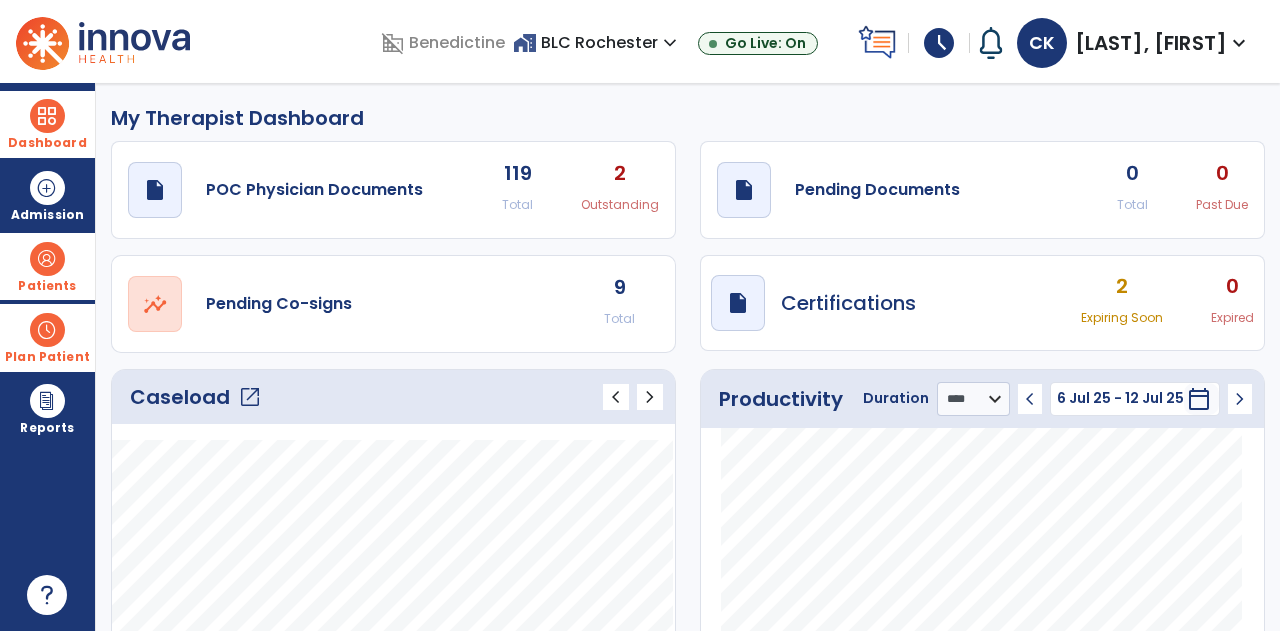 click on "open_in_new" 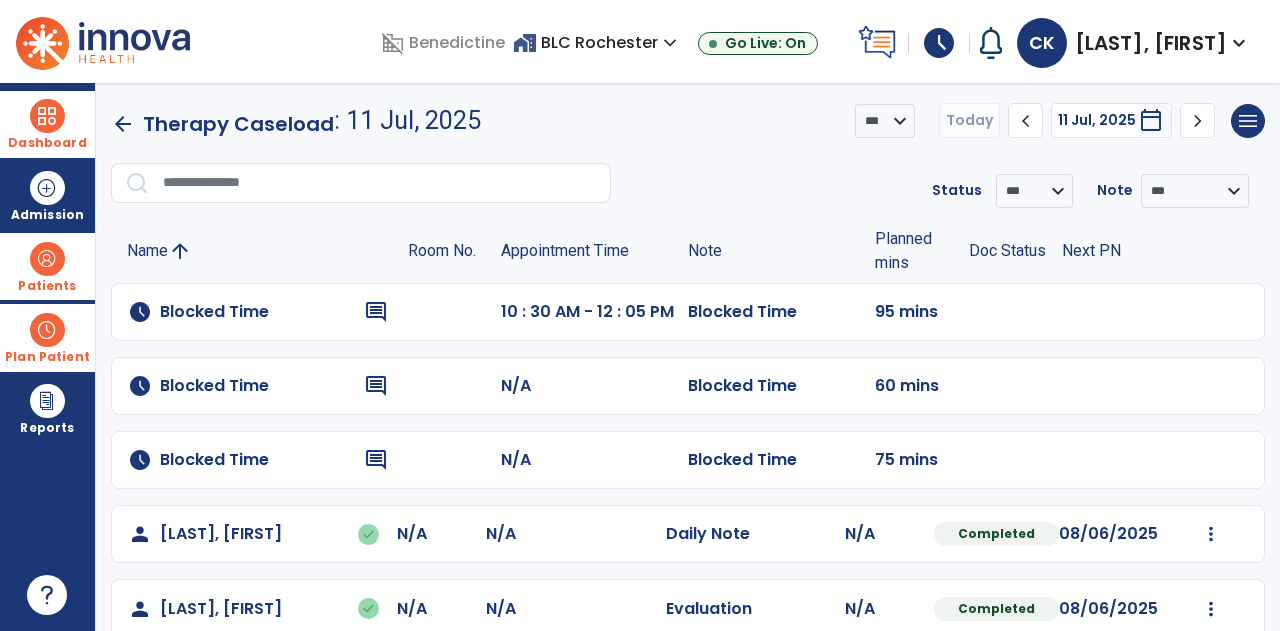 click on "Dashboard" at bounding box center (47, 143) 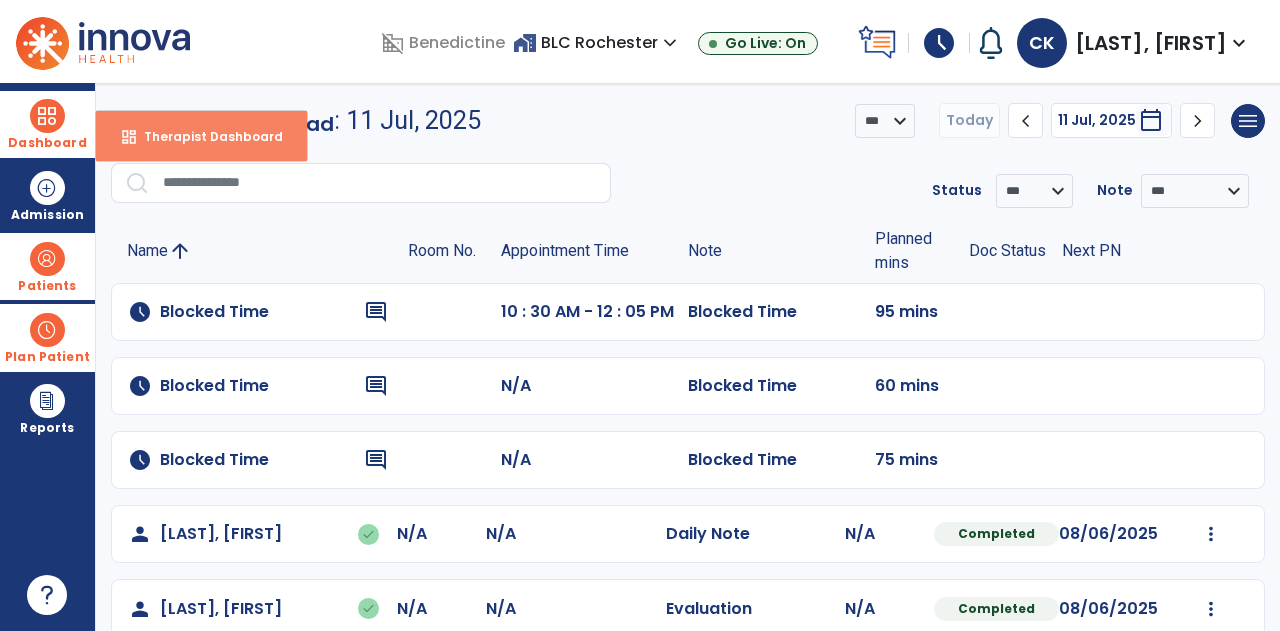 click on "Therapist Dashboard" at bounding box center [205, 136] 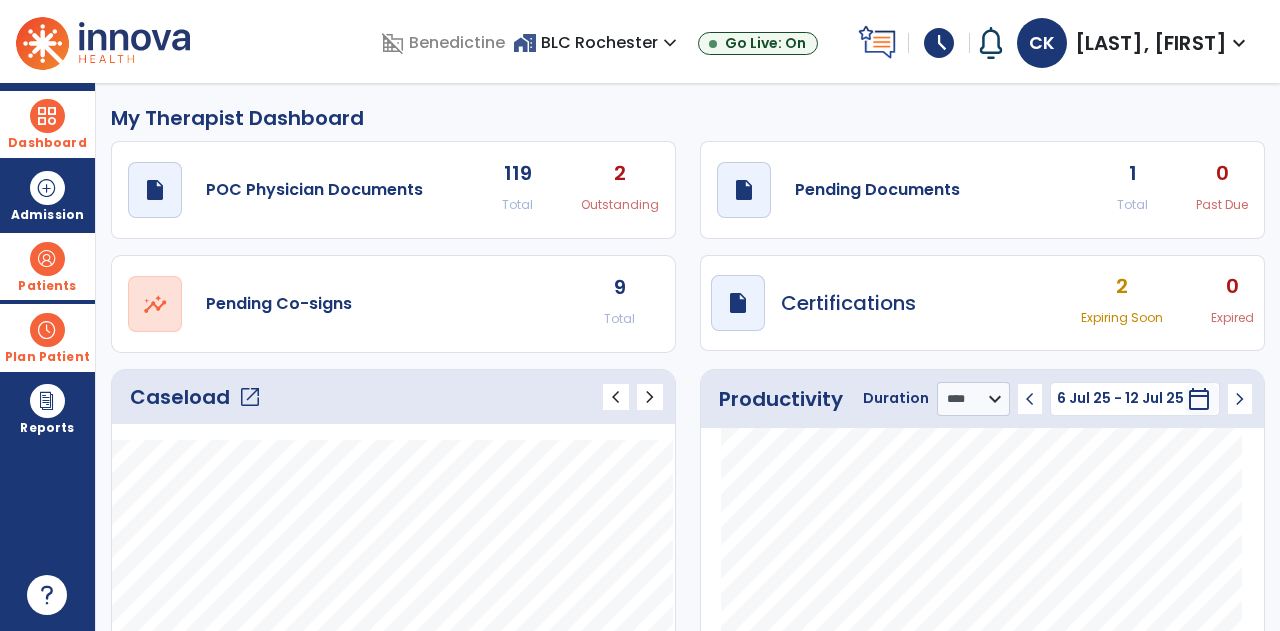 click on "schedule" at bounding box center [939, 43] 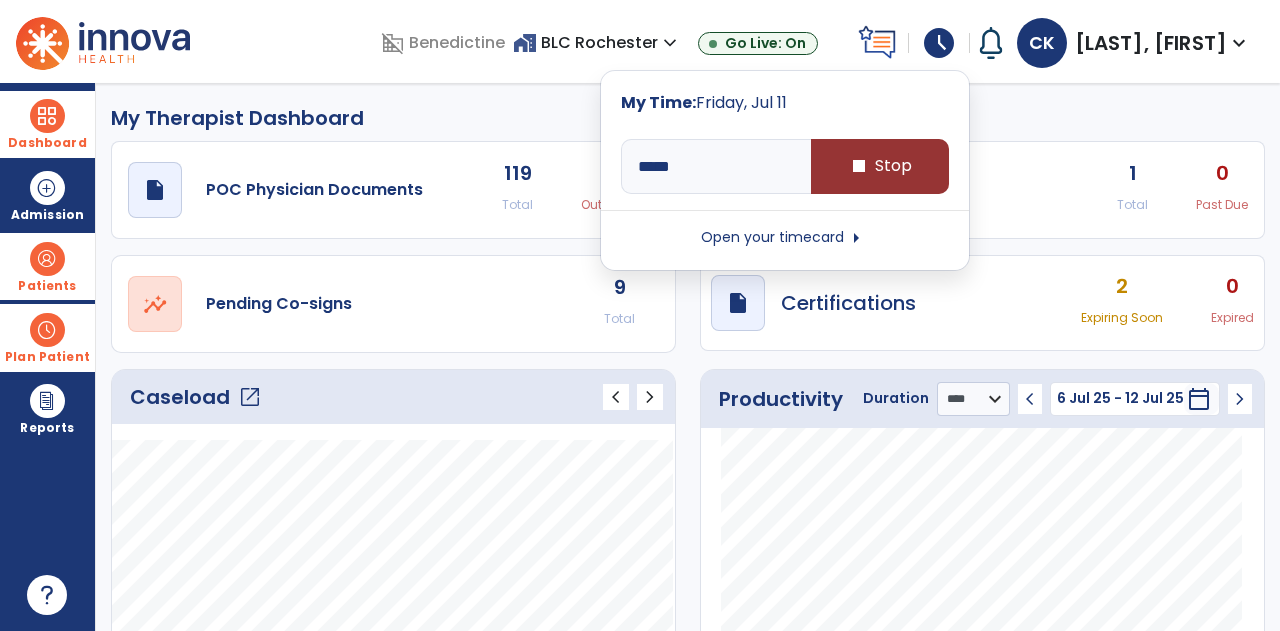 click on "stop  Stop" at bounding box center [880, 166] 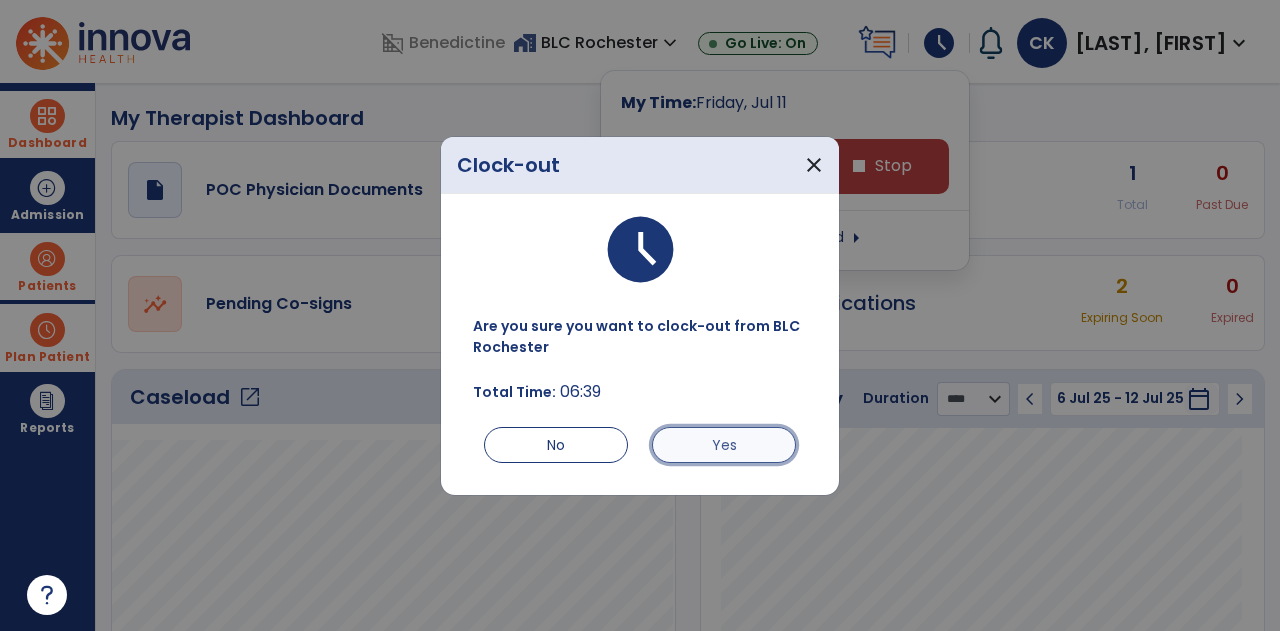 click on "Yes" at bounding box center [724, 445] 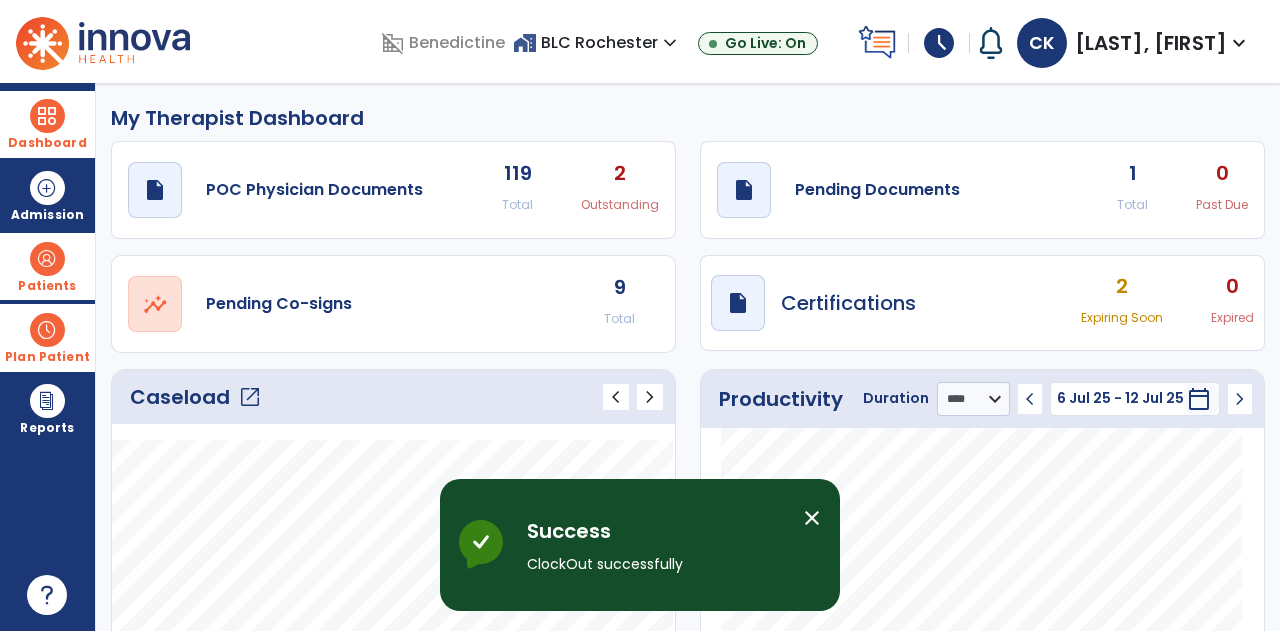 click on "schedule" at bounding box center [939, 43] 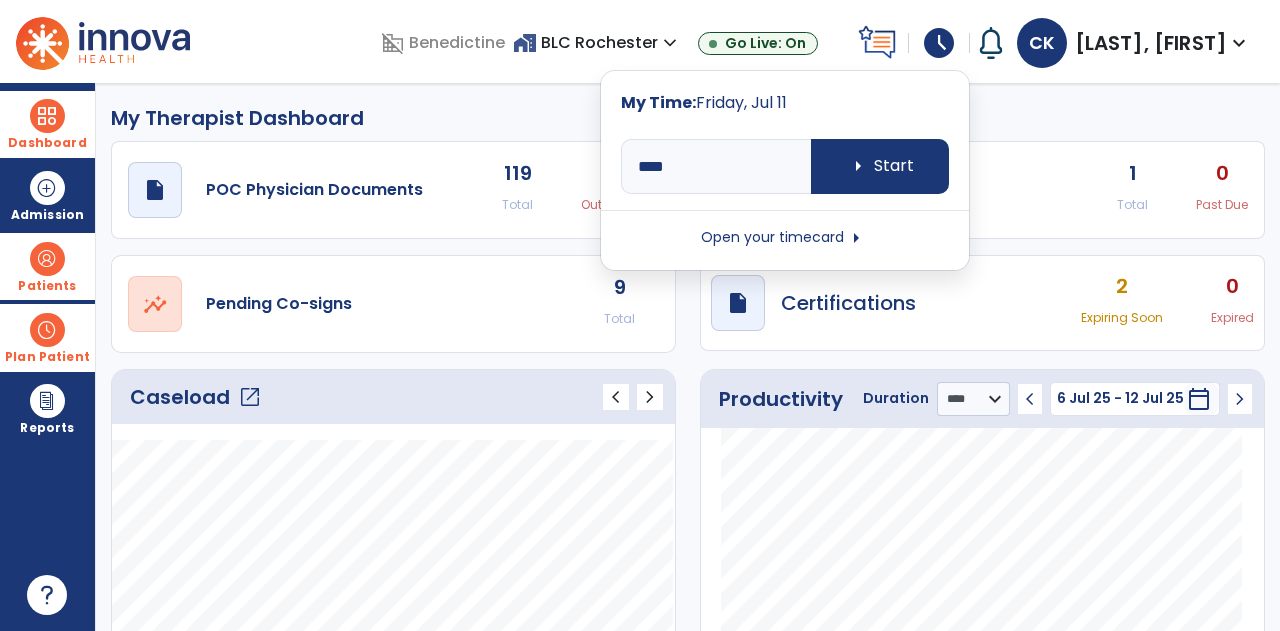 click on "Open your timecard  arrow_right" at bounding box center (785, 238) 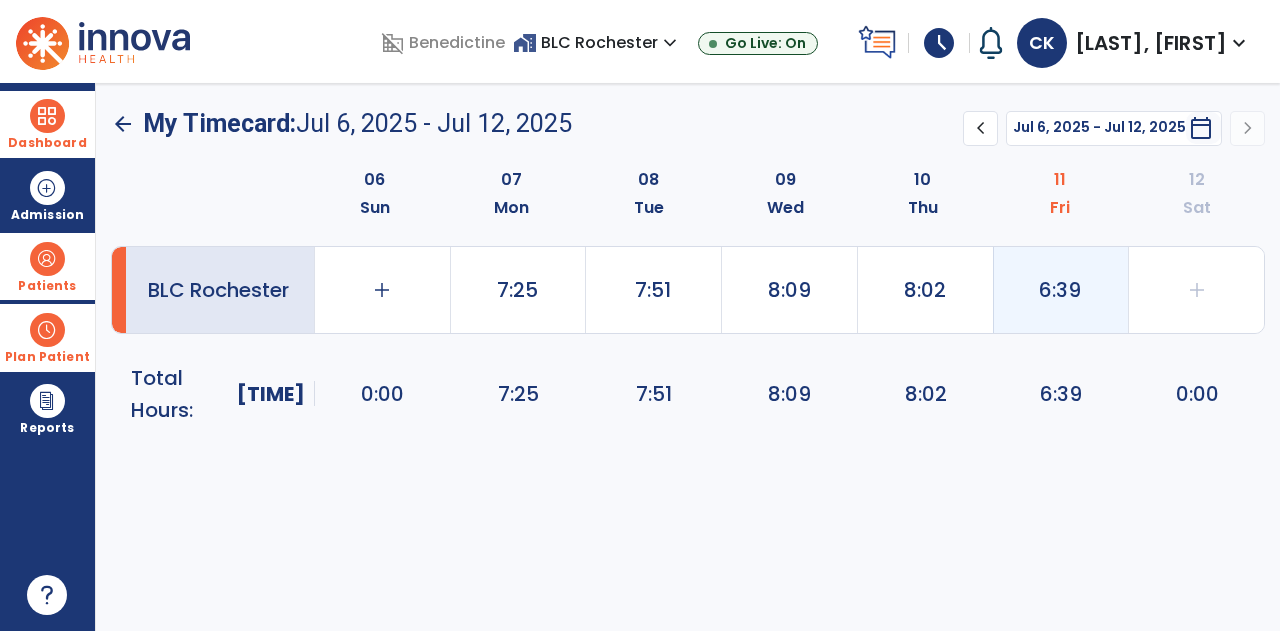 click on "6:39" 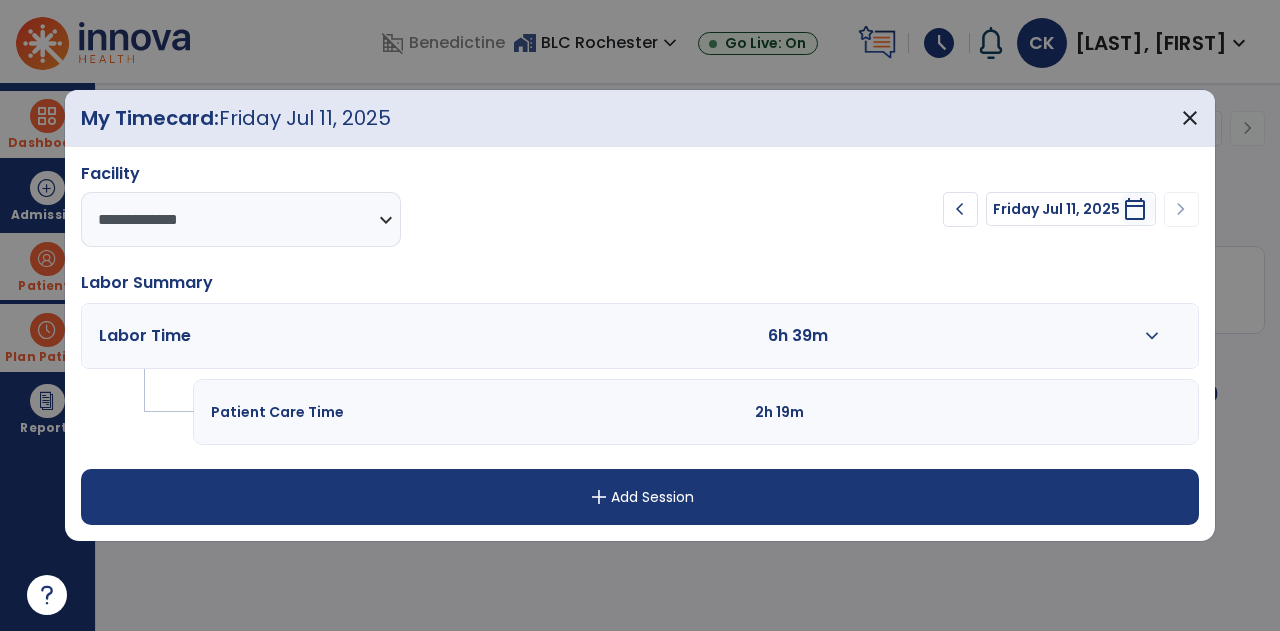 click on "expand_more" at bounding box center [1152, 336] 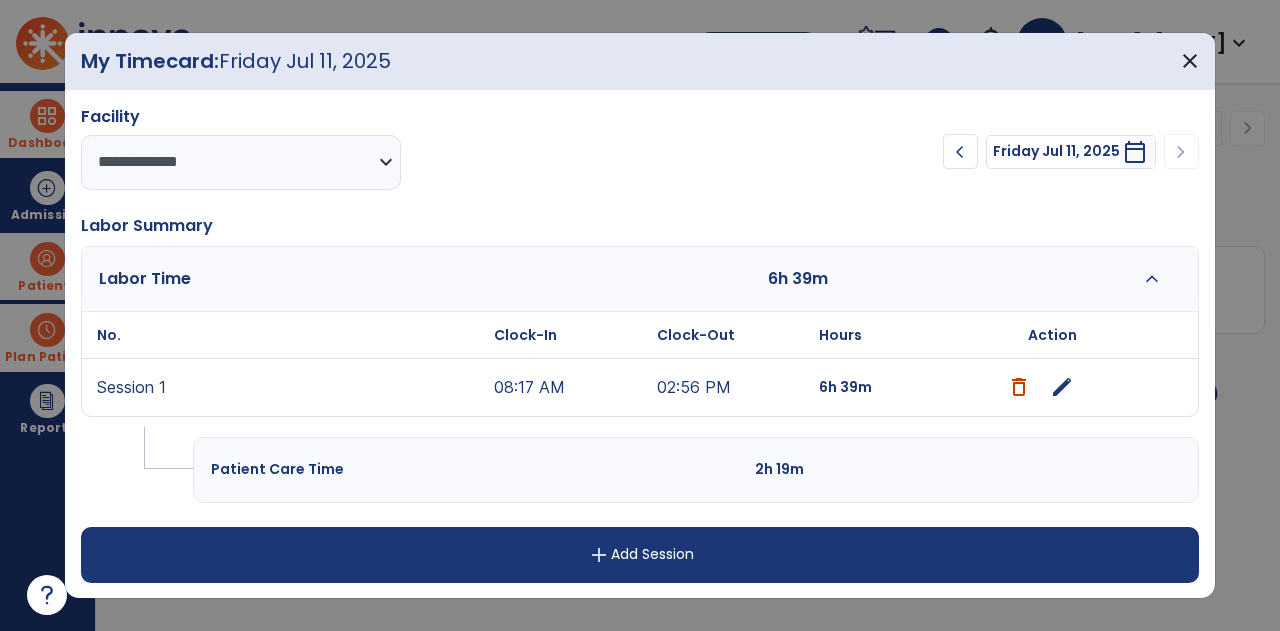 click on "edit" at bounding box center [1062, 387] 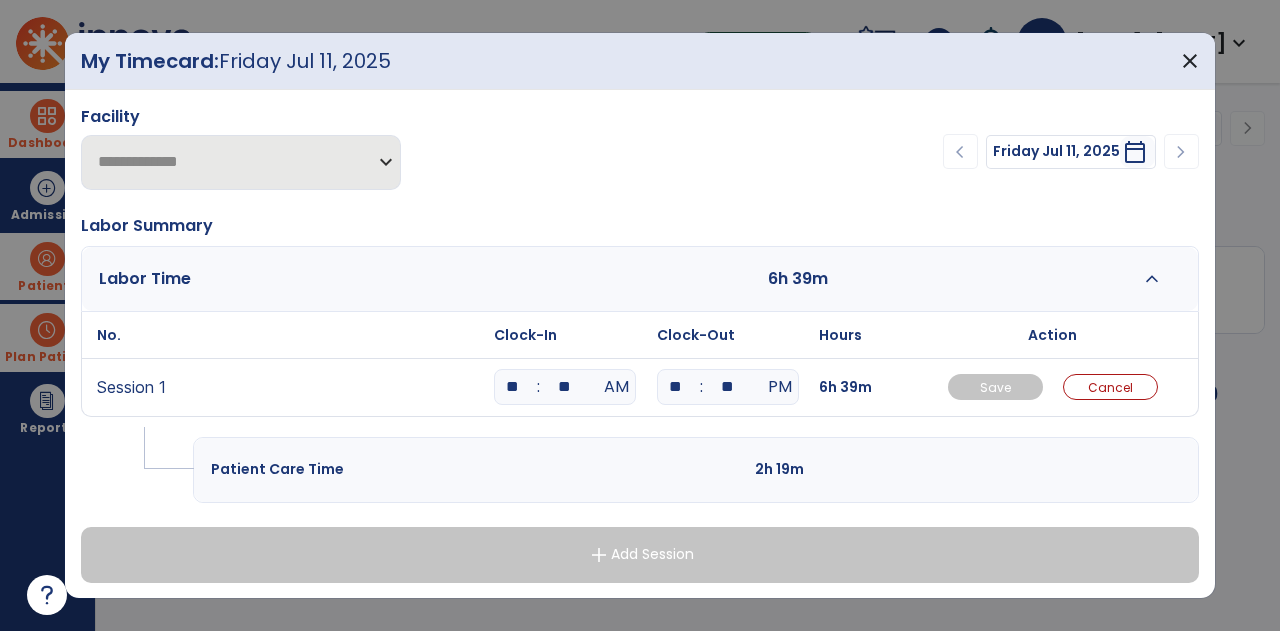 click on "**" at bounding box center [513, 387] 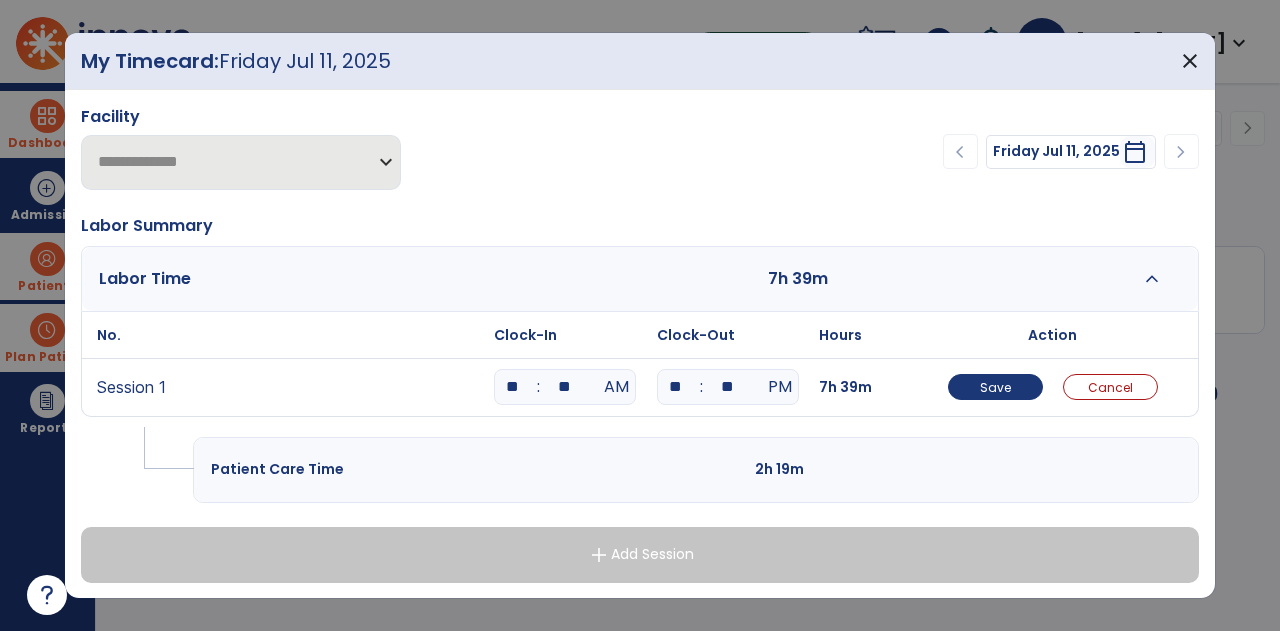 type on "*" 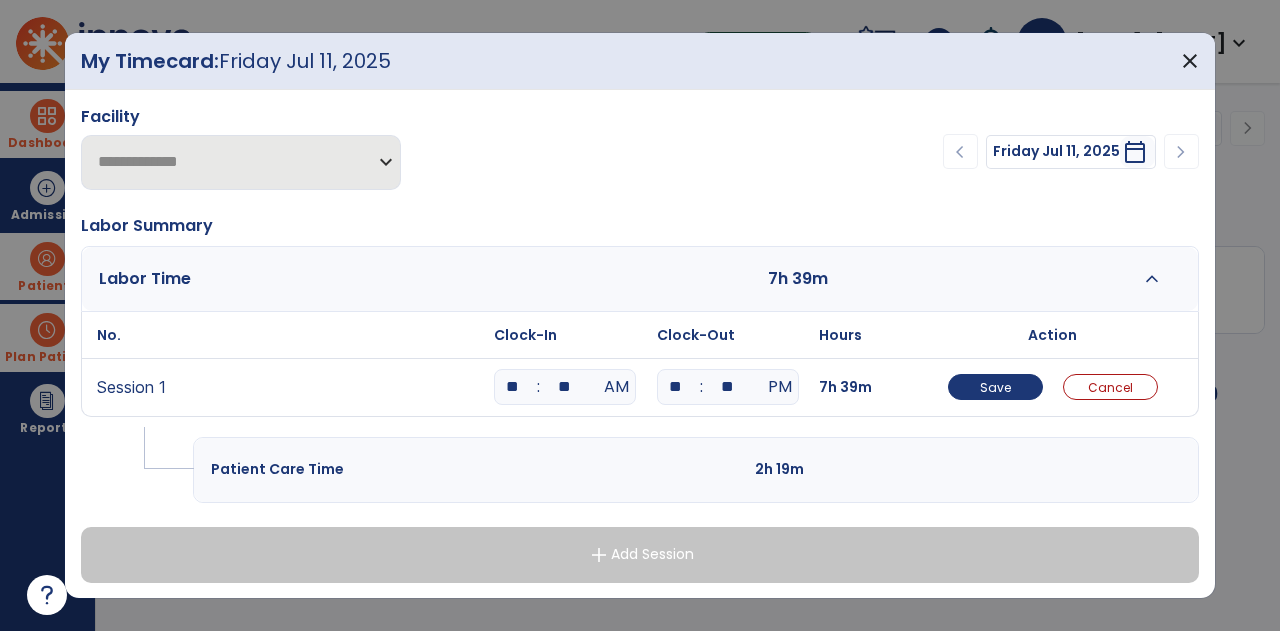 type on "**" 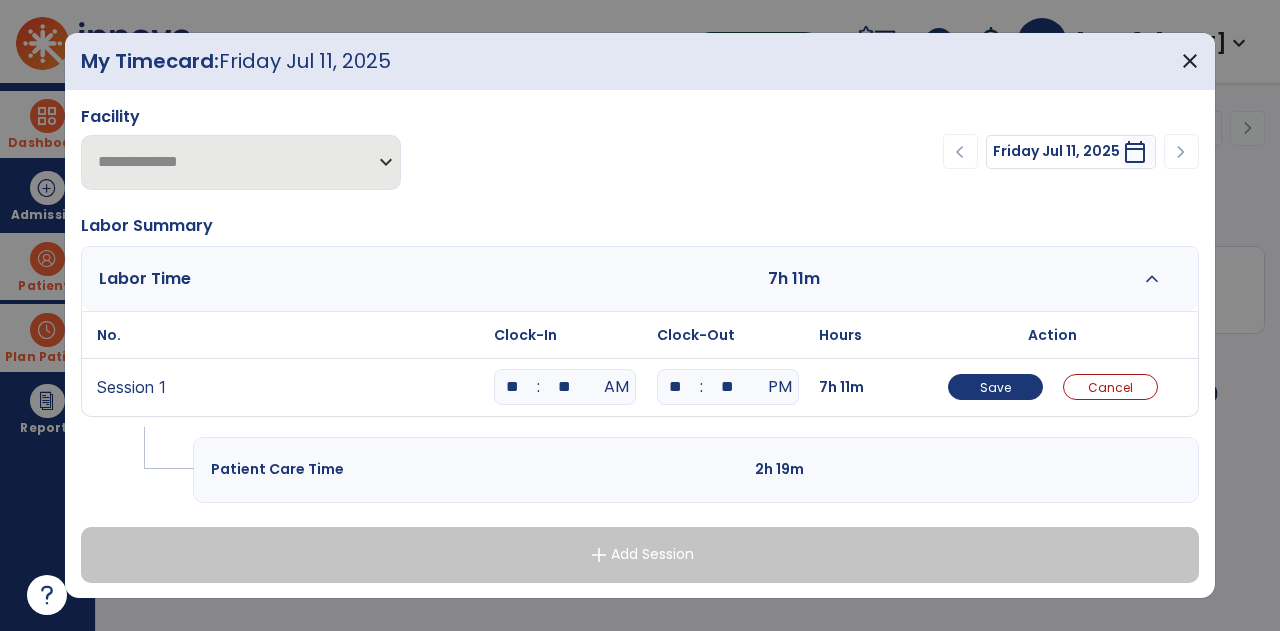 type on "*" 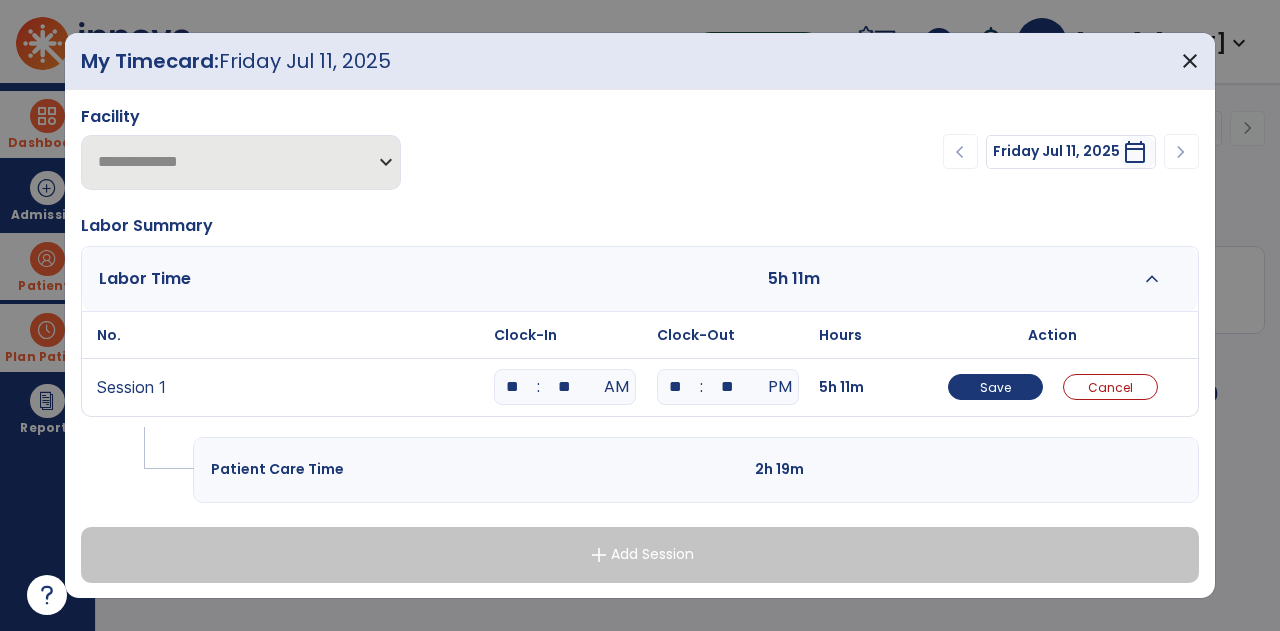 type on "*" 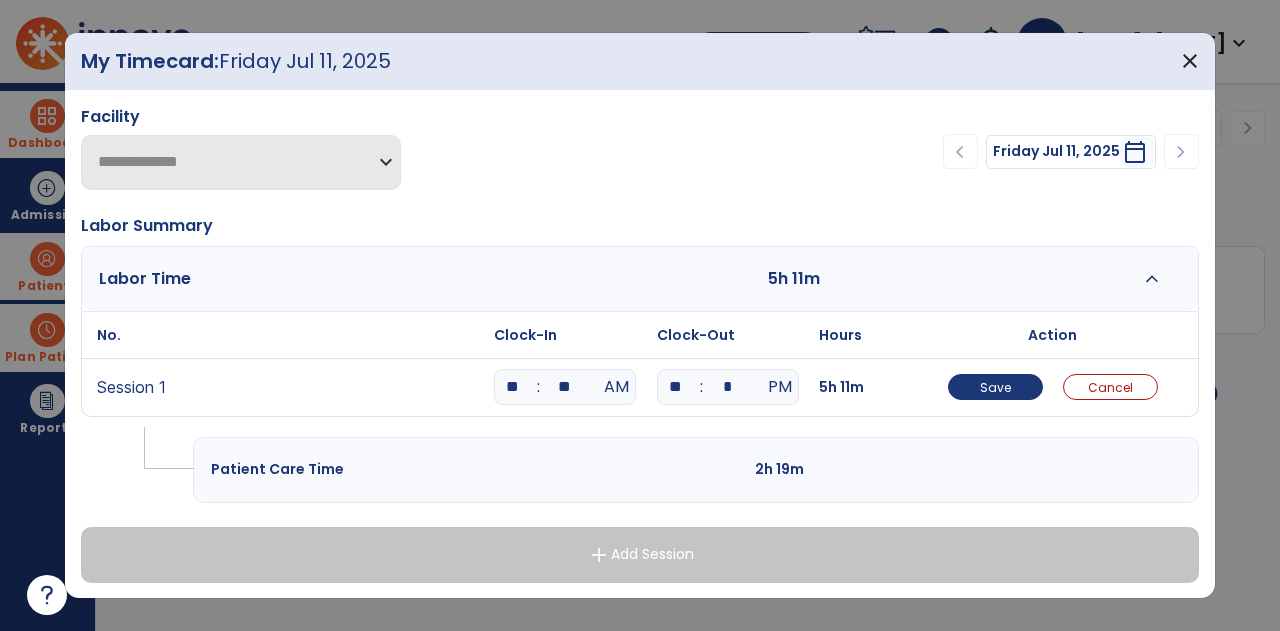 type on "**" 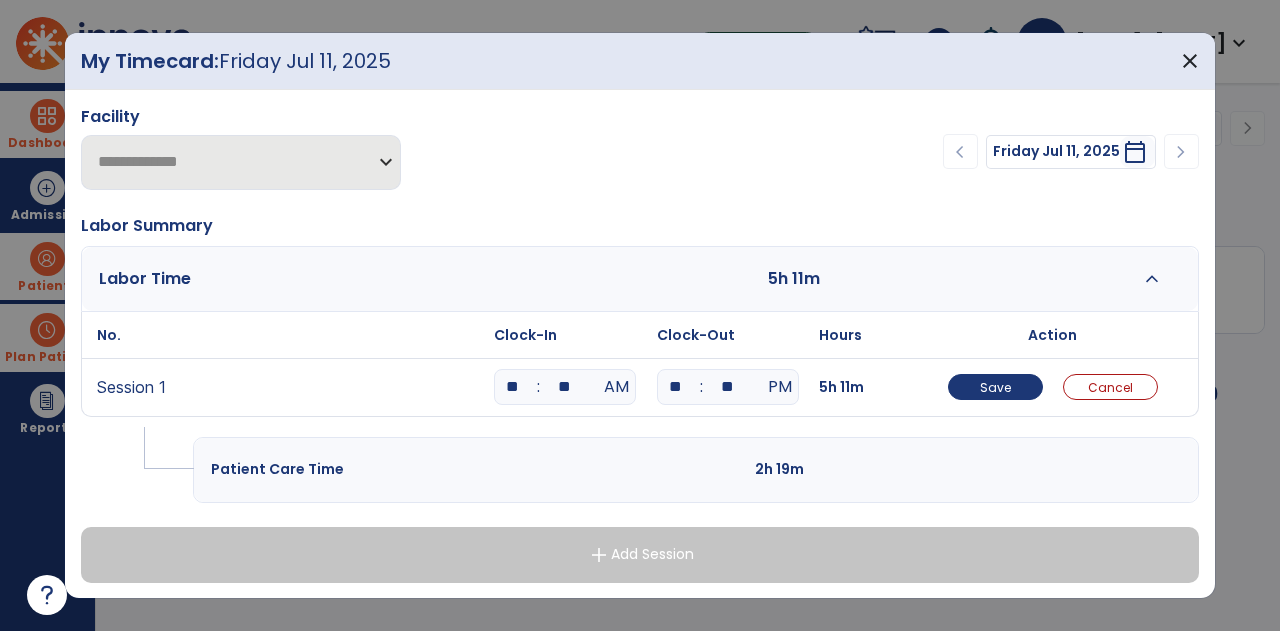 click on "No. Clock-In Clock-Out Hours Action Session 1 ** : ** AM ** : ** PM  5h 11m   Save   Cancel" at bounding box center [640, 369] 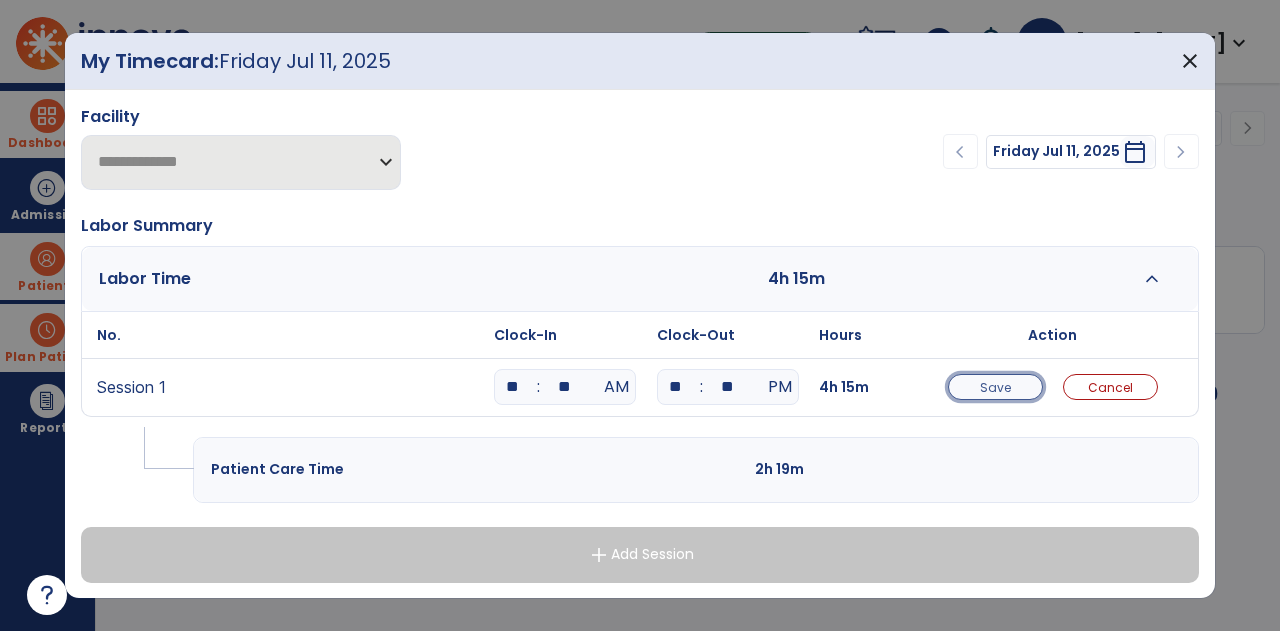 click on "Save" at bounding box center (995, 387) 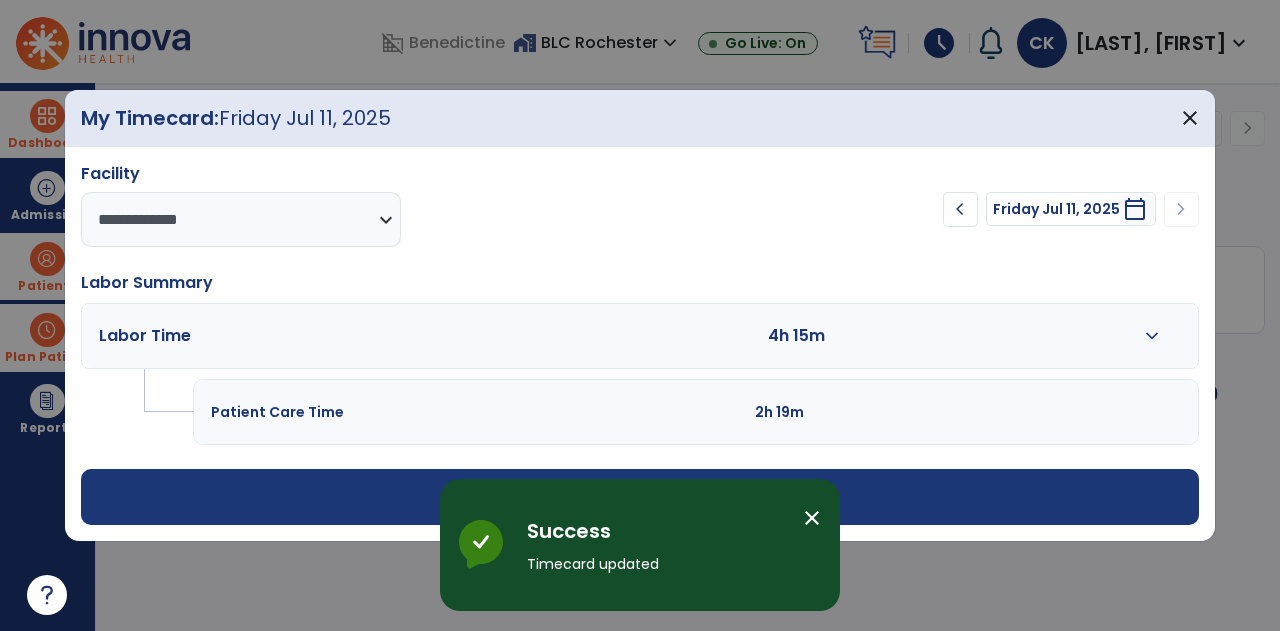 click on "close" at bounding box center (812, 518) 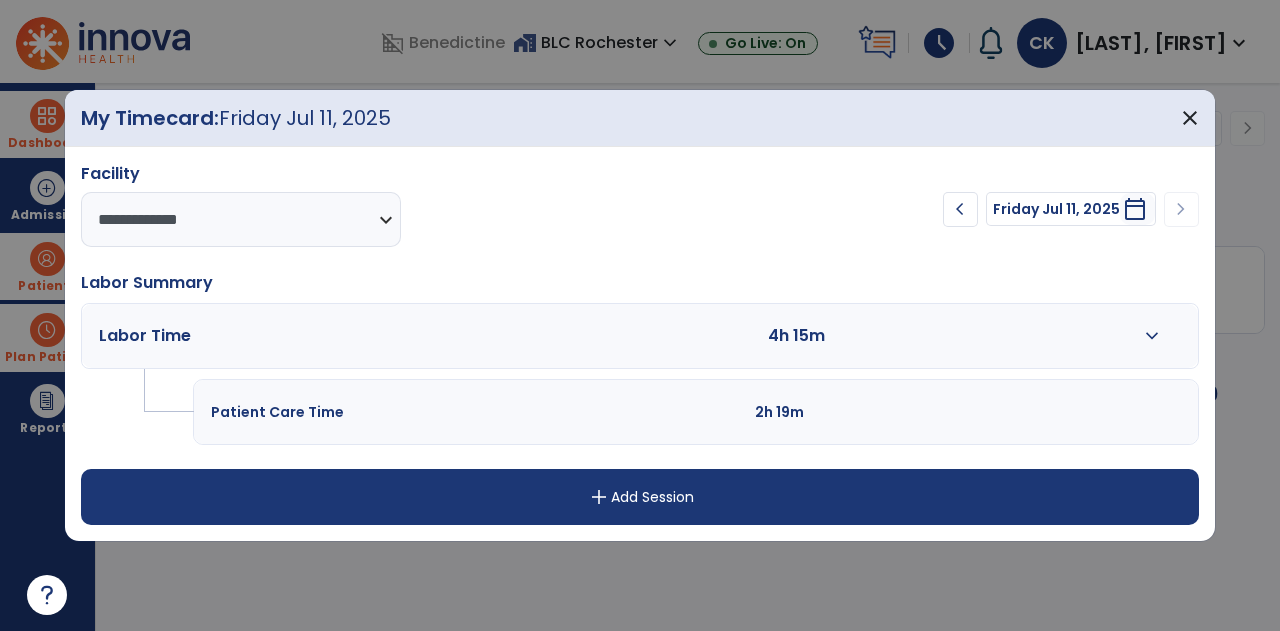 click on "add  Add Session" at bounding box center (640, 497) 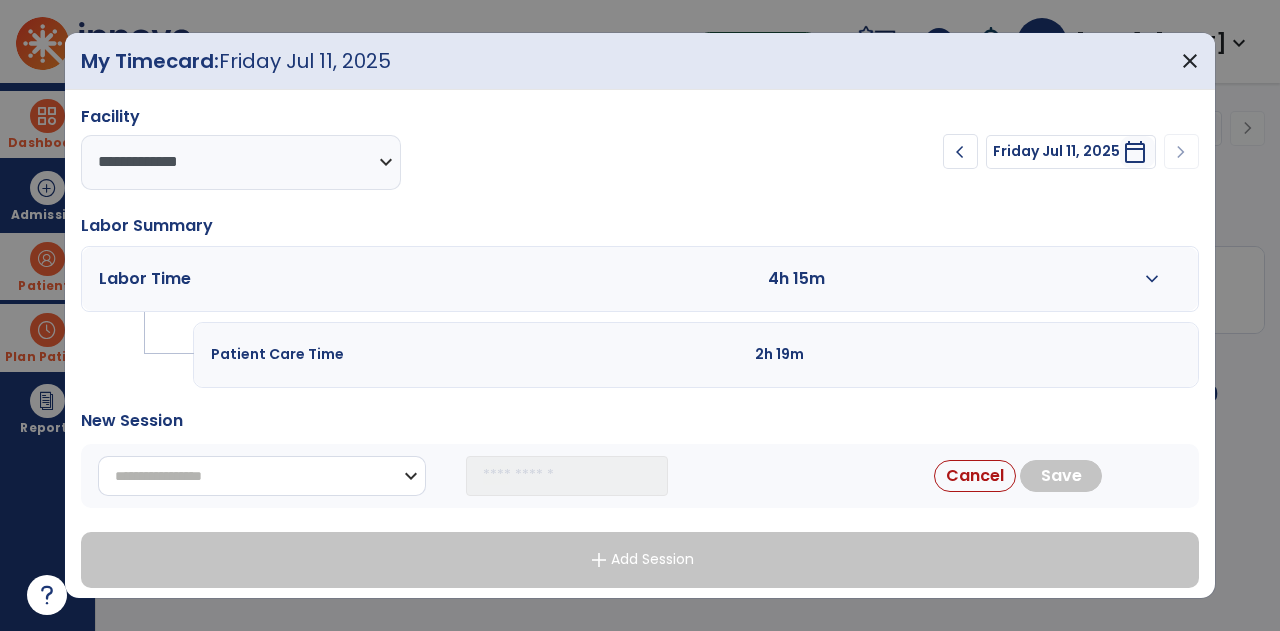 click on "**********" at bounding box center (262, 476) 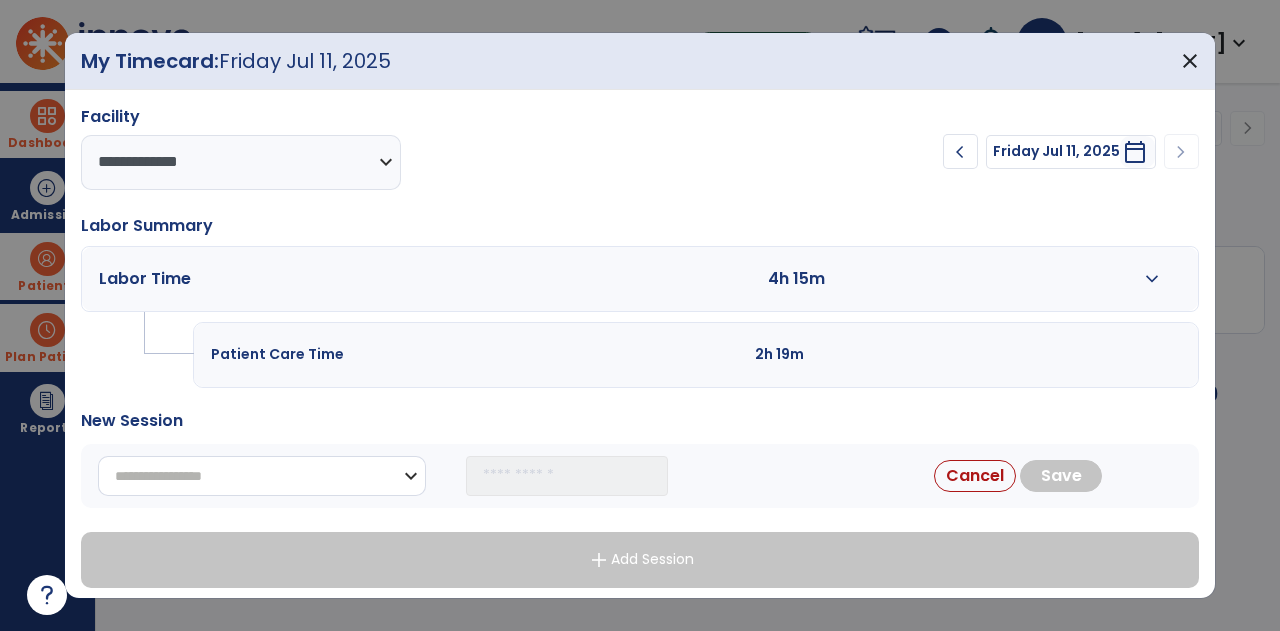 select on "**********" 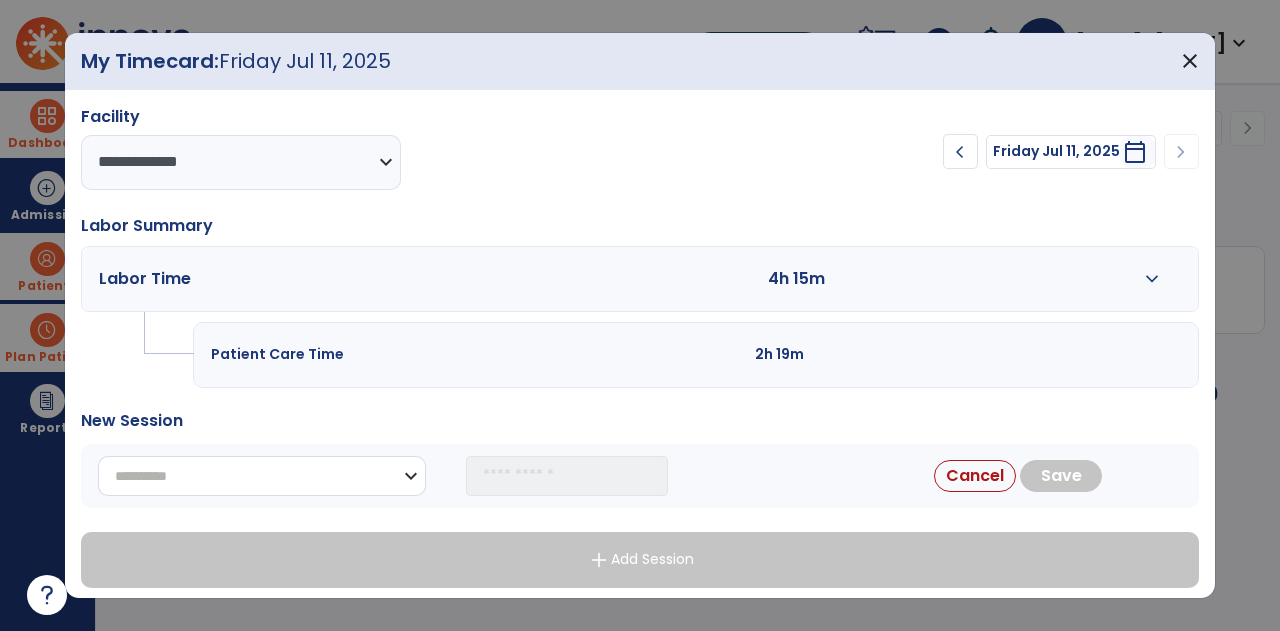 click on "**********" at bounding box center (262, 476) 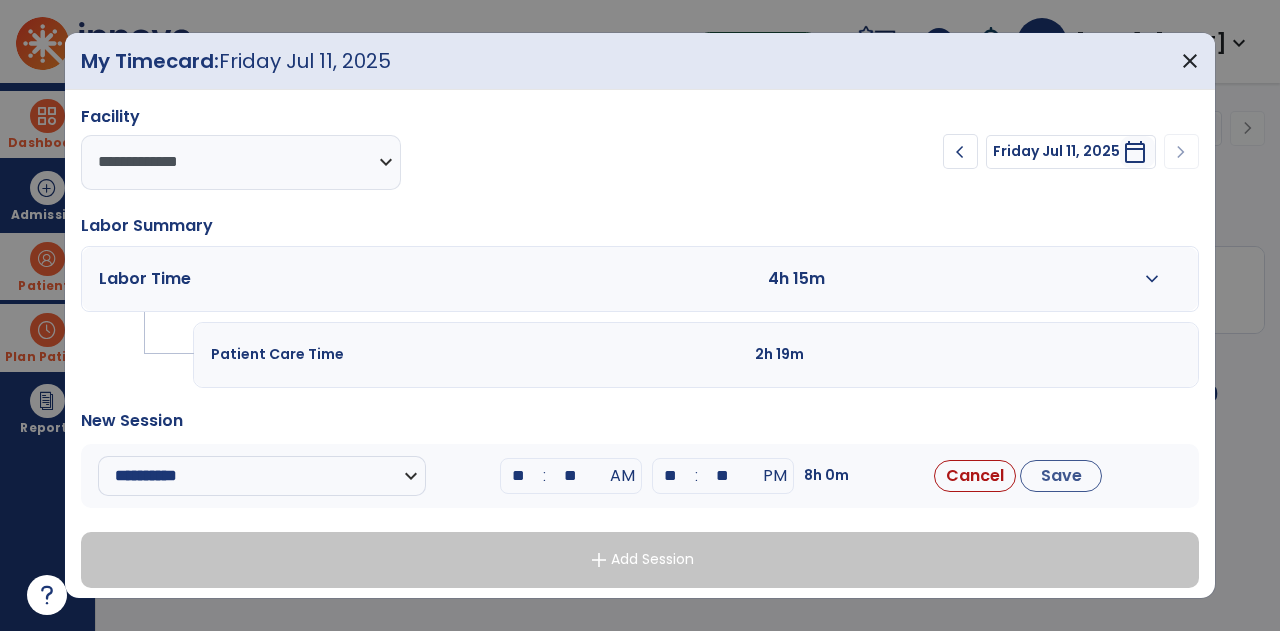 click on "**" at bounding box center (519, 476) 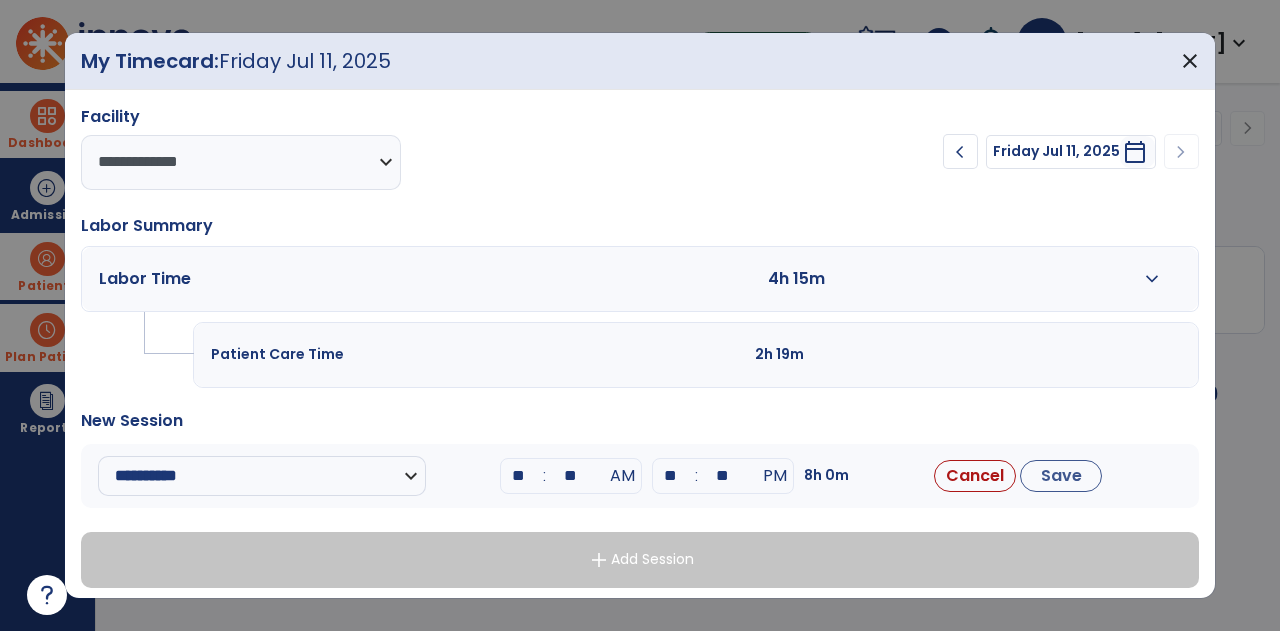 type on "**" 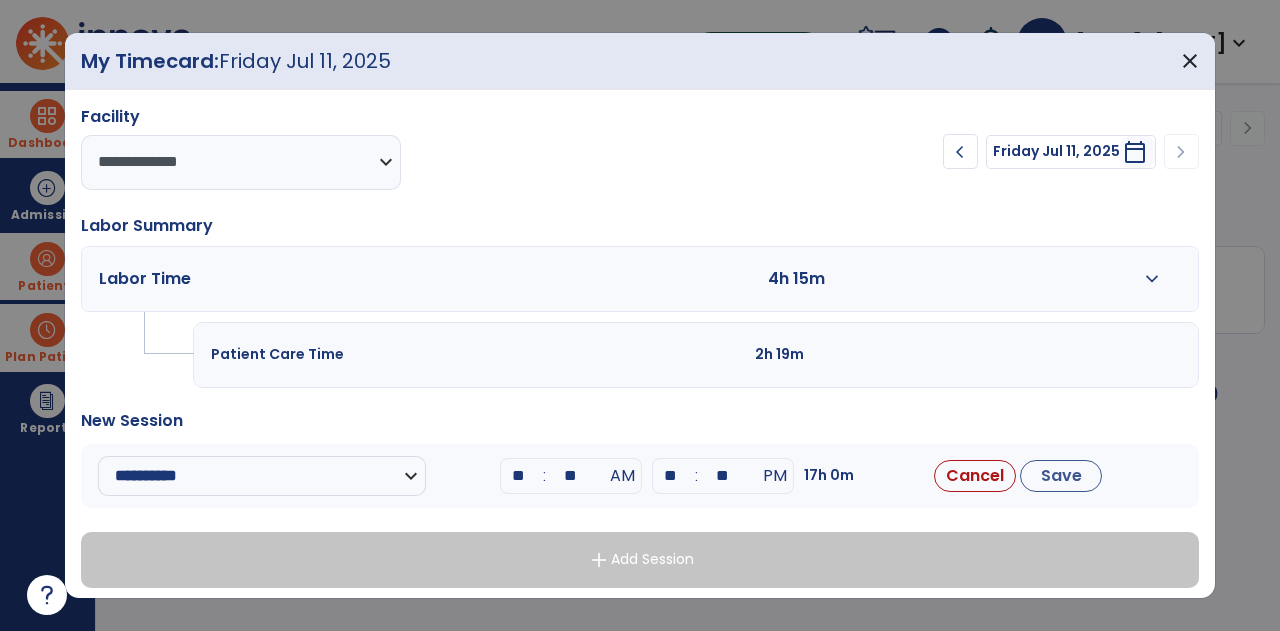 click on "**" at bounding box center (571, 476) 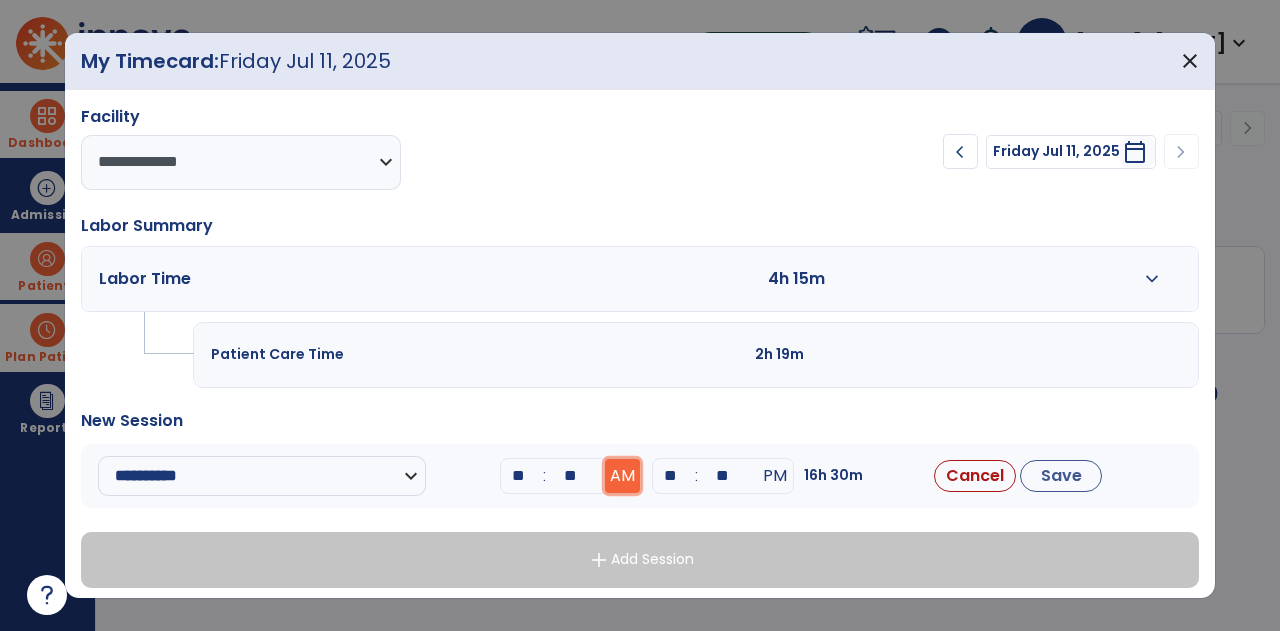 click on "AM" at bounding box center (622, 476) 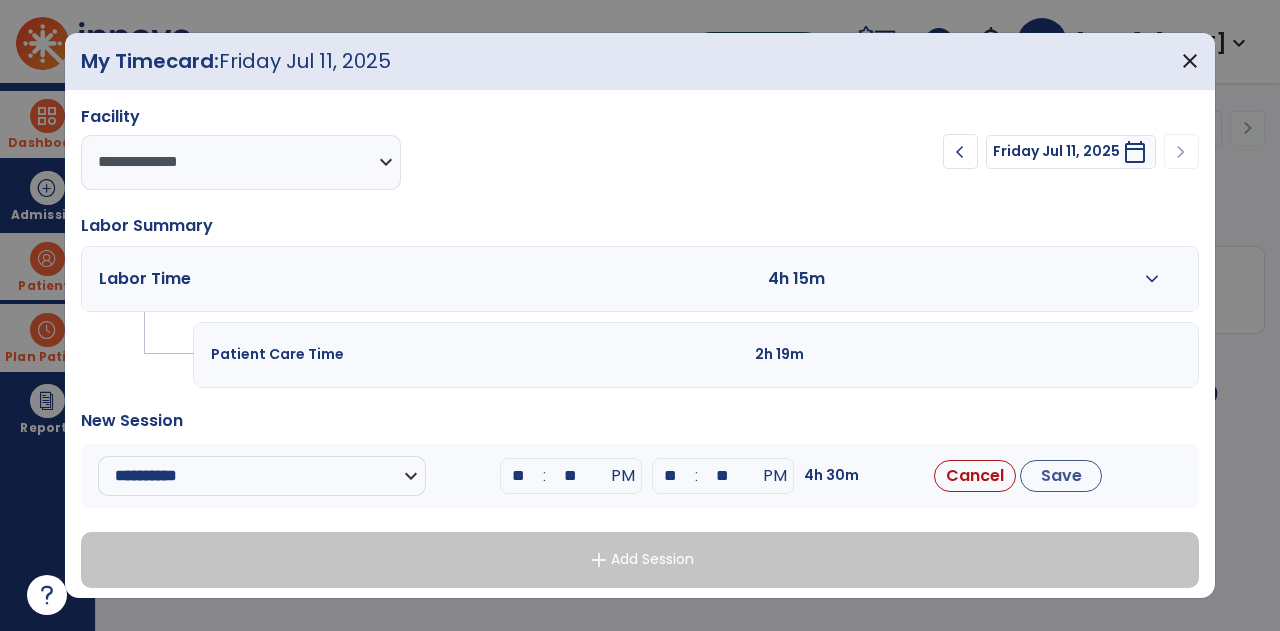 click on "**" at bounding box center (671, 476) 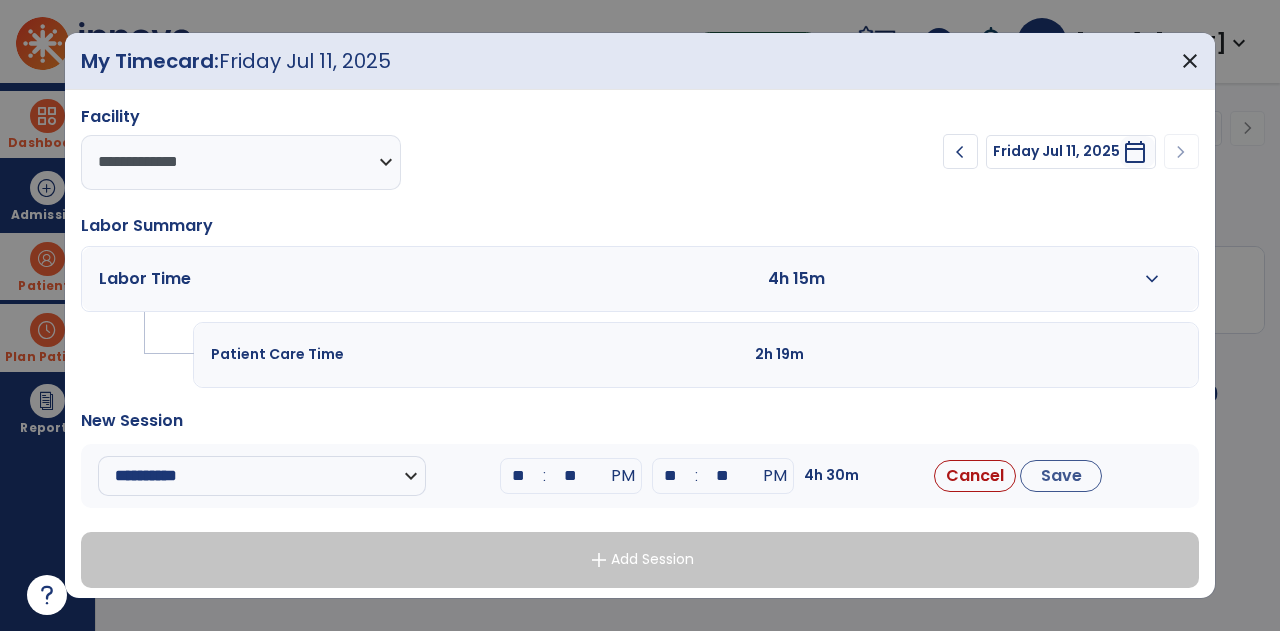 type on "**" 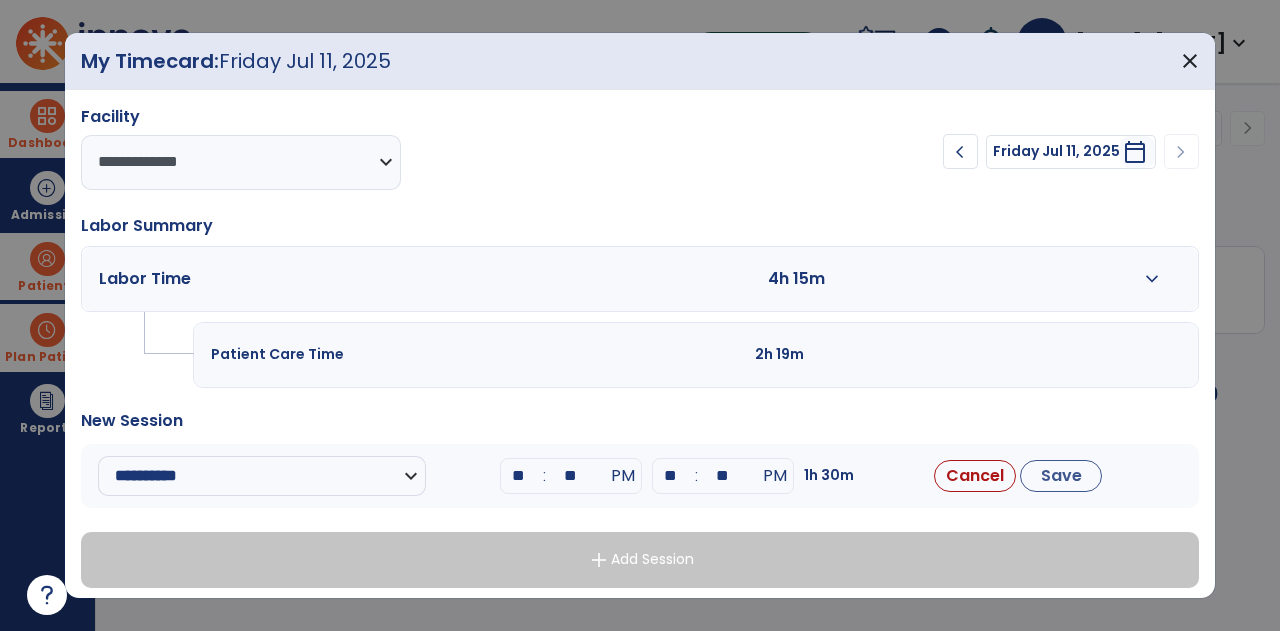 type on "*" 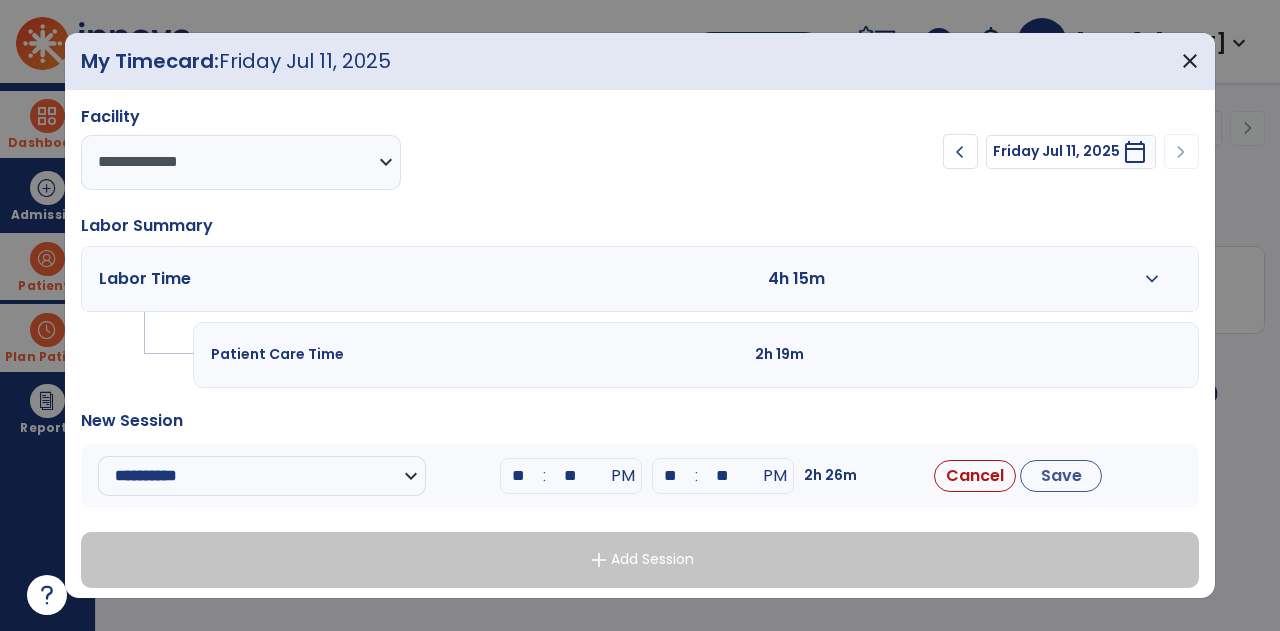 click on "New Session" at bounding box center (640, 421) 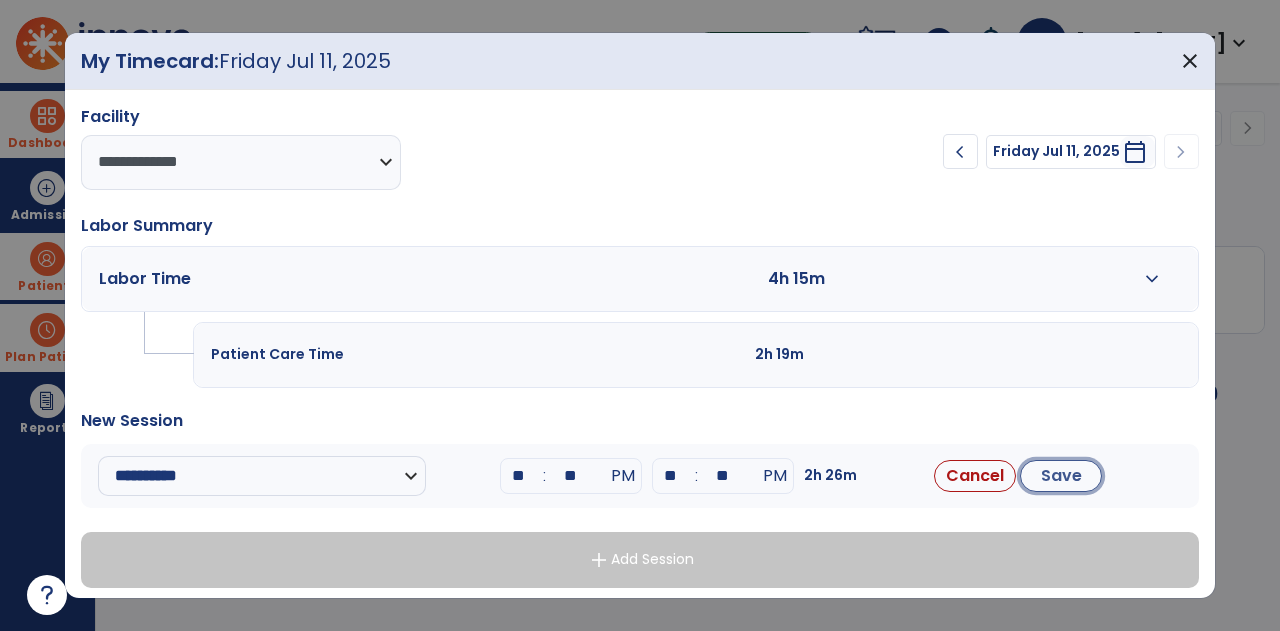 click on "Save" at bounding box center [1061, 476] 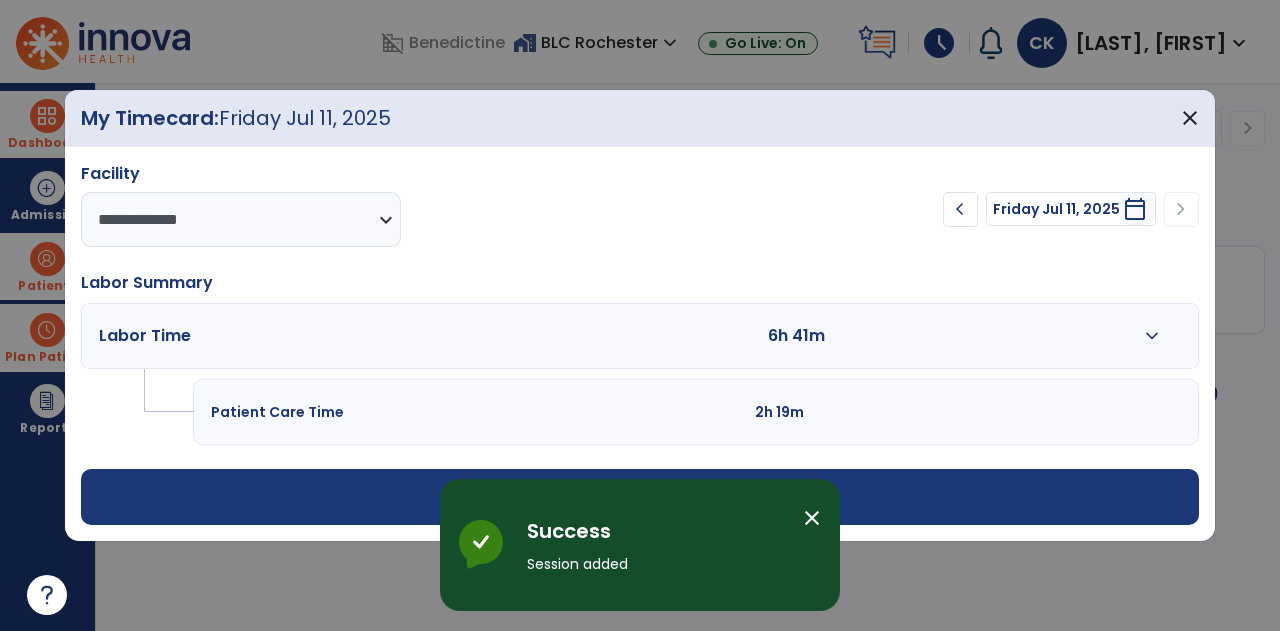 click on "close" at bounding box center [812, 518] 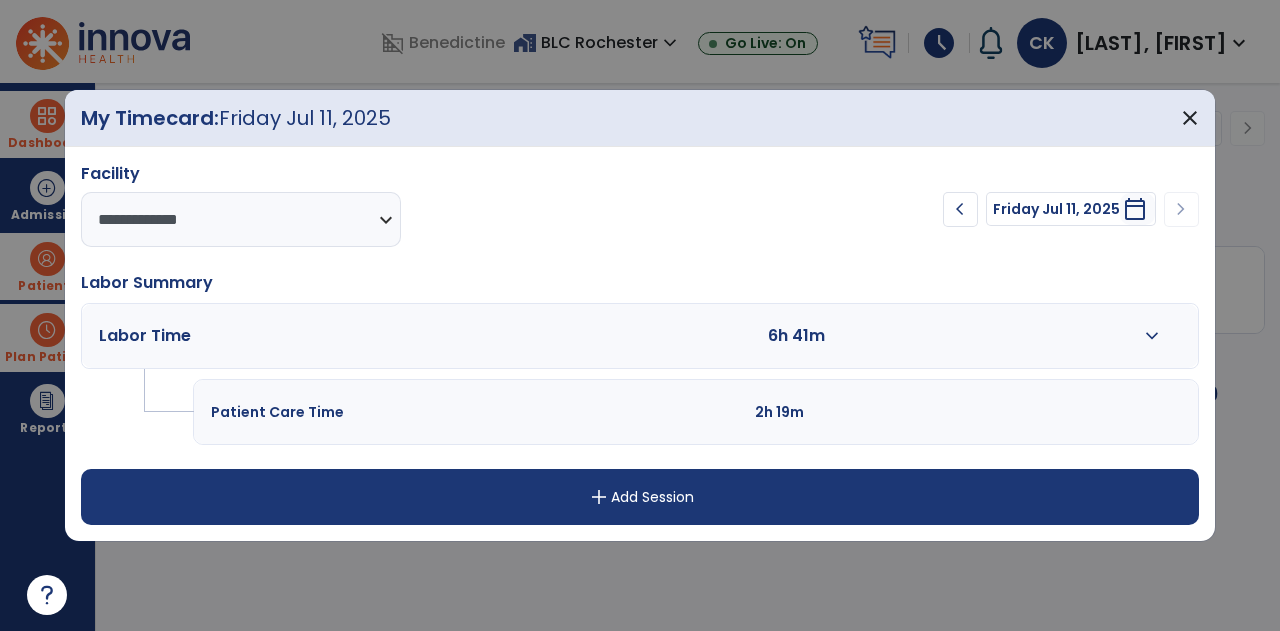 click on "add  Add Session" at bounding box center (640, 497) 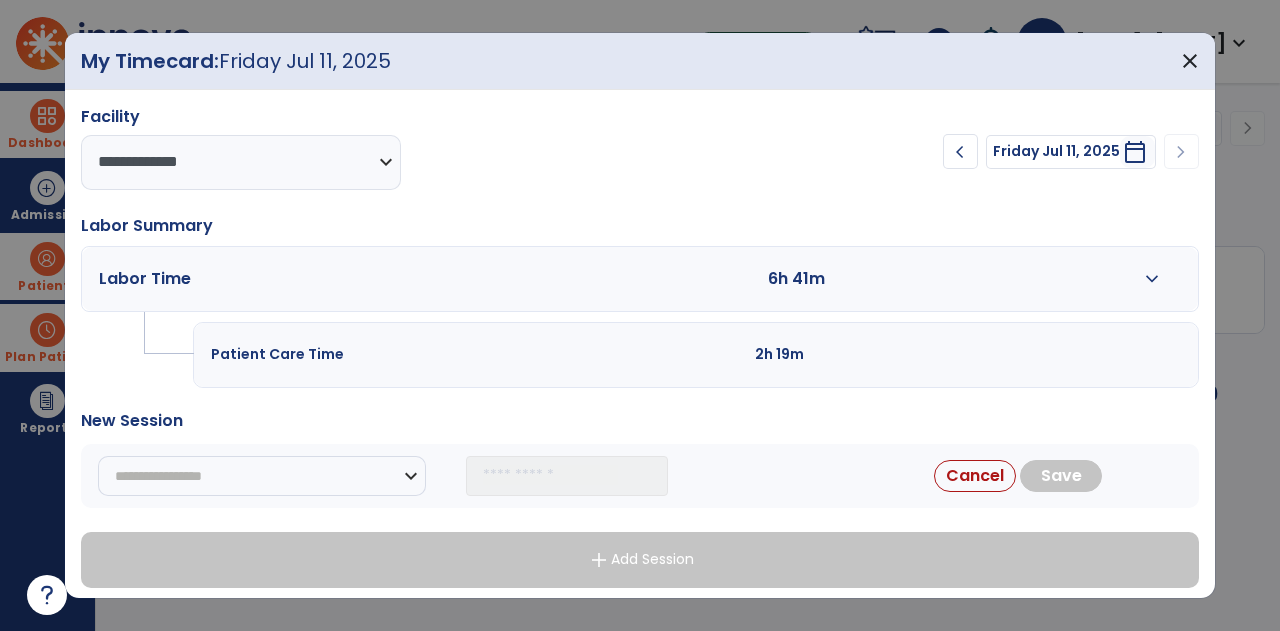 click on "**********" at bounding box center [640, 476] 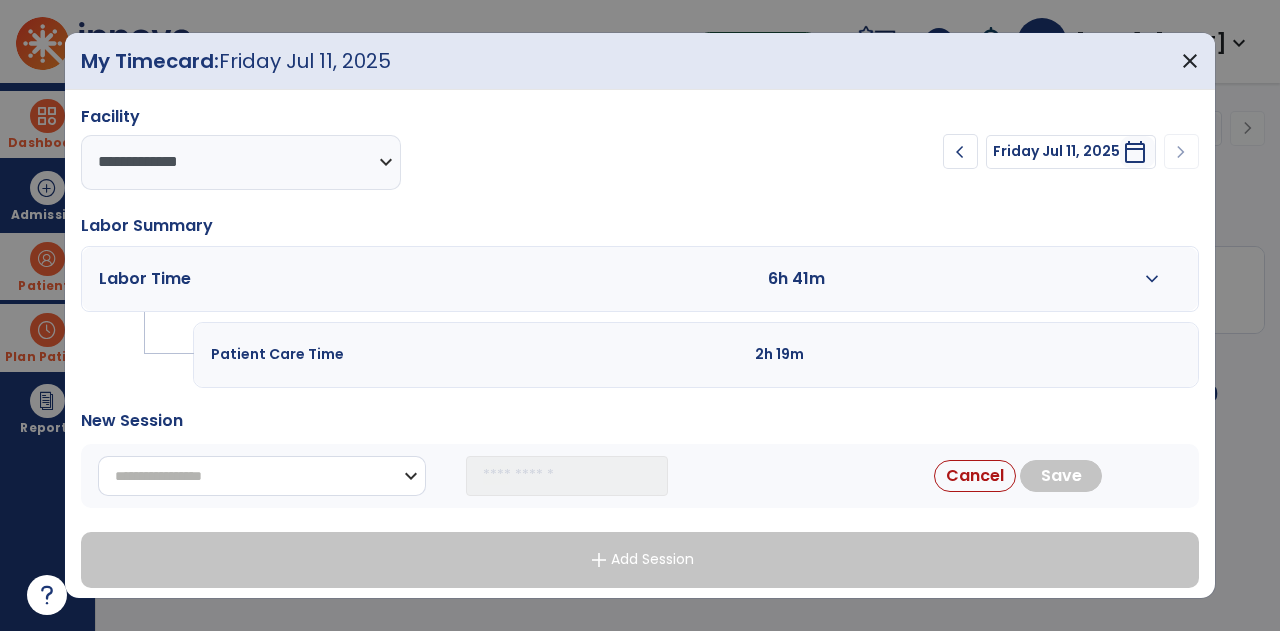 click on "**********" at bounding box center [262, 476] 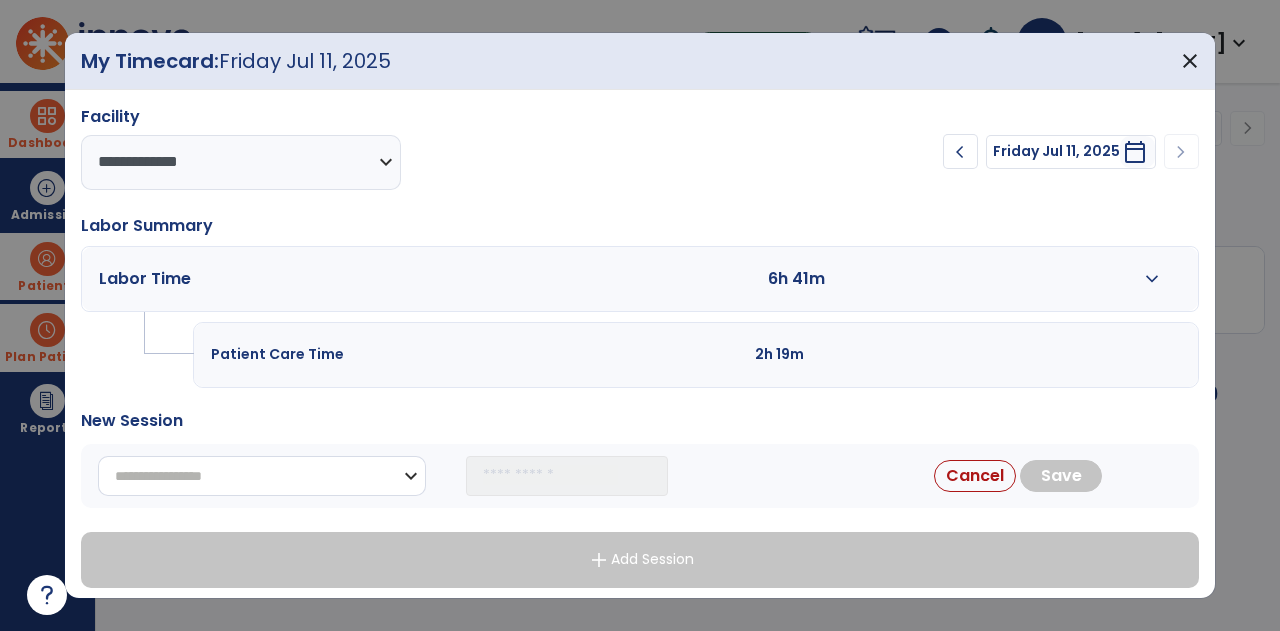 select on "**********" 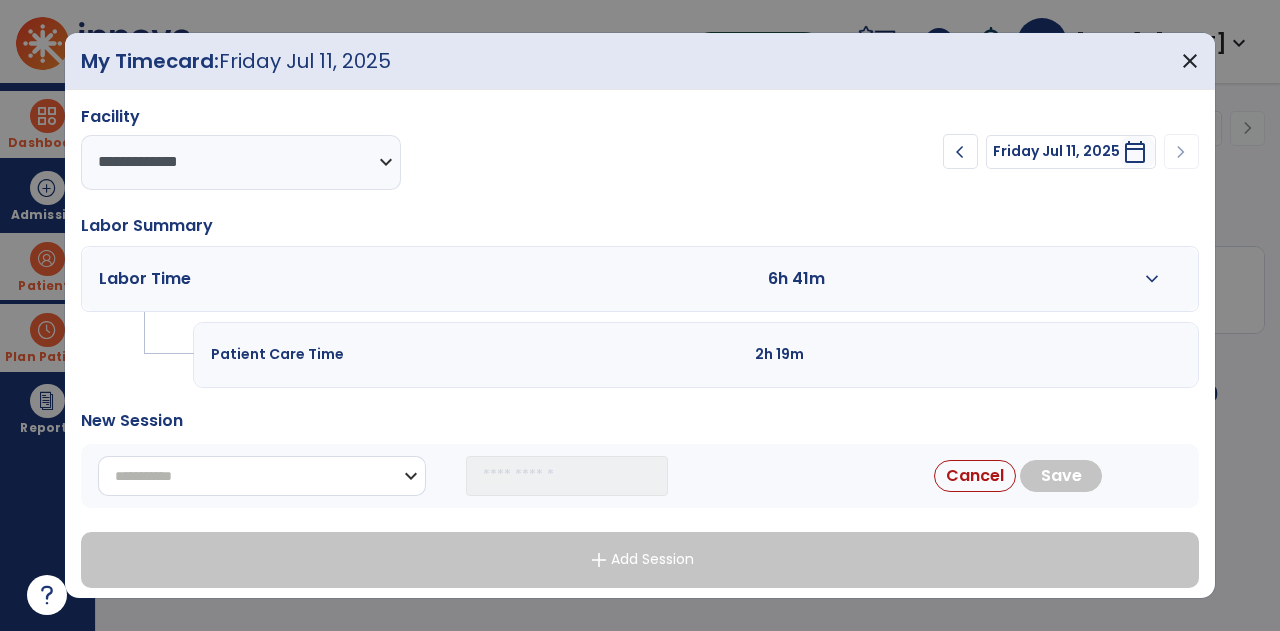 click on "**********" at bounding box center [262, 476] 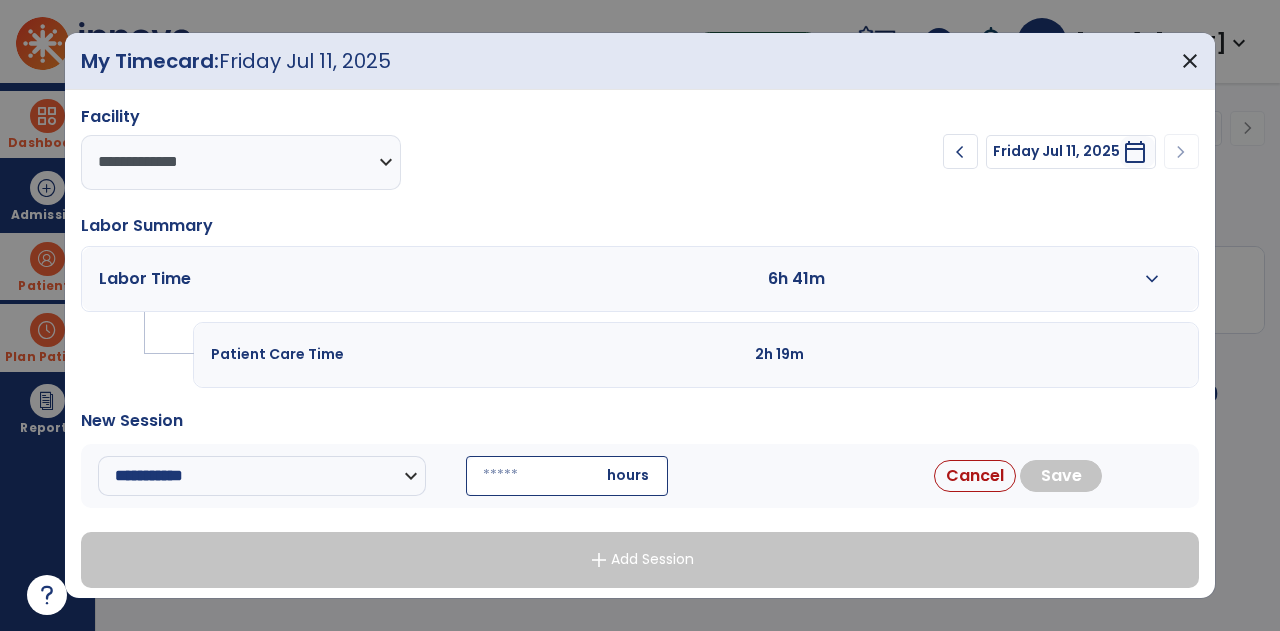 click at bounding box center (567, 476) 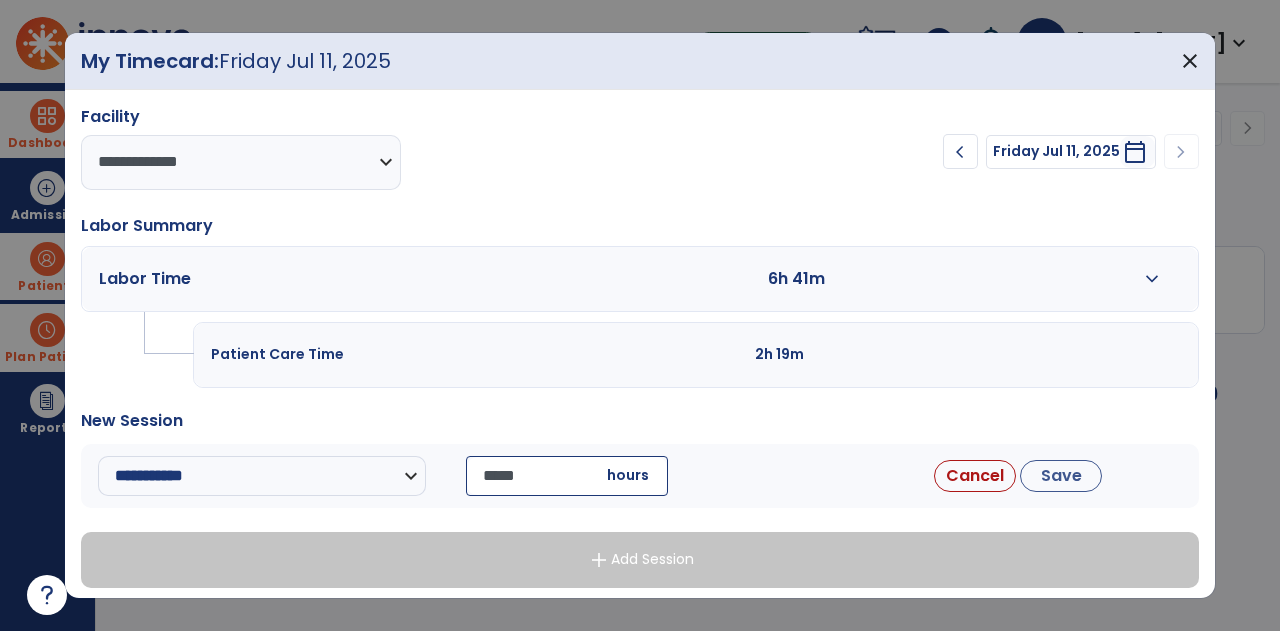 type on "*****" 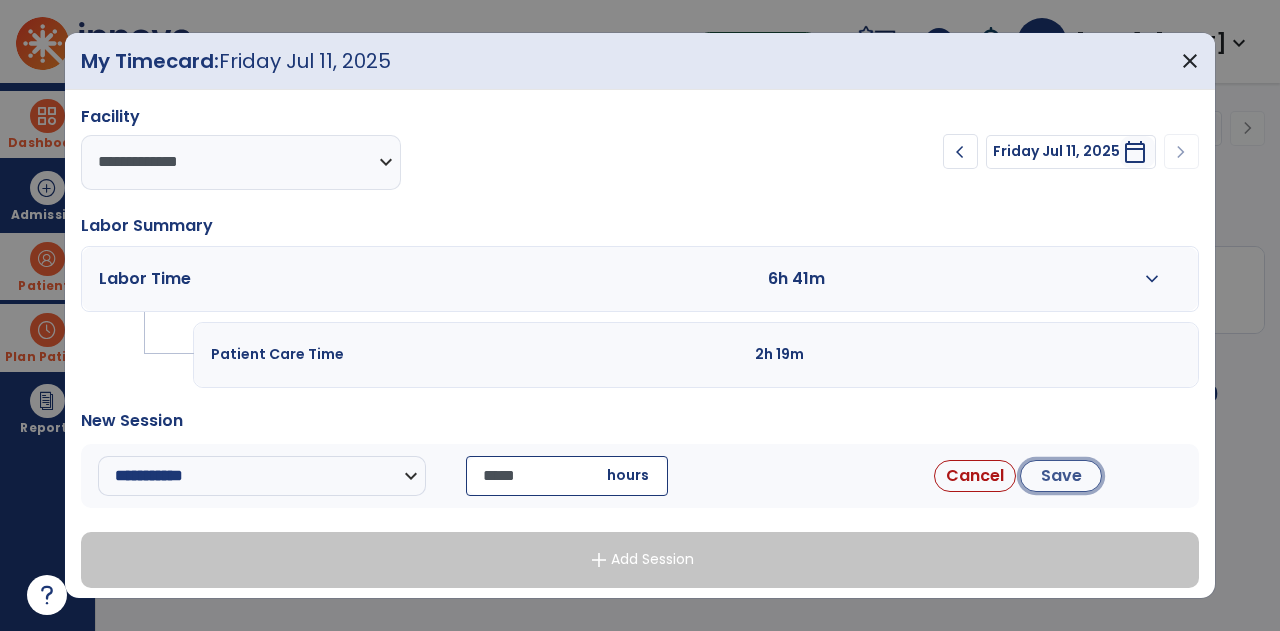 click on "Save" at bounding box center [1061, 476] 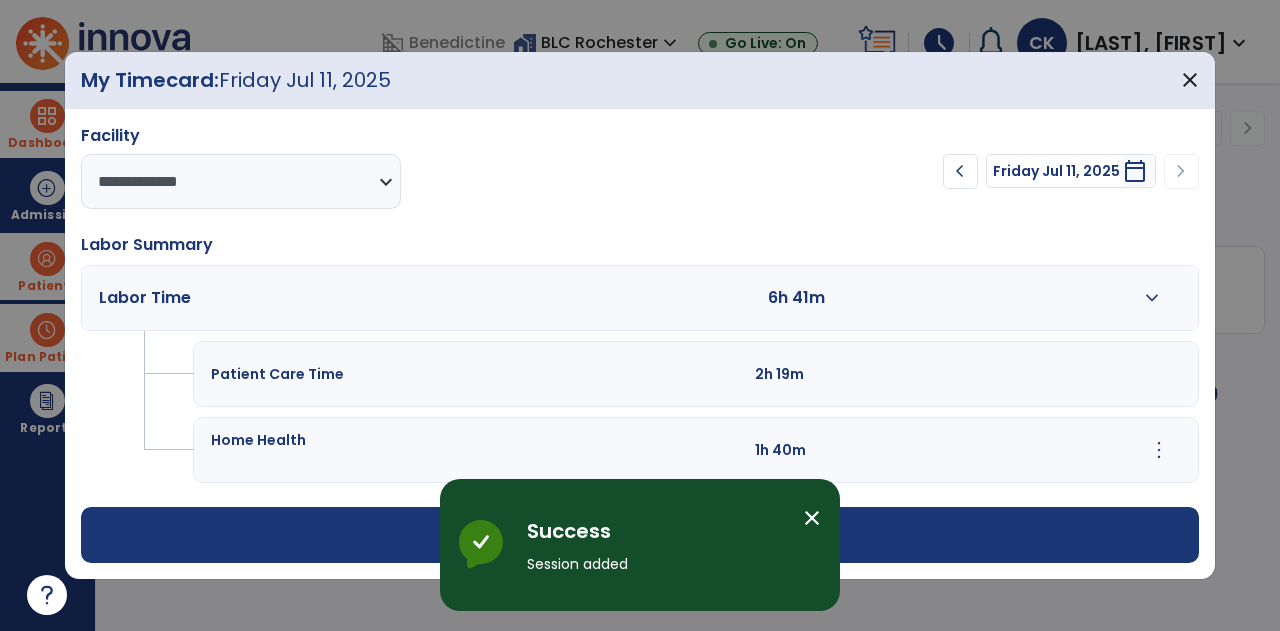 click on "close" at bounding box center [812, 518] 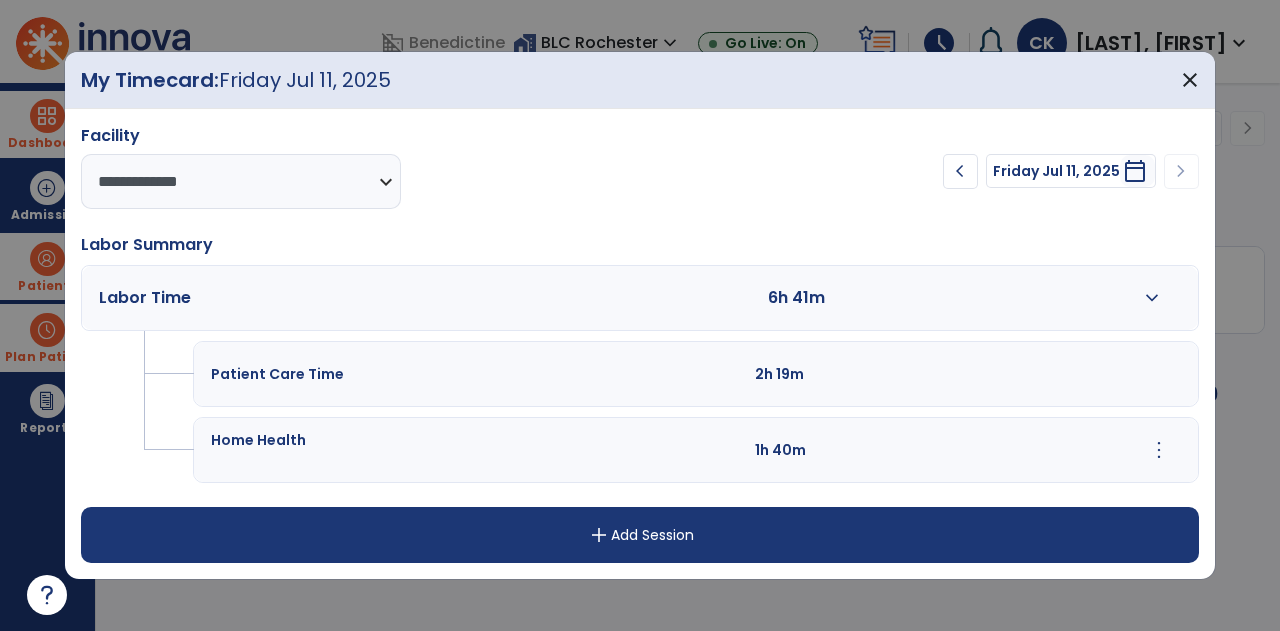 click on "add  Add Session" at bounding box center (640, 535) 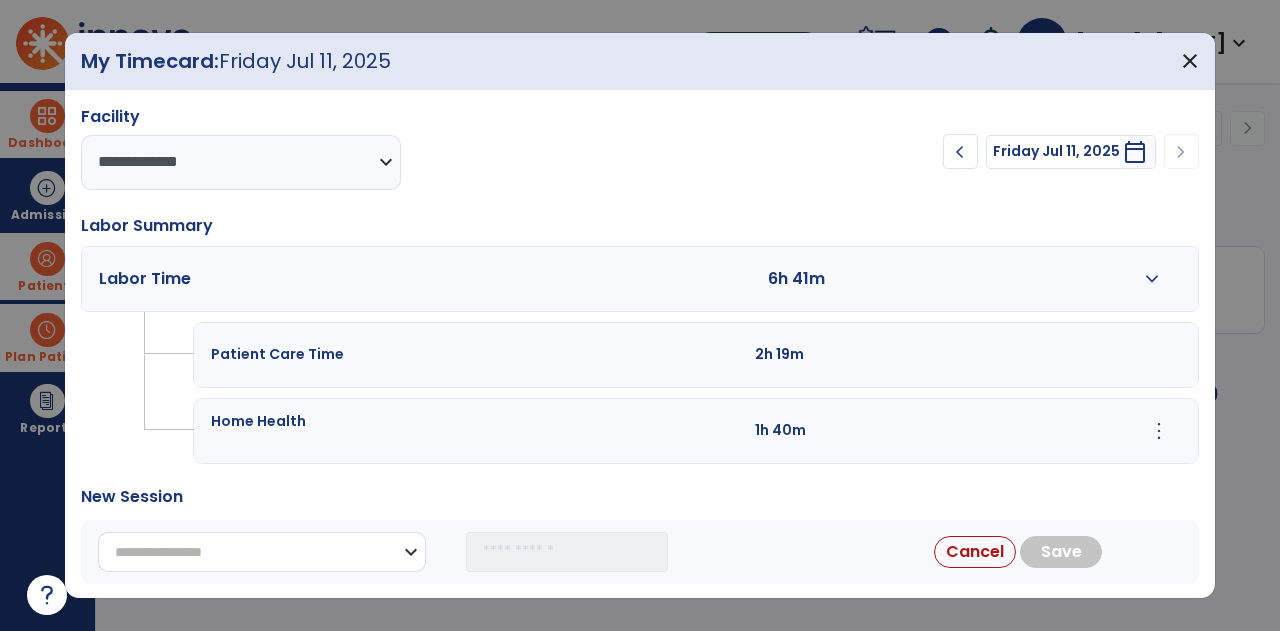 click on "**********" at bounding box center (262, 552) 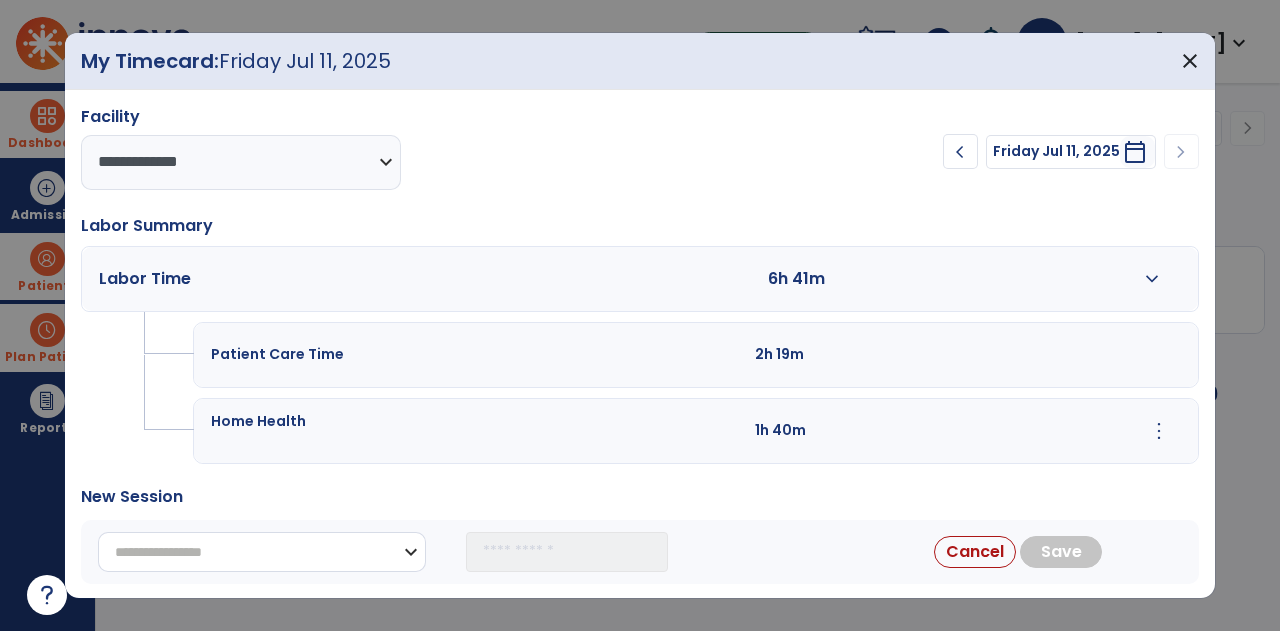 select on "*******" 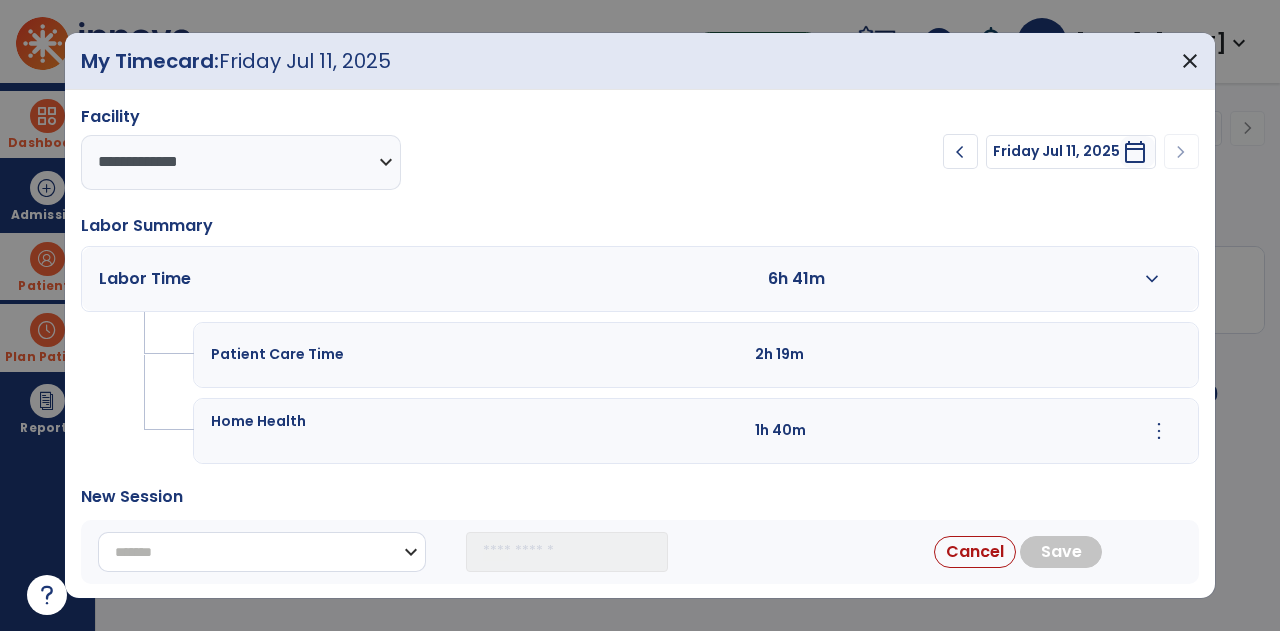 click on "**********" at bounding box center (262, 552) 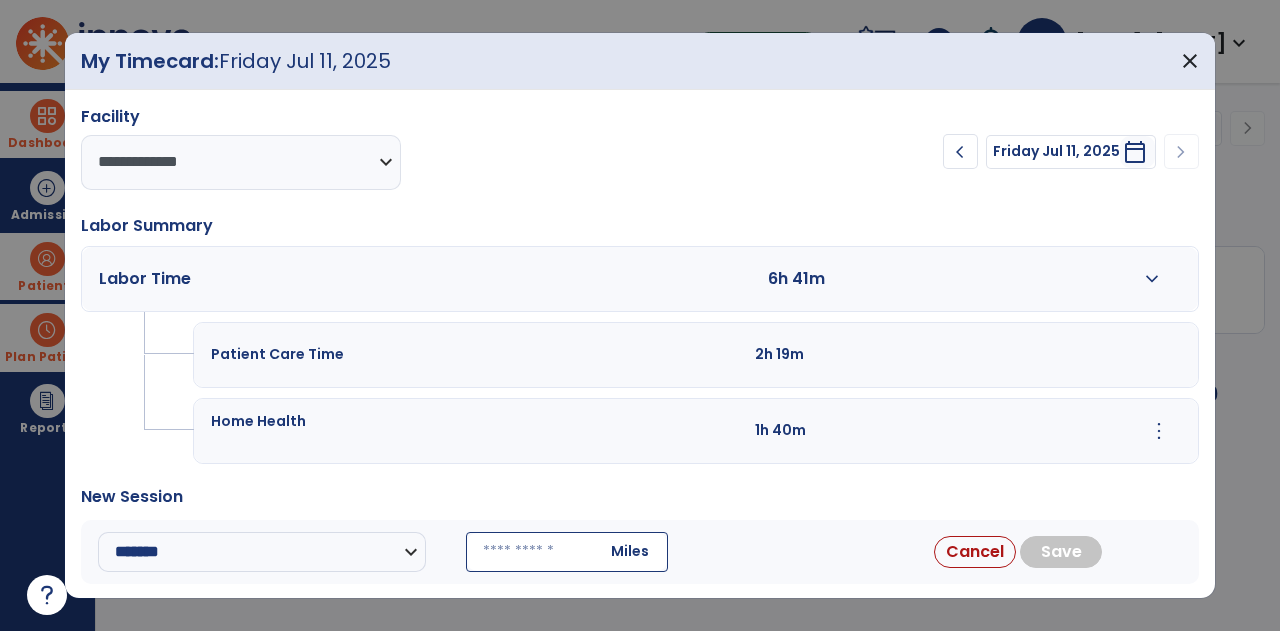 click at bounding box center (567, 552) 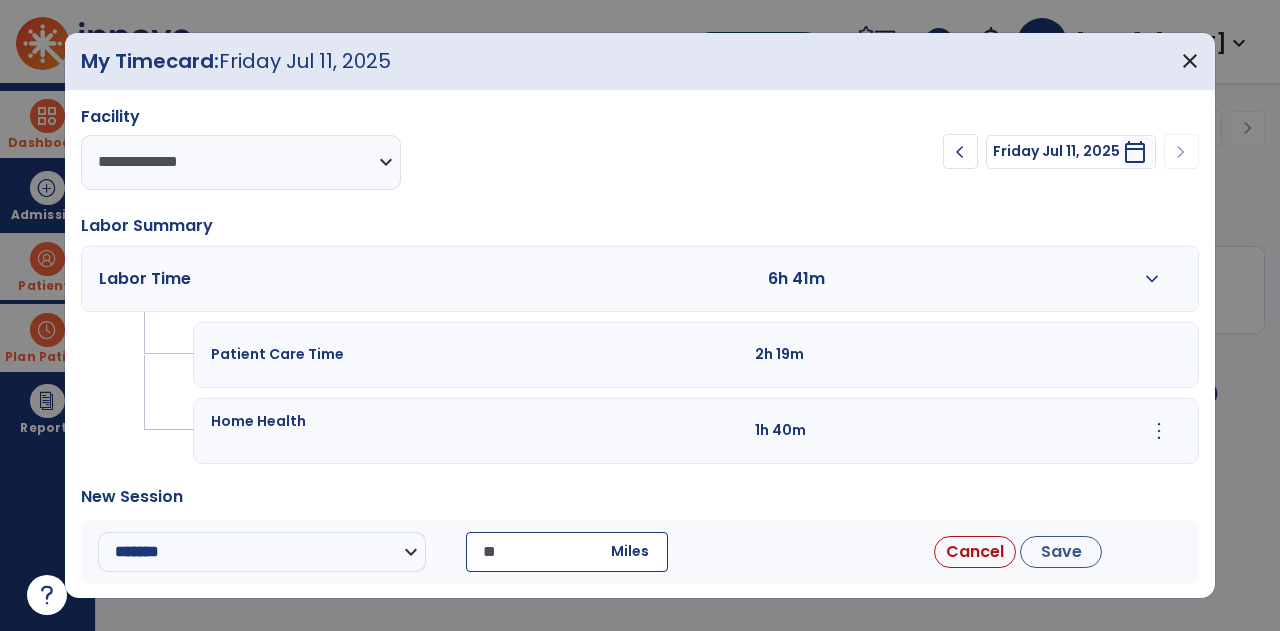type on "**" 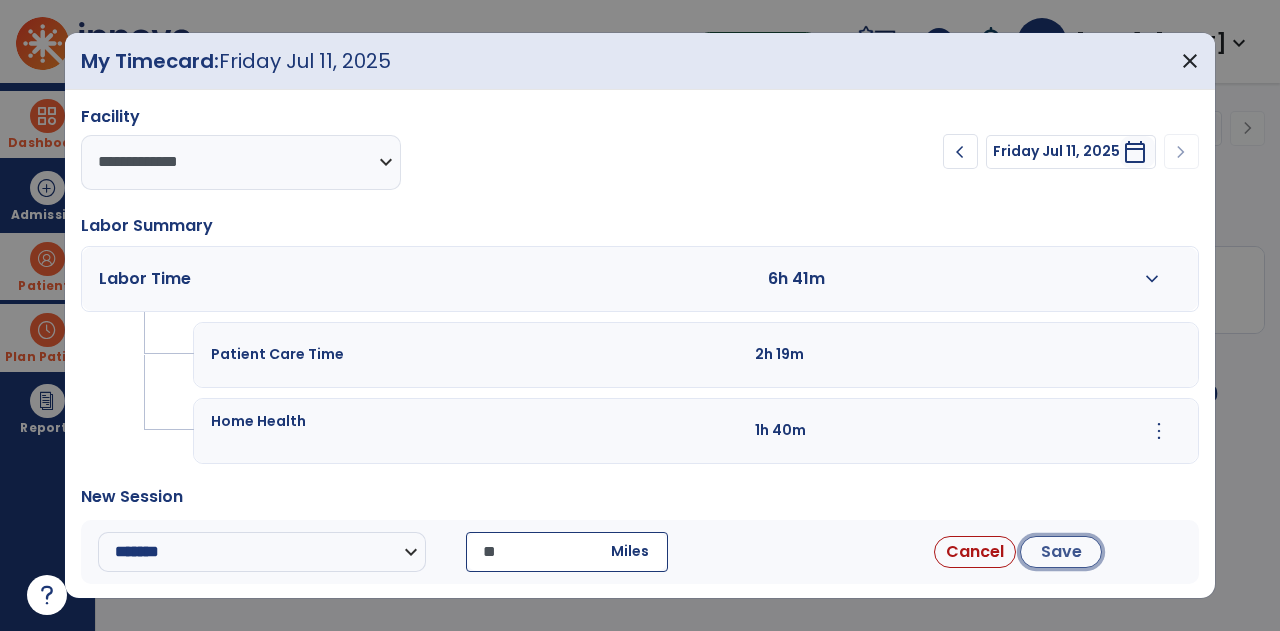 click on "Save" at bounding box center [1061, 552] 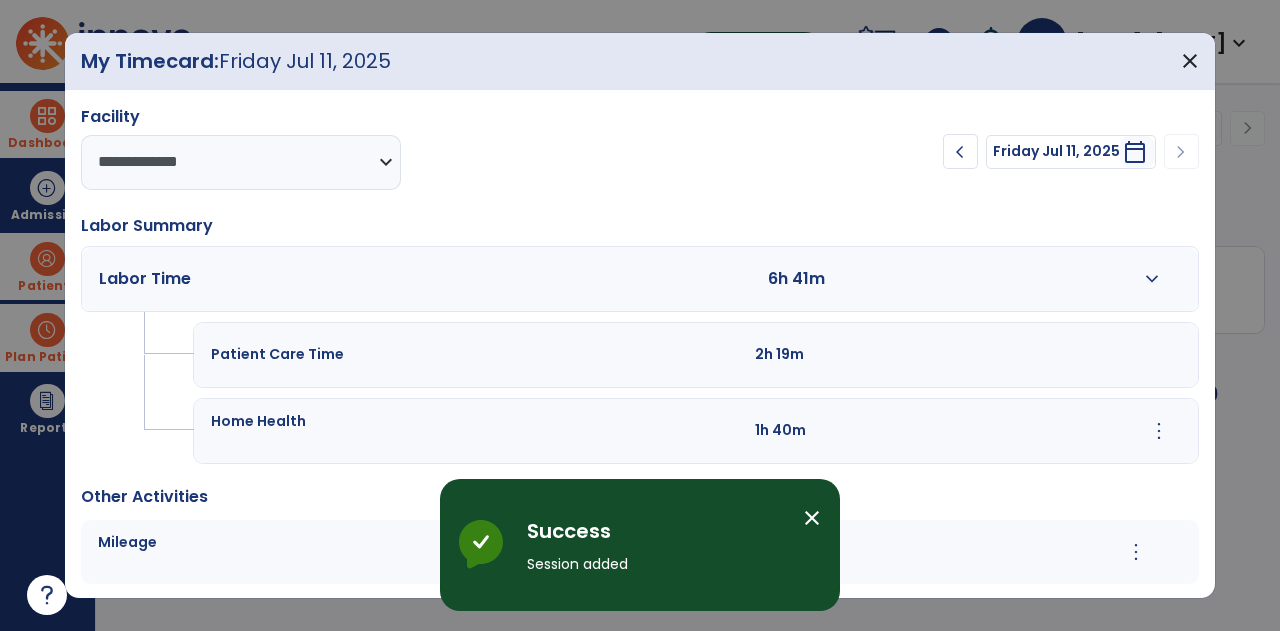 click on "close" at bounding box center (812, 518) 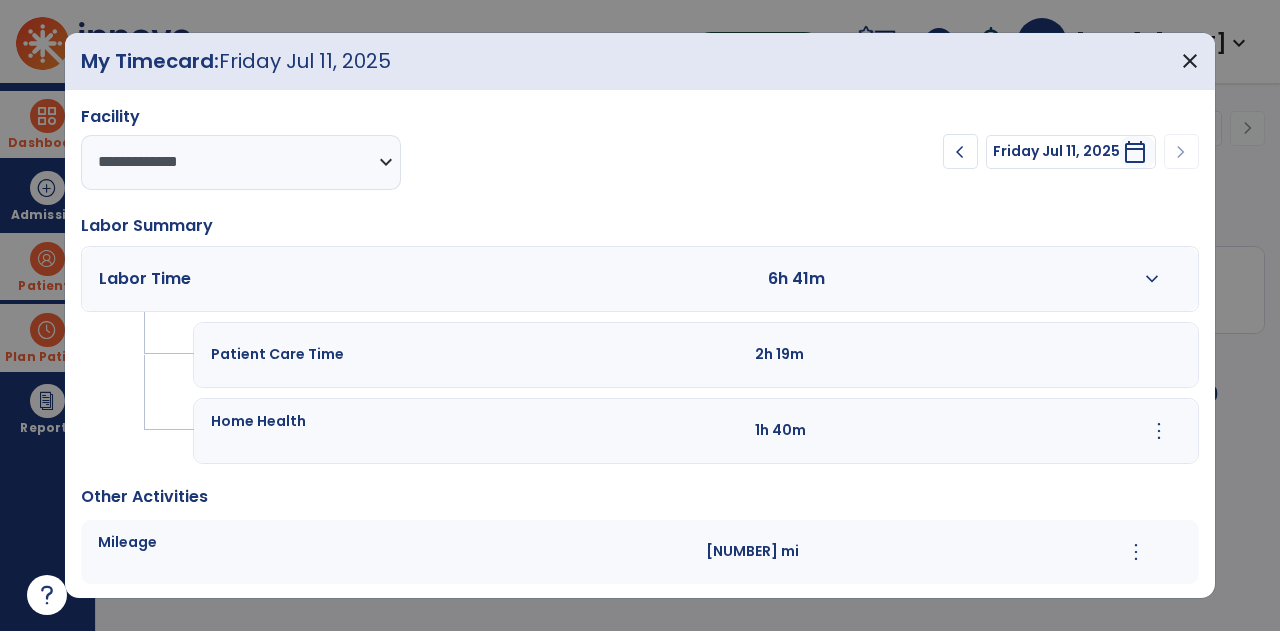 click on "Other Activities" at bounding box center [640, 497] 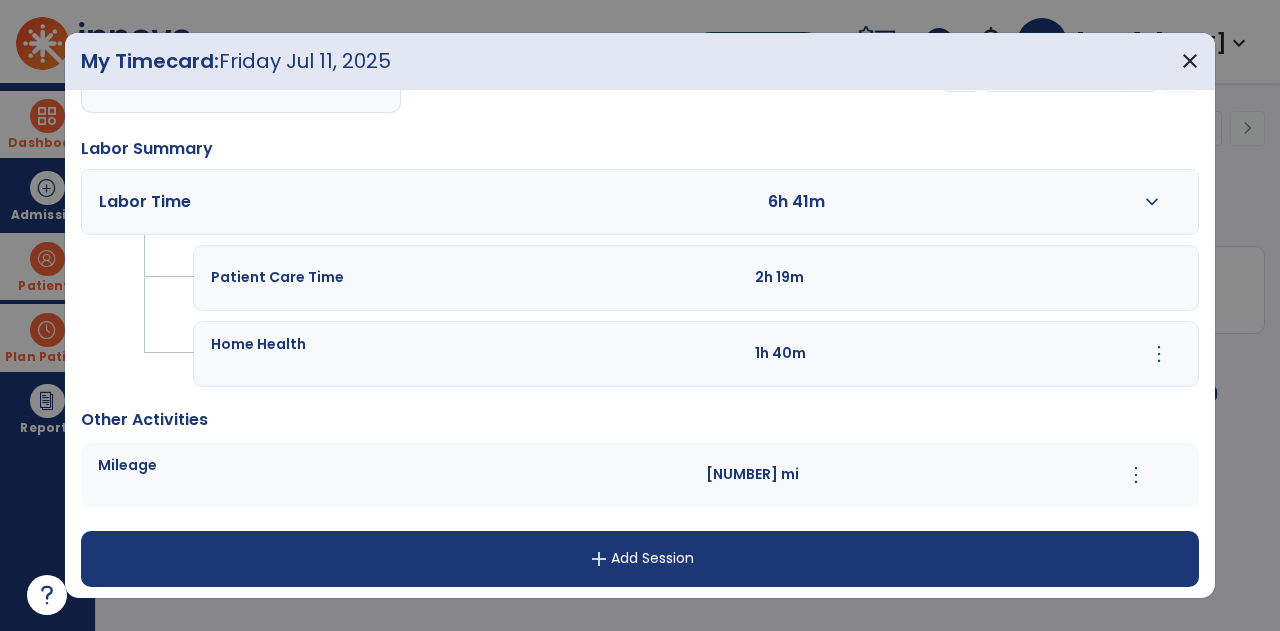 click on "add  Add Session" at bounding box center (640, 559) 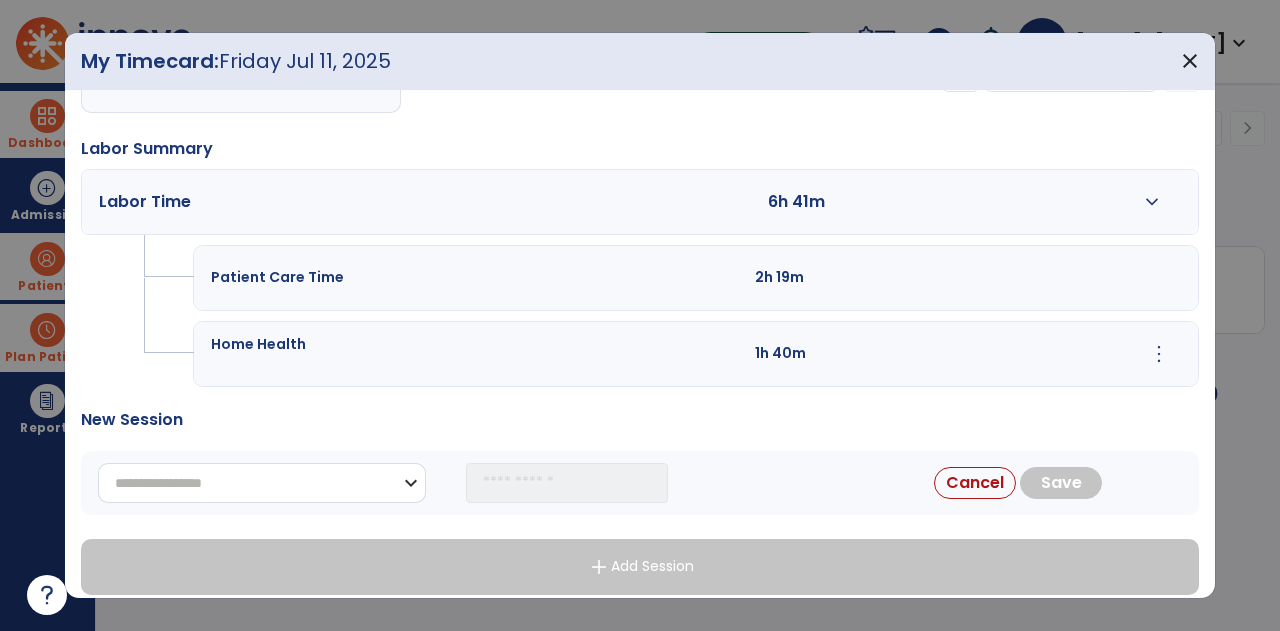 click on "**********" at bounding box center [262, 483] 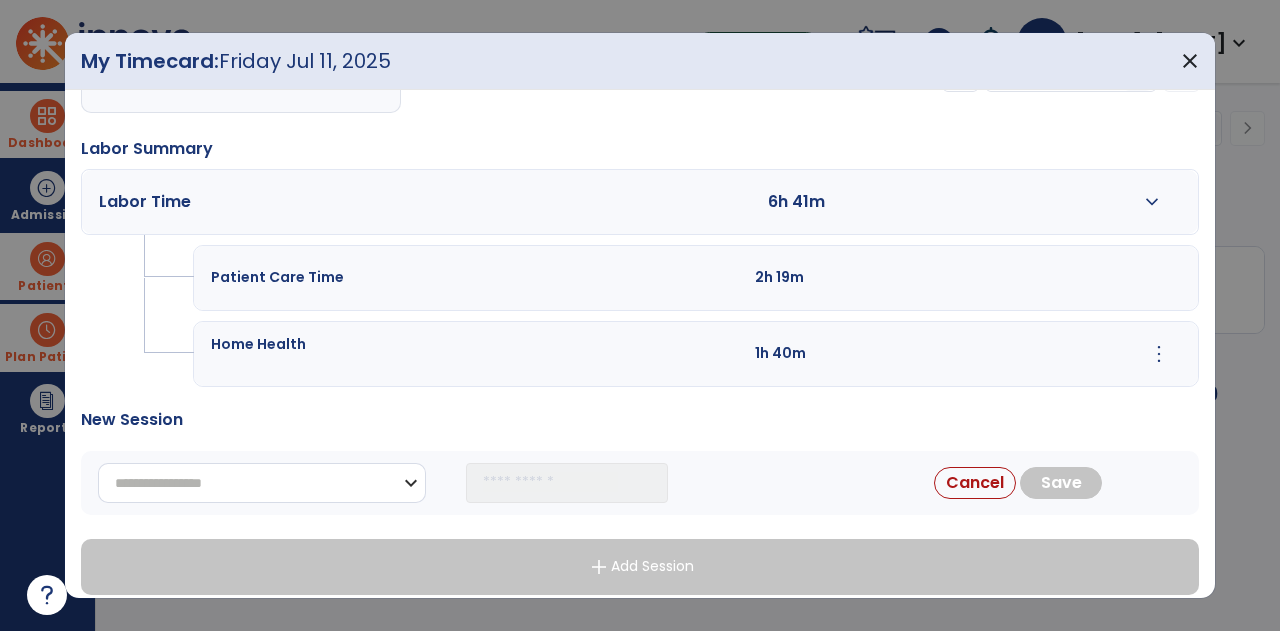 select on "**********" 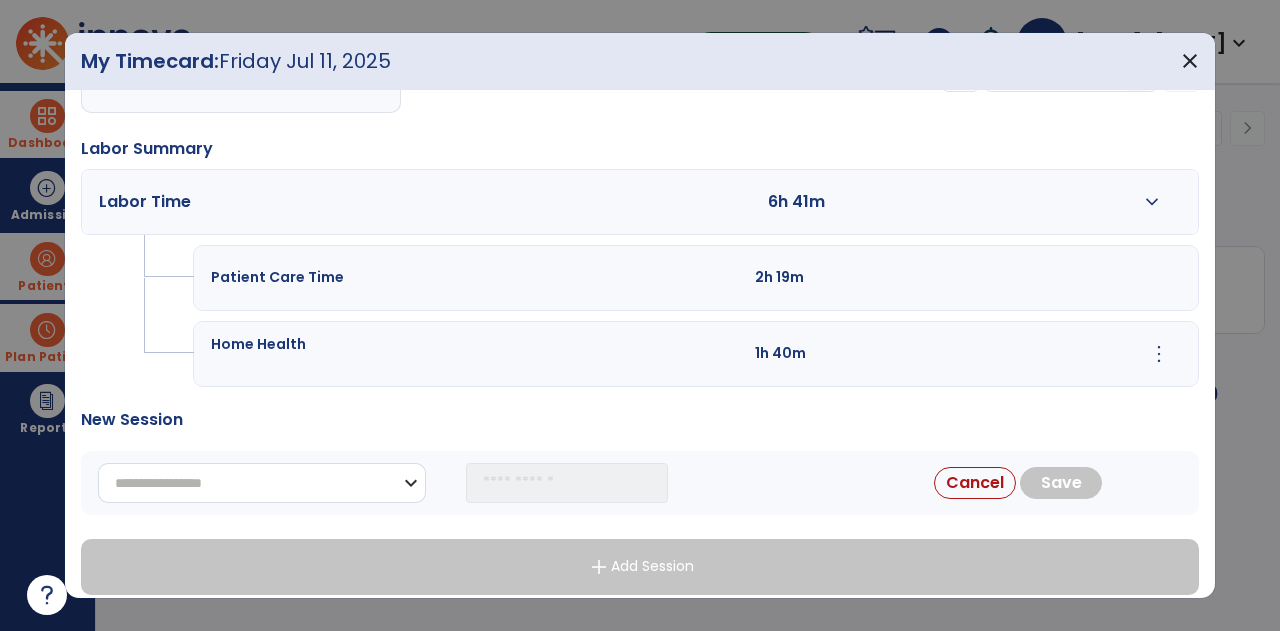 click on "**********" at bounding box center [262, 483] 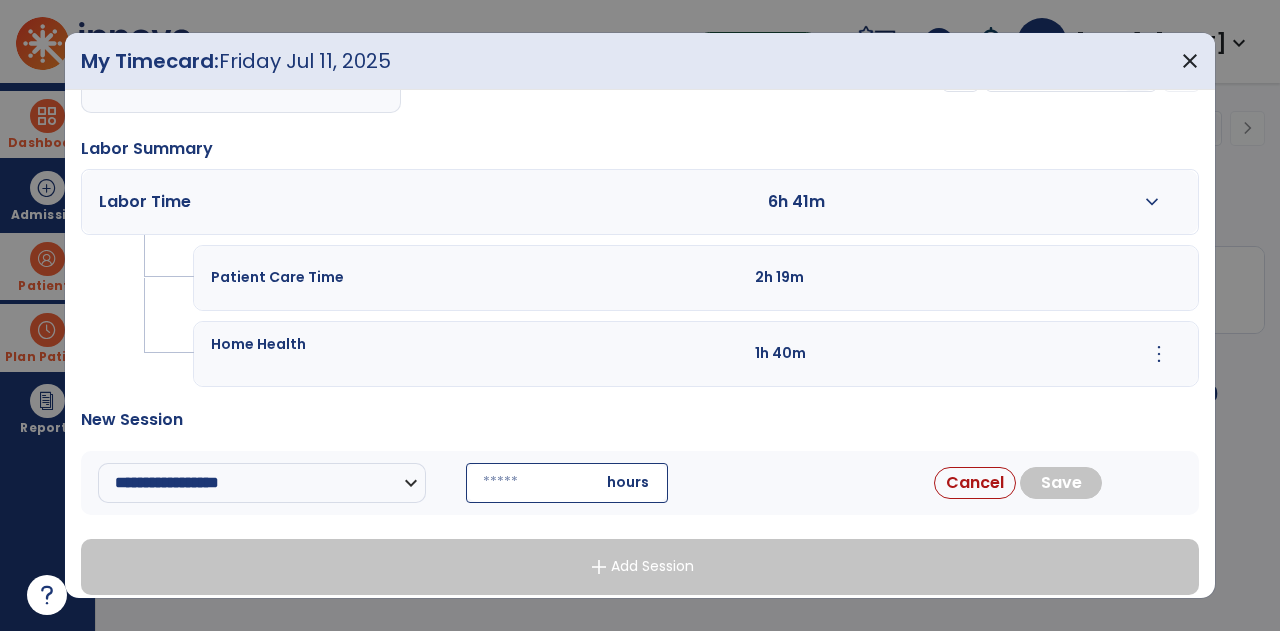 click at bounding box center (567, 483) 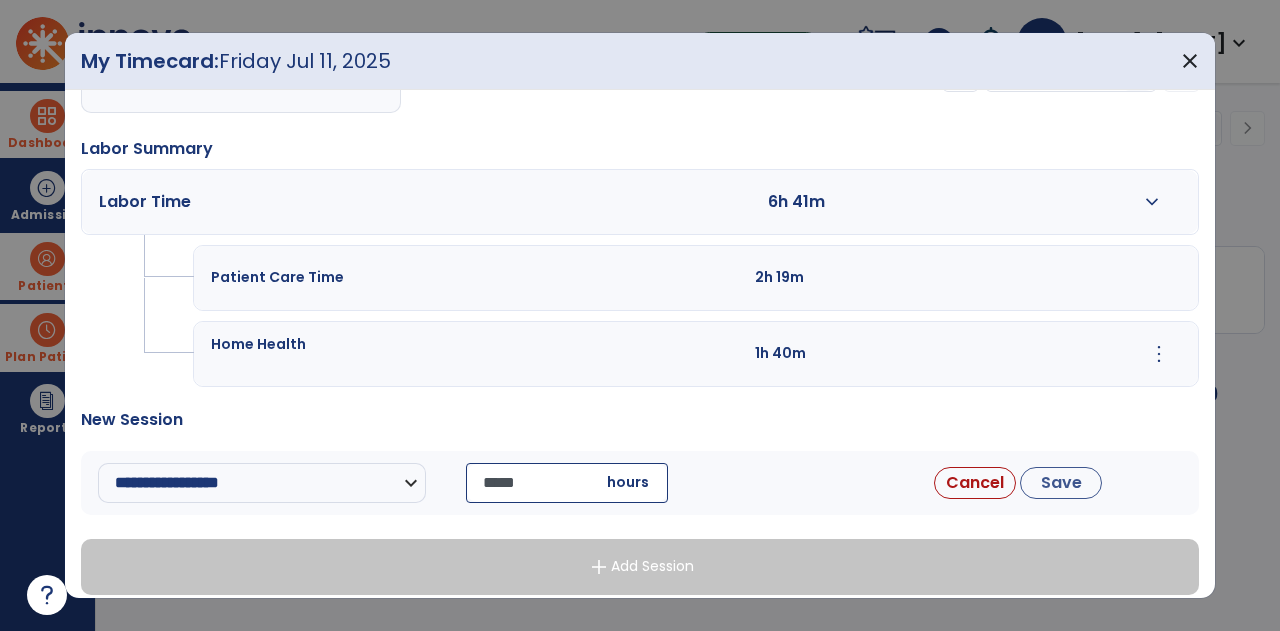 type on "*****" 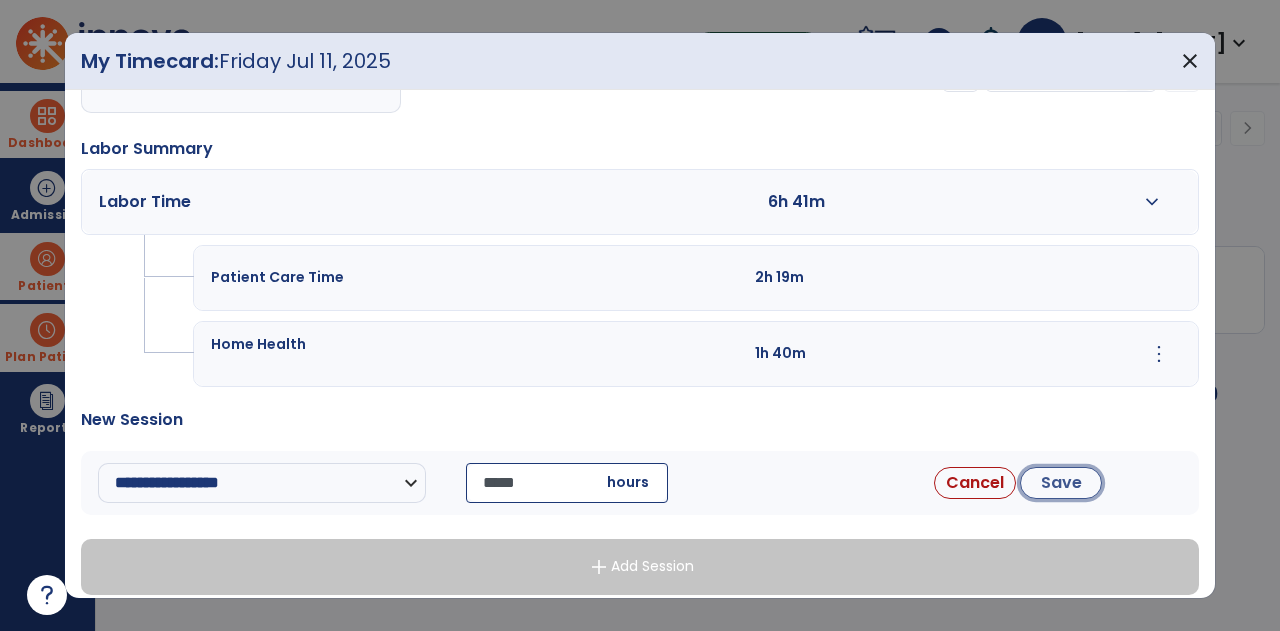 click on "Save" at bounding box center [1061, 483] 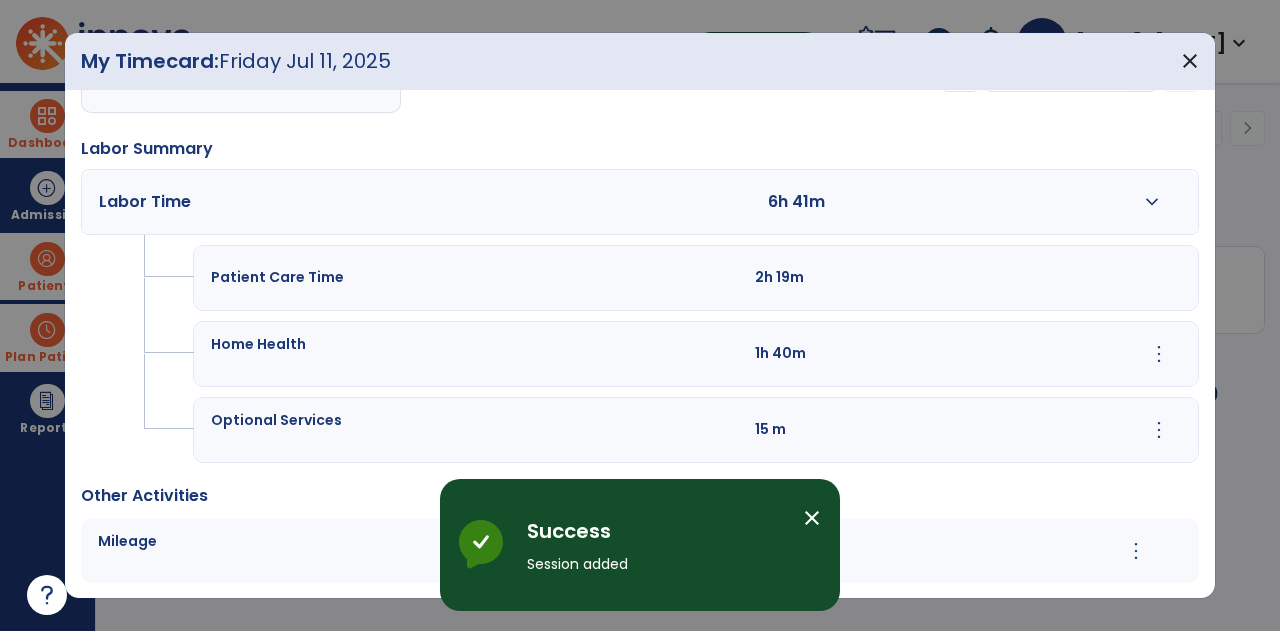 click on "close" at bounding box center [812, 518] 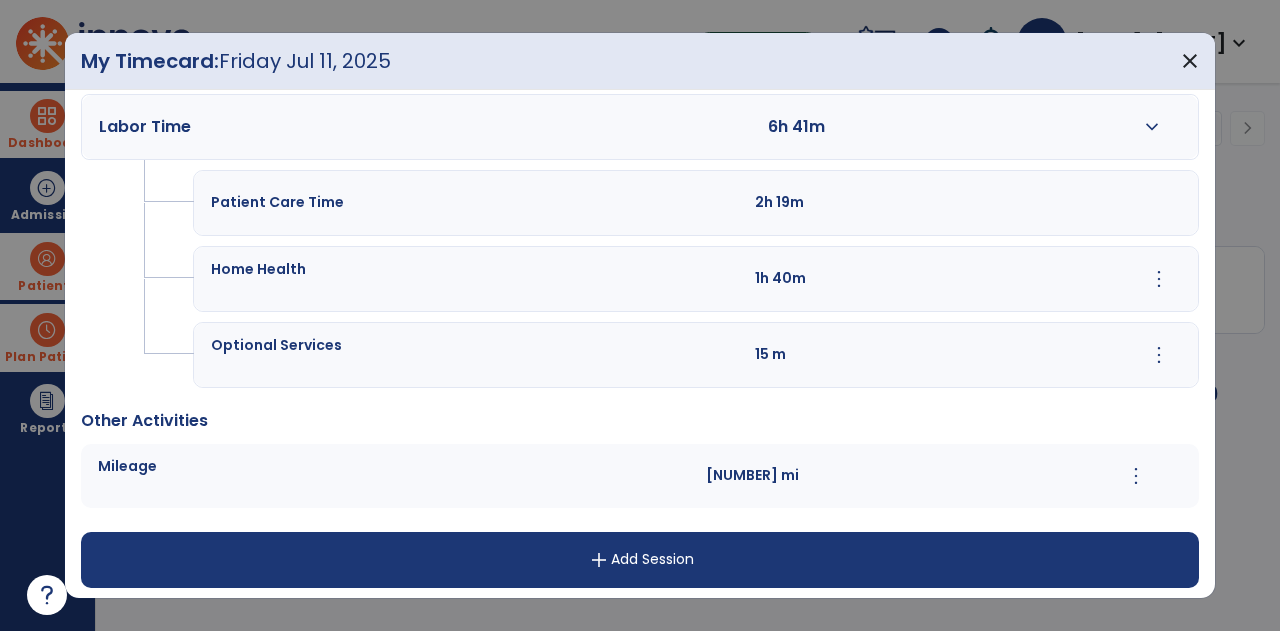 scroll, scrollTop: 0, scrollLeft: 0, axis: both 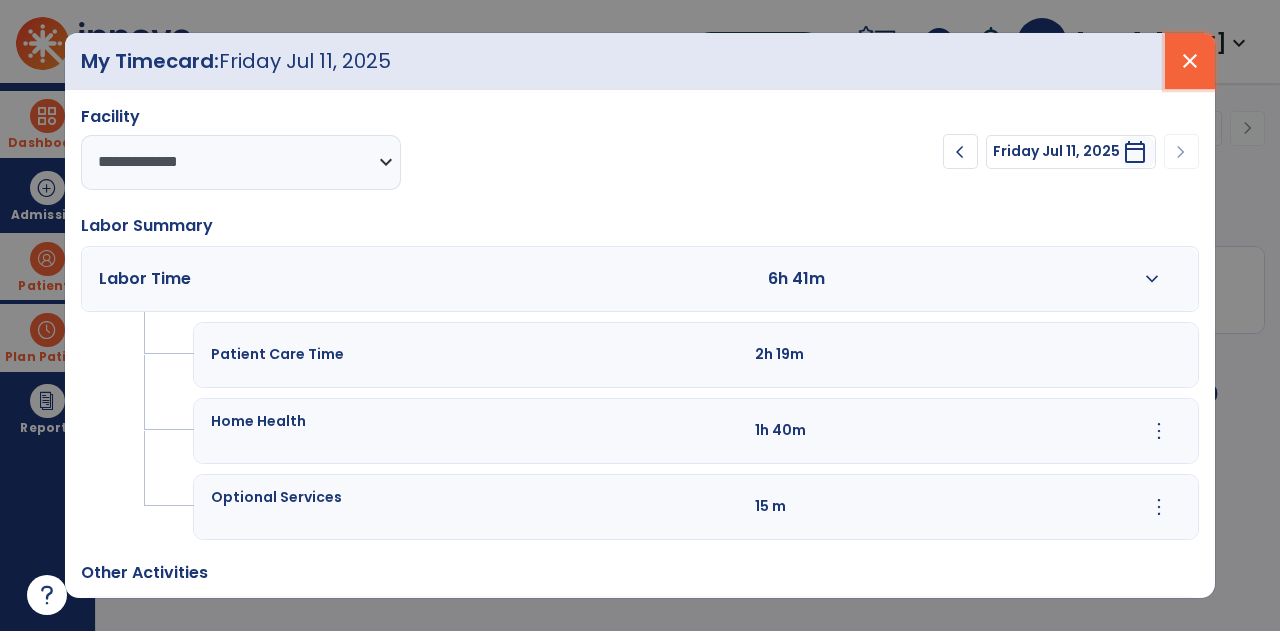 click on "close" at bounding box center [1190, 61] 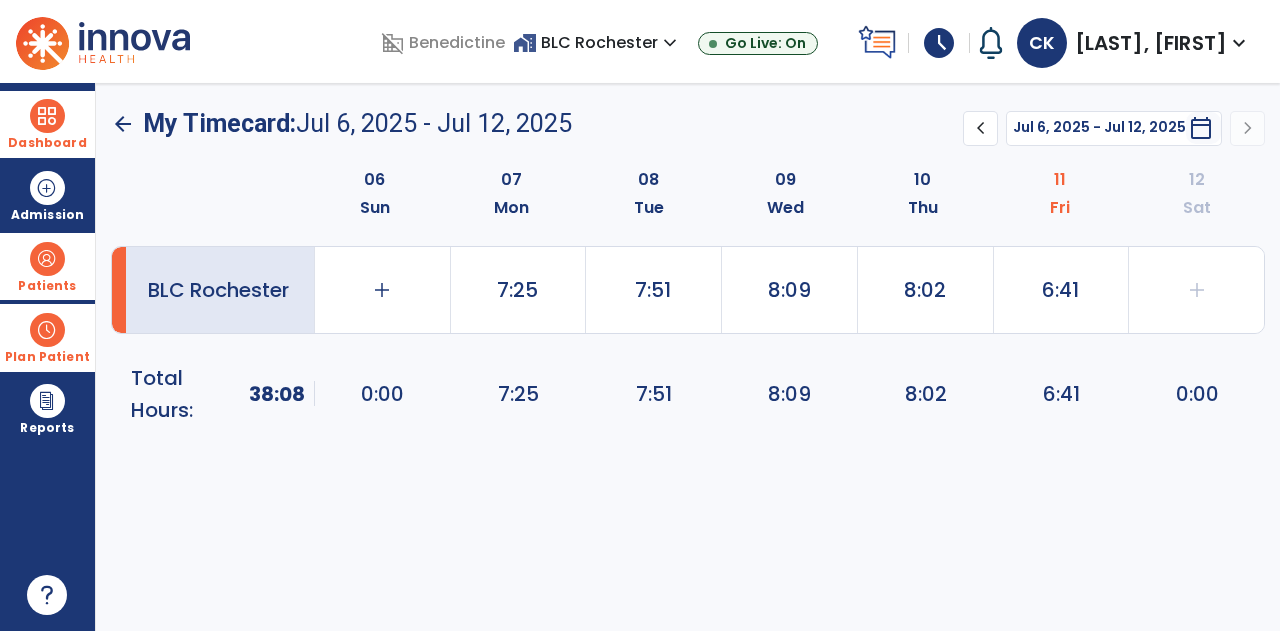 click on "[LAST], [FIRST]" at bounding box center (1151, 43) 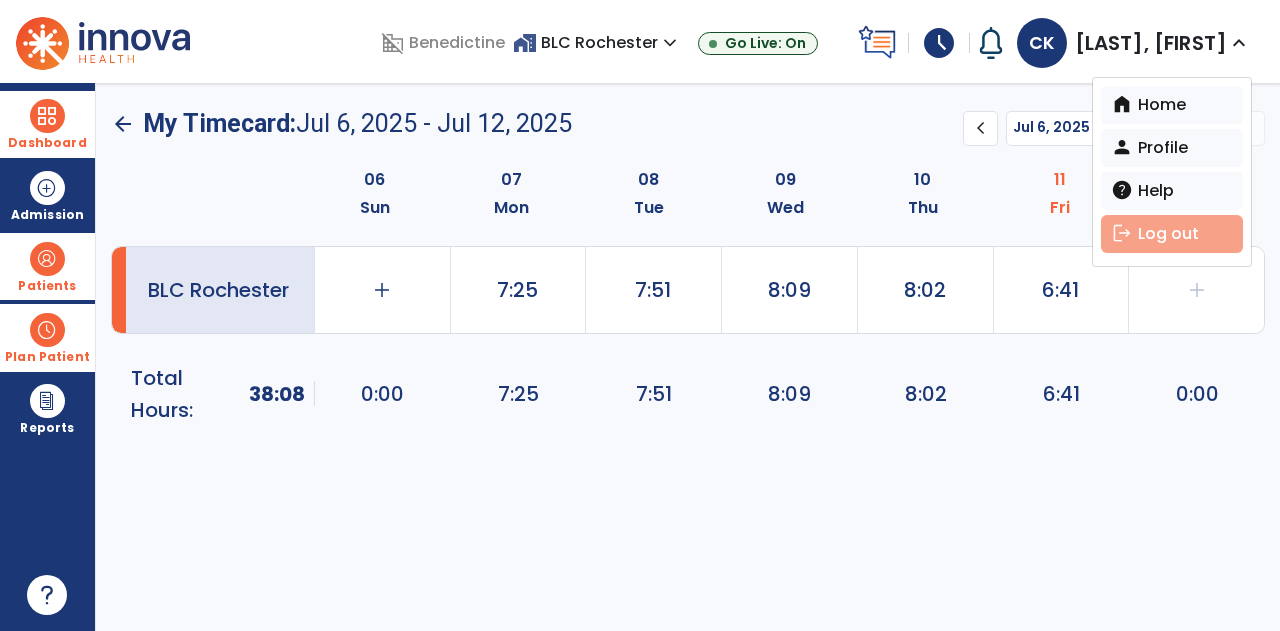 click on "logout" at bounding box center [1122, 233] 